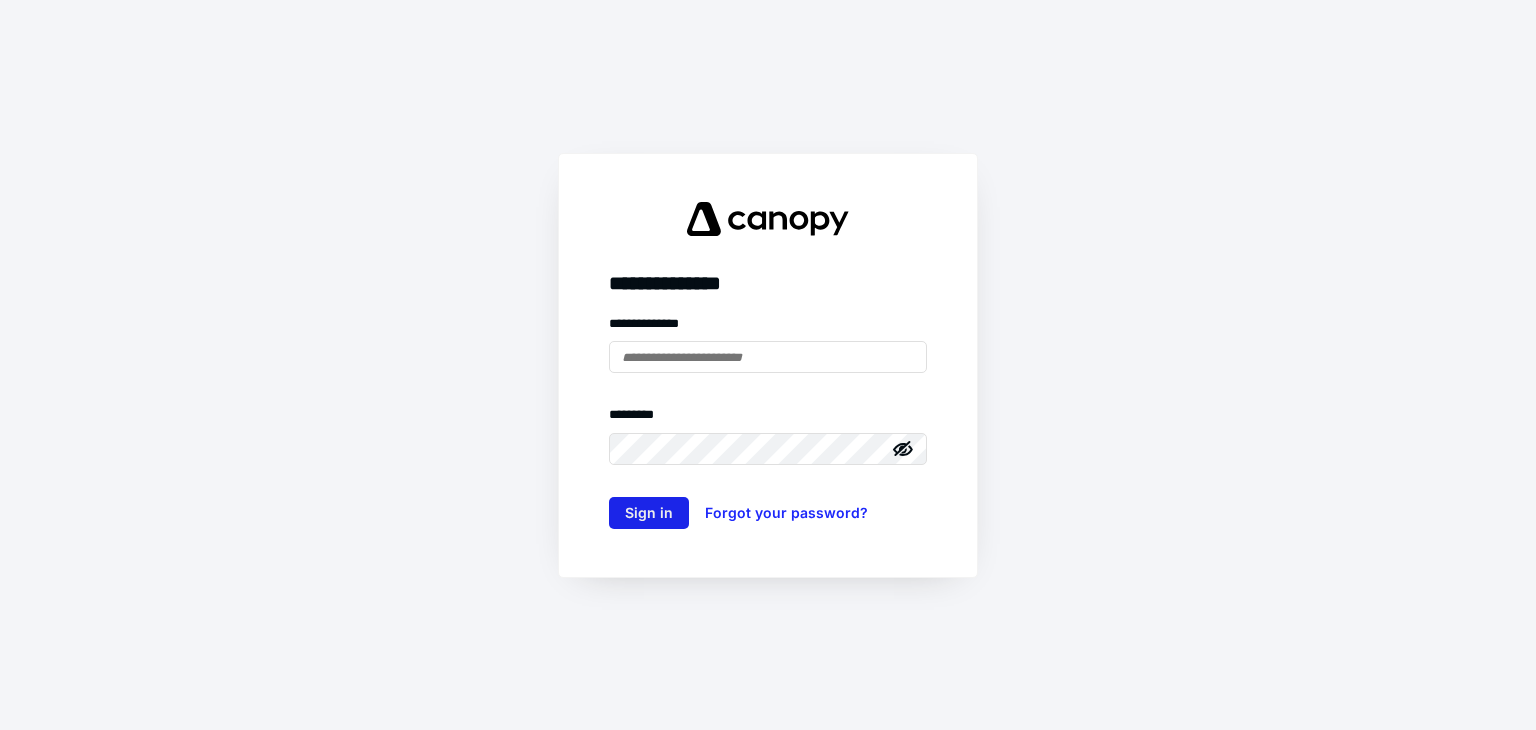 scroll, scrollTop: 0, scrollLeft: 0, axis: both 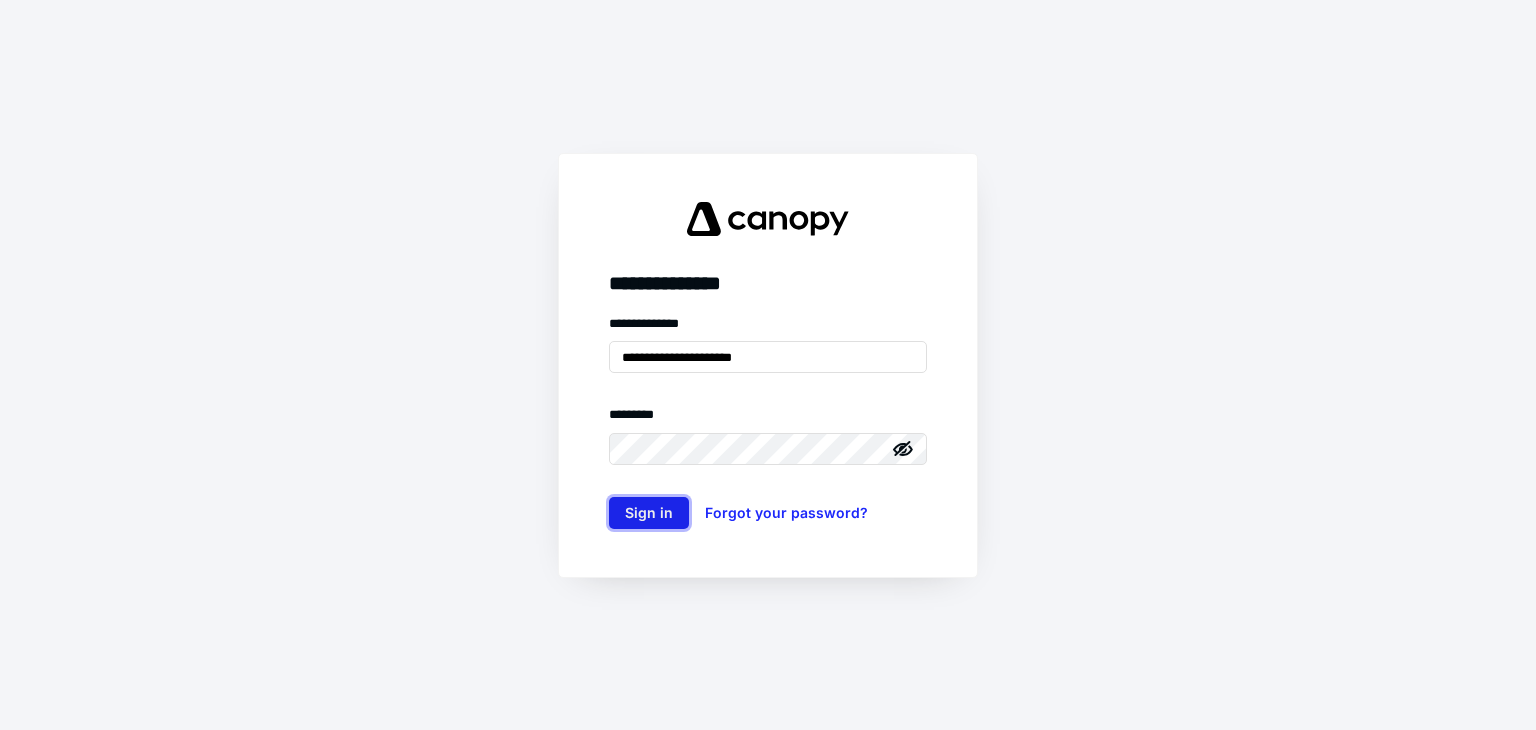 click on "Sign in" at bounding box center [649, 513] 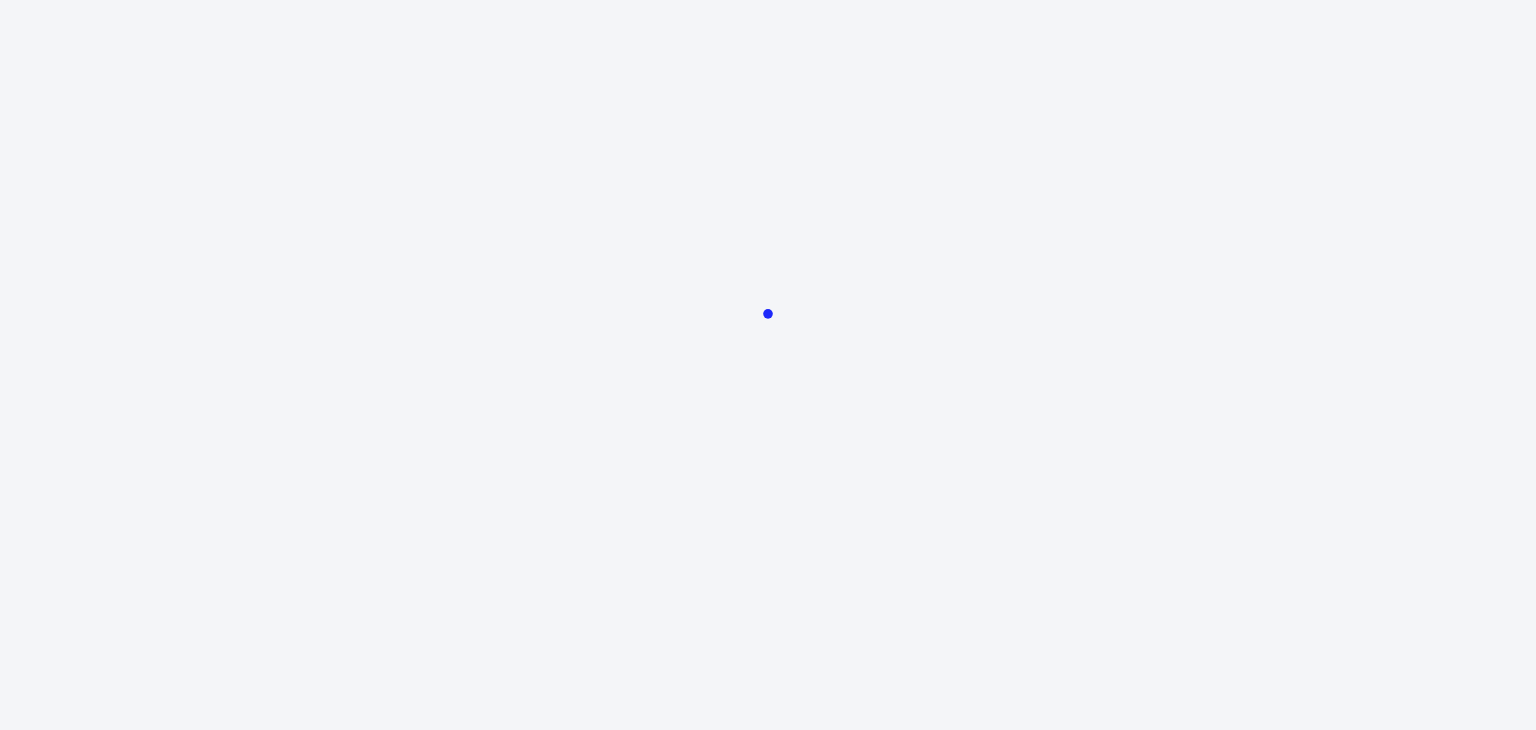 scroll, scrollTop: 0, scrollLeft: 0, axis: both 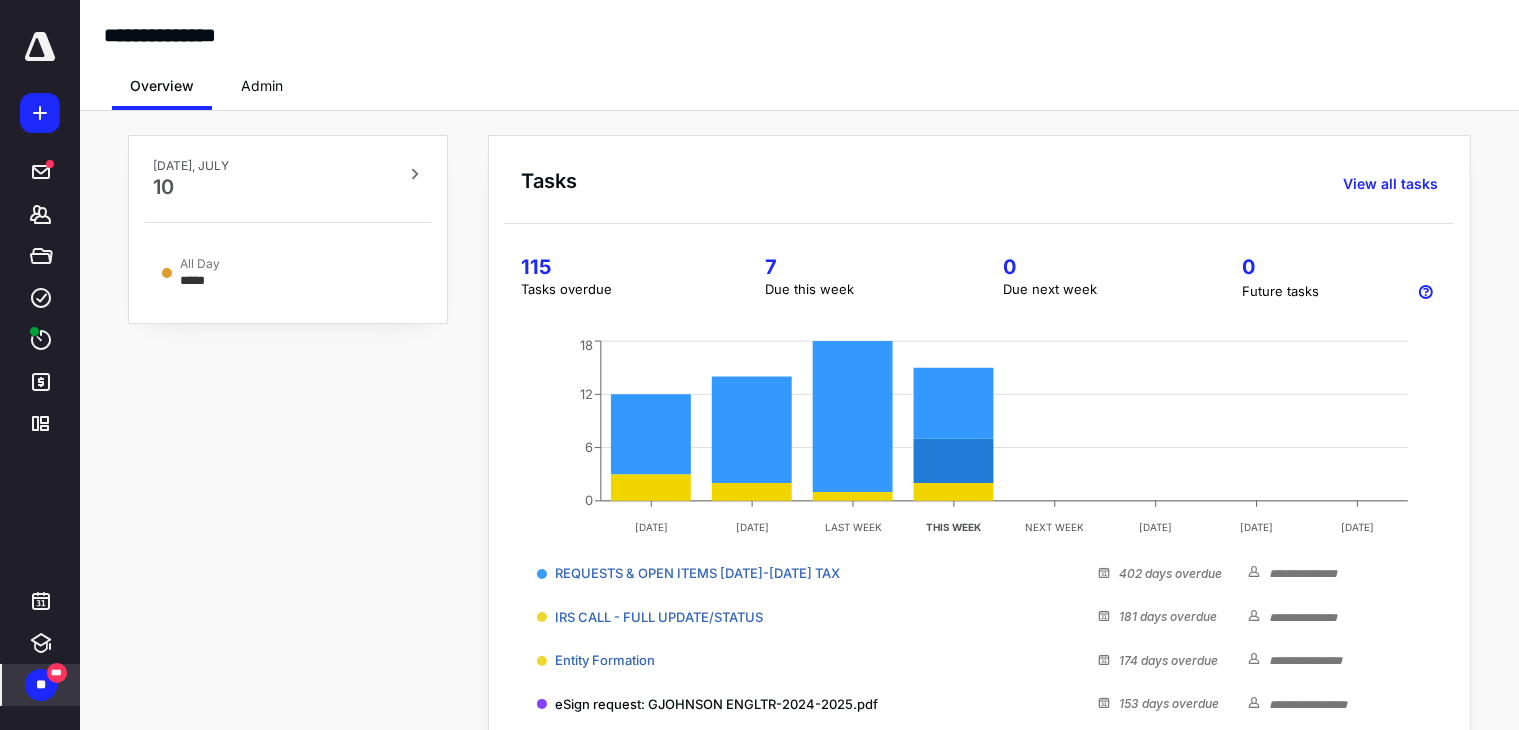 click on "**" at bounding box center (41, 685) 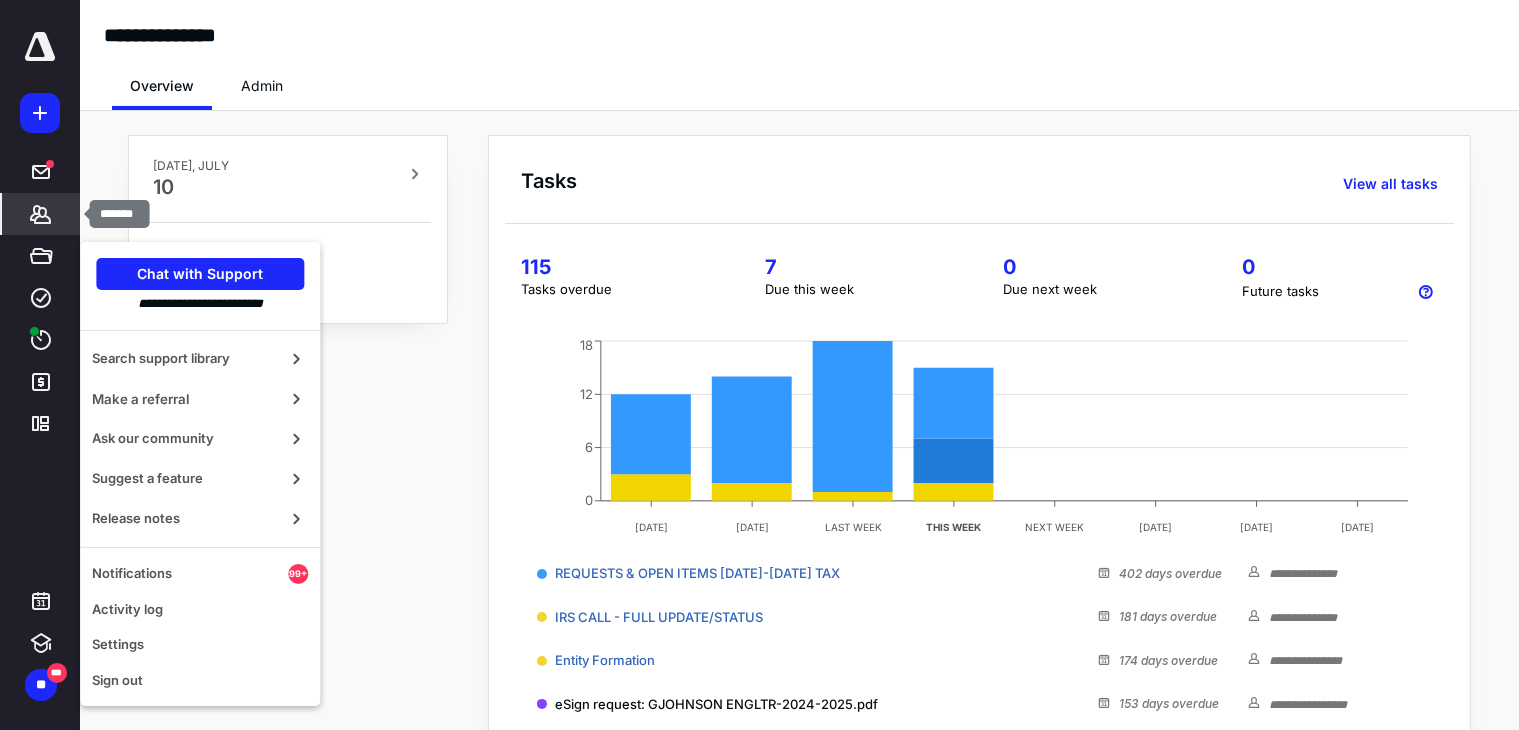 click 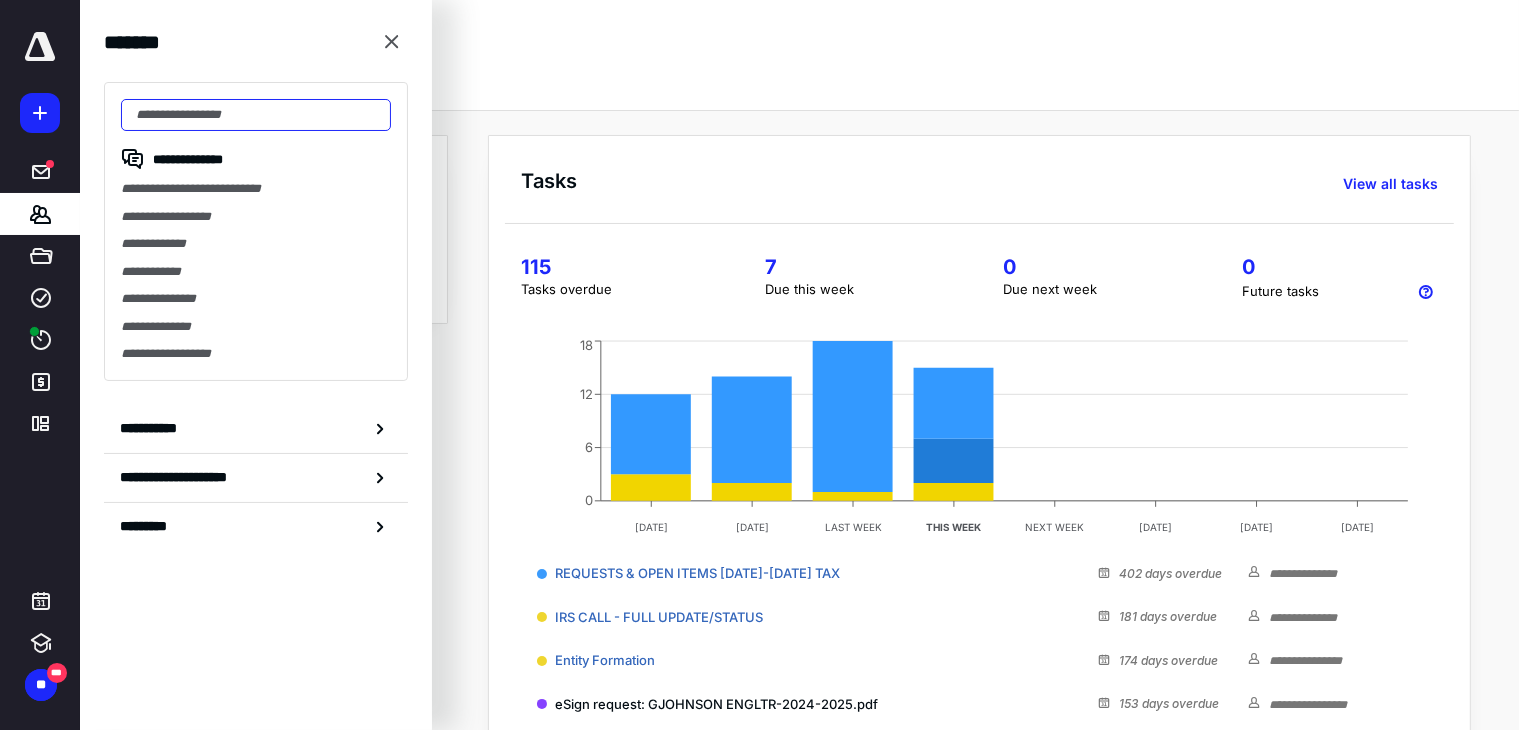 click at bounding box center (256, 115) 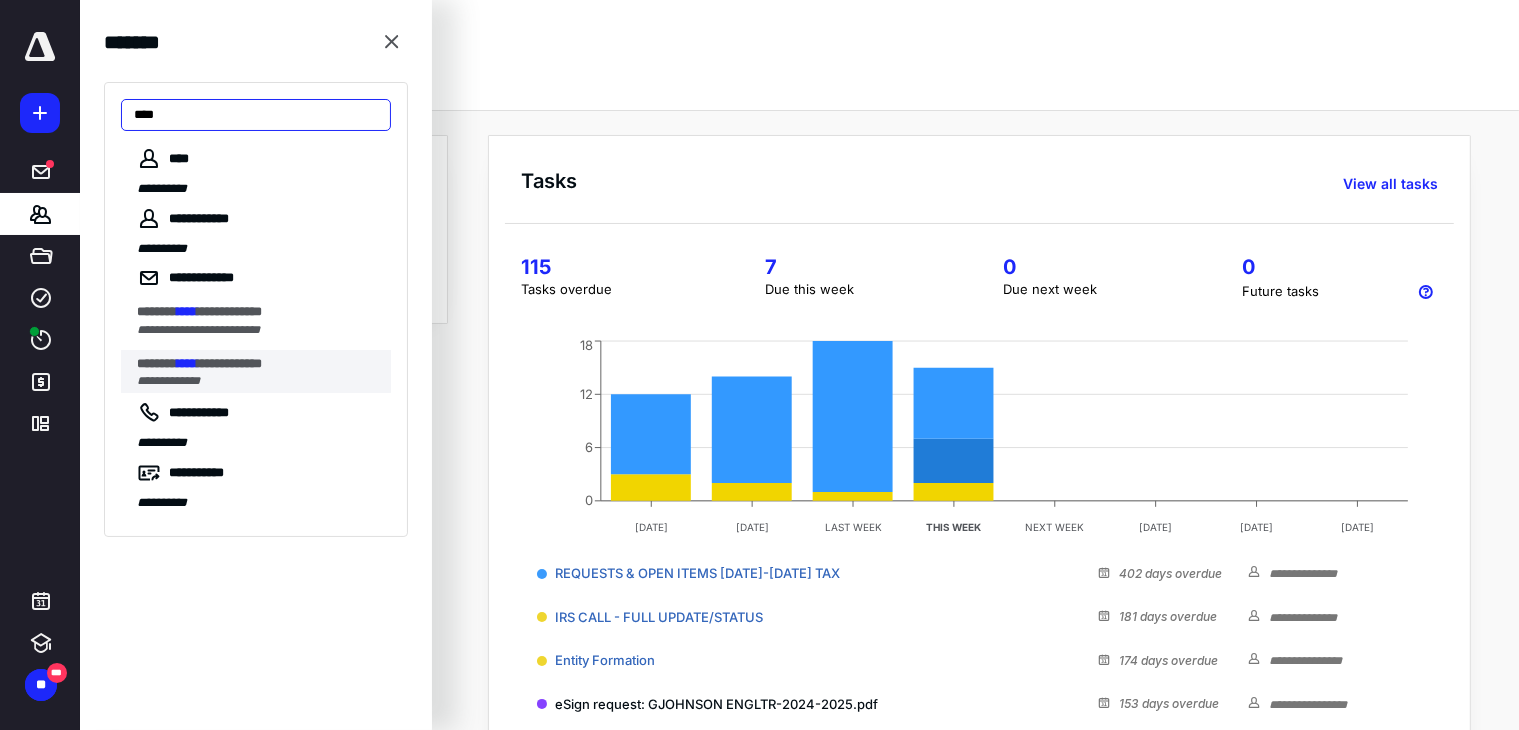 type on "****" 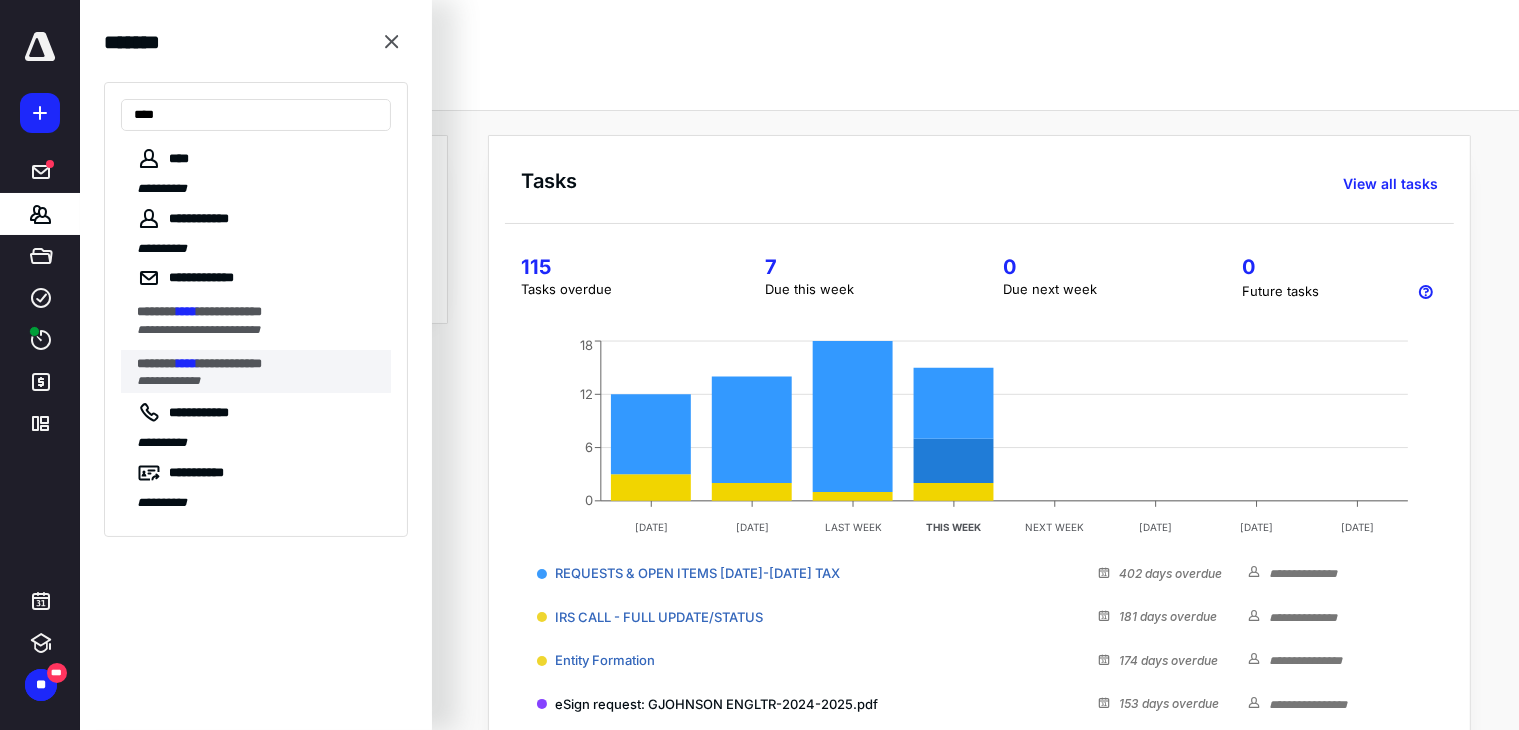 click on "**********" at bounding box center [229, 363] 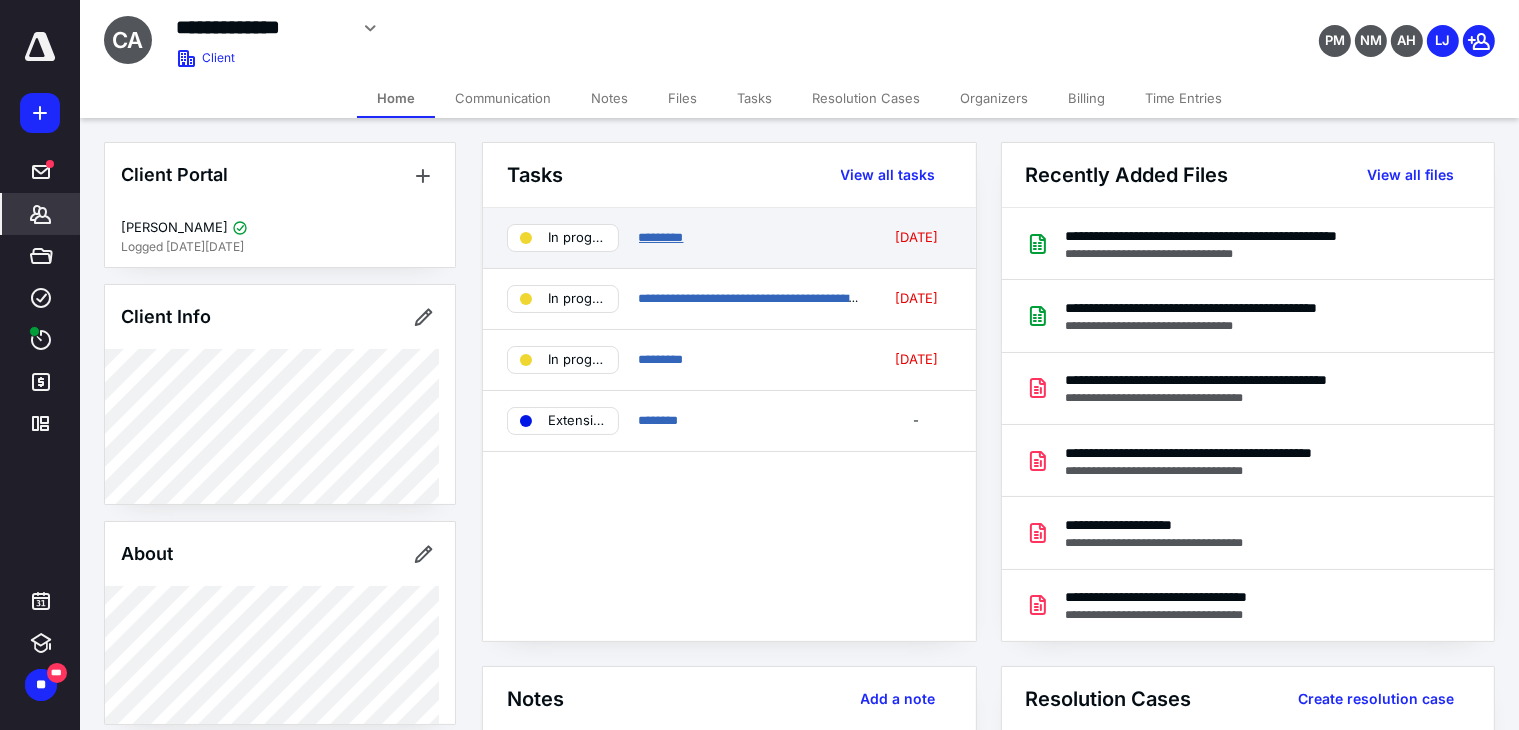 click on "*********" at bounding box center (661, 237) 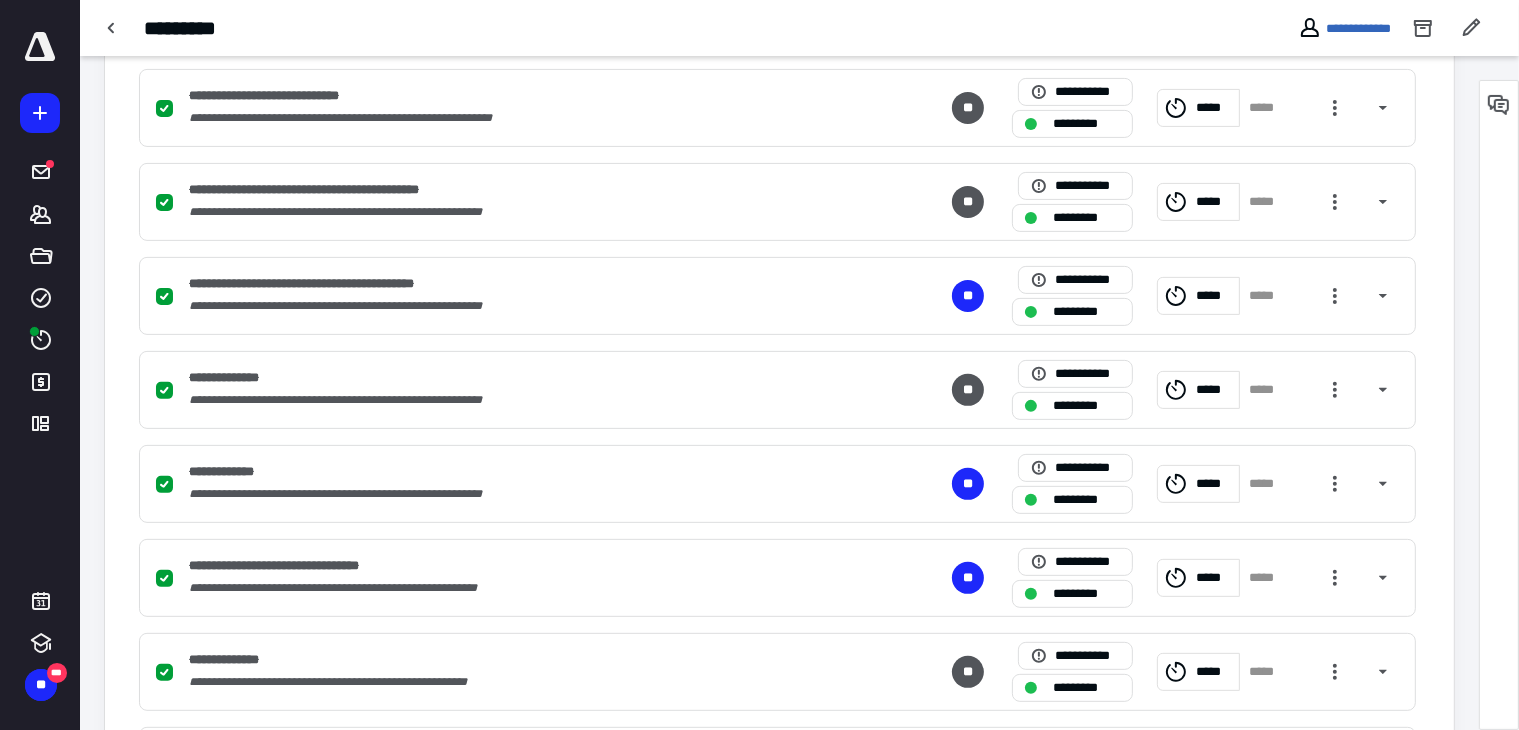 scroll, scrollTop: 1008, scrollLeft: 0, axis: vertical 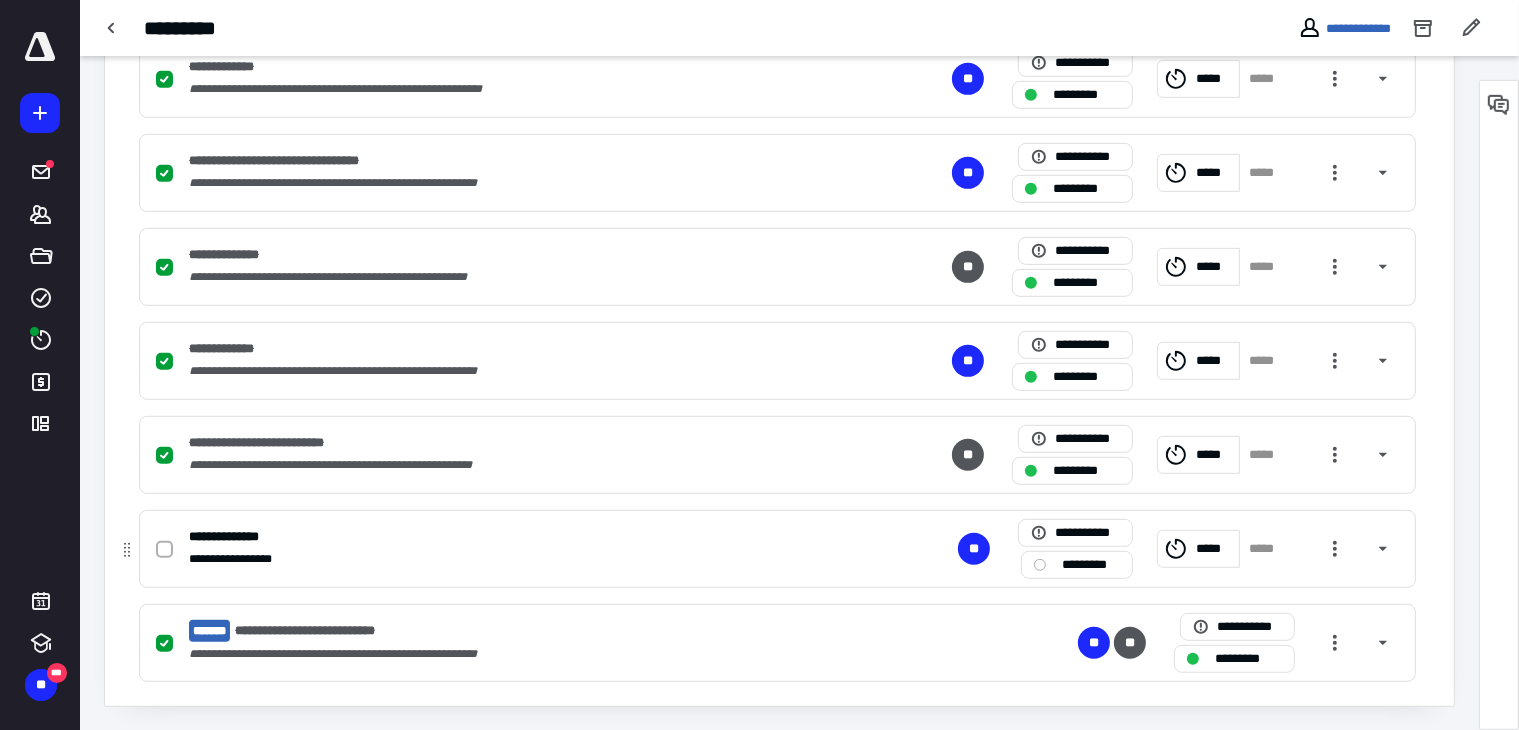 click 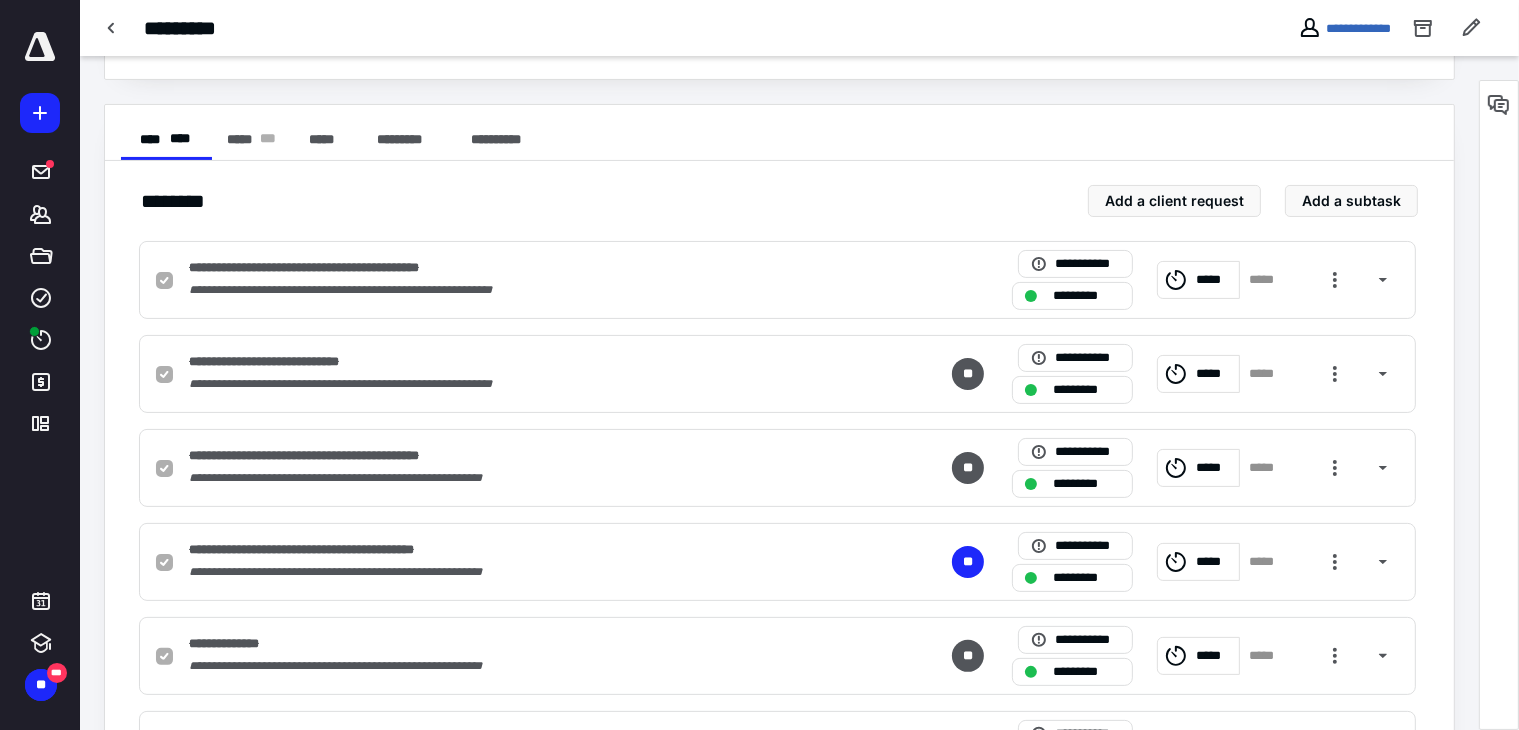 scroll, scrollTop: 0, scrollLeft: 0, axis: both 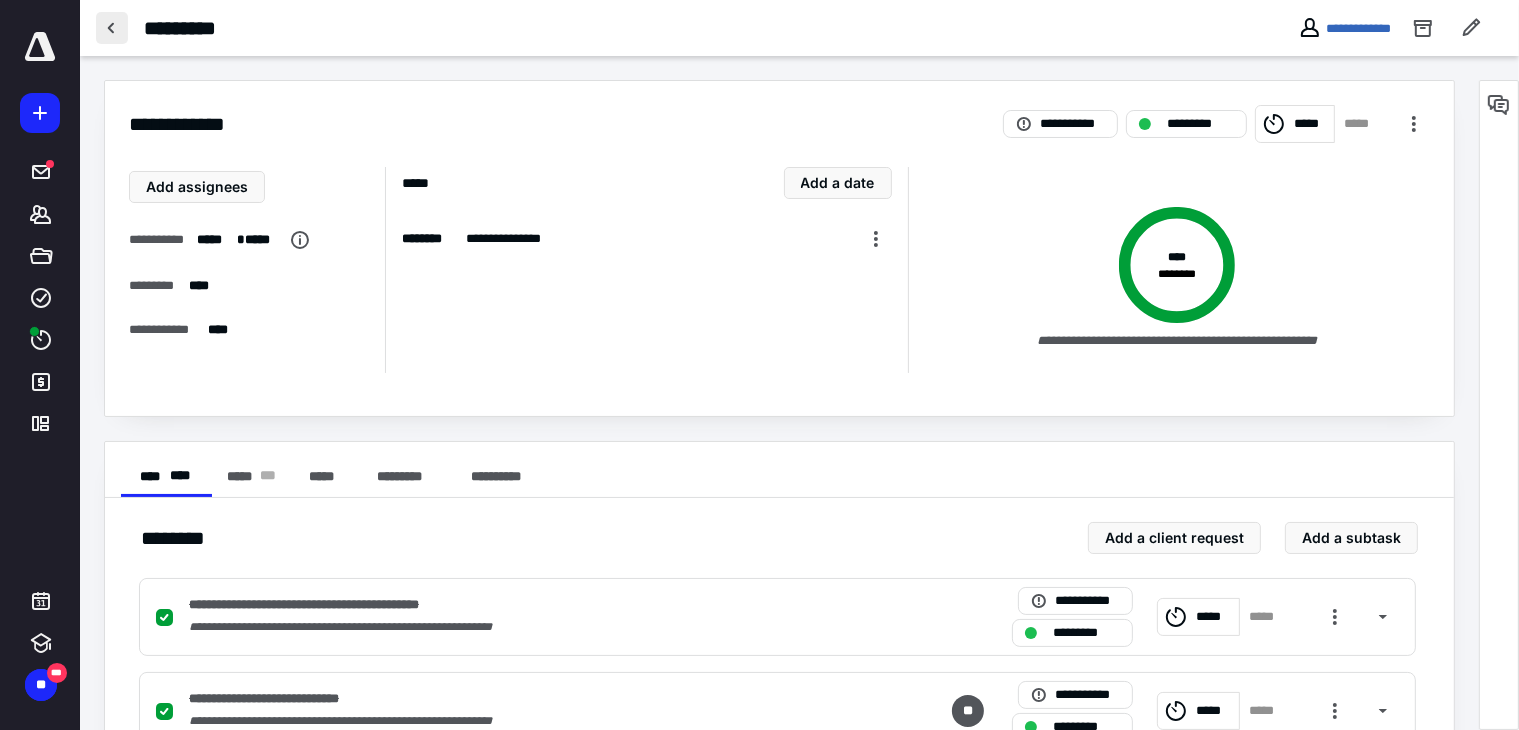 click at bounding box center (112, 28) 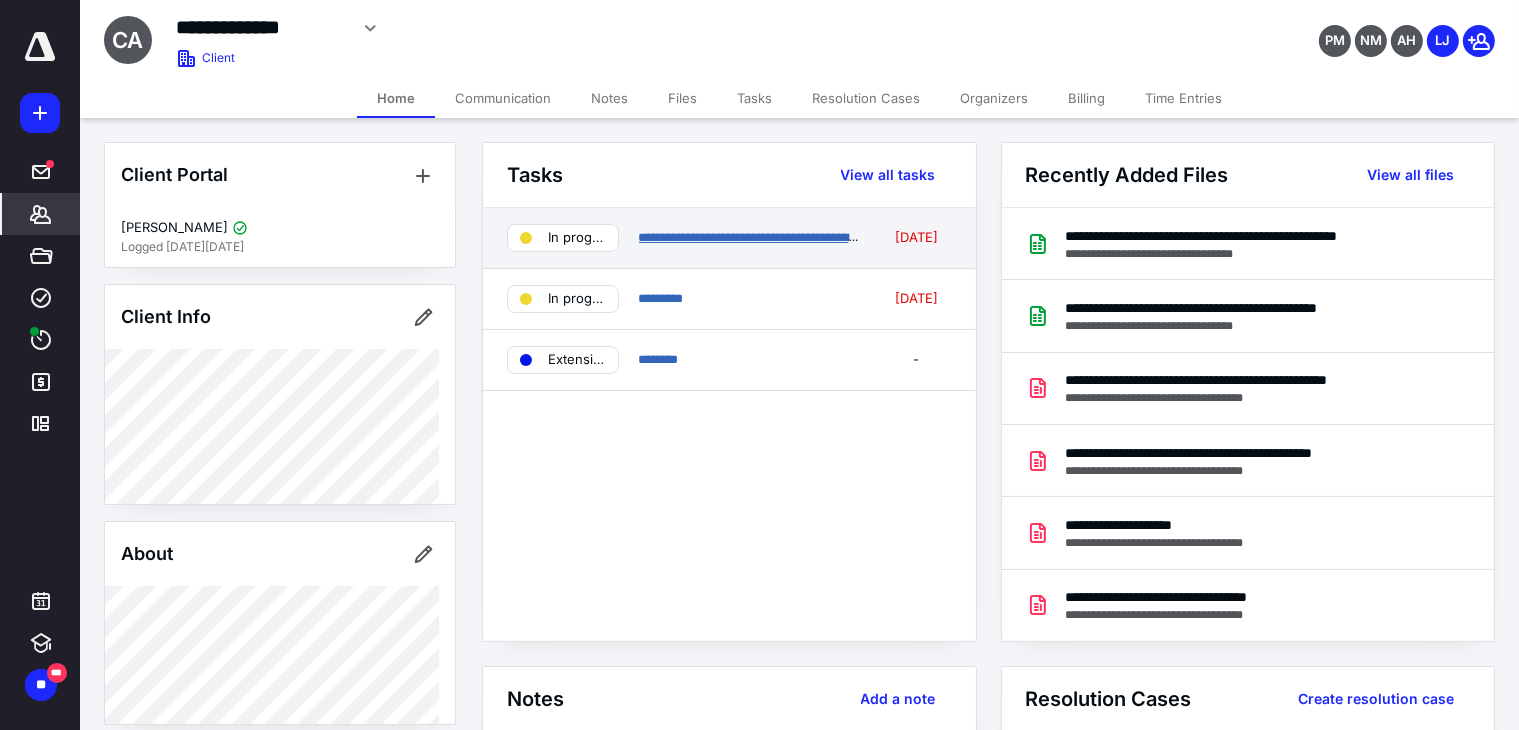 click on "**********" at bounding box center (756, 237) 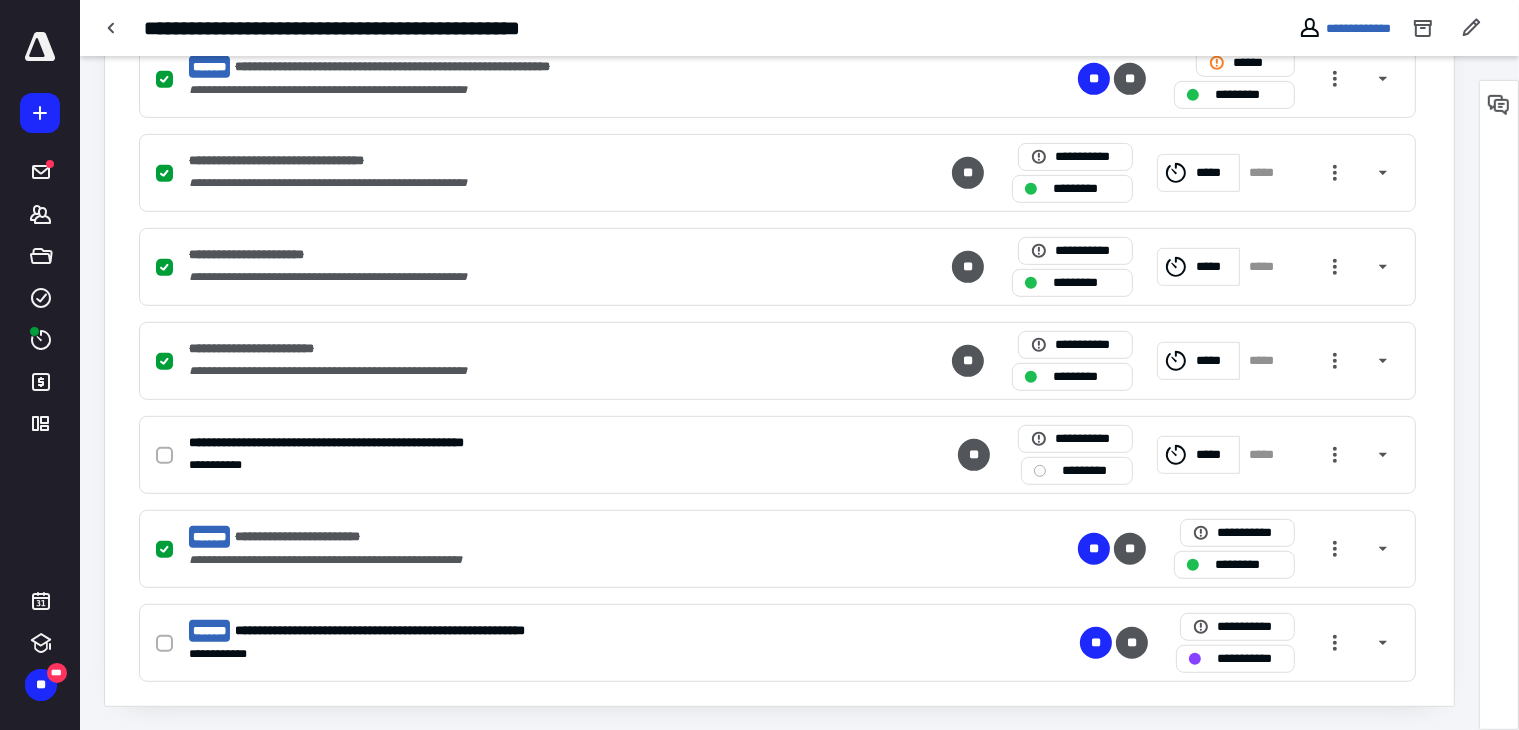 scroll, scrollTop: 915, scrollLeft: 0, axis: vertical 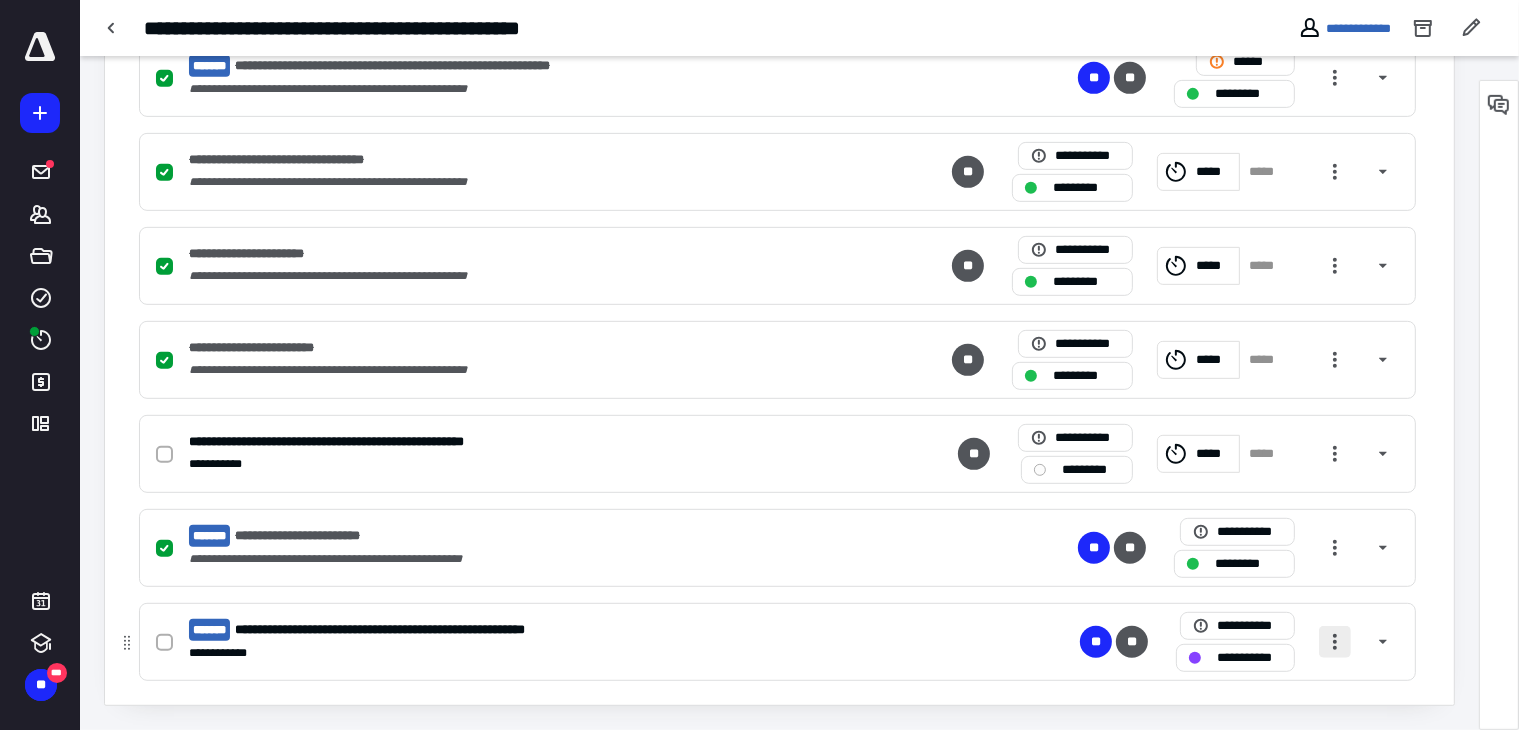click at bounding box center (1335, 642) 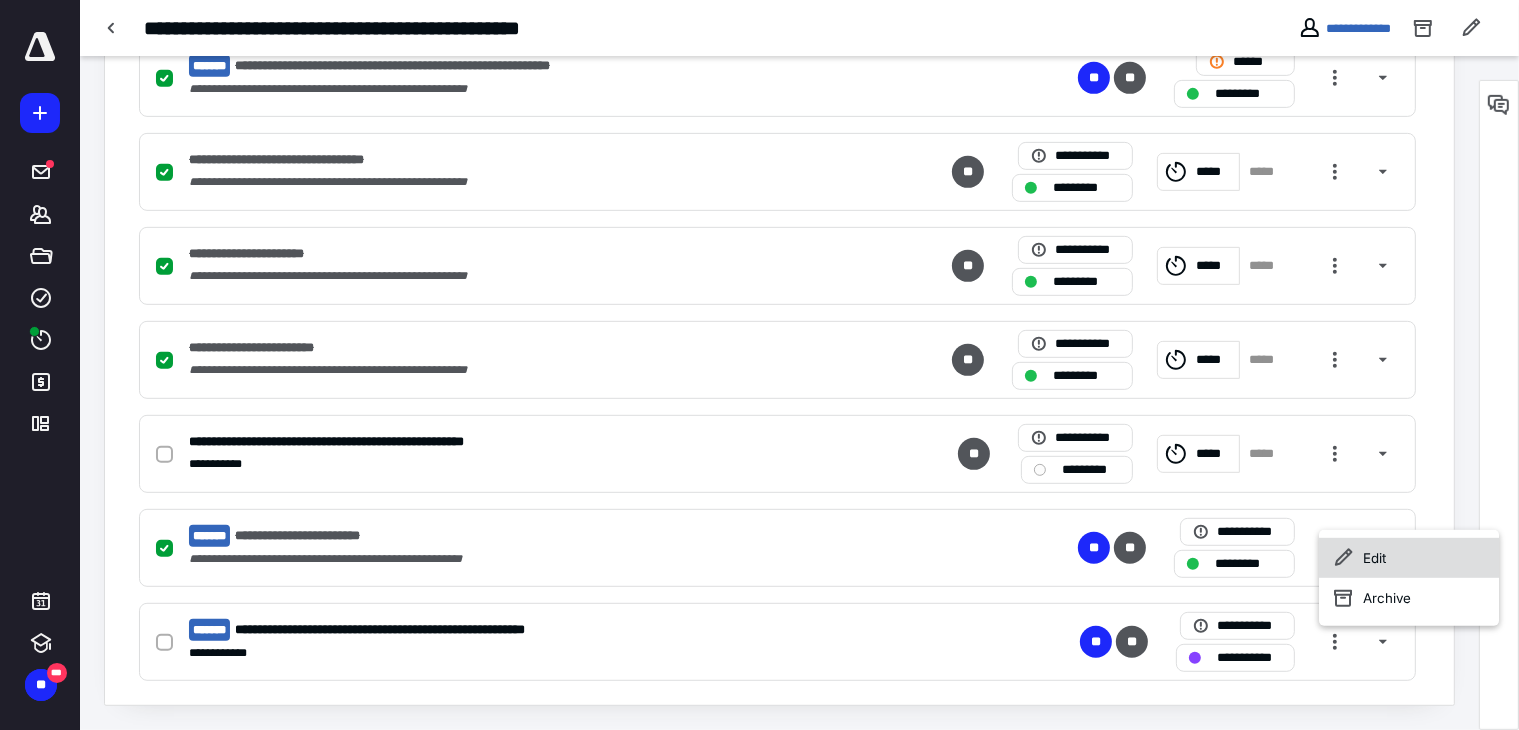 click on "Edit" at bounding box center (1409, 558) 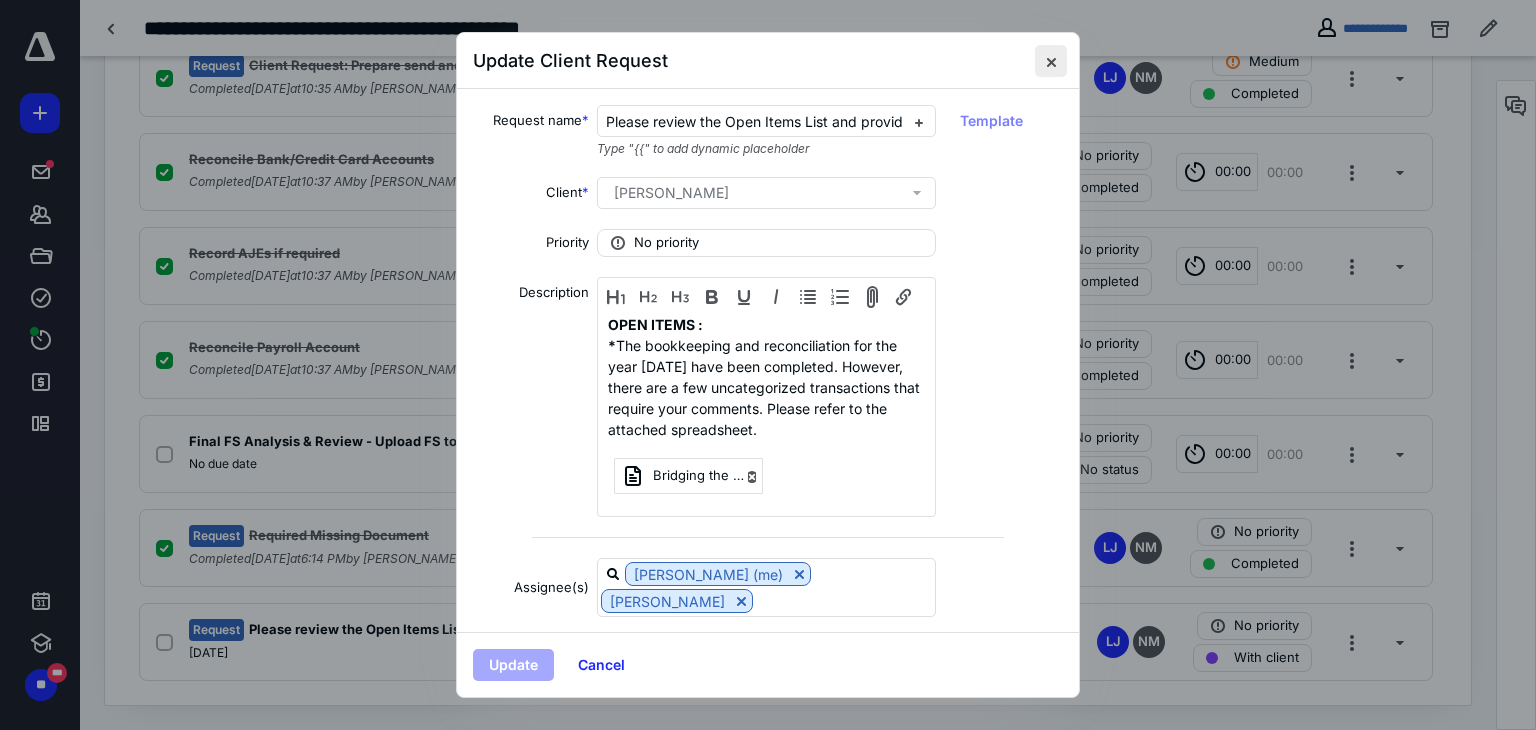 click at bounding box center (1051, 61) 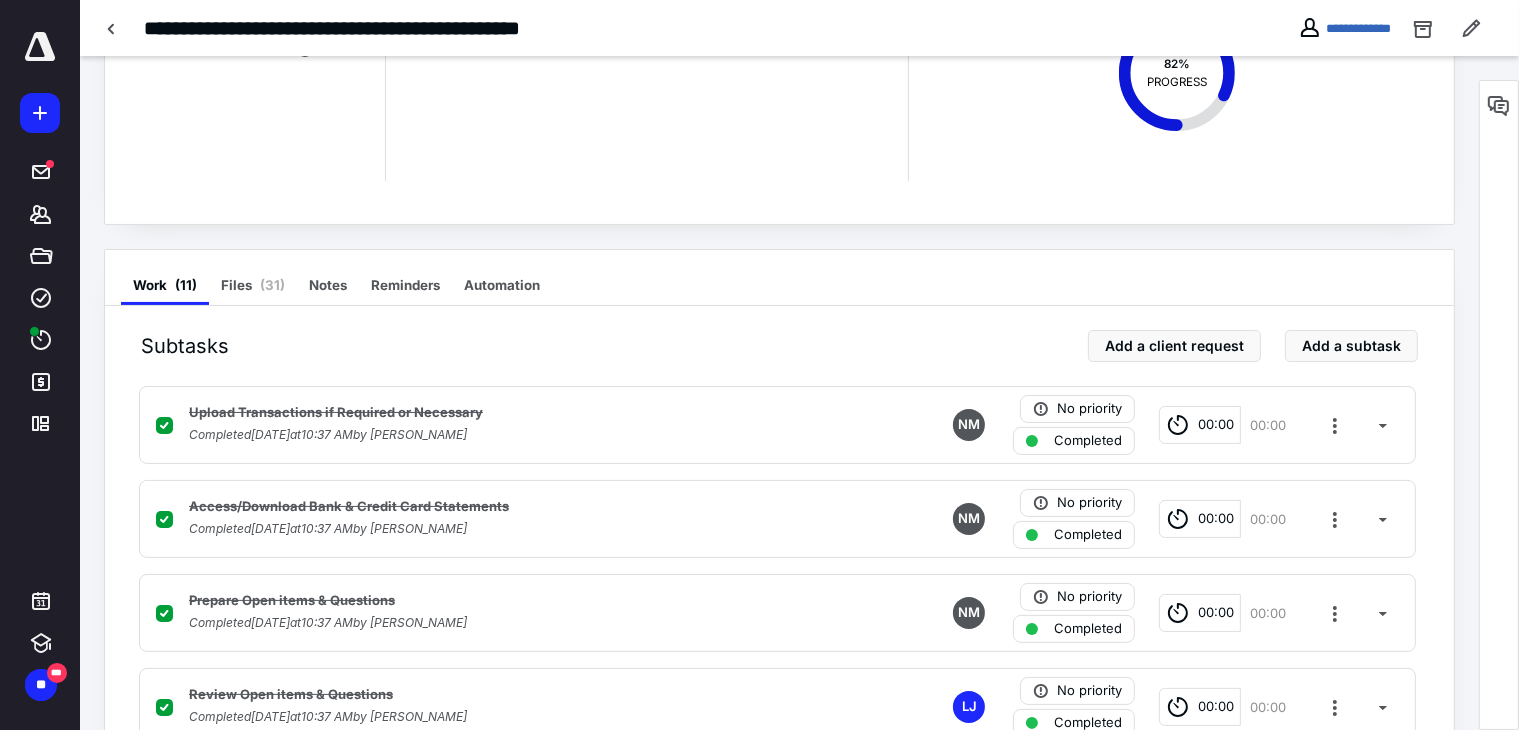 scroll, scrollTop: 0, scrollLeft: 0, axis: both 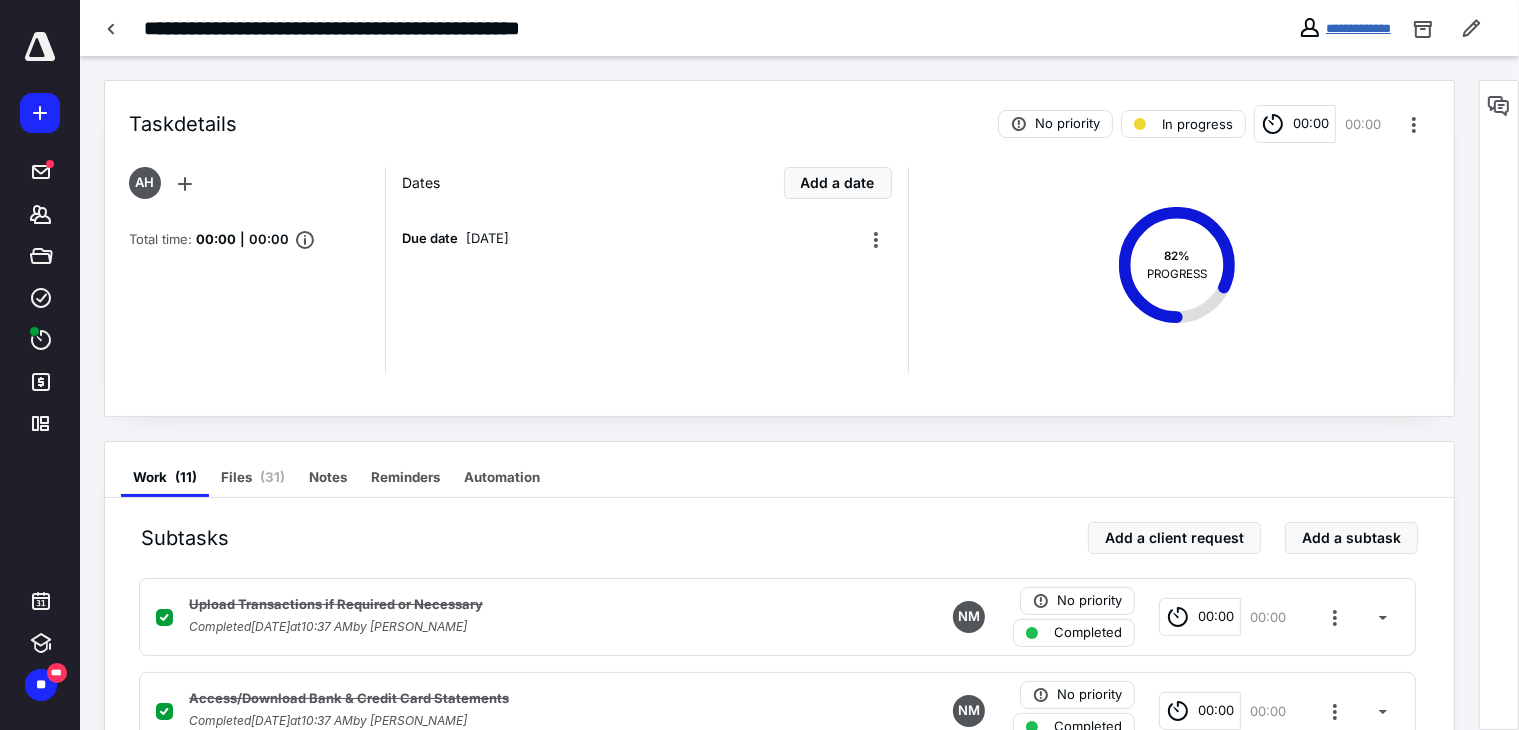 click on "**********" at bounding box center [1358, 28] 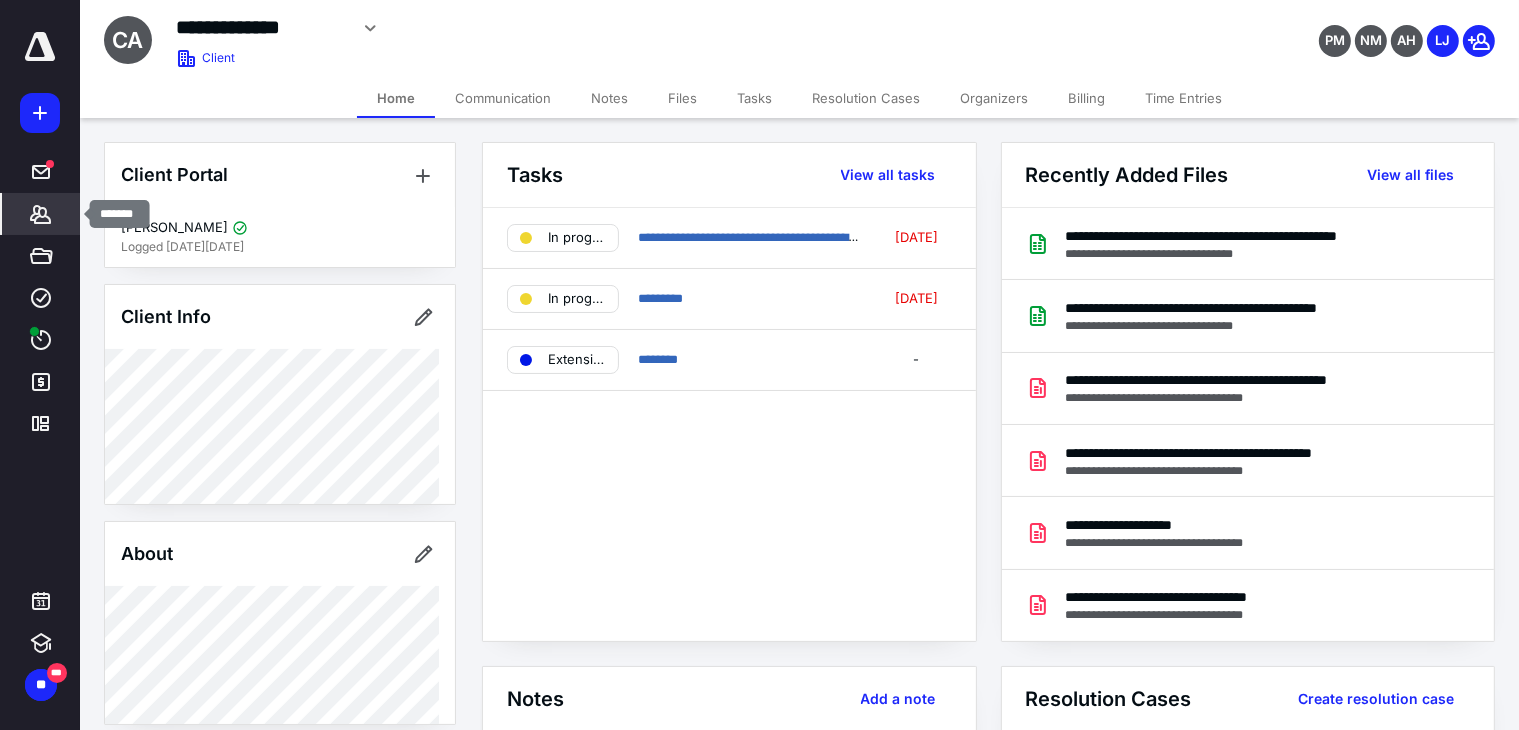 click on "*******" at bounding box center [41, 214] 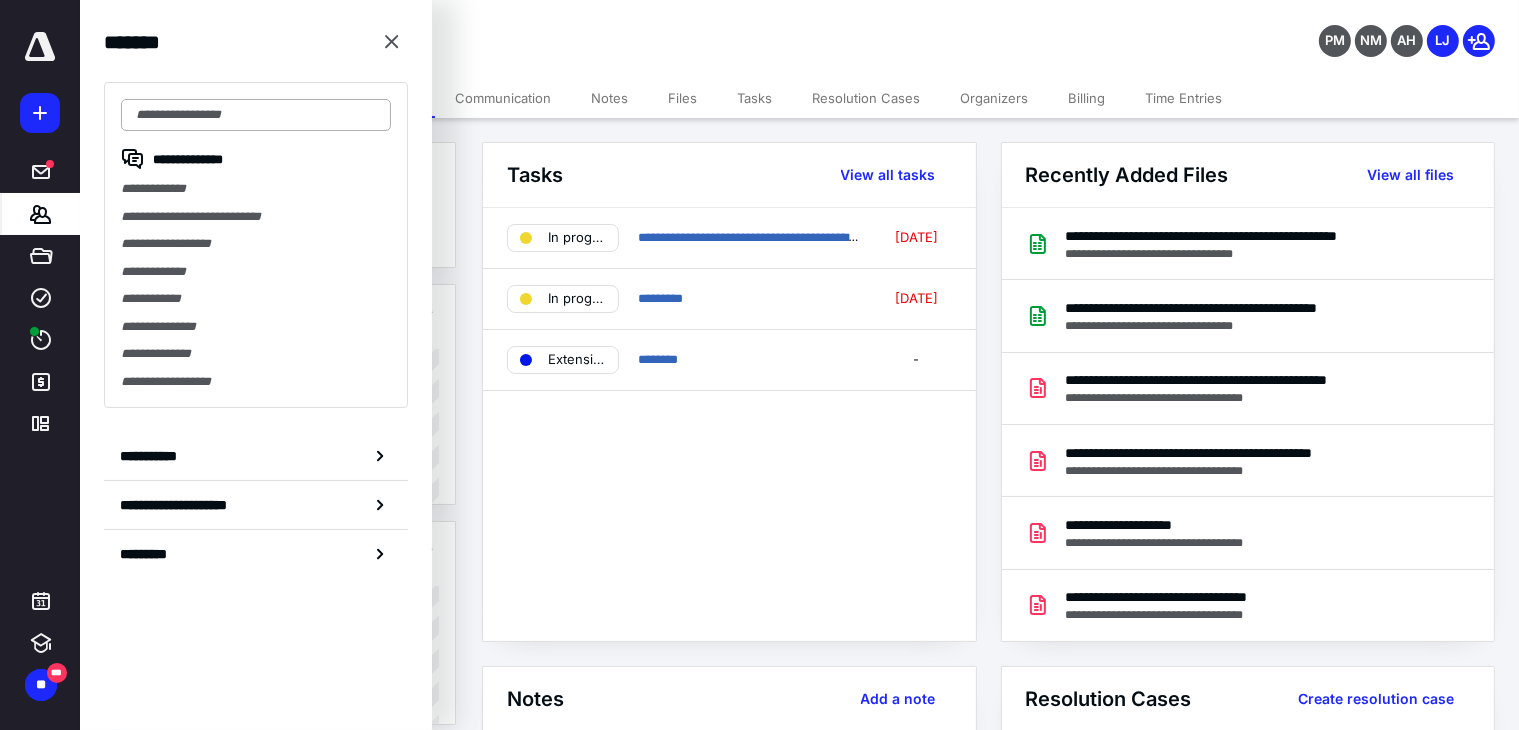click at bounding box center [256, 115] 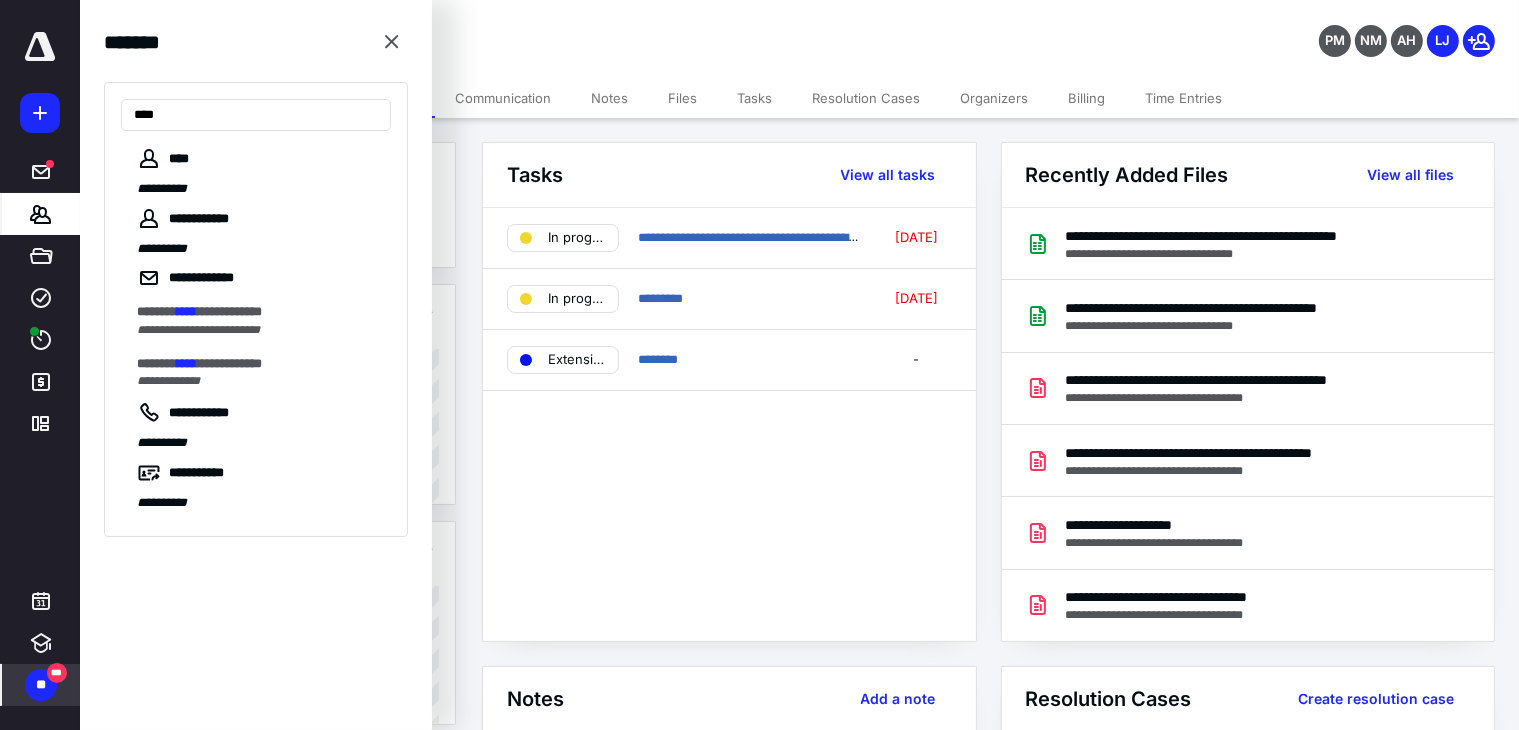 type on "****" 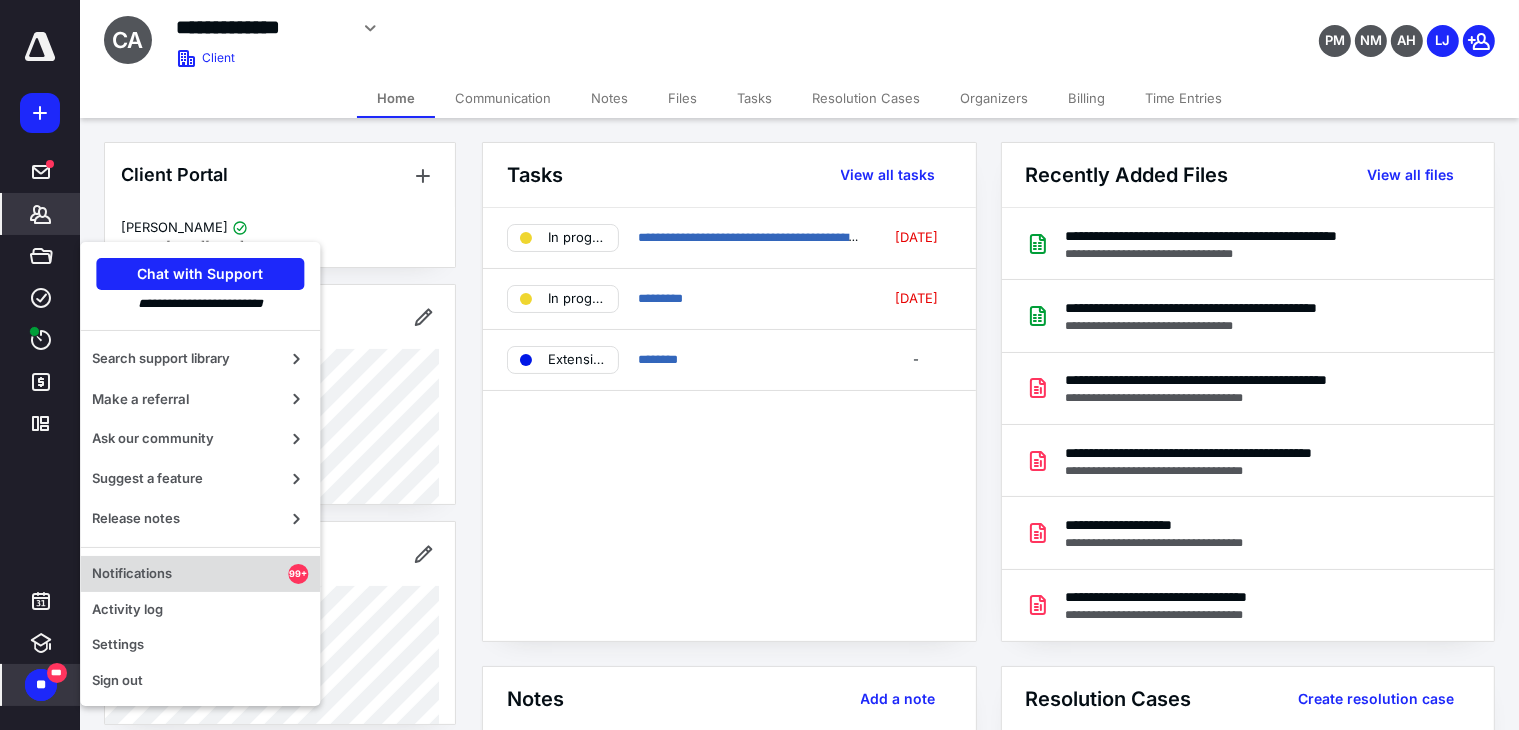 click on "Notifications" at bounding box center (190, 574) 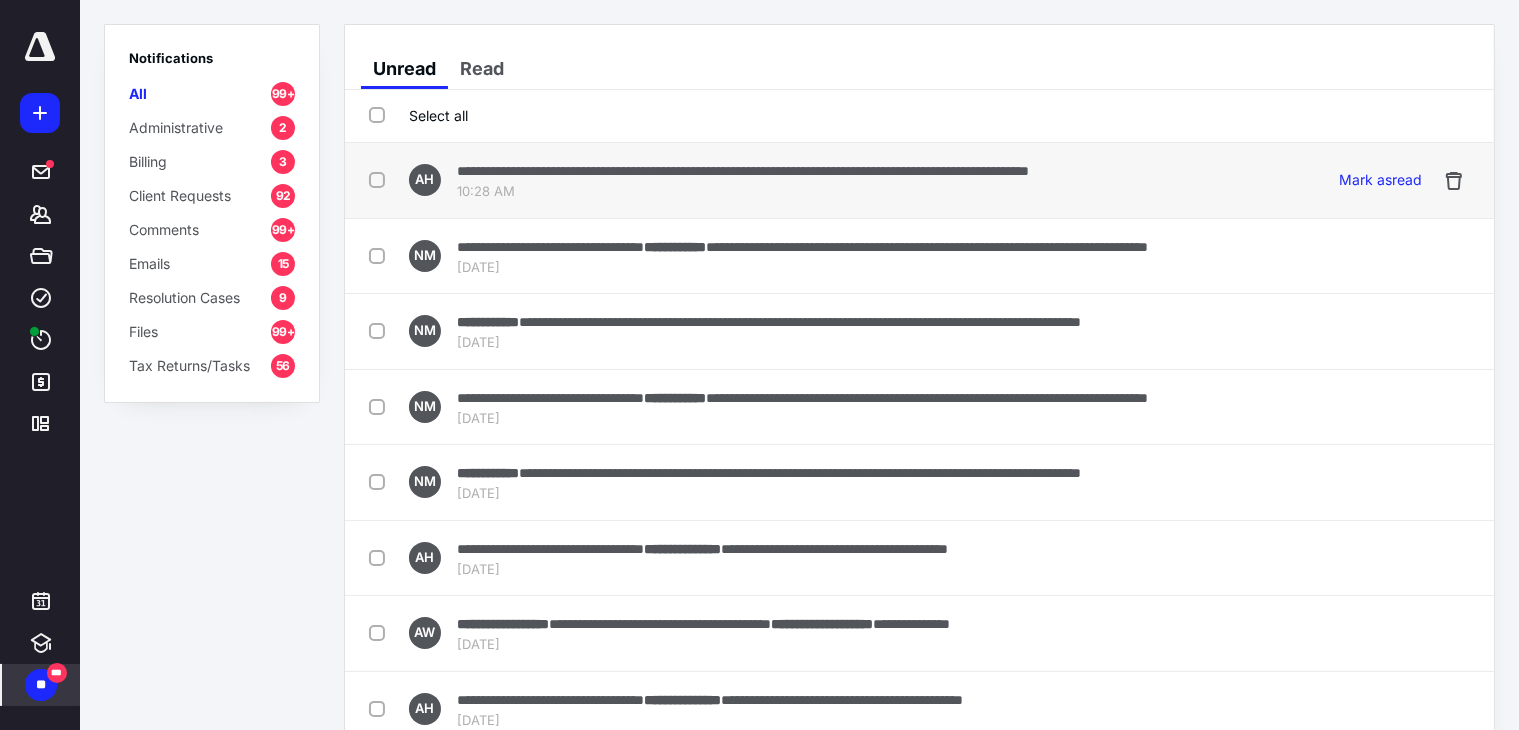 click on "10:28 AM" at bounding box center (743, 192) 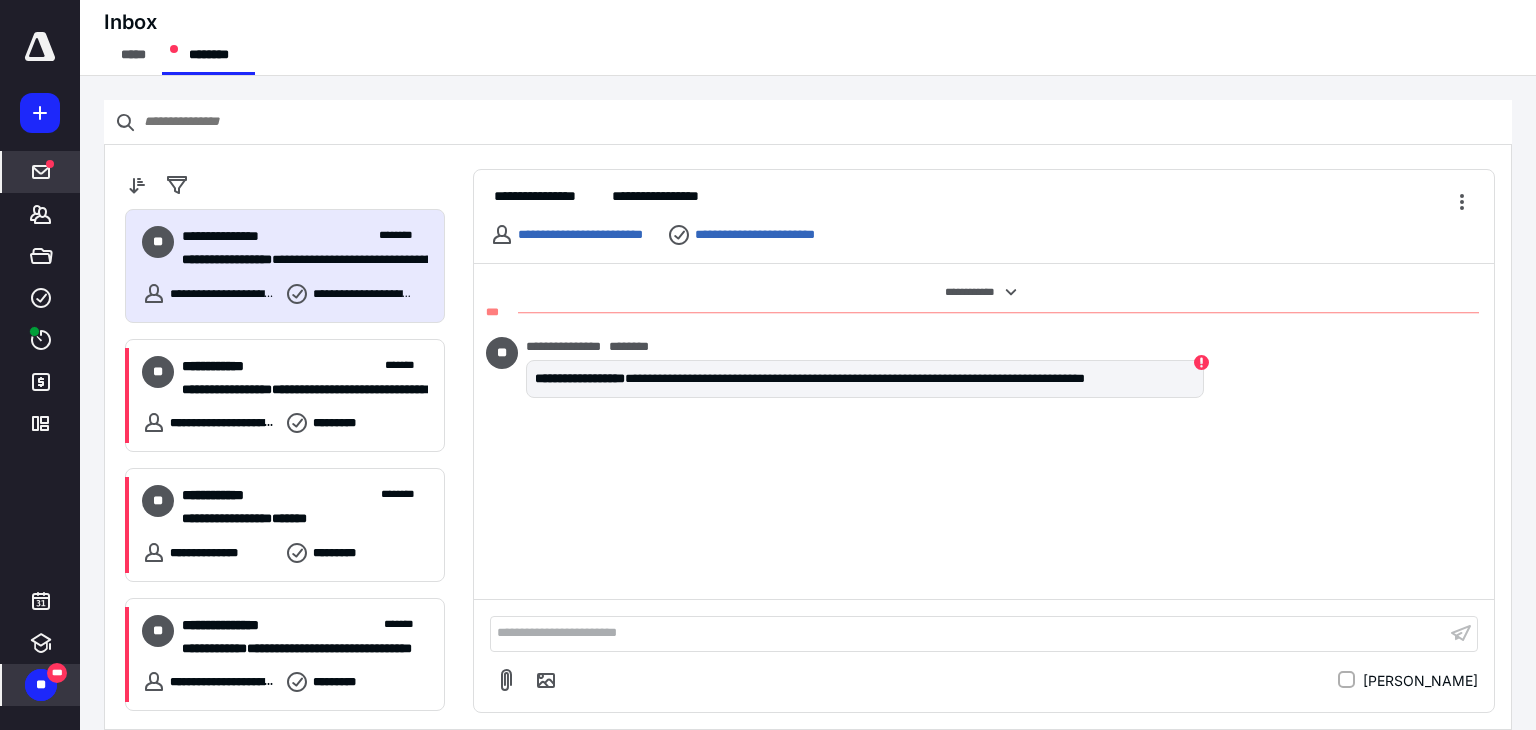 click on "**********" at bounding box center (984, 431) 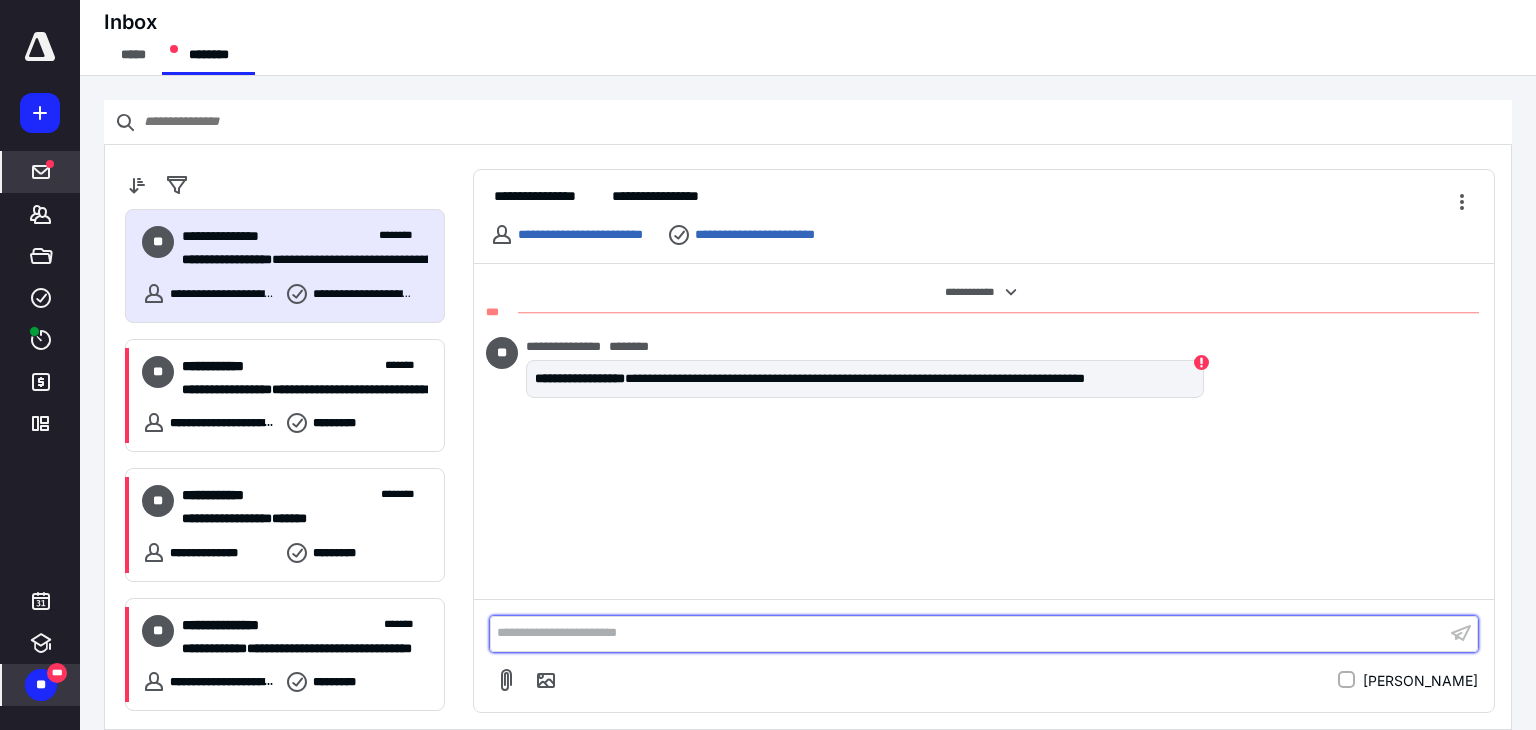 click on "**********" at bounding box center [968, 633] 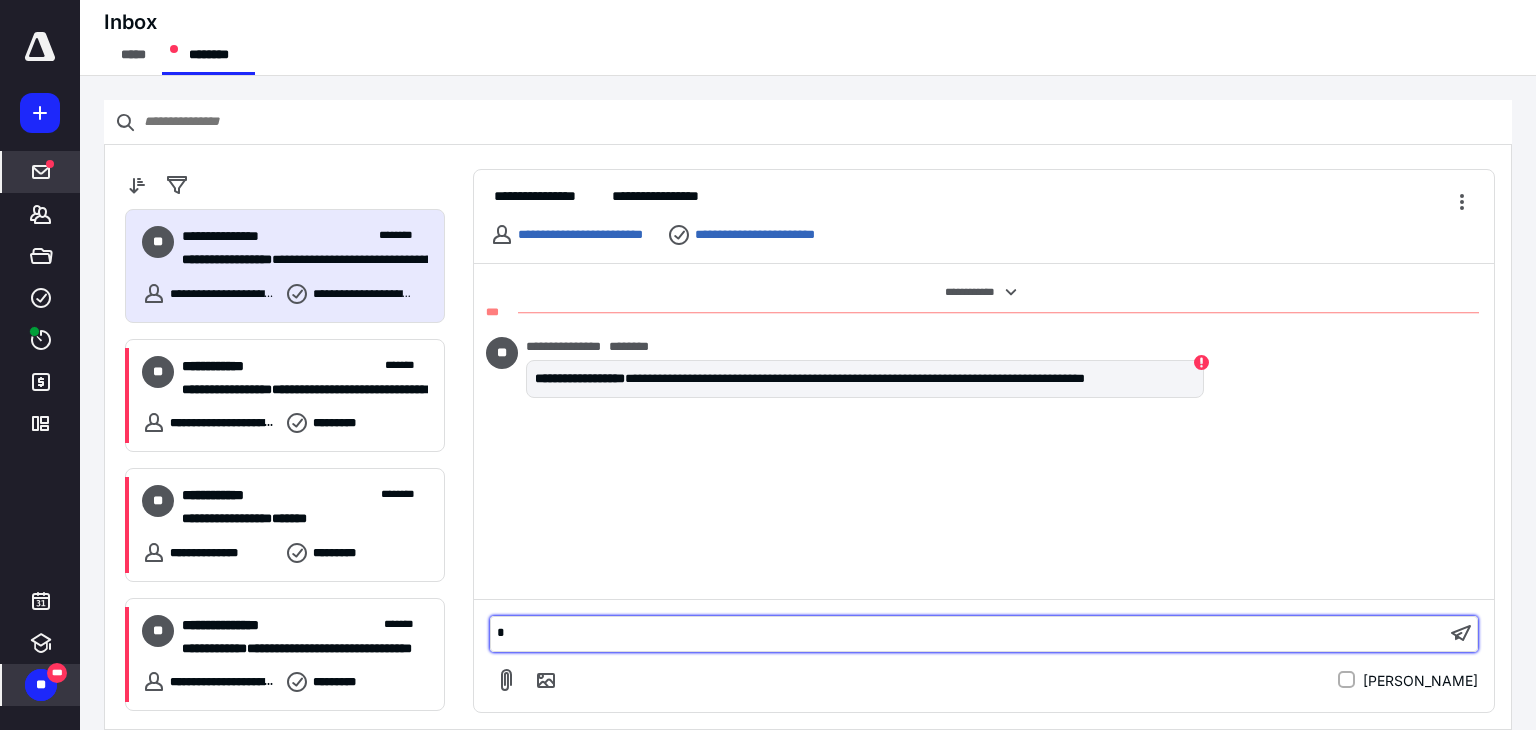 type 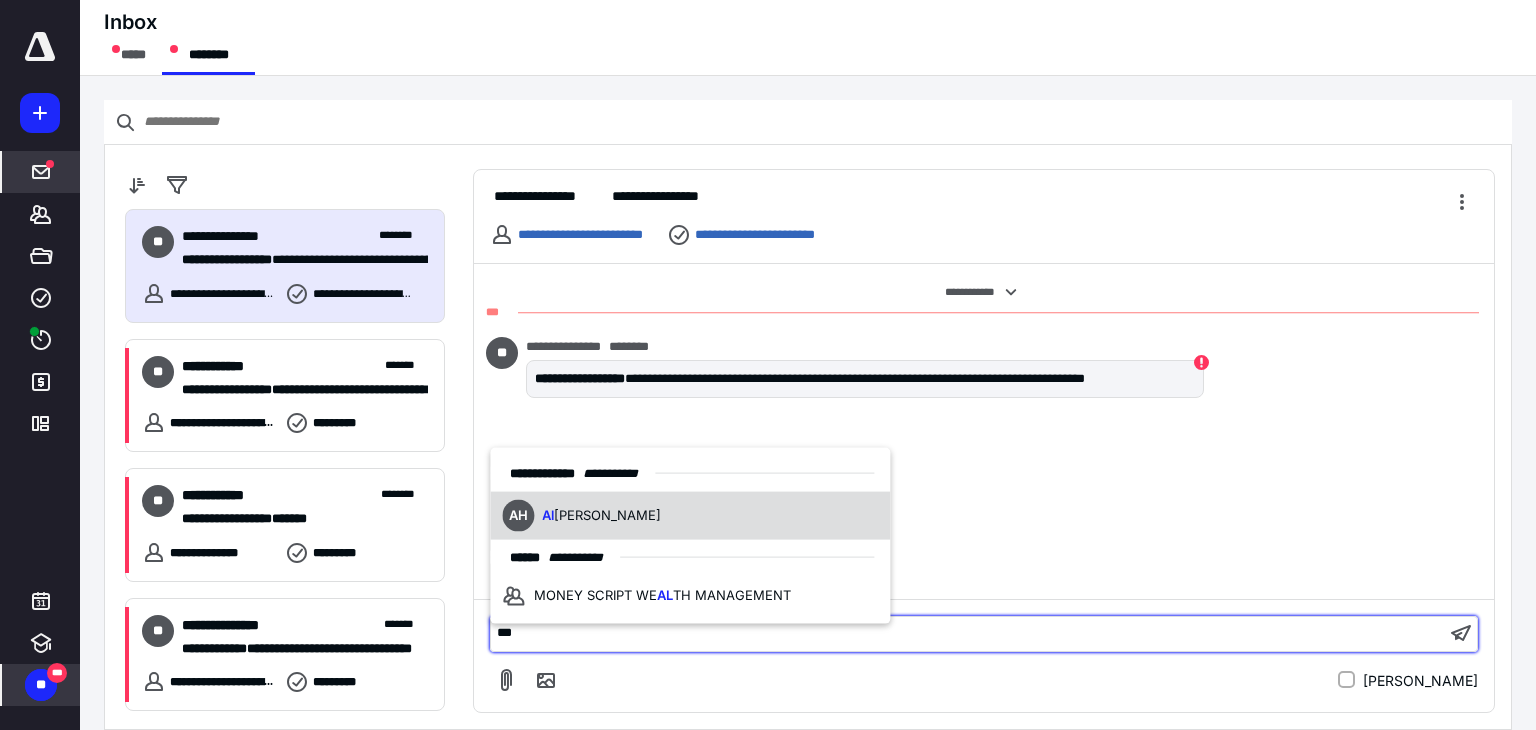 click on "AH Al [PERSON_NAME]" at bounding box center (690, 515) 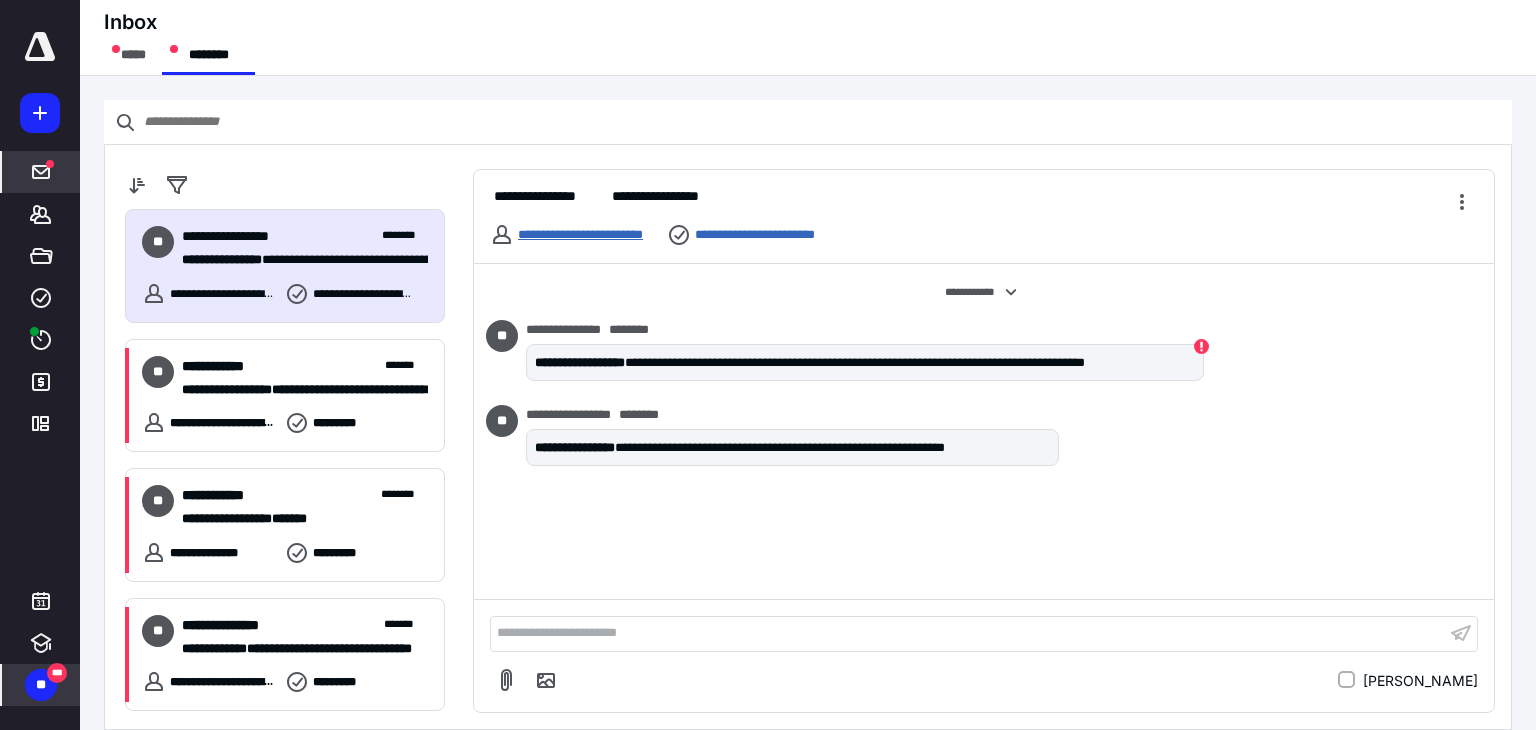 click on "**********" at bounding box center (580, 234) 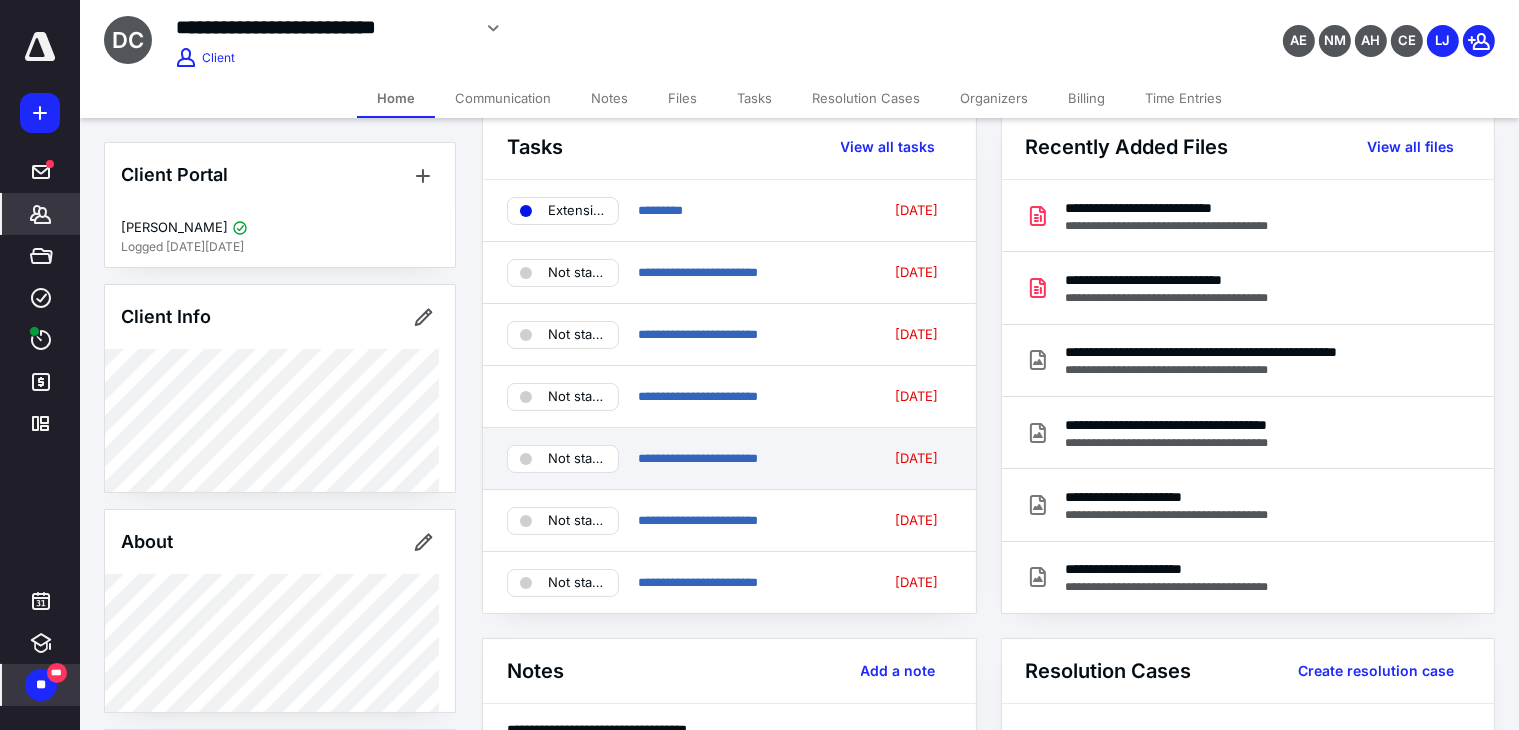 scroll, scrollTop: 0, scrollLeft: 0, axis: both 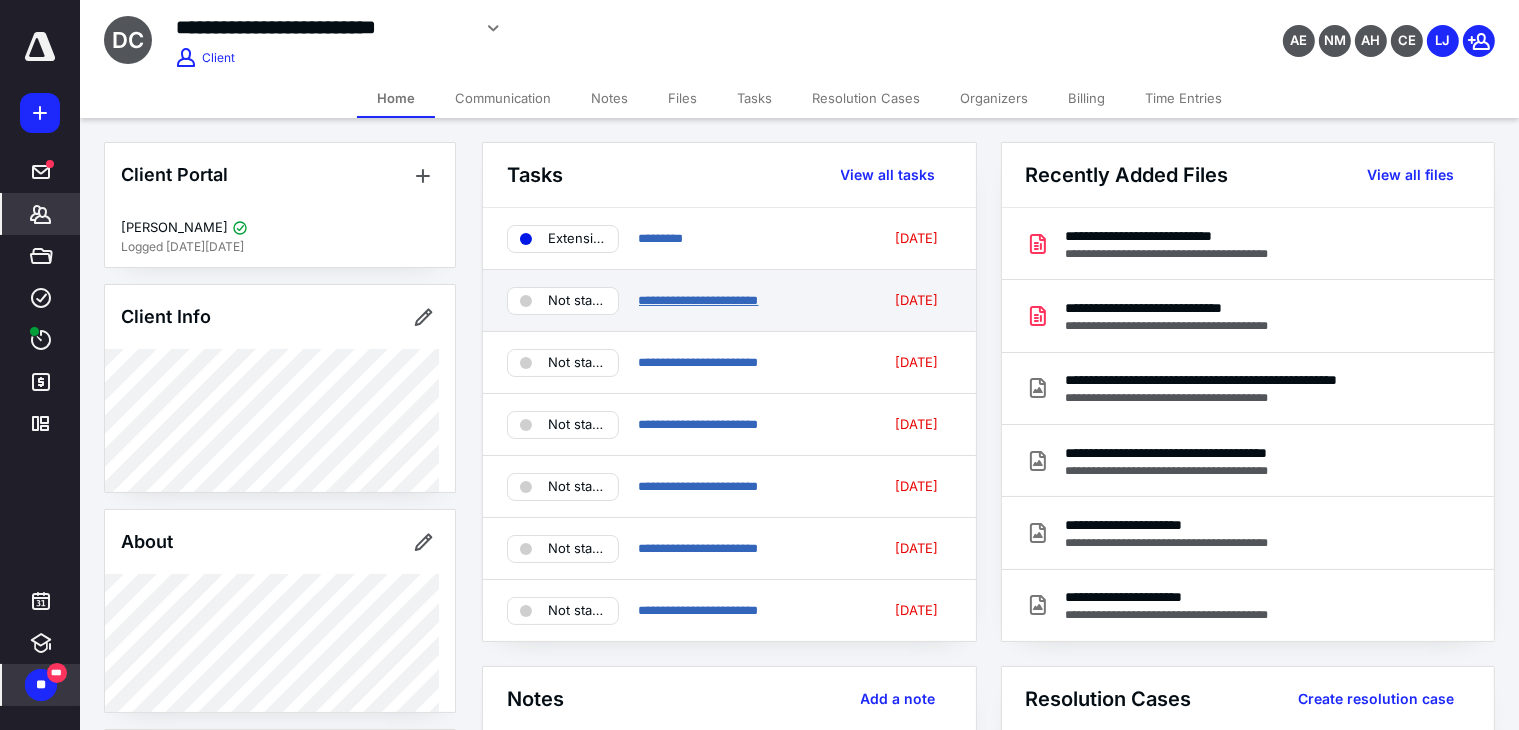 click on "**********" at bounding box center (699, 300) 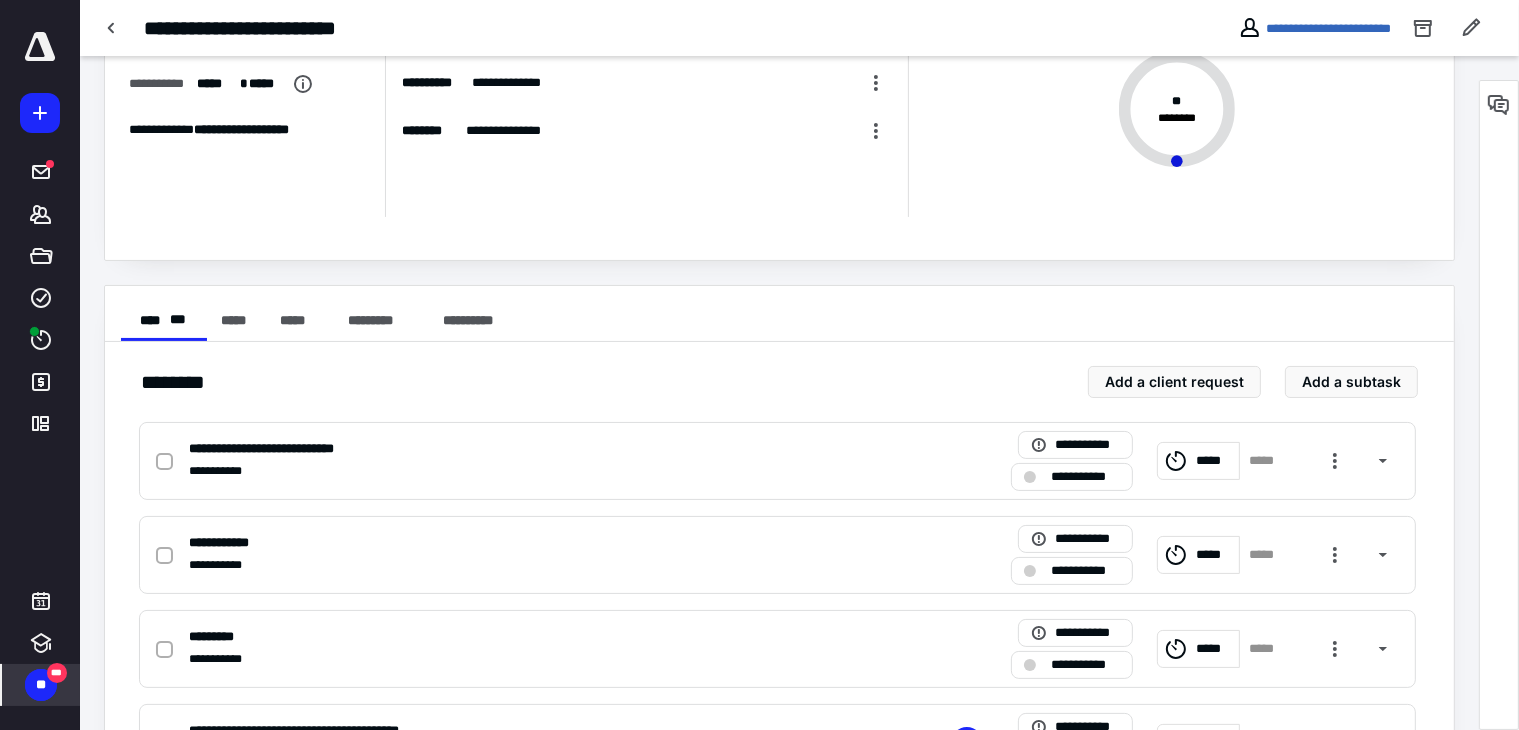scroll, scrollTop: 0, scrollLeft: 0, axis: both 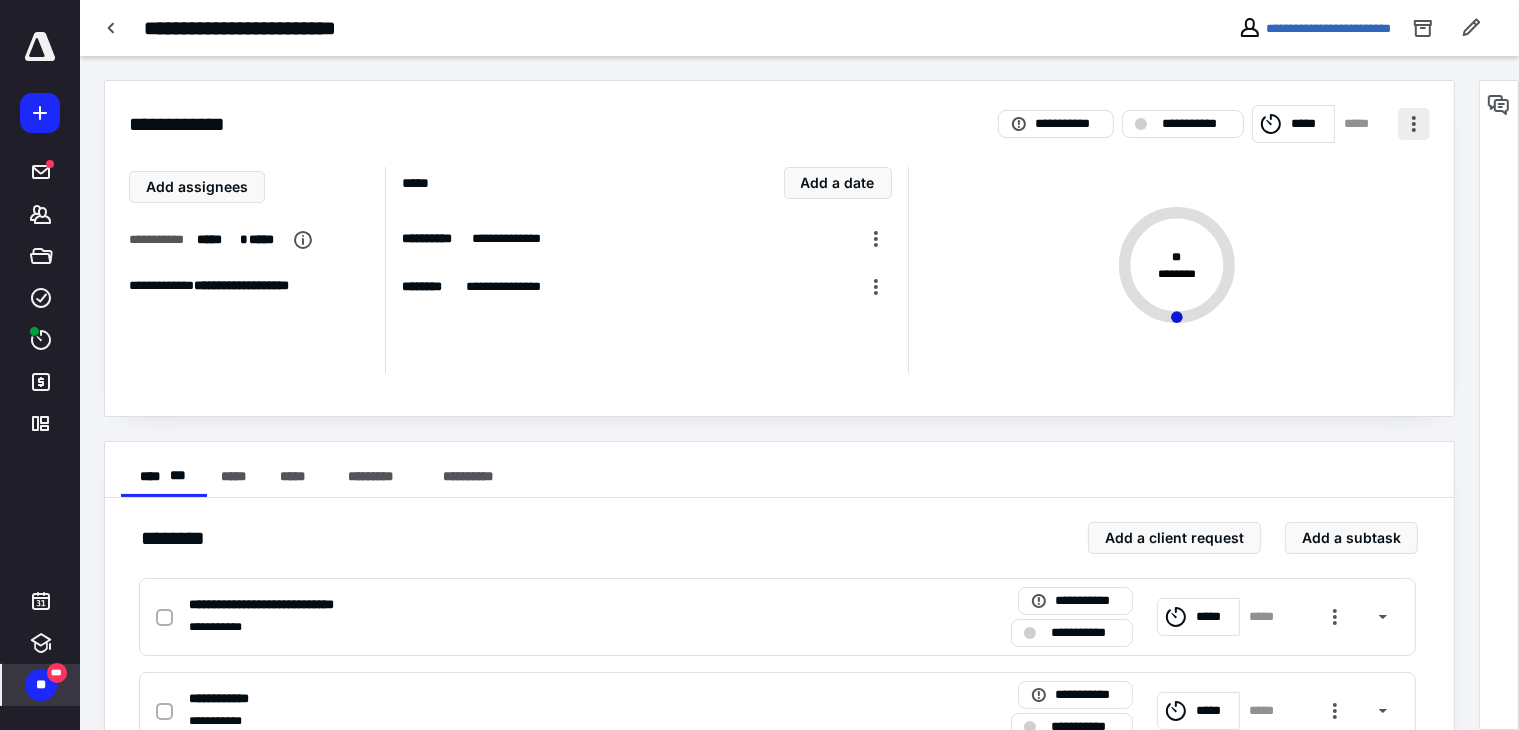 click at bounding box center (1414, 124) 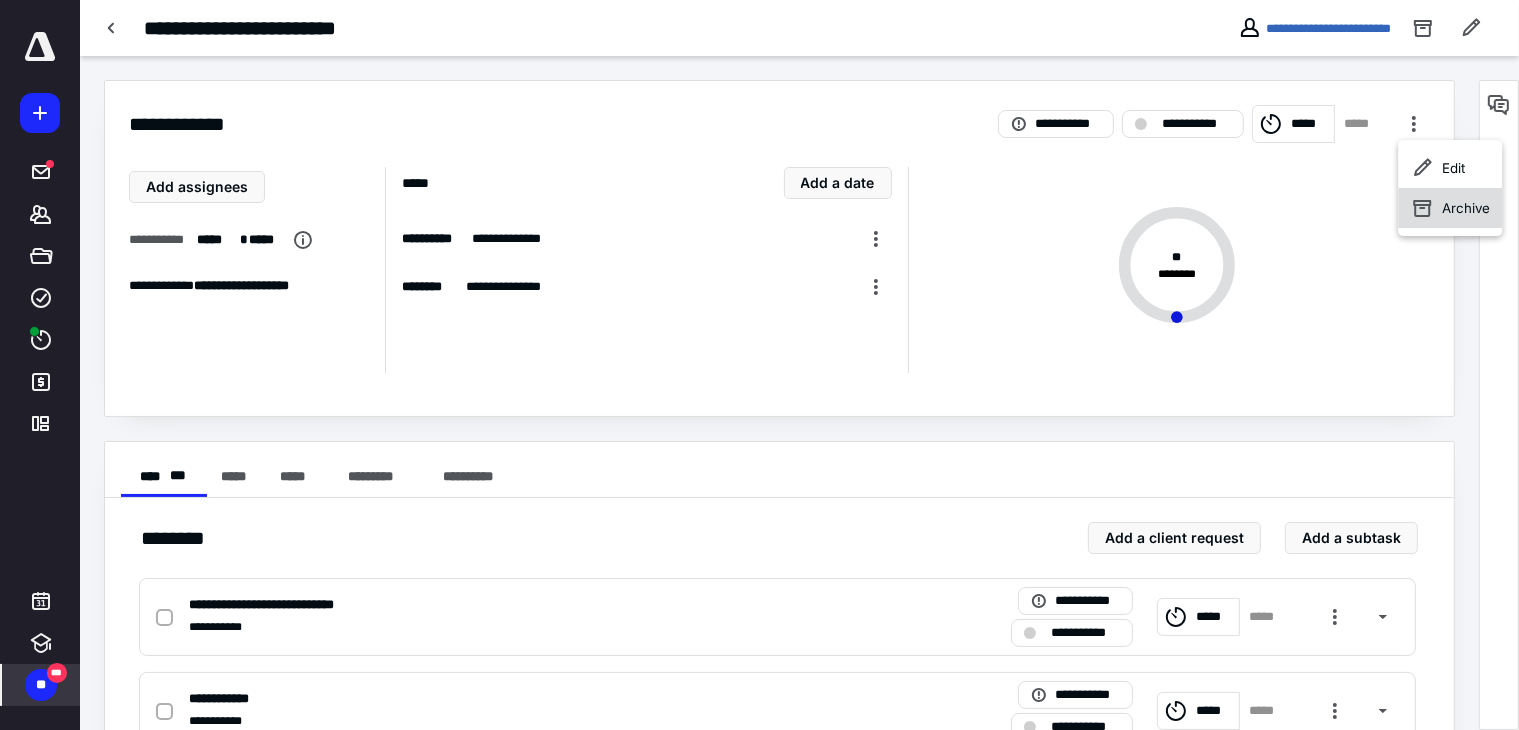click on "Archive" at bounding box center (1466, 208) 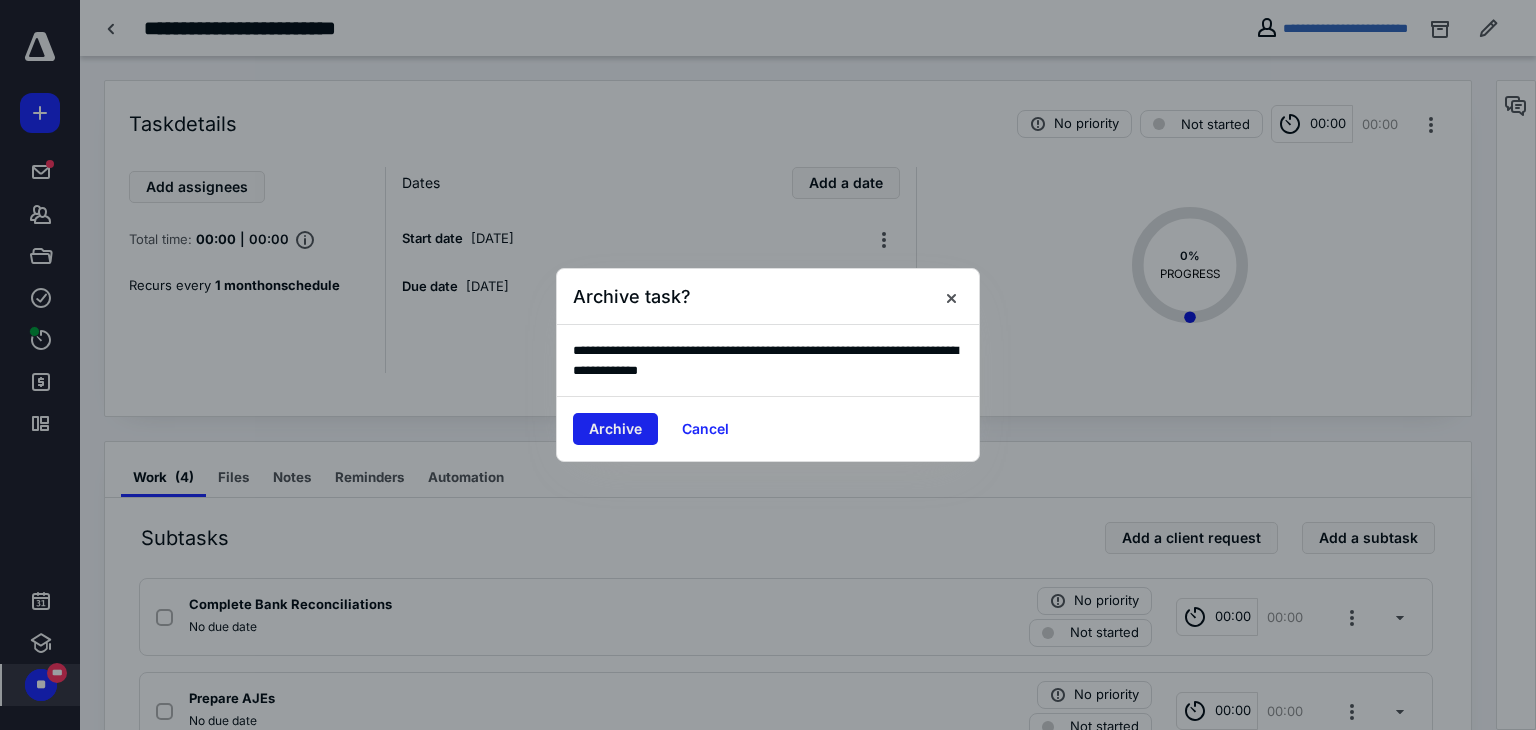click on "Archive" at bounding box center [615, 429] 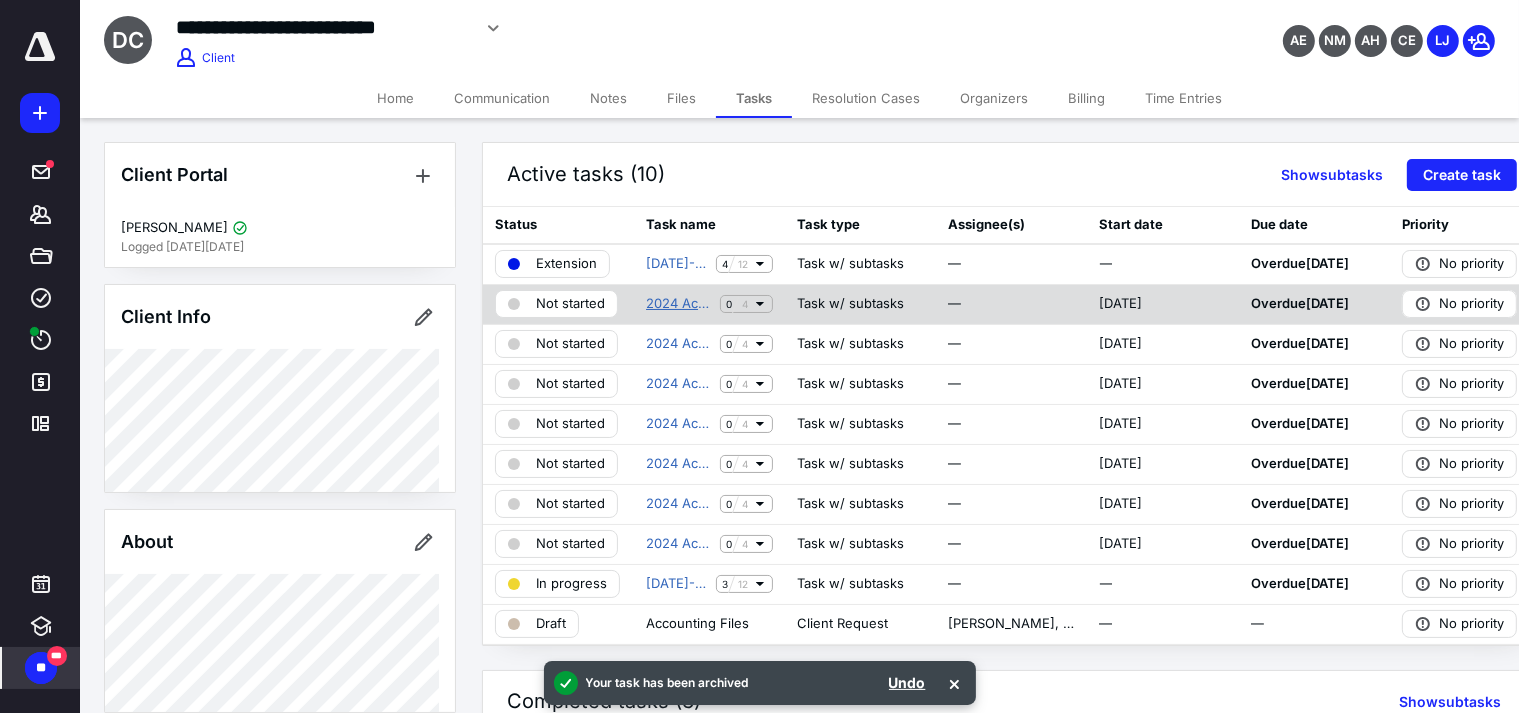click on "2024 Accounting -Monthly" at bounding box center (679, 304) 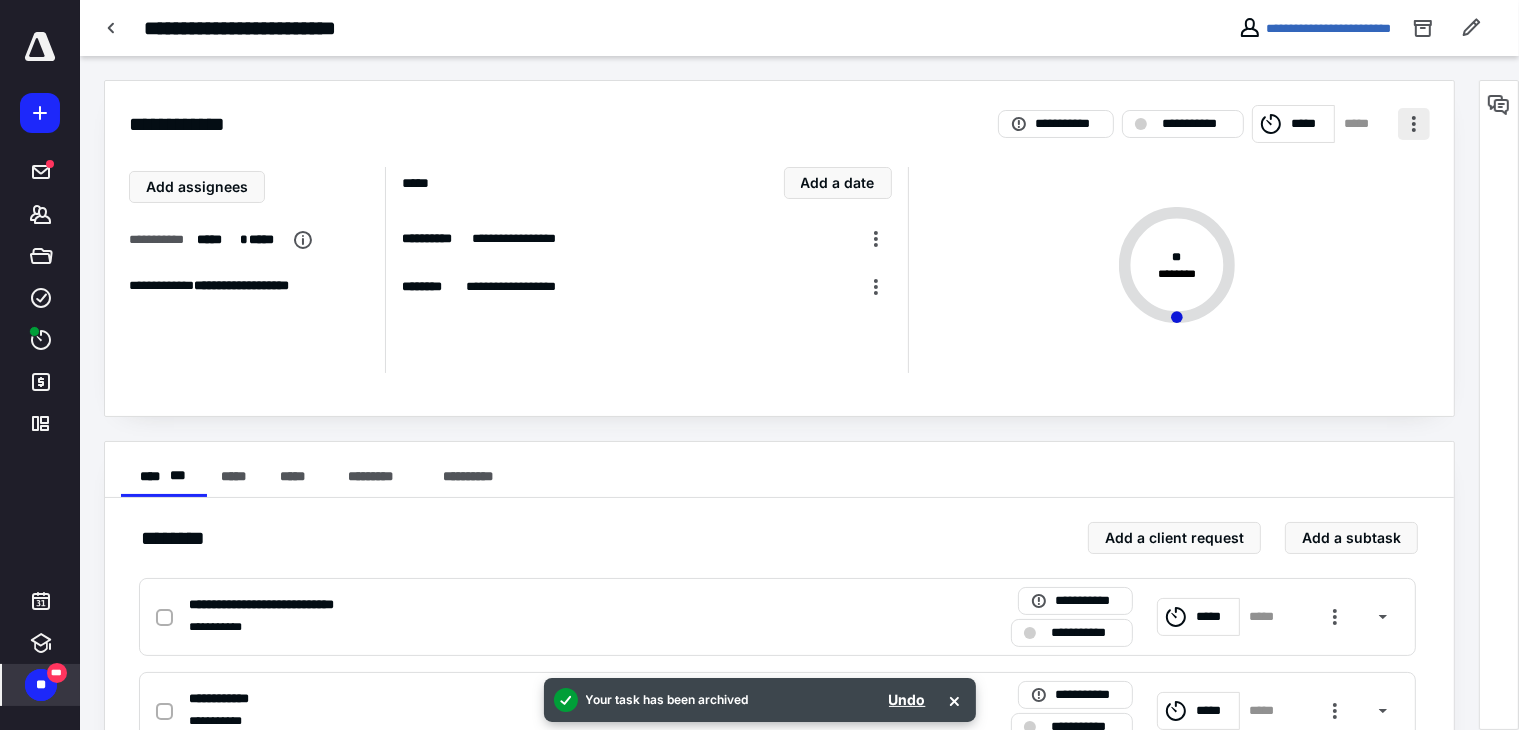 click at bounding box center (1414, 124) 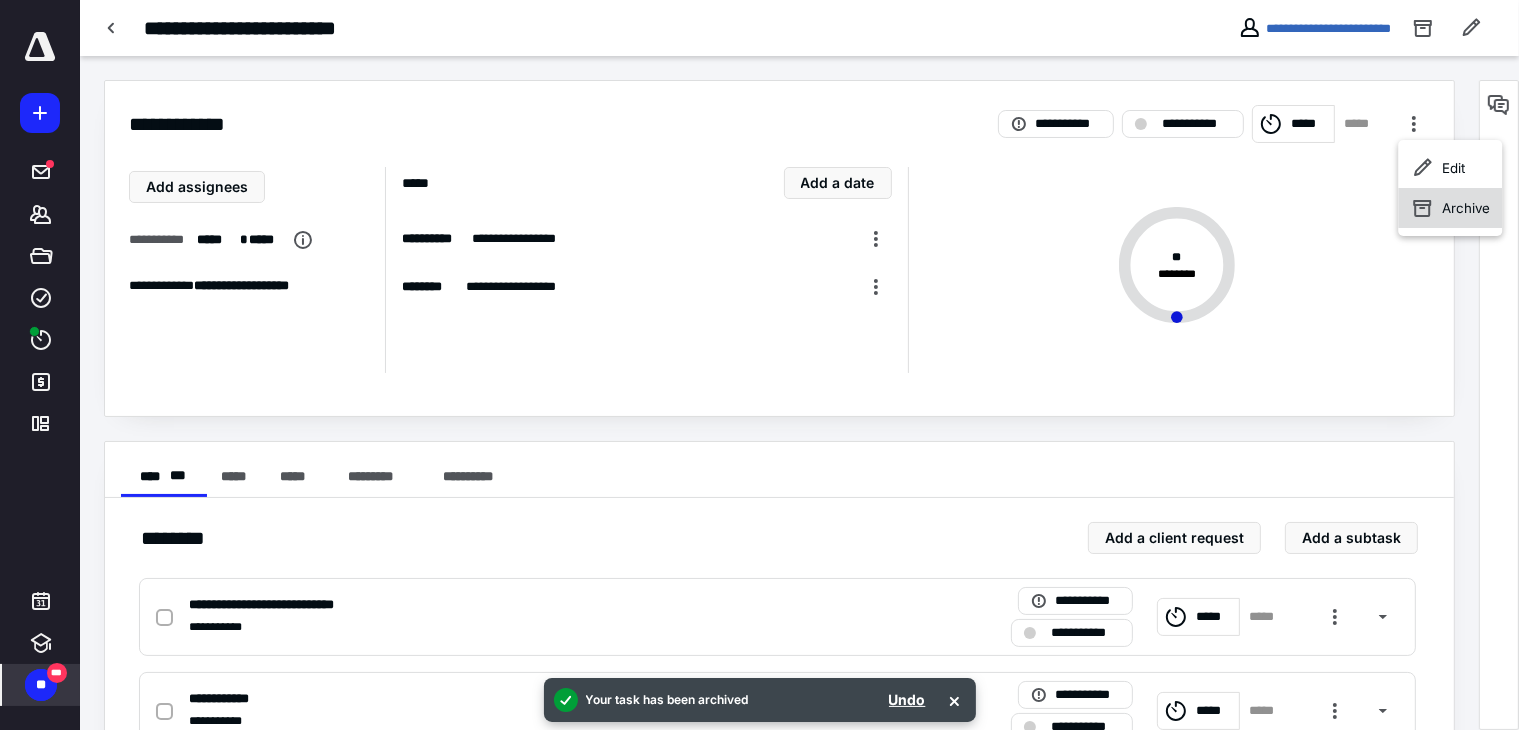 click on "Archive" at bounding box center (1450, 208) 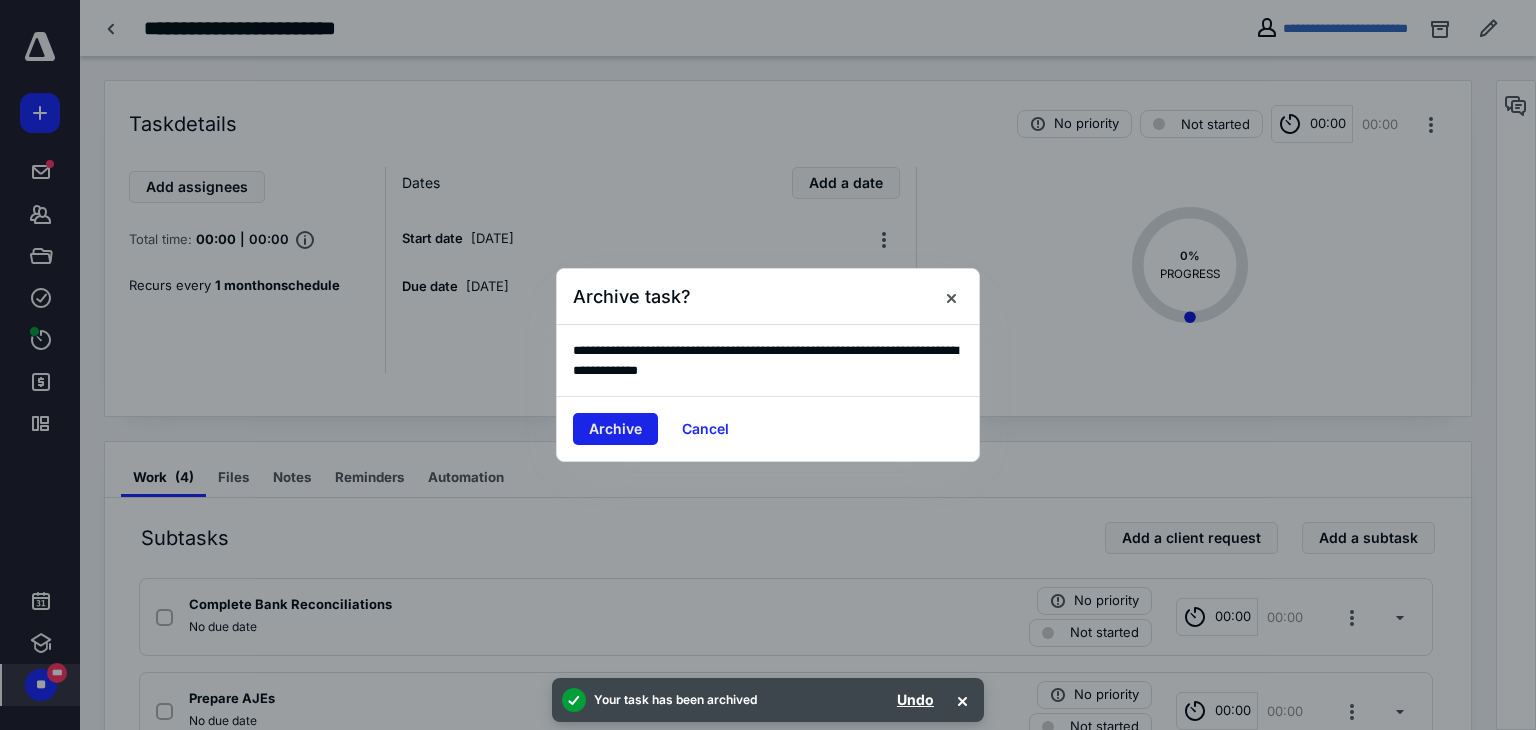 click on "Archive" at bounding box center (615, 429) 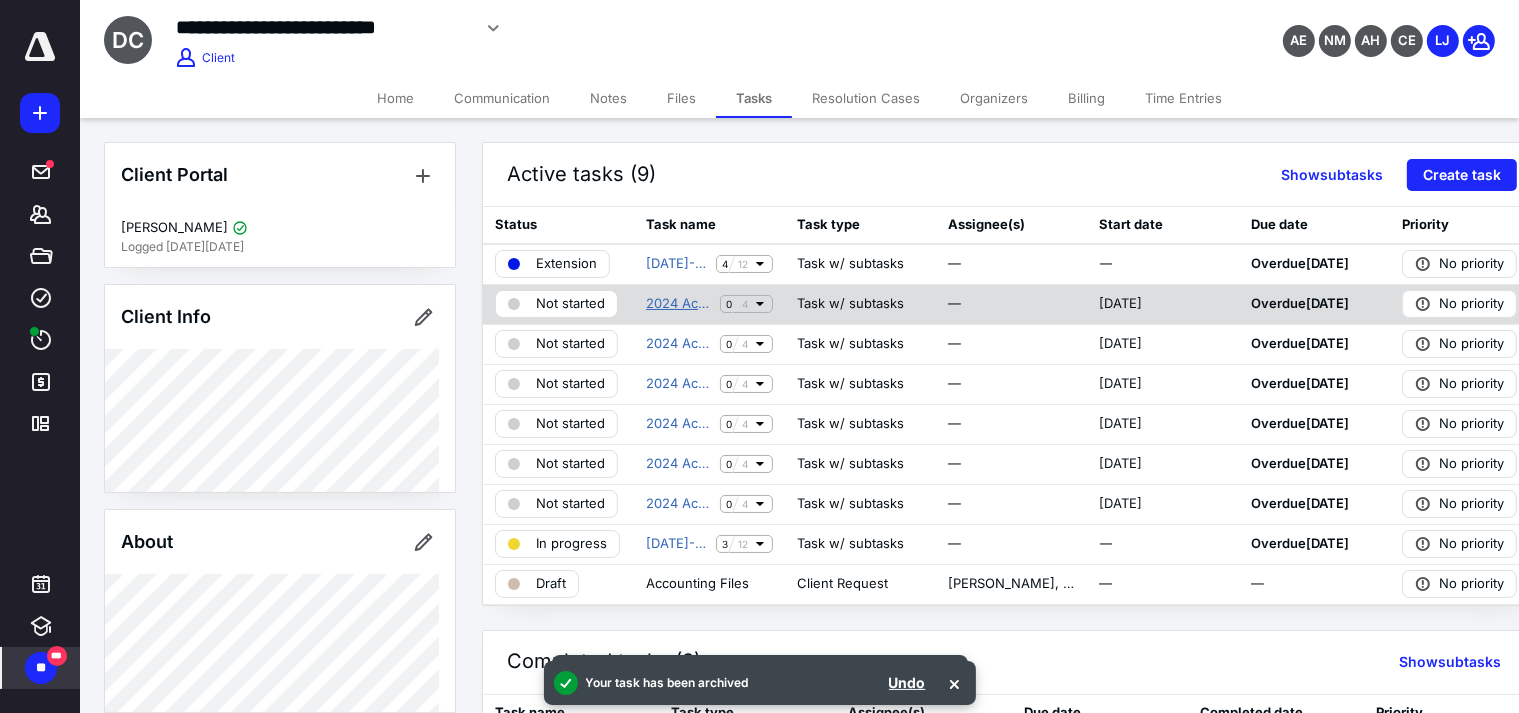 click on "2024 Accounting -Monthly" at bounding box center [679, 304] 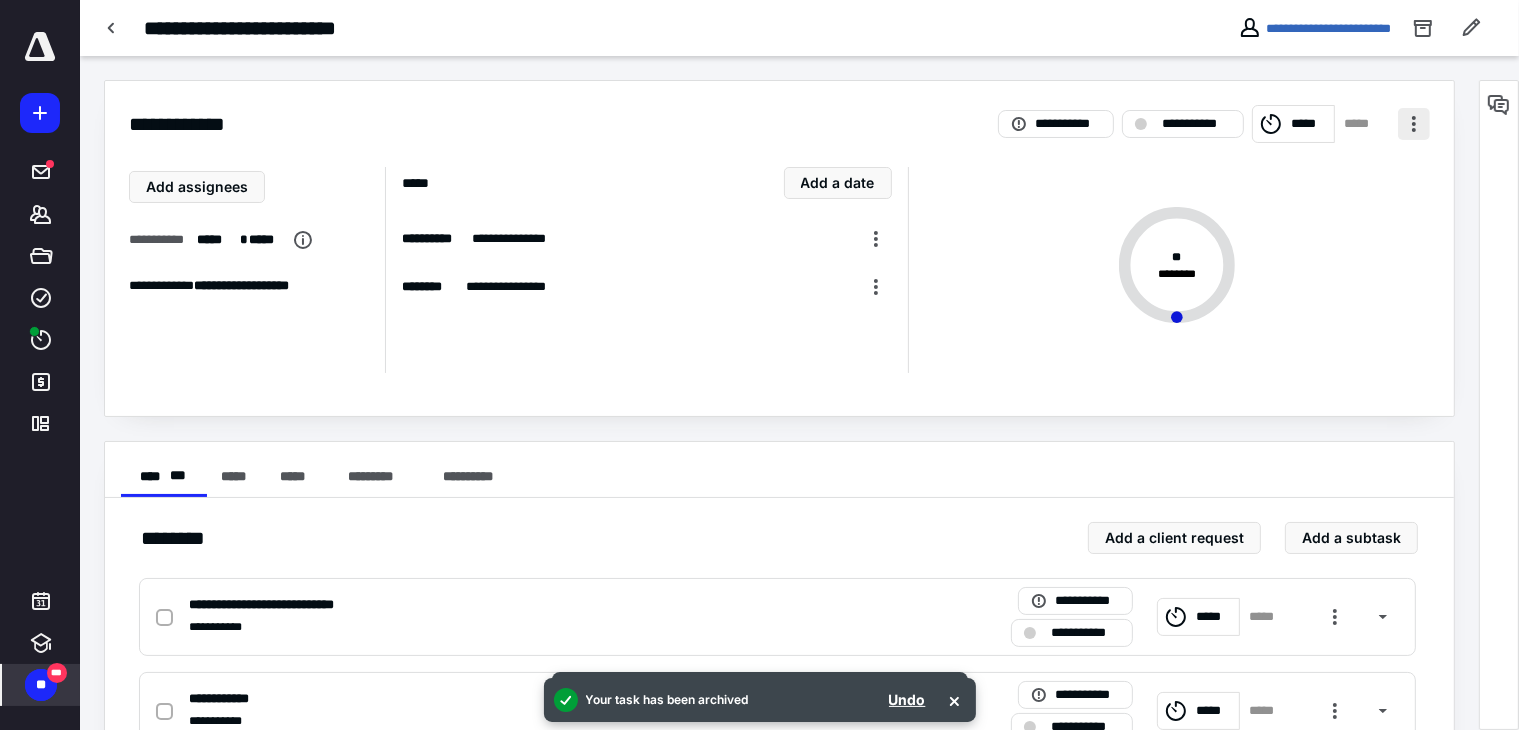 click at bounding box center [1414, 124] 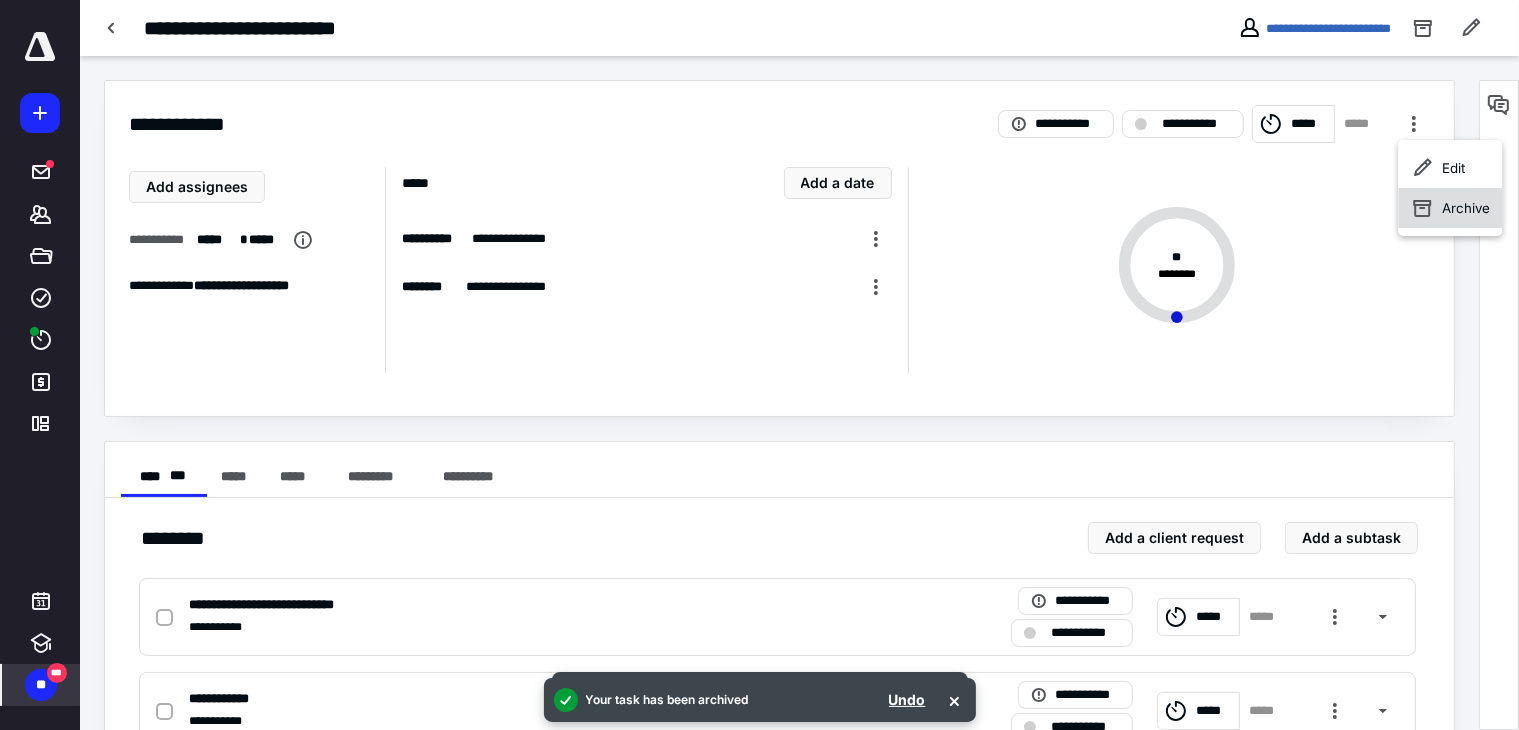 click on "Archive" at bounding box center (1466, 208) 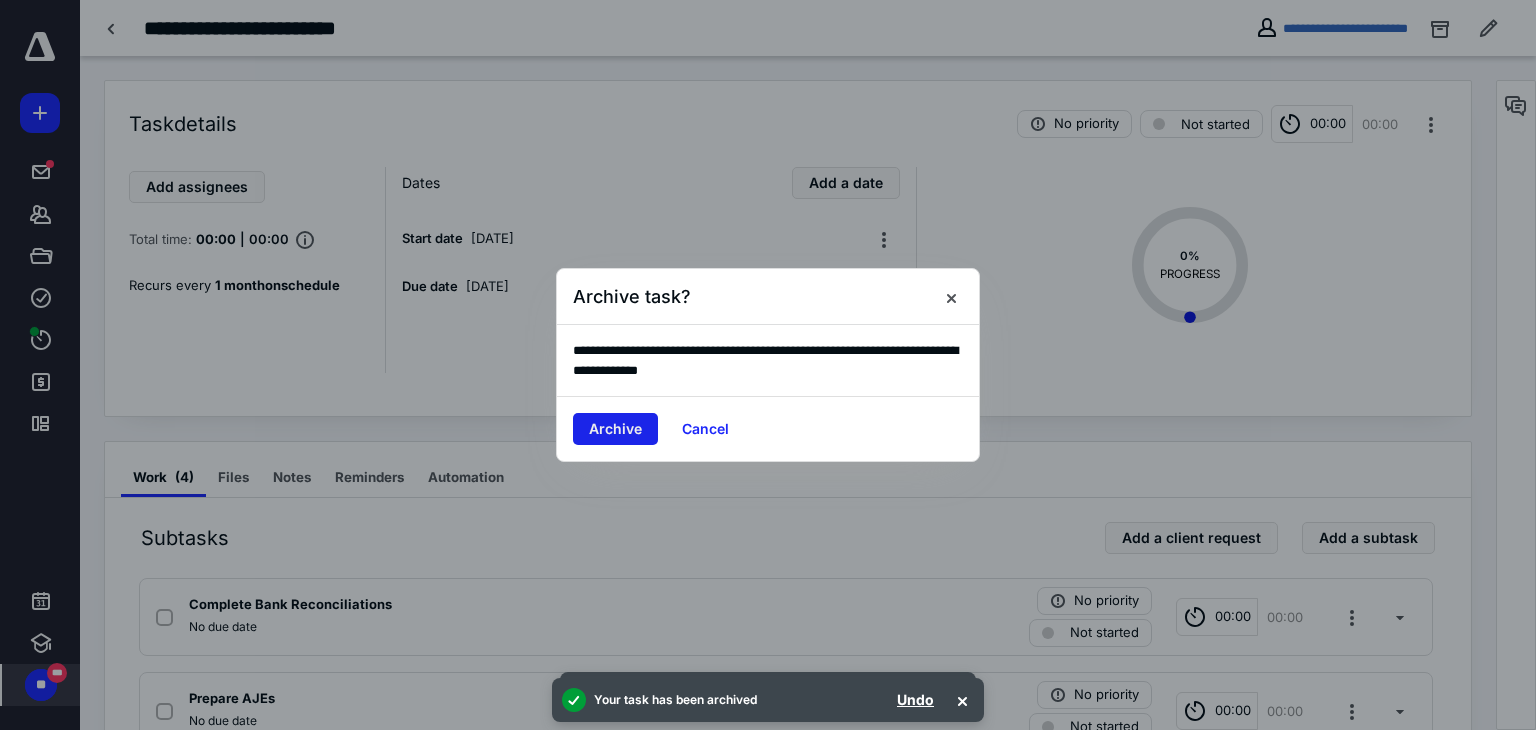 click on "Archive" at bounding box center (615, 429) 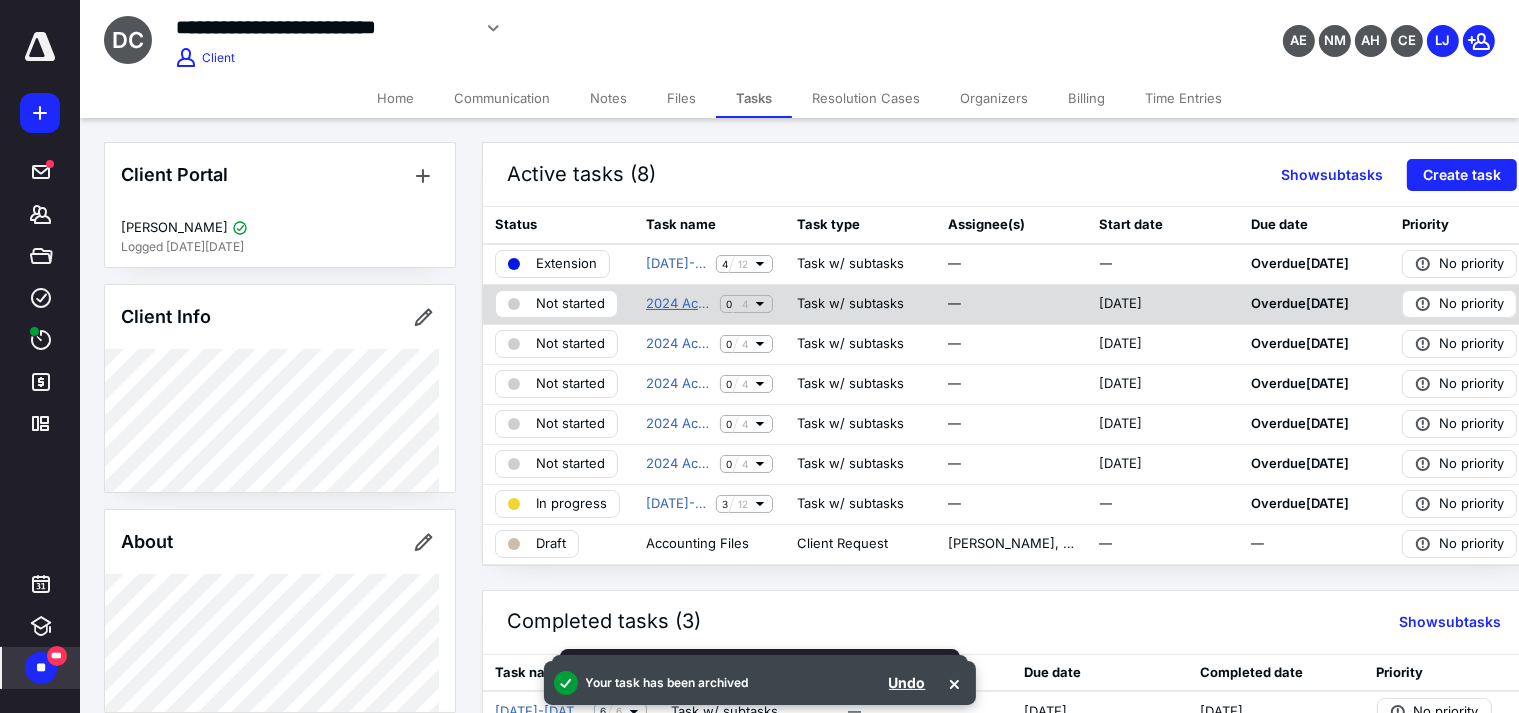 click on "2024 Accounting -Monthly" at bounding box center [679, 304] 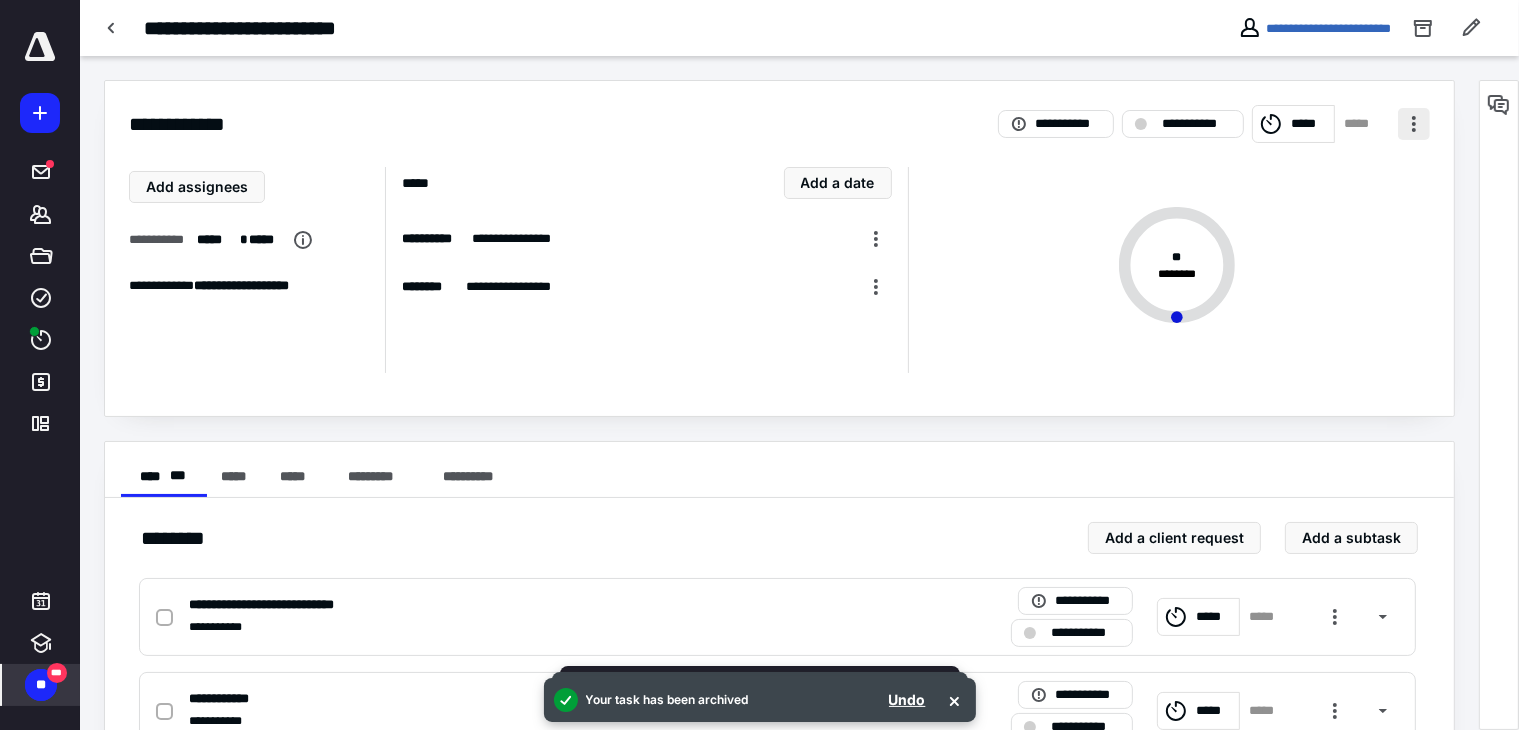 click at bounding box center (1414, 124) 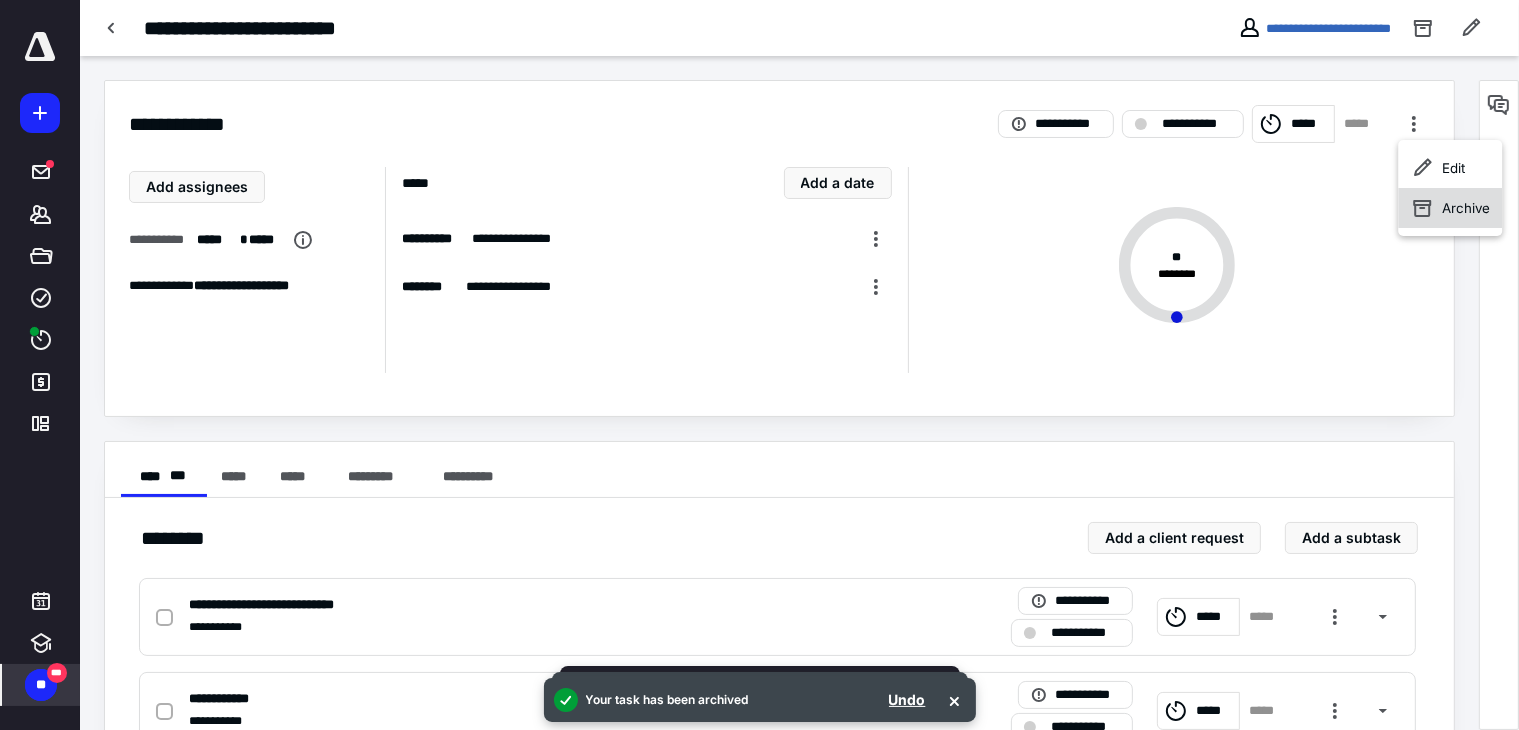 click on "Archive" at bounding box center [1466, 208] 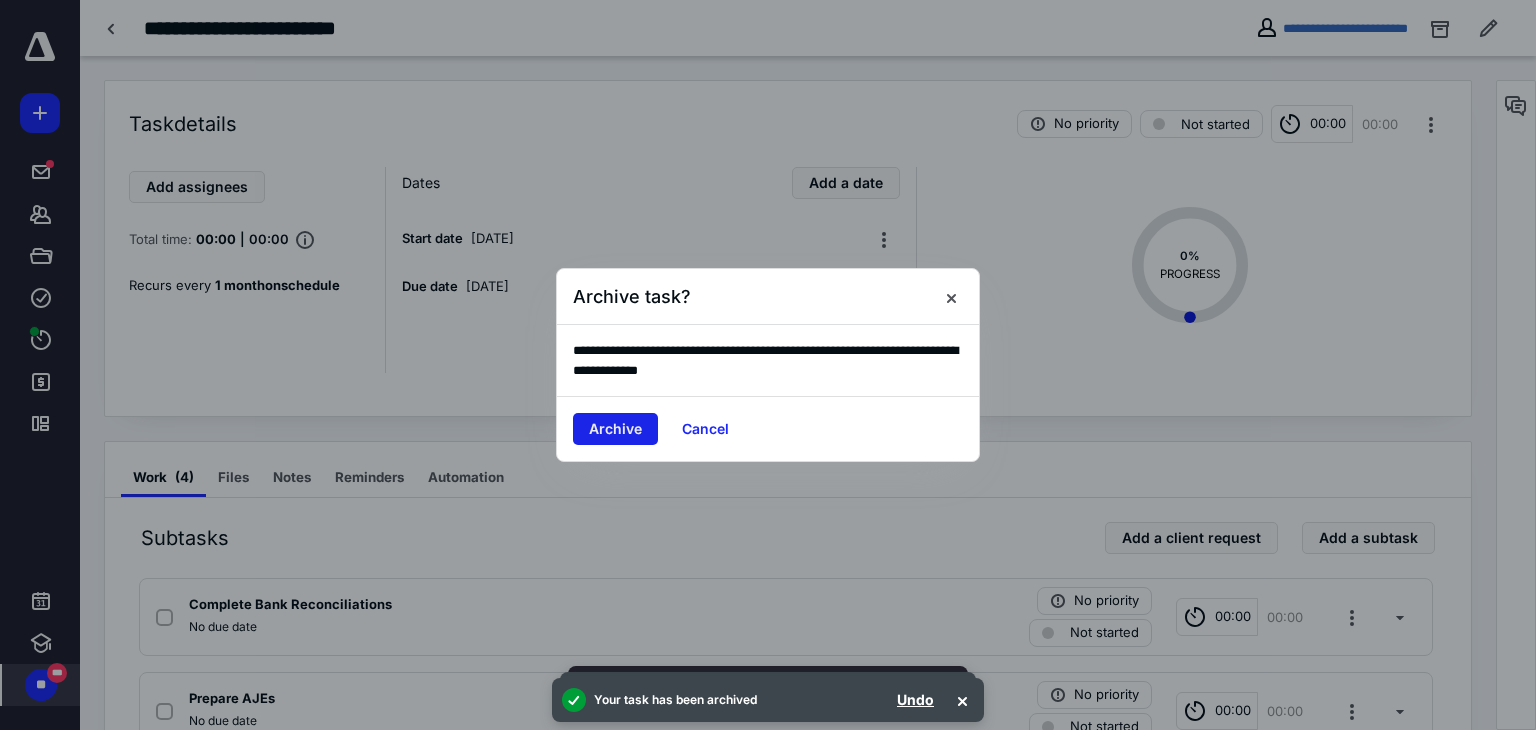click on "Archive" at bounding box center [615, 429] 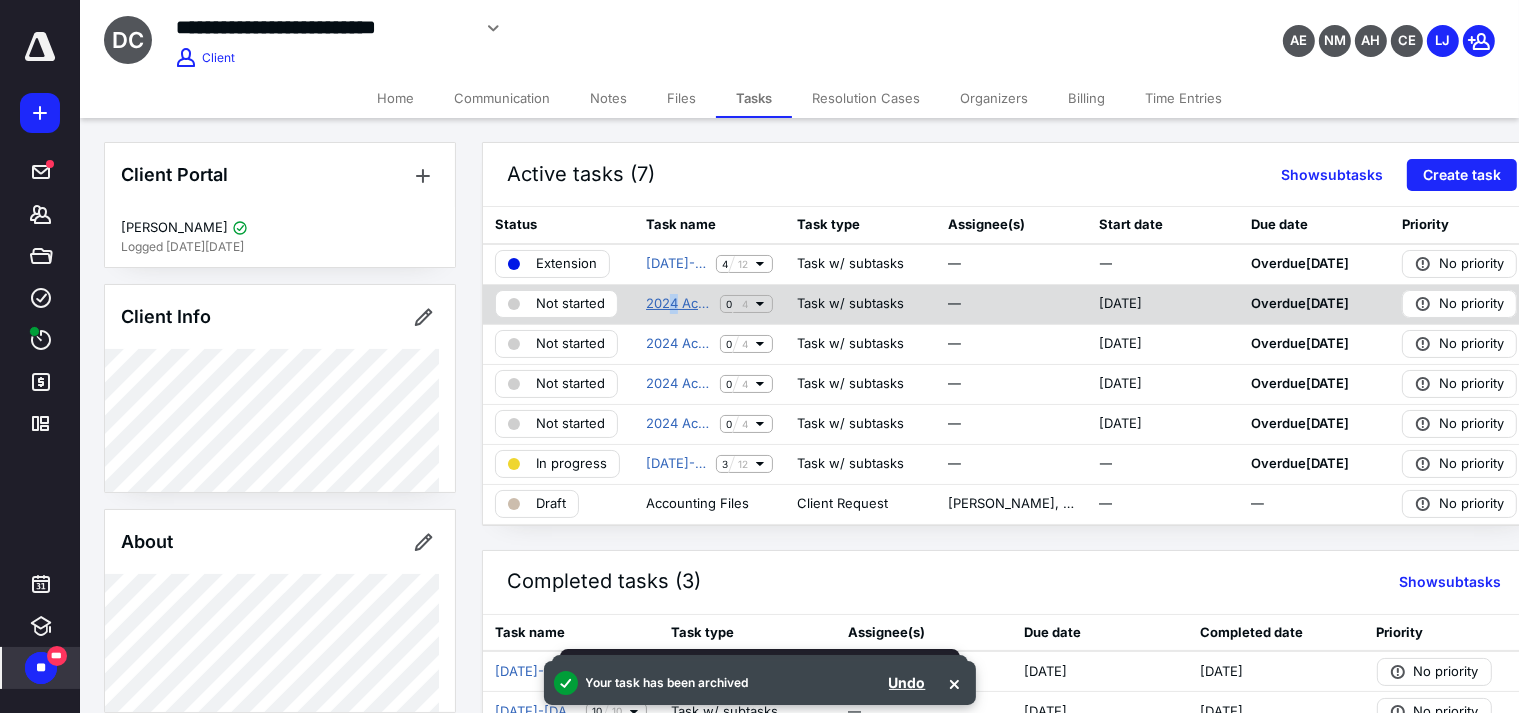 drag, startPoint x: 673, startPoint y: 291, endPoint x: 680, endPoint y: 305, distance: 15.652476 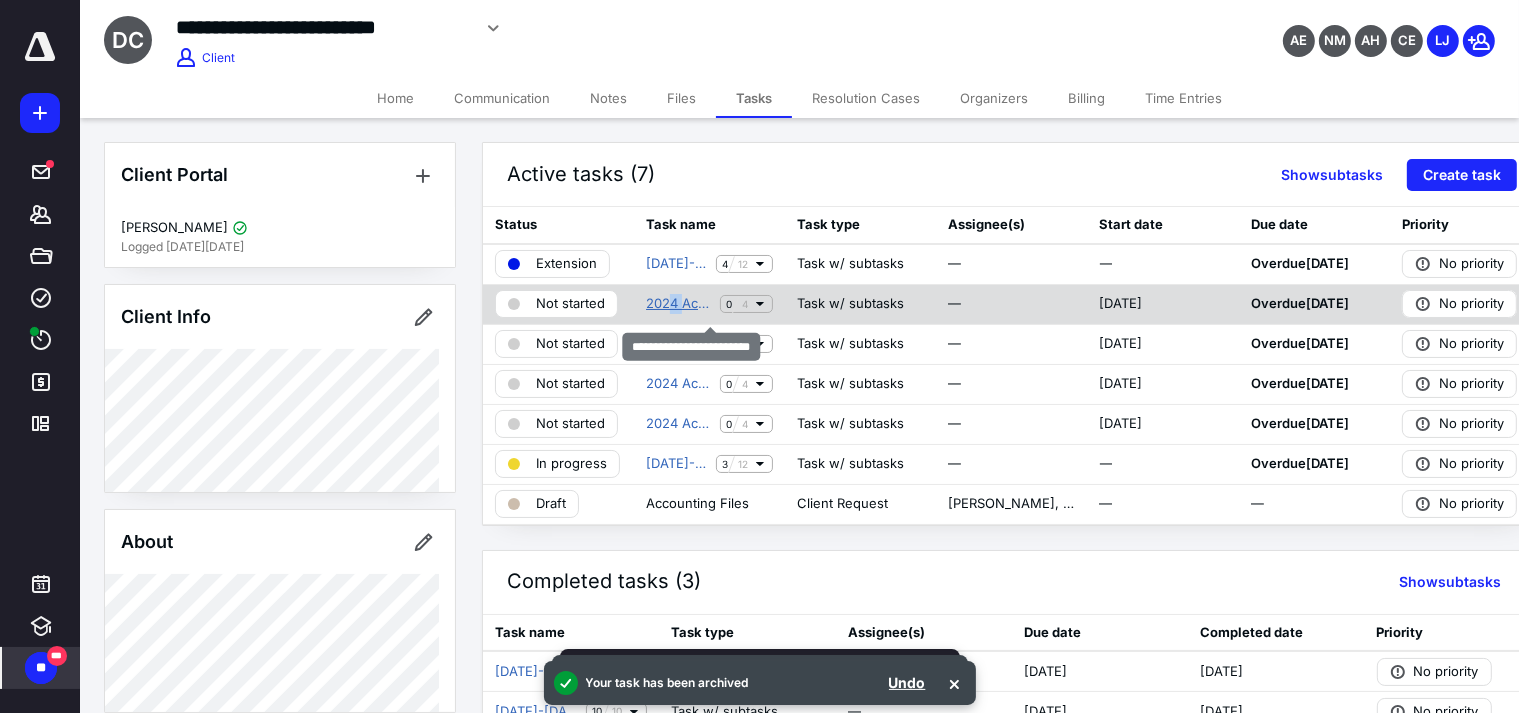 click on "2024 Accounting -Monthly" at bounding box center [679, 304] 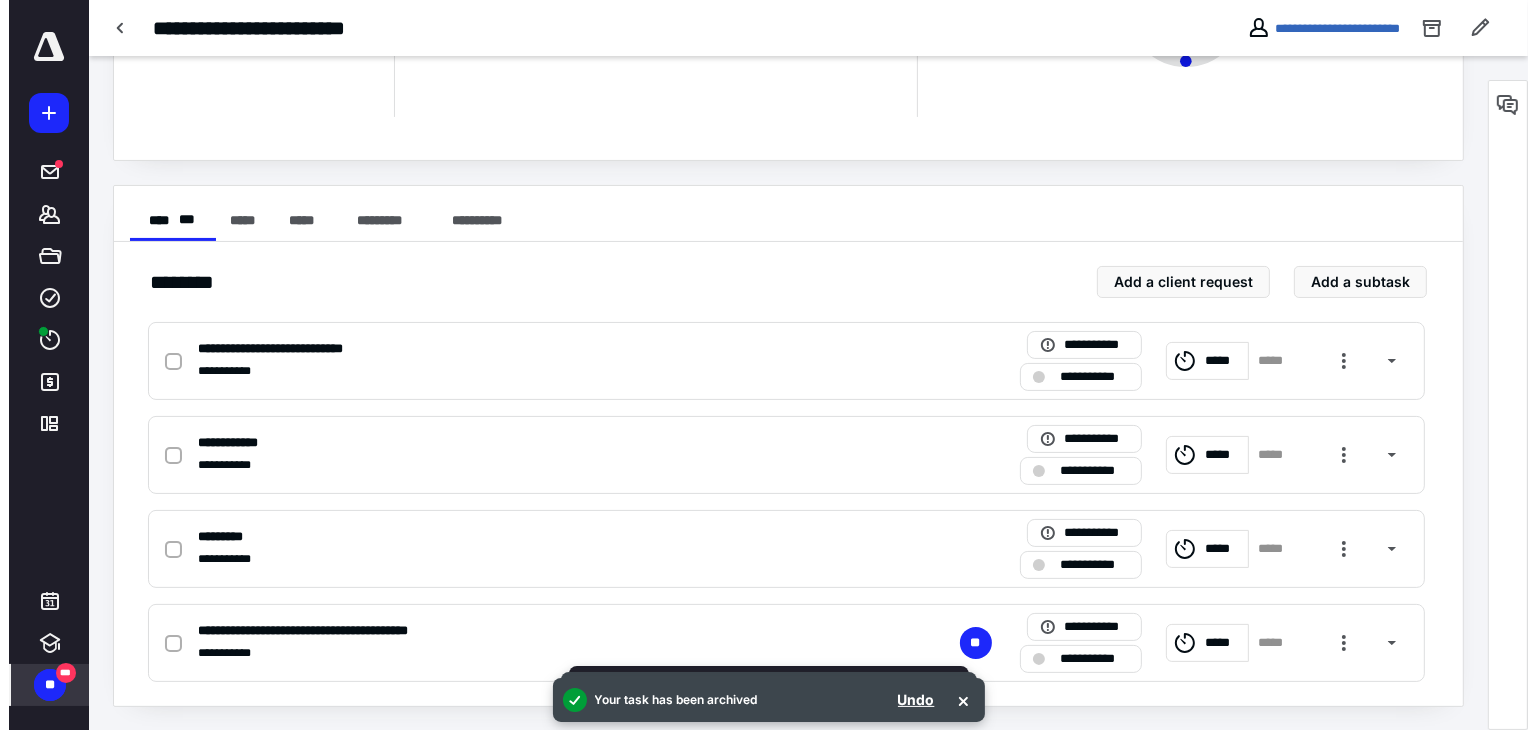 scroll, scrollTop: 0, scrollLeft: 0, axis: both 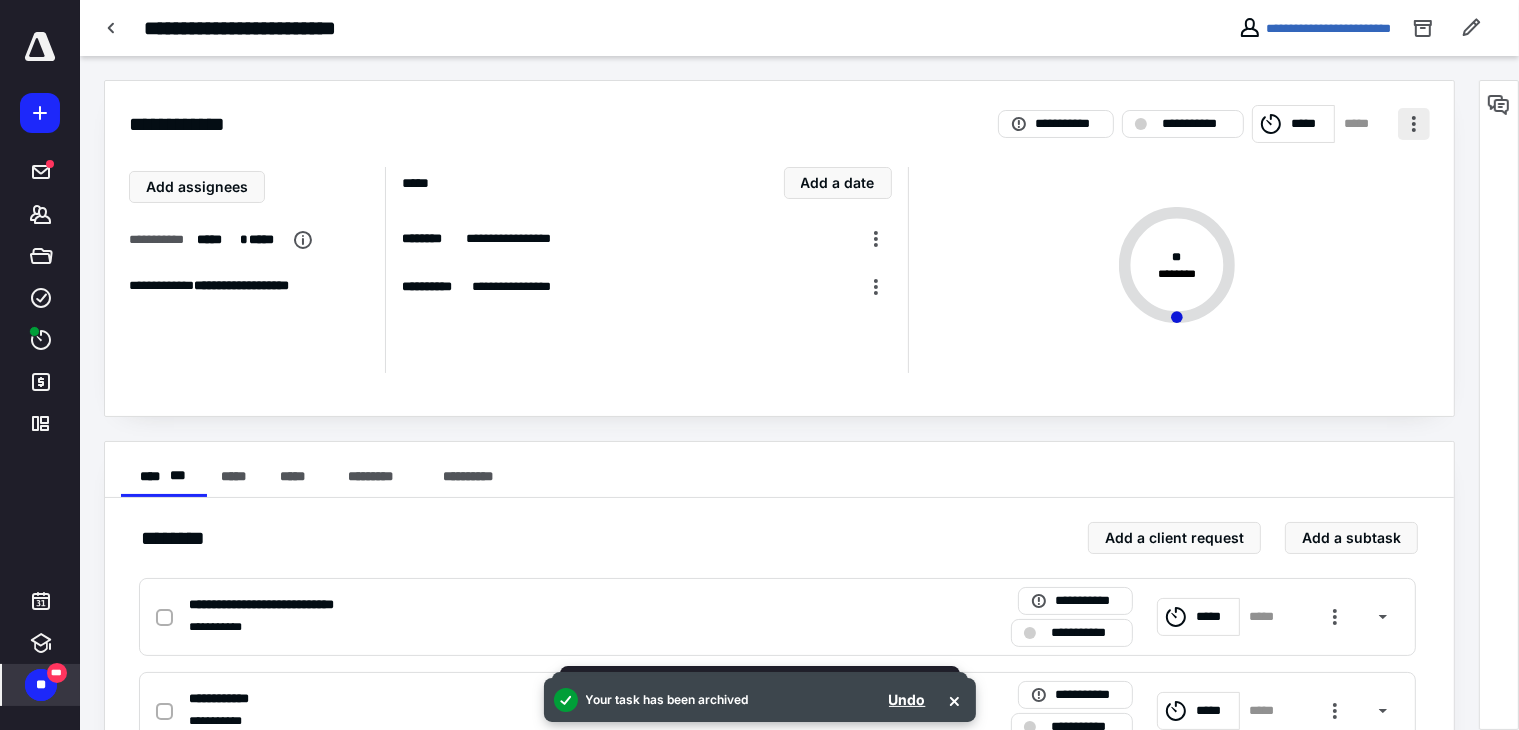 click at bounding box center [1414, 124] 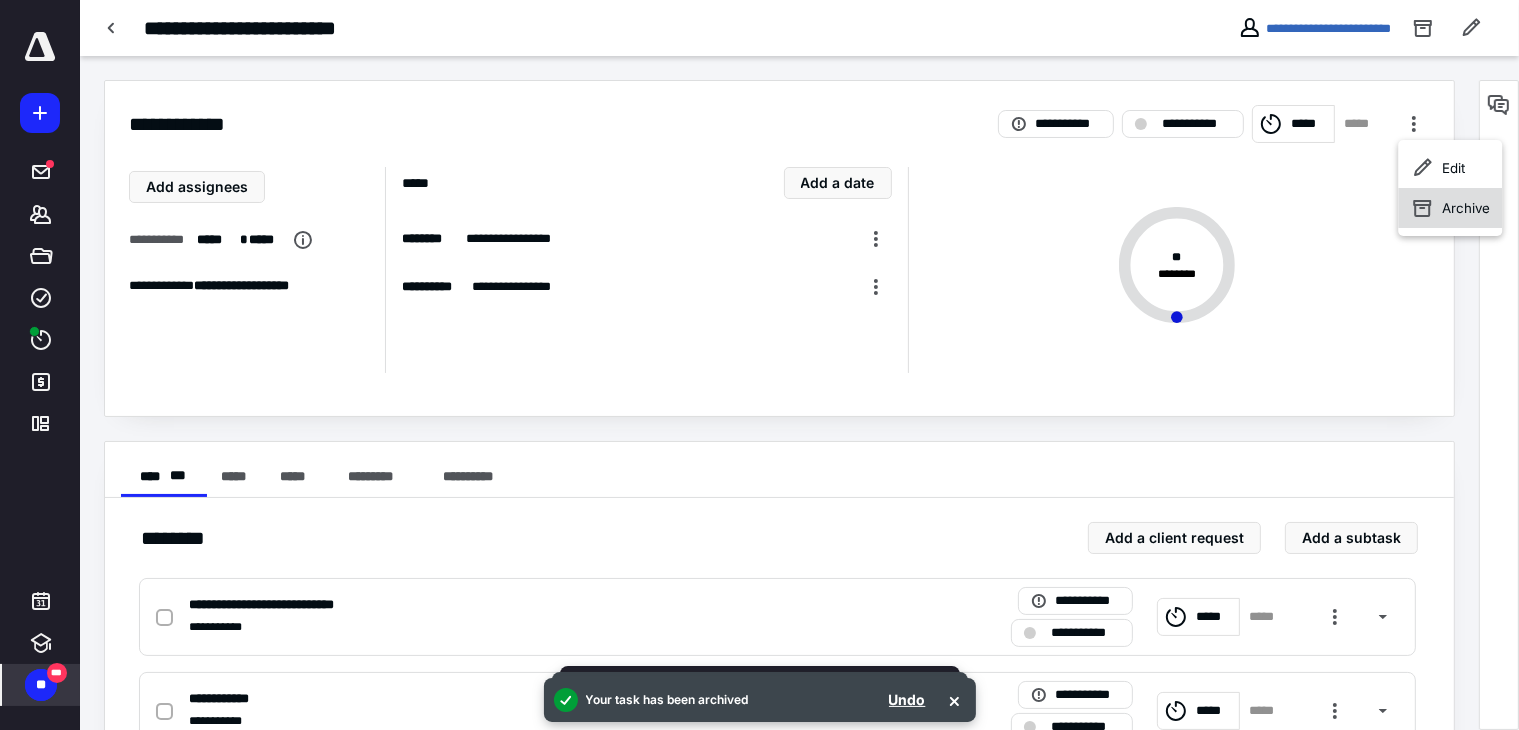 click on "Archive" at bounding box center (1450, 208) 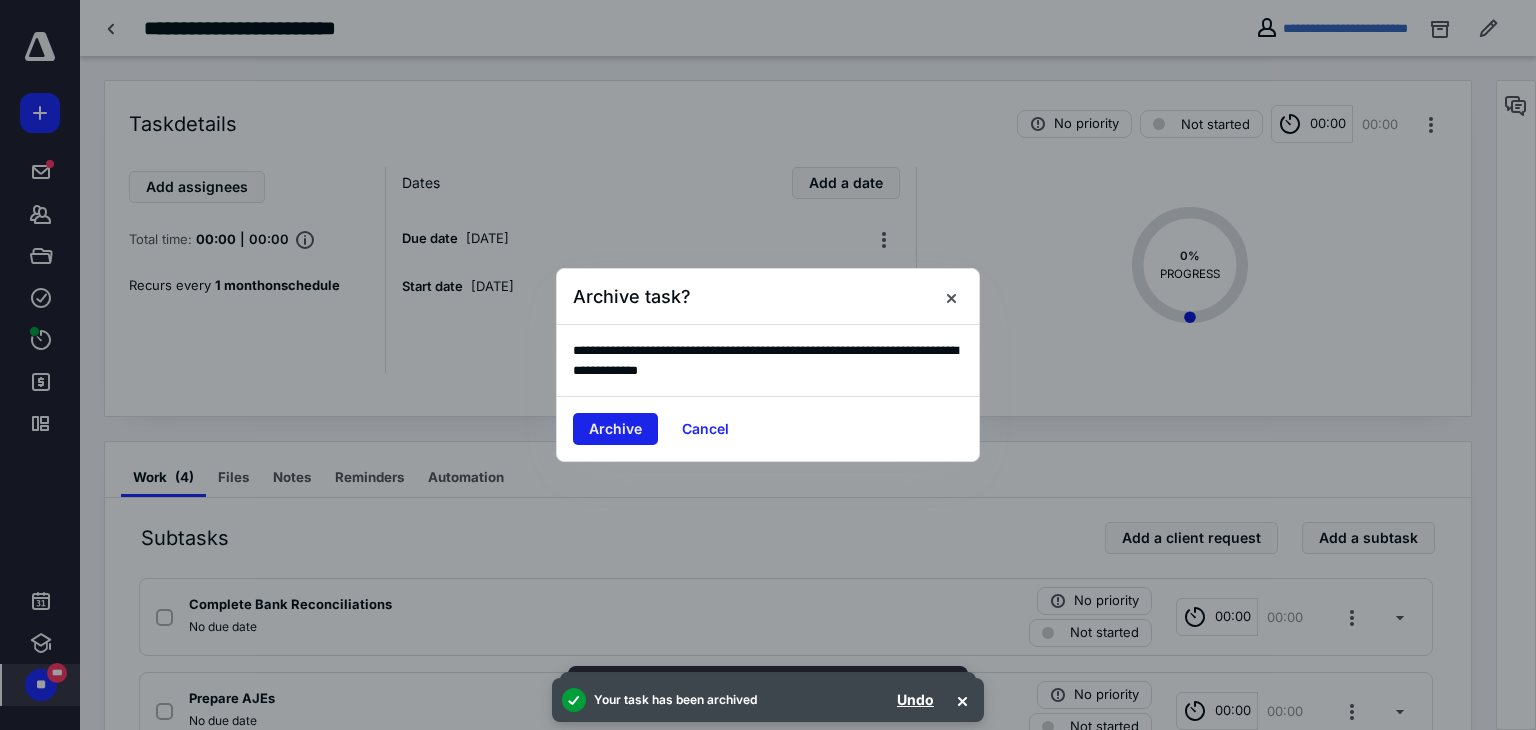 click on "Archive" at bounding box center (615, 429) 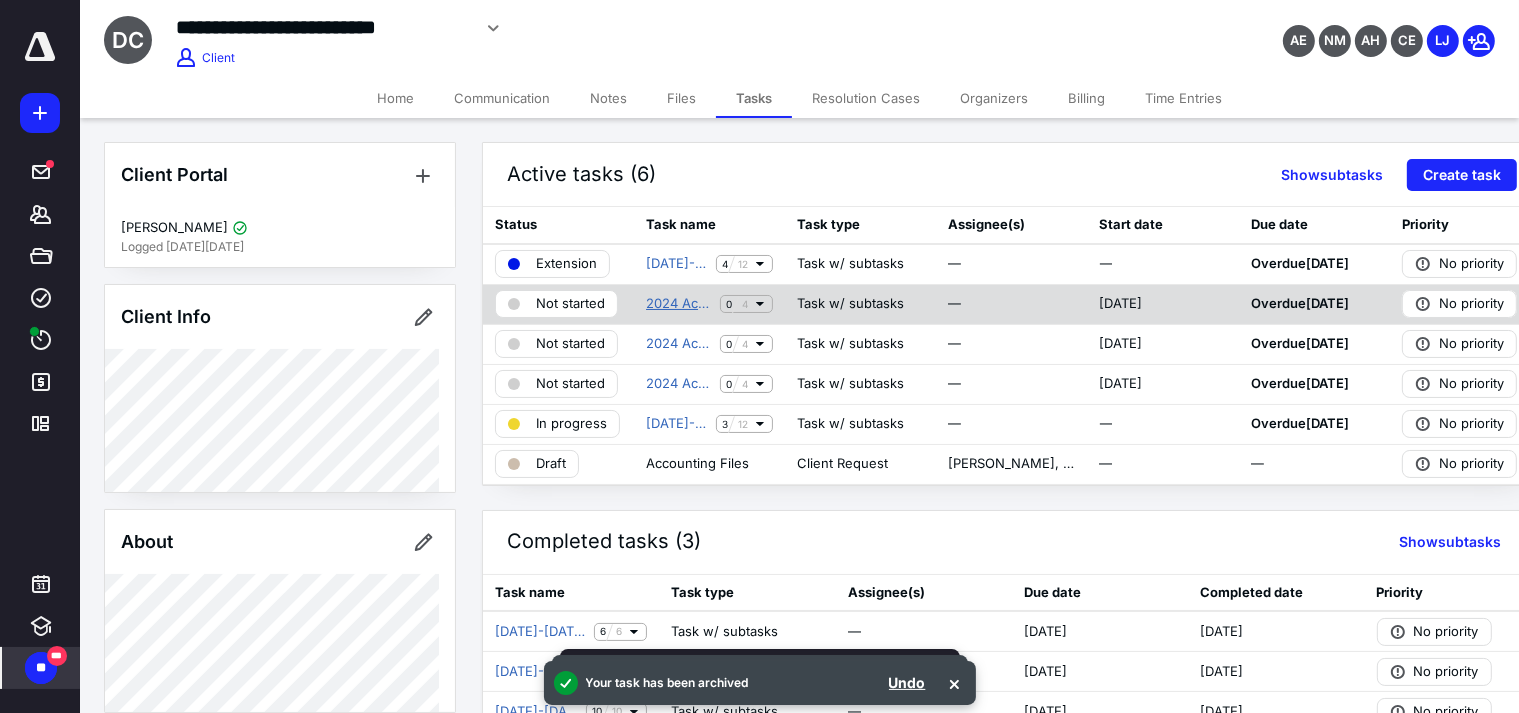 click on "2024 Accounting -Monthly" at bounding box center [679, 304] 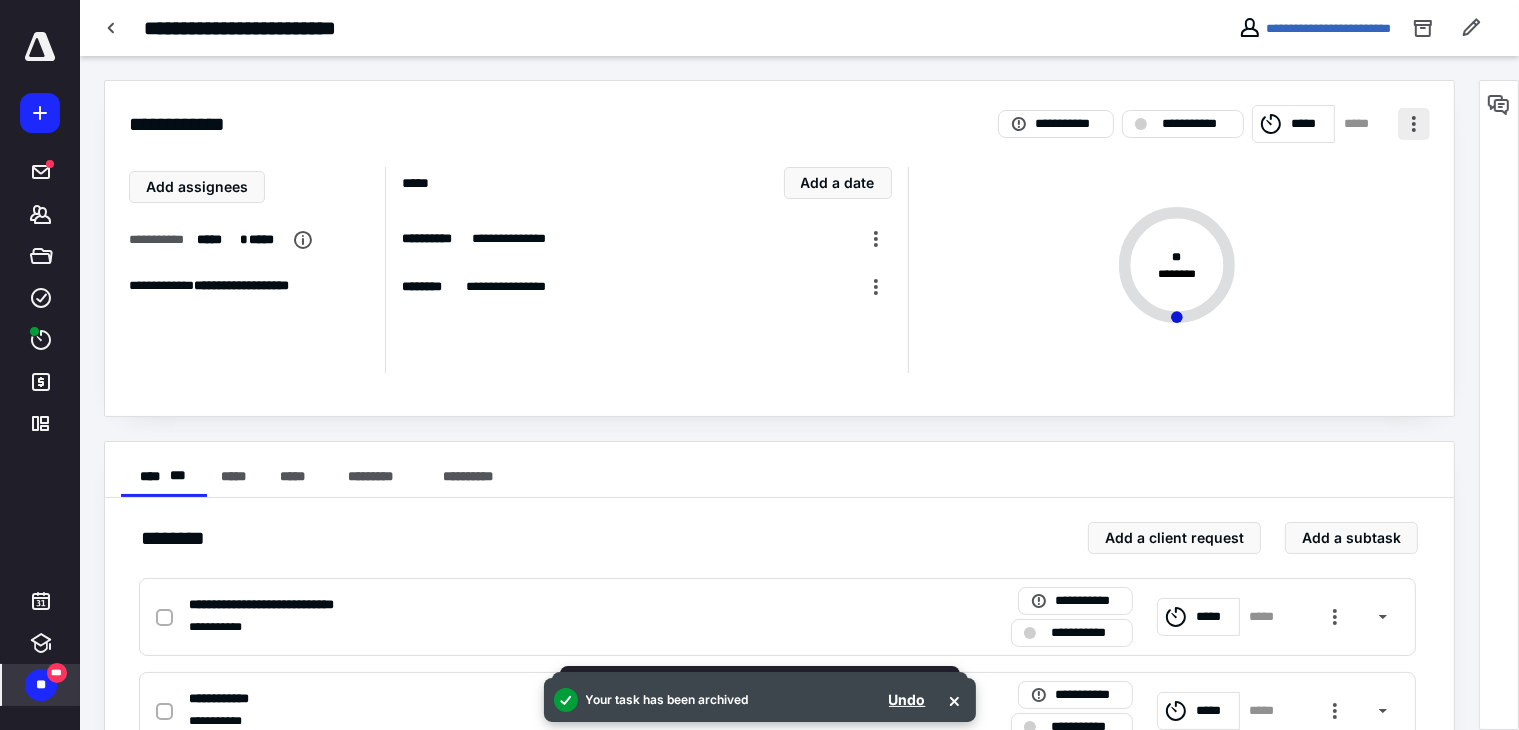 click at bounding box center (1414, 124) 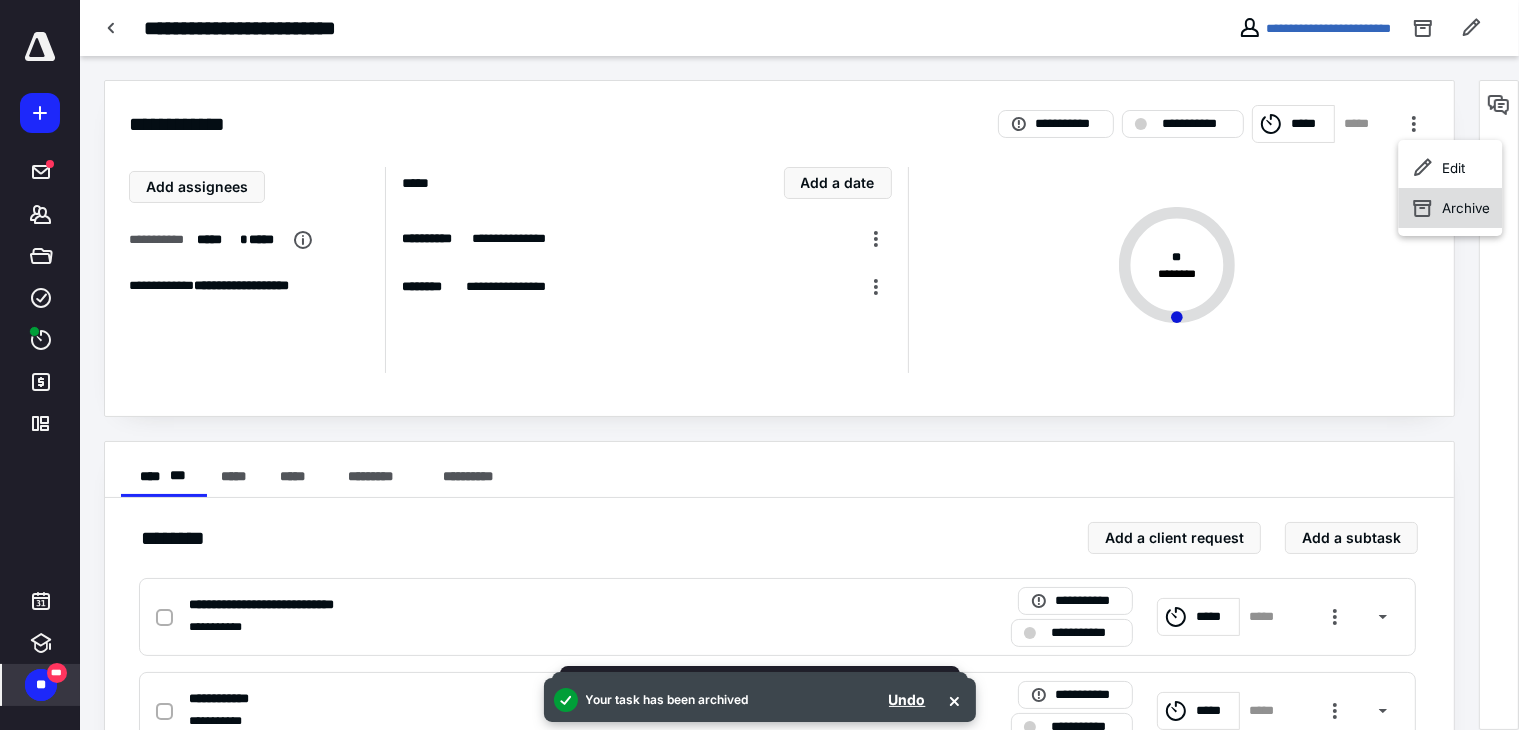 click on "Archive" at bounding box center (1466, 208) 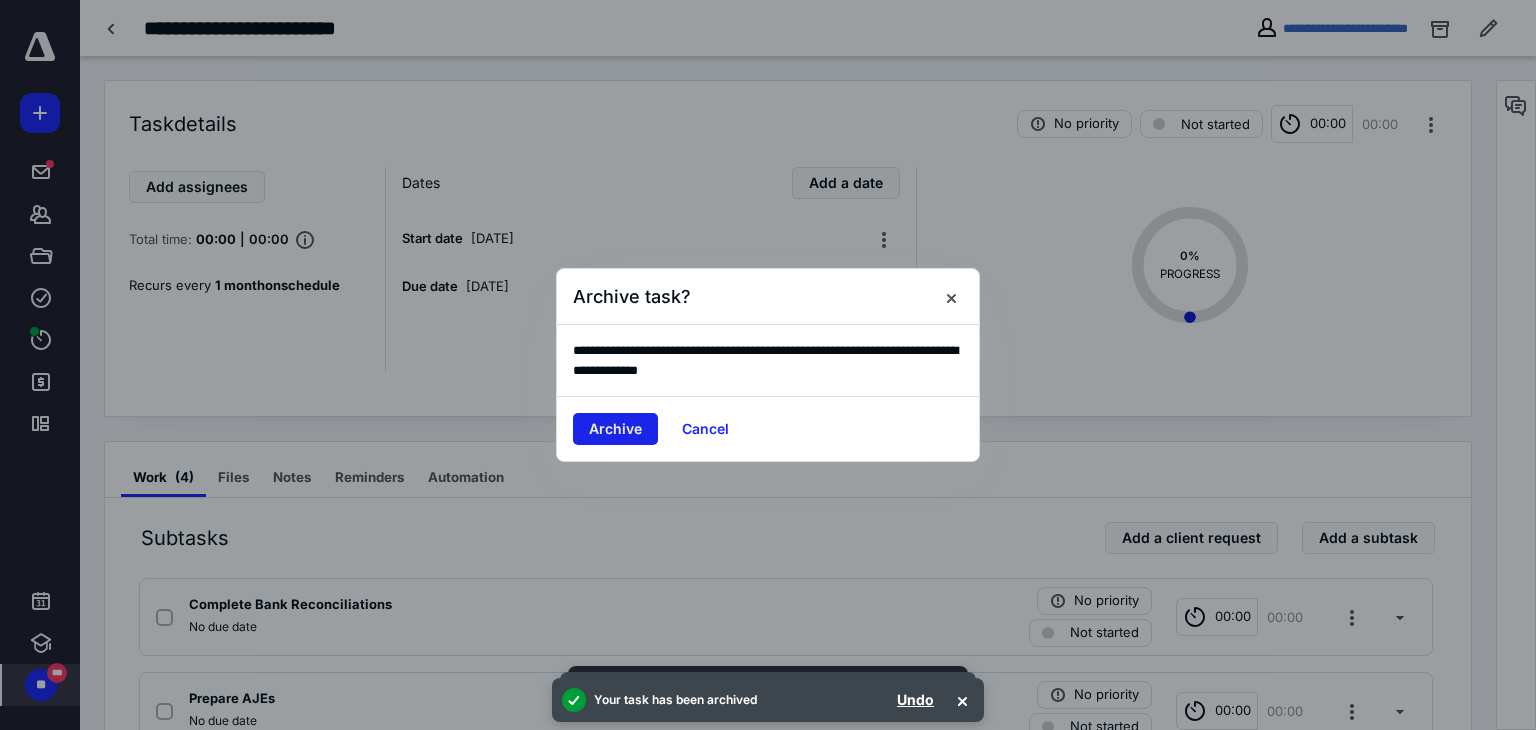 click on "Archive" at bounding box center [615, 429] 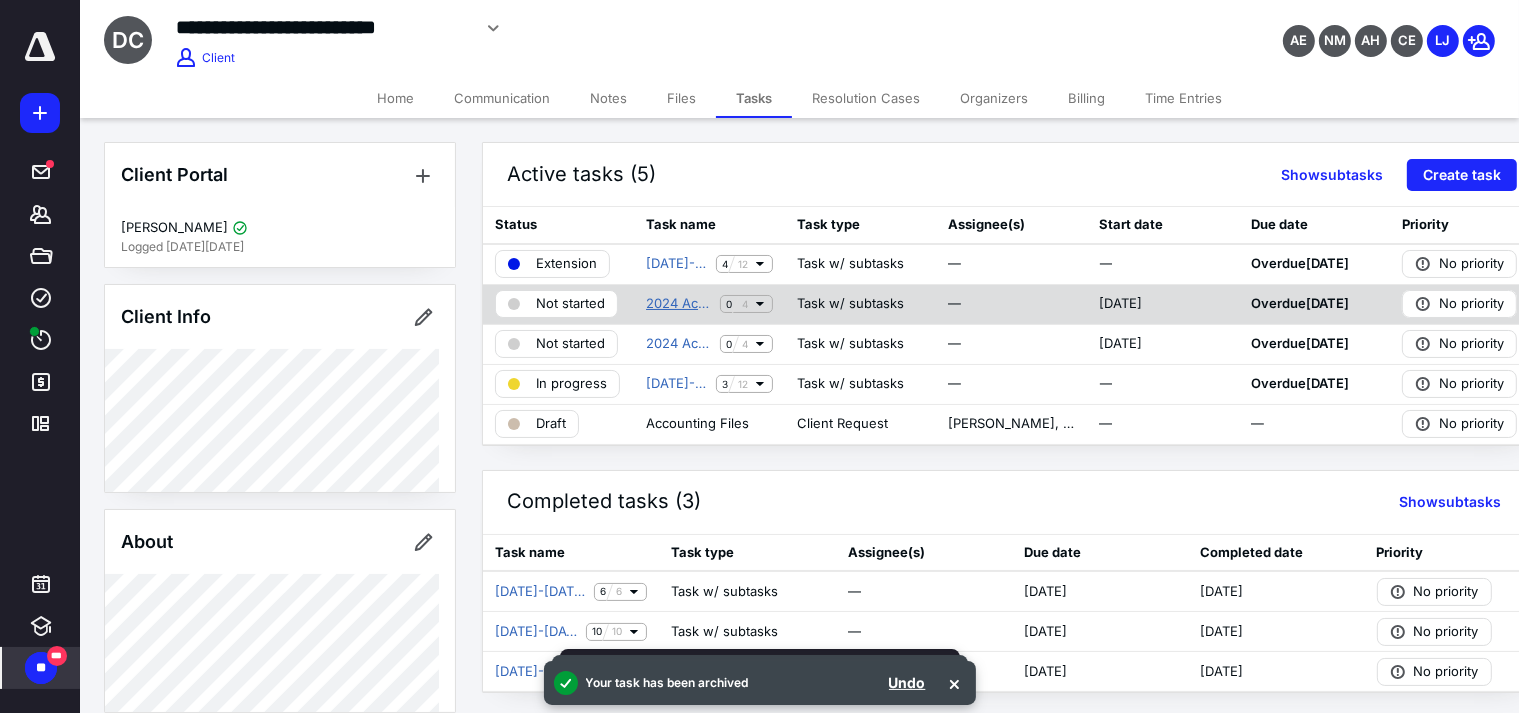 click on "2024 Accounting -Monthly" at bounding box center (679, 304) 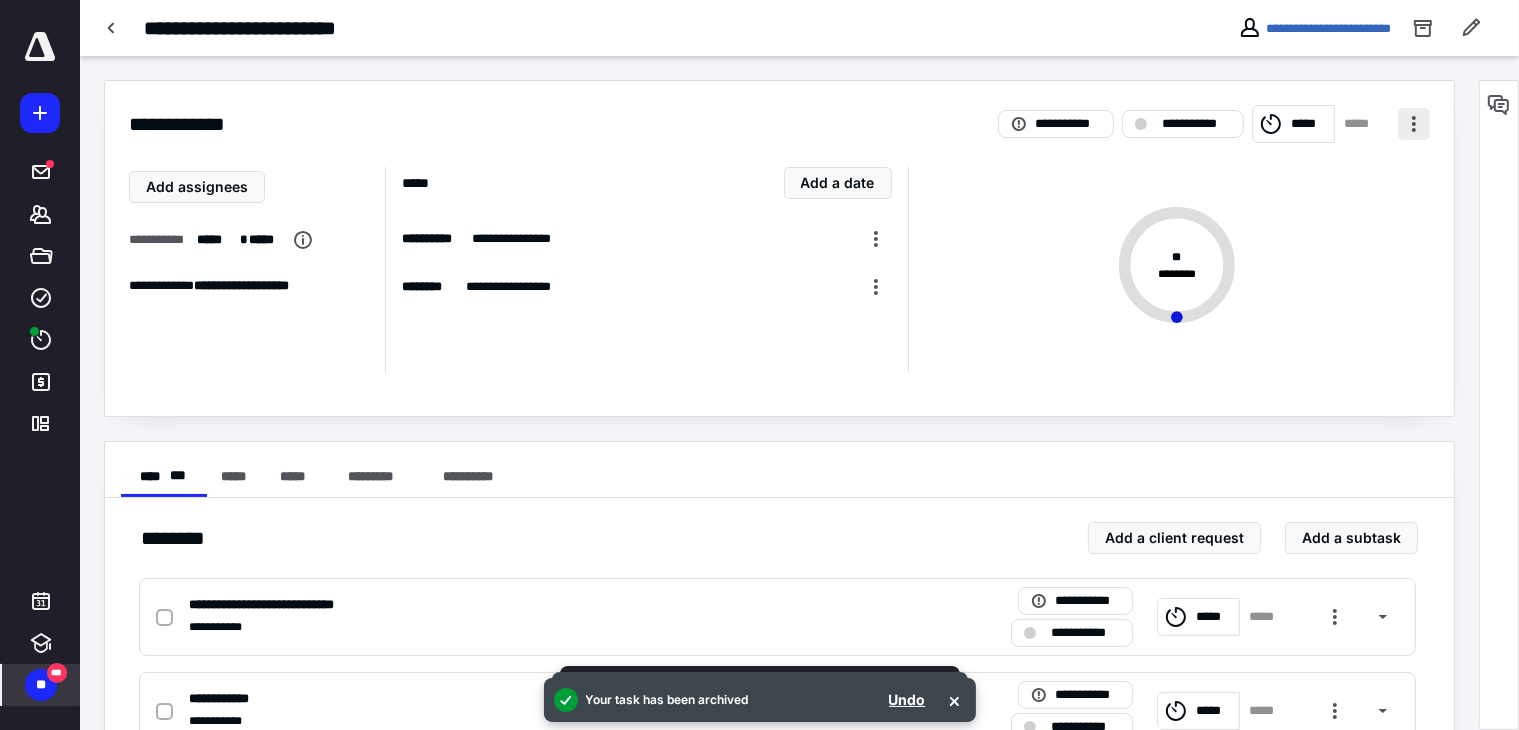 click at bounding box center (1414, 124) 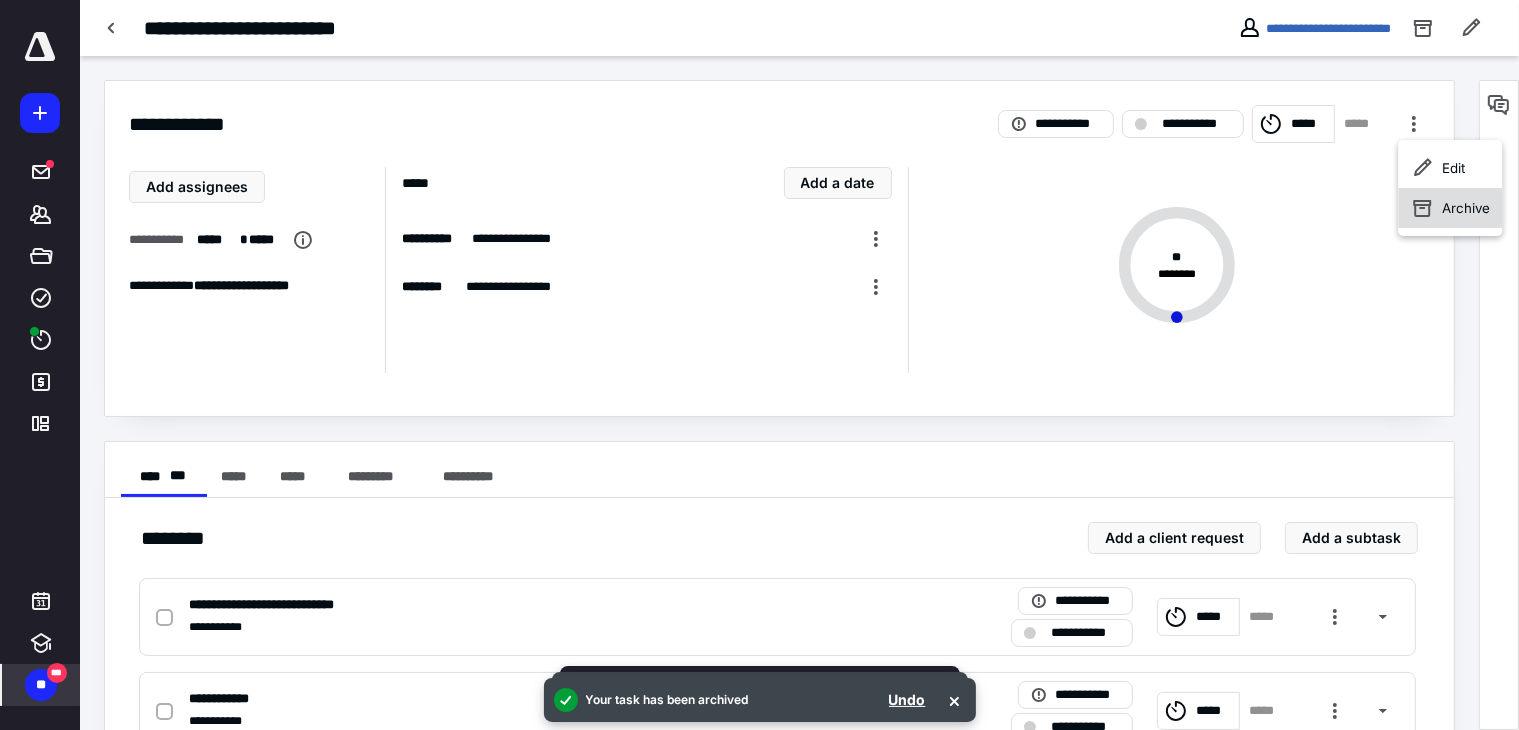 click on "Archive" at bounding box center [1466, 208] 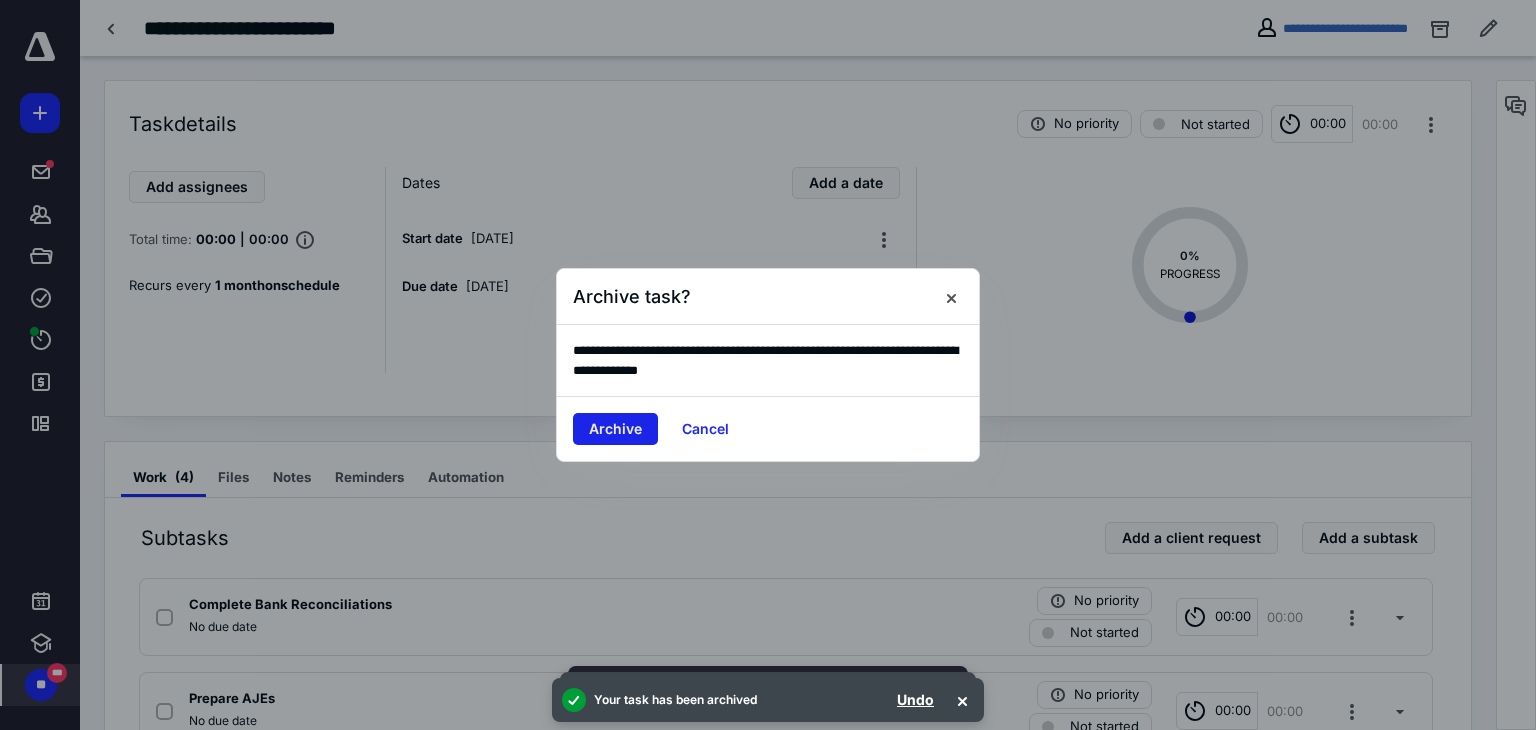 click on "Archive" at bounding box center [615, 429] 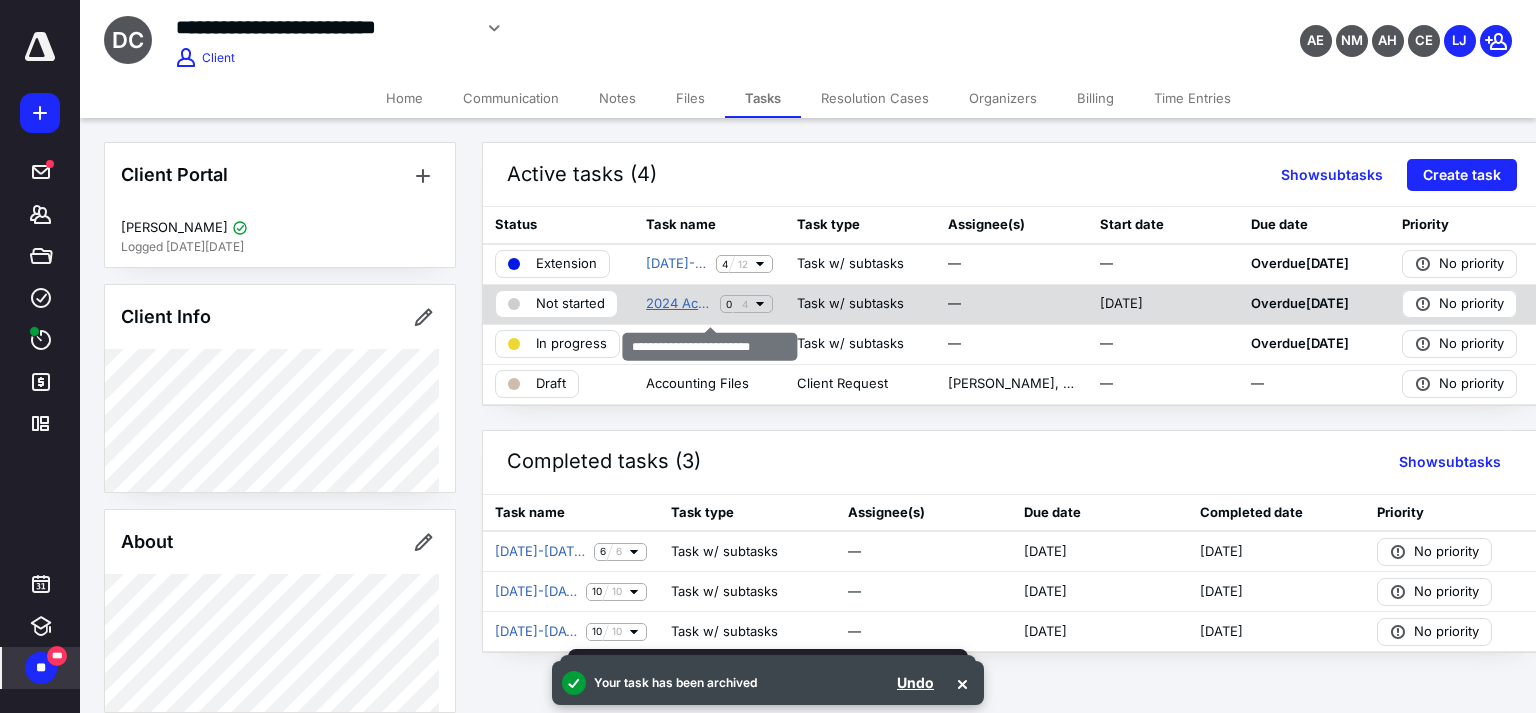 click on "2024 Accounting -Monthly" at bounding box center (679, 304) 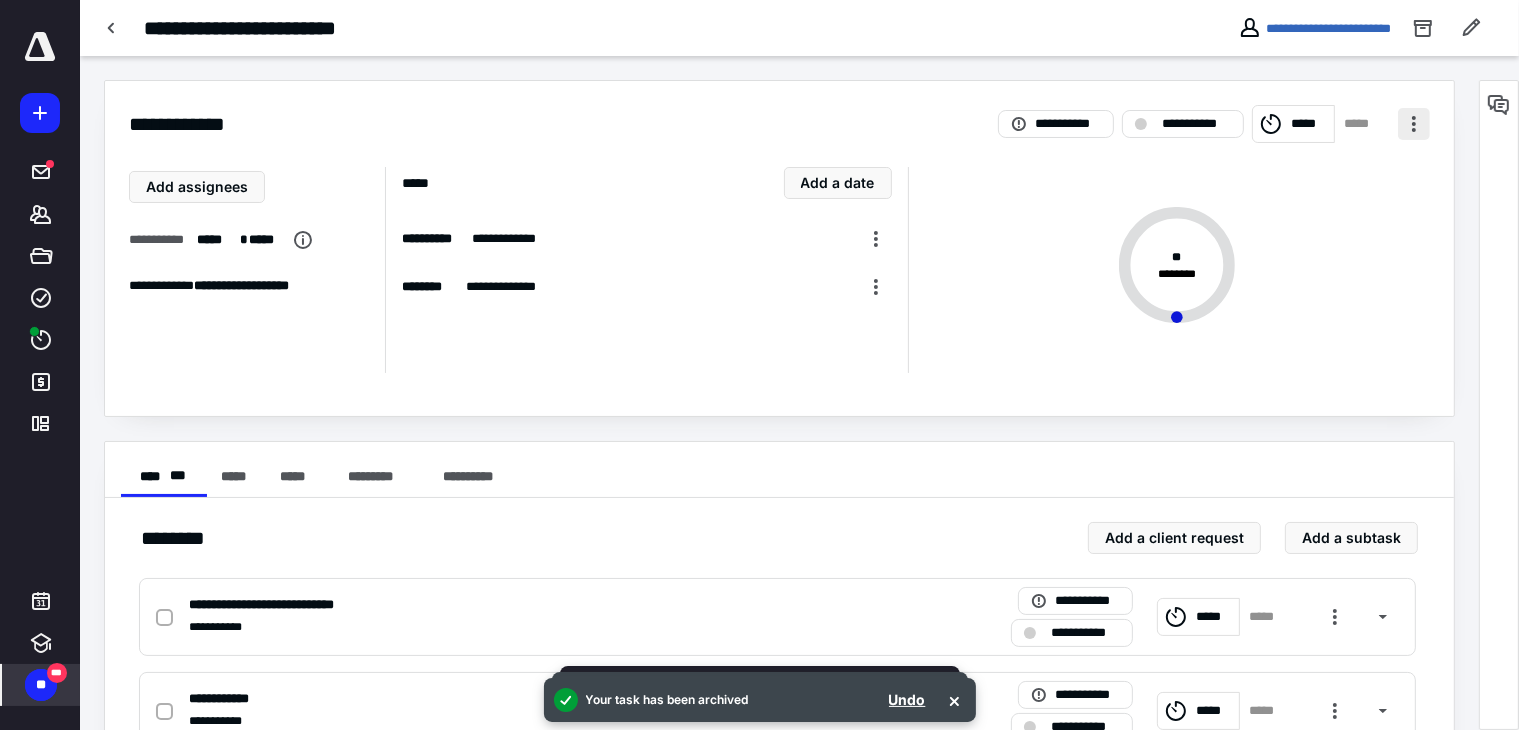 click at bounding box center [1414, 124] 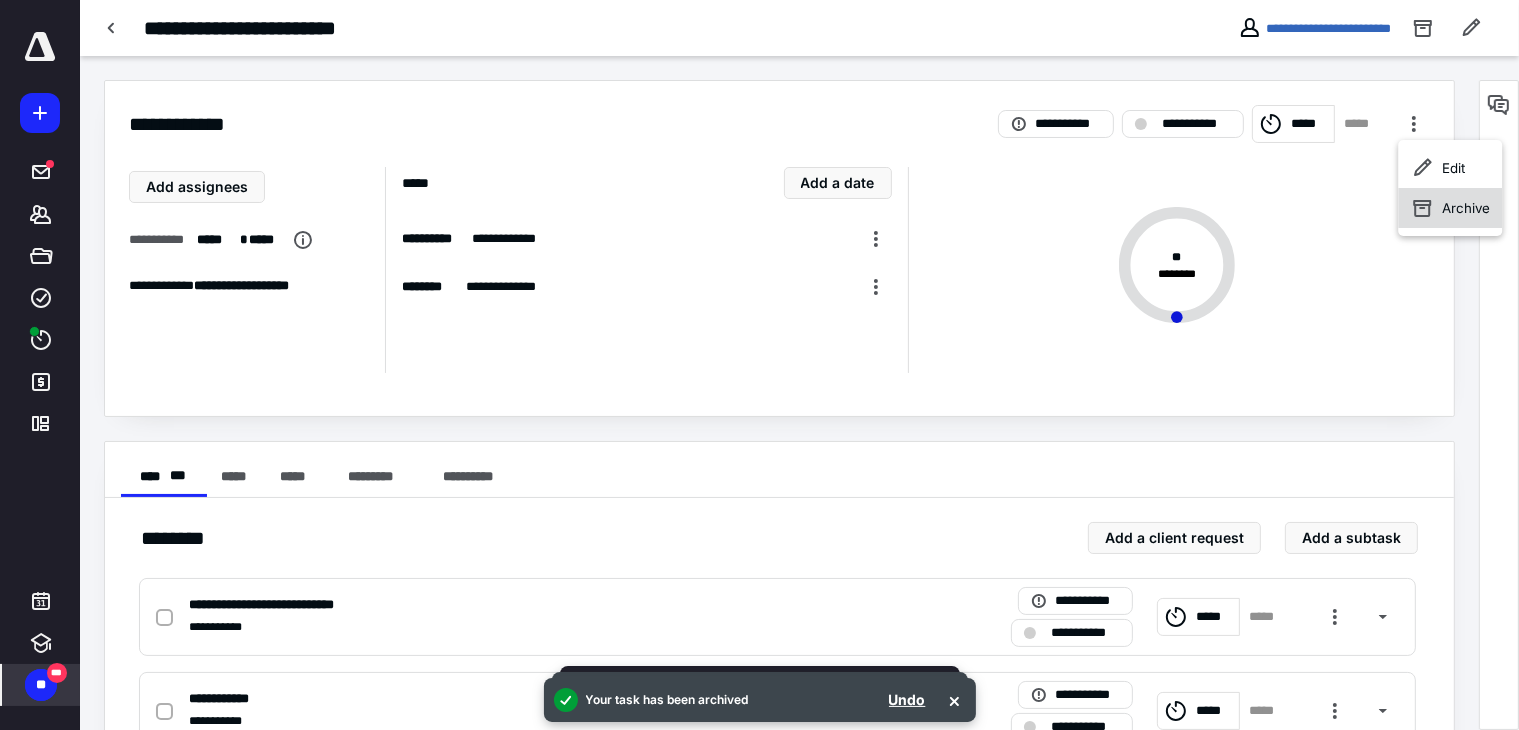 click on "Archive" at bounding box center (1450, 208) 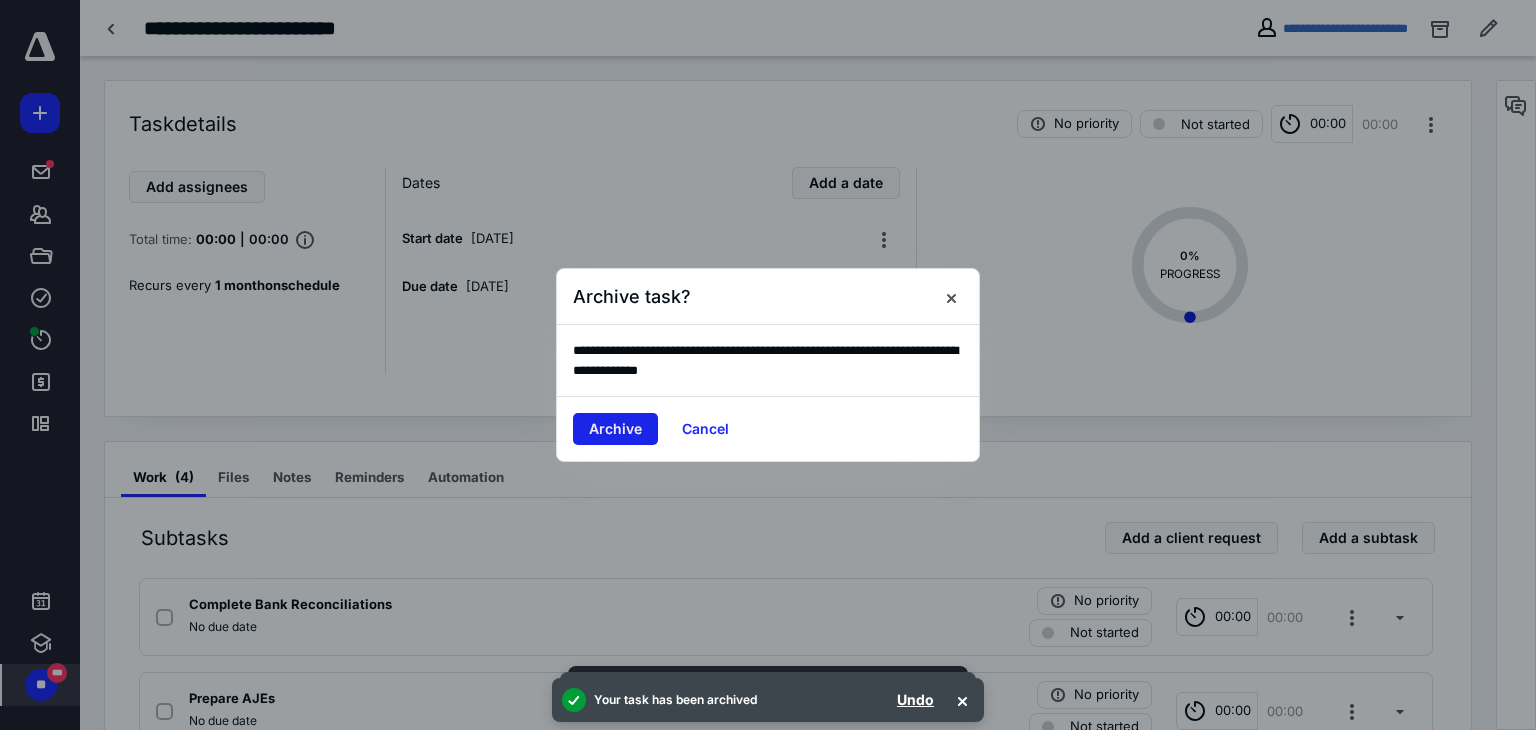 click on "Archive" at bounding box center [615, 429] 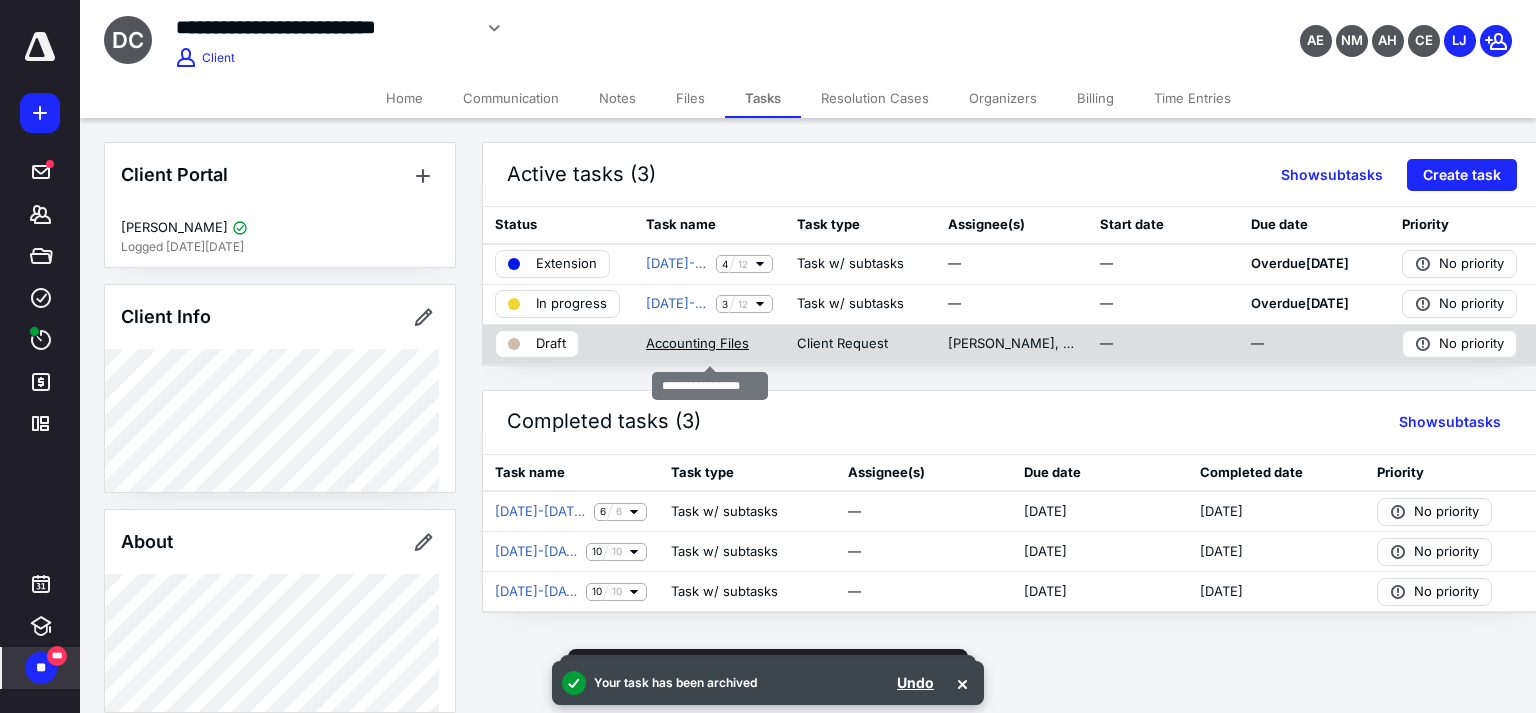 click on "Accounting Files" at bounding box center (697, 344) 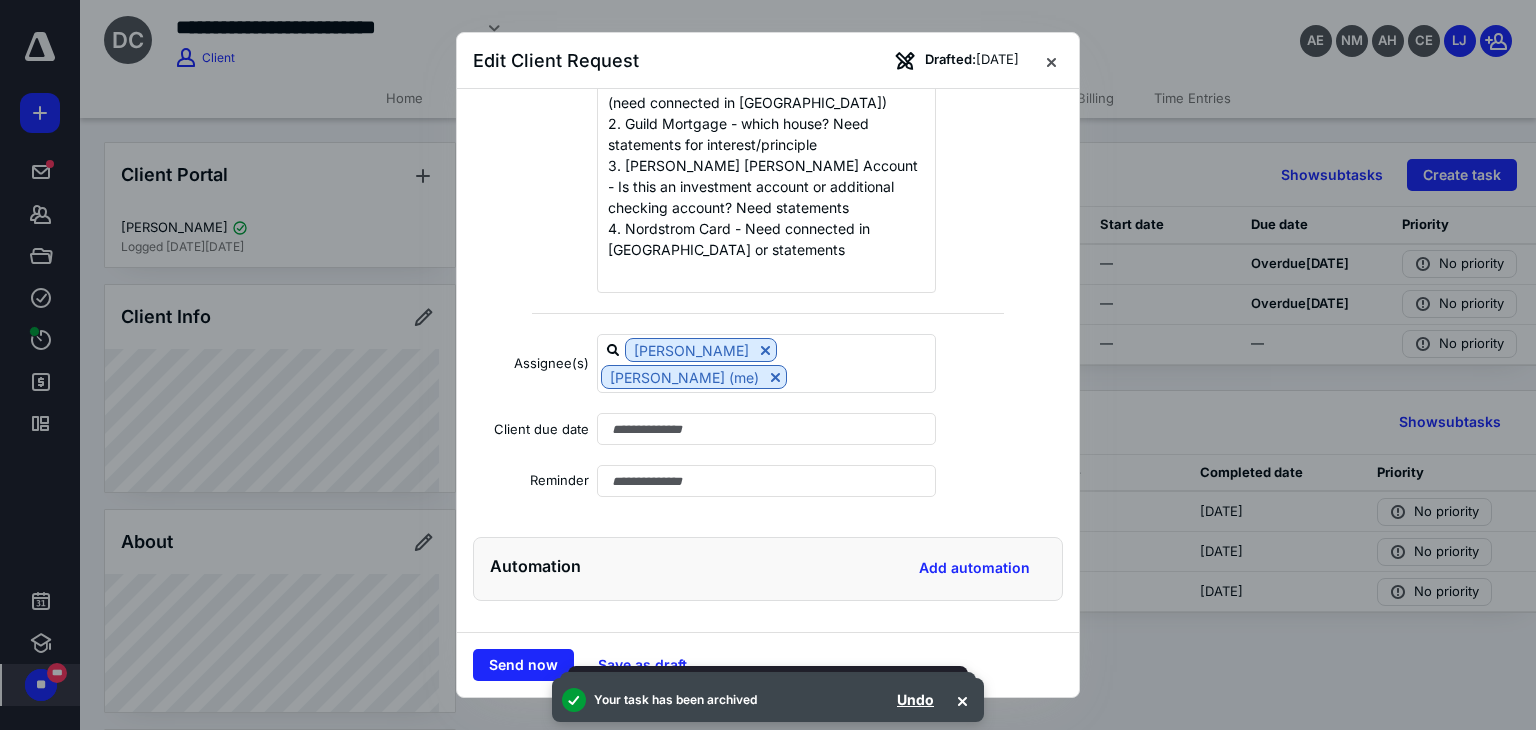 scroll, scrollTop: 0, scrollLeft: 0, axis: both 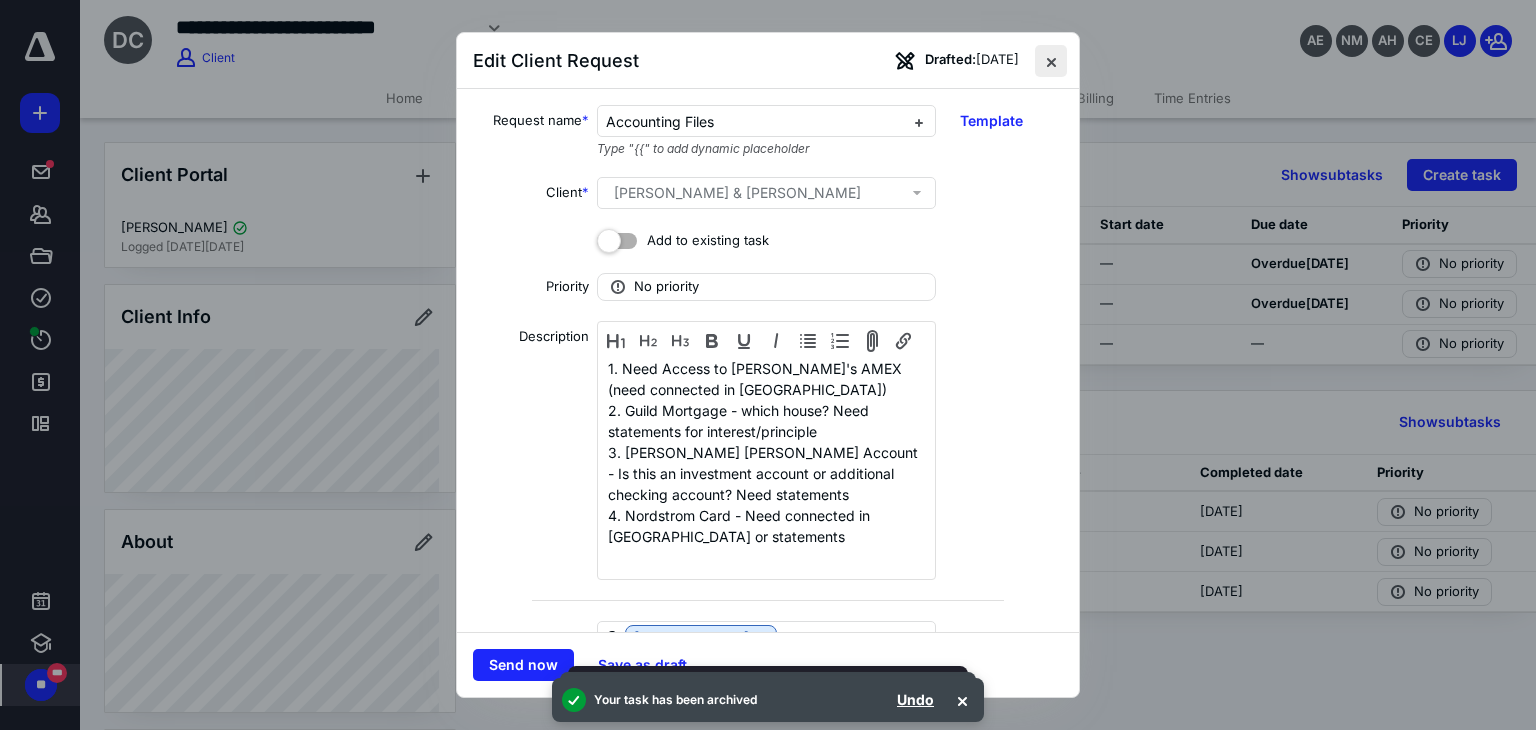 click at bounding box center (1051, 61) 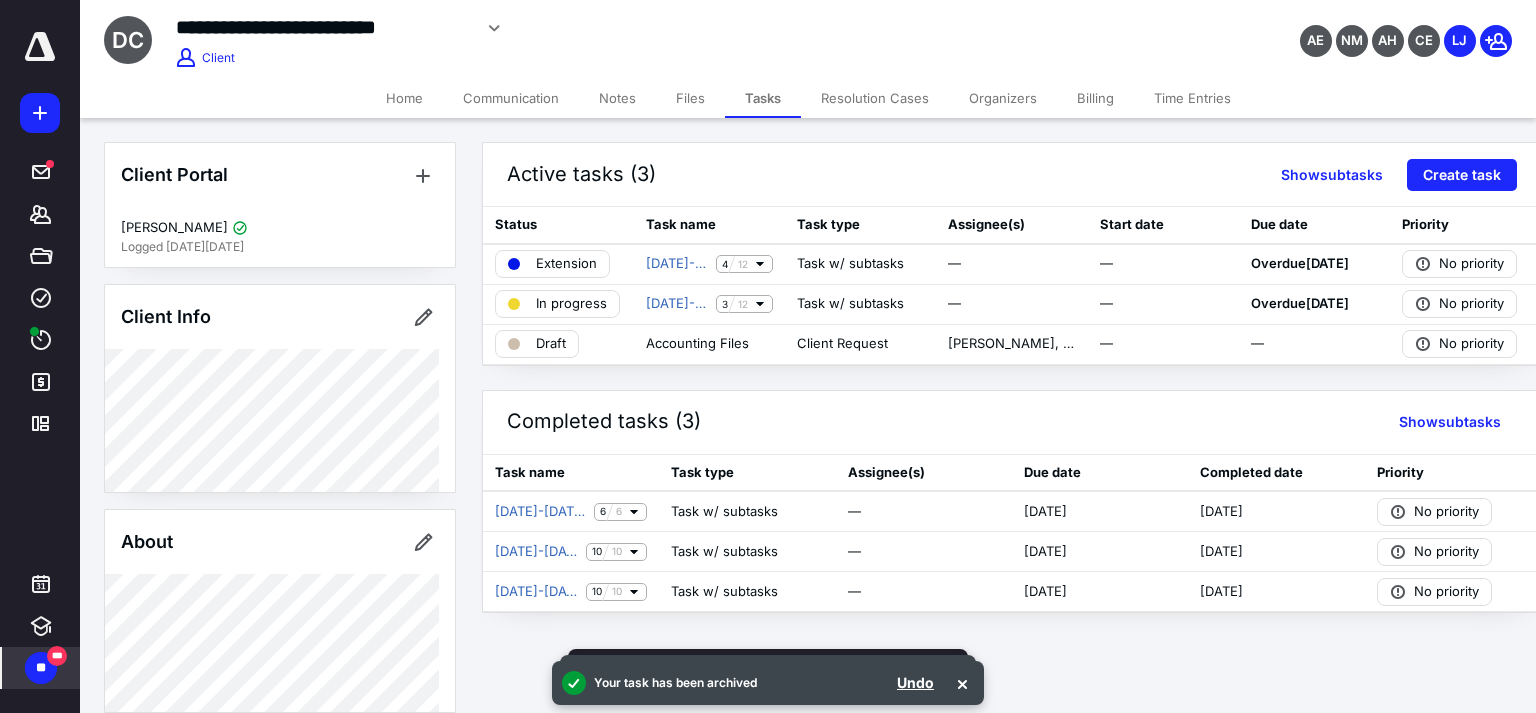 click on "**" at bounding box center (41, 668) 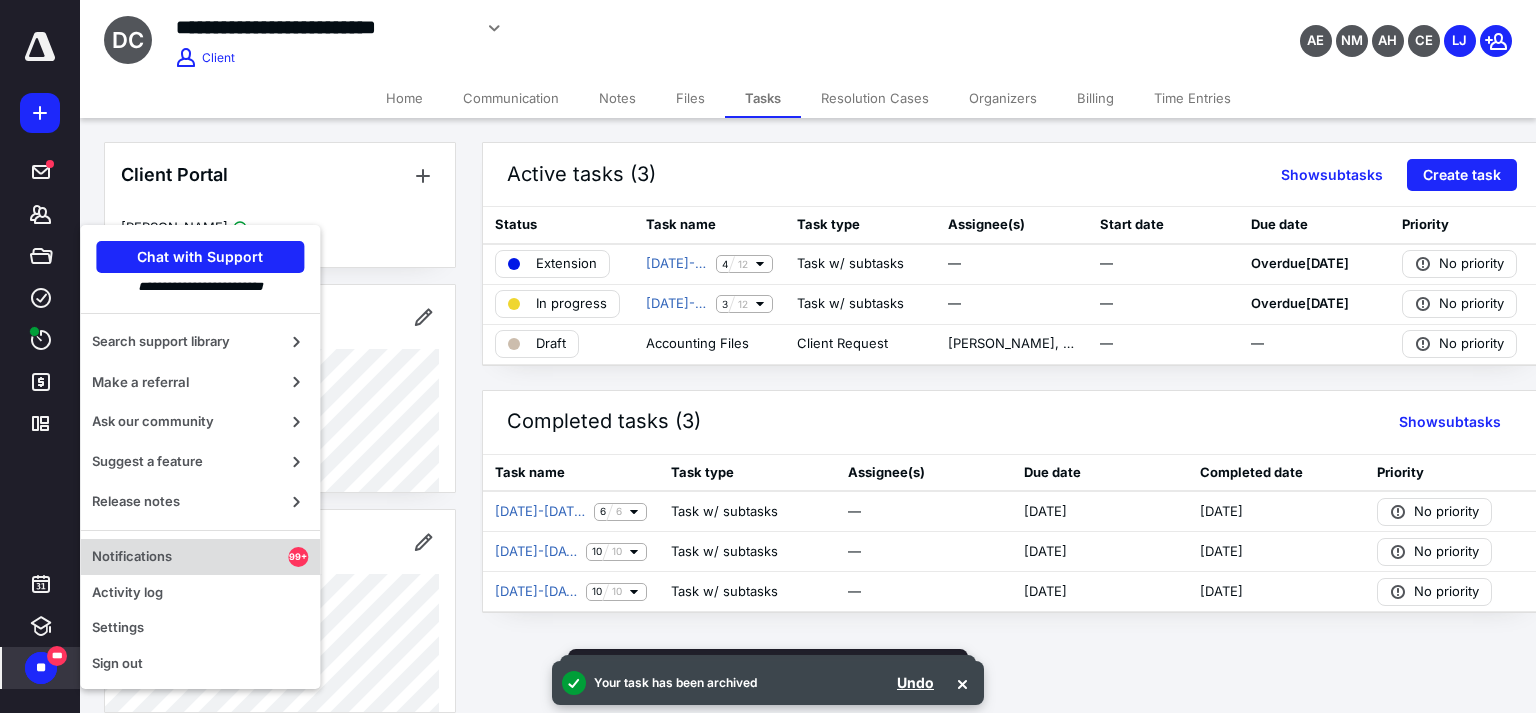 click on "Notifications" at bounding box center [190, 557] 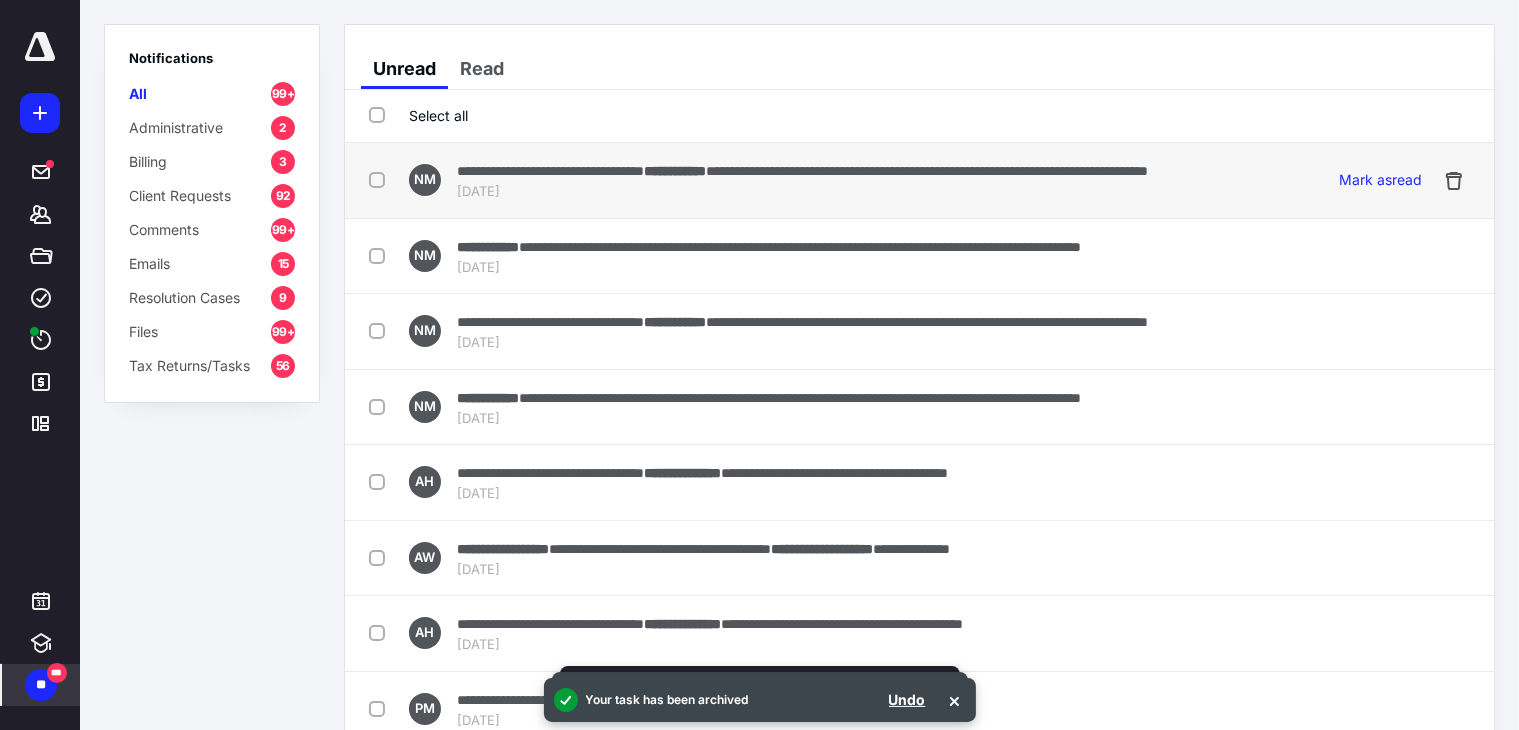 click on "**********" at bounding box center (802, 170) 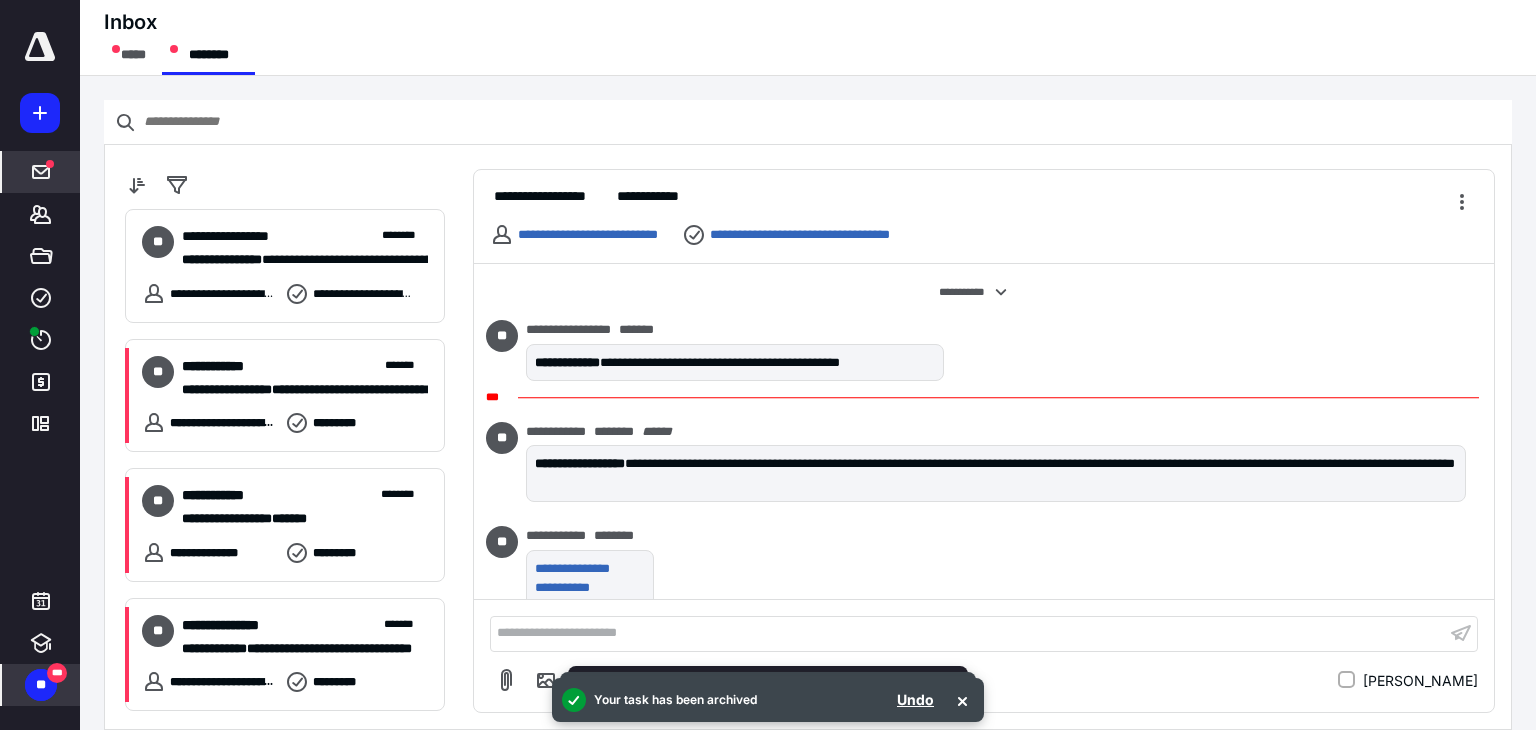 scroll, scrollTop: 44, scrollLeft: 0, axis: vertical 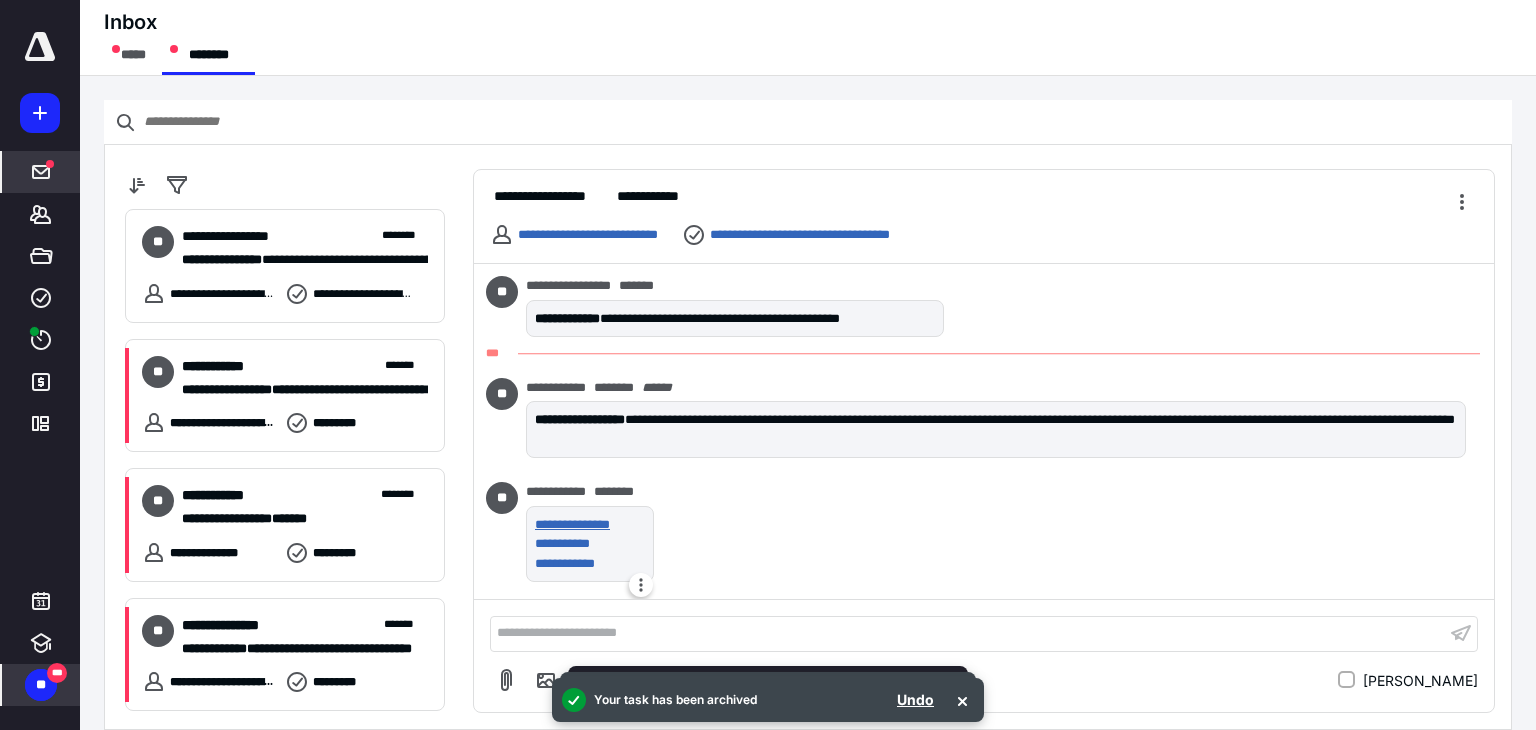 click on "**********" at bounding box center [586, 525] 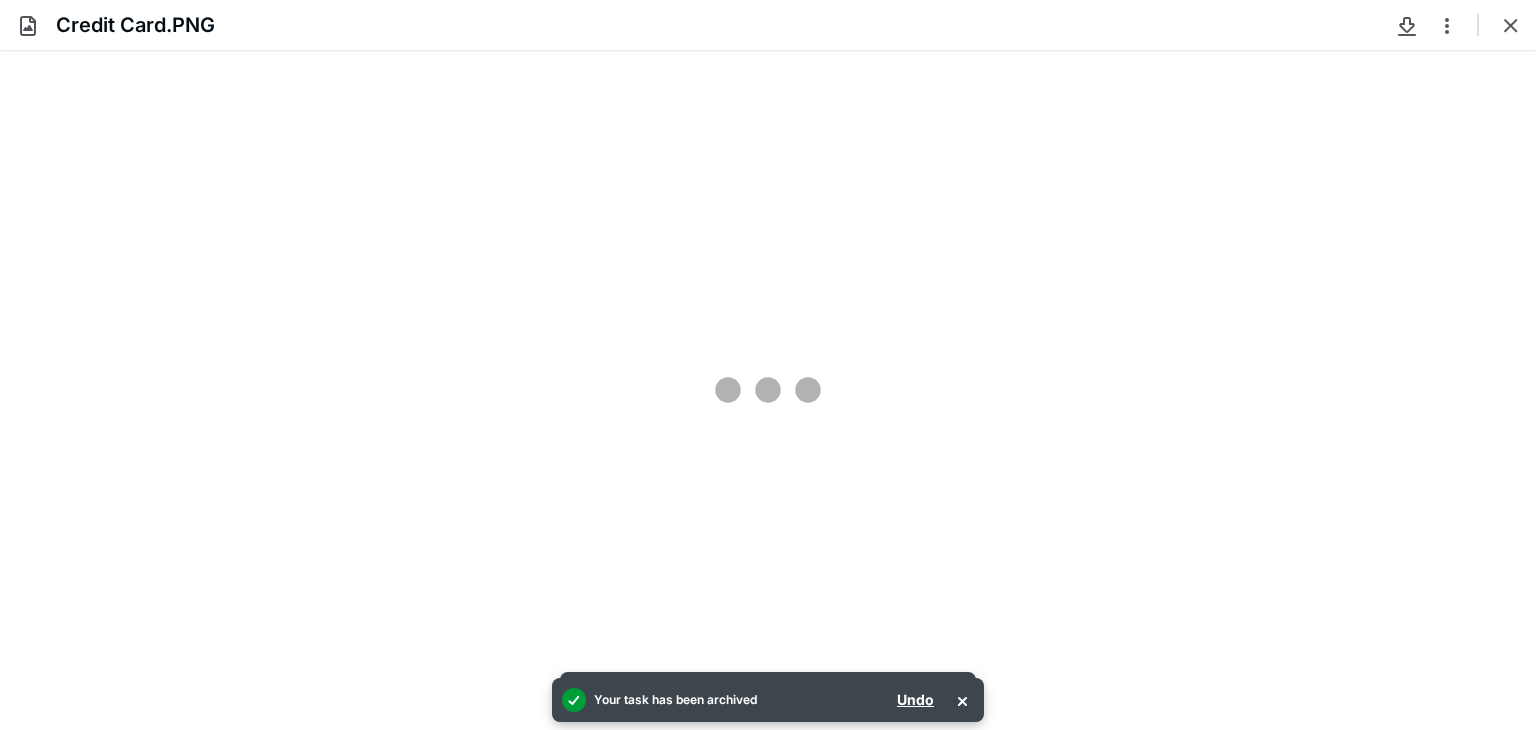 scroll, scrollTop: 0, scrollLeft: 0, axis: both 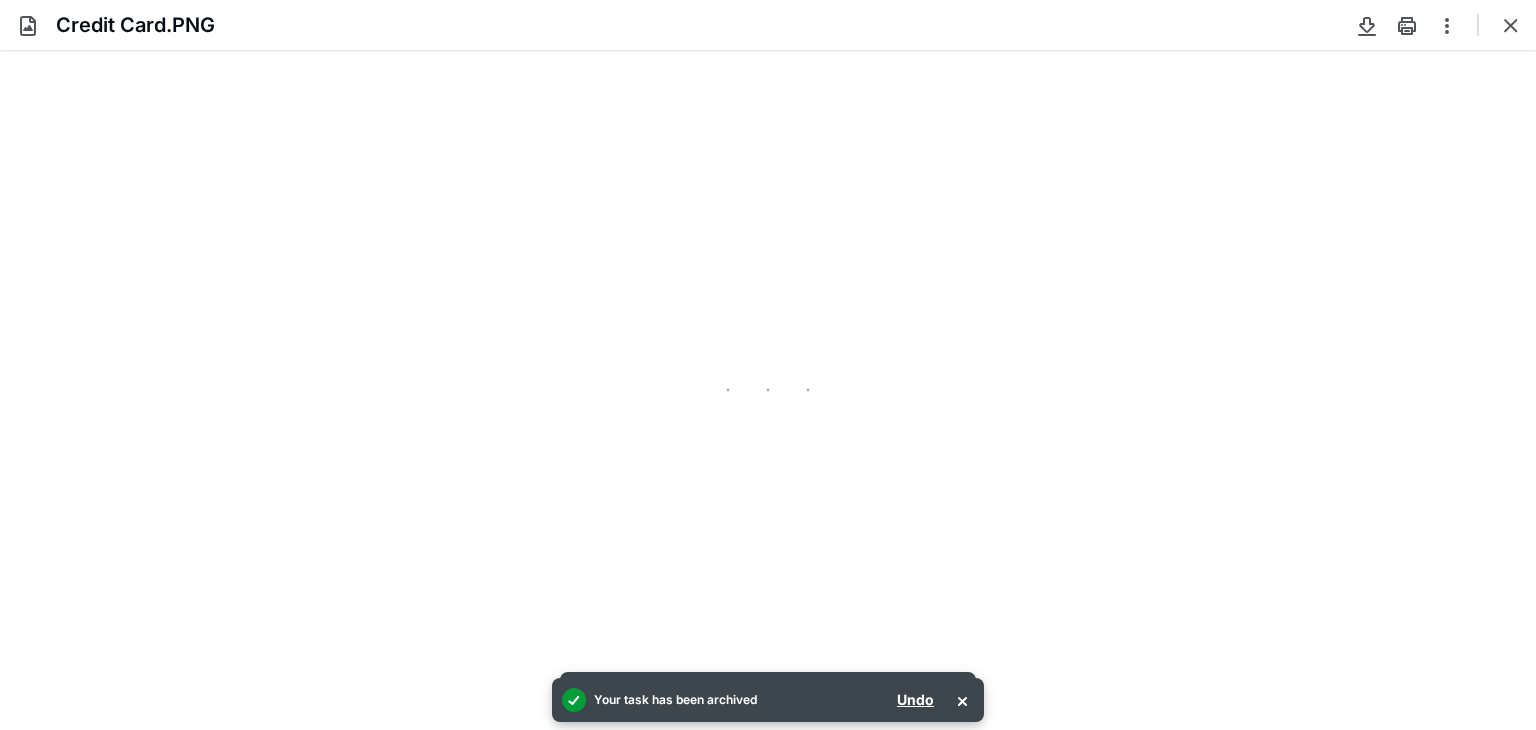 type on "197" 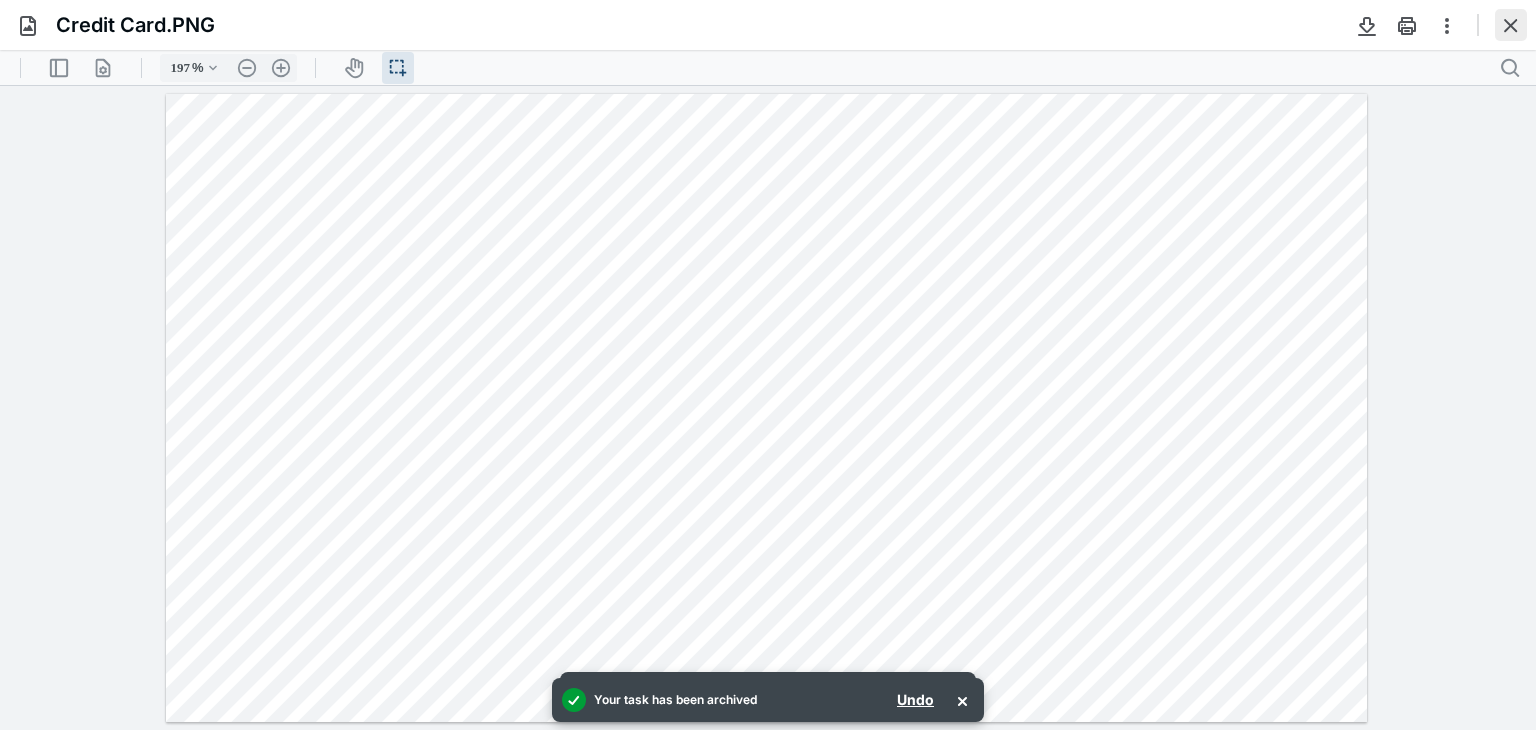 click at bounding box center (1511, 25) 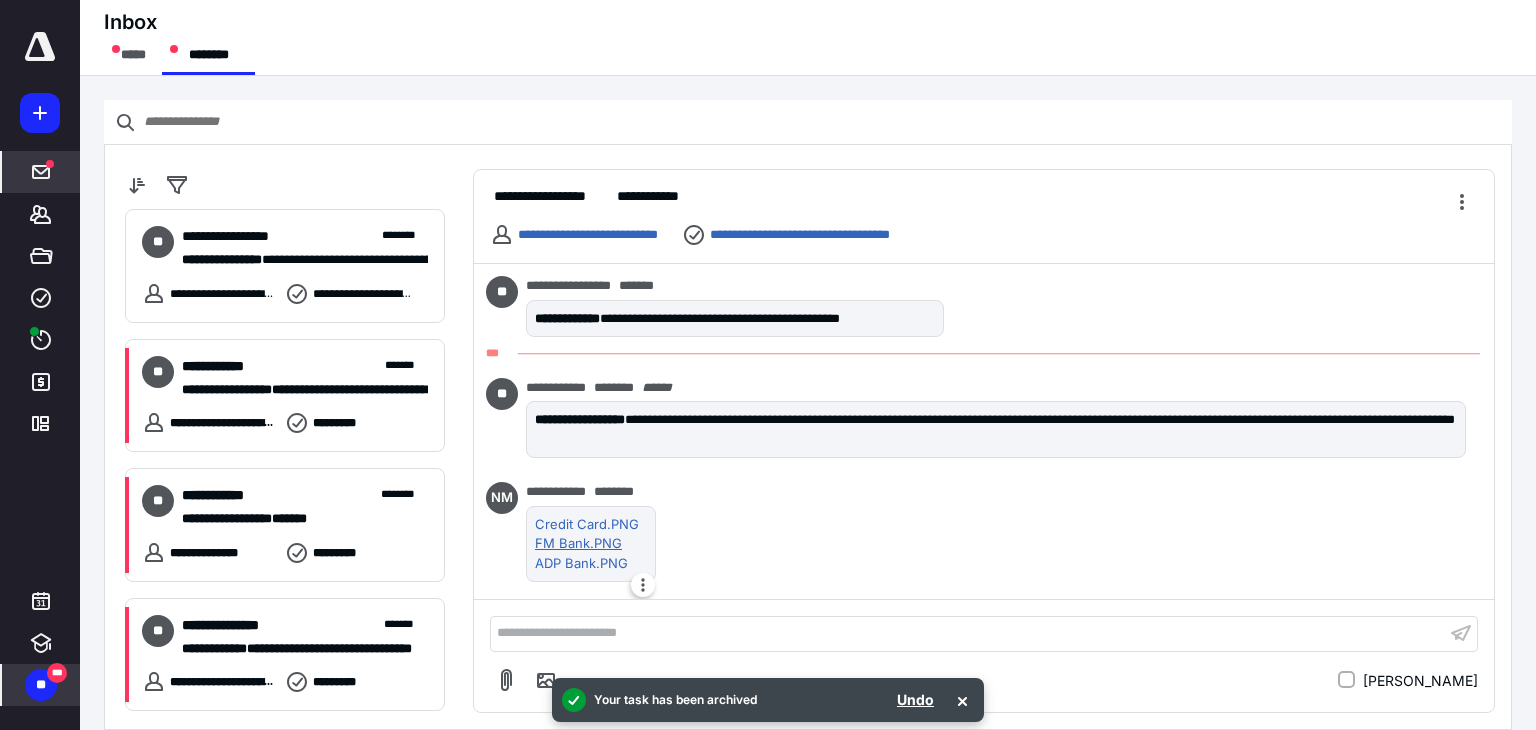click on "FM Bank.PNG" at bounding box center (587, 544) 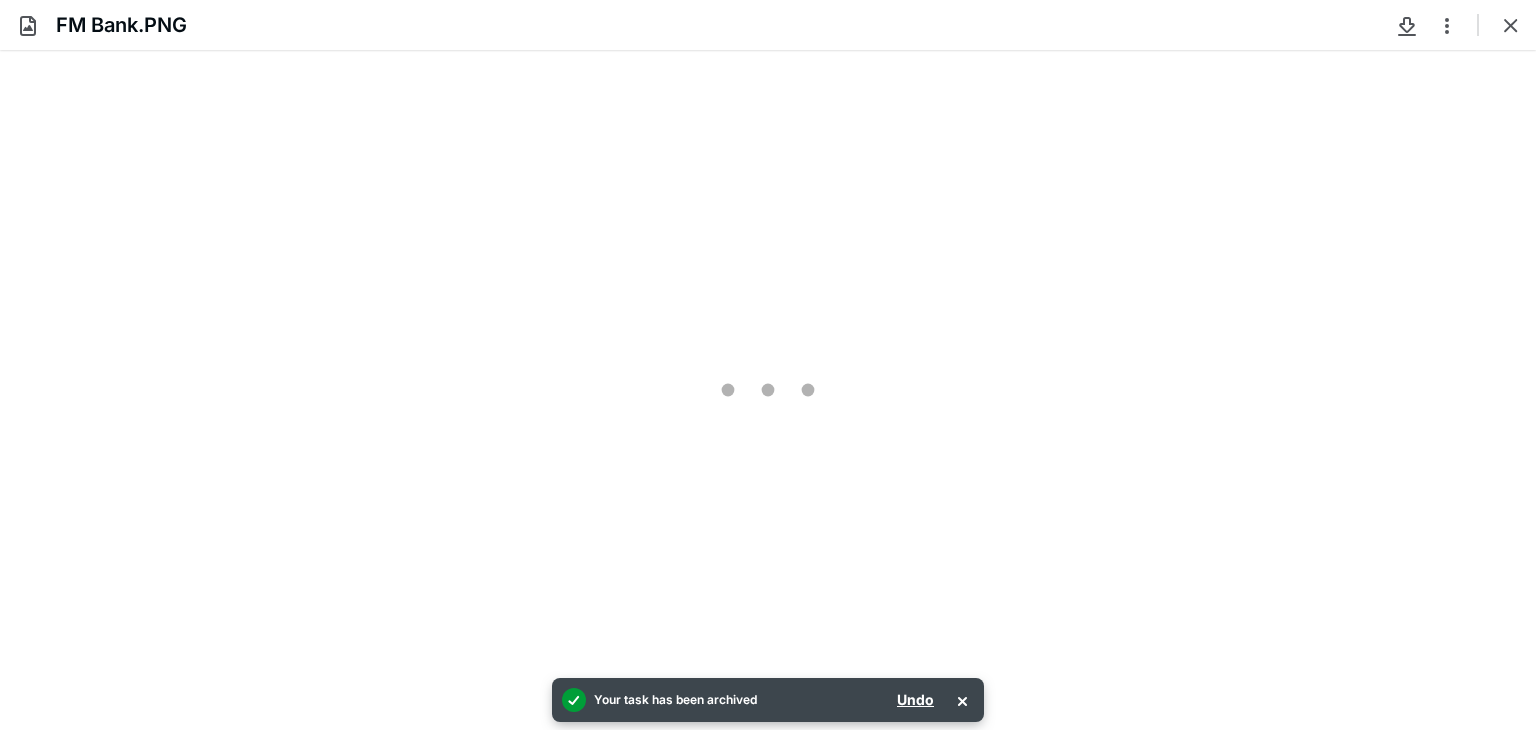 scroll, scrollTop: 0, scrollLeft: 0, axis: both 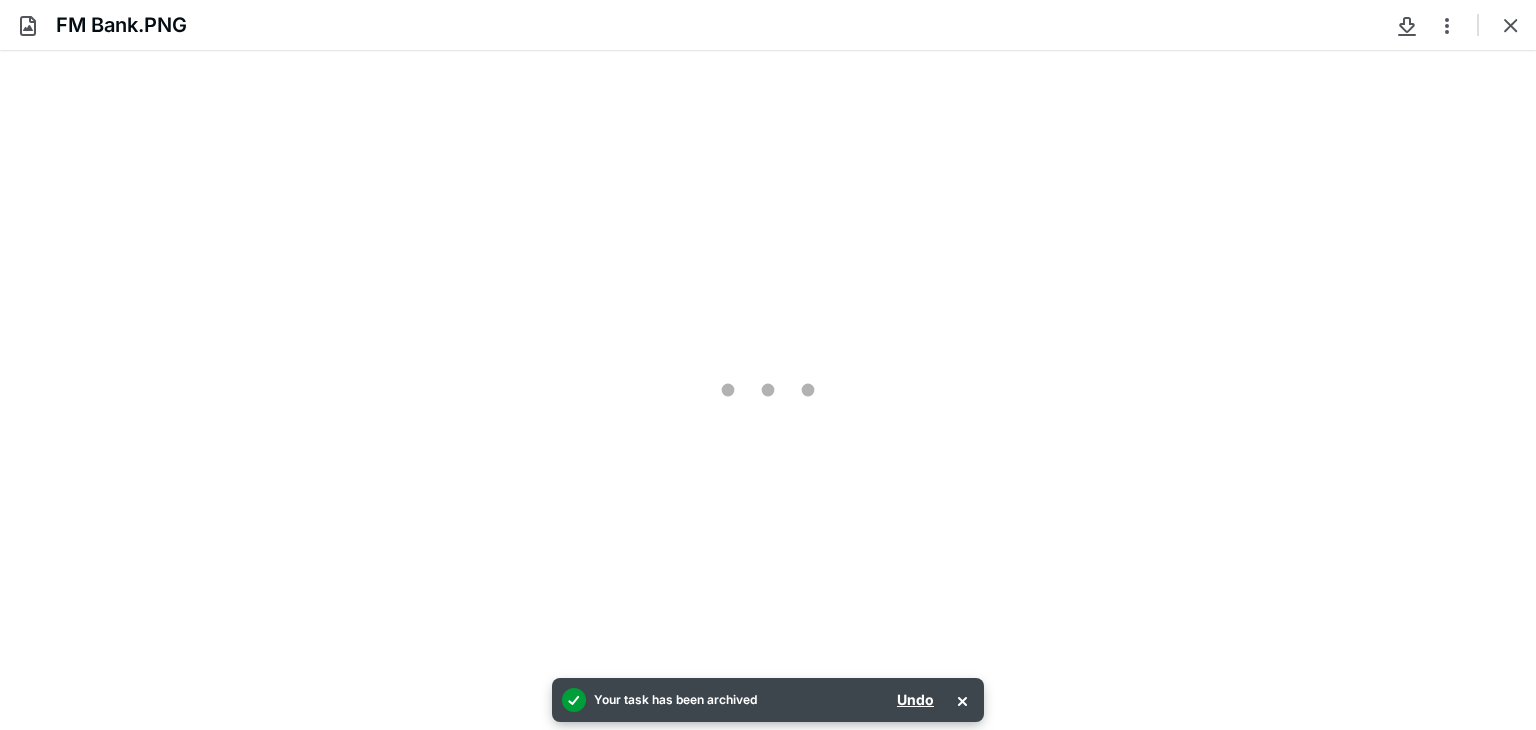 type on "152" 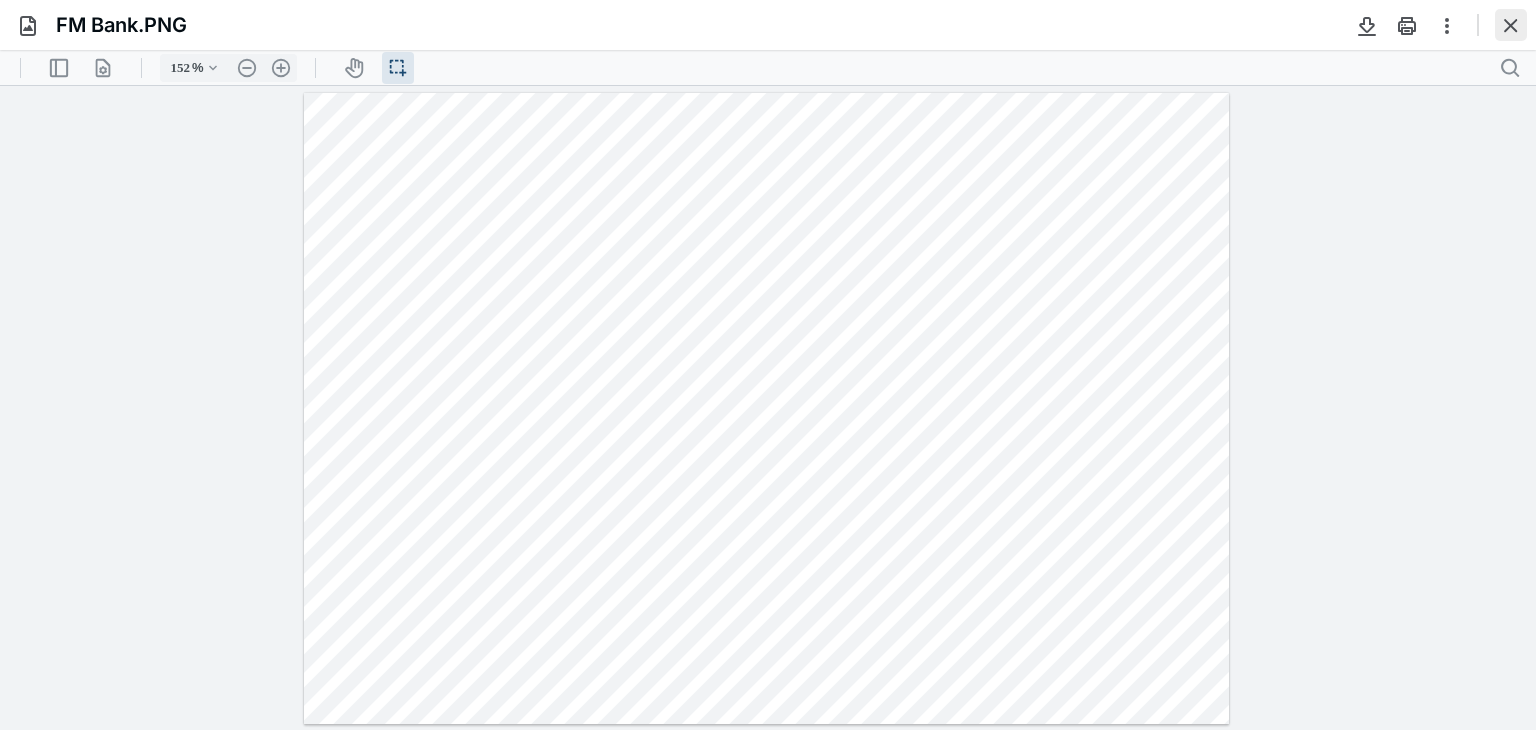 click at bounding box center (1511, 25) 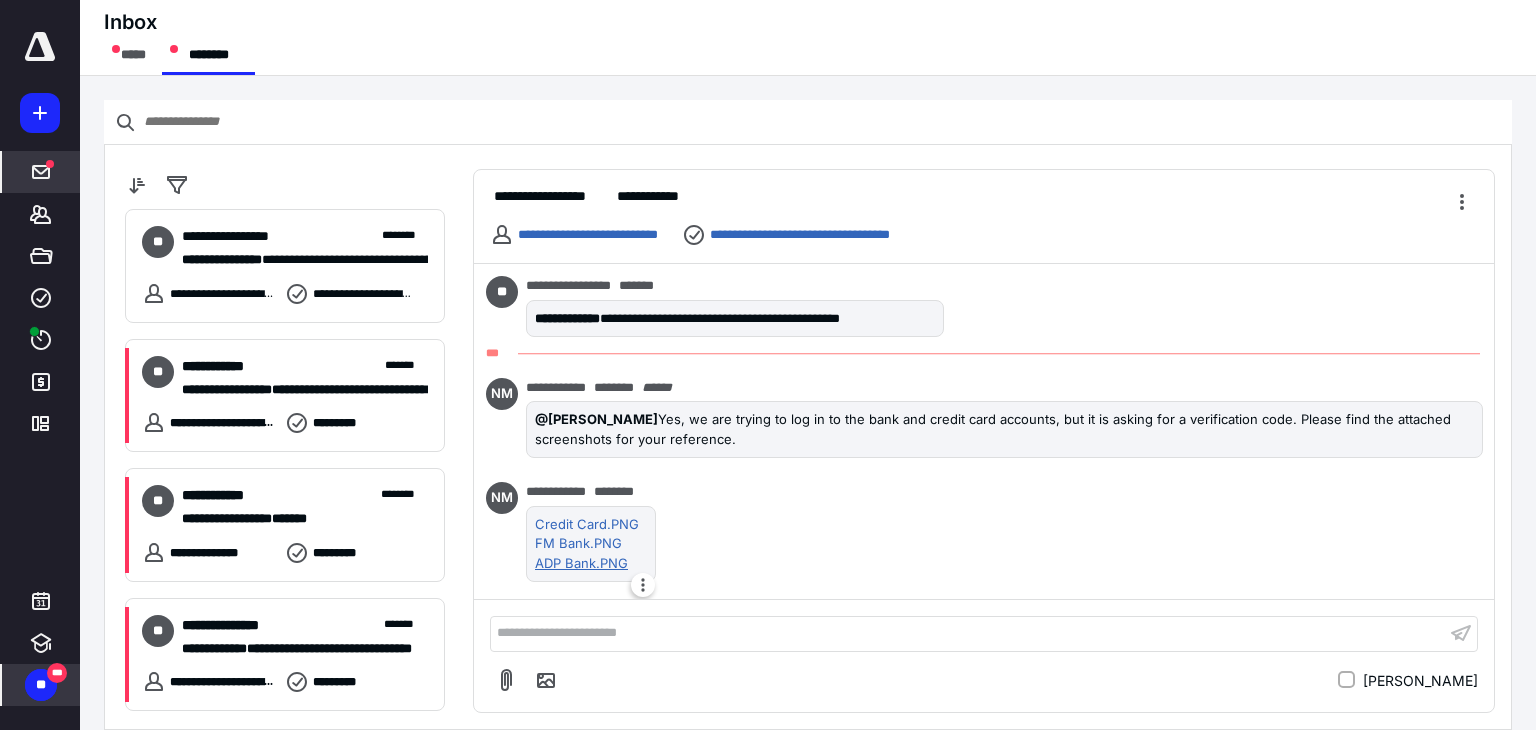 click on "ADP Bank.PNG" at bounding box center (587, 564) 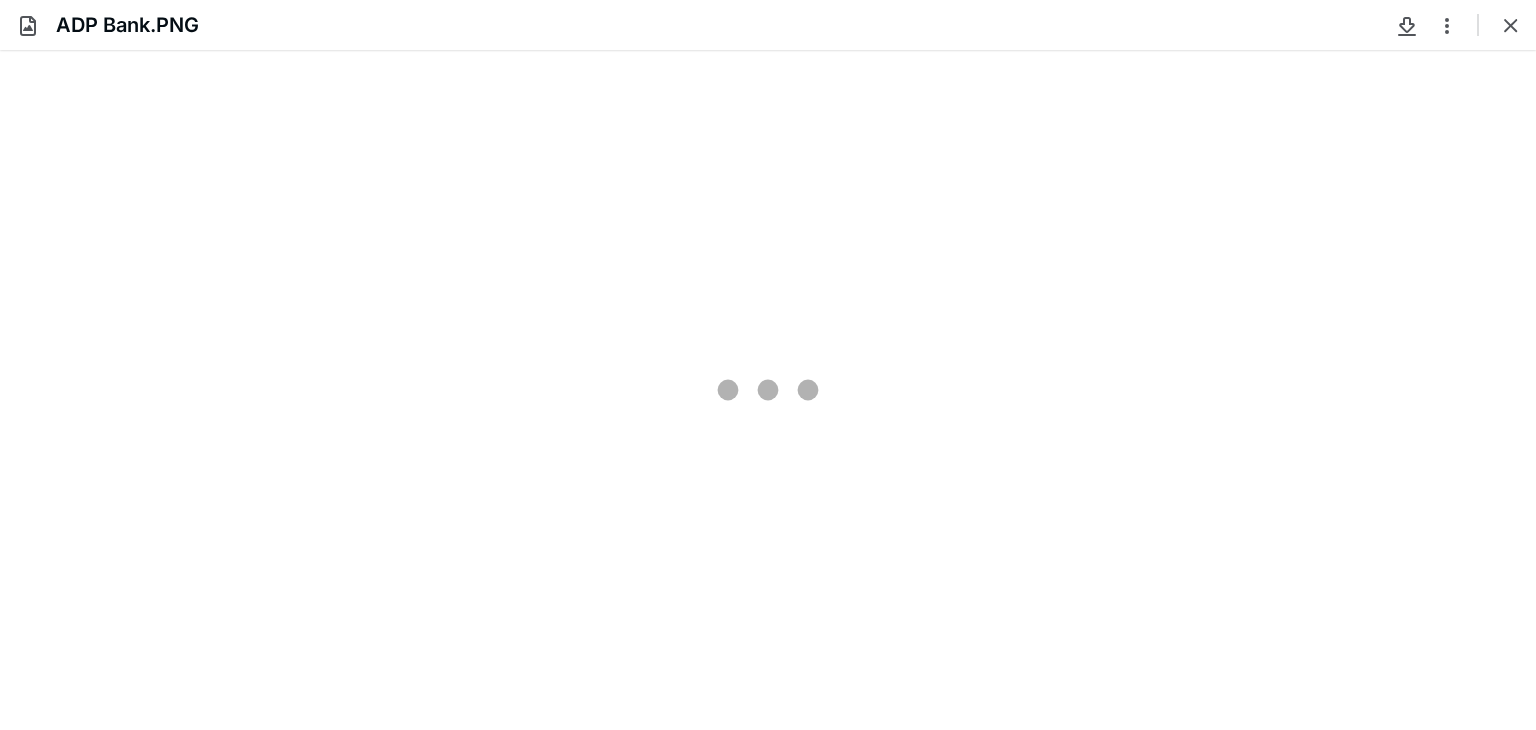 scroll, scrollTop: 0, scrollLeft: 0, axis: both 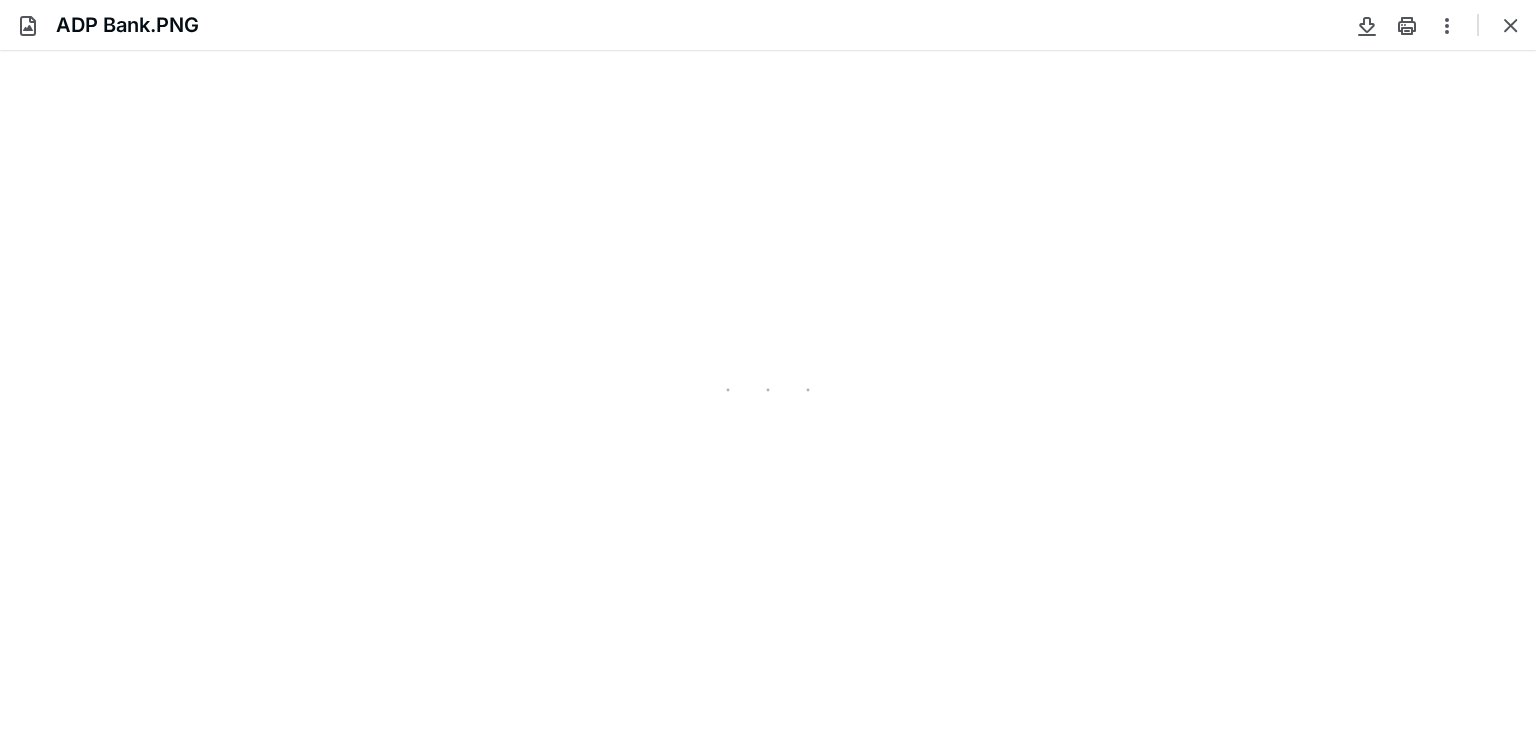 type on "115" 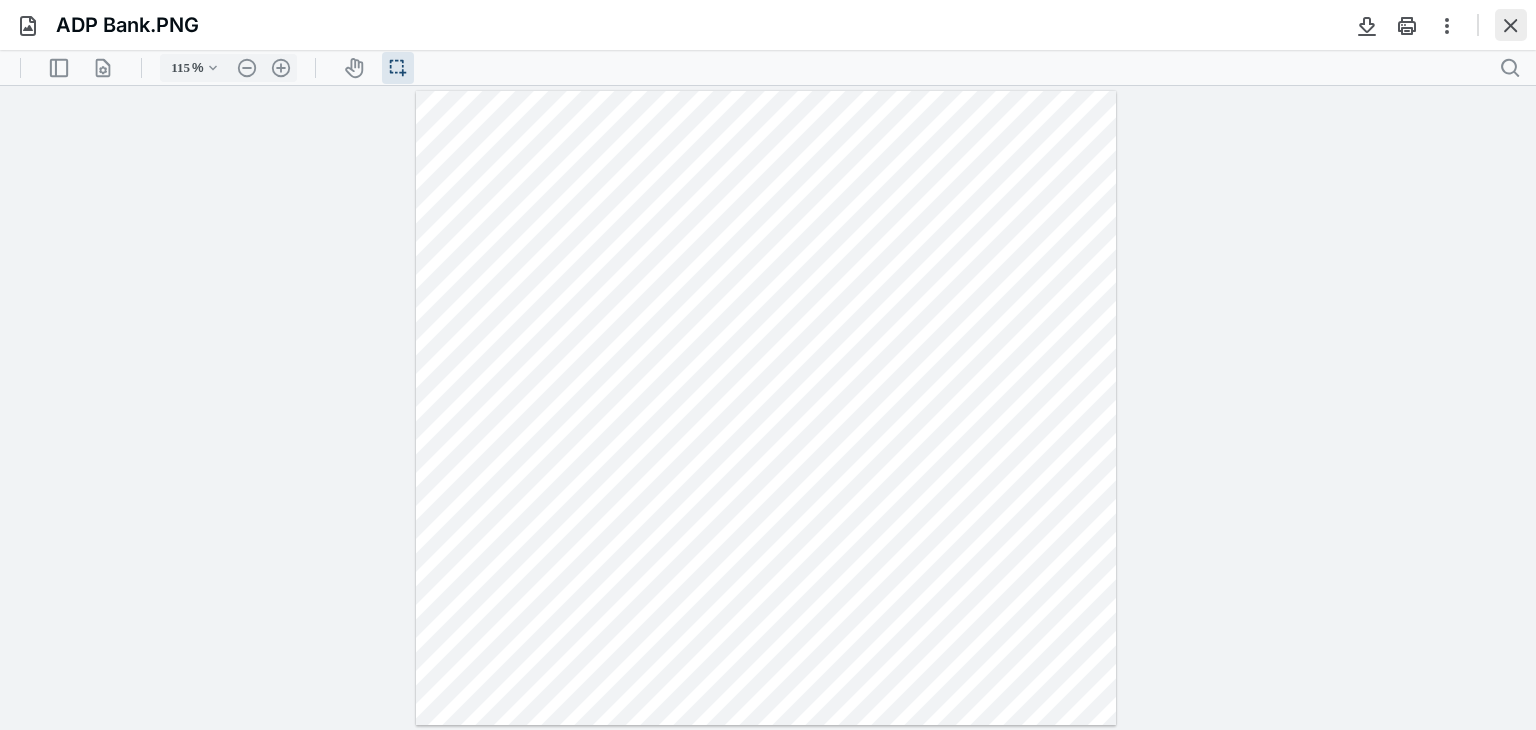 click at bounding box center [1511, 25] 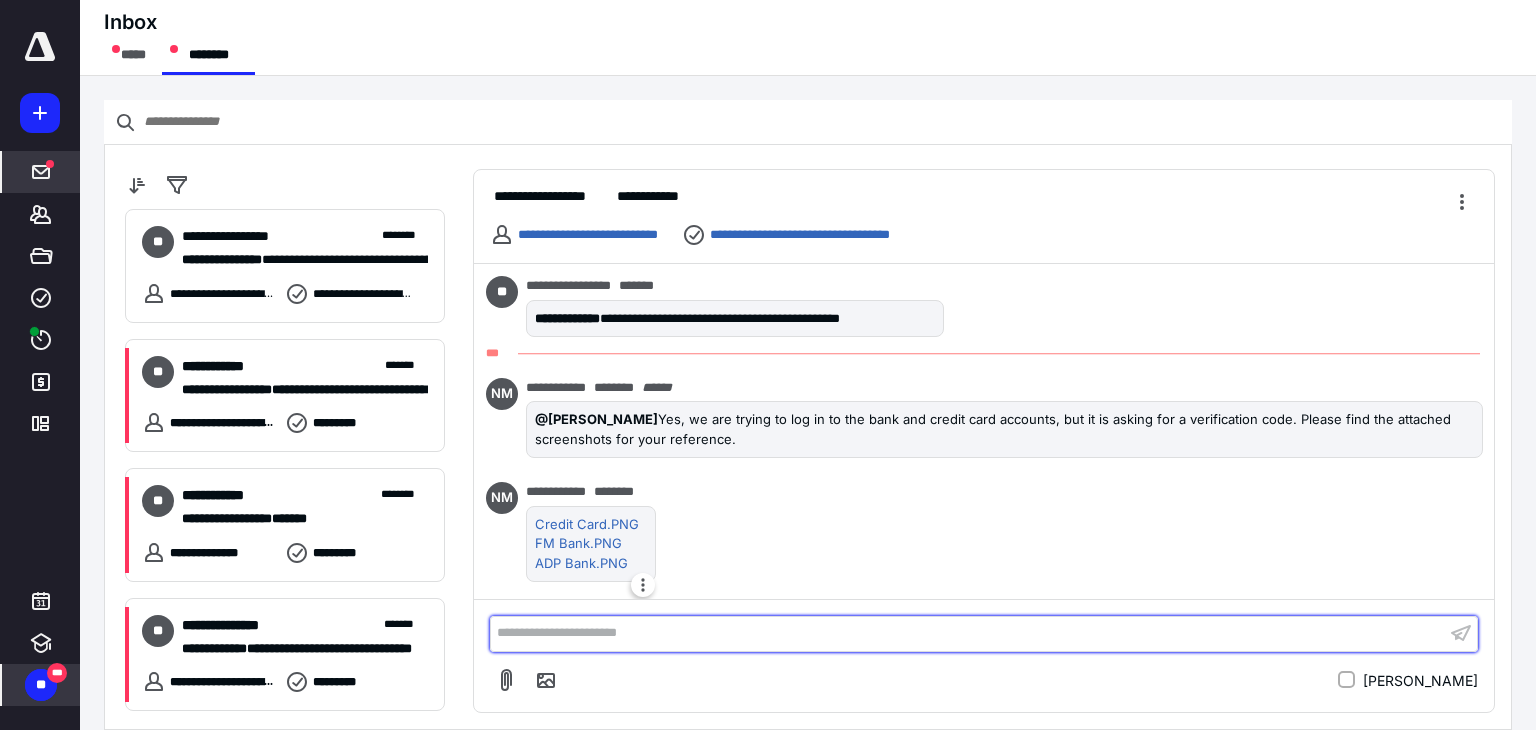 click on "**********" at bounding box center (968, 633) 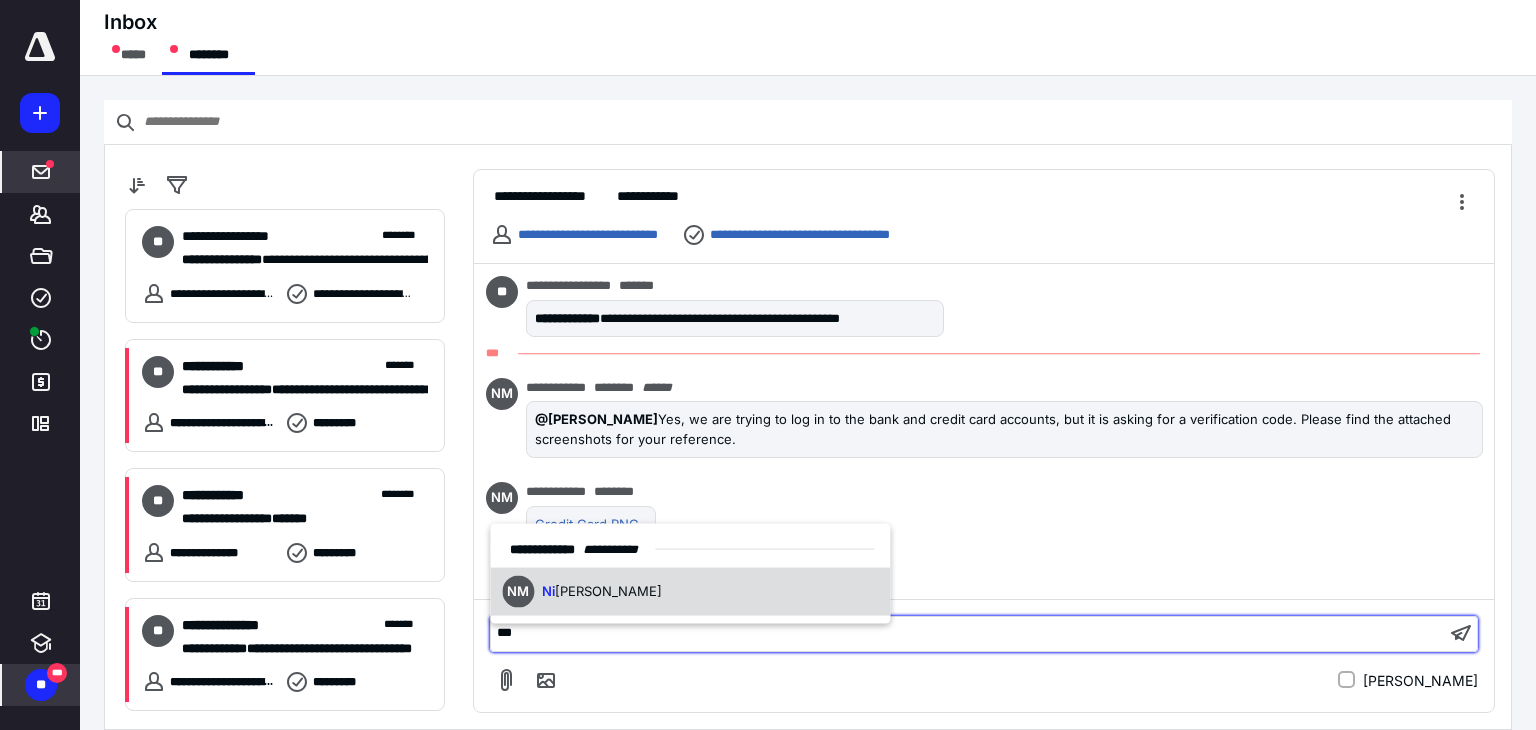 click on "NM Ni khil Mehta" at bounding box center [690, 591] 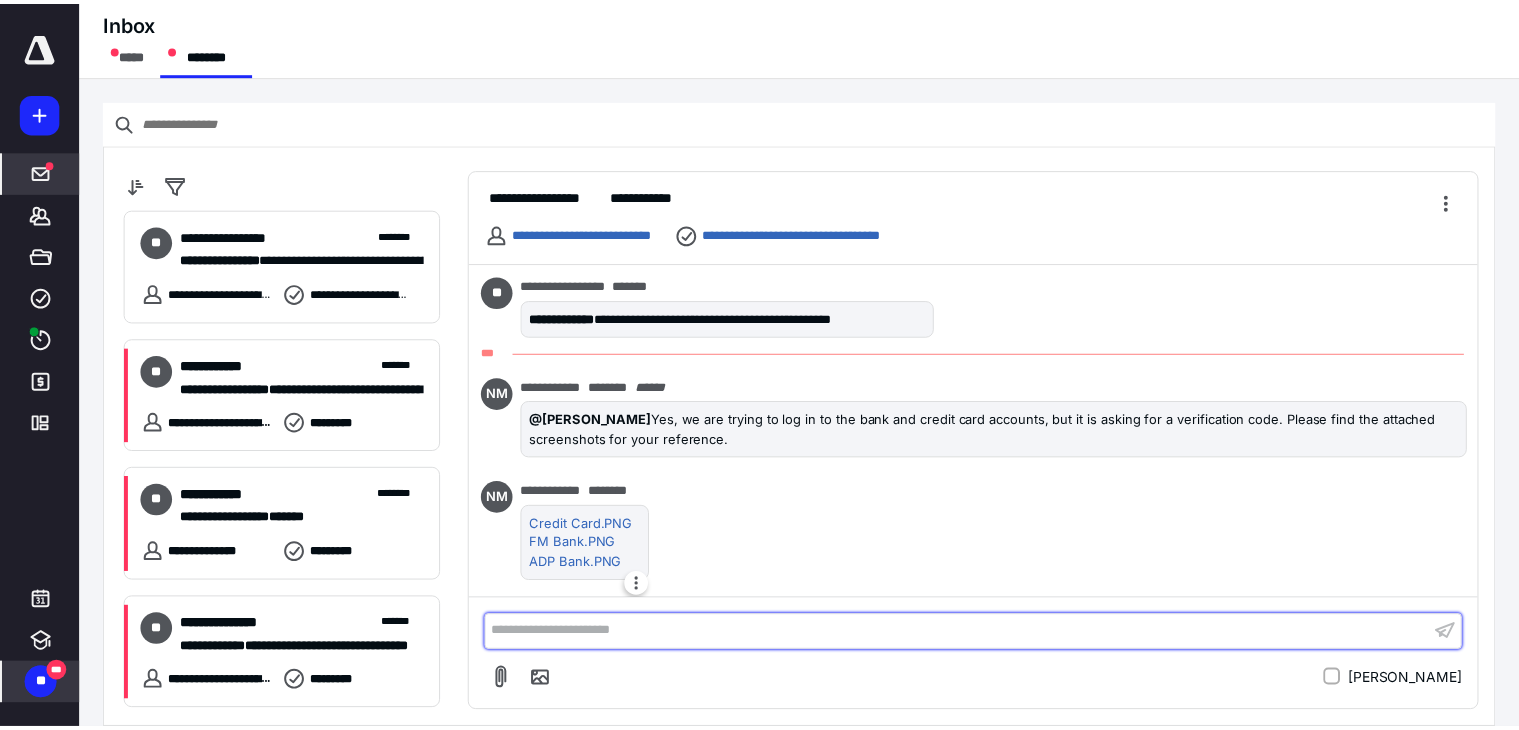 scroll, scrollTop: 168, scrollLeft: 0, axis: vertical 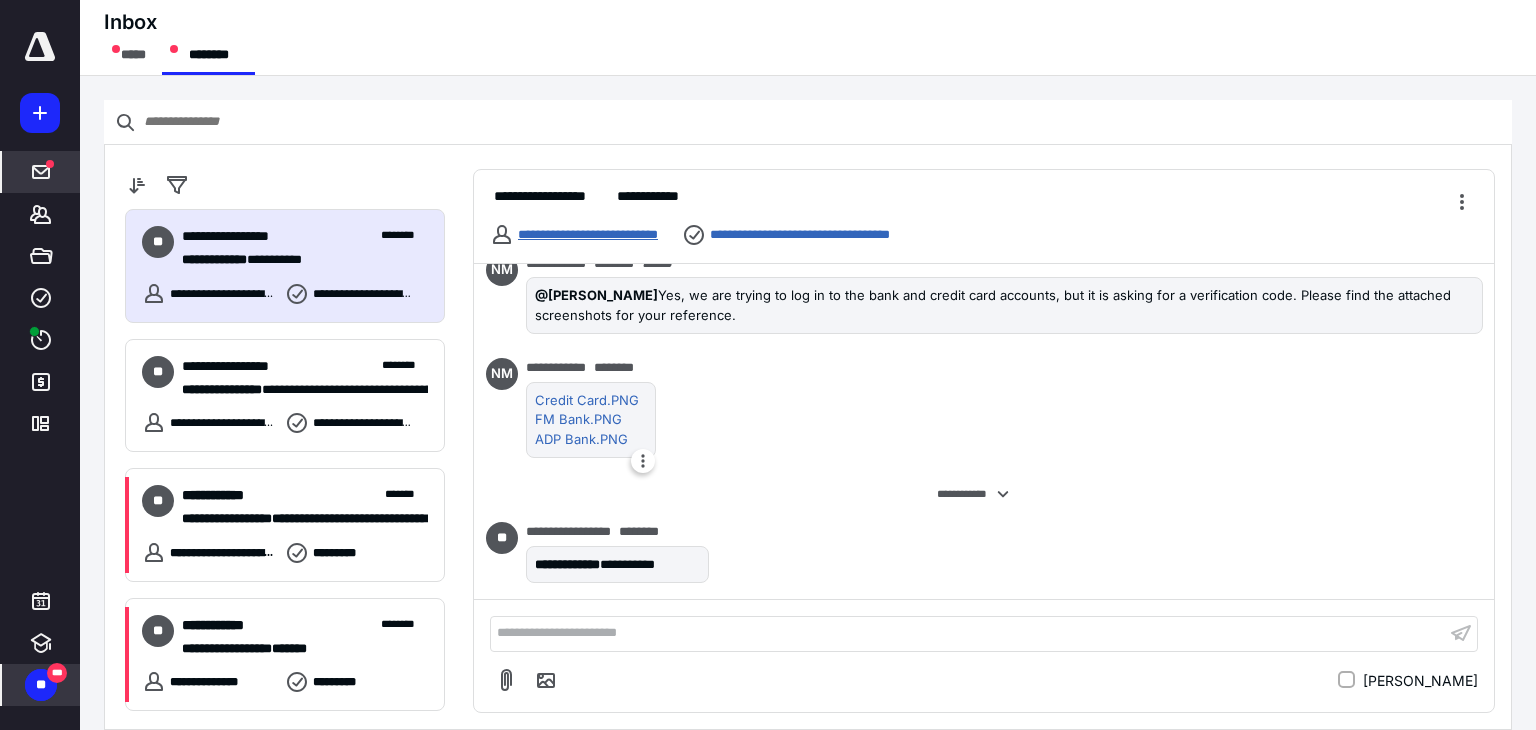 click on "**********" at bounding box center (588, 234) 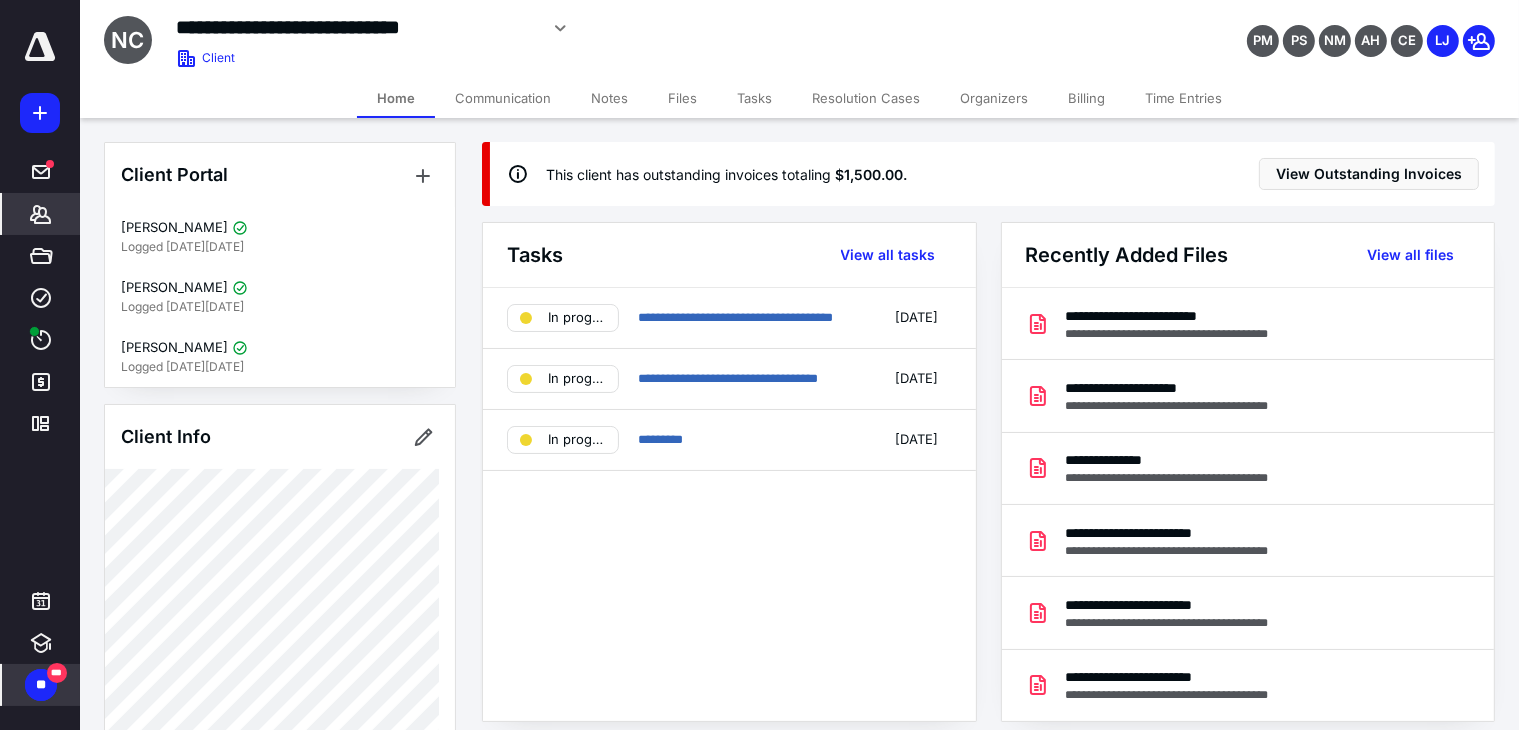 click on "Tasks" at bounding box center [754, 98] 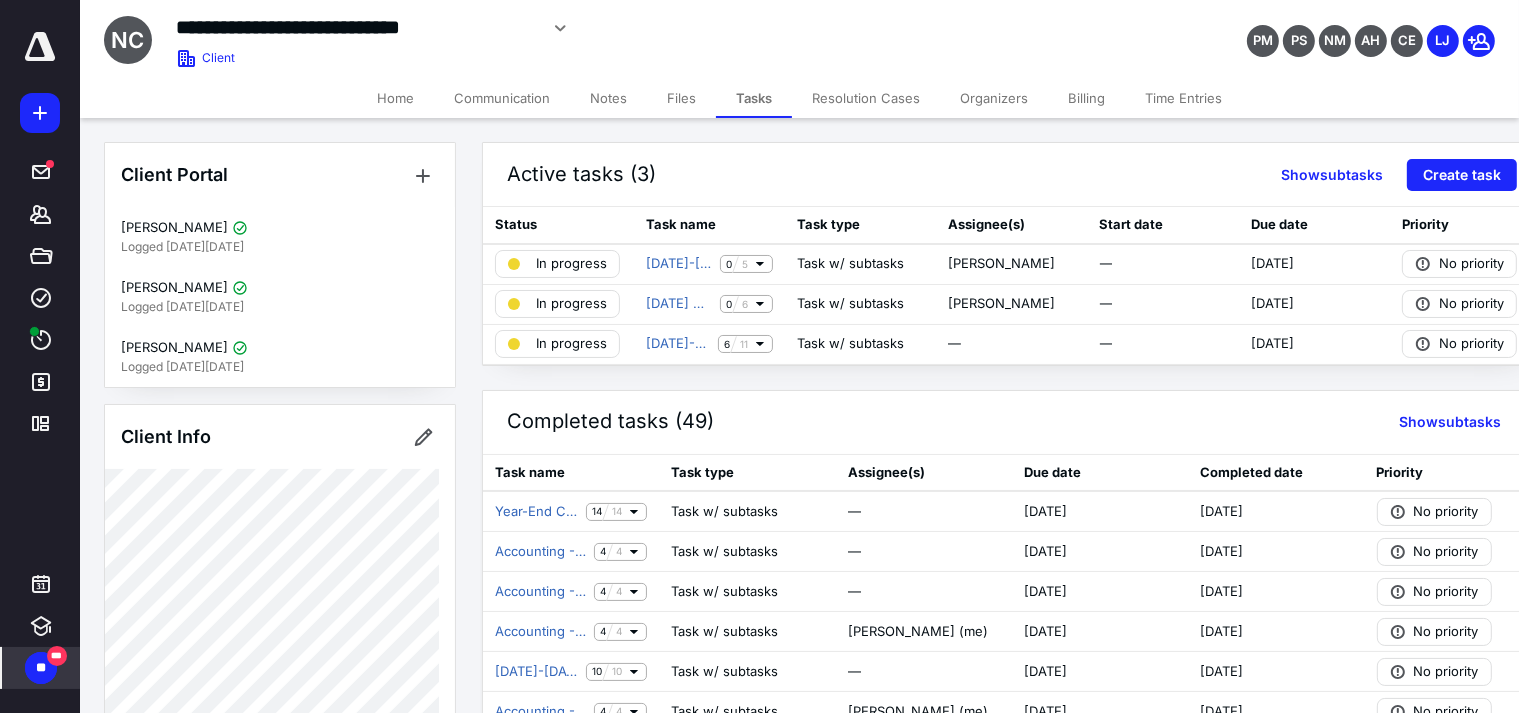 click on "Notes" at bounding box center [608, 98] 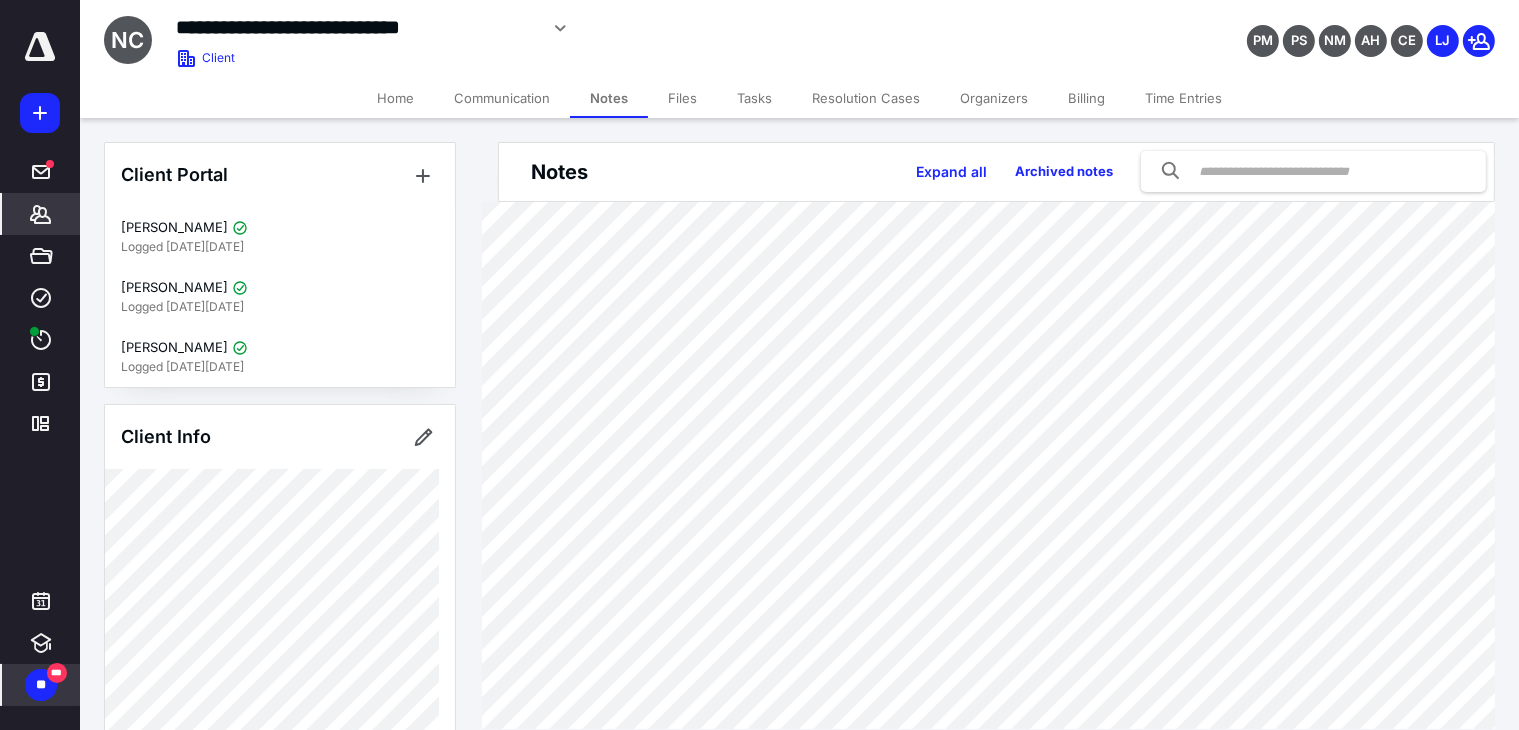 click on "Files" at bounding box center [682, 98] 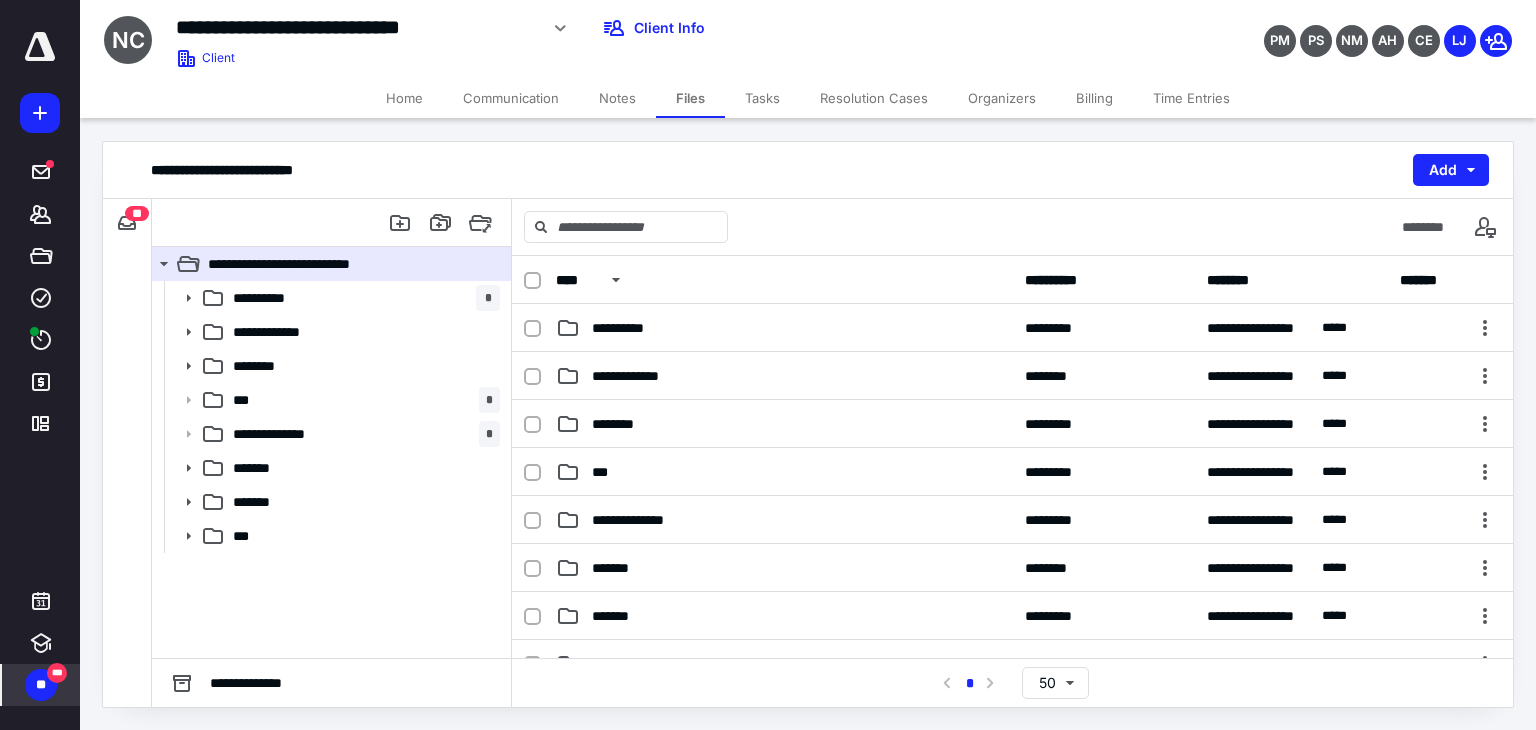click on "Notes" at bounding box center (617, 98) 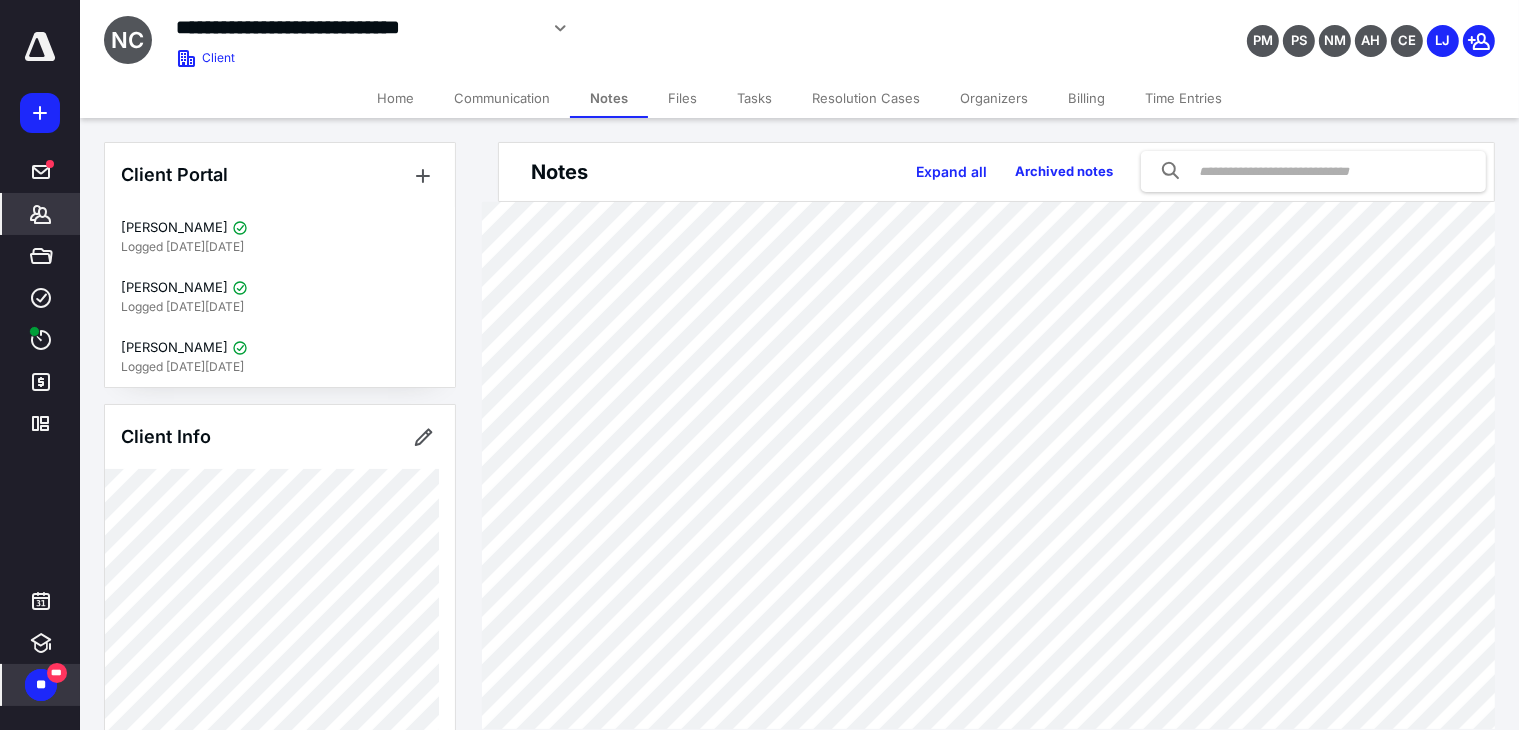 scroll, scrollTop: 40, scrollLeft: 0, axis: vertical 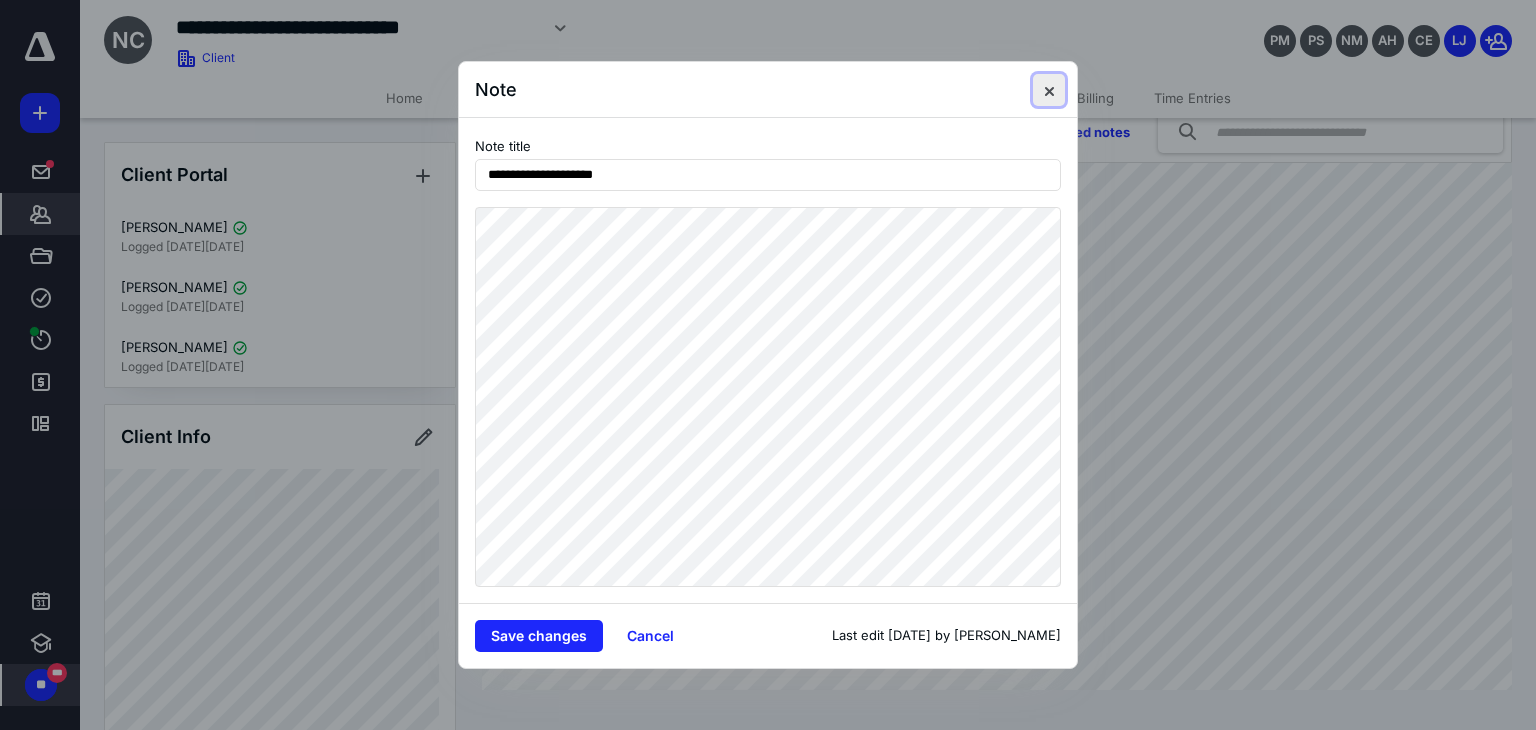click at bounding box center [1049, 90] 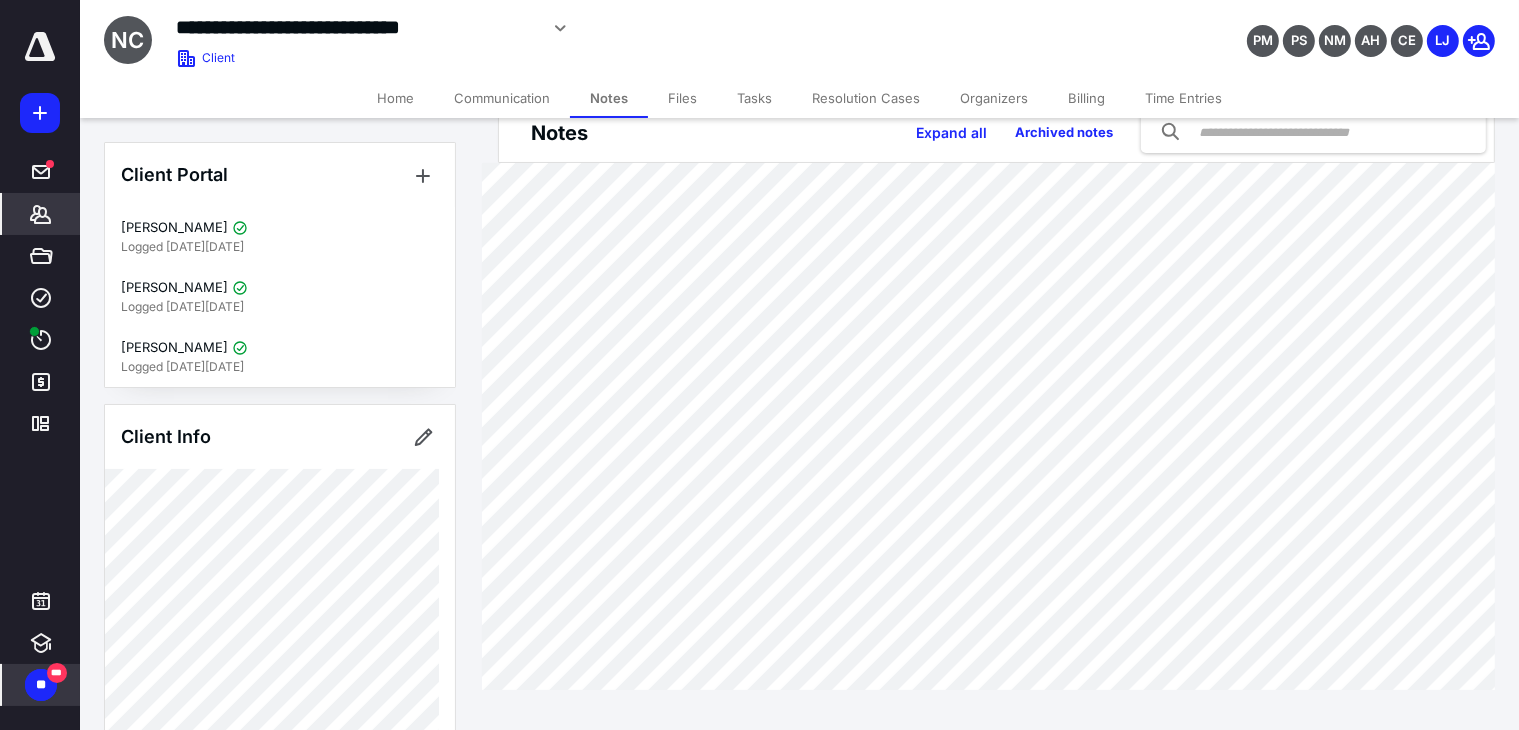 click on "Files" at bounding box center [682, 98] 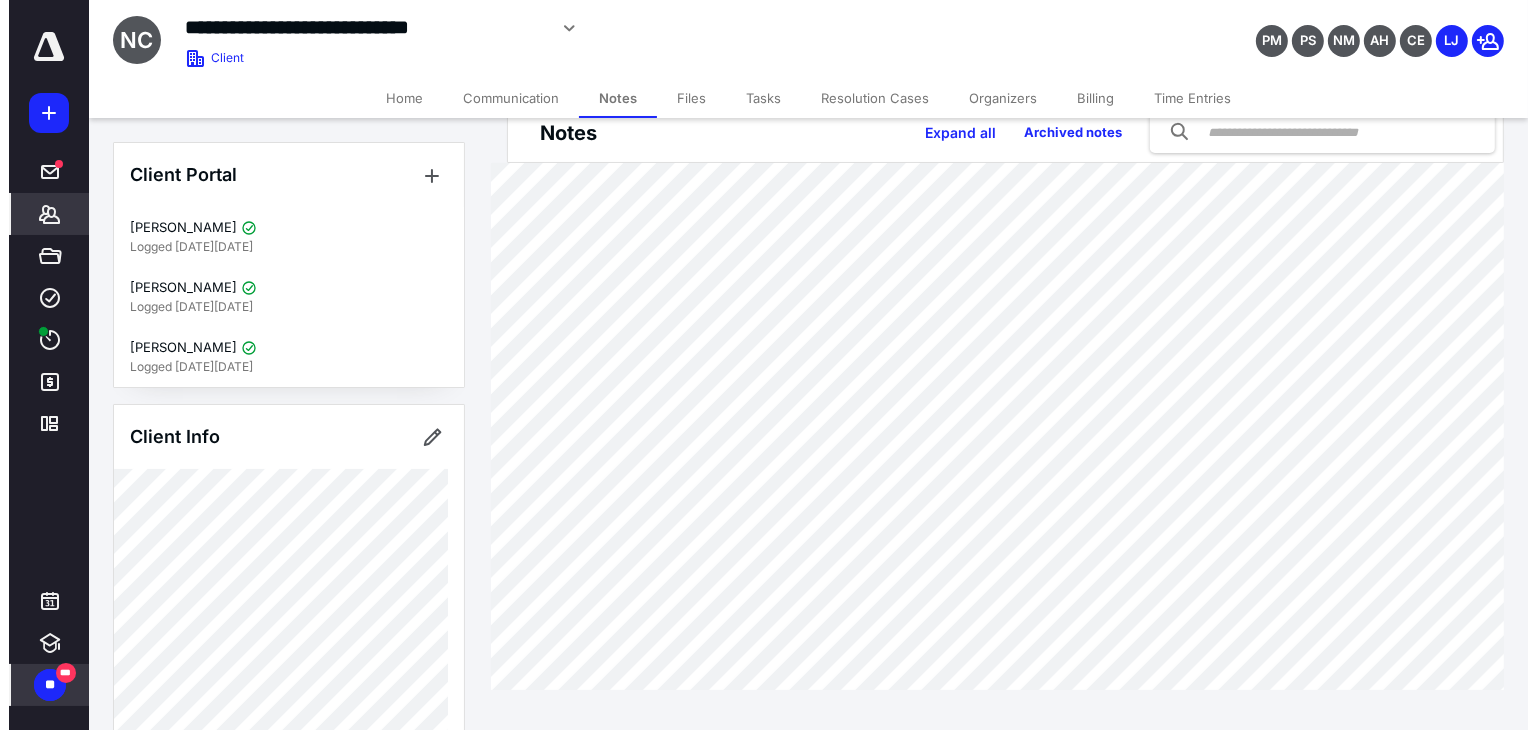 scroll, scrollTop: 0, scrollLeft: 0, axis: both 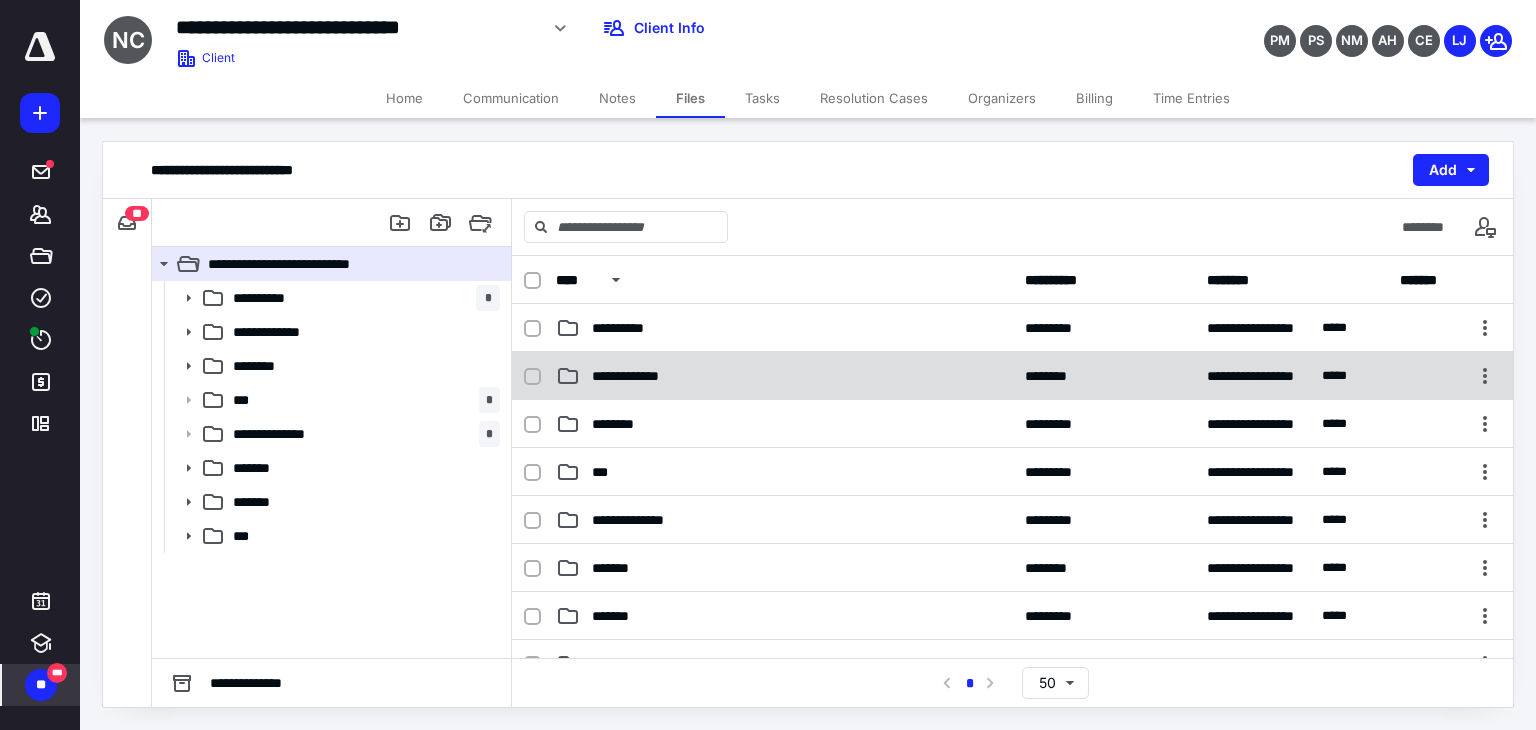 click on "**********" at bounding box center [784, 376] 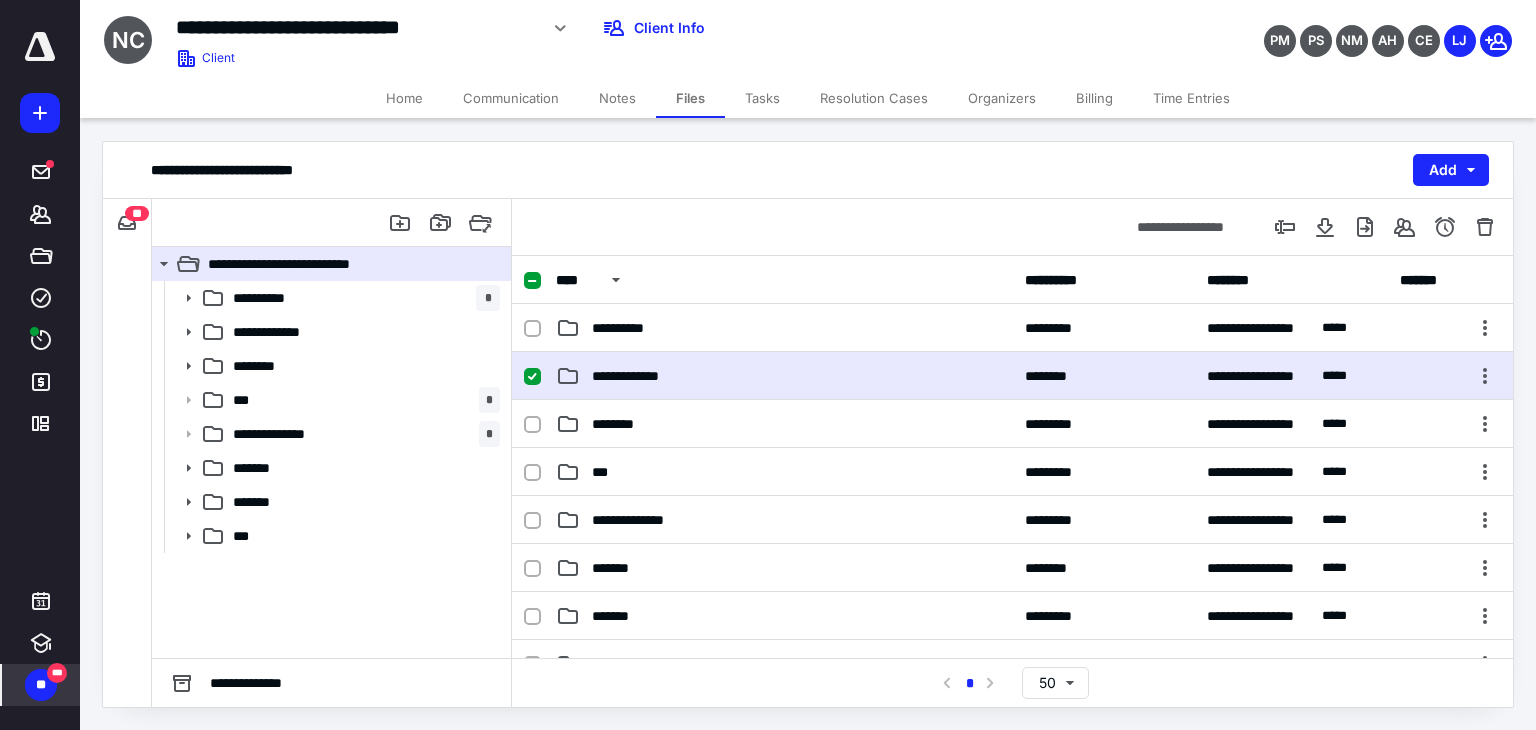 click on "**********" at bounding box center [784, 376] 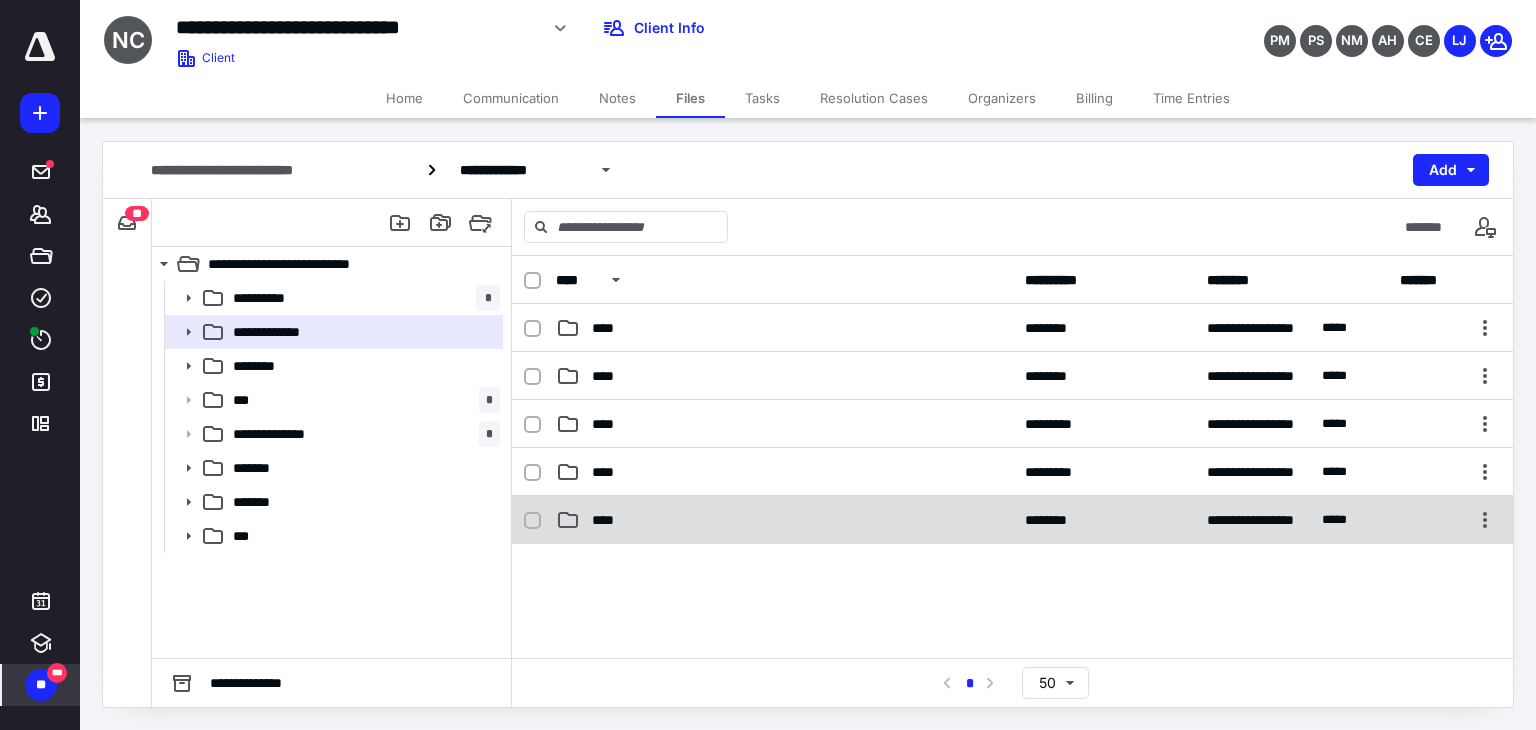 click on "****" at bounding box center [784, 520] 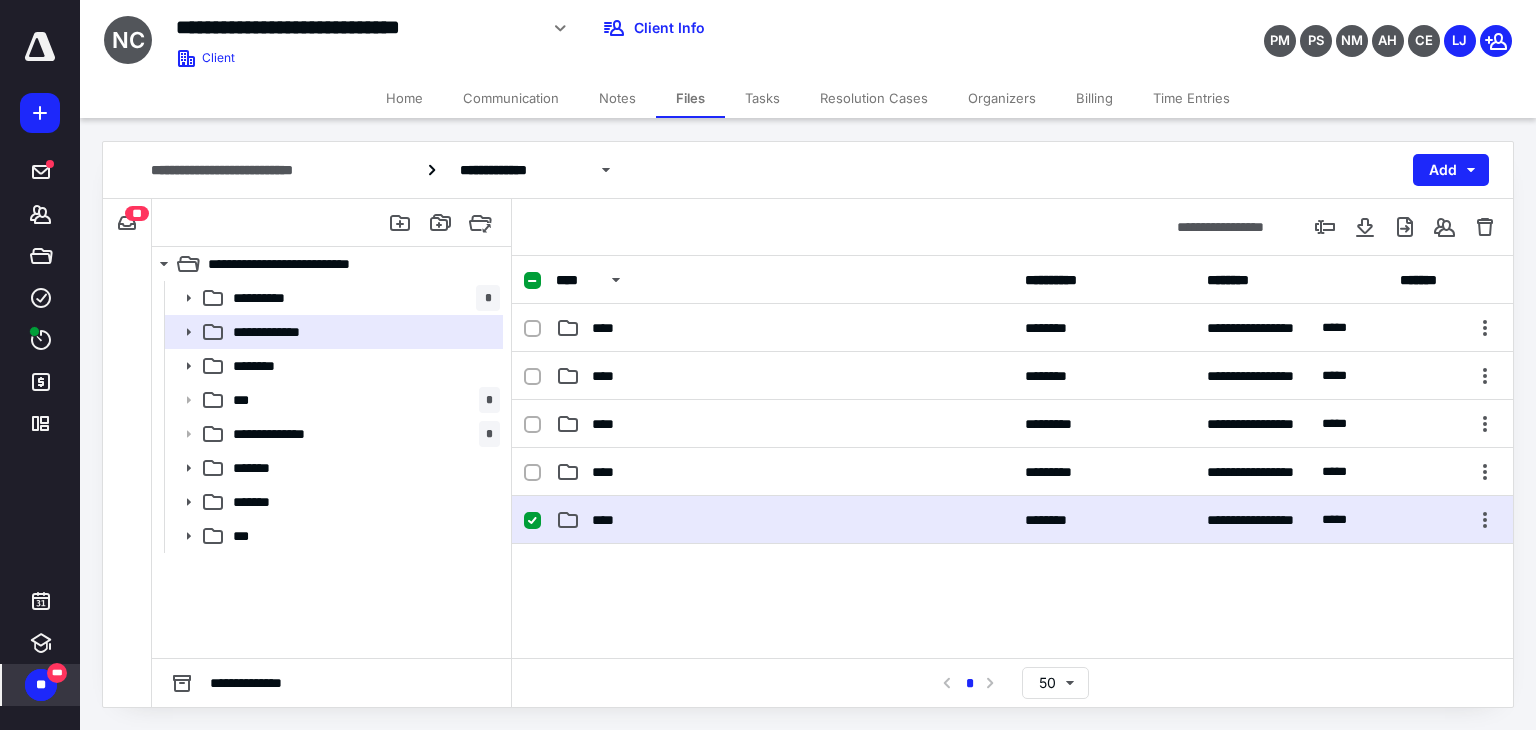 click on "****" at bounding box center [784, 520] 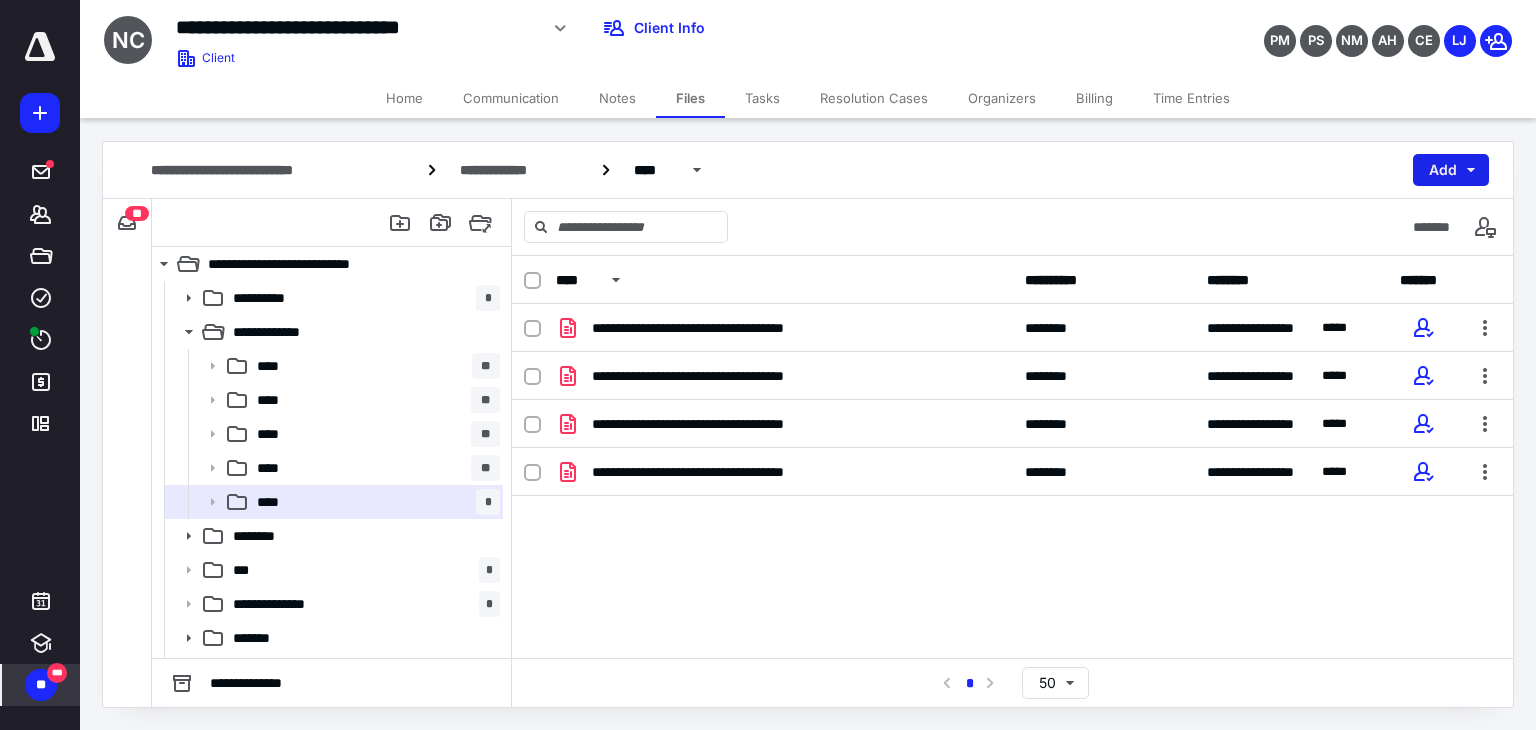 click on "Add" at bounding box center (1451, 170) 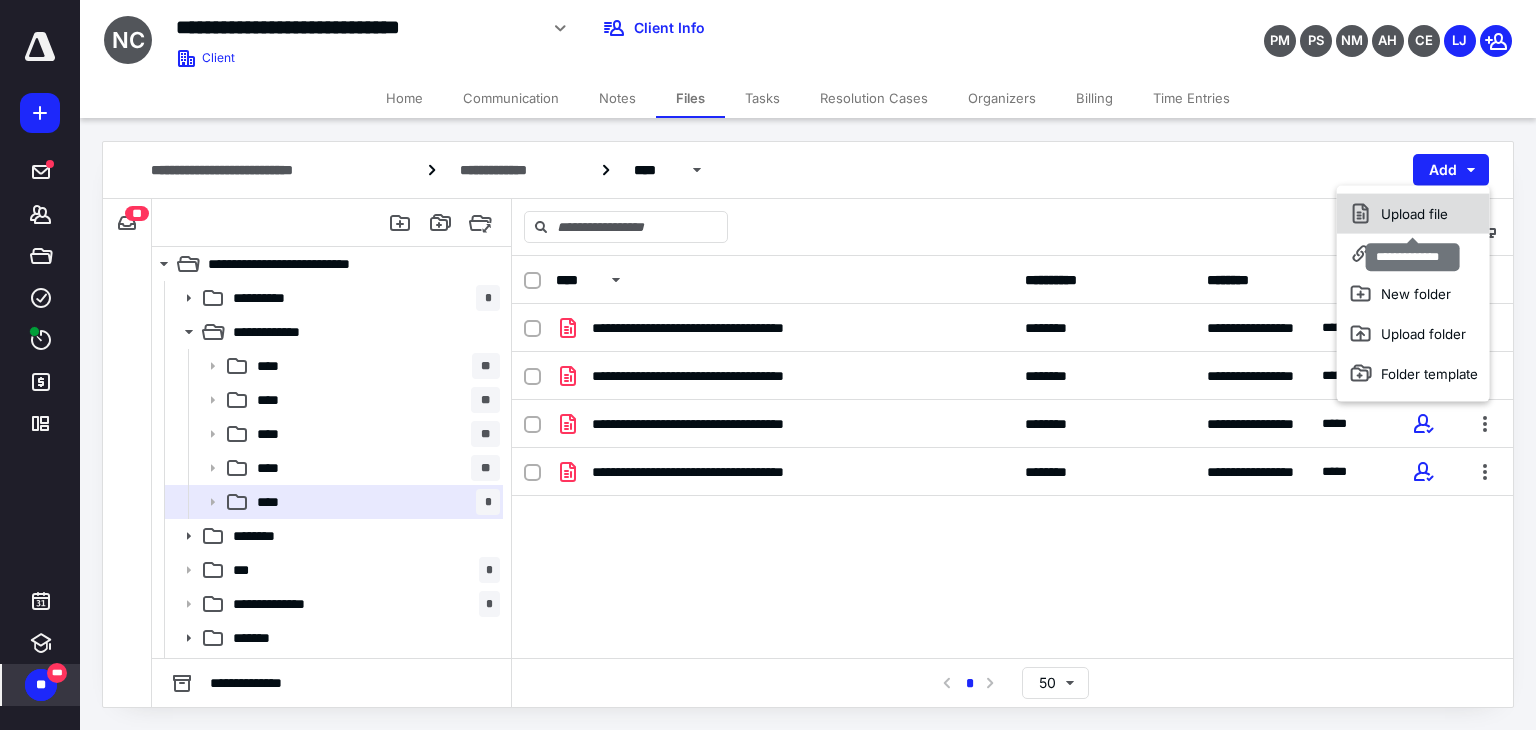 click on "Upload file" at bounding box center [1413, 214] 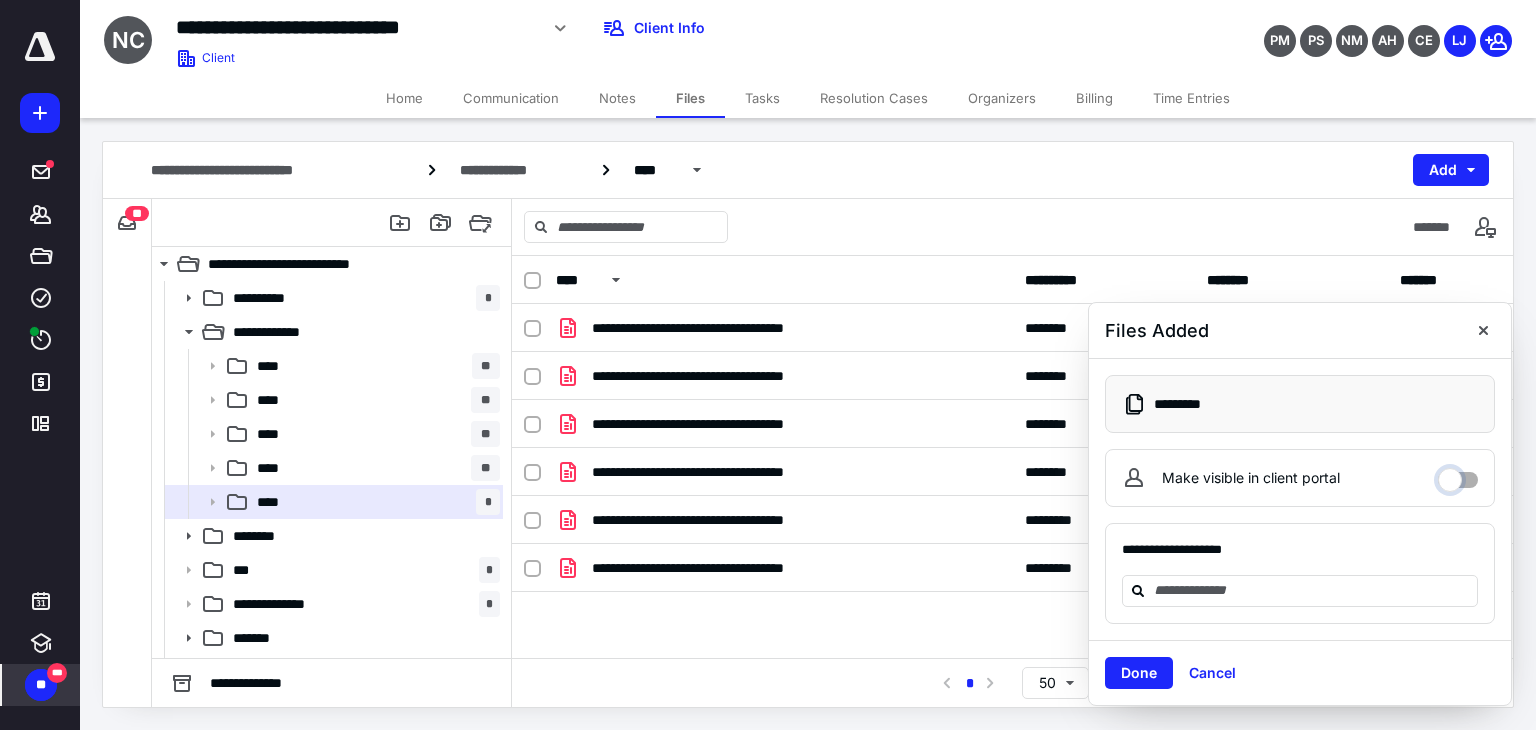 click on "Make visible in client portal" at bounding box center [1458, 475] 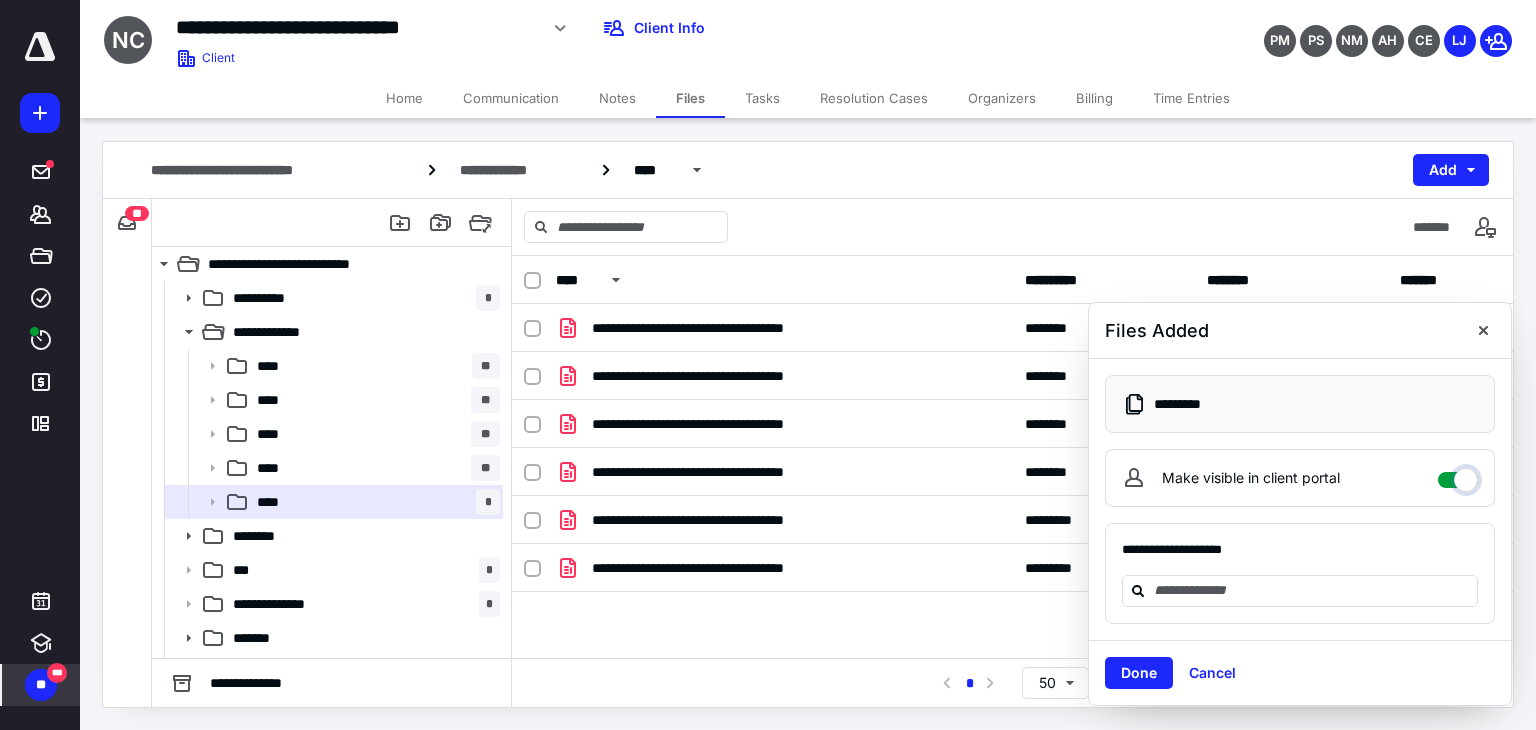 checkbox on "****" 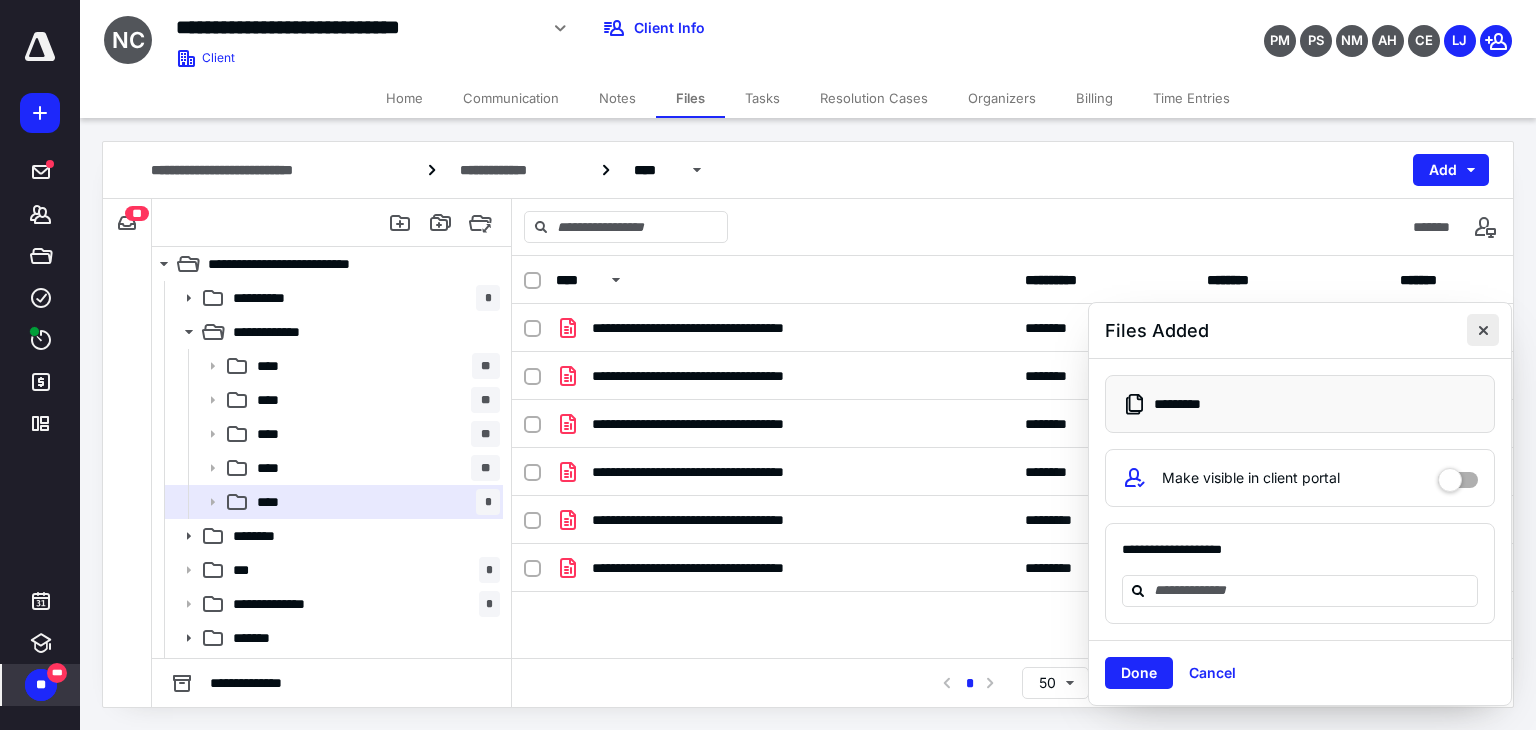 click at bounding box center [1483, 330] 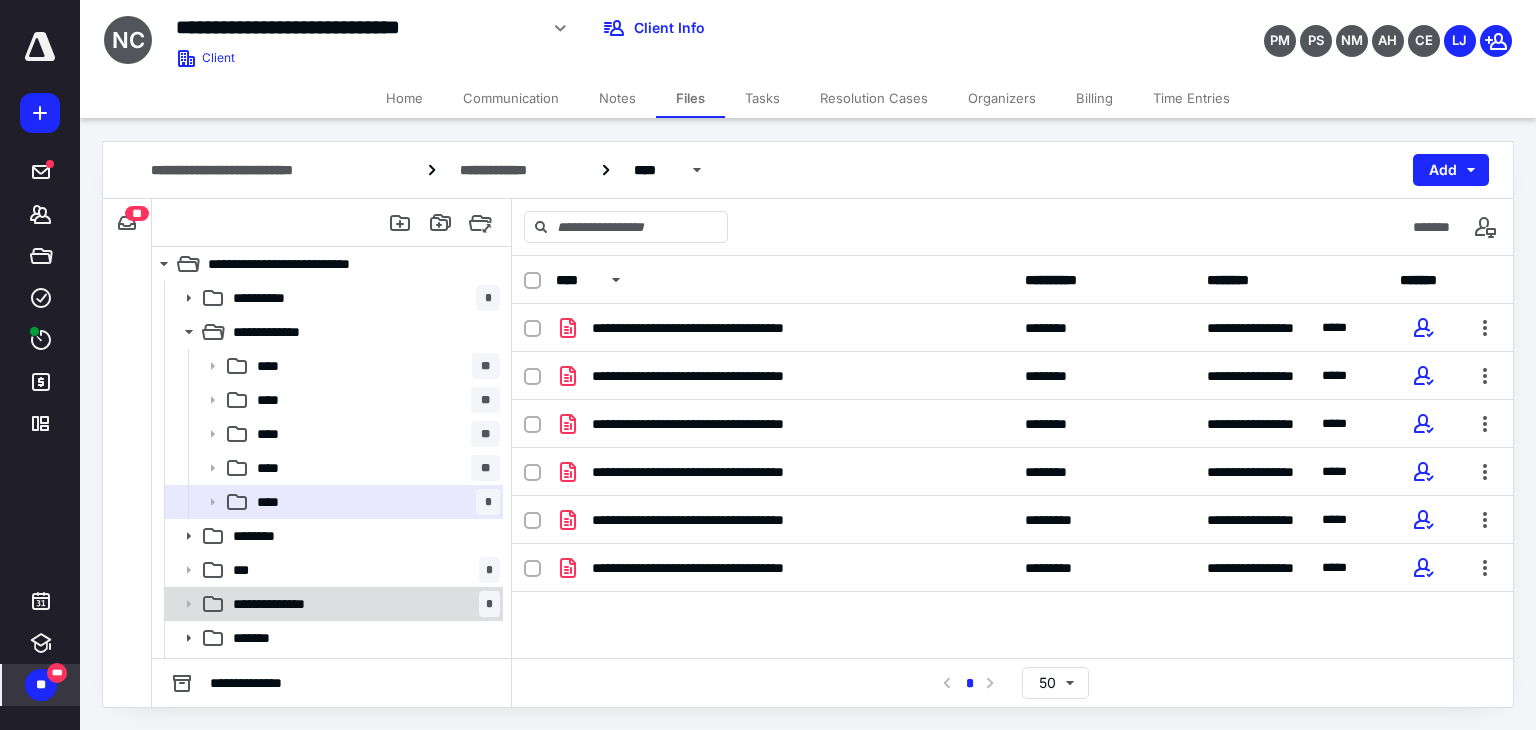 click on "**********" at bounding box center [332, 604] 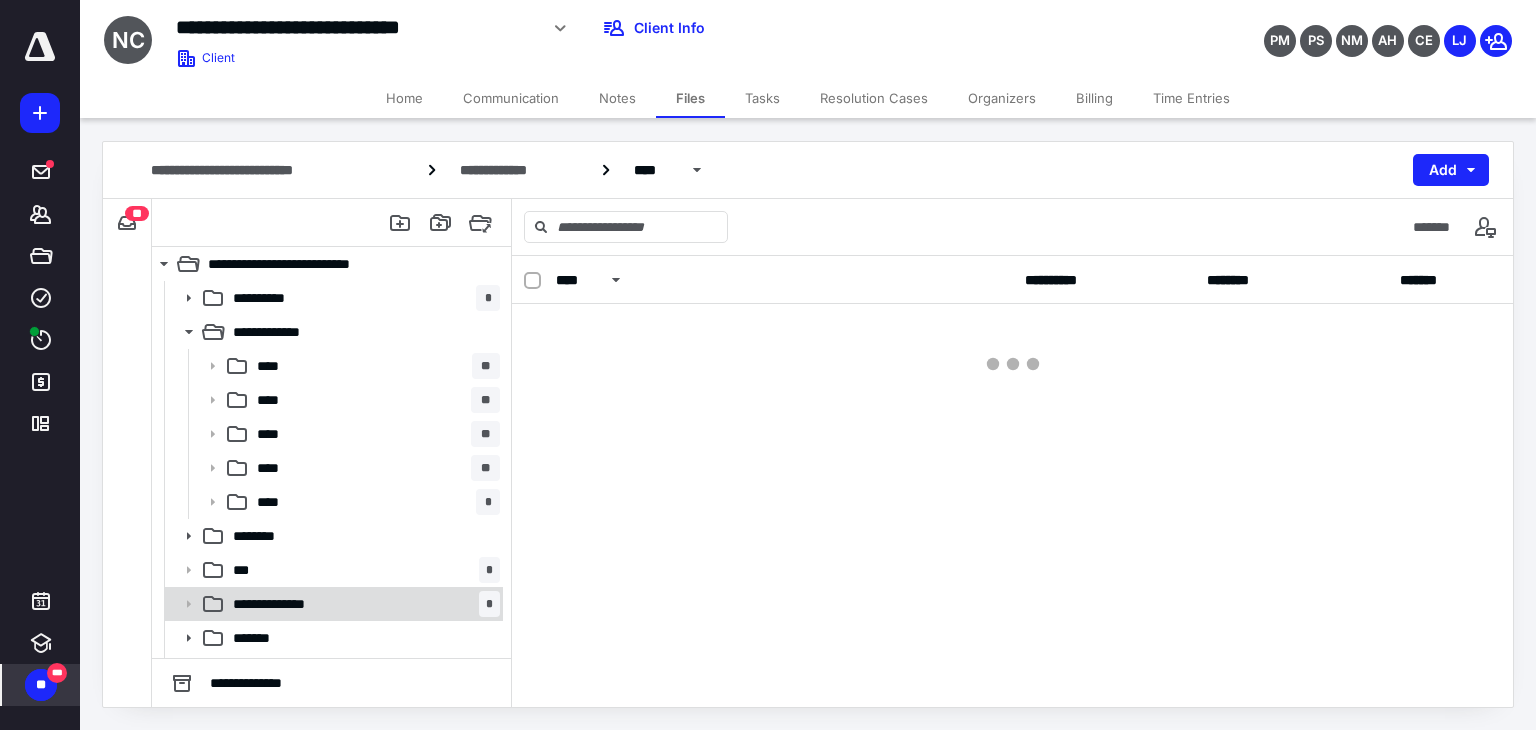 click on "**********" at bounding box center [332, 604] 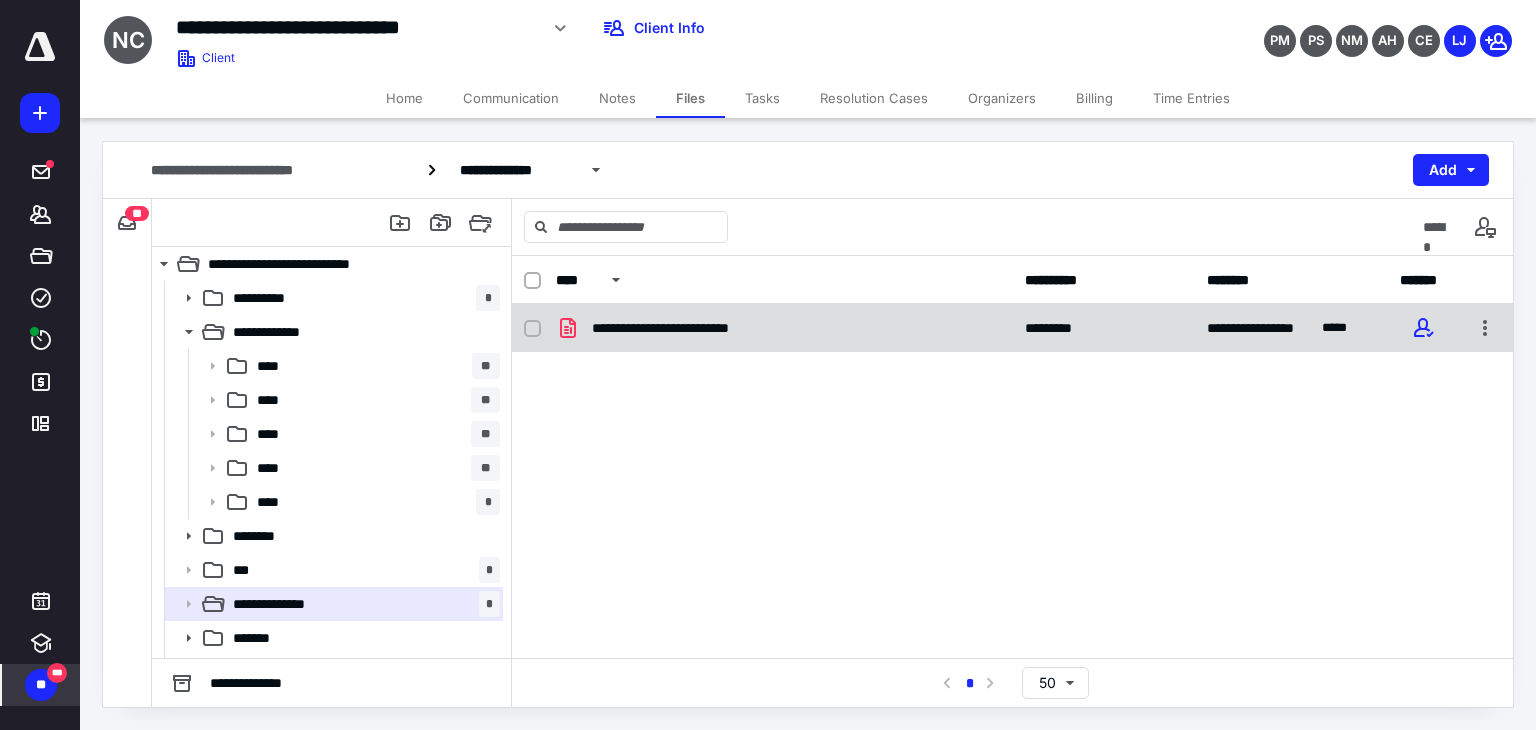 click on "**********" at bounding box center (784, 328) 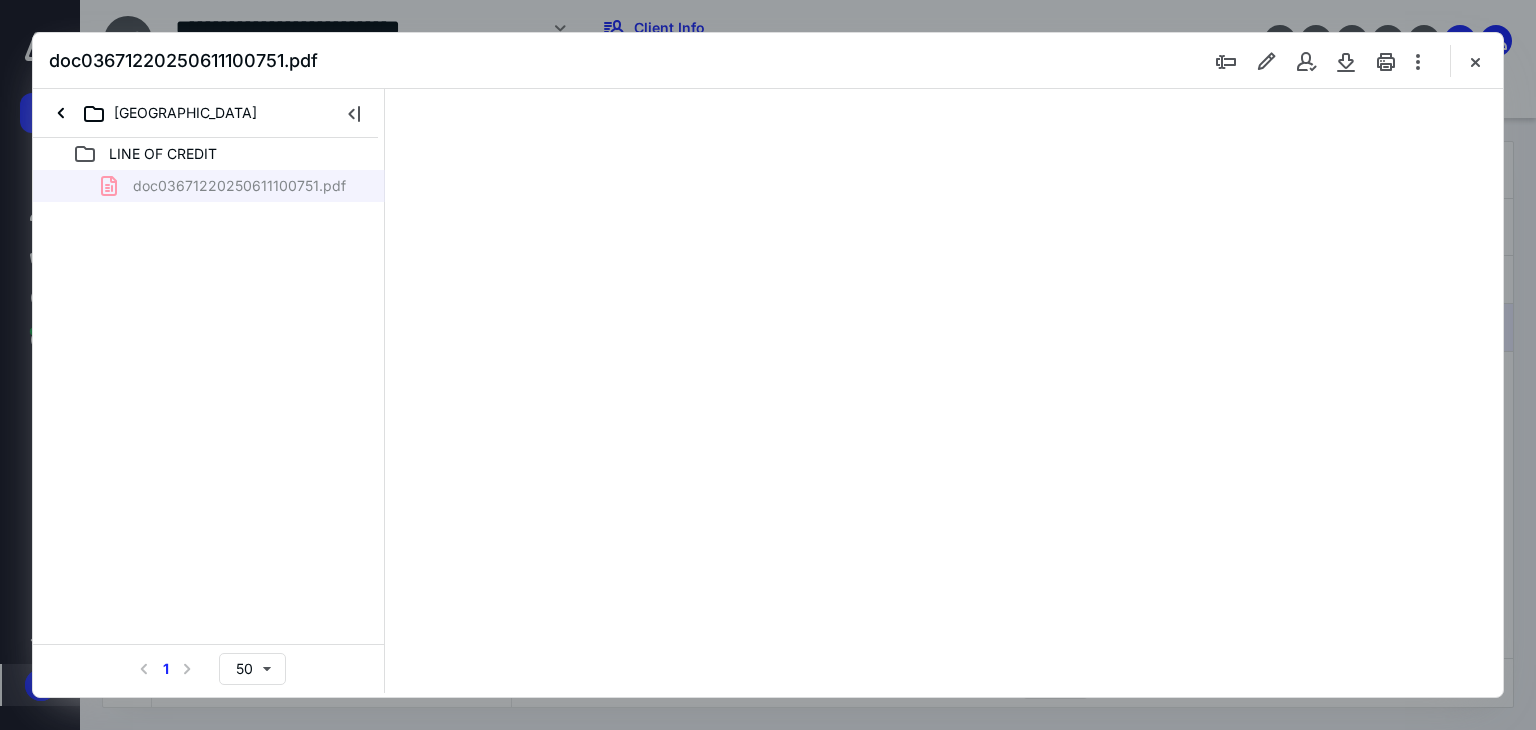 scroll, scrollTop: 0, scrollLeft: 0, axis: both 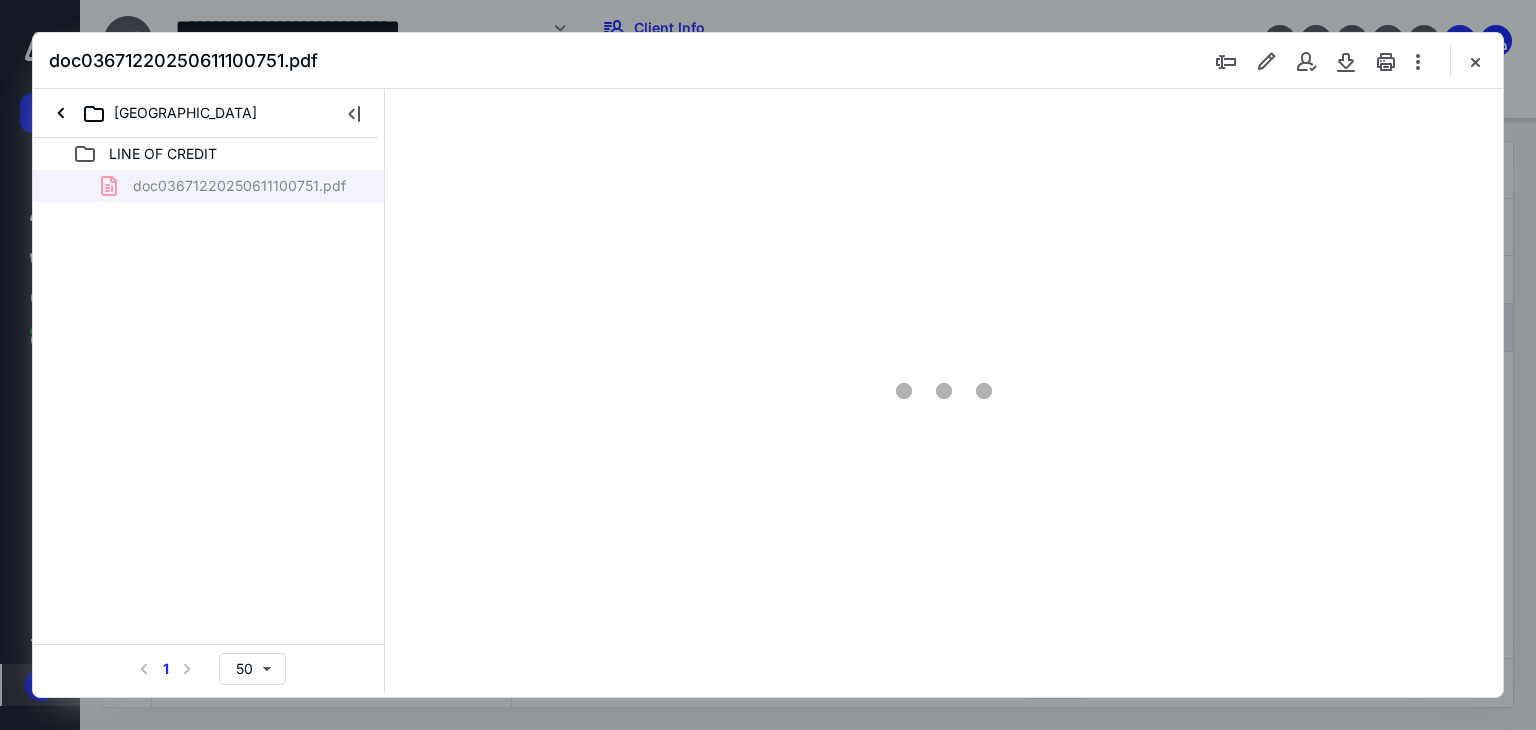 type on "66" 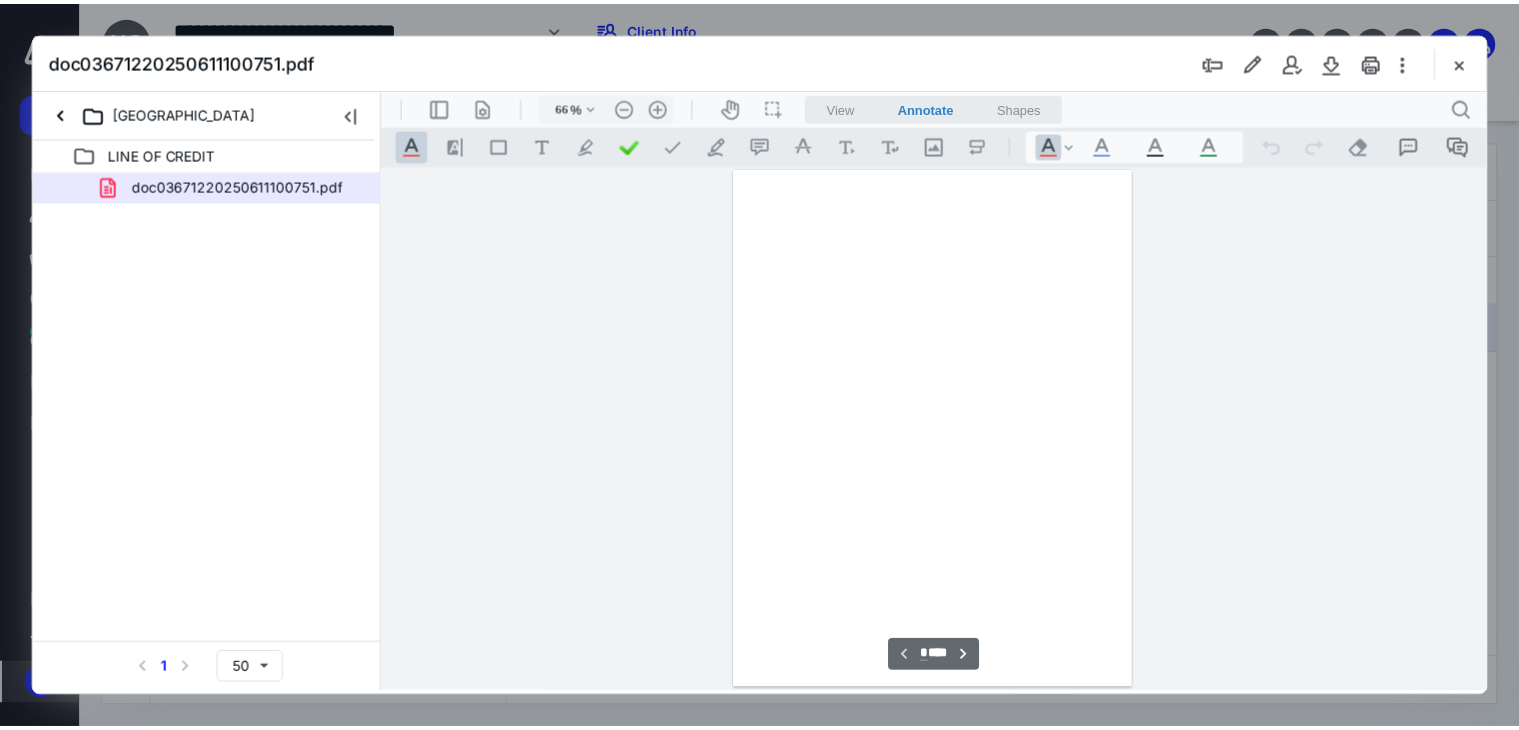 scroll, scrollTop: 78, scrollLeft: 0, axis: vertical 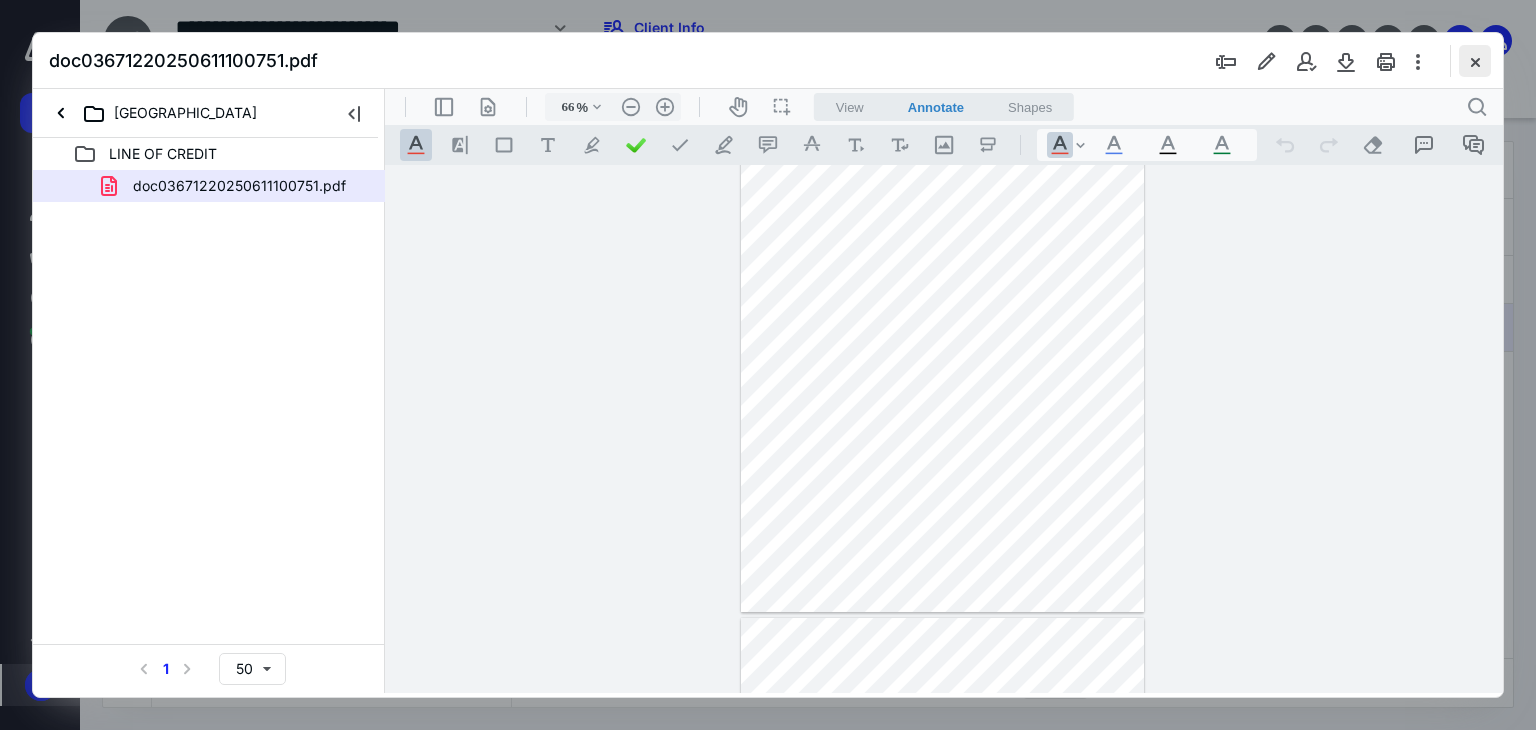 click at bounding box center [1475, 61] 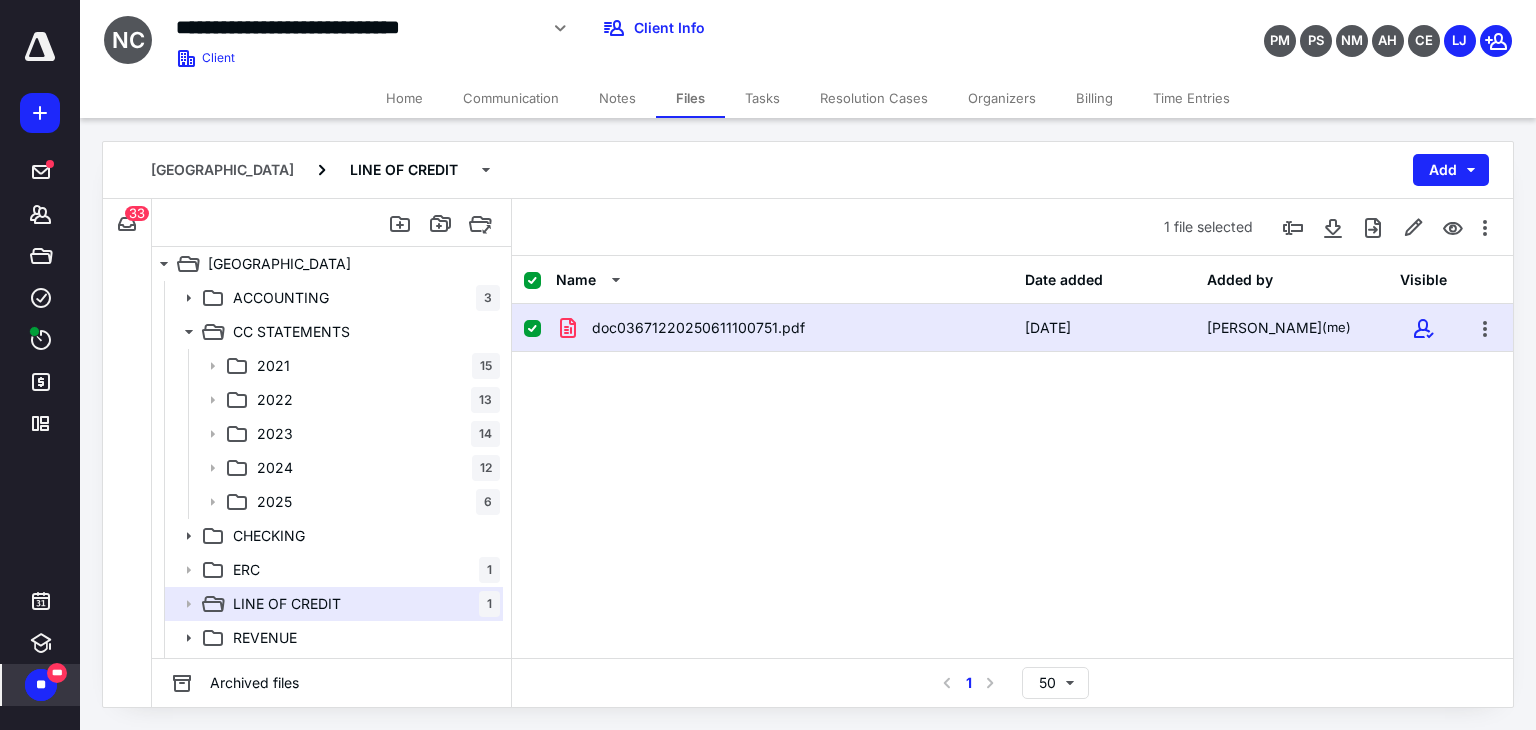 click on "Tasks" at bounding box center (762, 98) 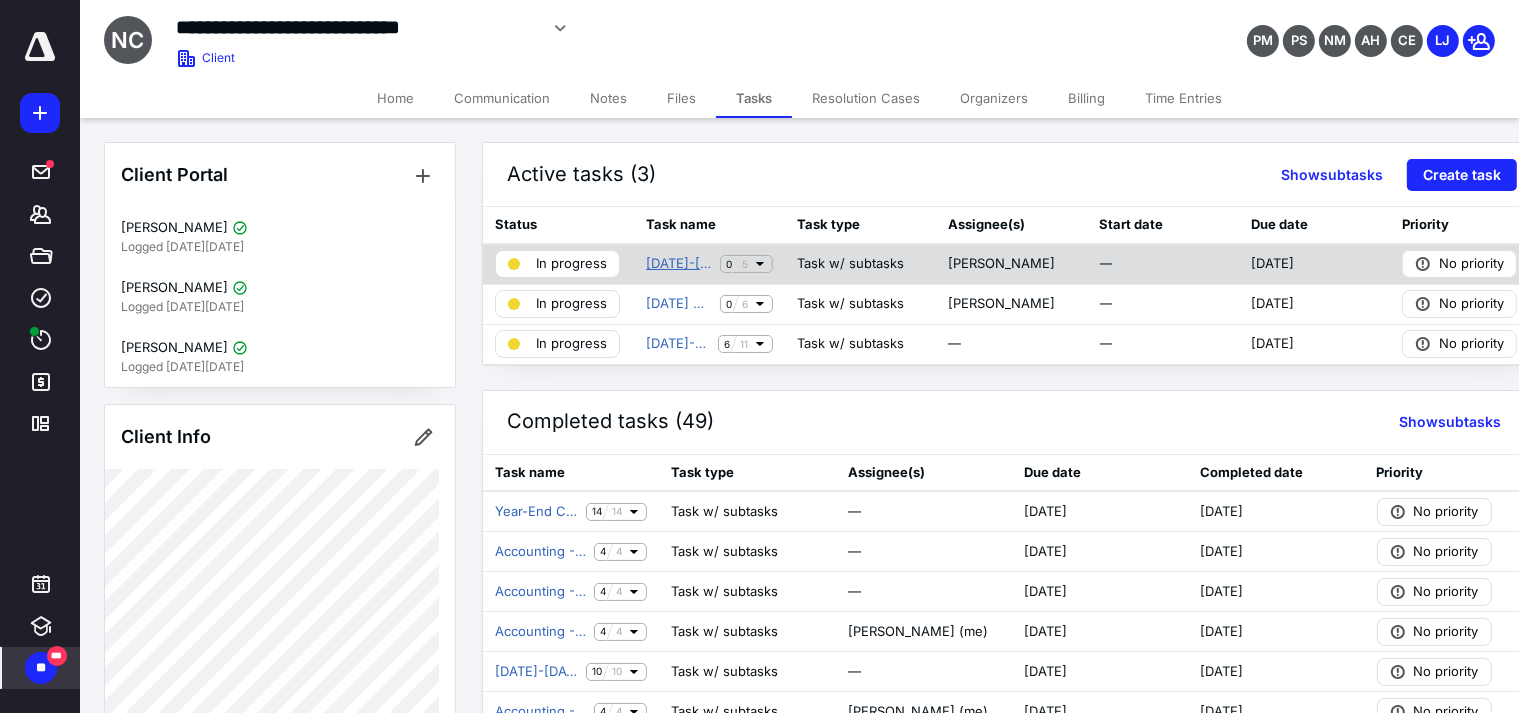 click on "[DATE]-[DATE] Month-End Close Accounting" at bounding box center (679, 264) 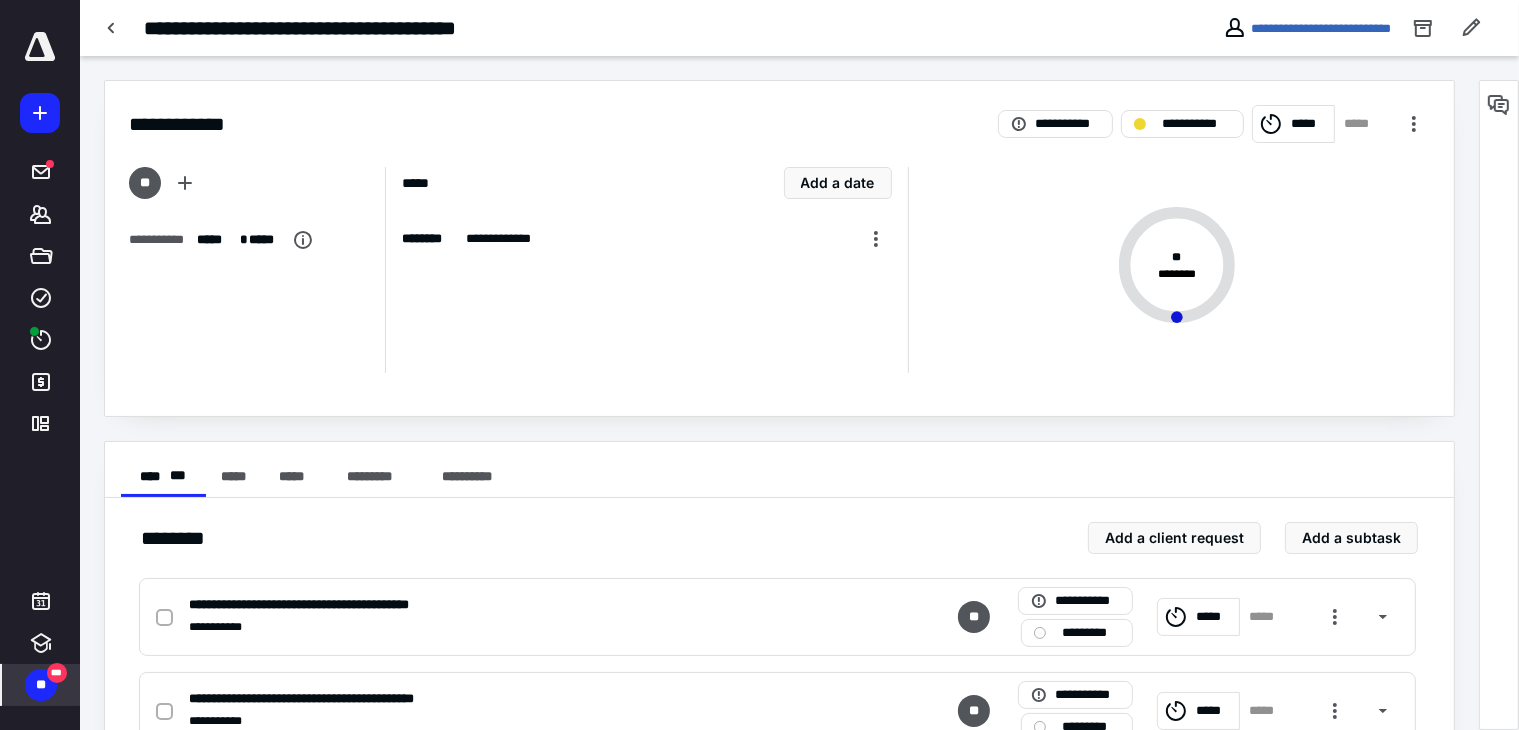 scroll, scrollTop: 351, scrollLeft: 0, axis: vertical 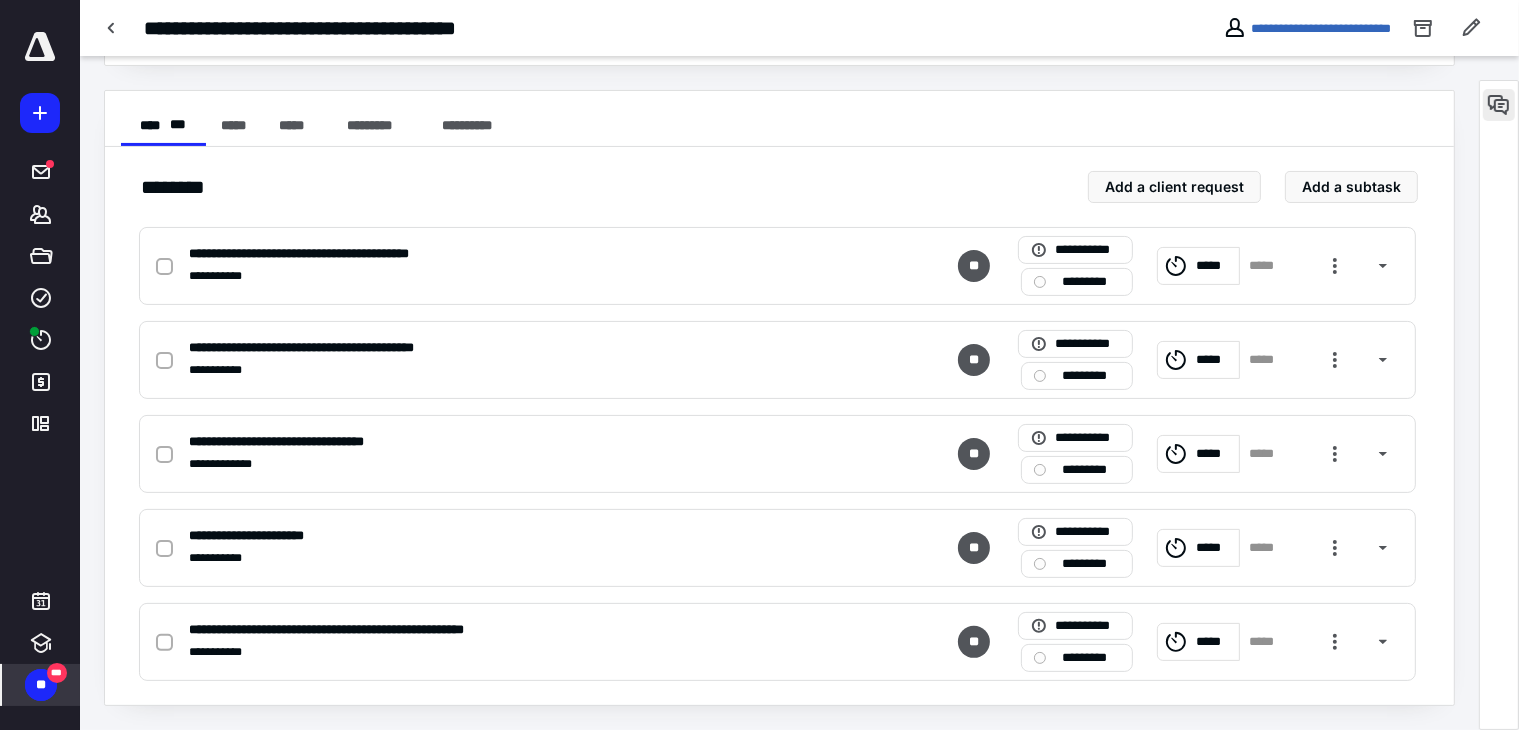 click at bounding box center (1499, 105) 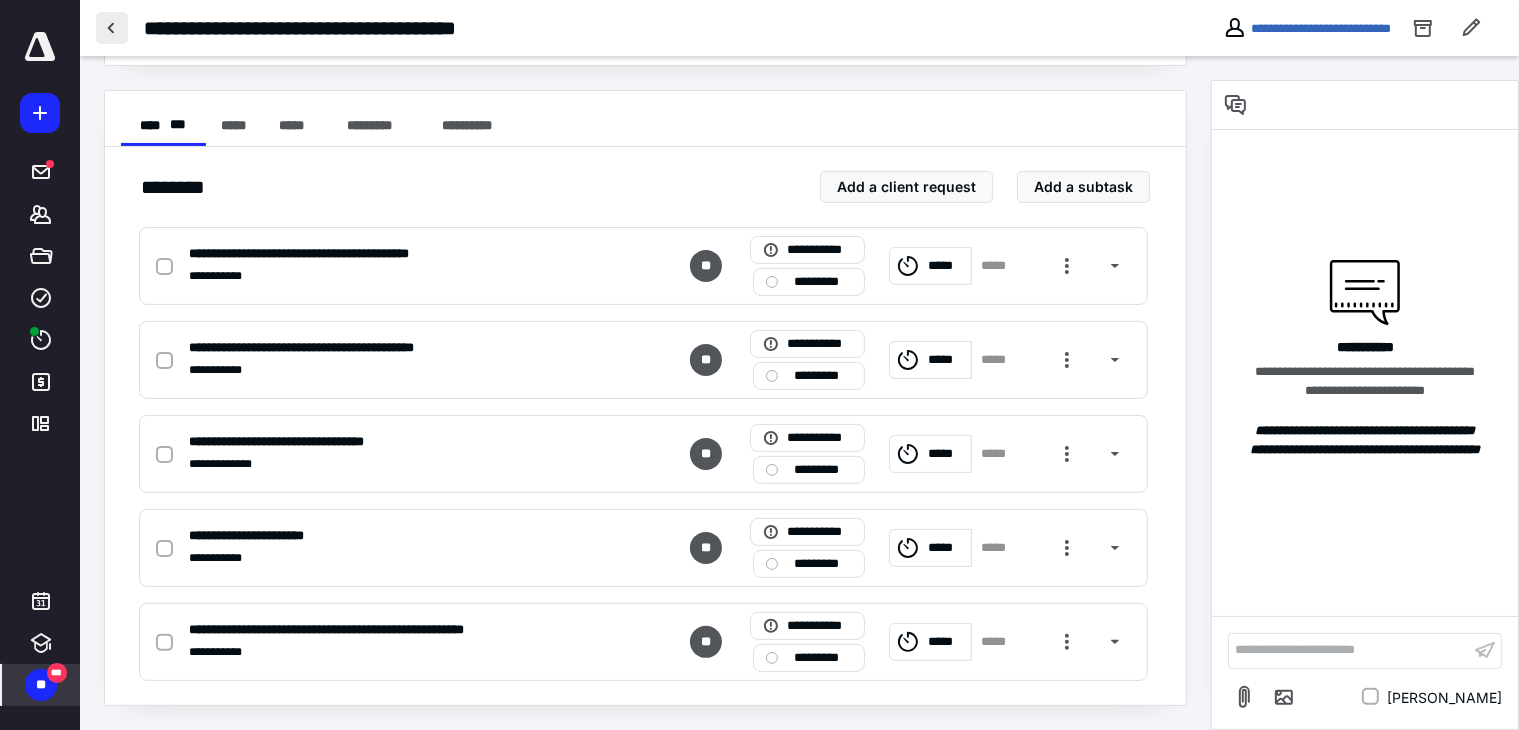 click at bounding box center [112, 28] 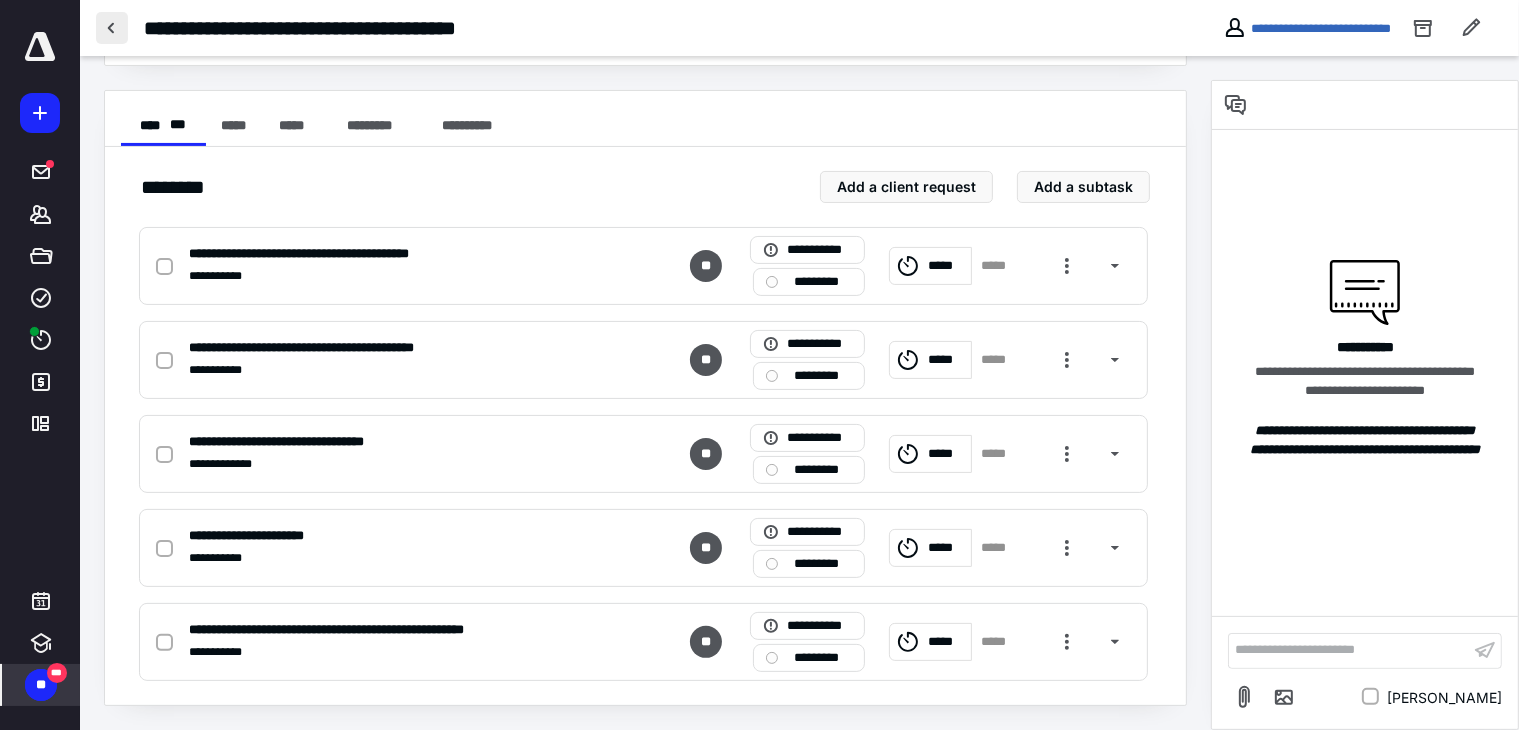 scroll, scrollTop: 0, scrollLeft: 0, axis: both 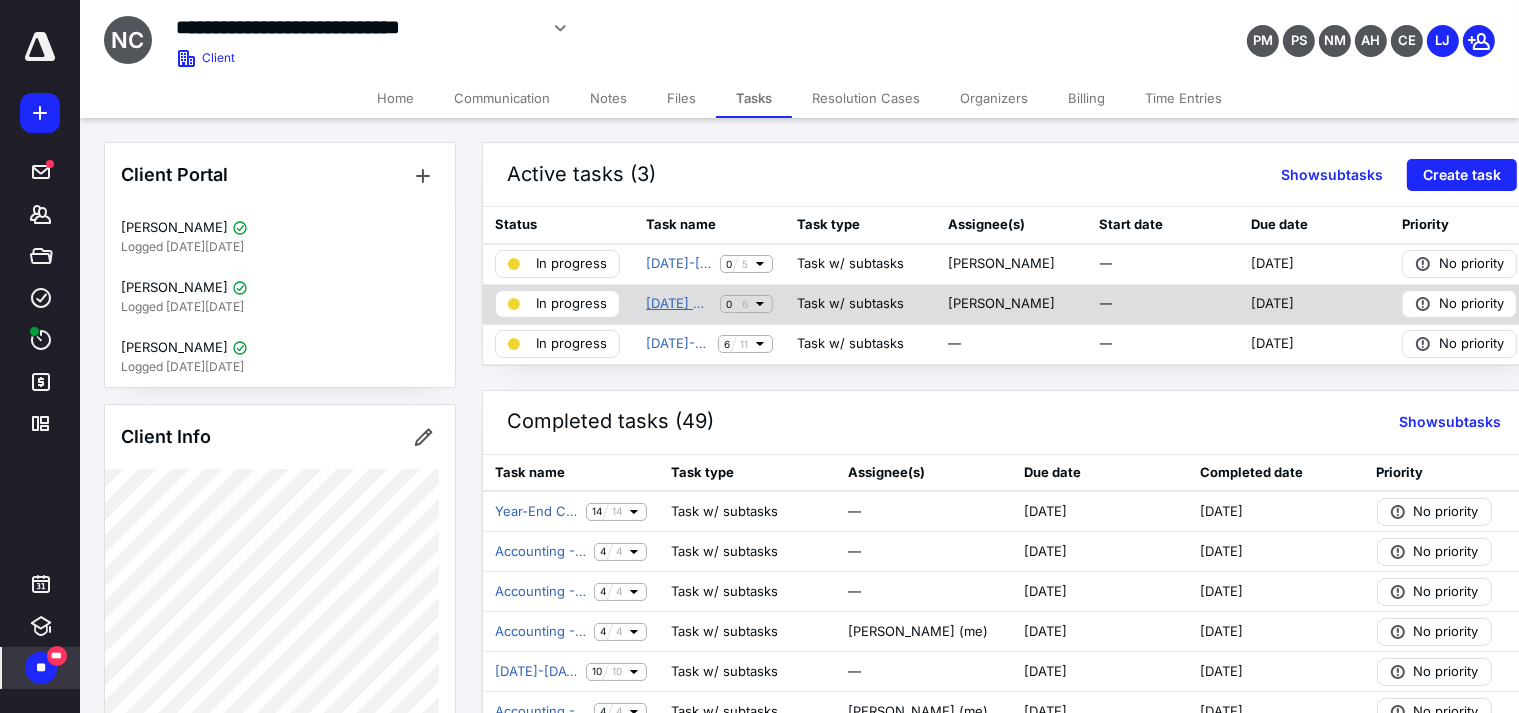 click on "[DATE] Month-End Close Accounting" at bounding box center [679, 304] 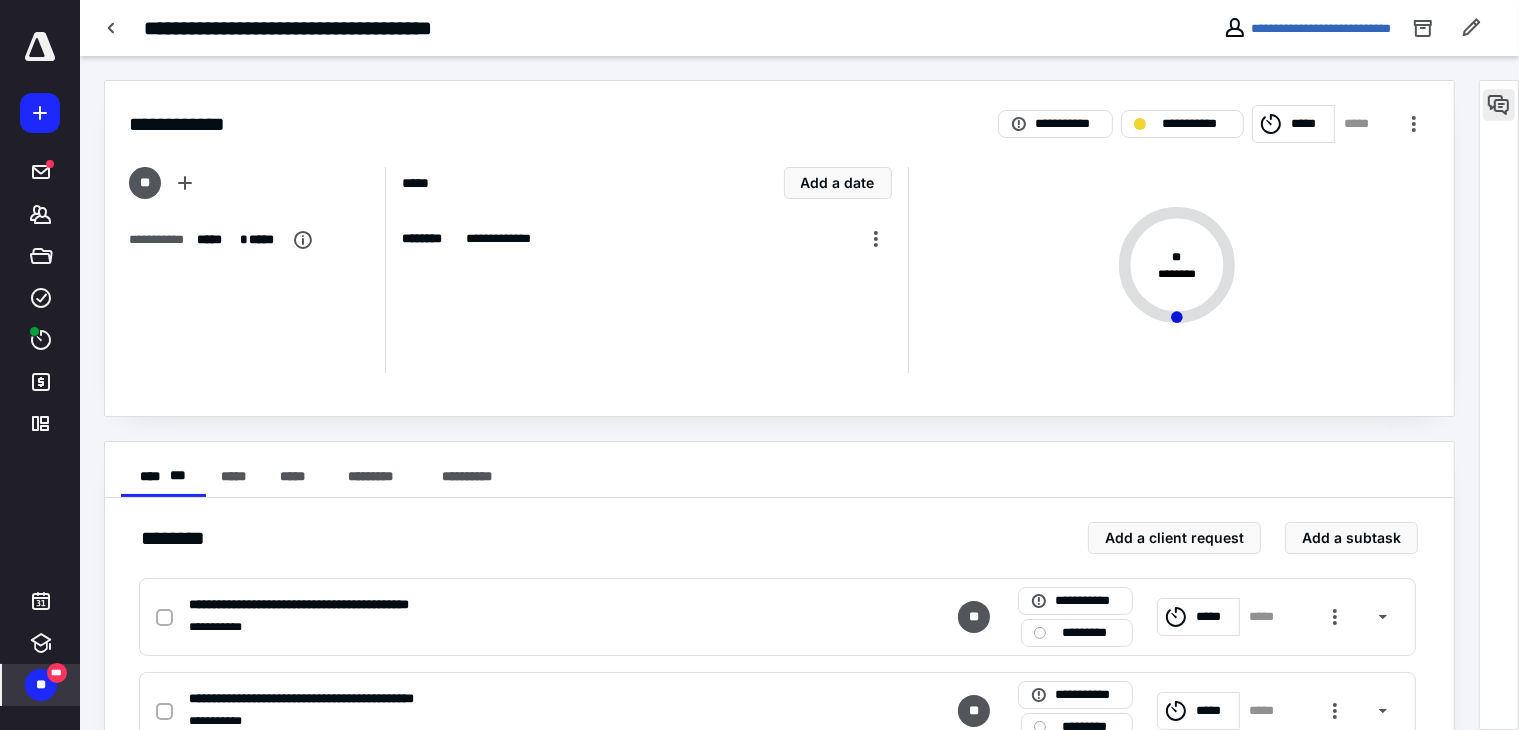 click at bounding box center [1499, 105] 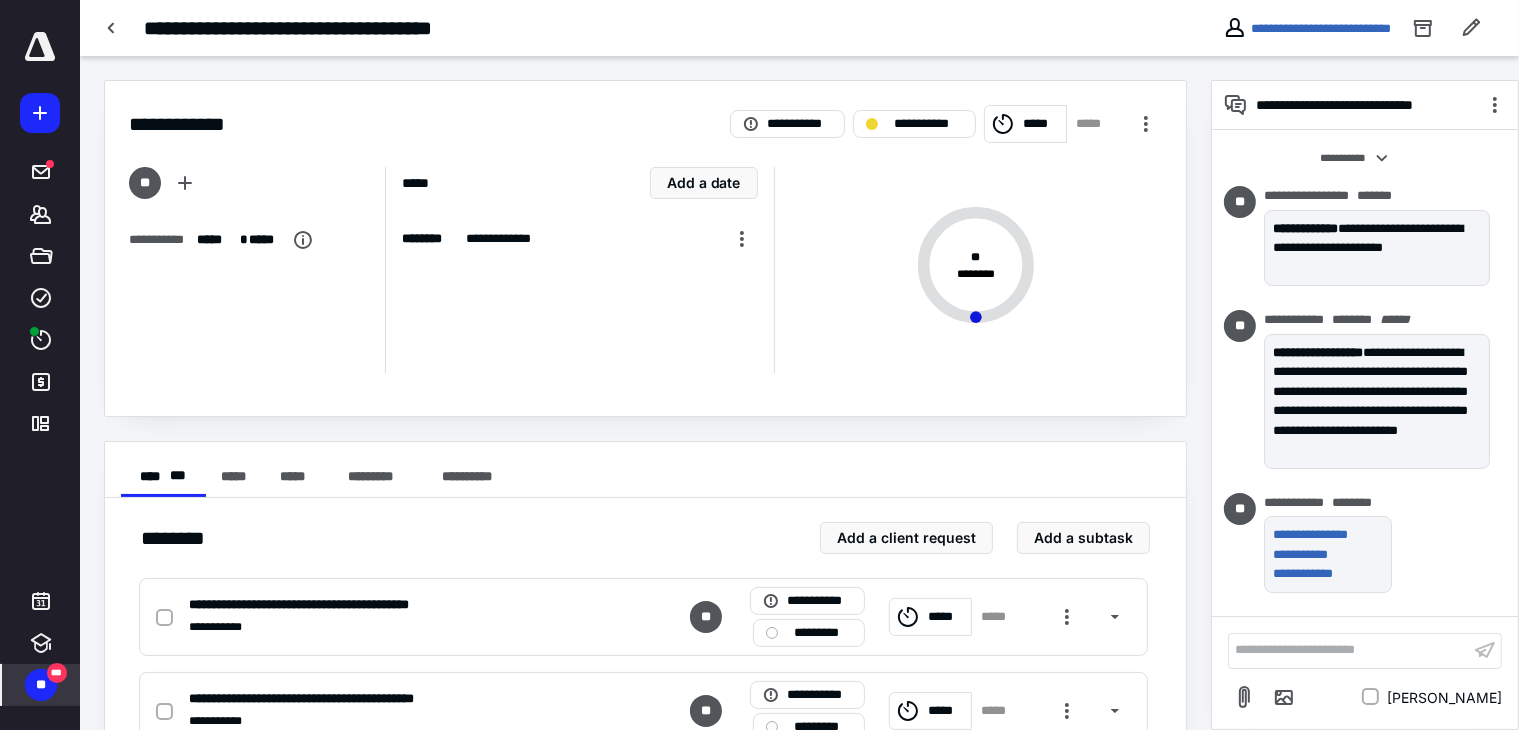scroll, scrollTop: 118, scrollLeft: 0, axis: vertical 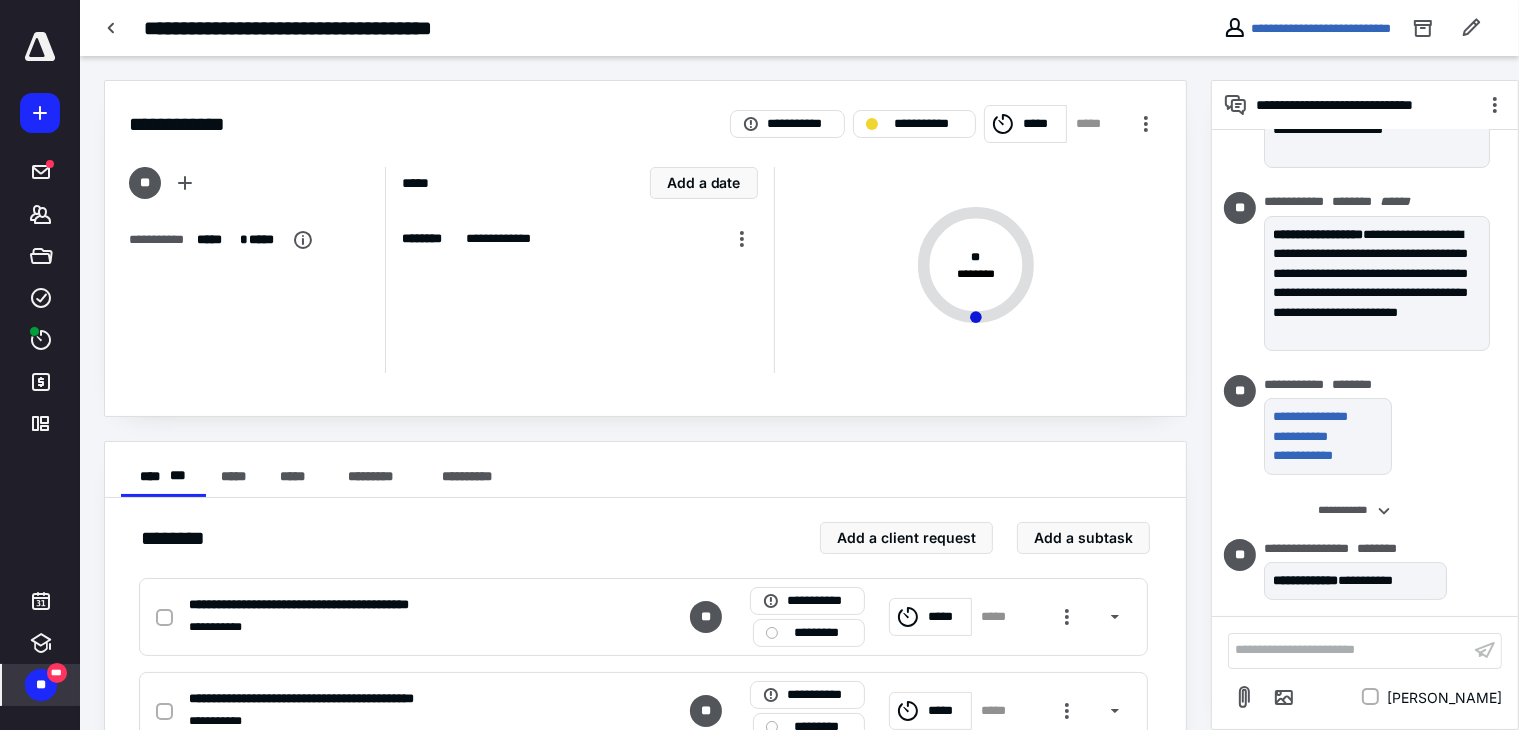 click on "**********" at bounding box center (1349, 650) 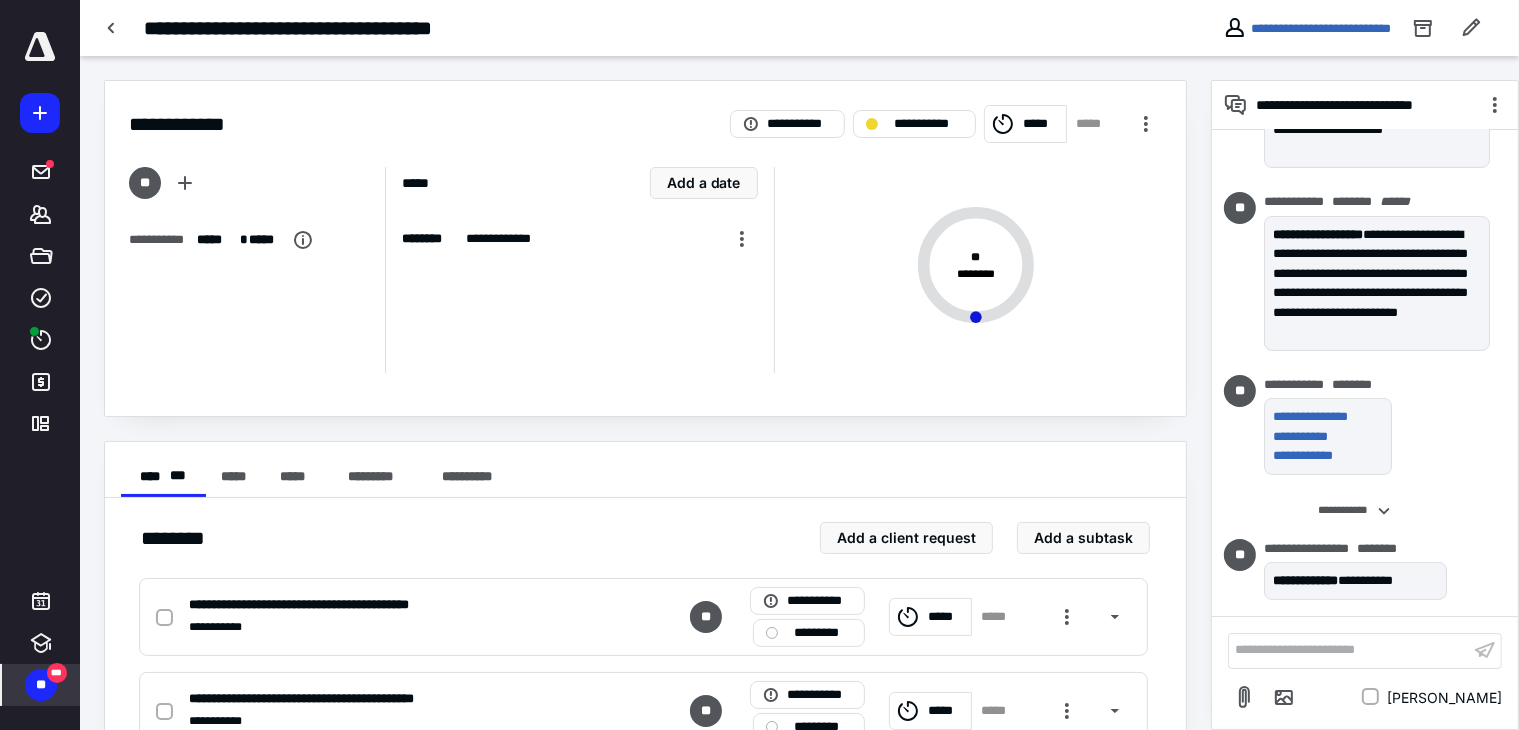 type 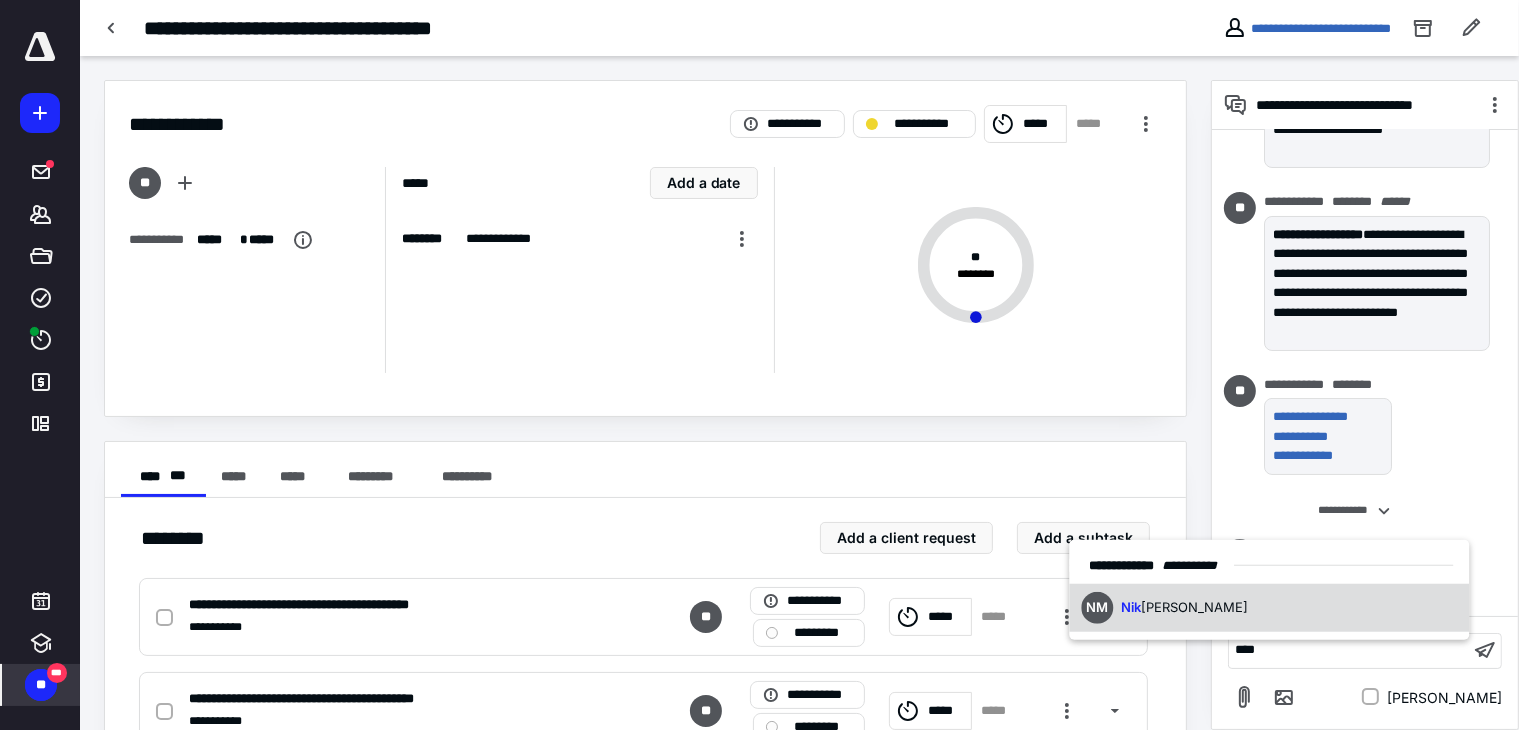 click on "NM Nik hil Mehta" at bounding box center [1270, 607] 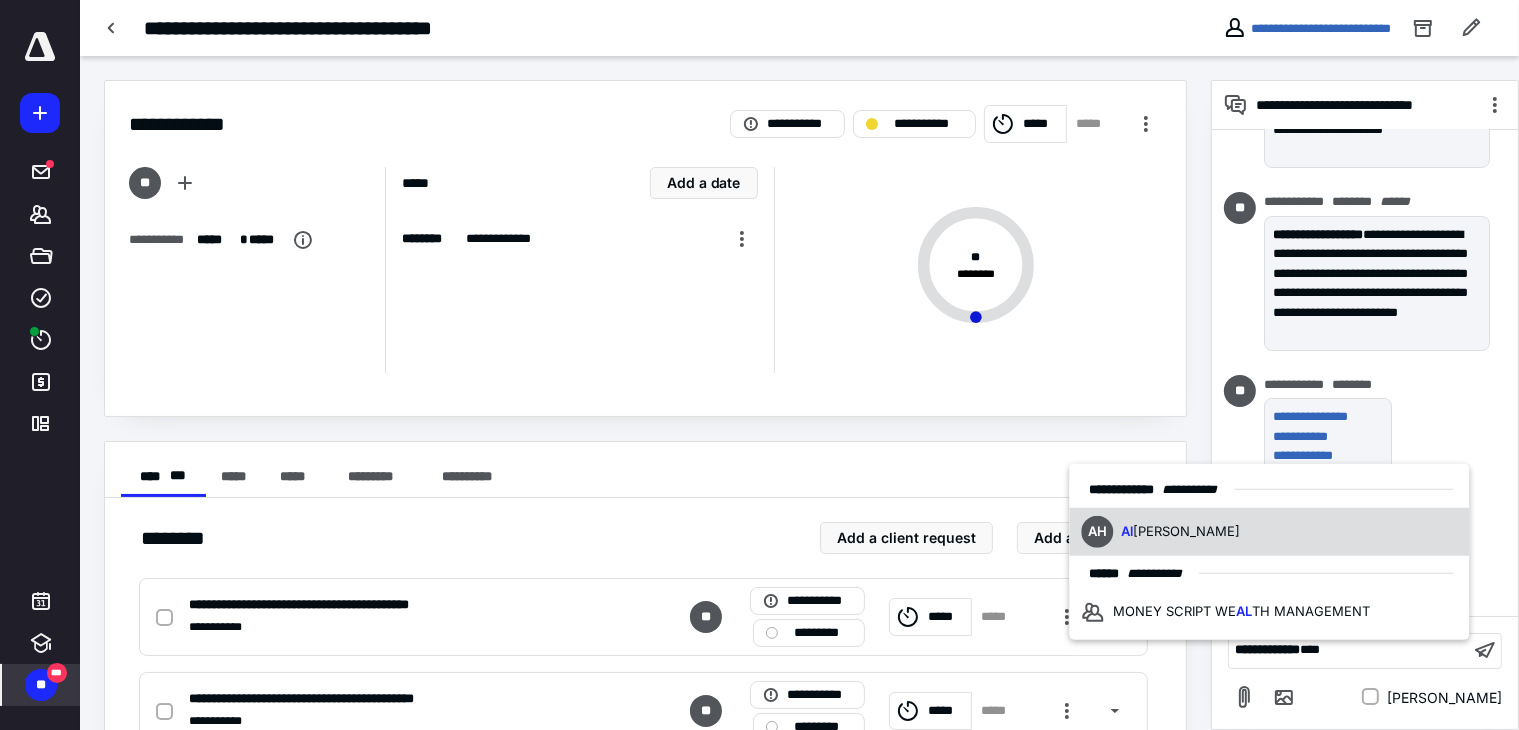 click on "AH Al [PERSON_NAME]" at bounding box center [1270, 532] 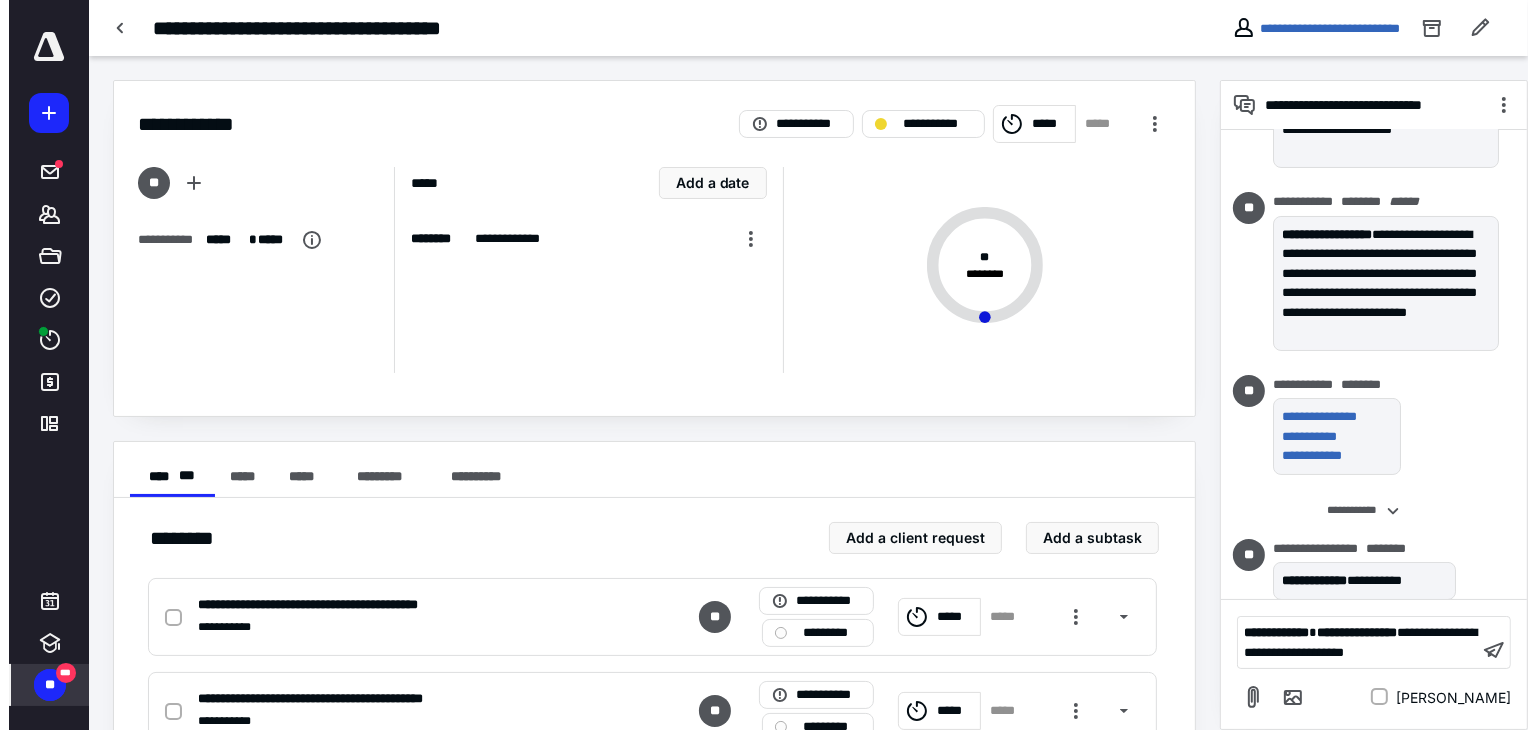 scroll, scrollTop: 242, scrollLeft: 0, axis: vertical 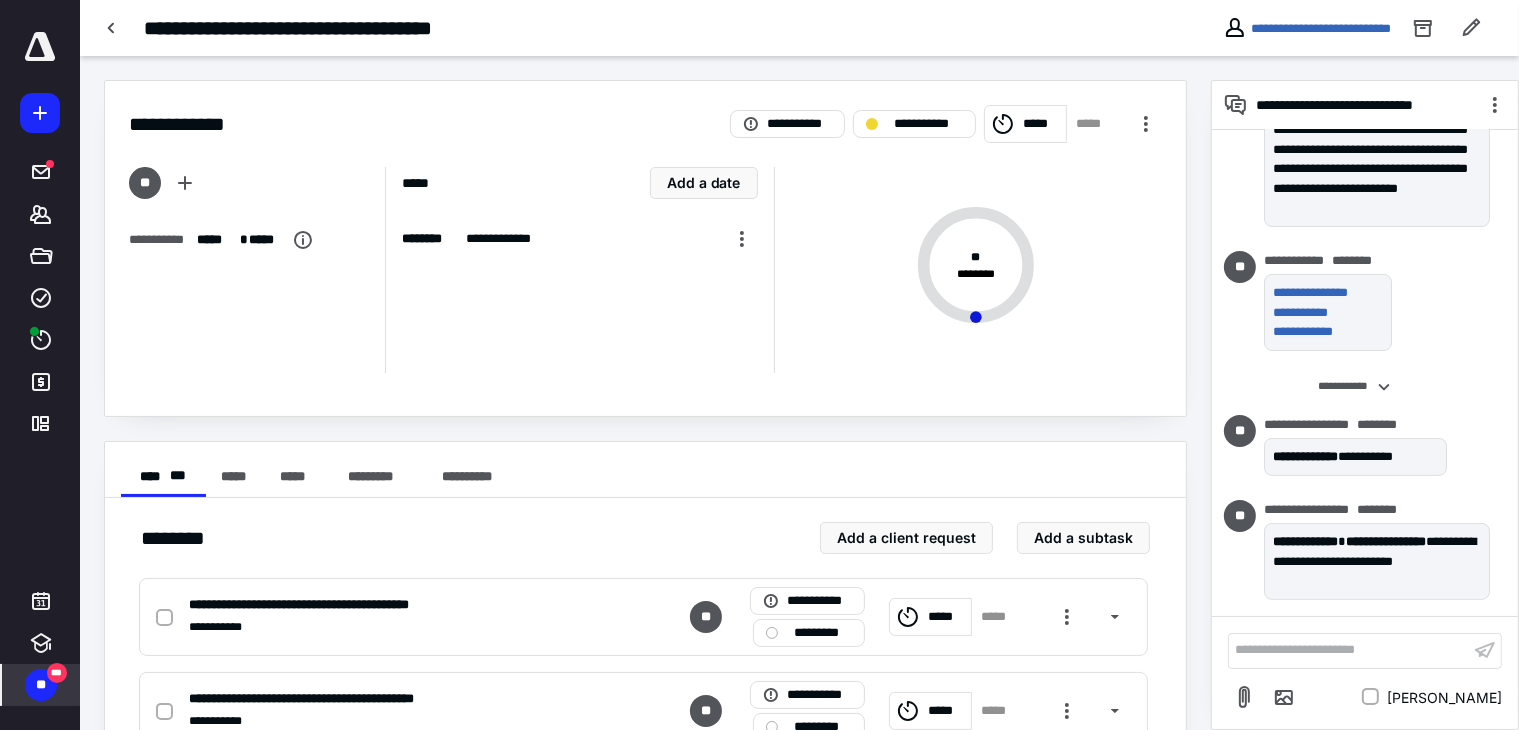 click on "***" at bounding box center [57, 673] 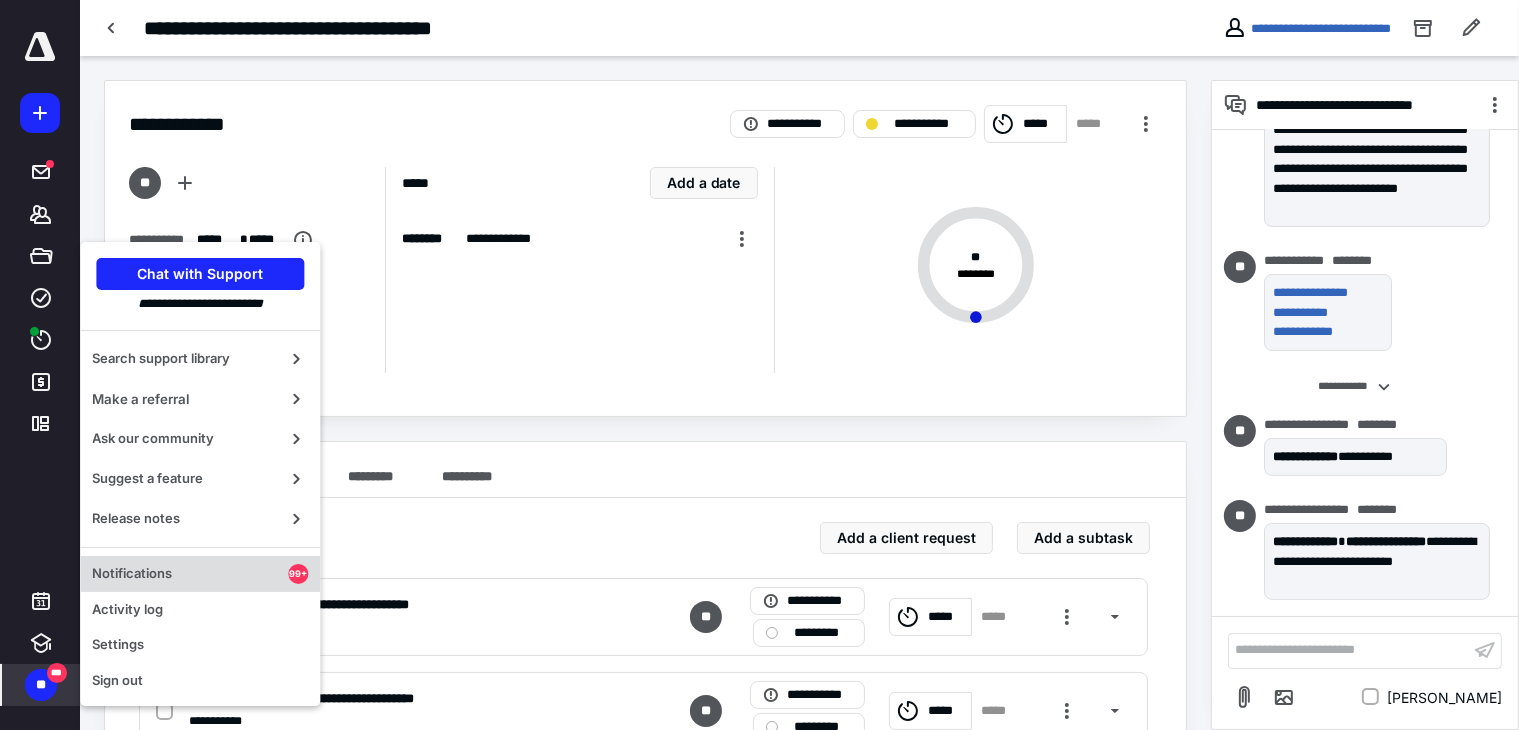 click on "Notifications 99+" at bounding box center [200, 574] 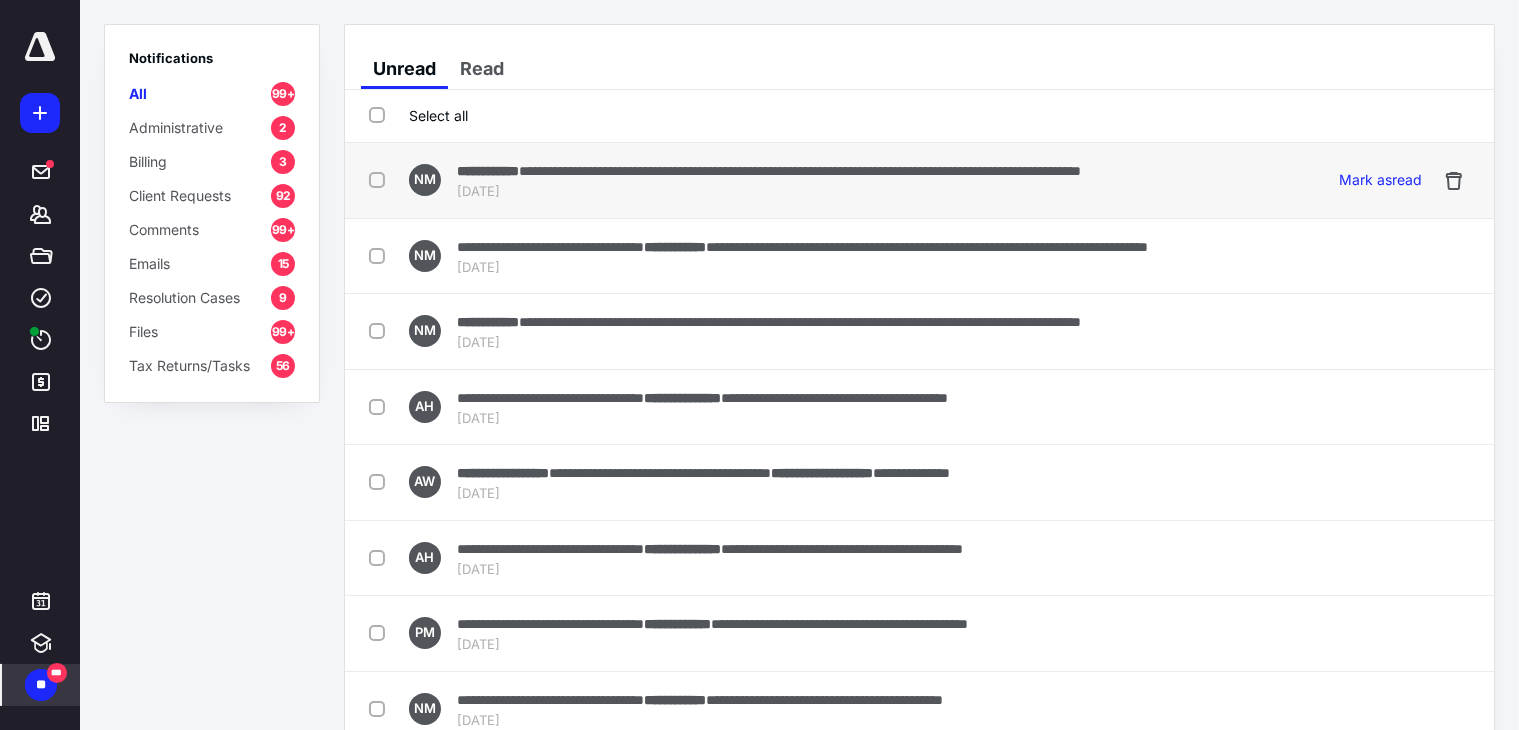 click on "[DATE]" at bounding box center (769, 192) 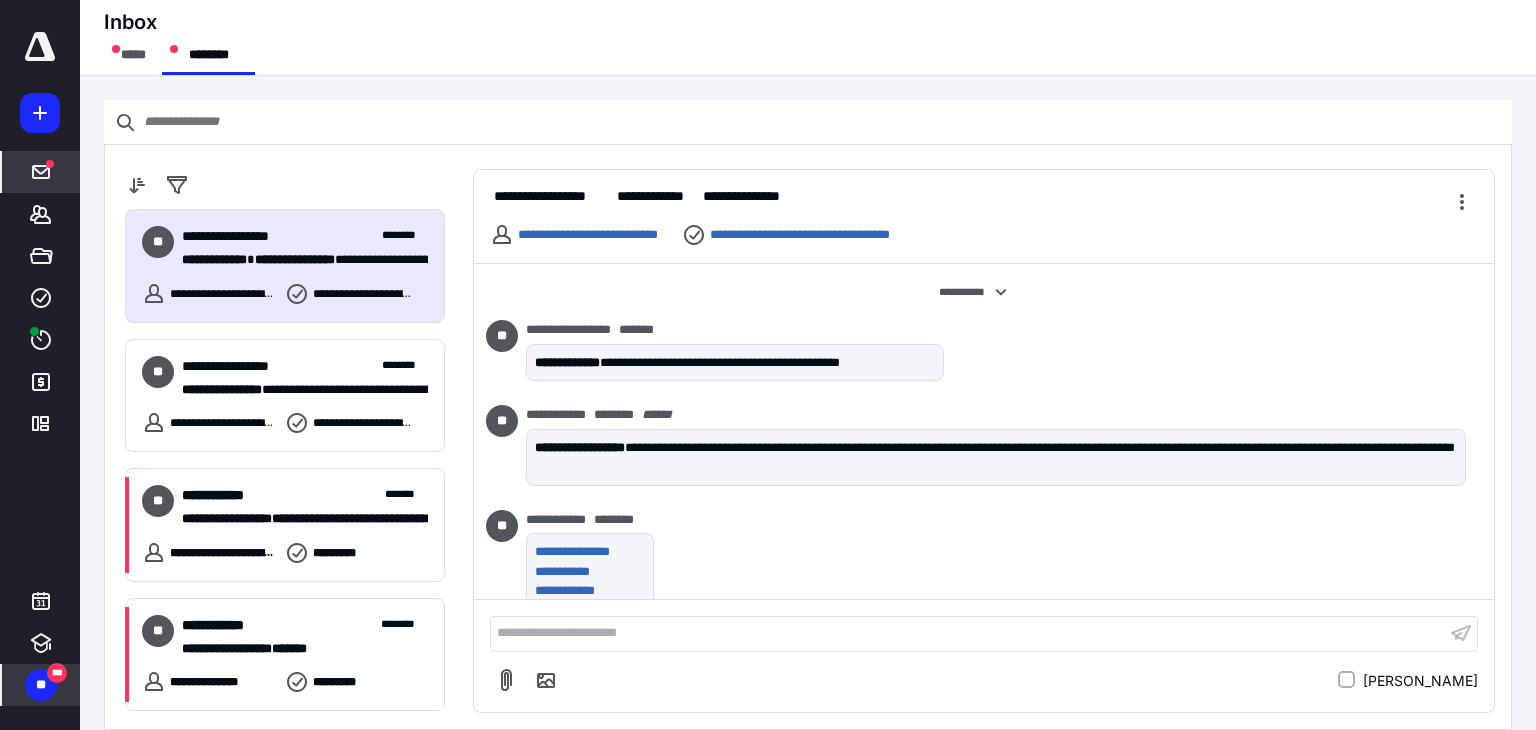 scroll, scrollTop: 237, scrollLeft: 0, axis: vertical 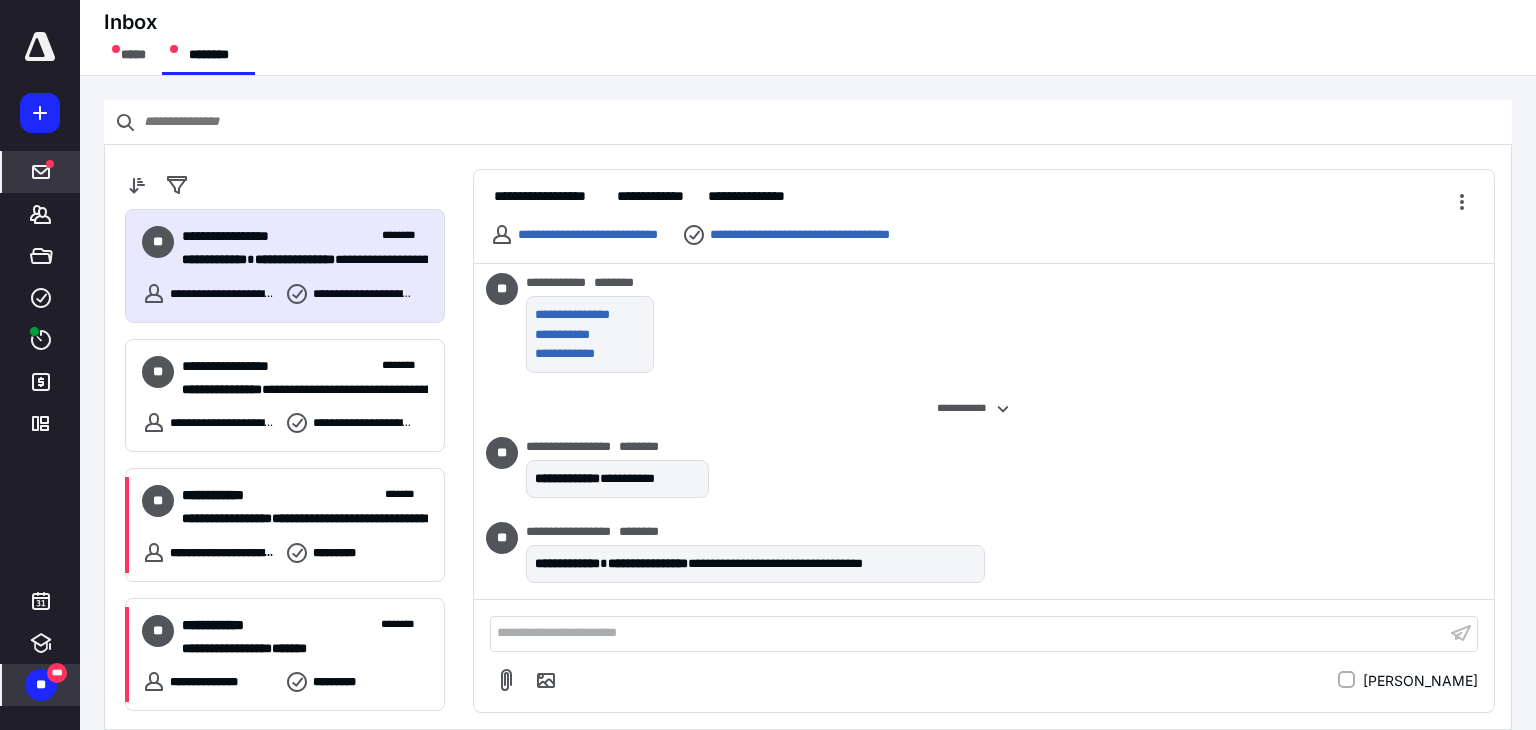 click on "**" at bounding box center (41, 685) 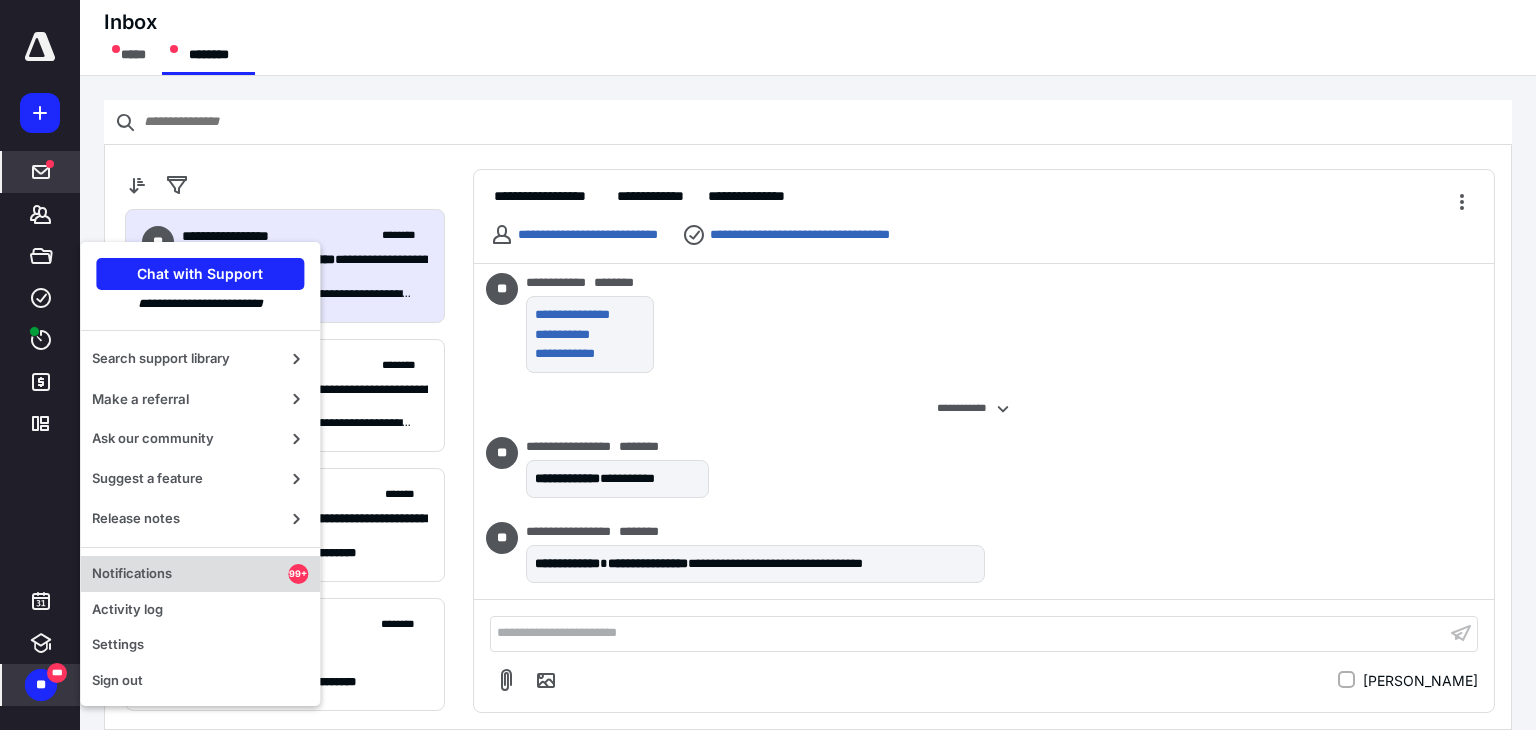 click on "Notifications" at bounding box center (190, 574) 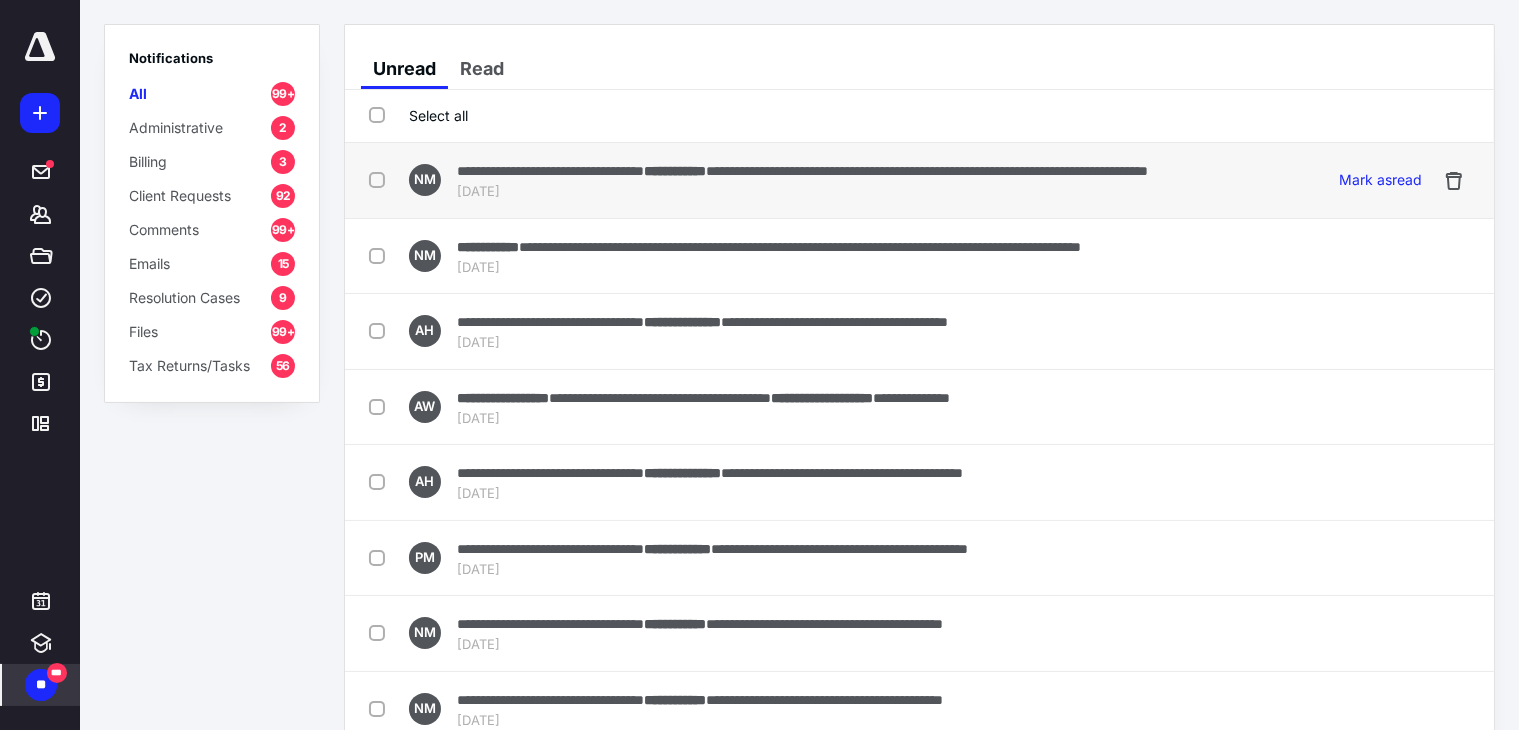 click on "**********" at bounding box center (802, 170) 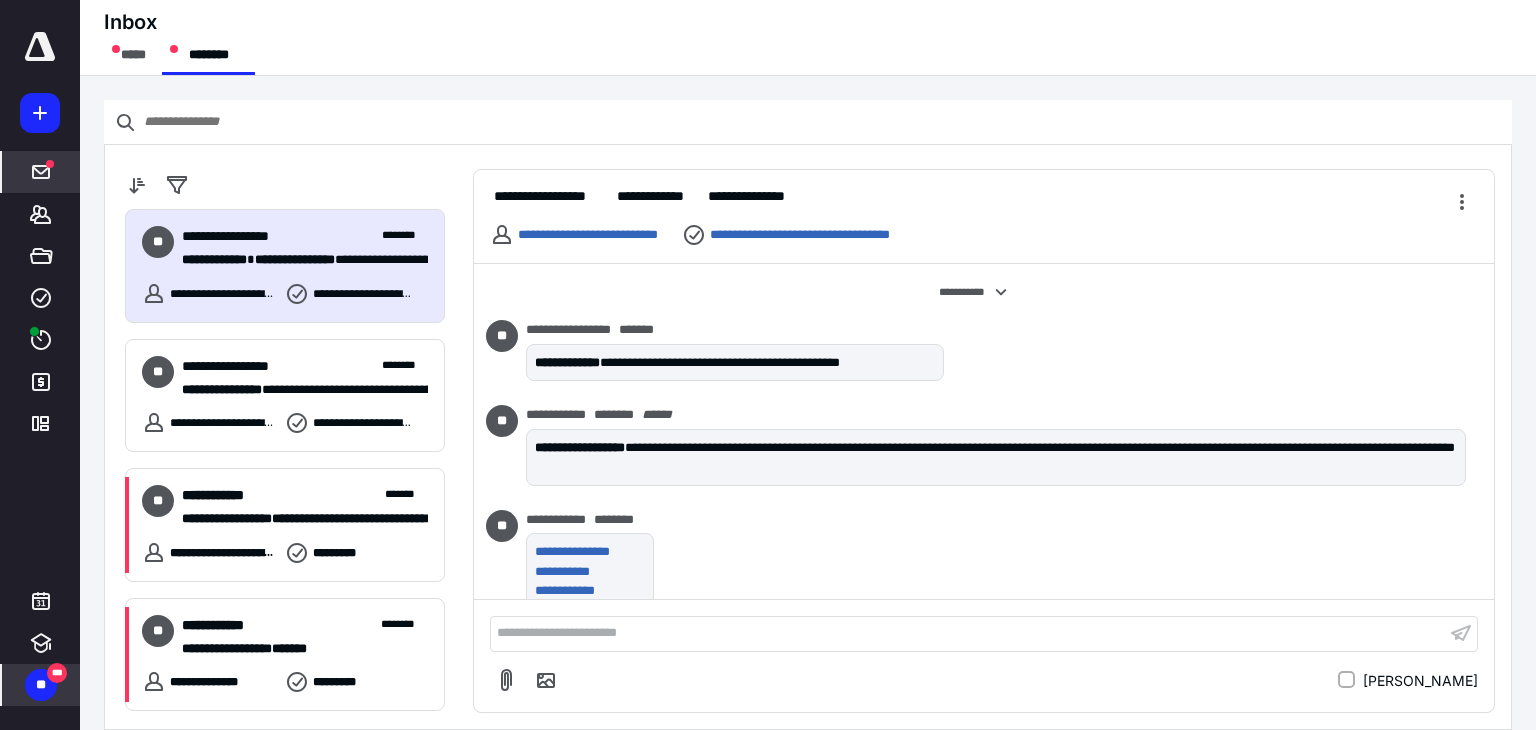 scroll, scrollTop: 237, scrollLeft: 0, axis: vertical 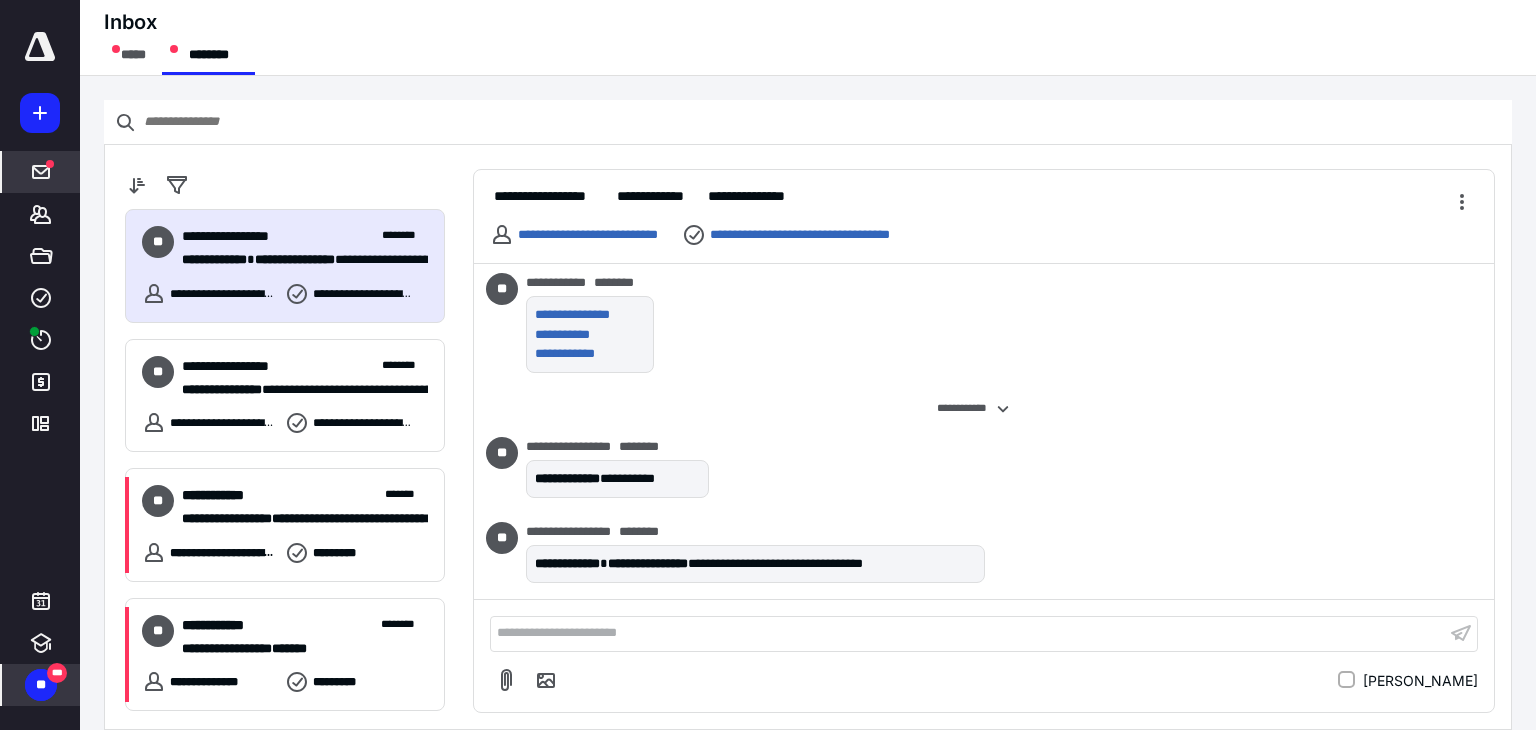 click on "**" at bounding box center [41, 685] 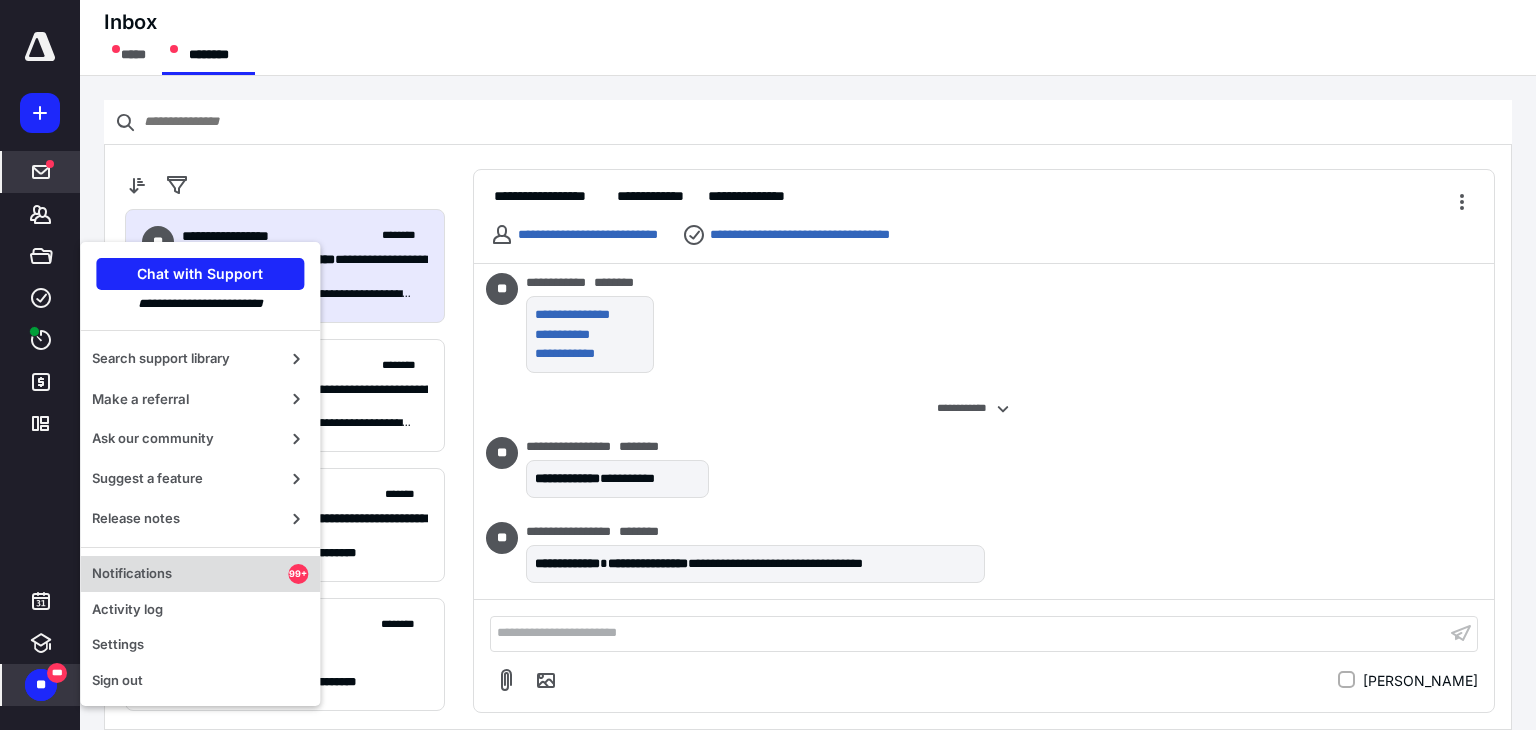 click on "Notifications" at bounding box center [190, 574] 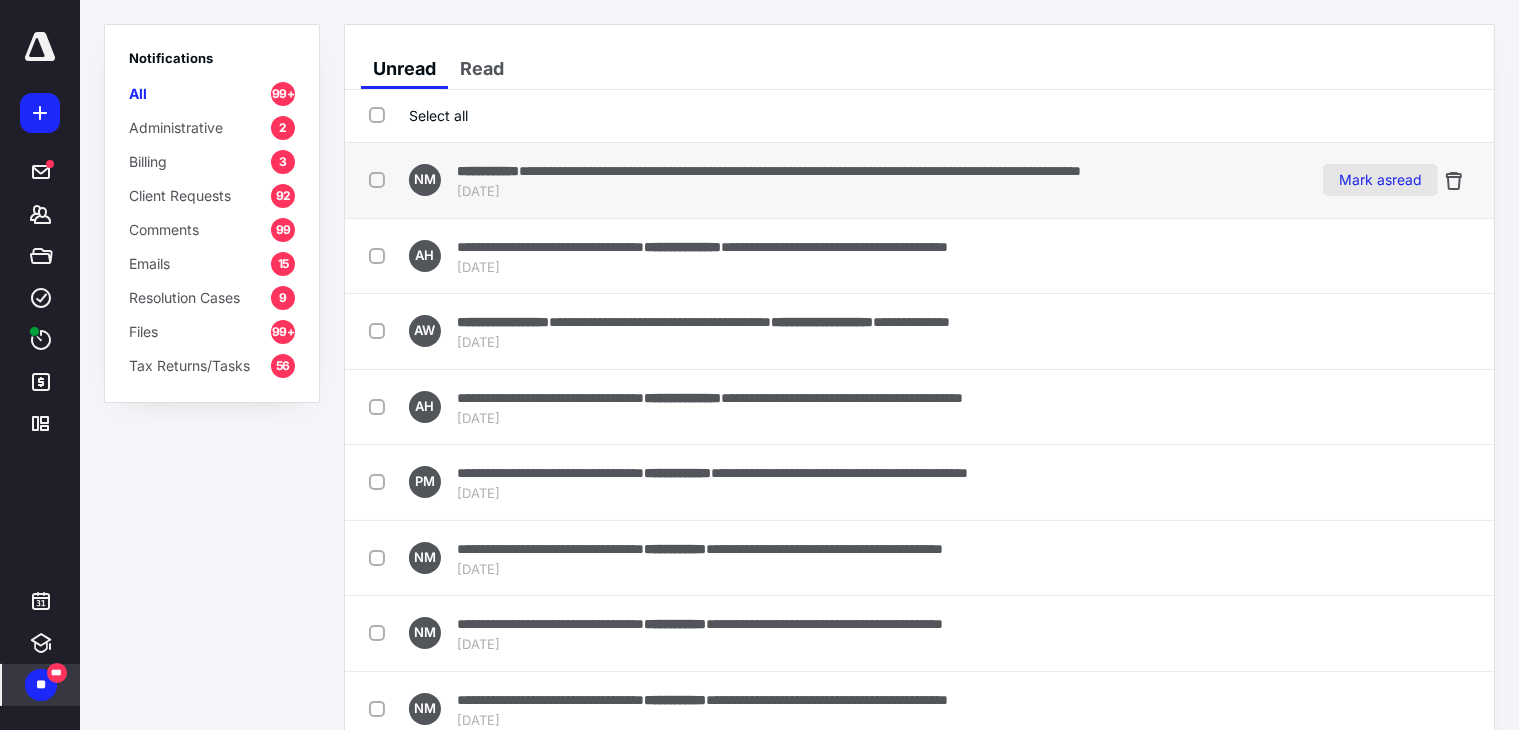 click on "Mark as  read" at bounding box center (1380, 180) 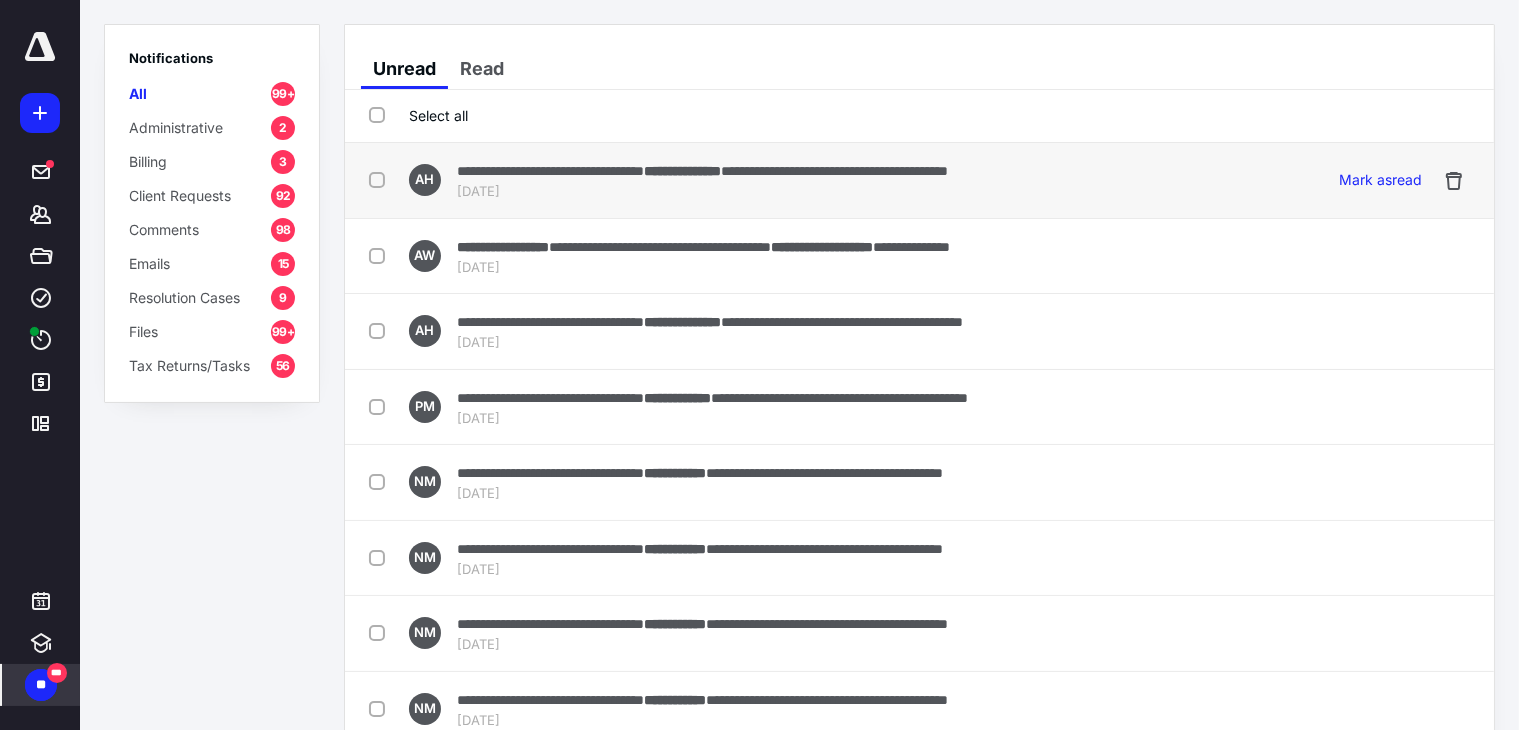 click on "**********" at bounding box center [834, 171] 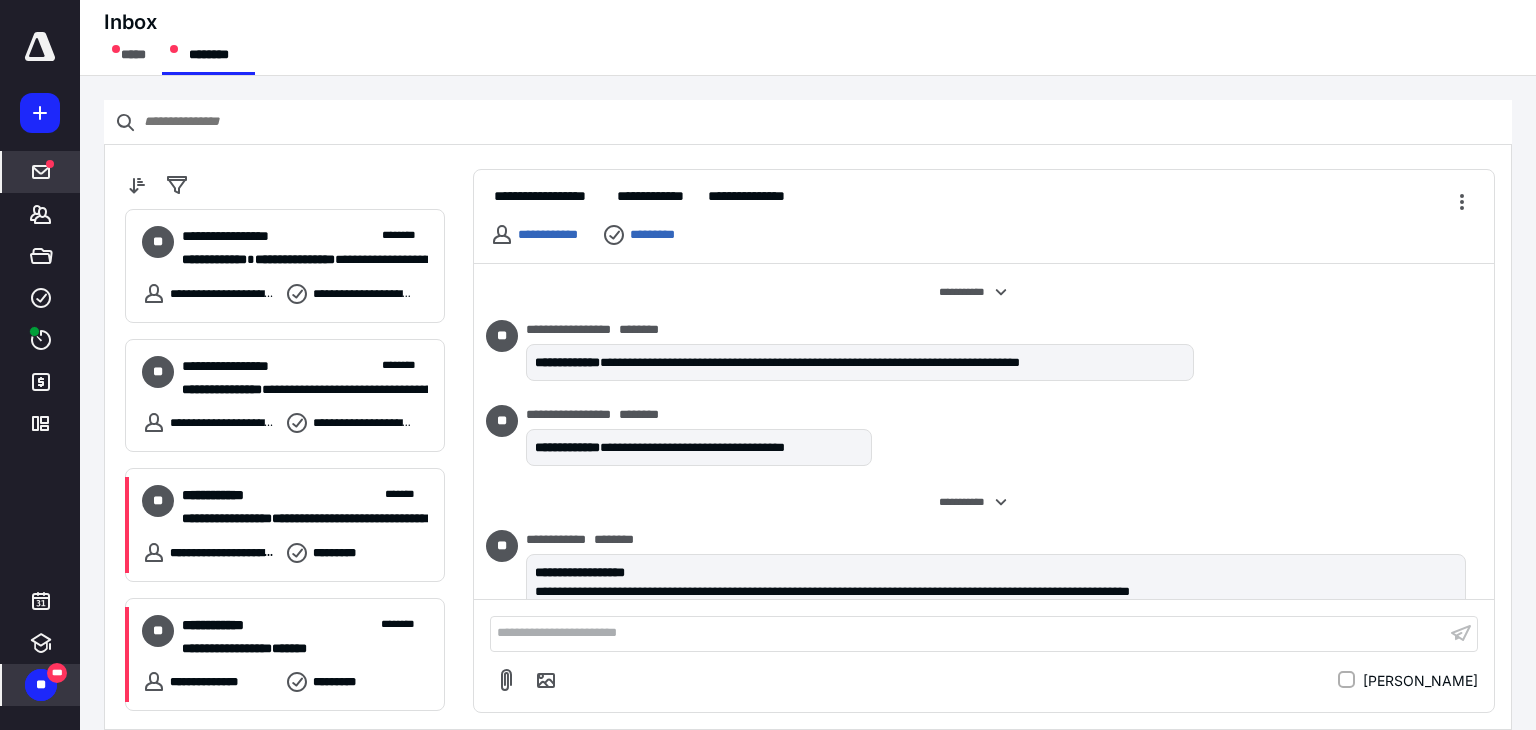 scroll, scrollTop: 704, scrollLeft: 0, axis: vertical 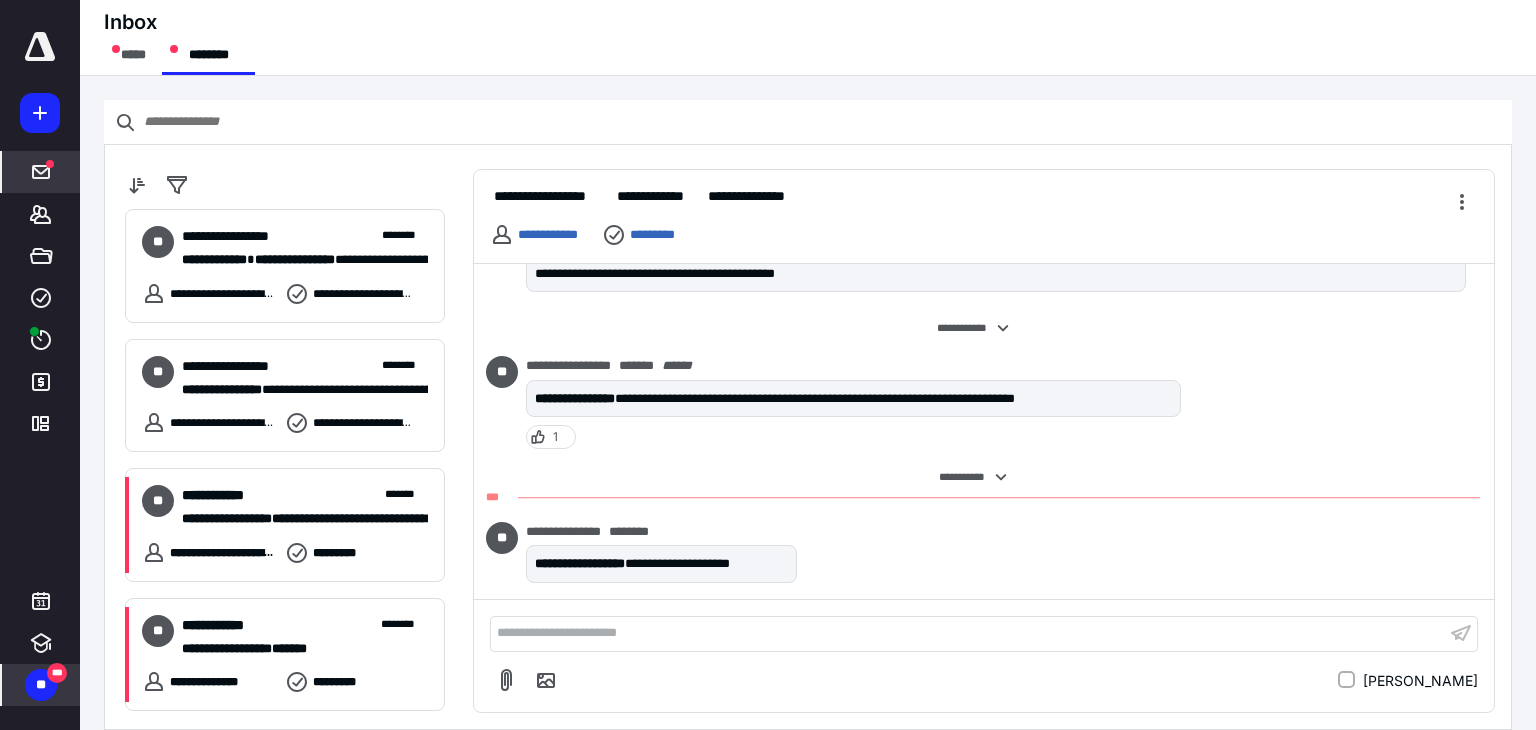 click on "**" at bounding box center [41, 685] 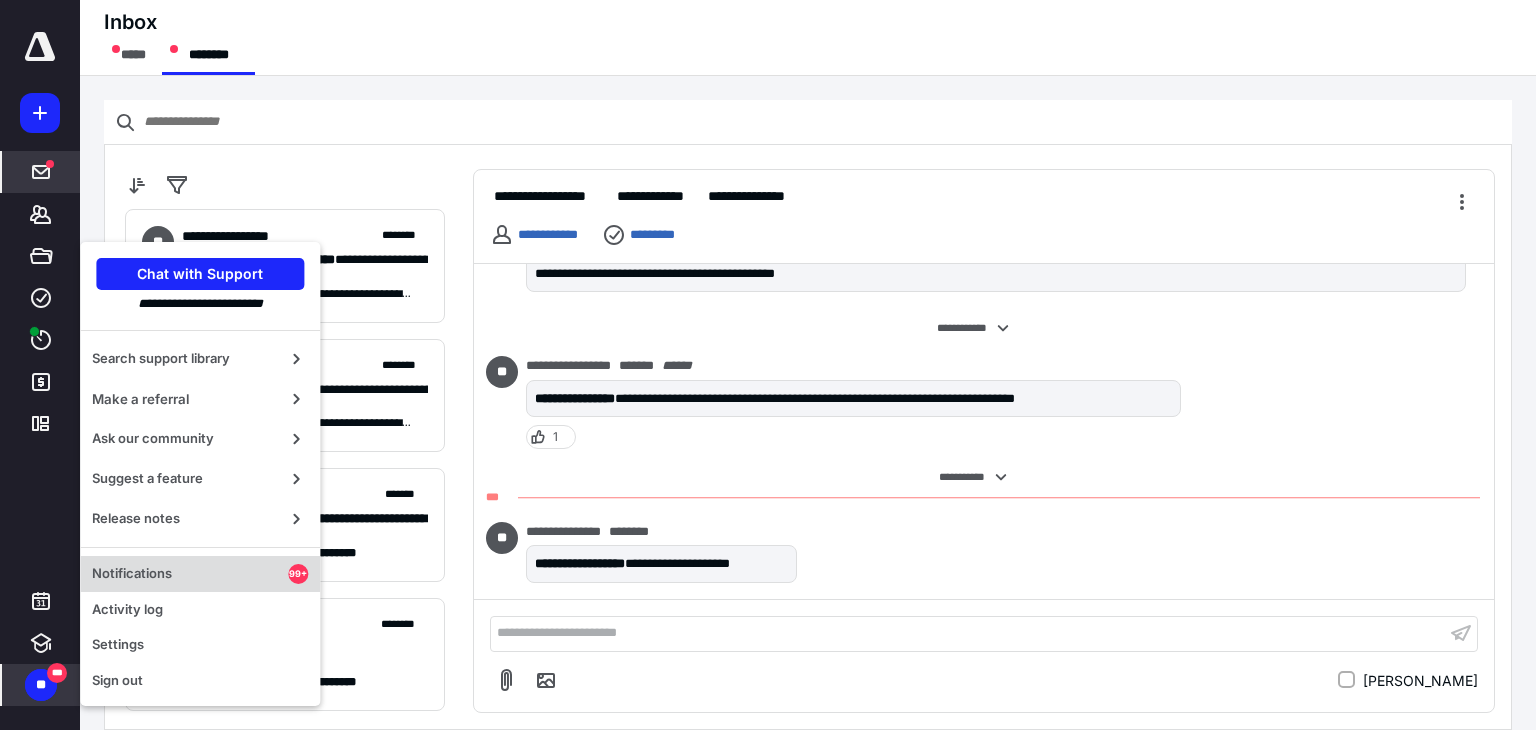 click on "Notifications" at bounding box center [190, 574] 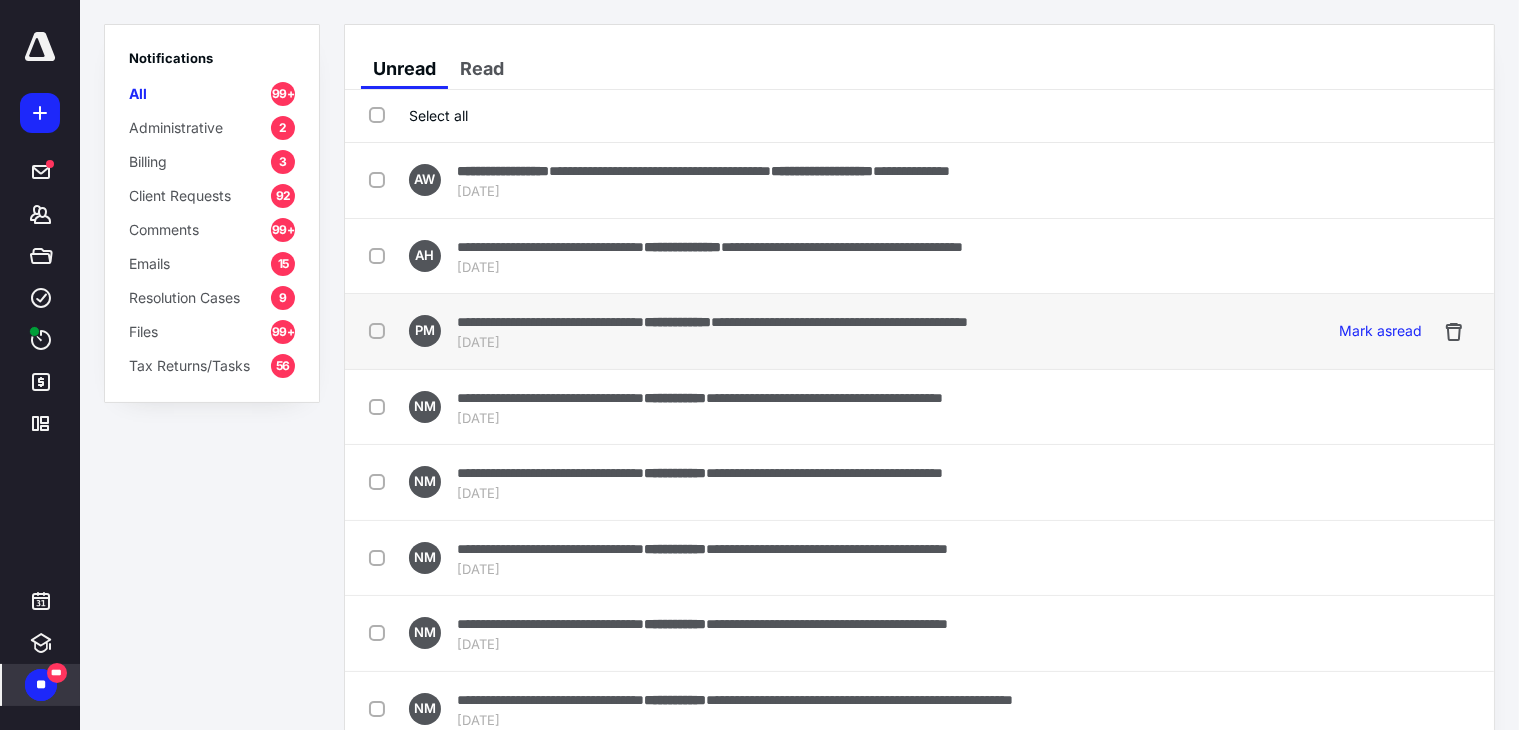 click on "**********" at bounding box center [839, 322] 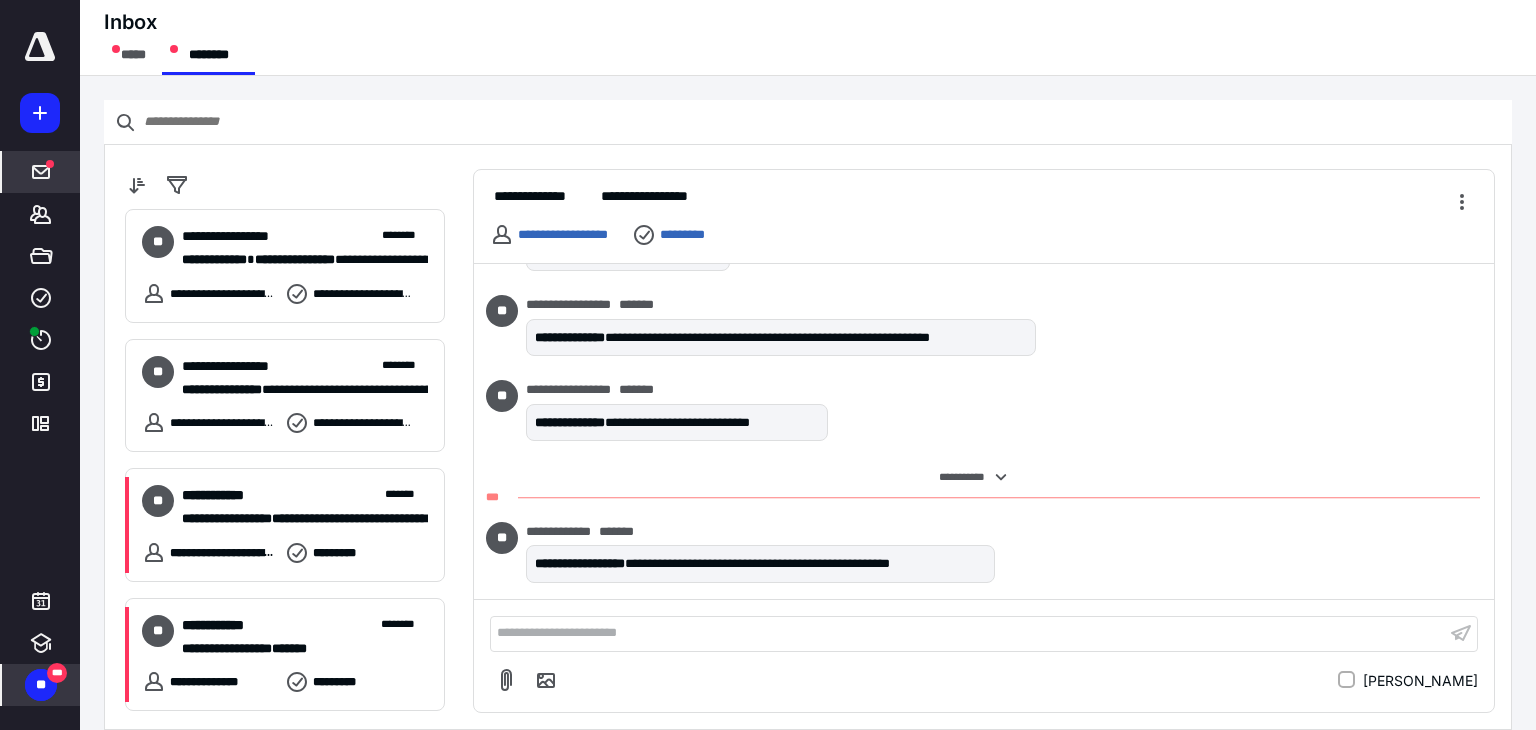 scroll, scrollTop: 279, scrollLeft: 0, axis: vertical 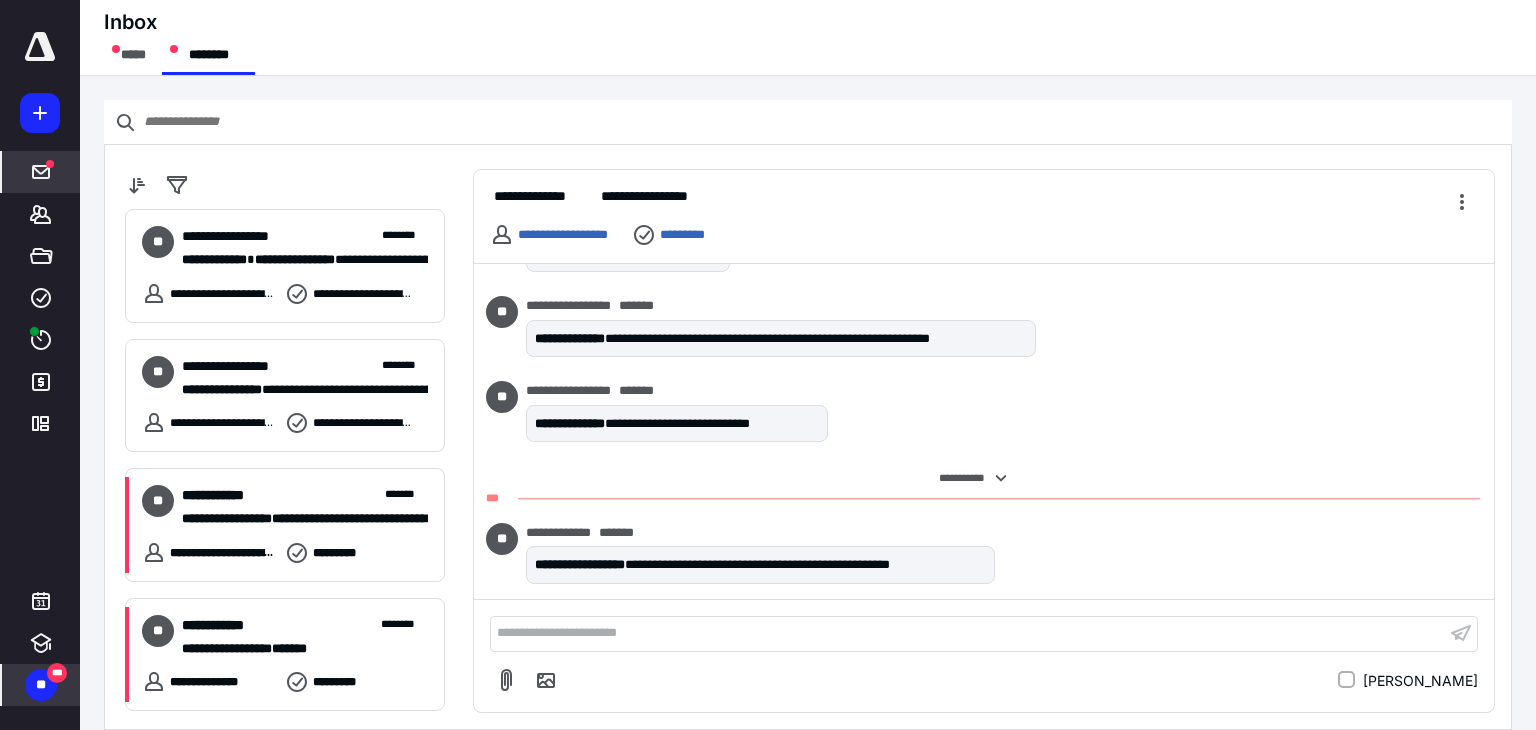 click on "**********" at bounding box center [968, 633] 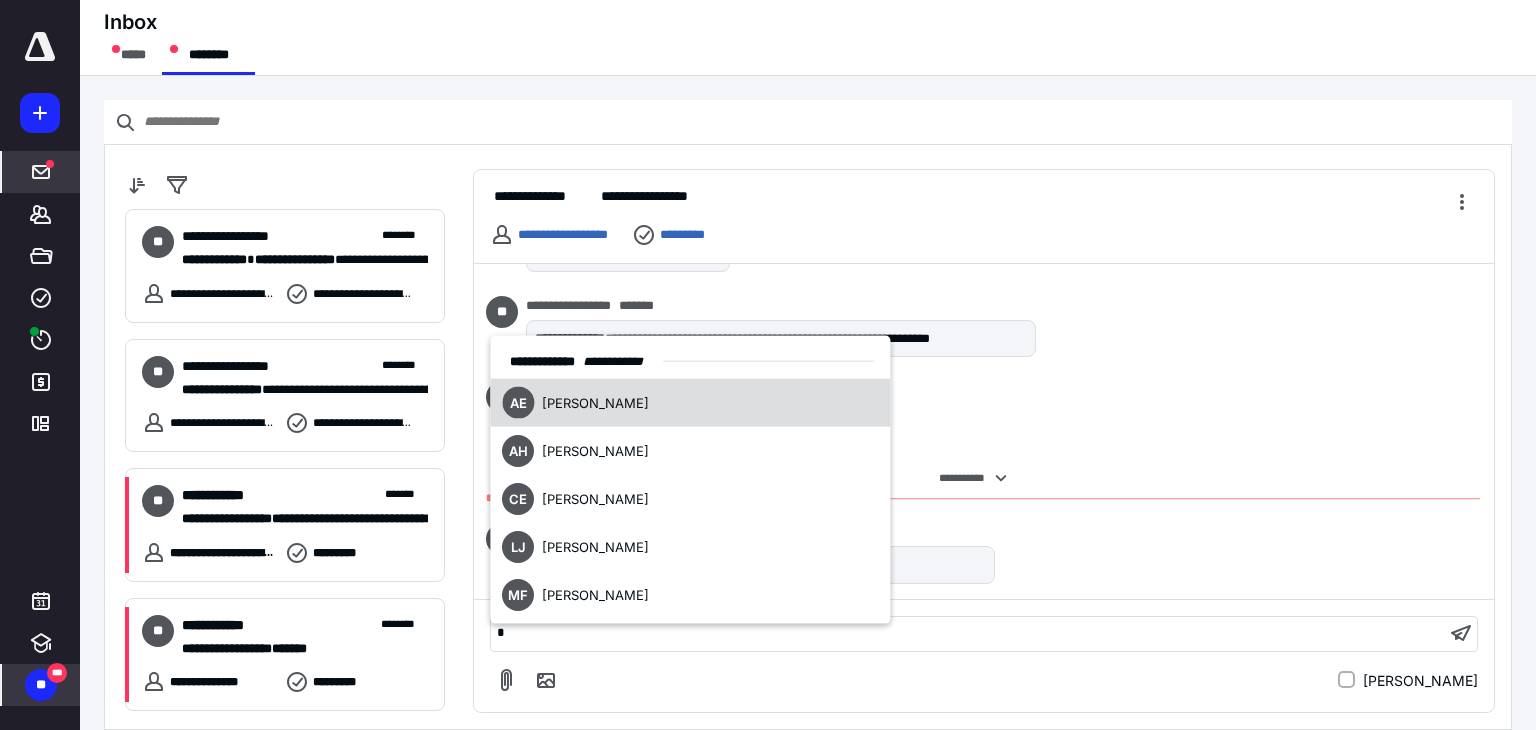type 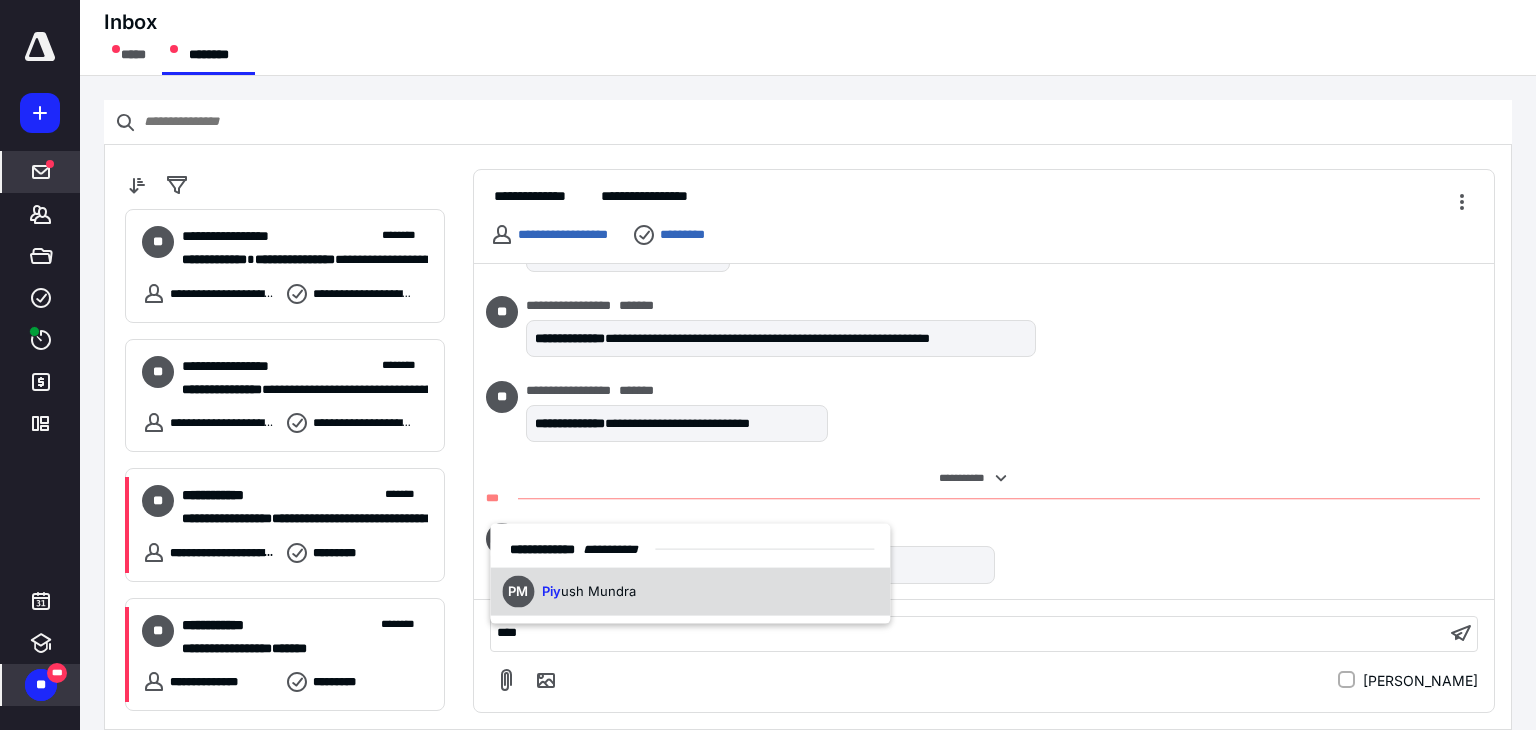click on "PM Piy ush Mundra" at bounding box center [690, 591] 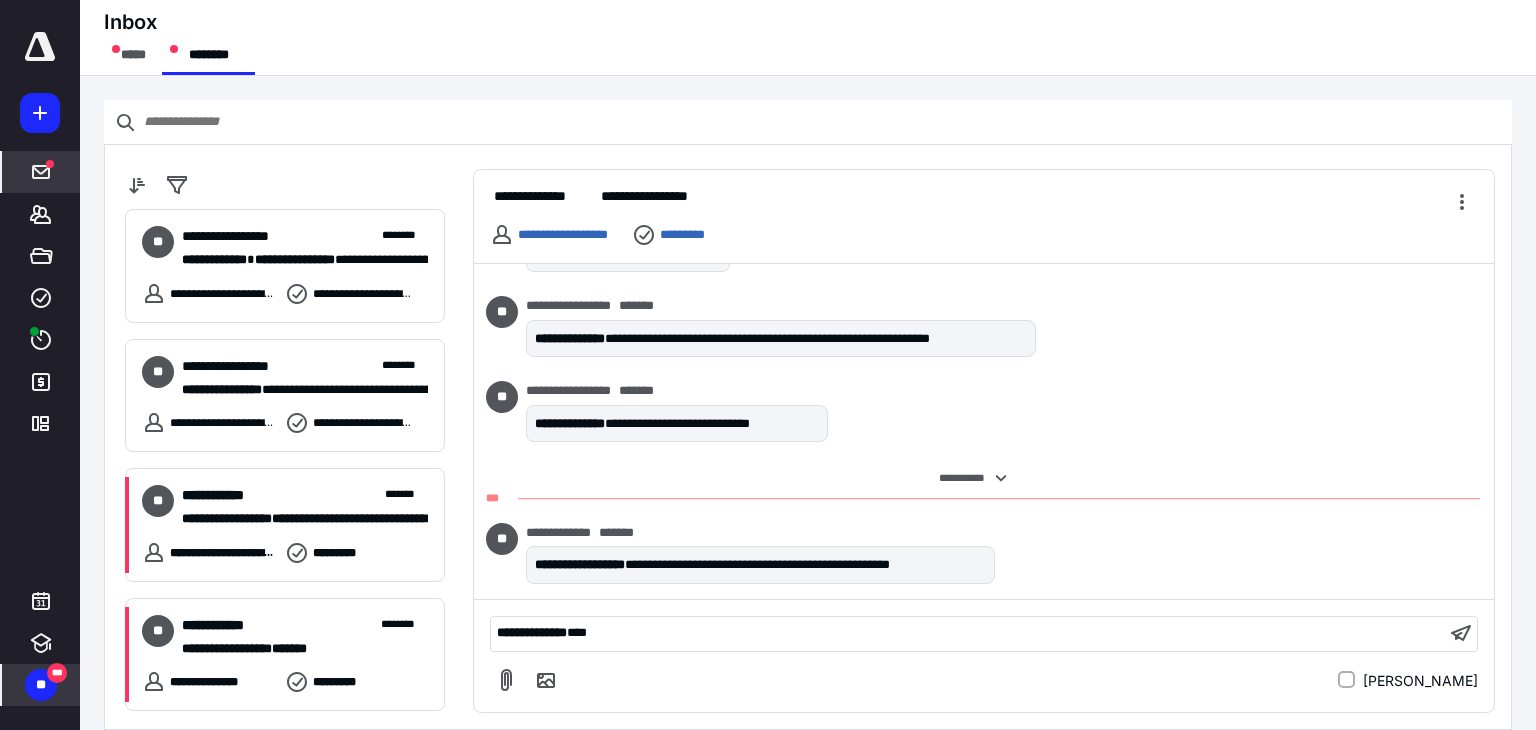 scroll, scrollTop: 404, scrollLeft: 0, axis: vertical 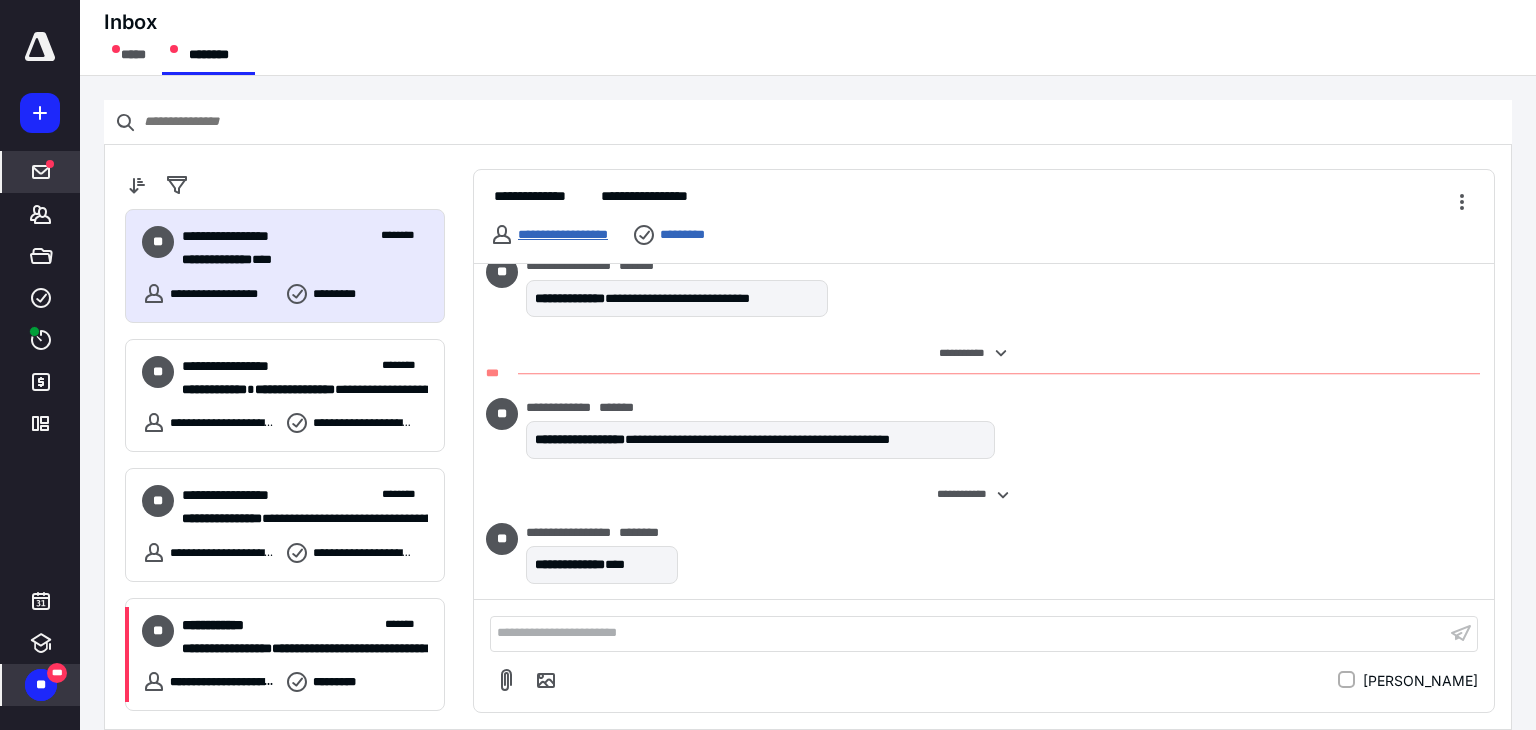 click on "**********" at bounding box center (563, 234) 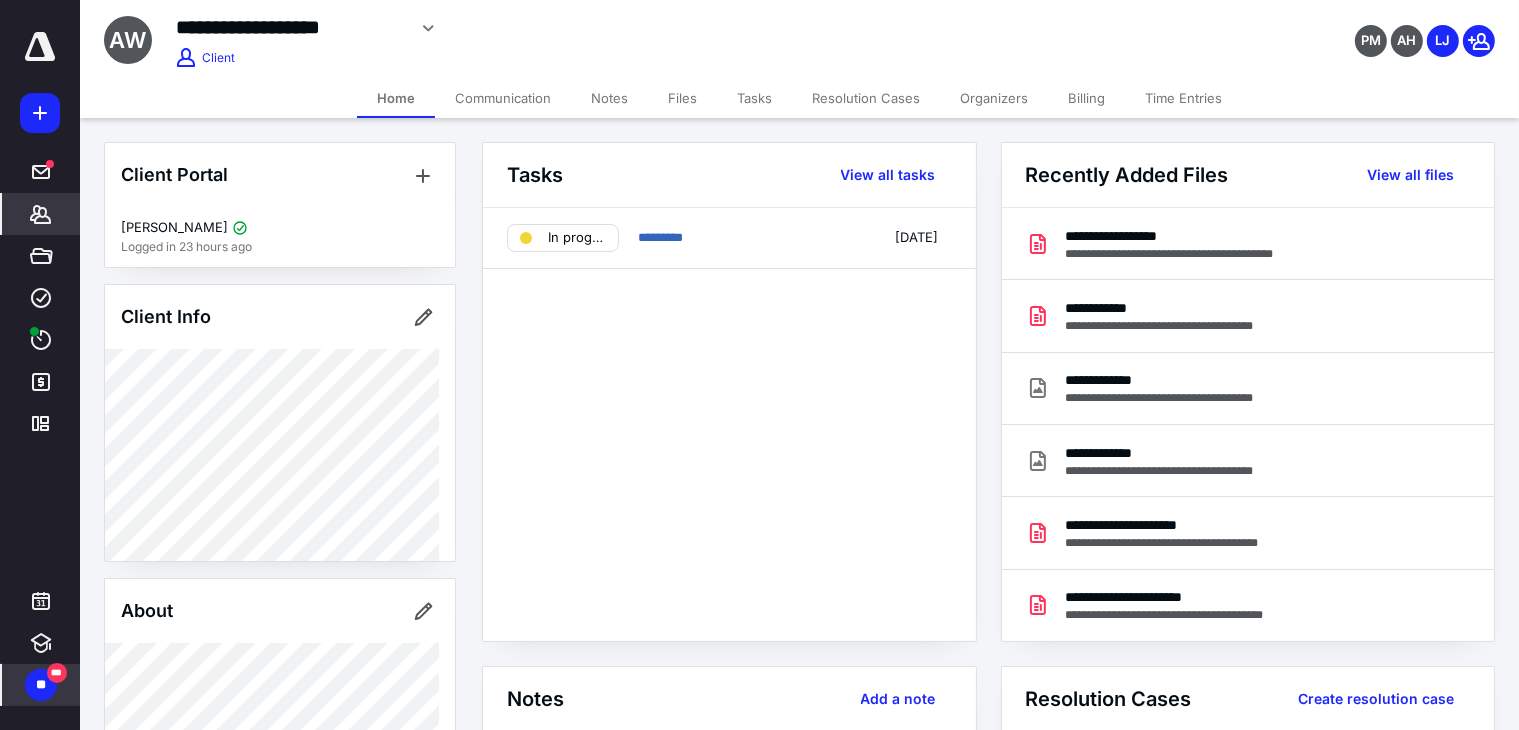 click on "Files" at bounding box center [682, 98] 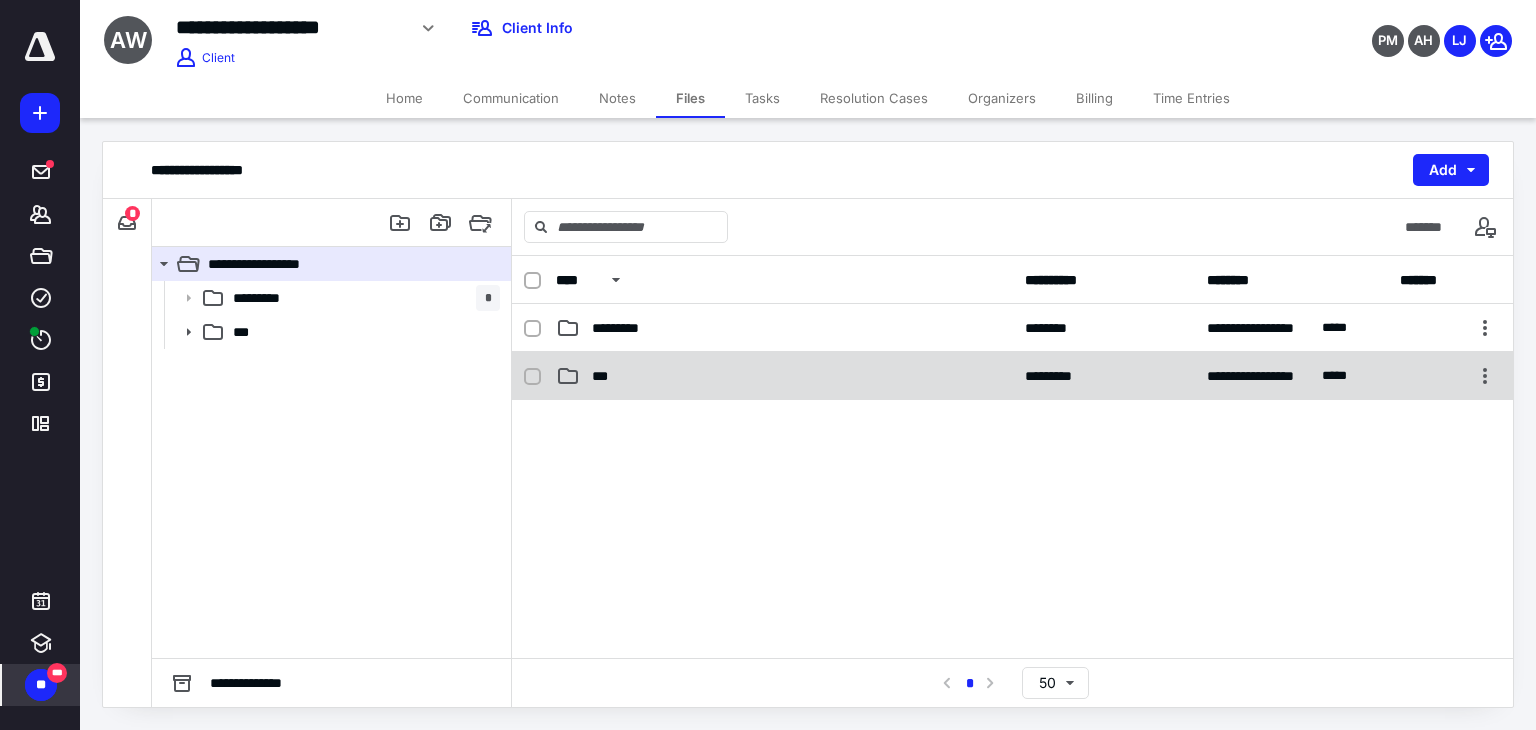 click on "***" at bounding box center (784, 376) 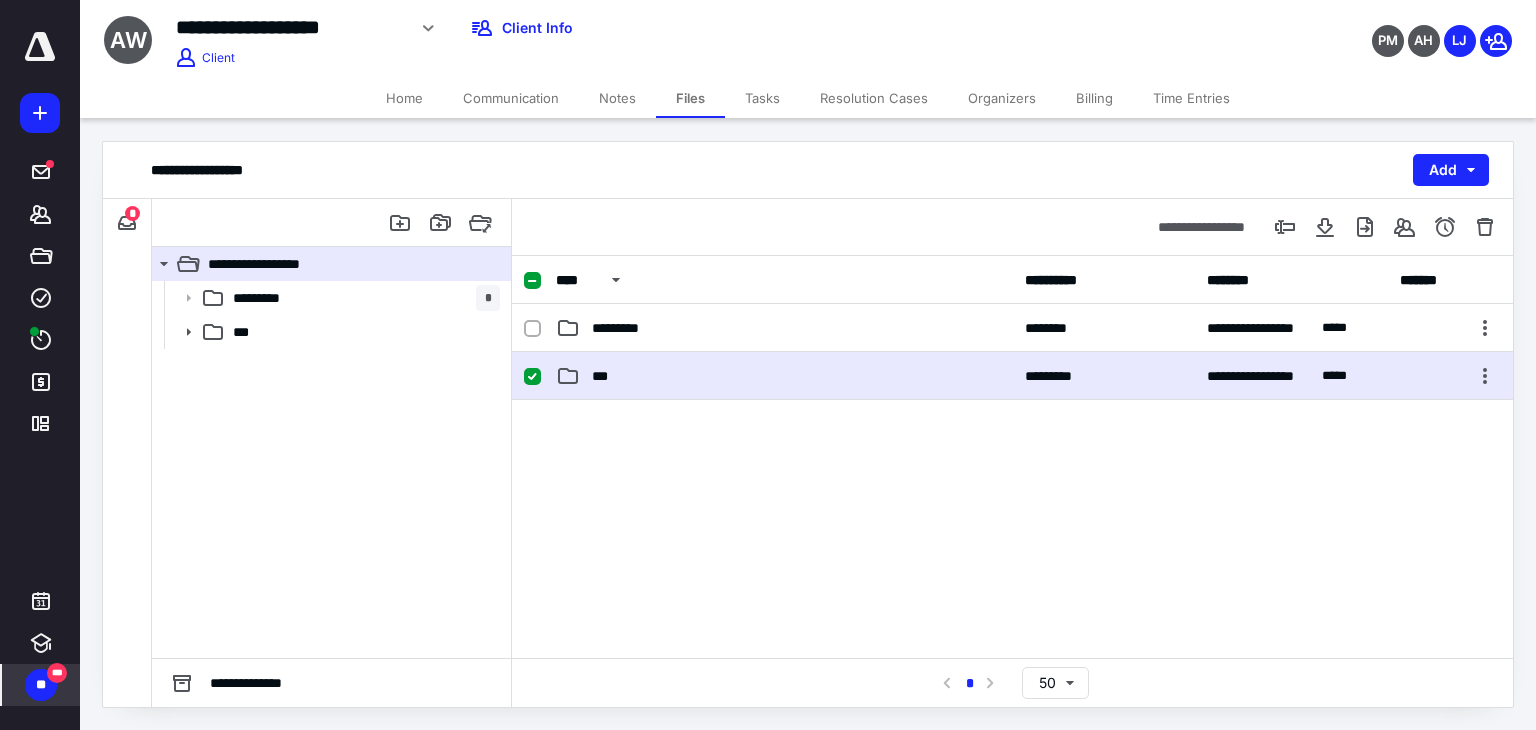 checkbox on "true" 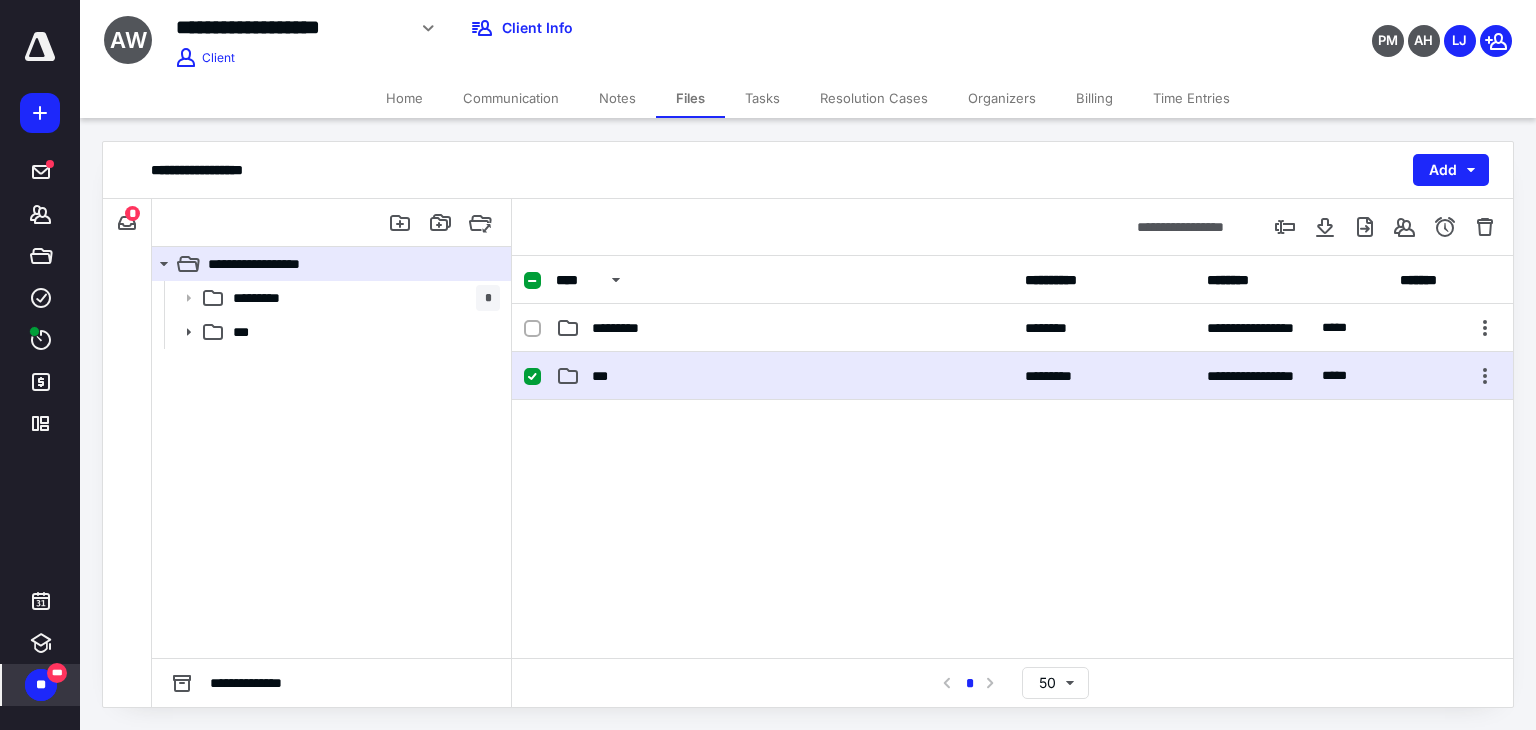 click on "***" at bounding box center [784, 376] 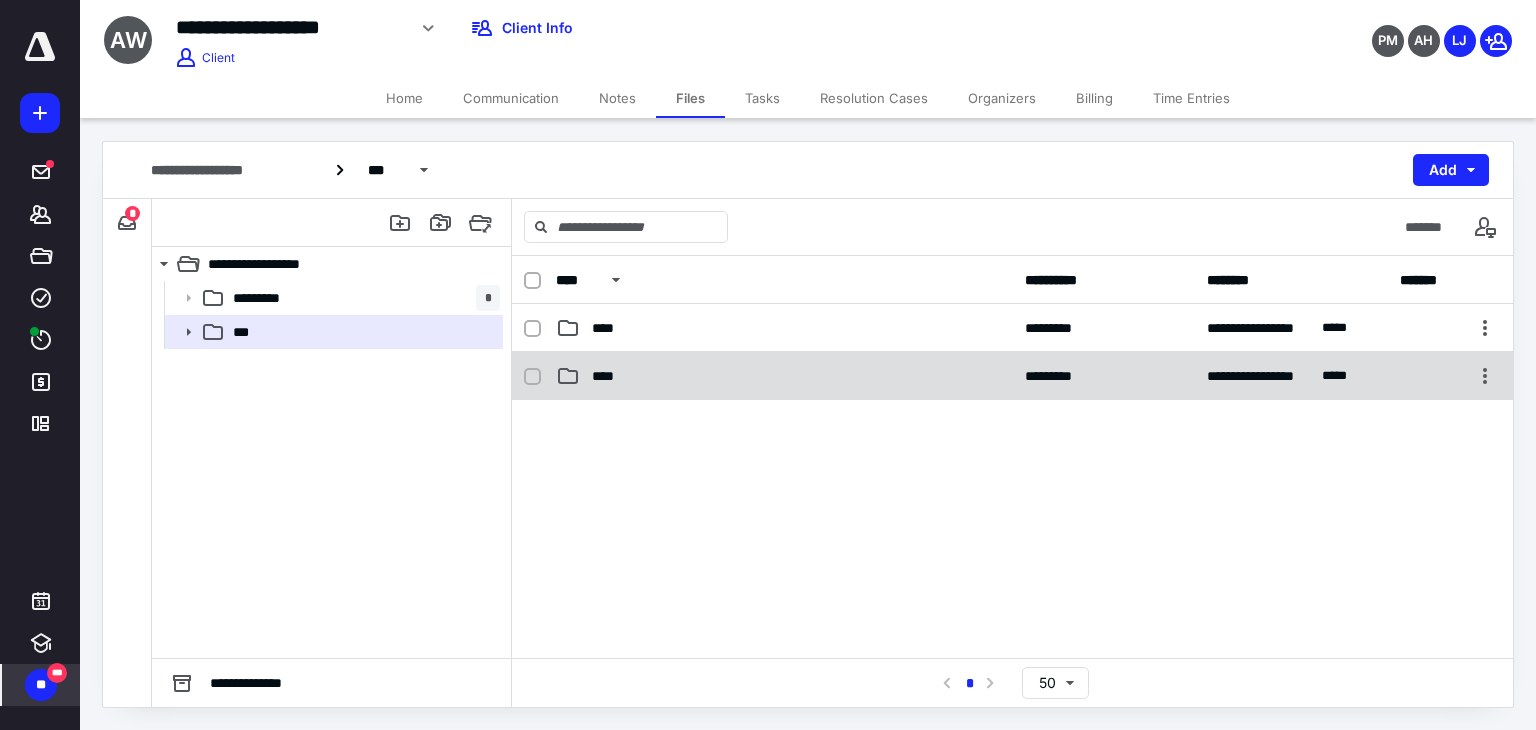 click on "**********" at bounding box center (1012, 376) 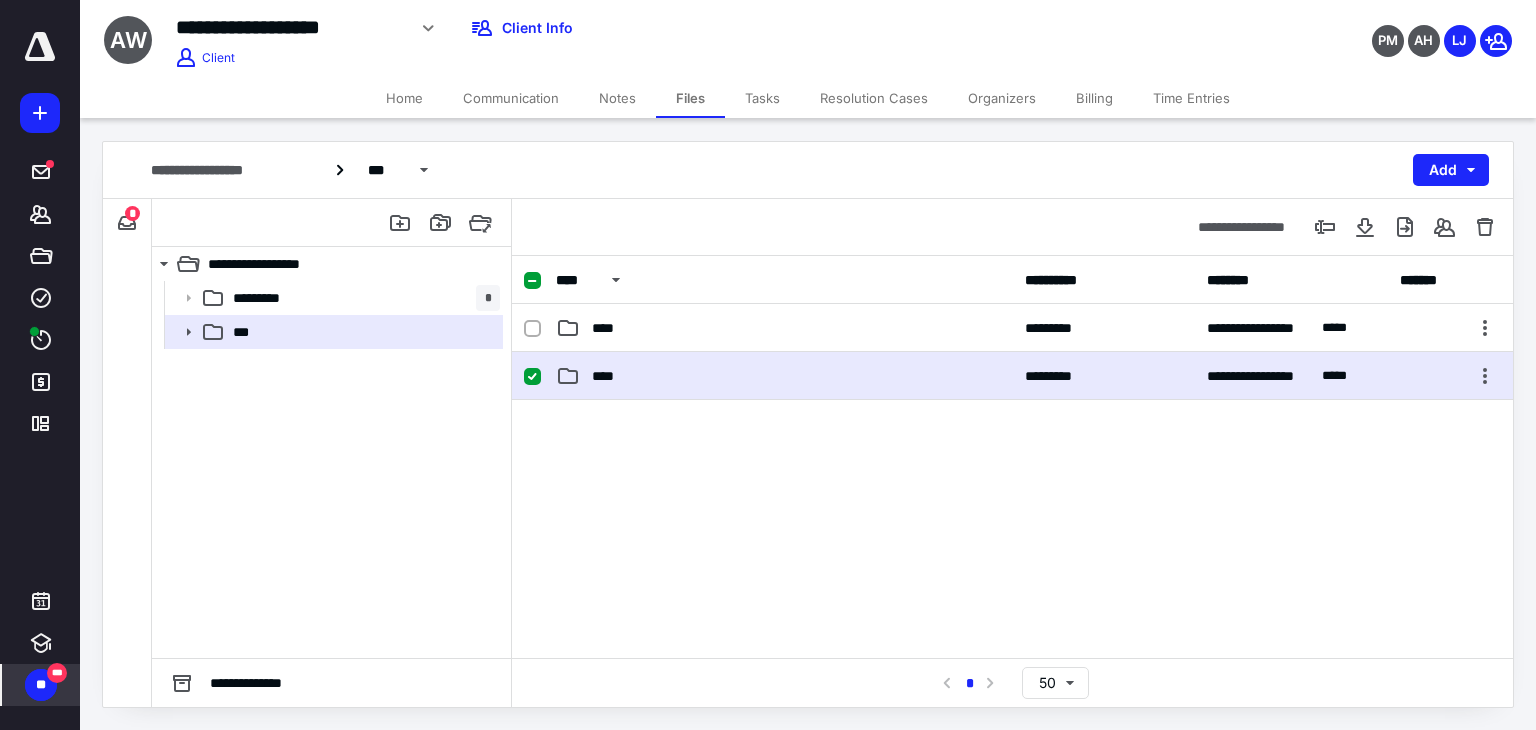 checkbox on "true" 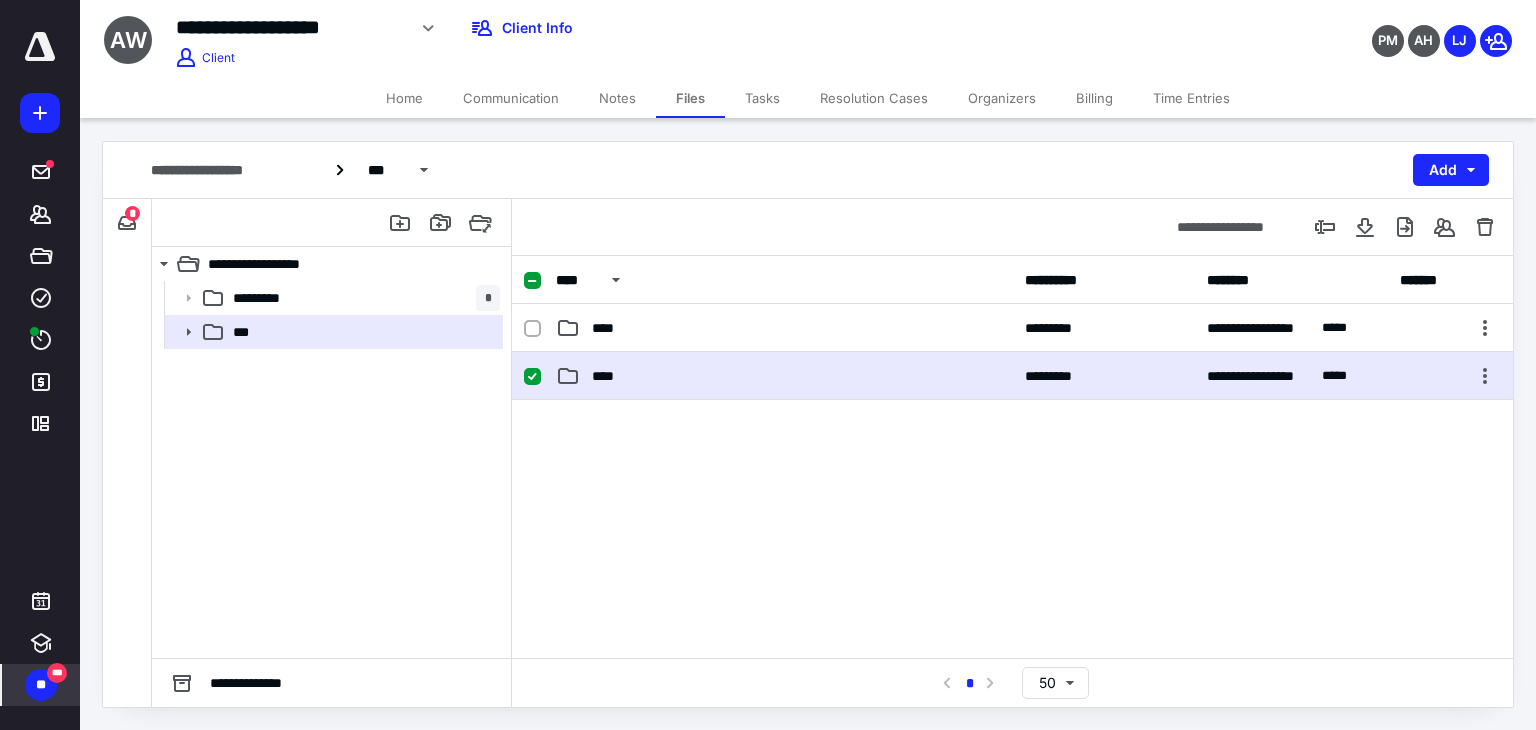 click on "**********" at bounding box center (1012, 376) 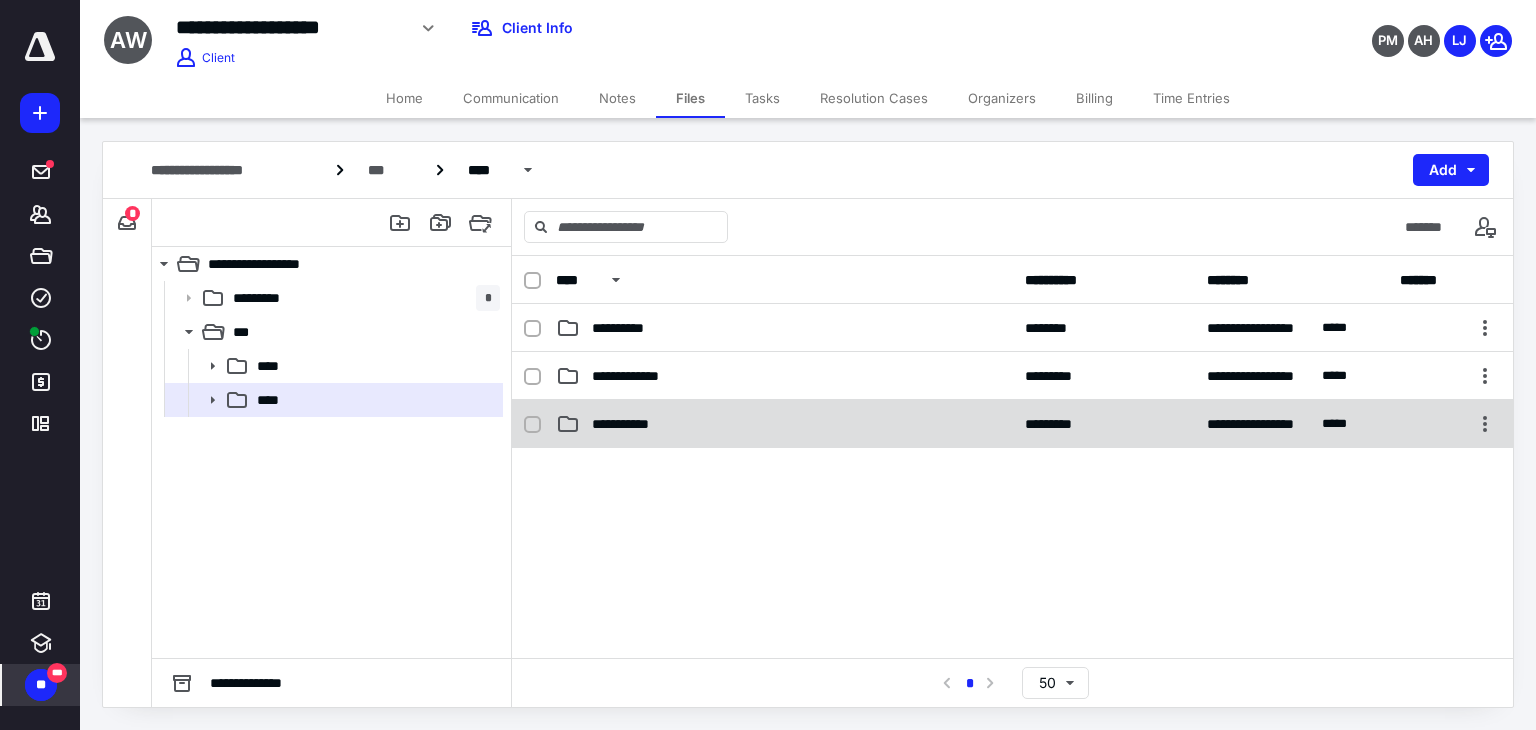 click on "**********" at bounding box center [784, 424] 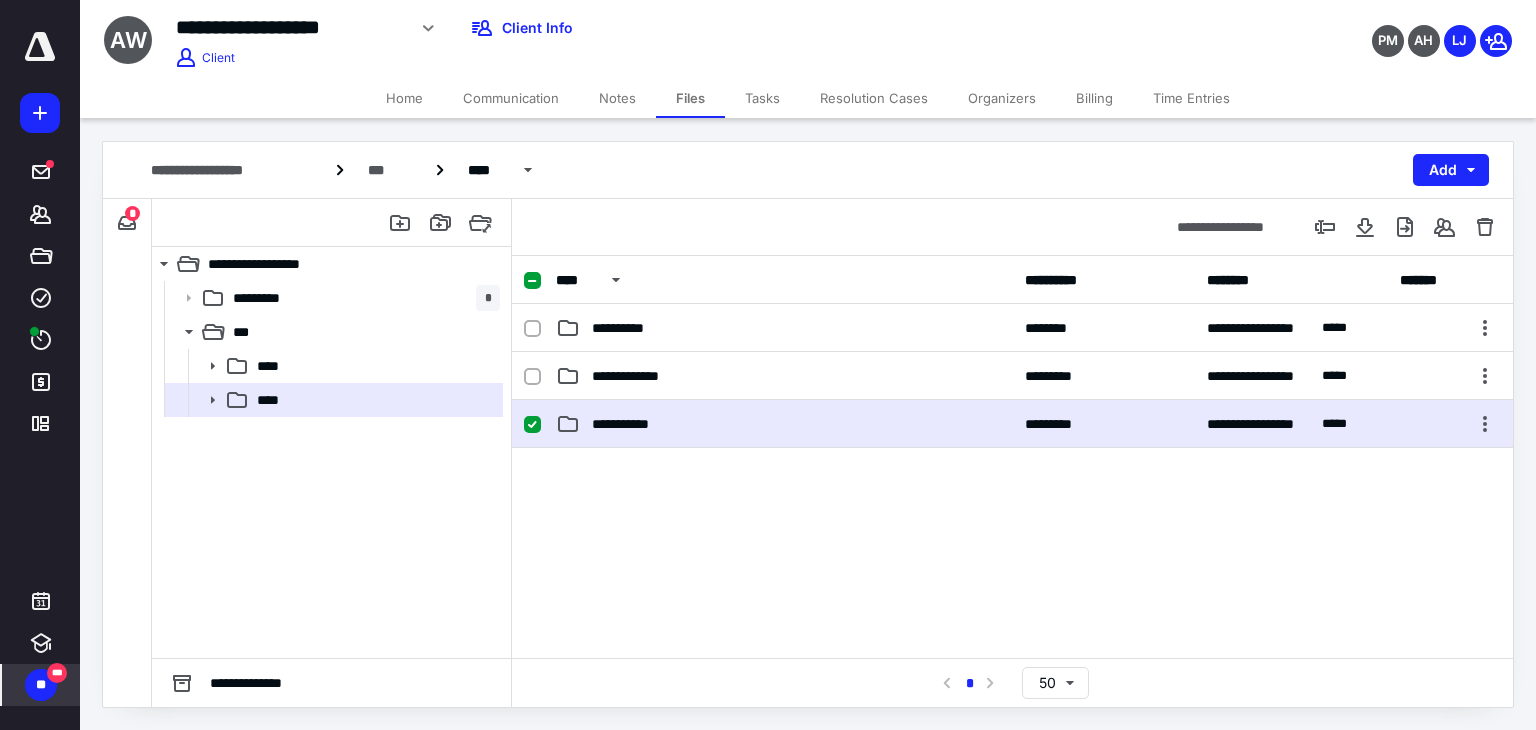 click on "**********" at bounding box center [784, 424] 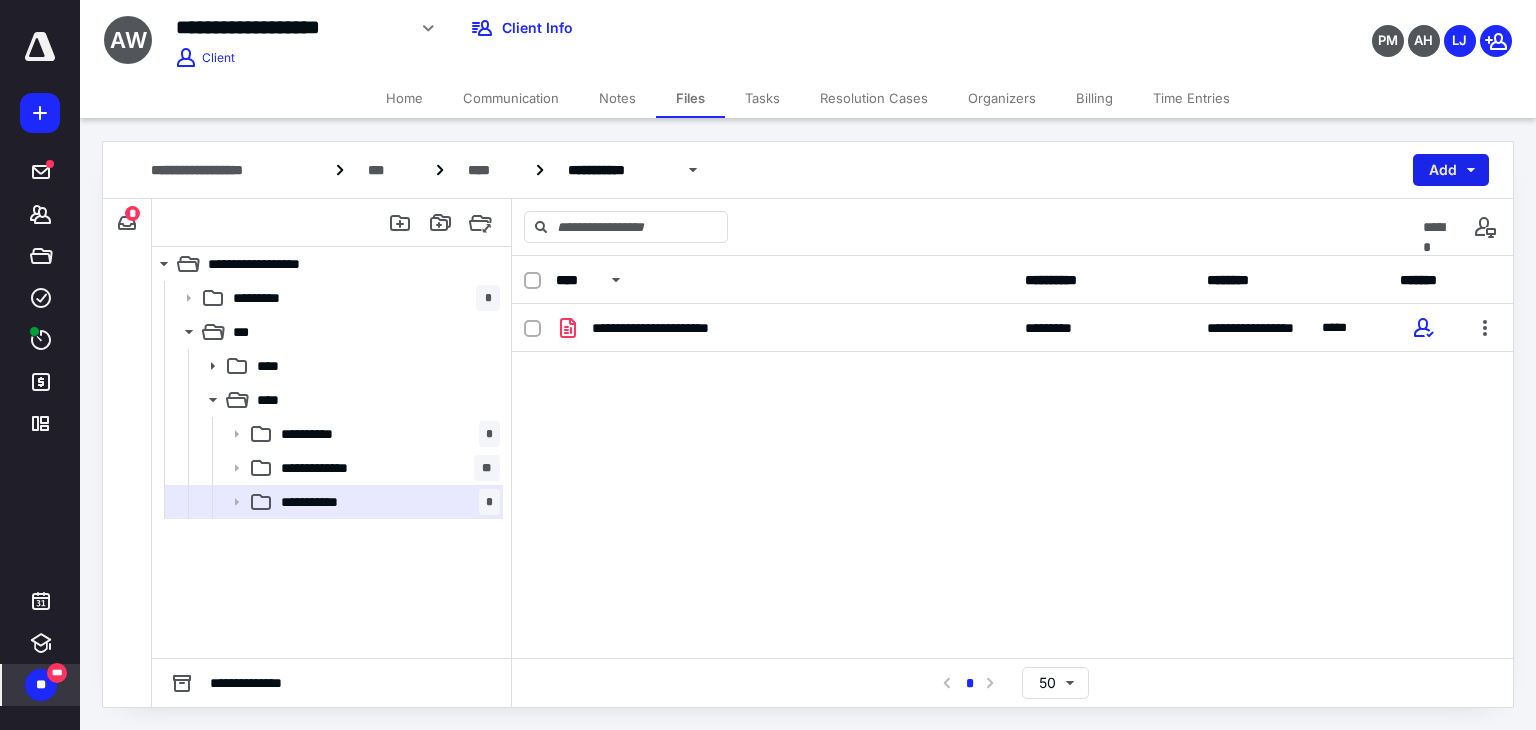 click on "Add" at bounding box center [1451, 170] 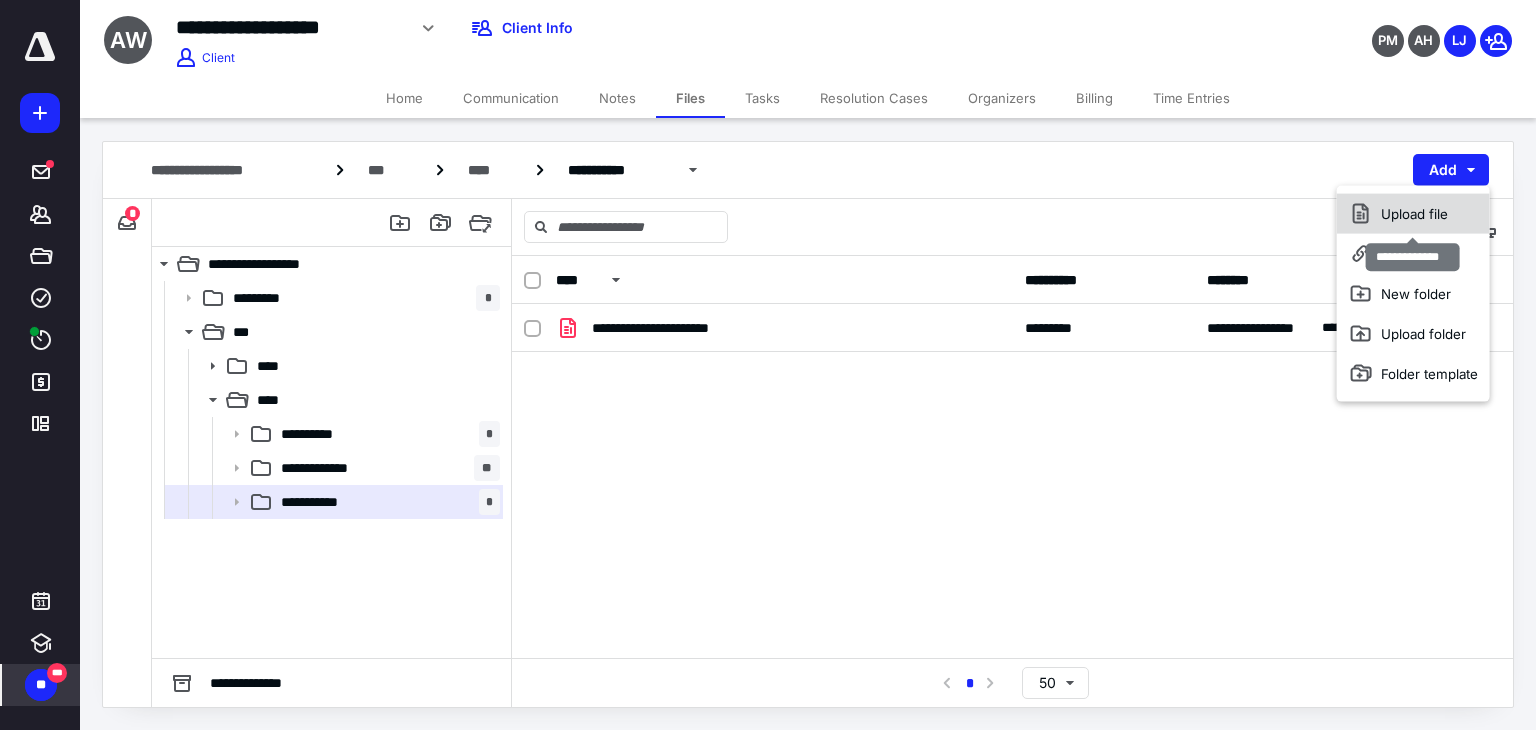 click on "Upload file" at bounding box center [1413, 214] 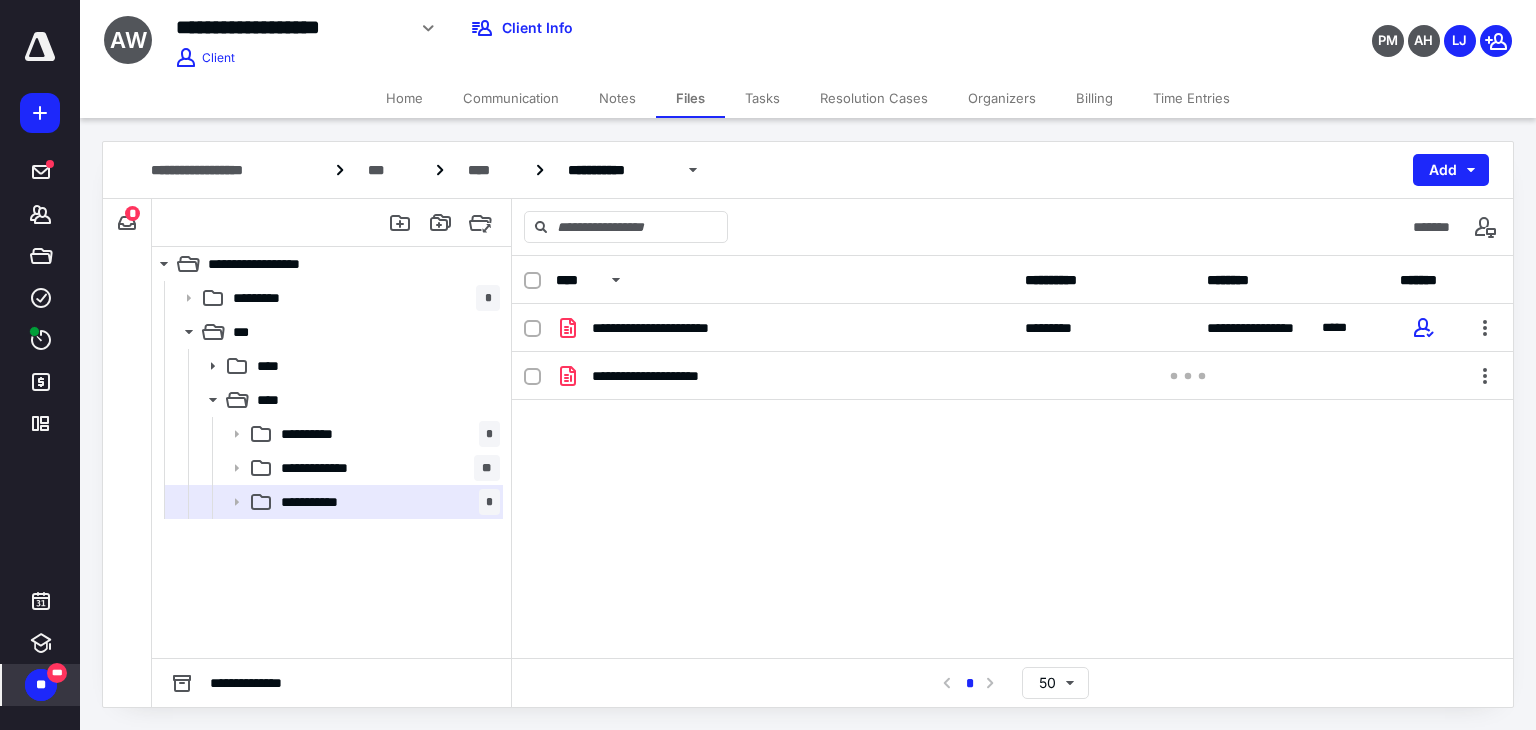 click on "**********" at bounding box center (1012, 454) 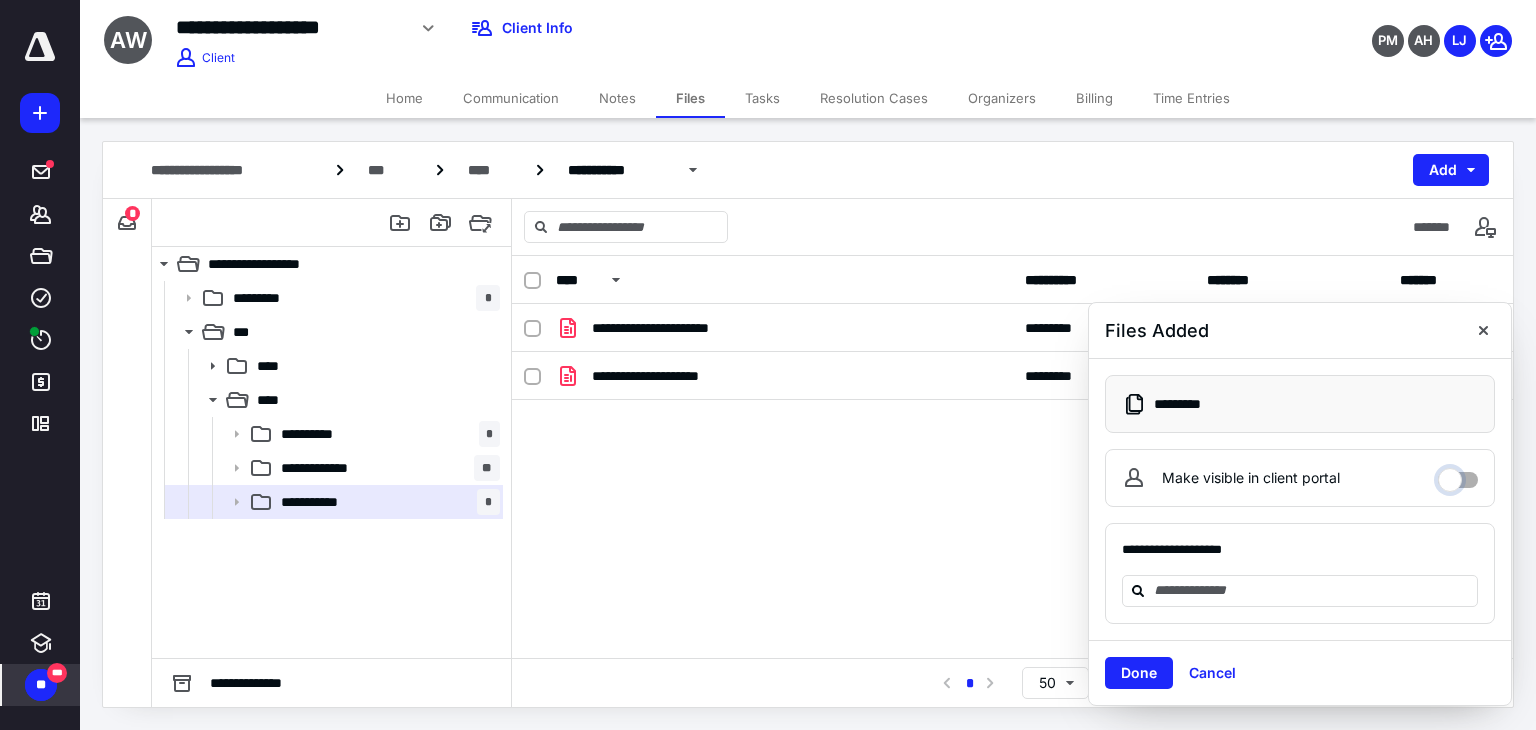 click on "Make visible in client portal" at bounding box center (1458, 475) 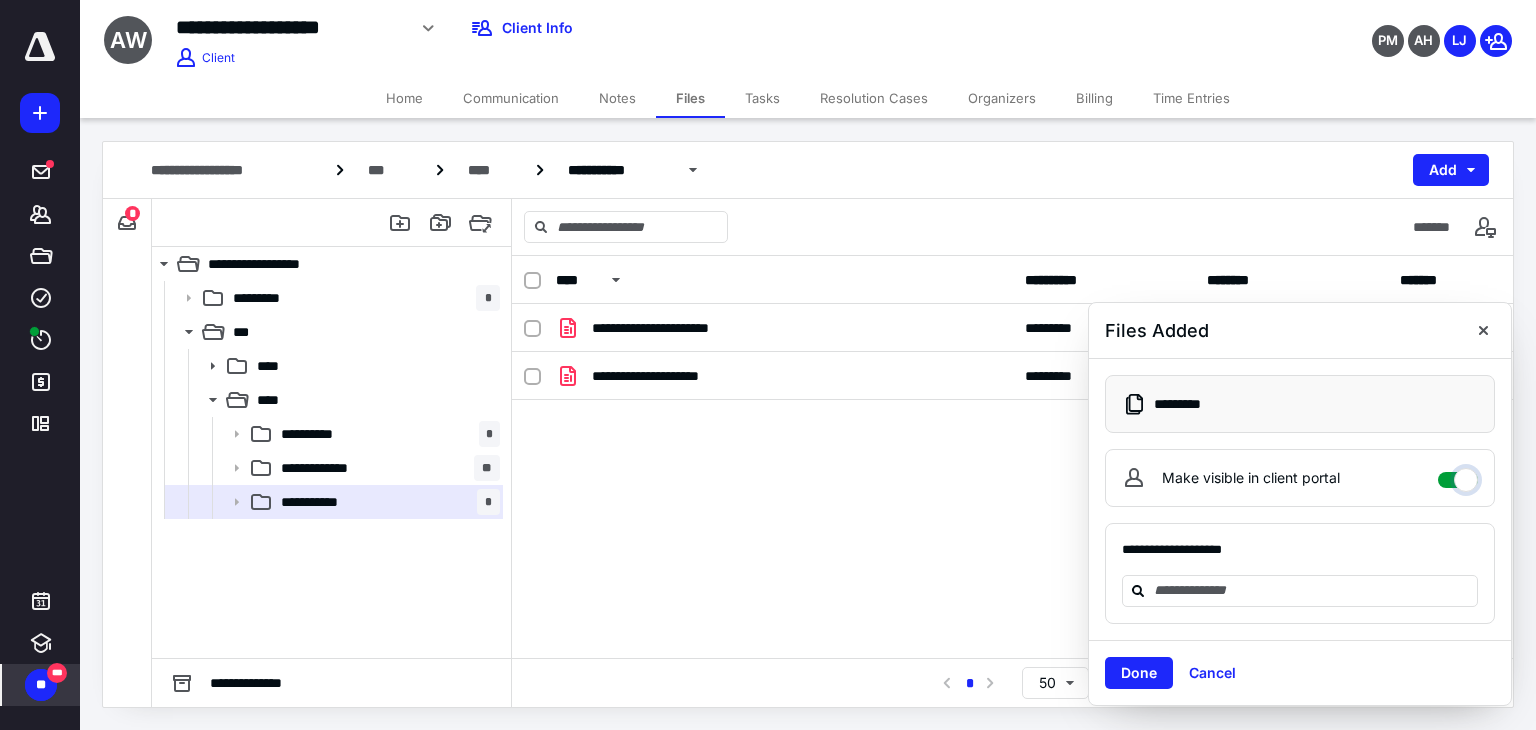 checkbox on "****" 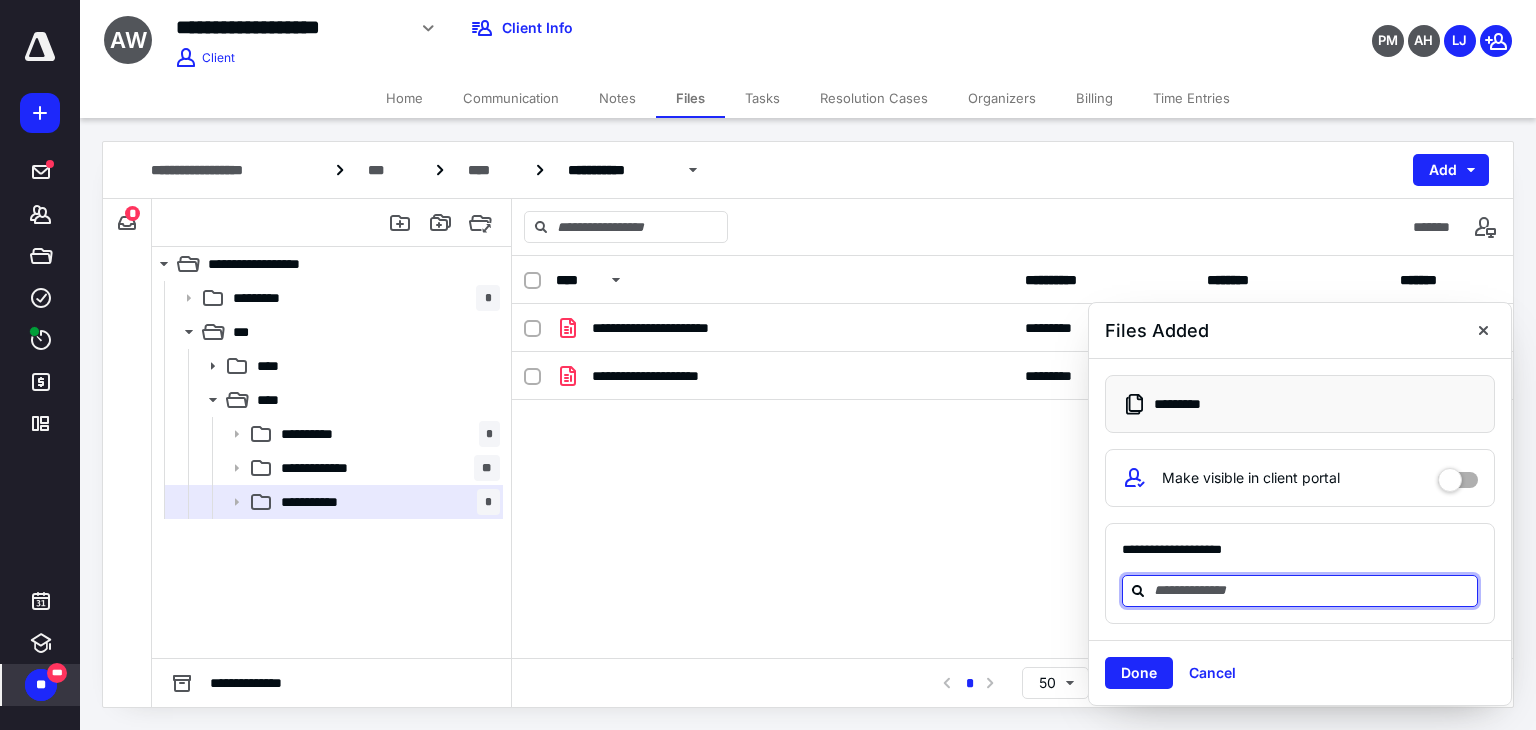 click at bounding box center (1312, 590) 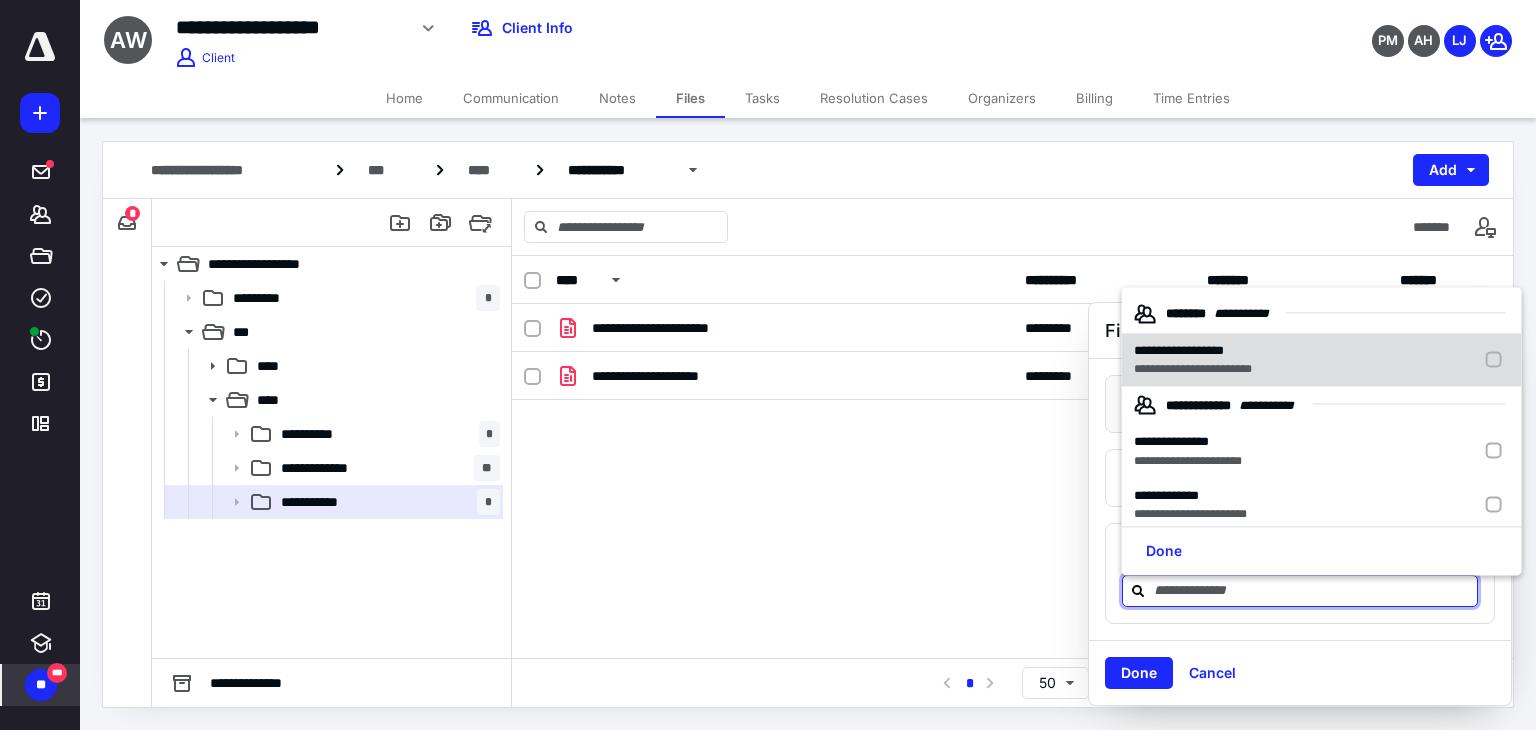 click at bounding box center (1498, 360) 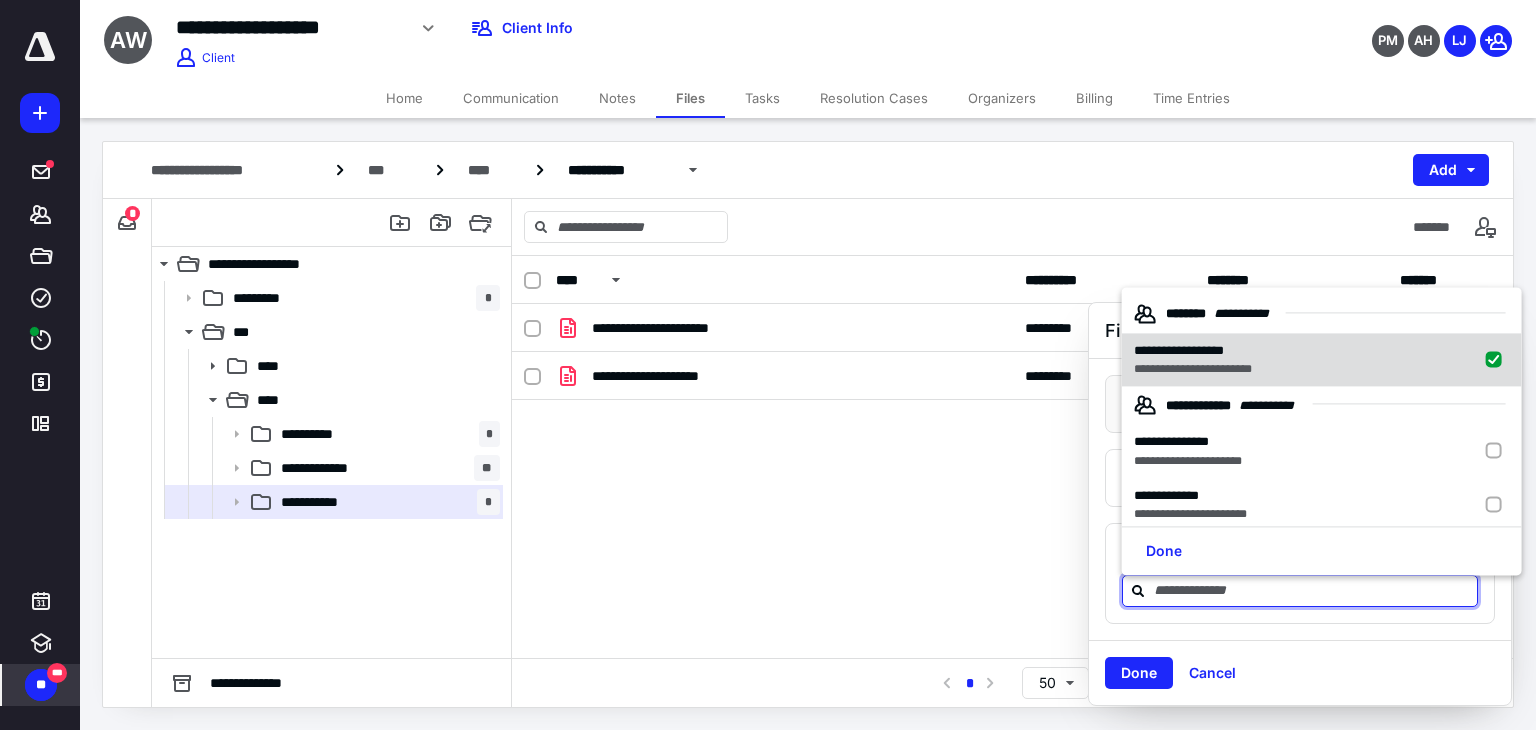 checkbox on "true" 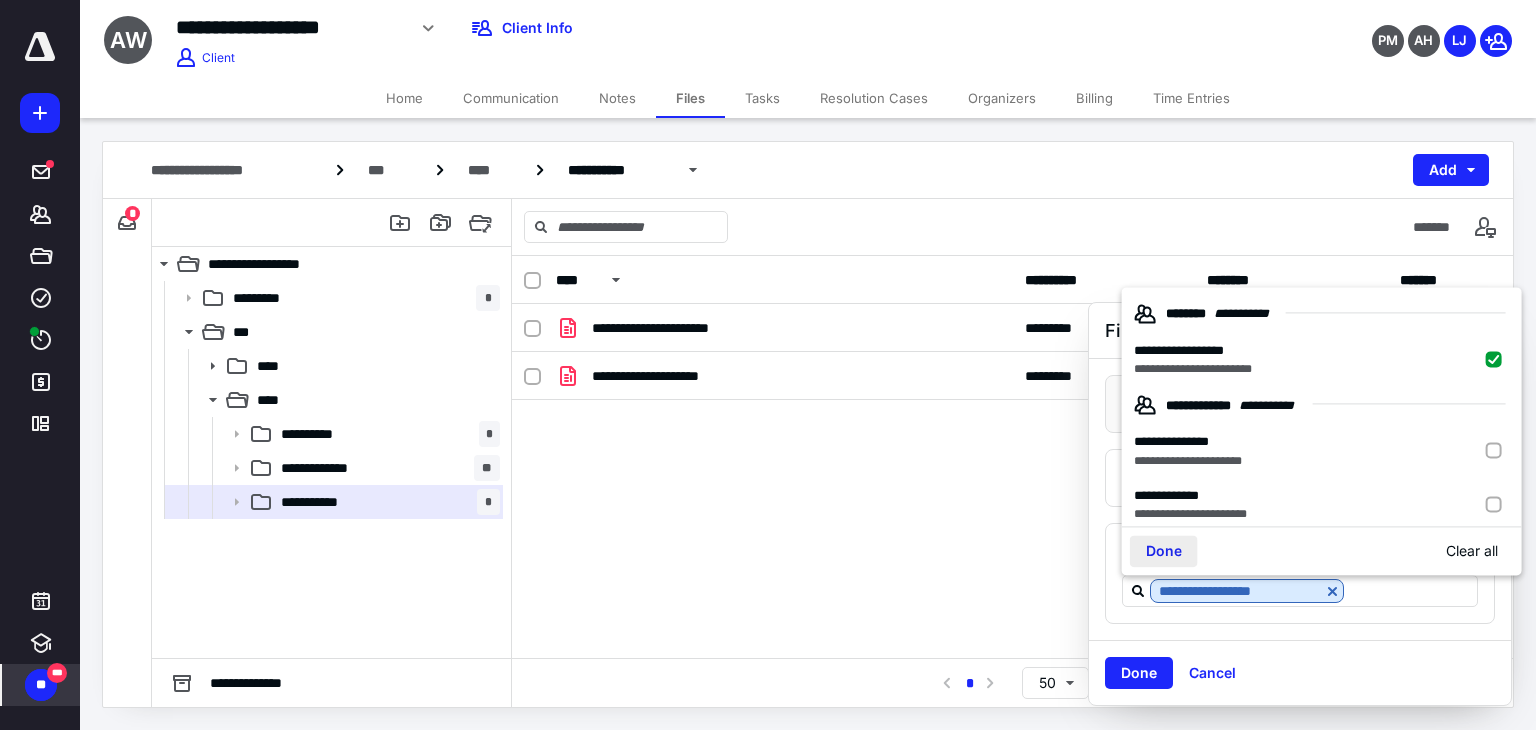 click on "Done" at bounding box center [1164, 551] 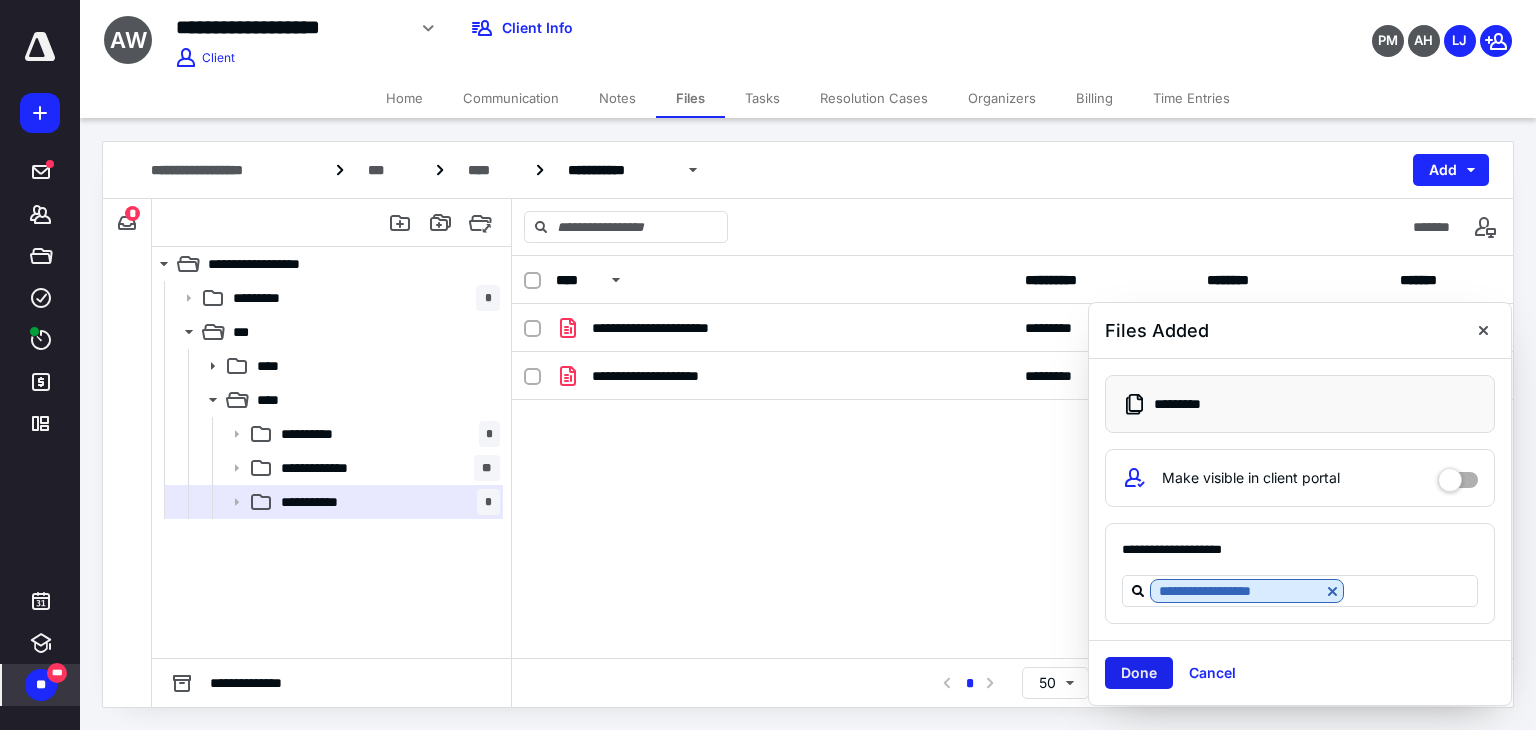 click on "Done" at bounding box center (1139, 673) 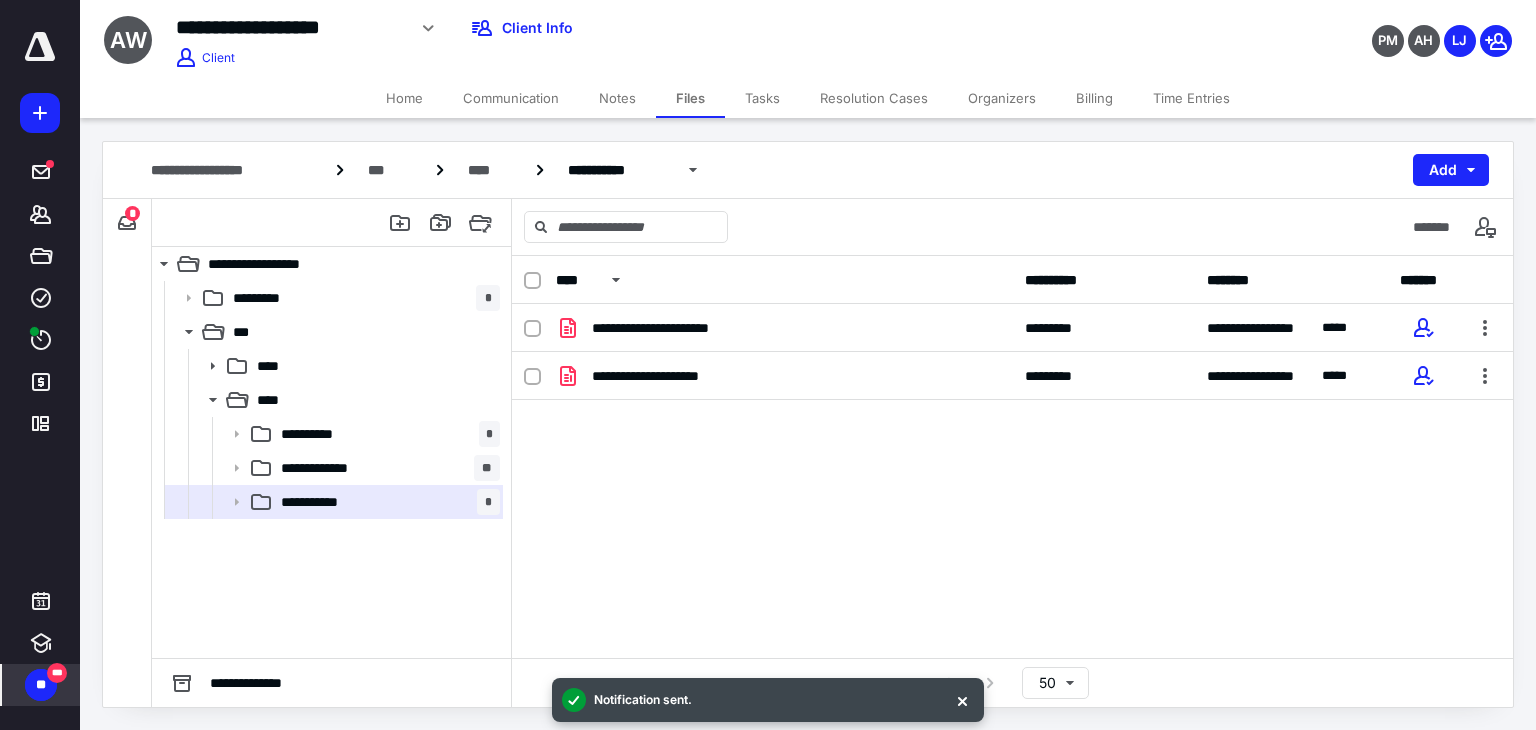 click on "Communication" at bounding box center (511, 98) 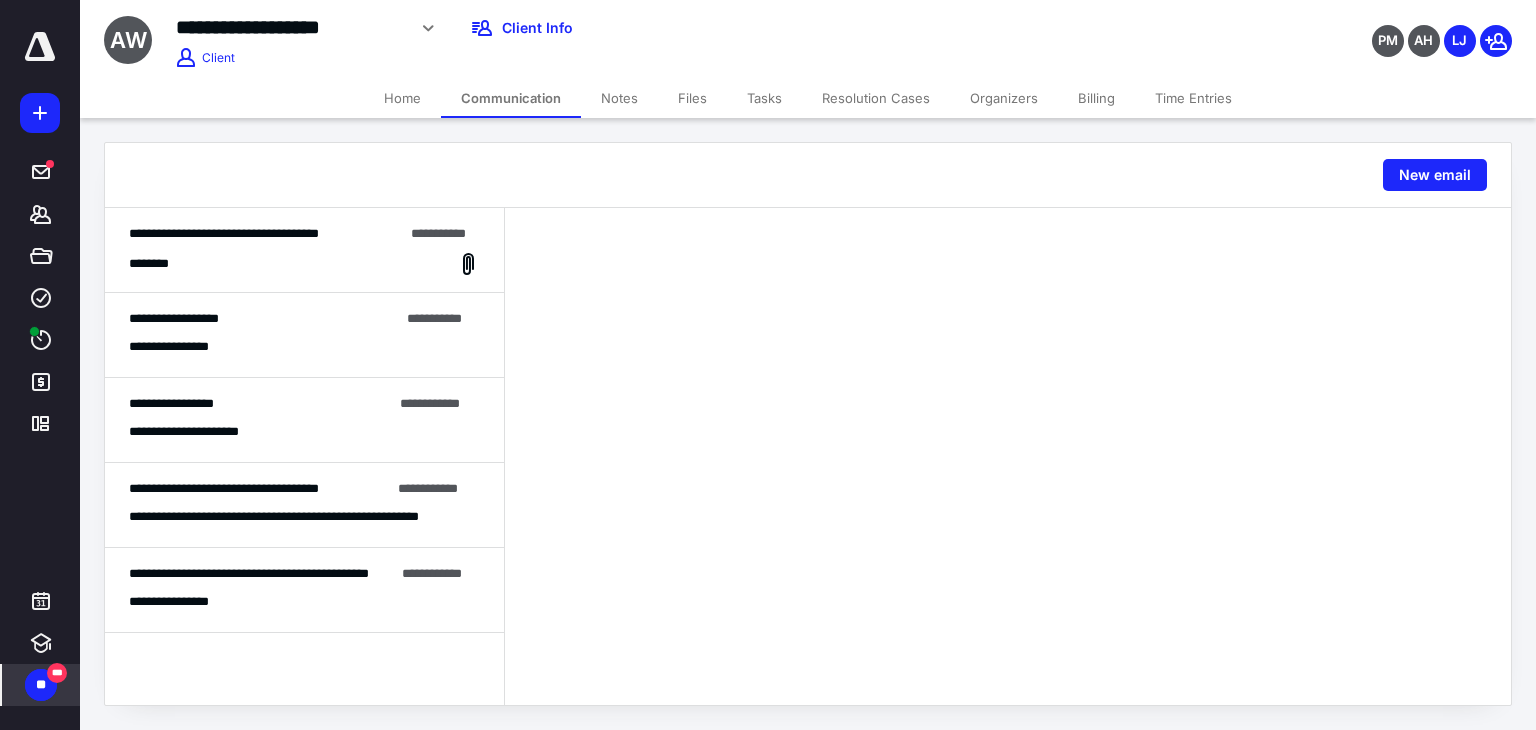 click on "********" at bounding box center [304, 264] 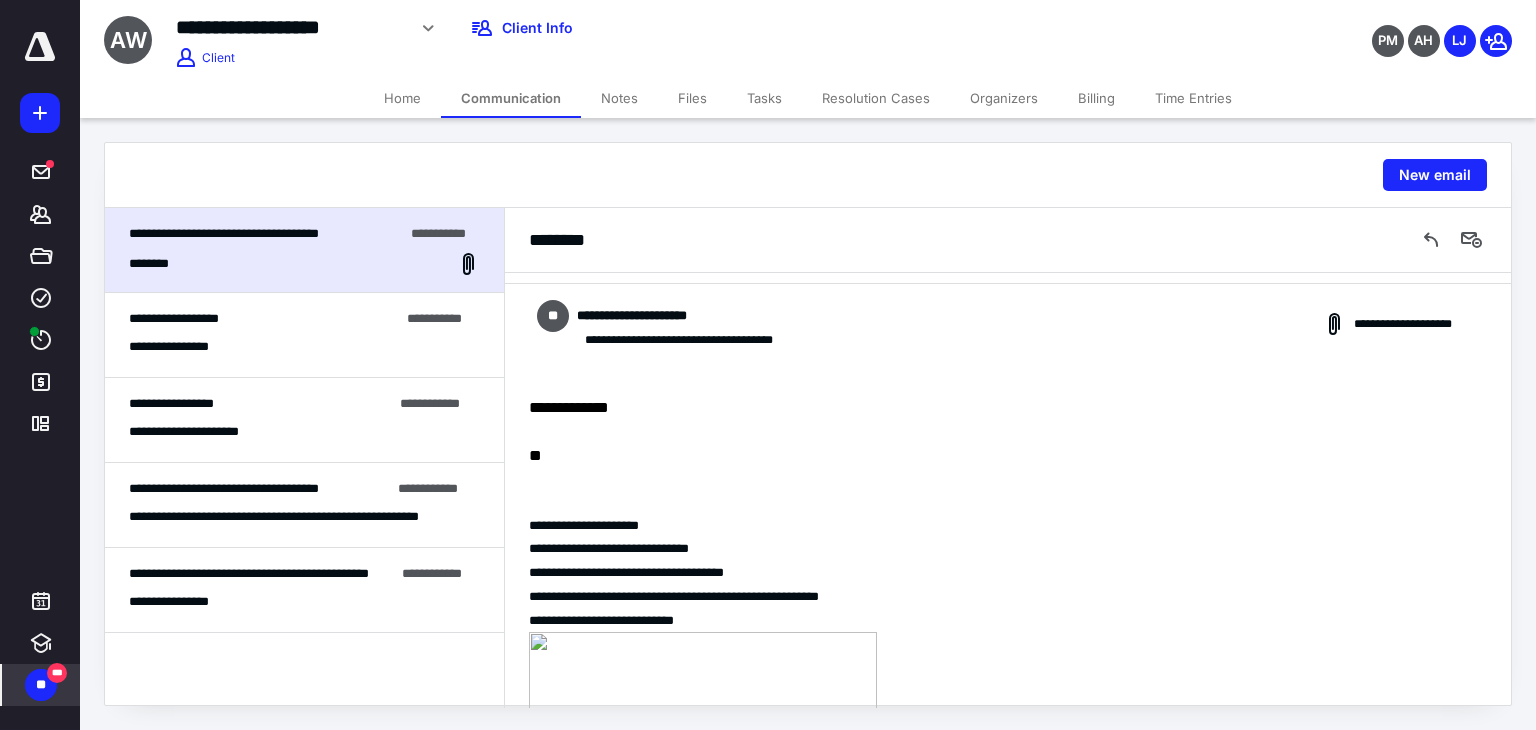 scroll, scrollTop: 670, scrollLeft: 0, axis: vertical 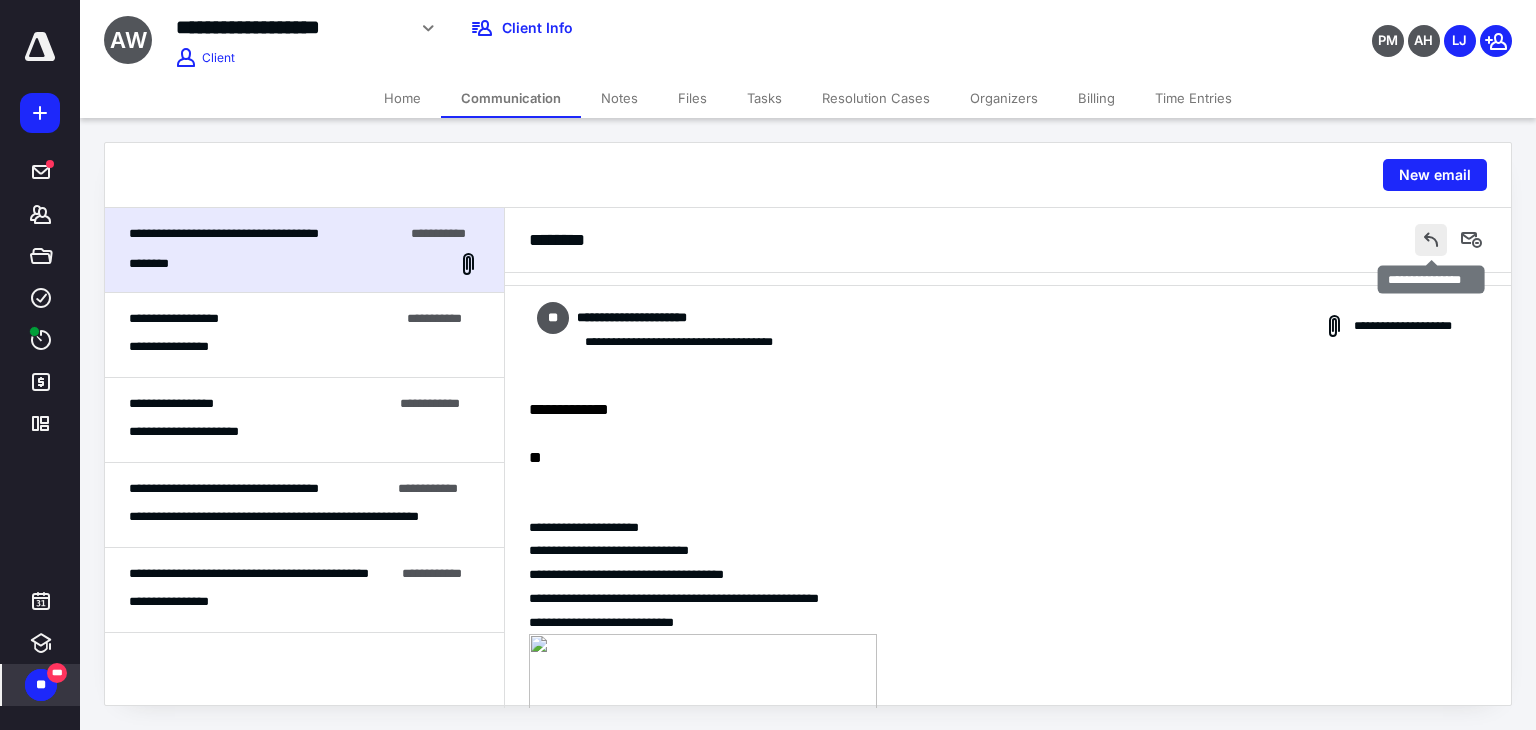 click at bounding box center [1431, 240] 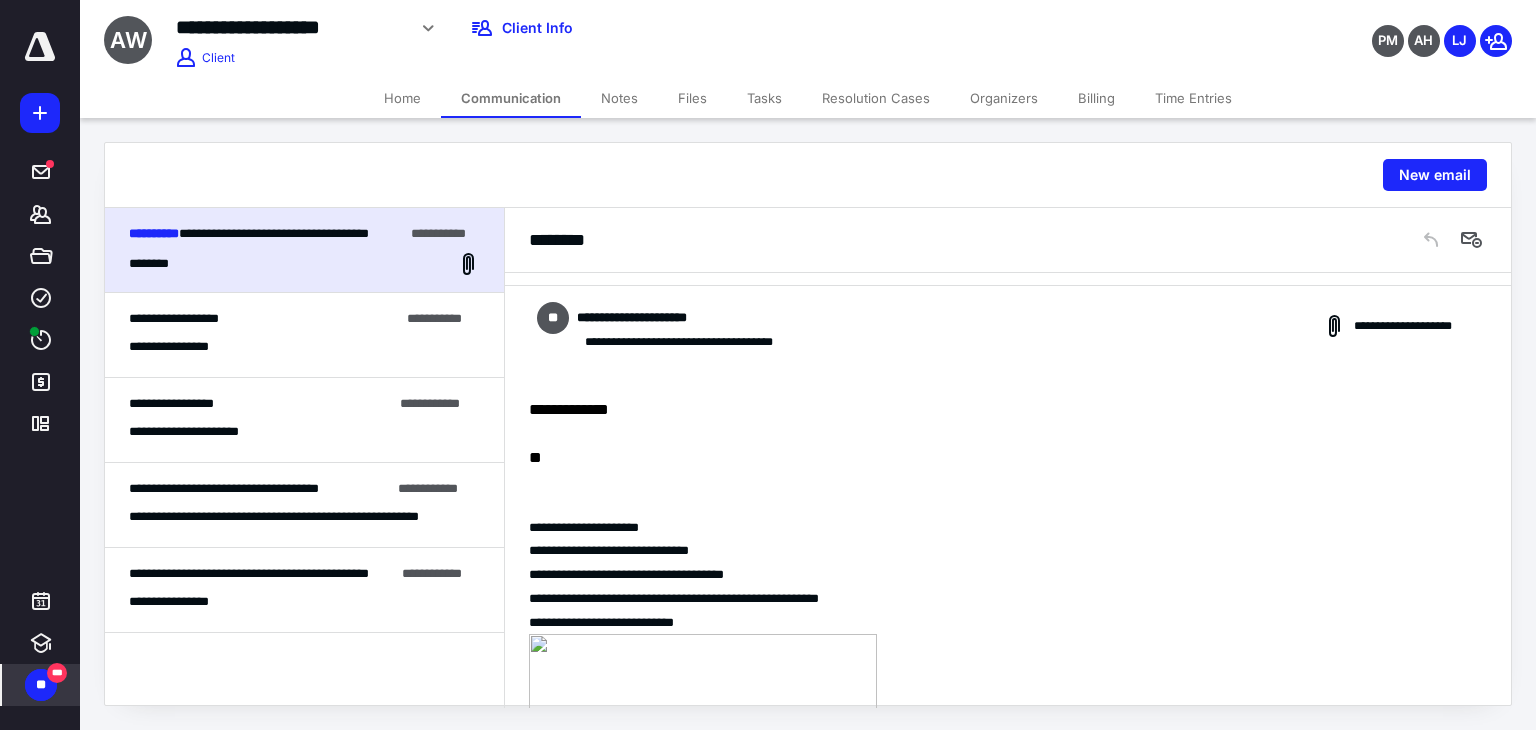 scroll, scrollTop: 1308, scrollLeft: 0, axis: vertical 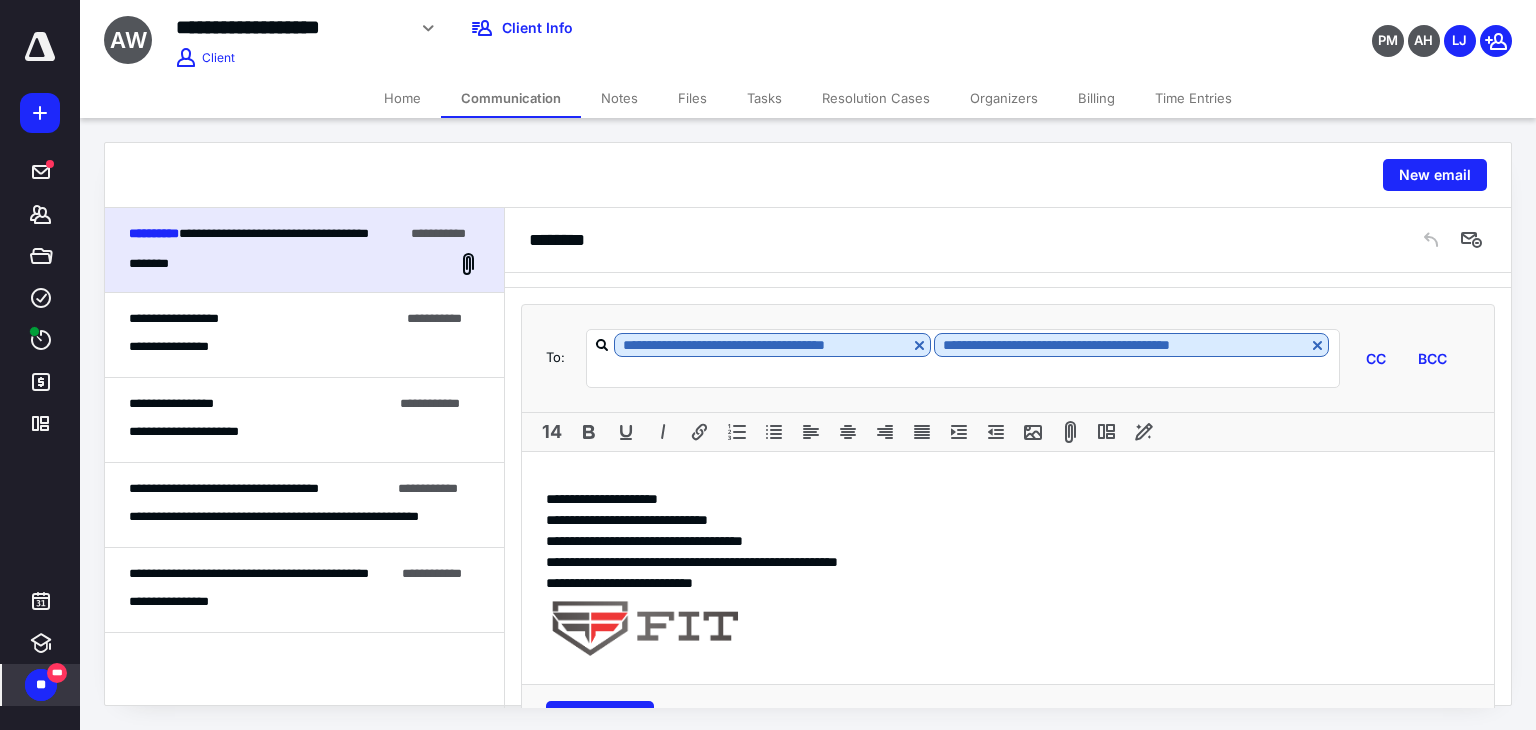 click on "**********" at bounding box center (1008, 568) 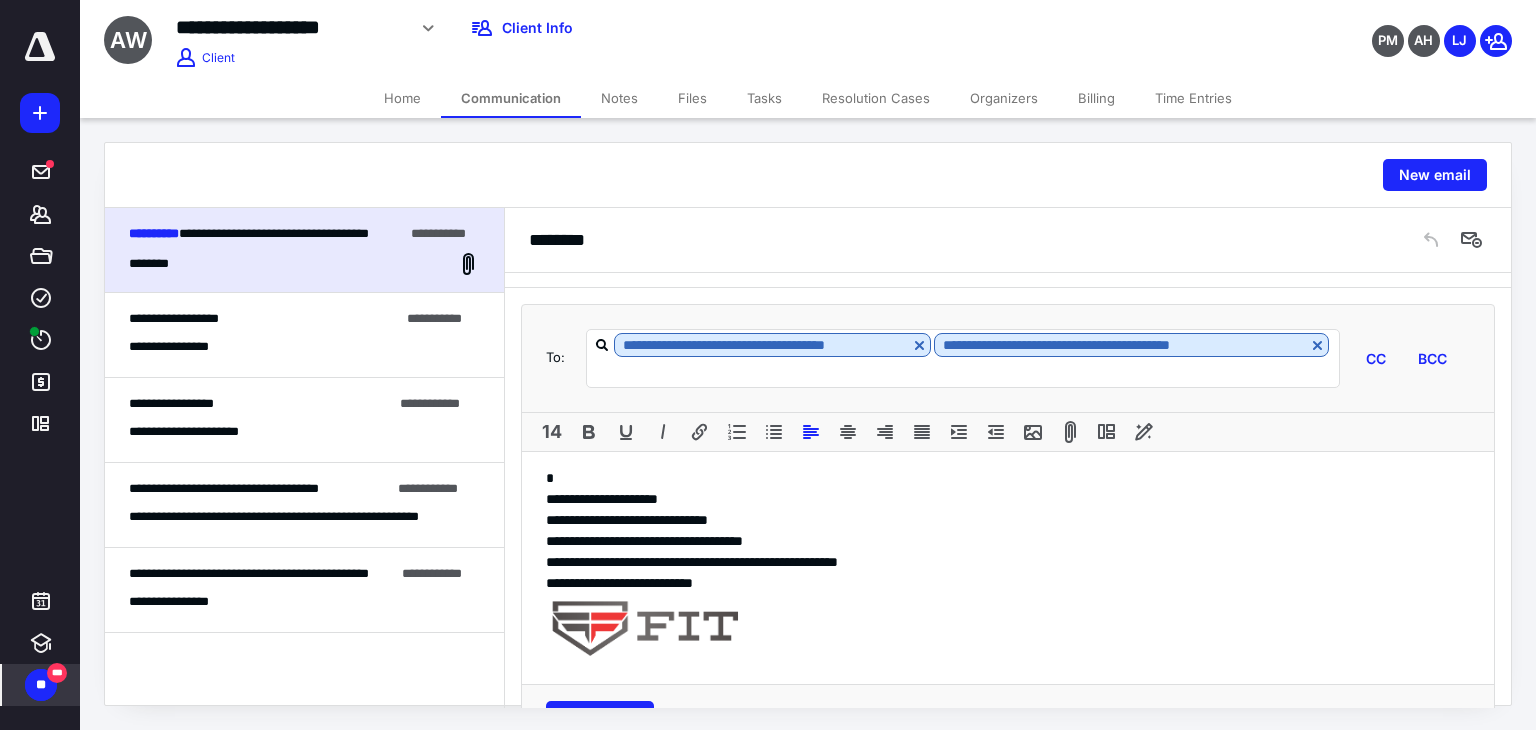 type 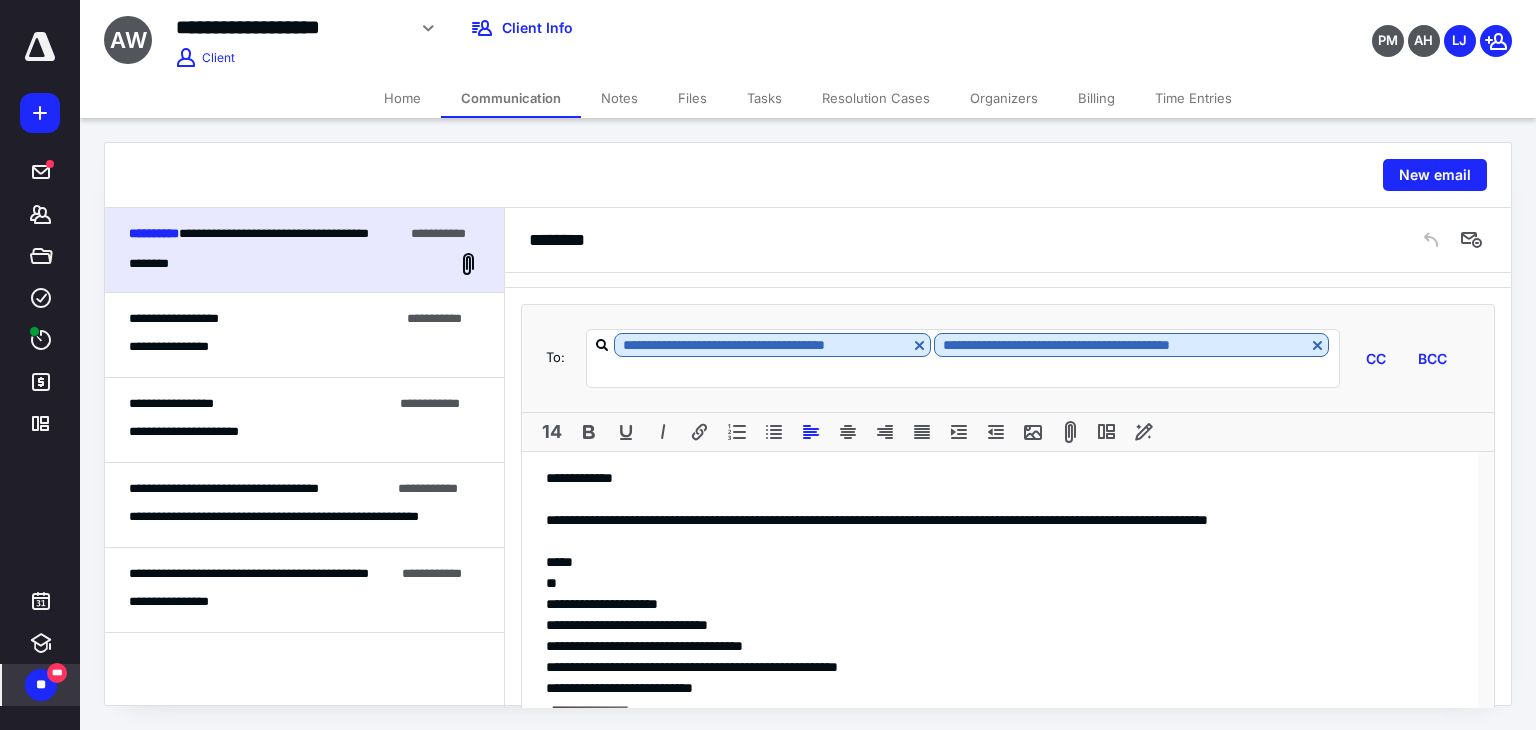 click on "**********" at bounding box center (1000, 520) 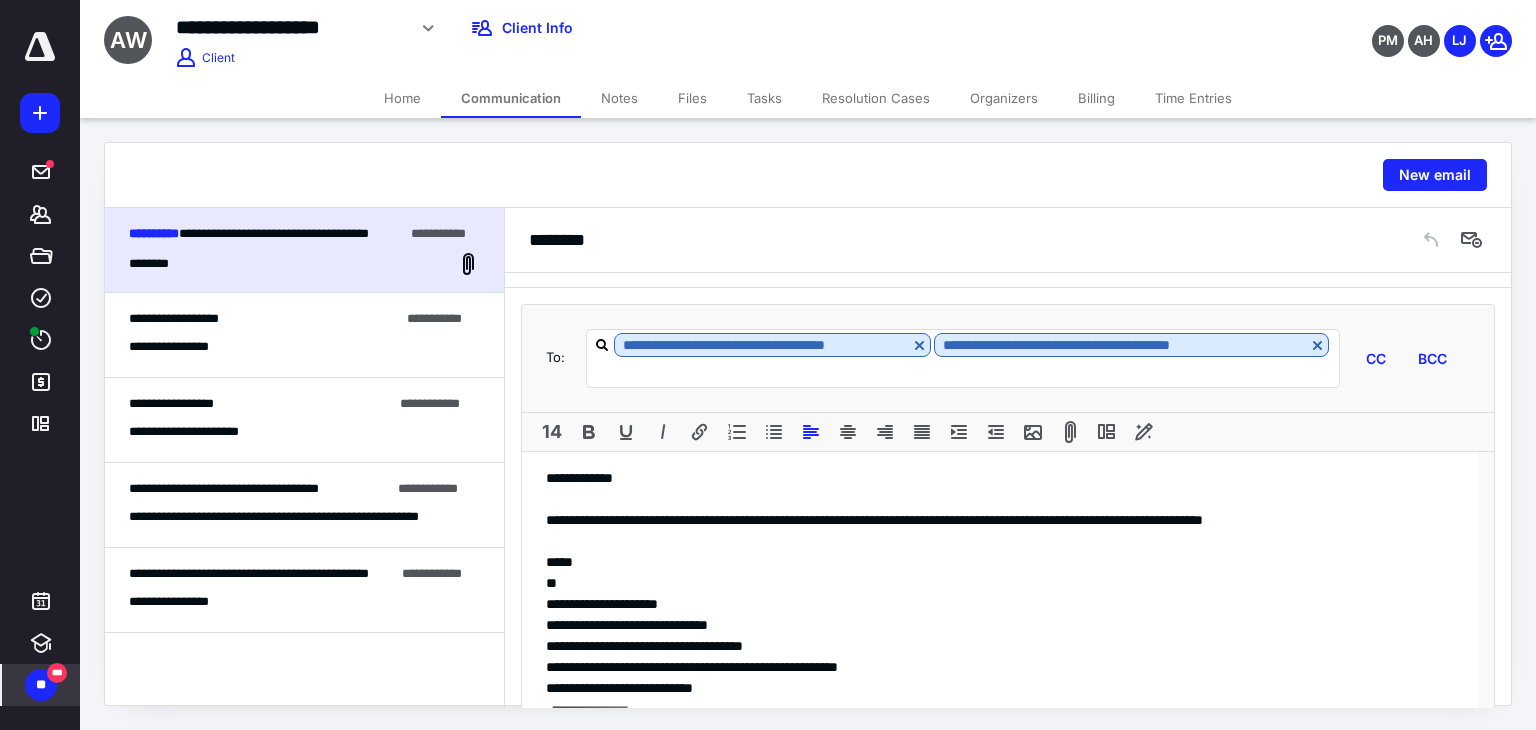 scroll, scrollTop: 1465, scrollLeft: 0, axis: vertical 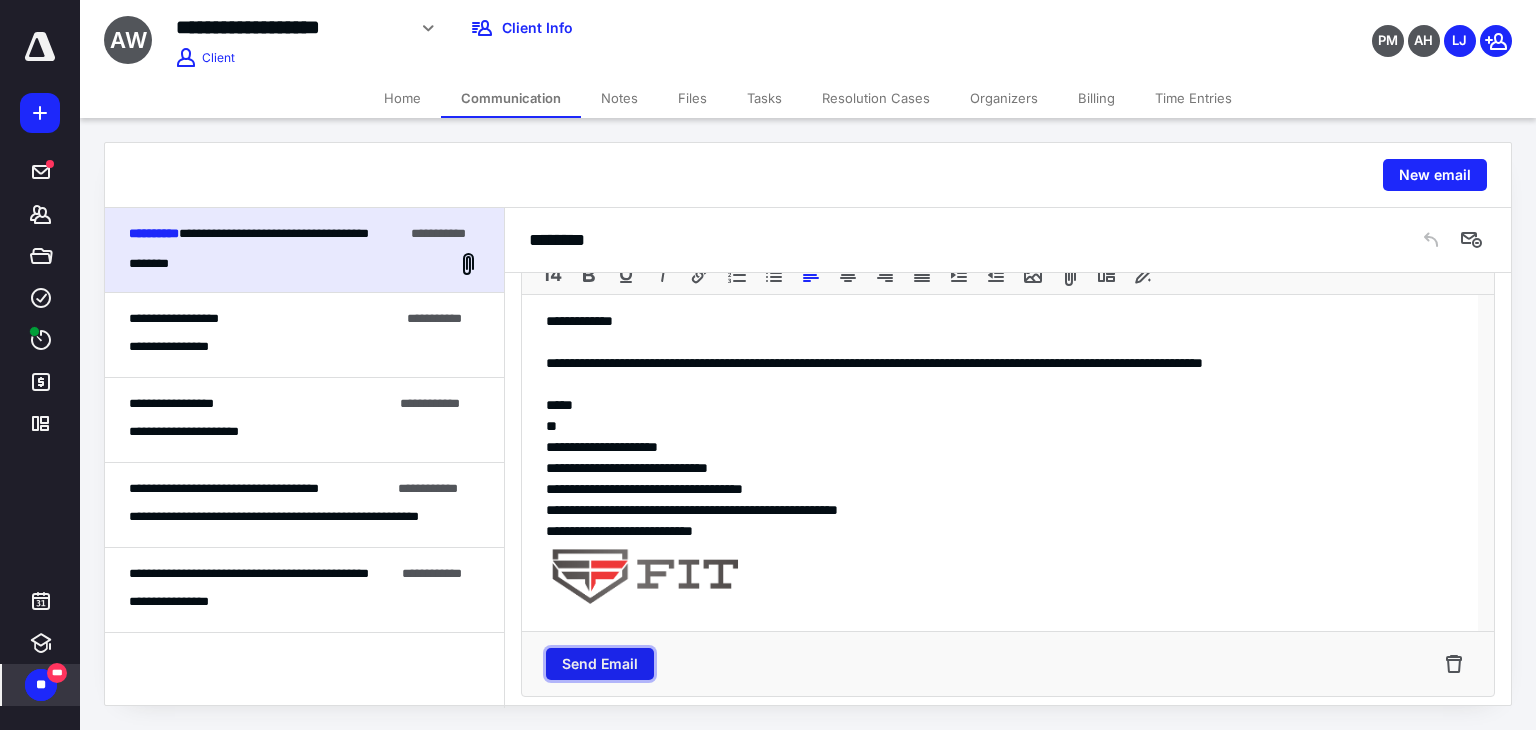 click on "Send Email" at bounding box center (600, 664) 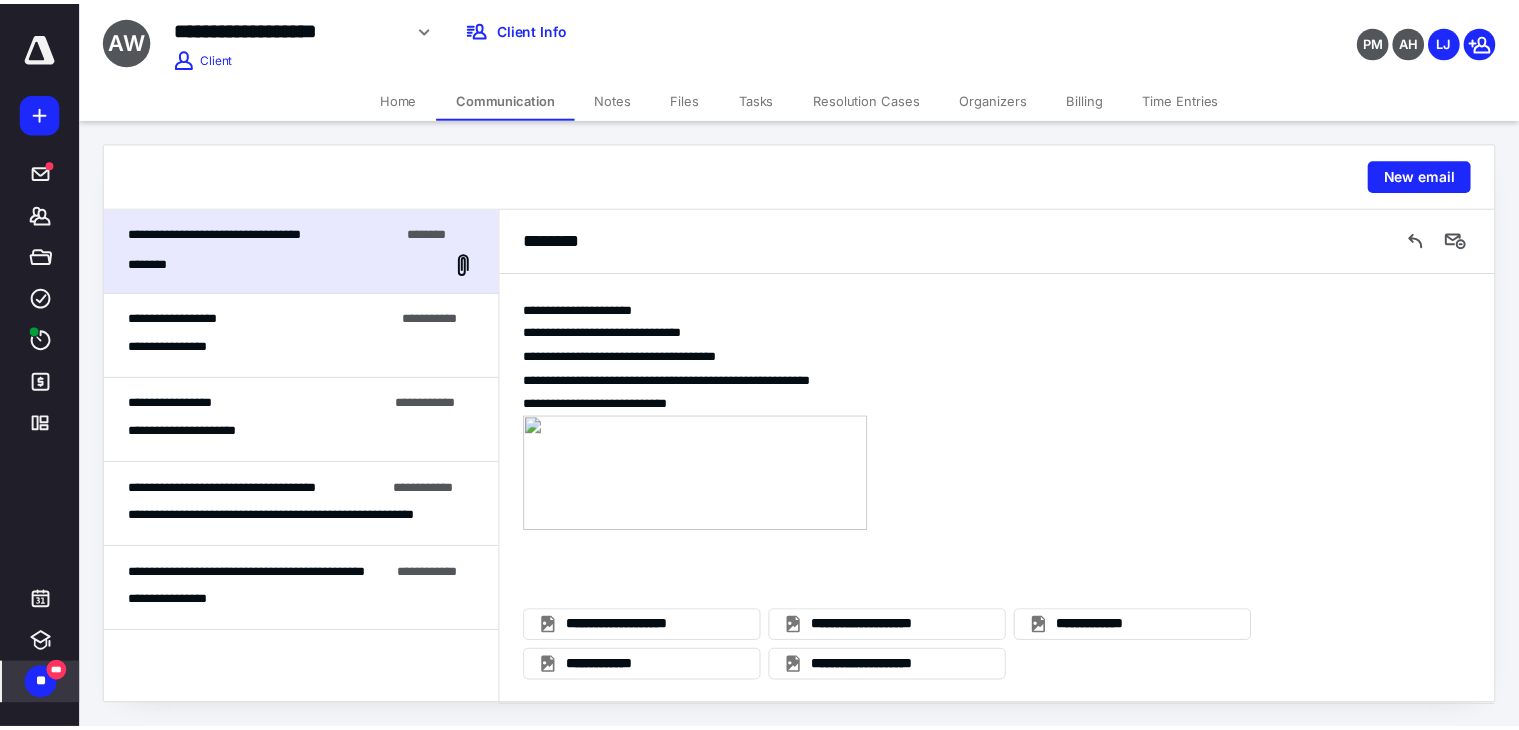 scroll, scrollTop: 885, scrollLeft: 0, axis: vertical 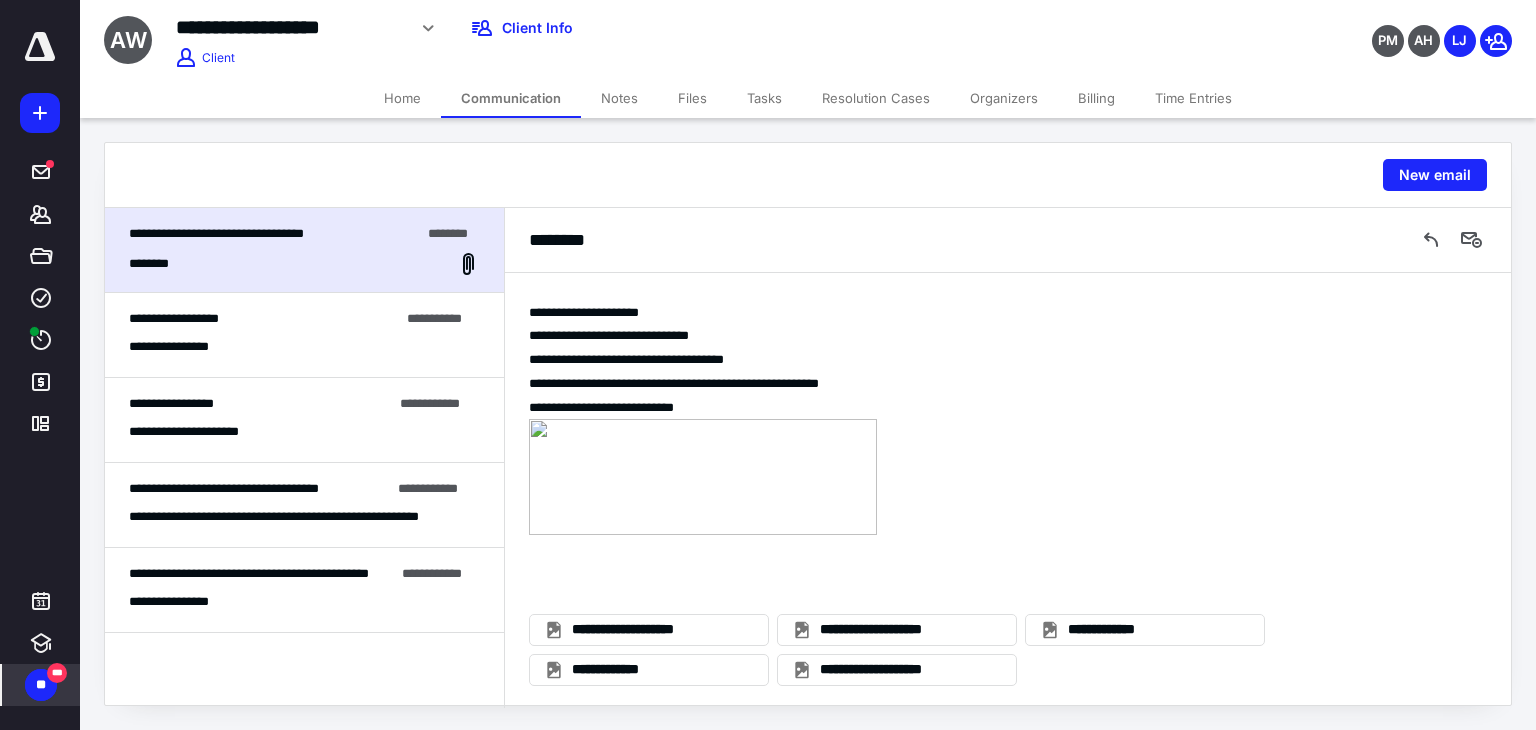 click on "Tasks" at bounding box center (764, 98) 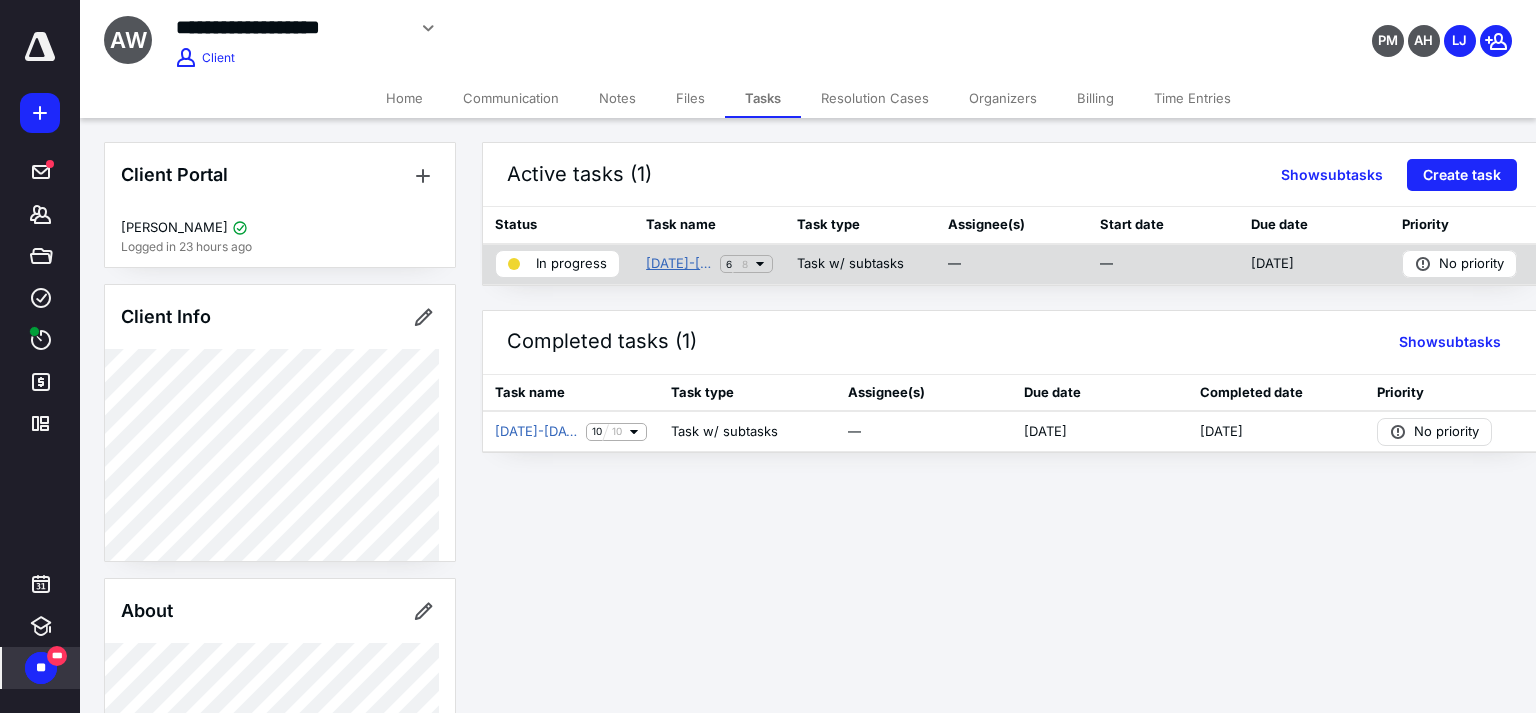 click on "1040-2021" at bounding box center [679, 264] 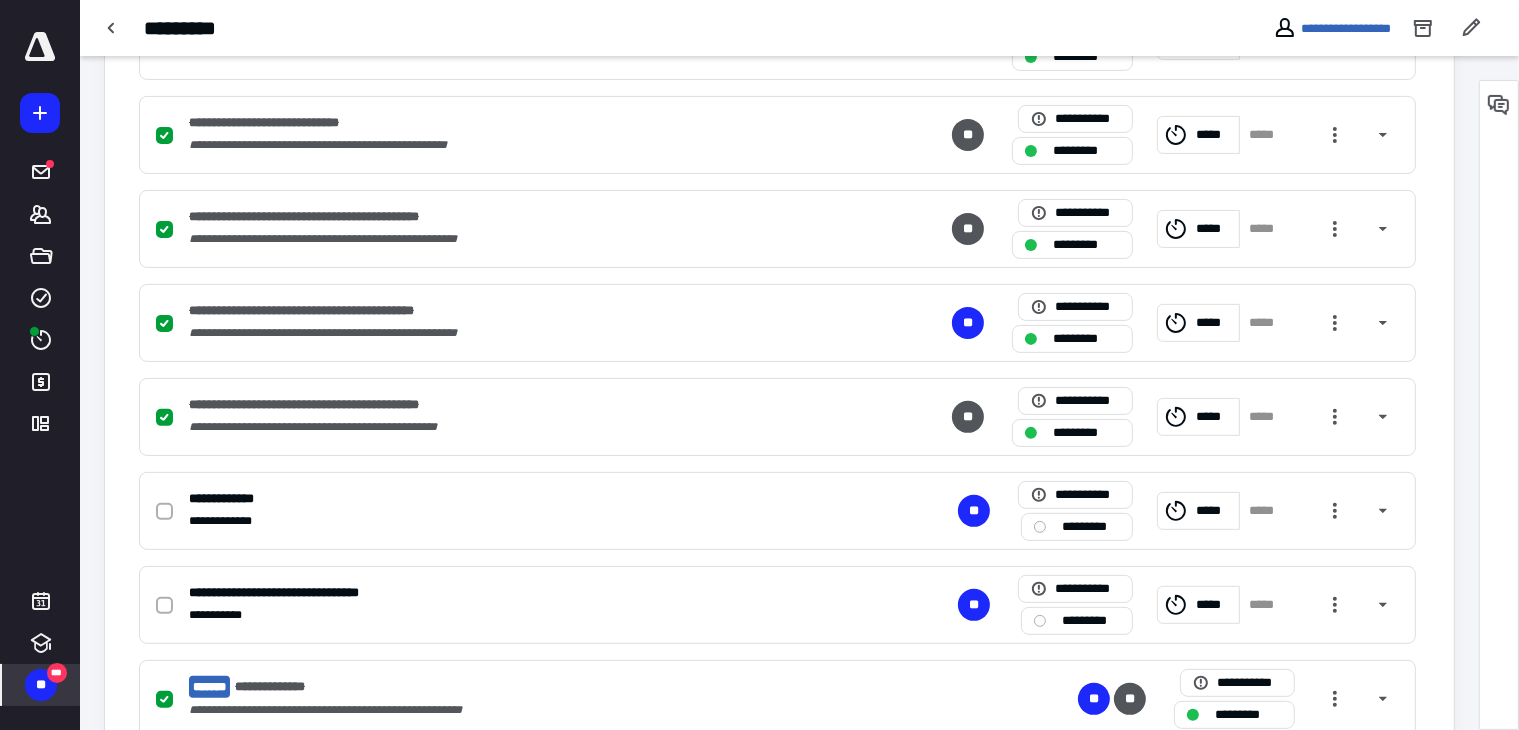 scroll, scrollTop: 632, scrollLeft: 0, axis: vertical 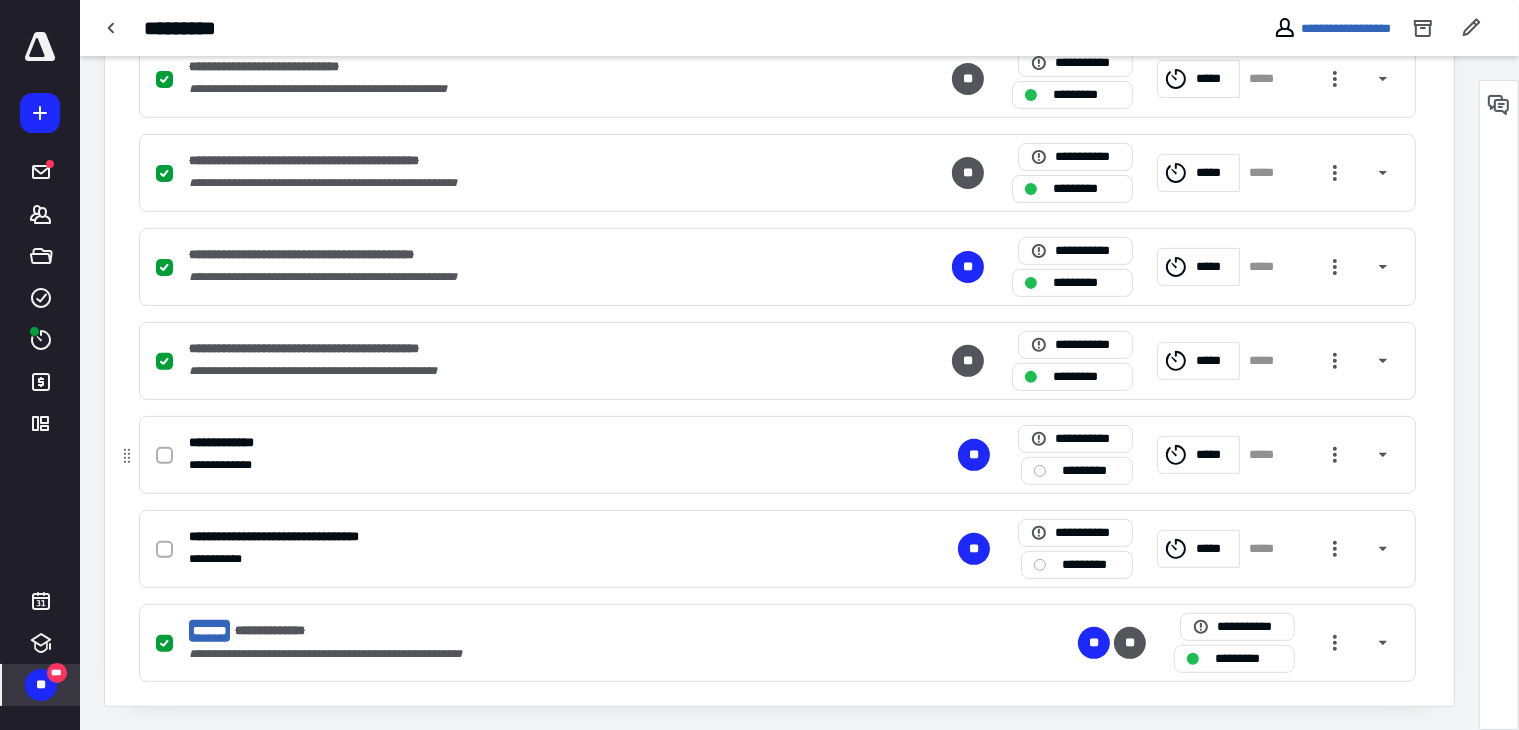 click 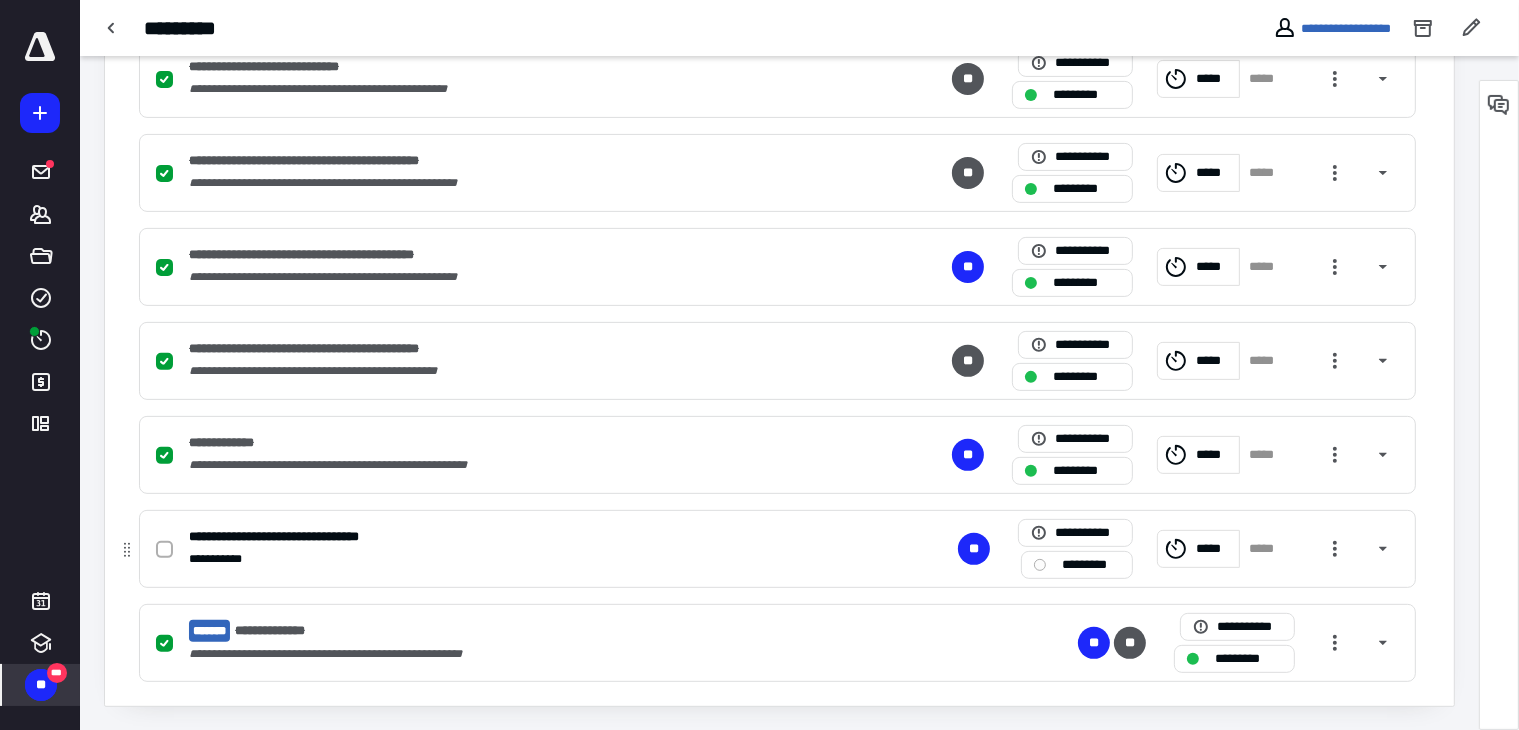 click 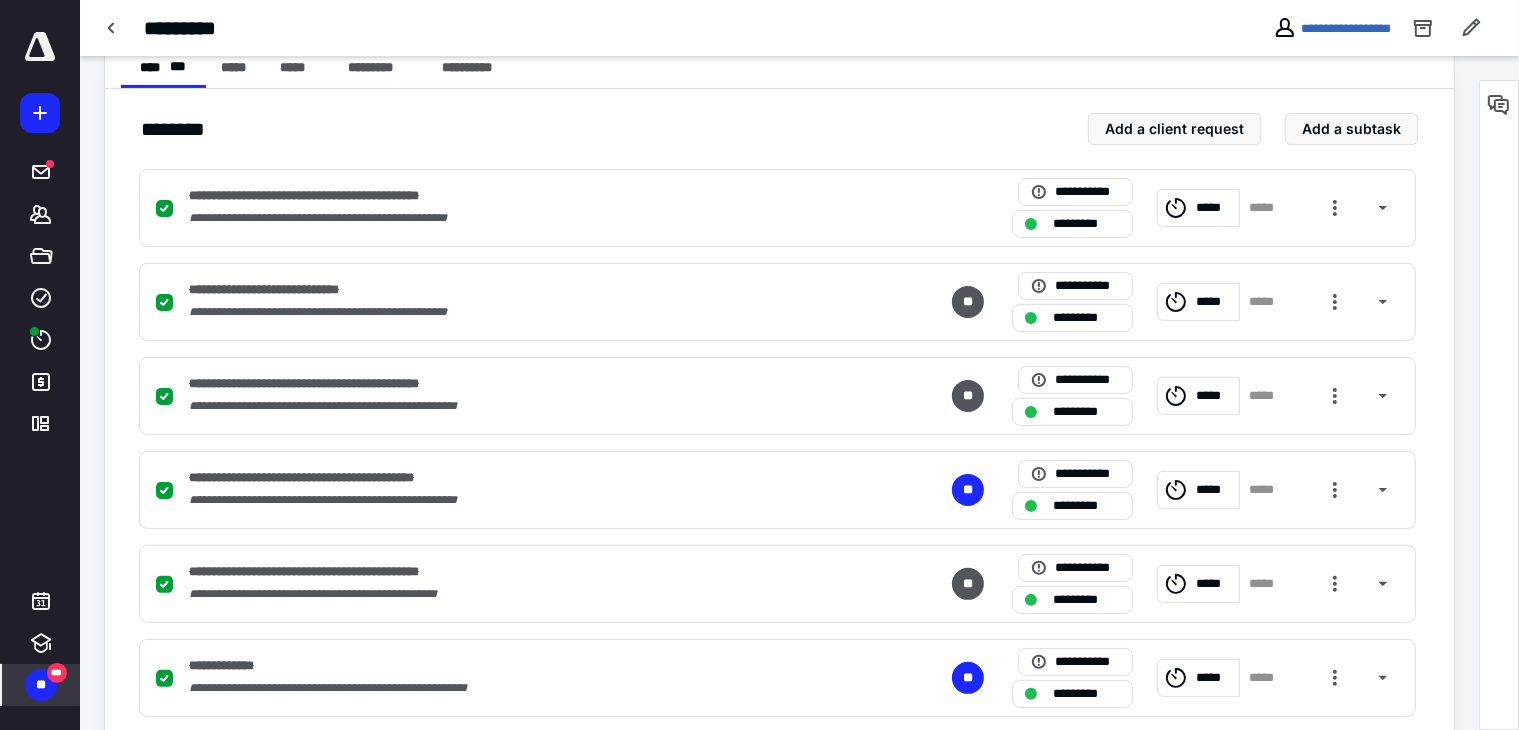 scroll, scrollTop: 447, scrollLeft: 0, axis: vertical 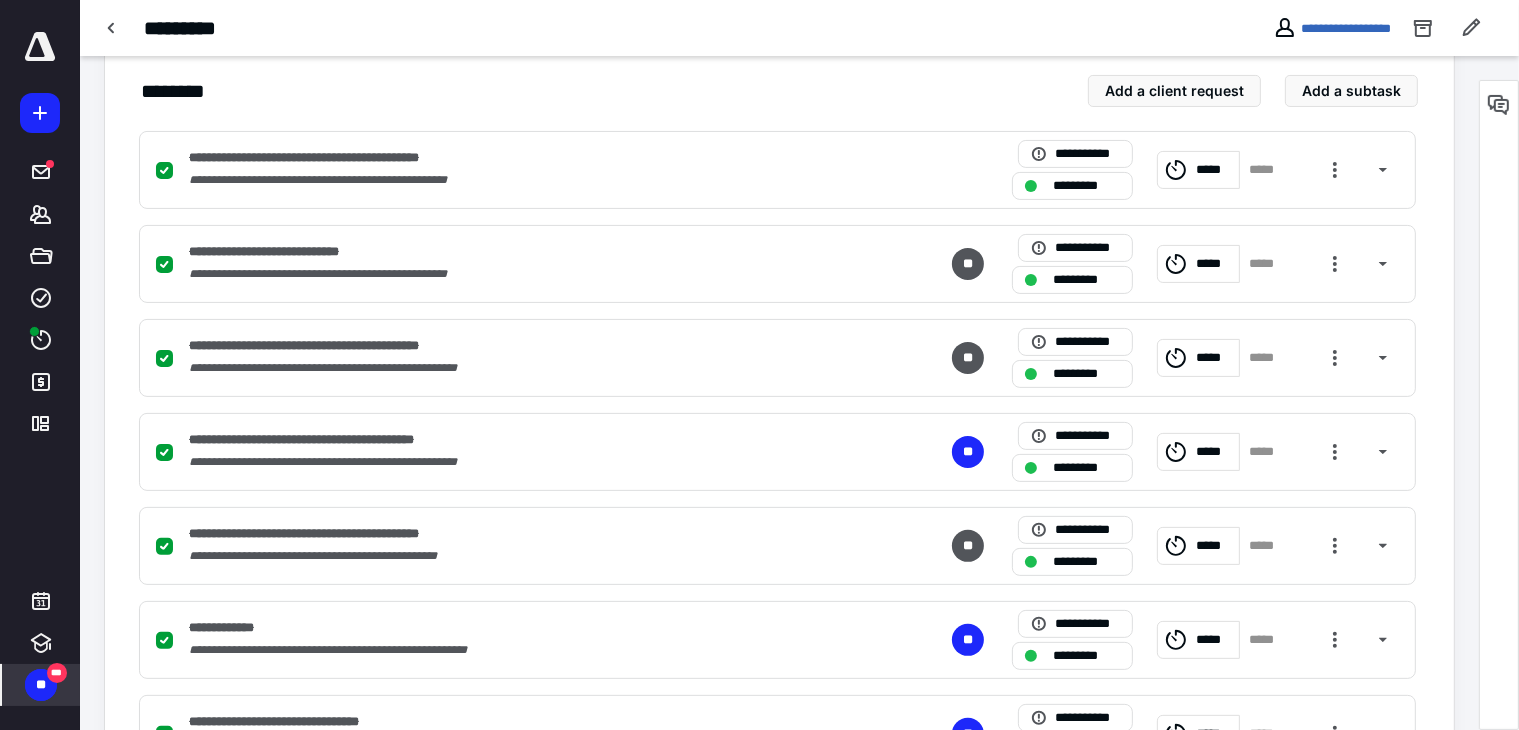 click on "**" at bounding box center [41, 685] 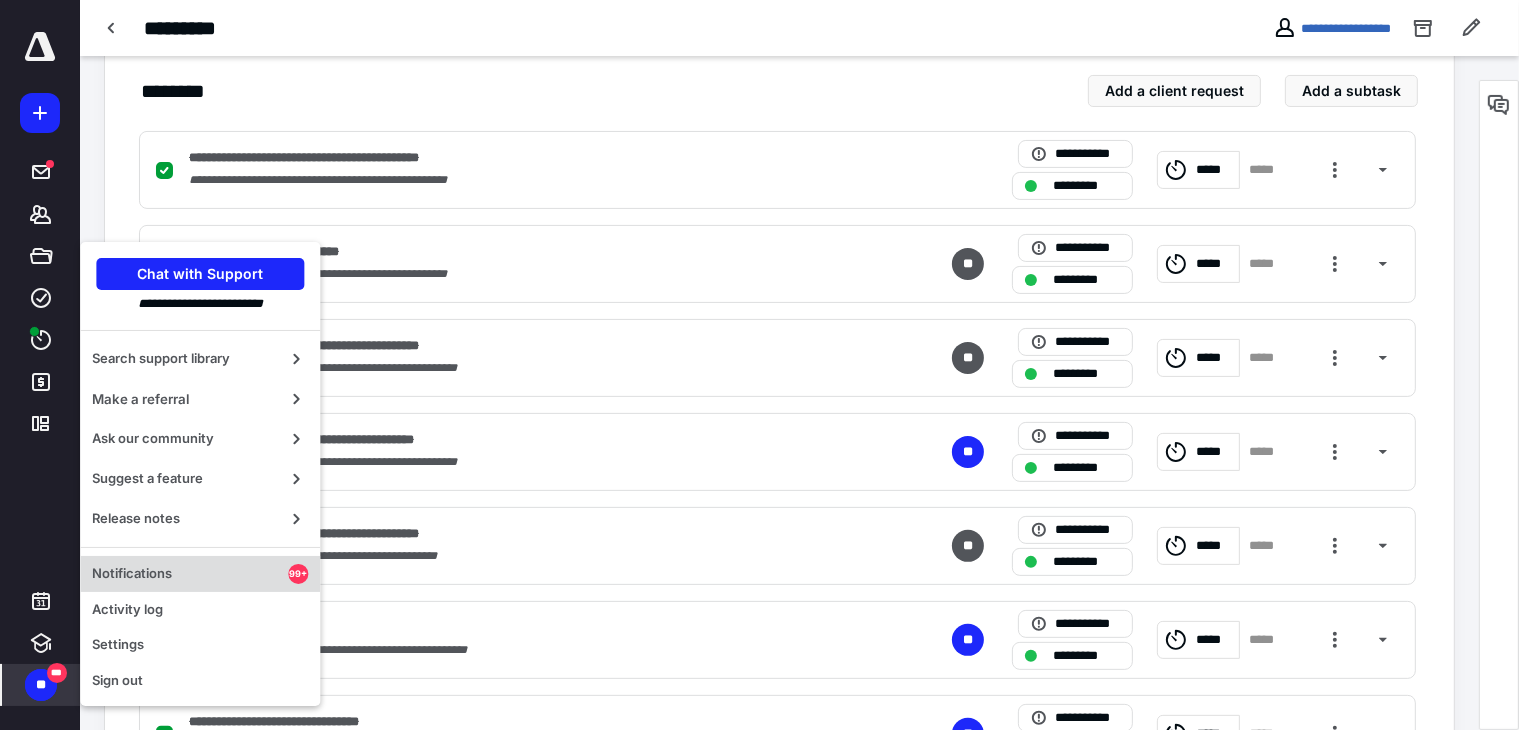 click on "Notifications" at bounding box center [190, 574] 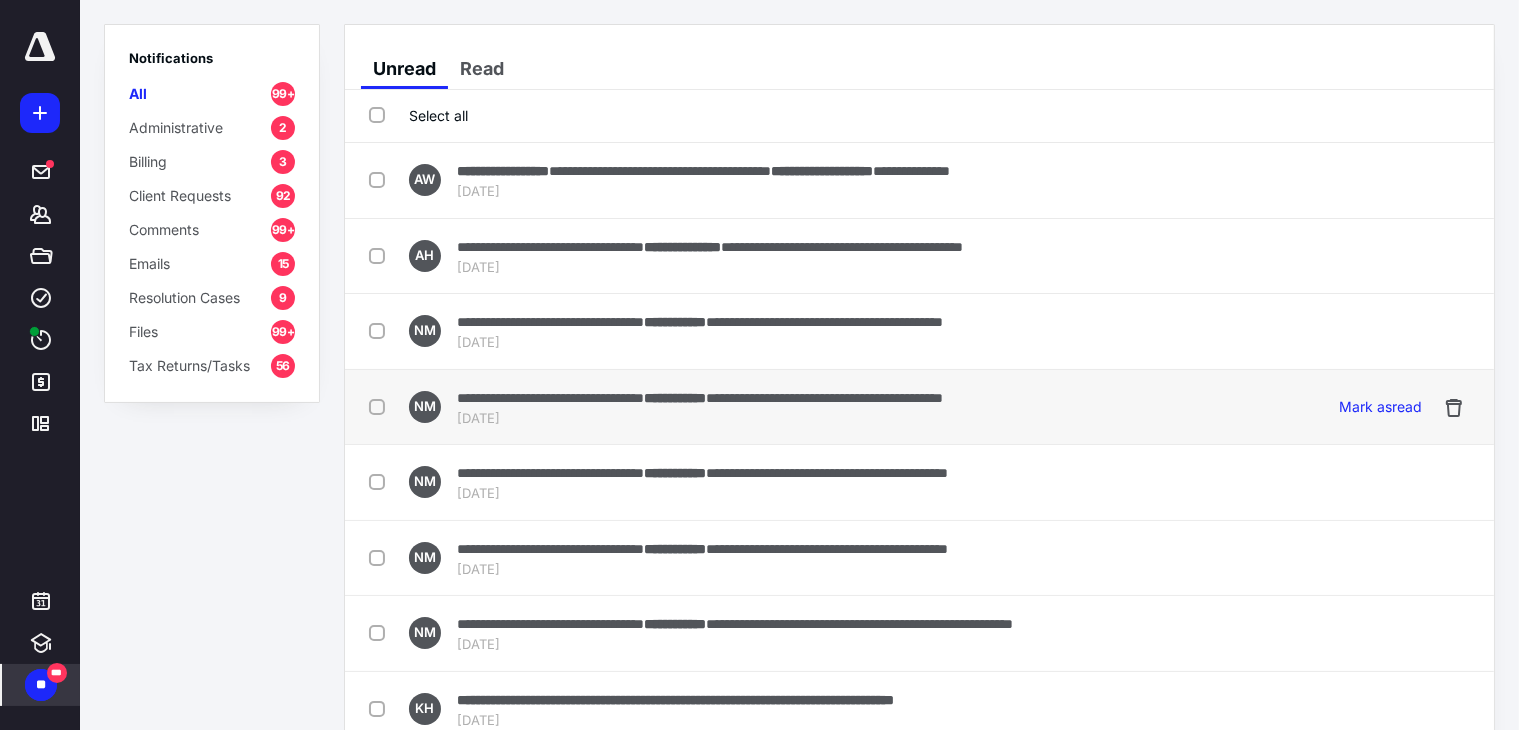 scroll, scrollTop: 67, scrollLeft: 0, axis: vertical 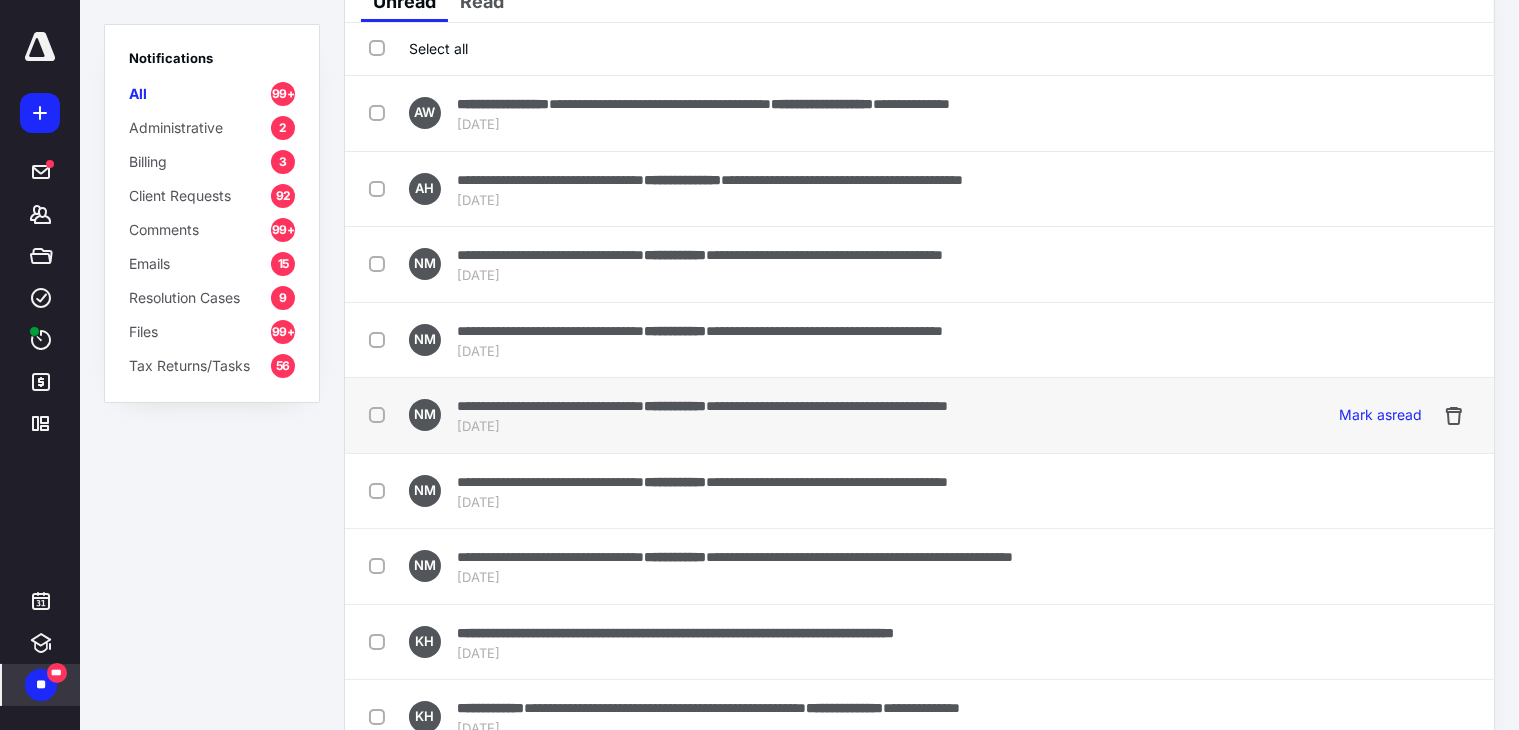 click on "[DATE]" at bounding box center [702, 427] 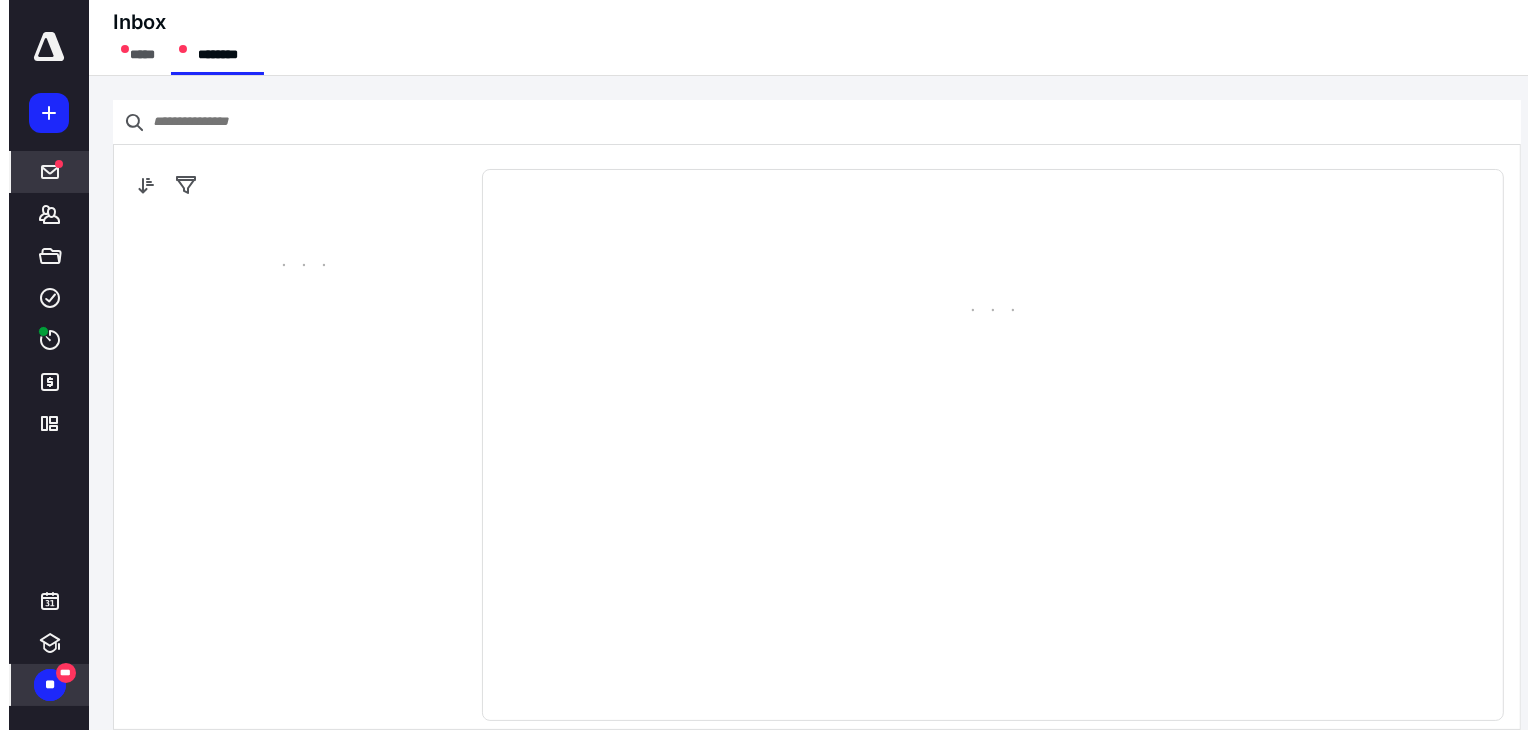 scroll, scrollTop: 0, scrollLeft: 0, axis: both 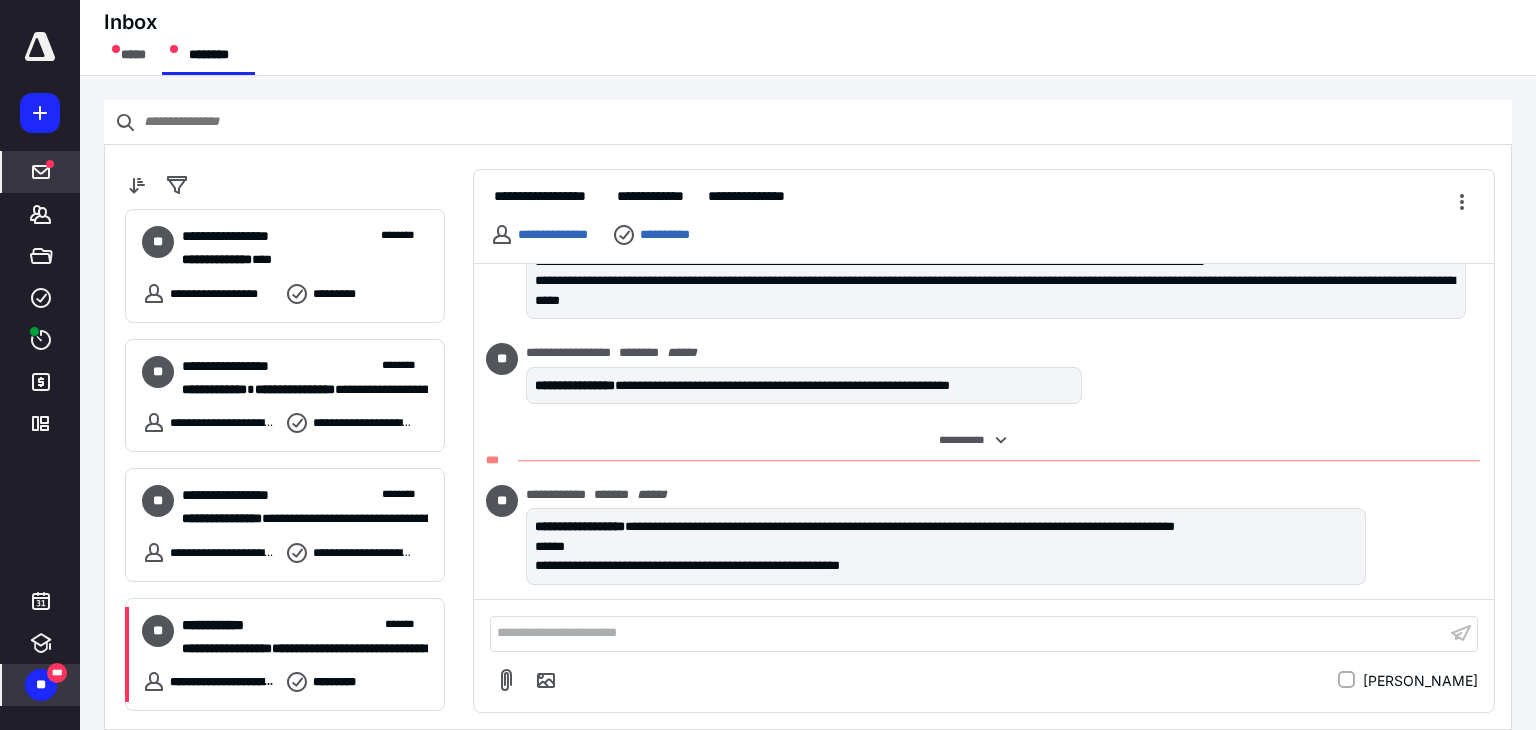click on "**********" at bounding box center (968, 633) 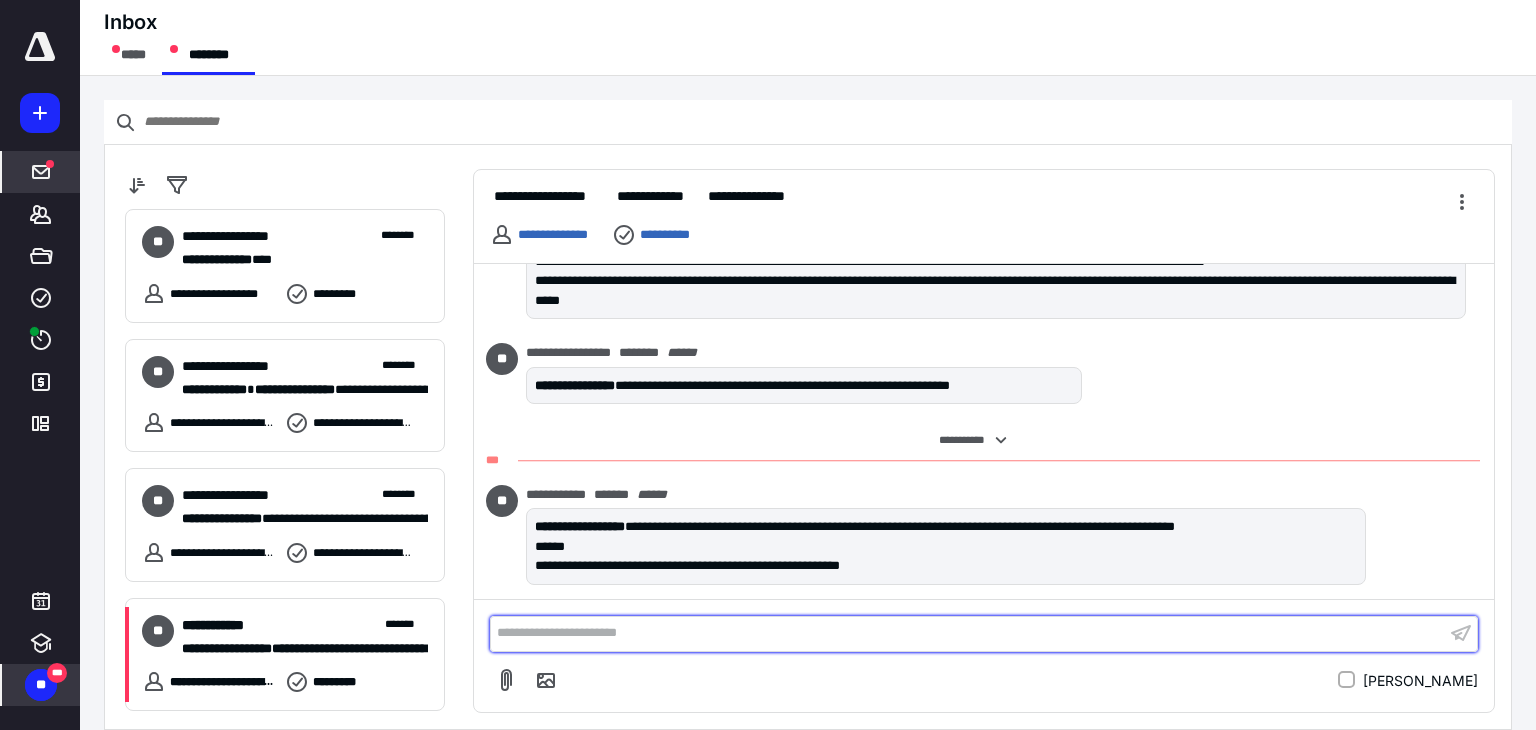 click on "**********" at bounding box center [968, 633] 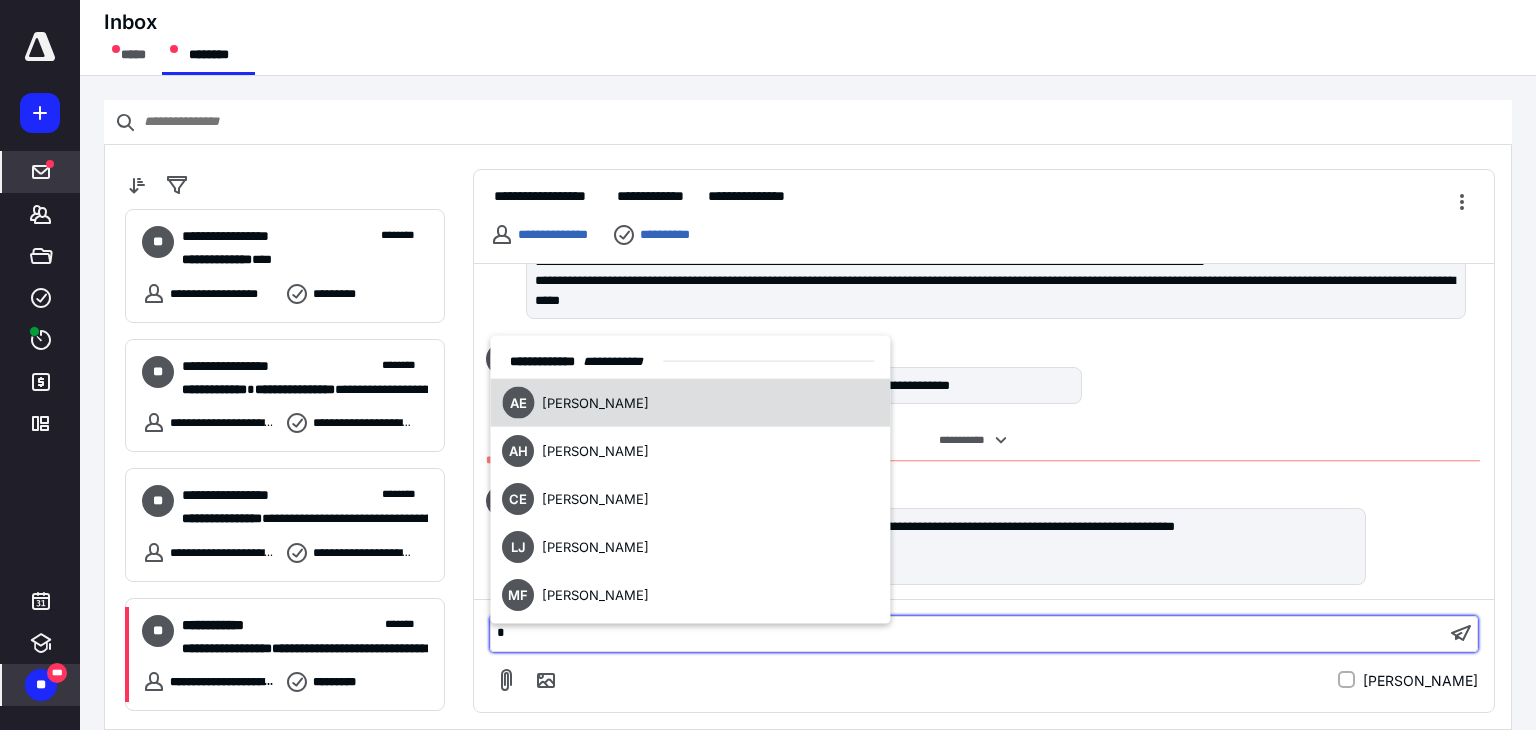 type 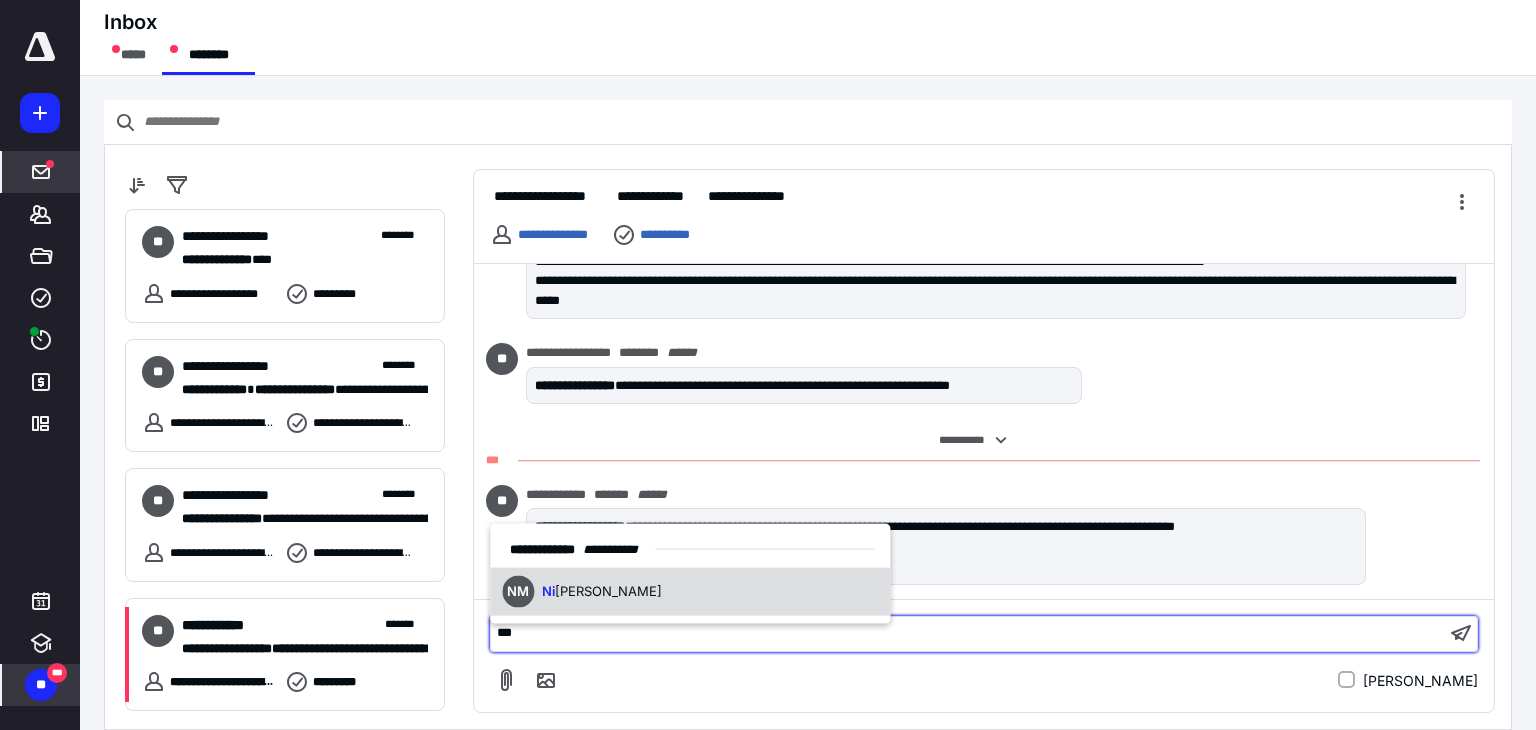 click on "NM Ni khil Mehta" at bounding box center [690, 591] 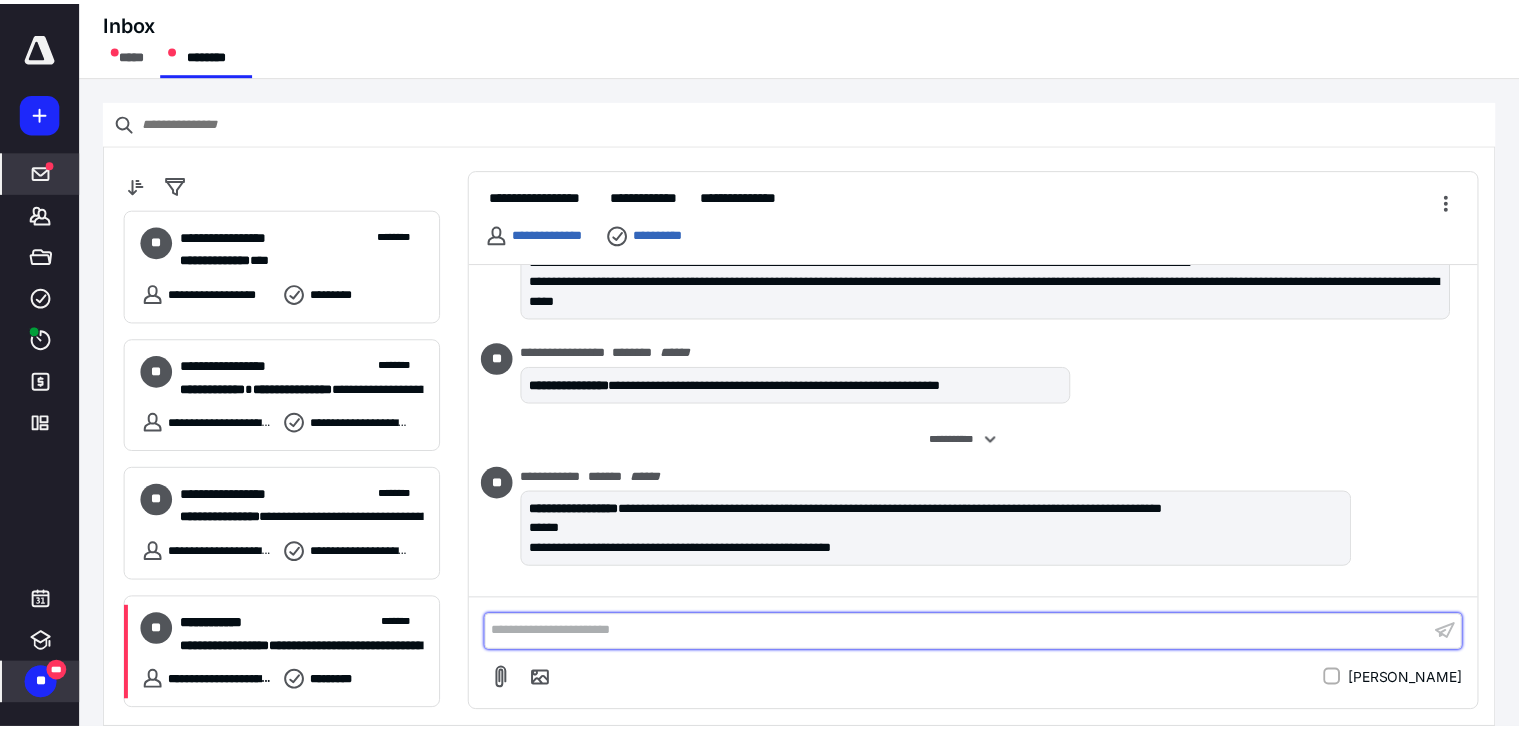 scroll, scrollTop: 1276, scrollLeft: 0, axis: vertical 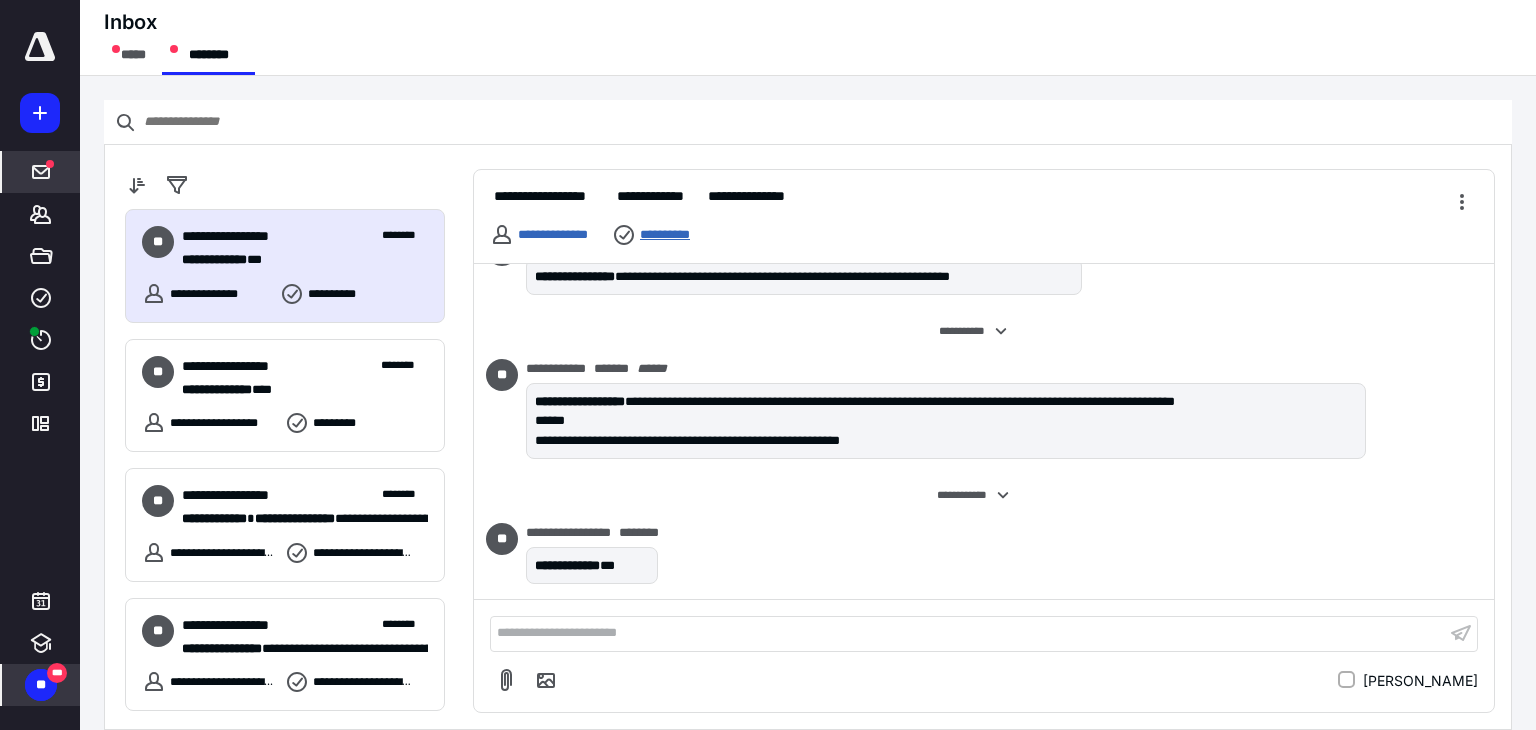 click on "**********" at bounding box center (676, 235) 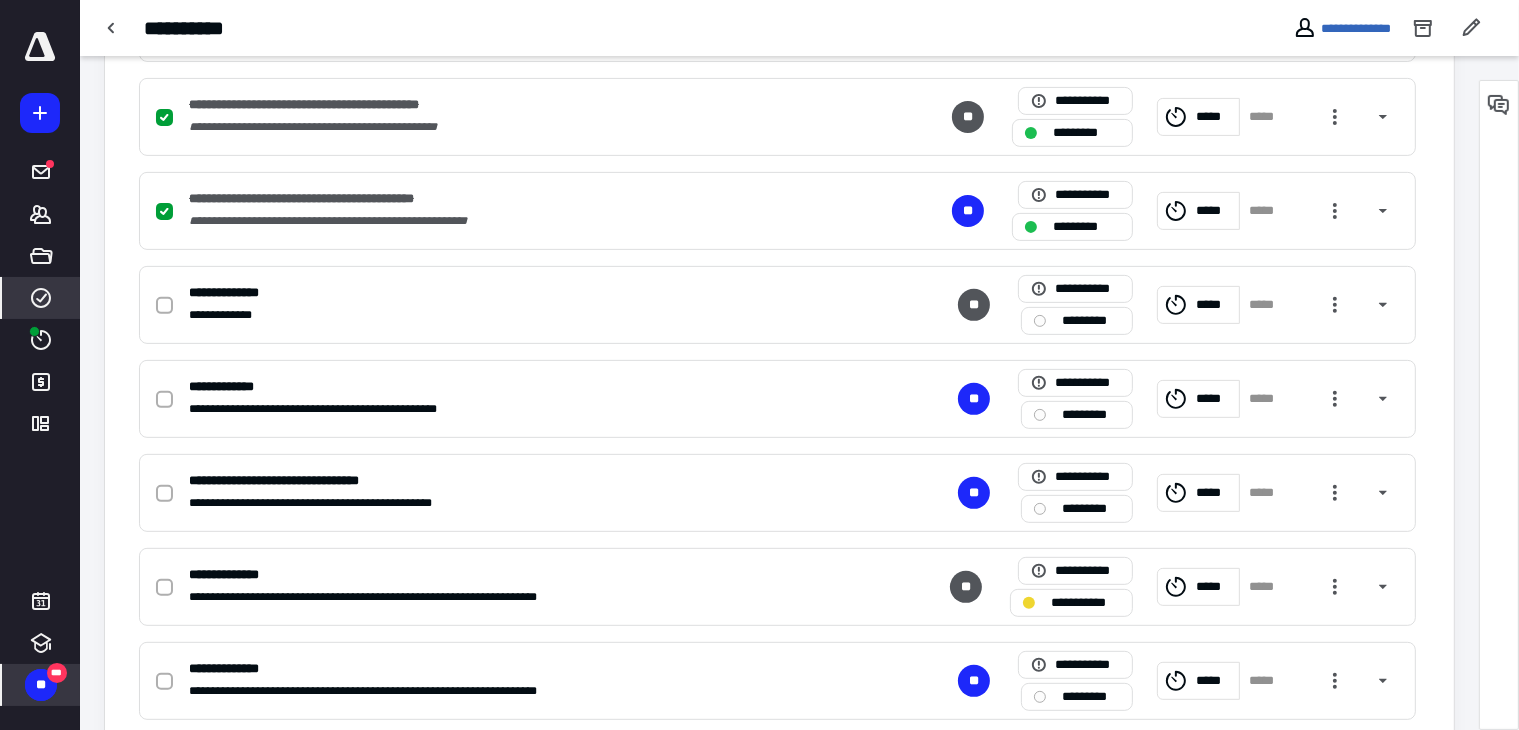 scroll, scrollTop: 688, scrollLeft: 0, axis: vertical 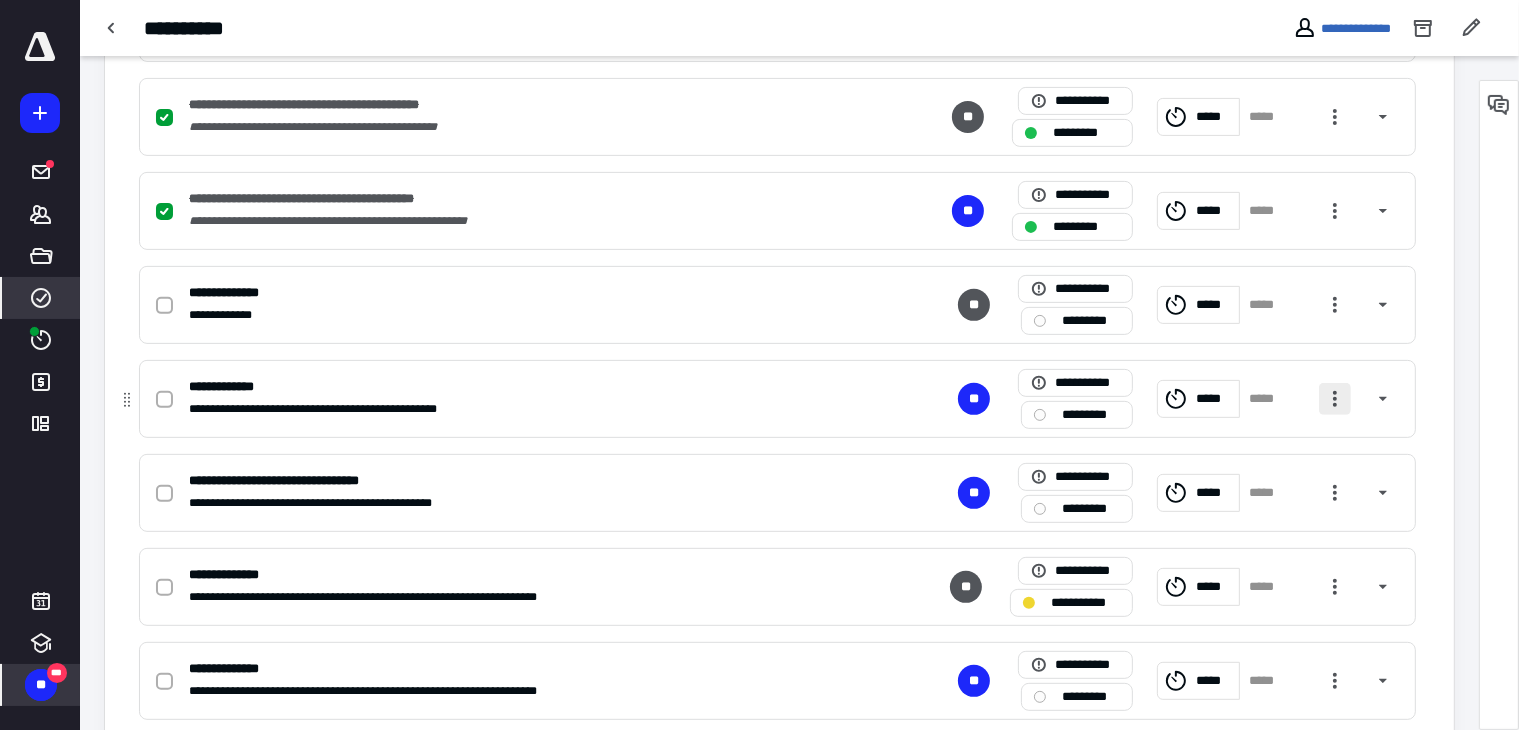 click at bounding box center [1335, 399] 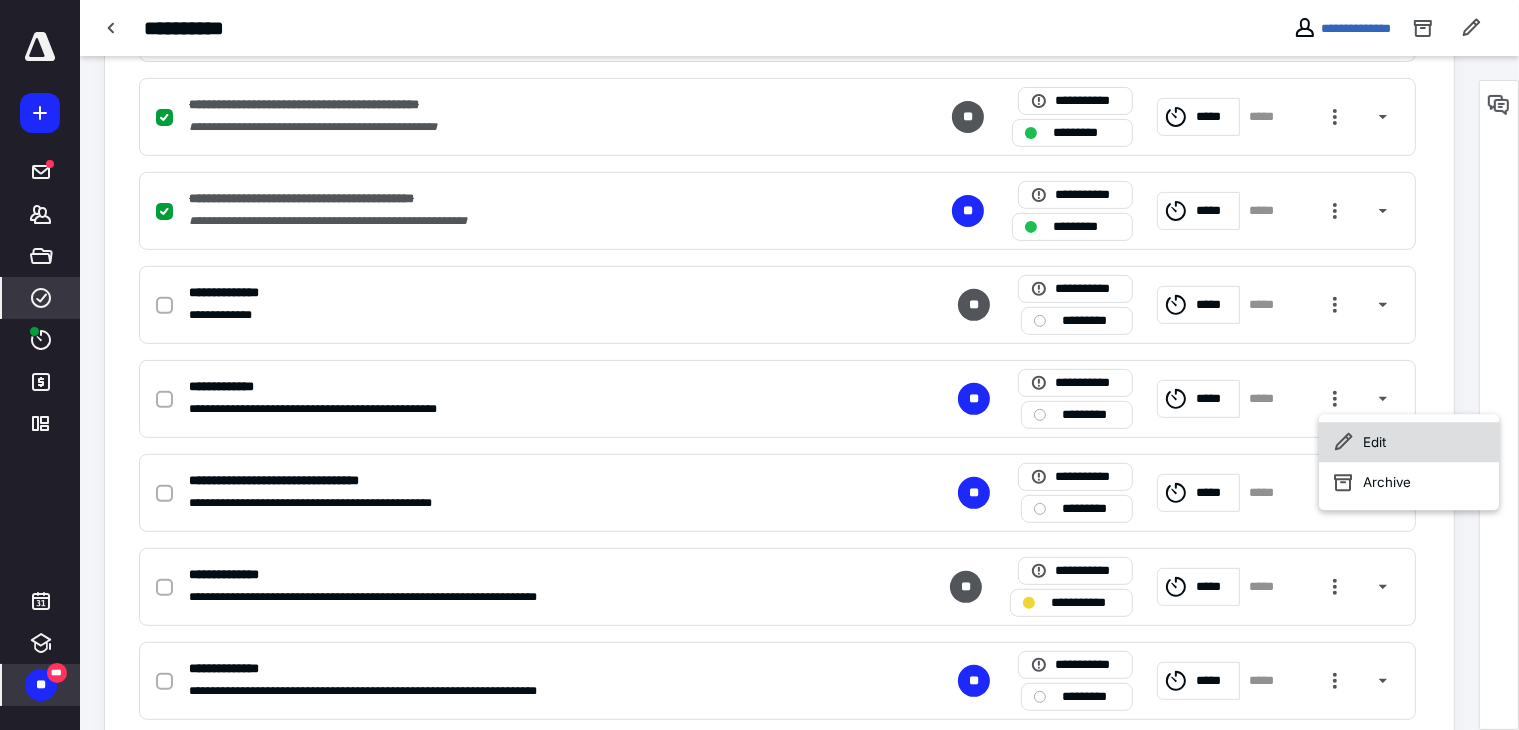 click on "Edit" at bounding box center (1409, 442) 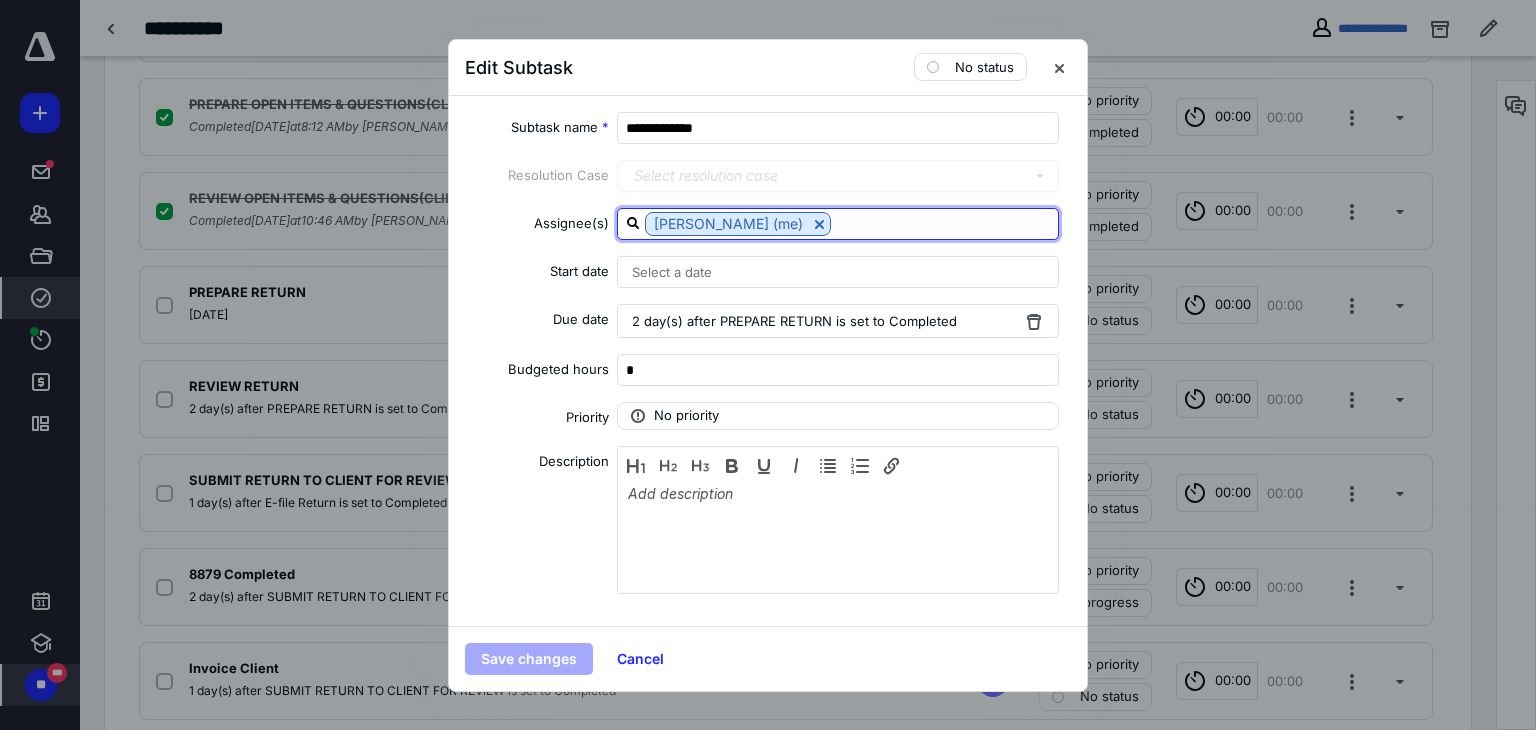 click at bounding box center (944, 223) 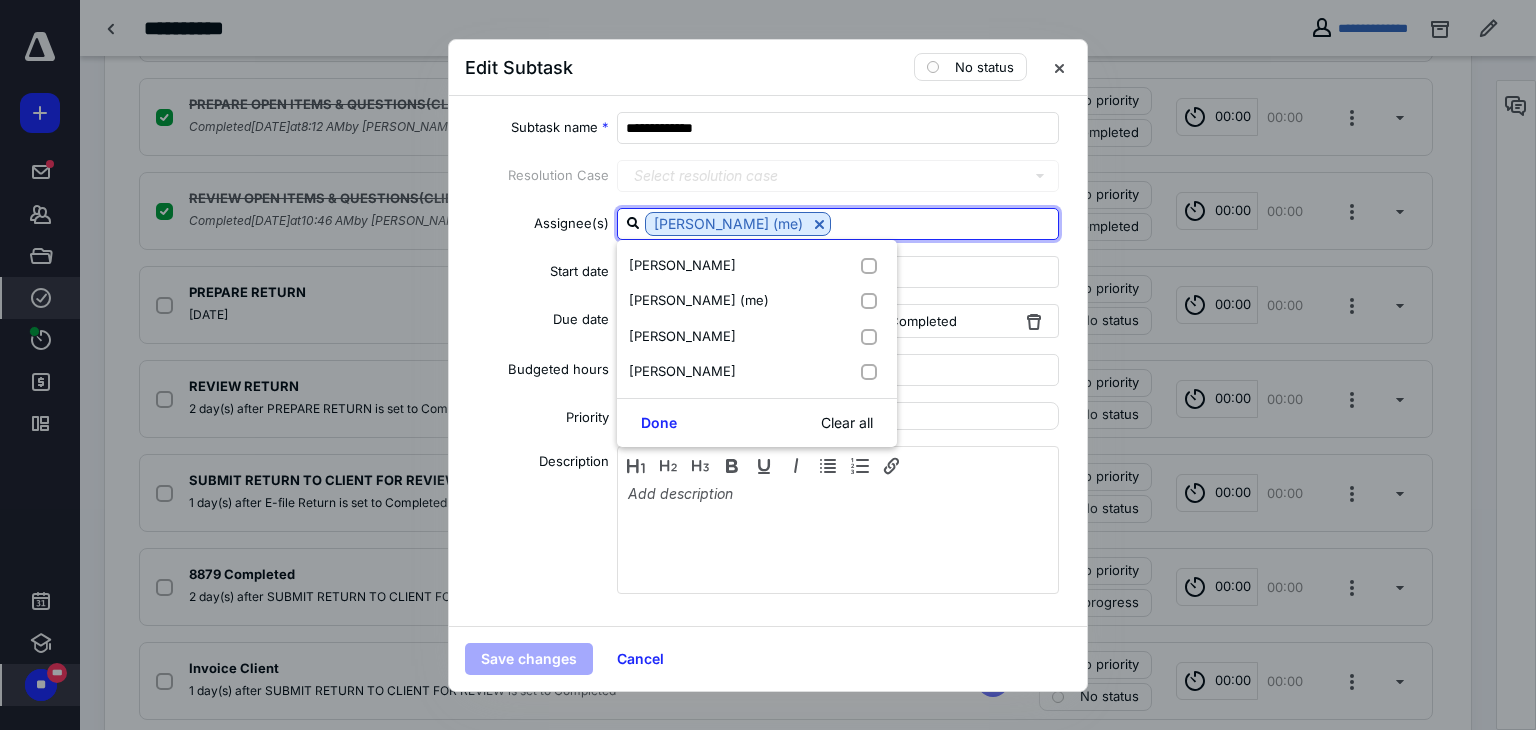 type on "Louis Jamison Jr. (me)" 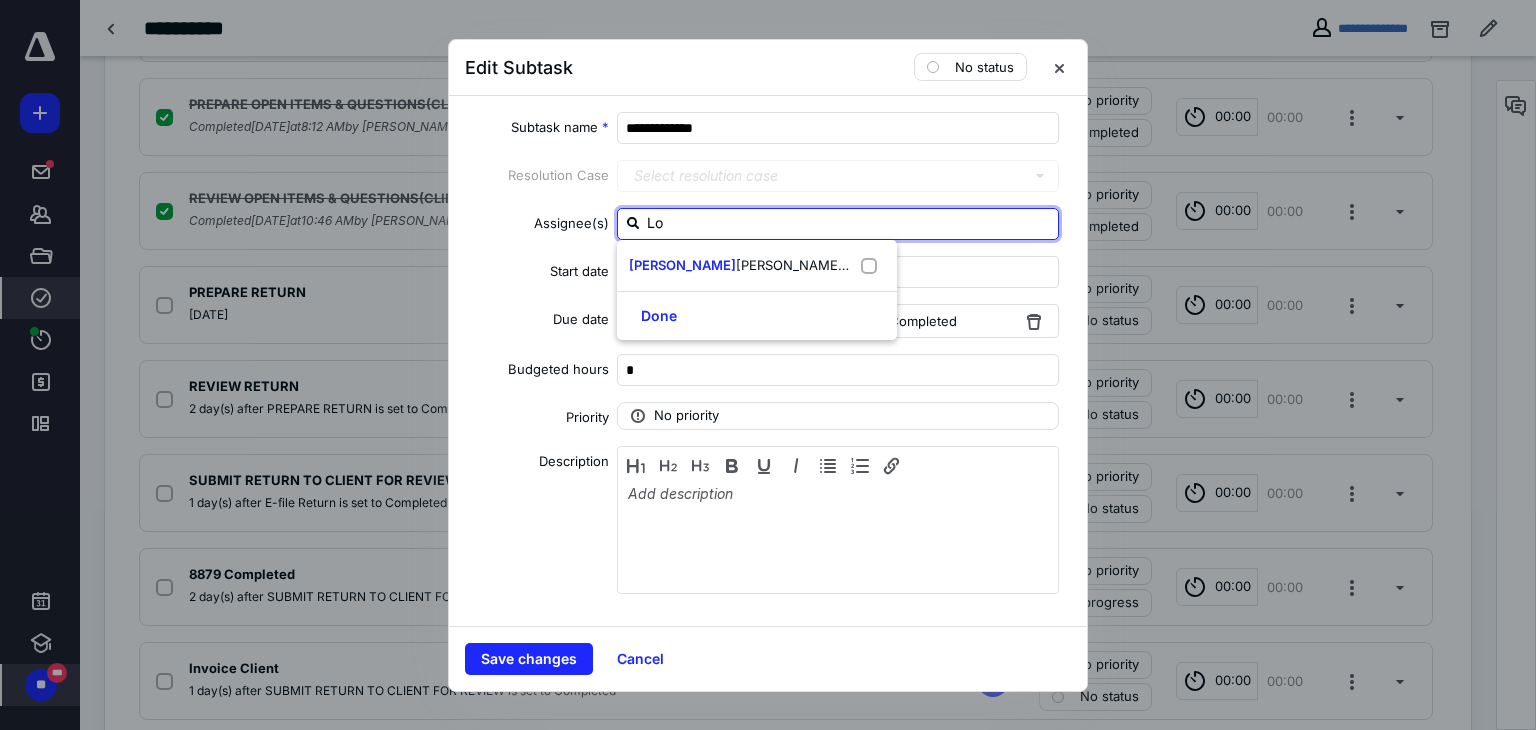 type on "L" 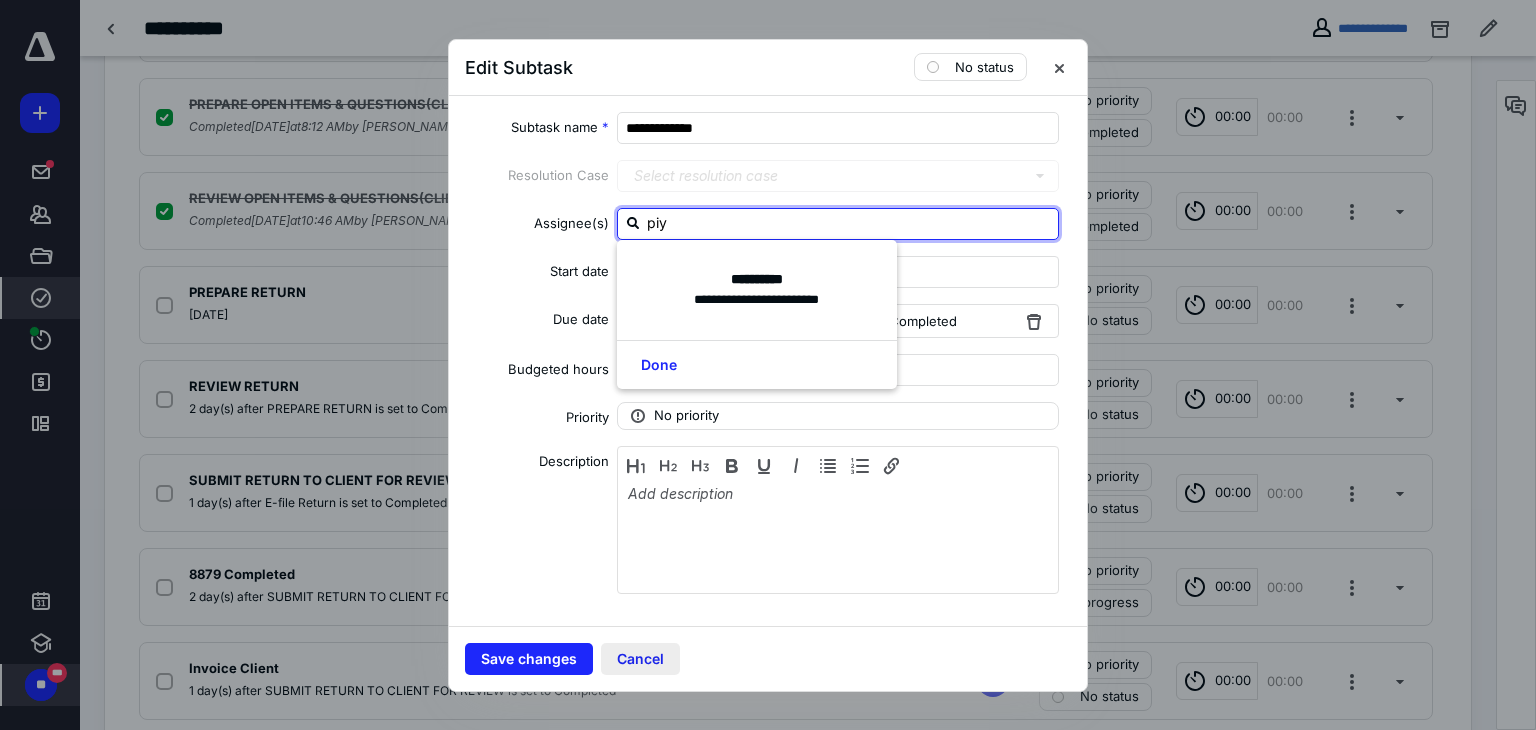 type on "piy" 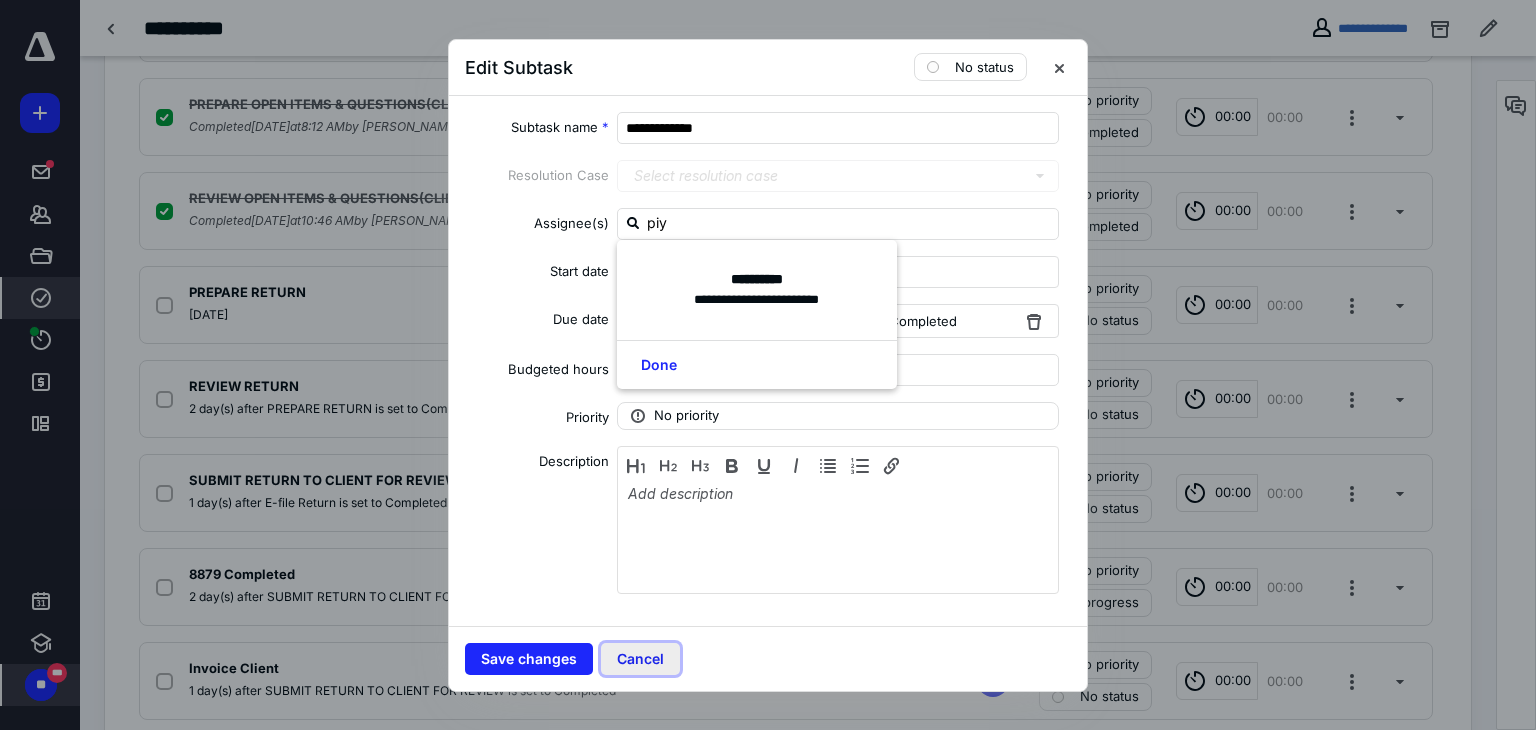 click on "Cancel" at bounding box center (640, 659) 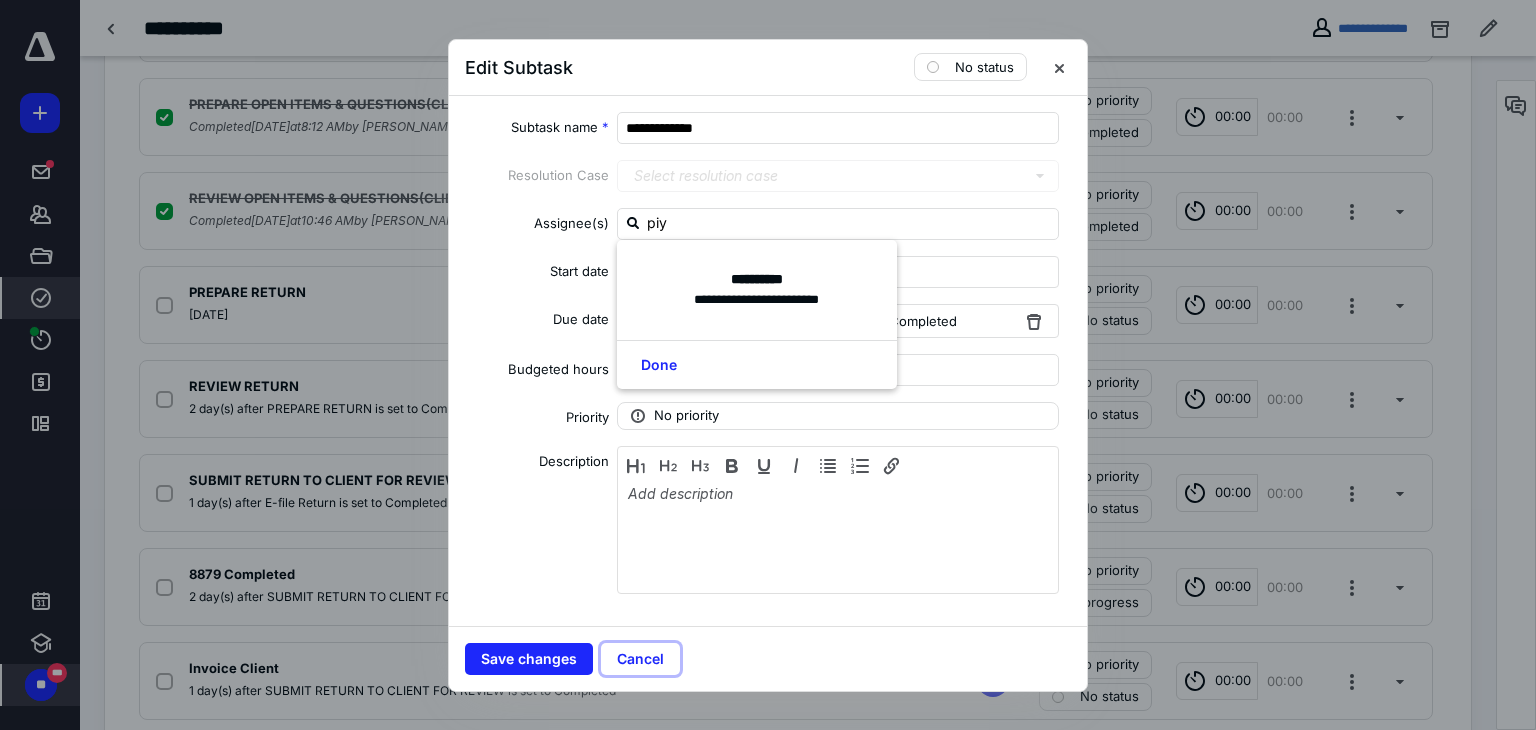 type 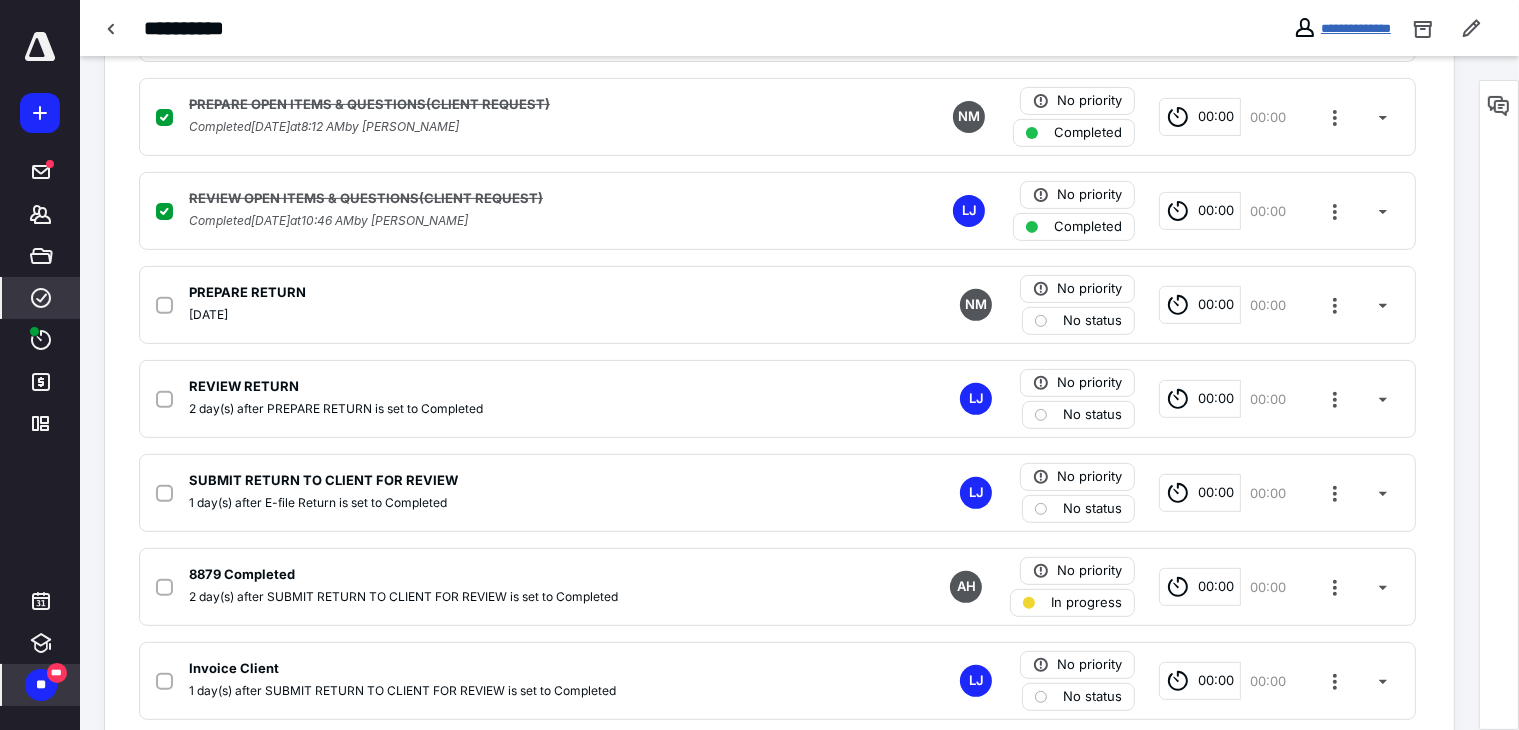 click on "**********" at bounding box center (1356, 28) 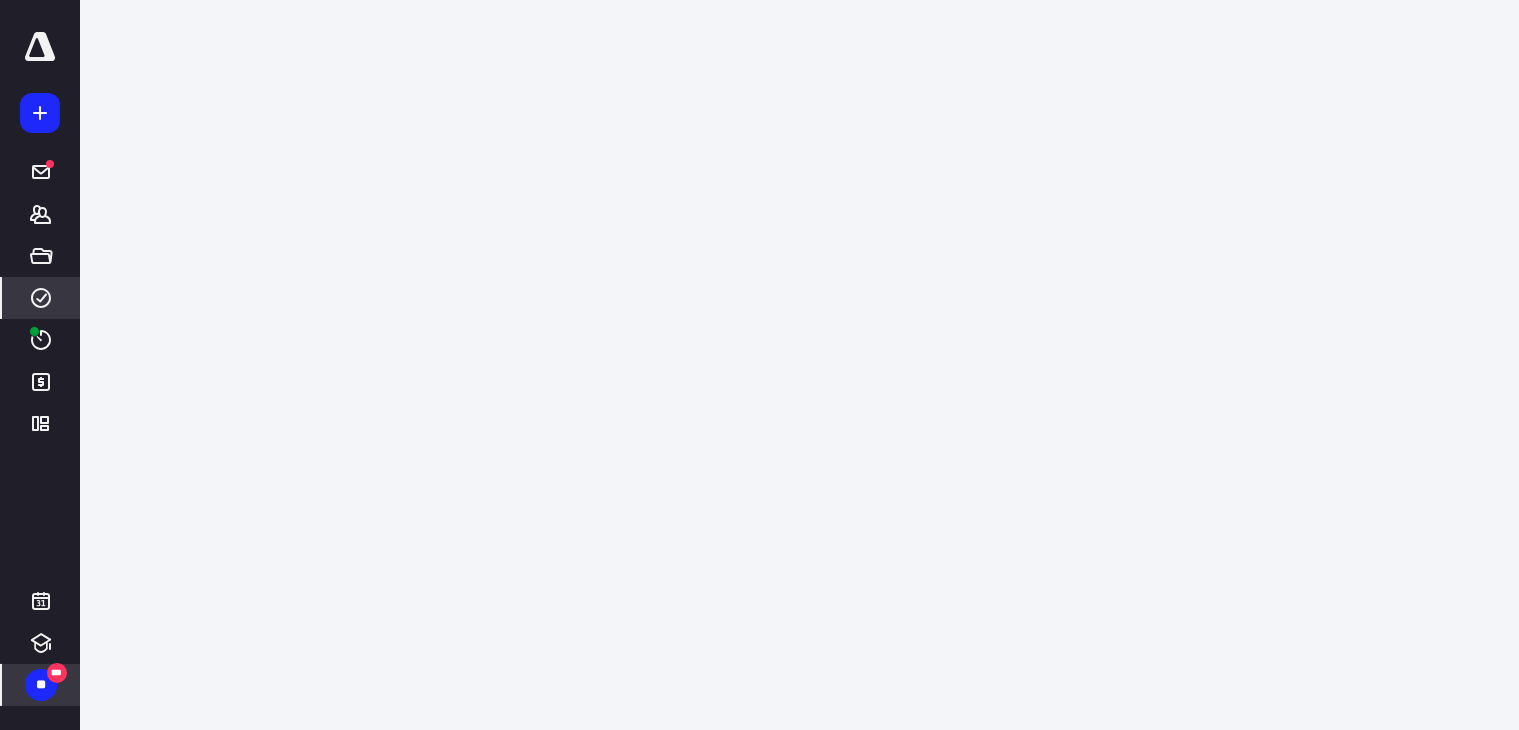 scroll, scrollTop: 0, scrollLeft: 0, axis: both 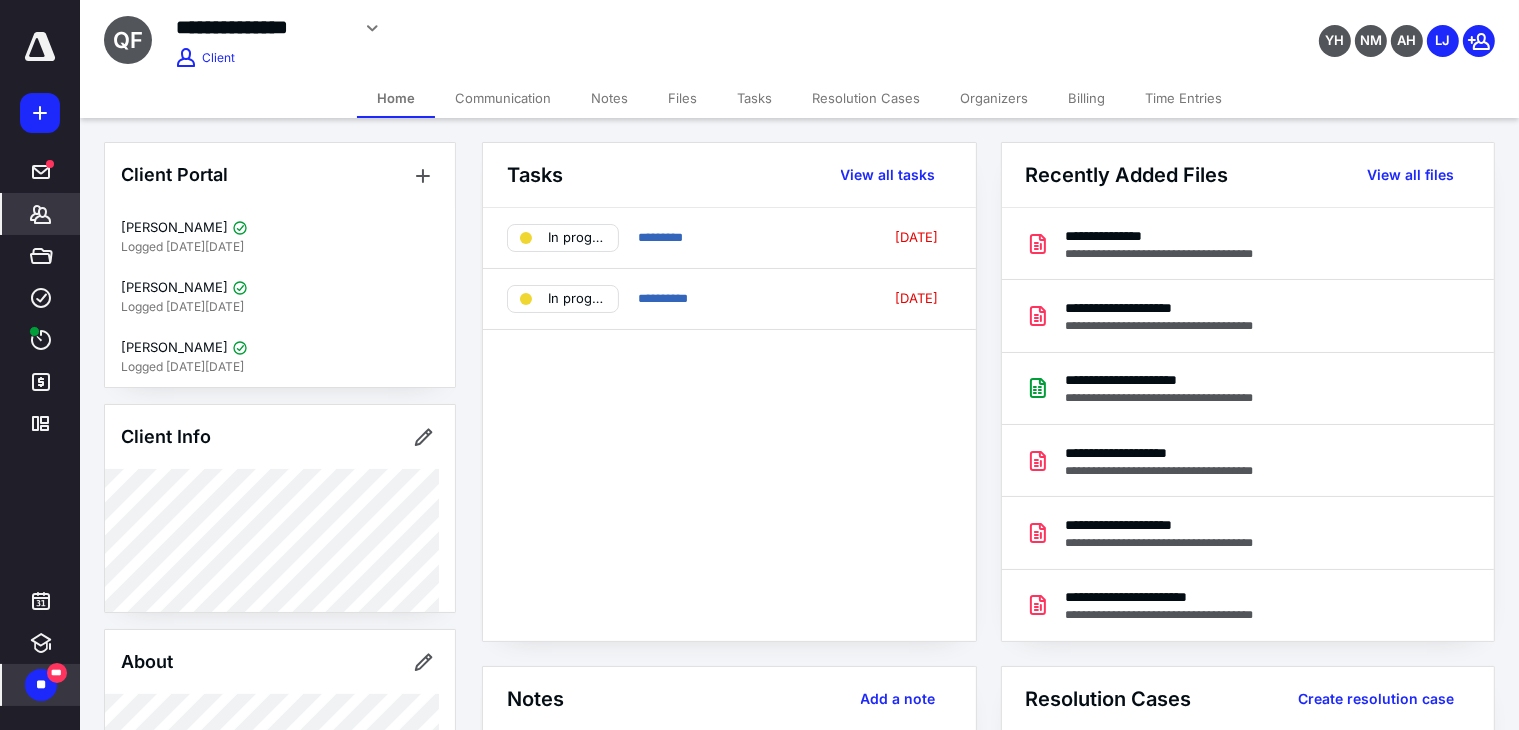 click 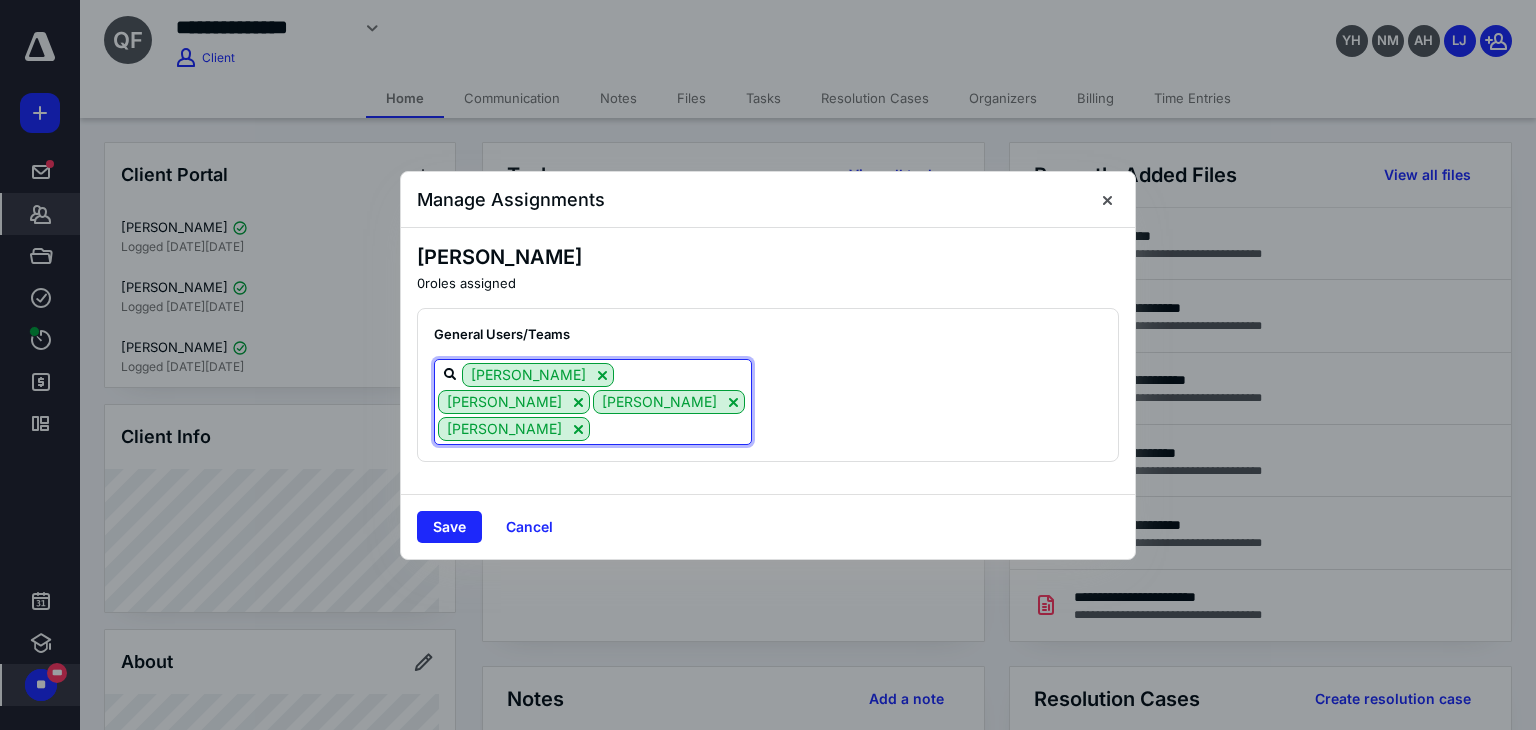 click at bounding box center (670, 428) 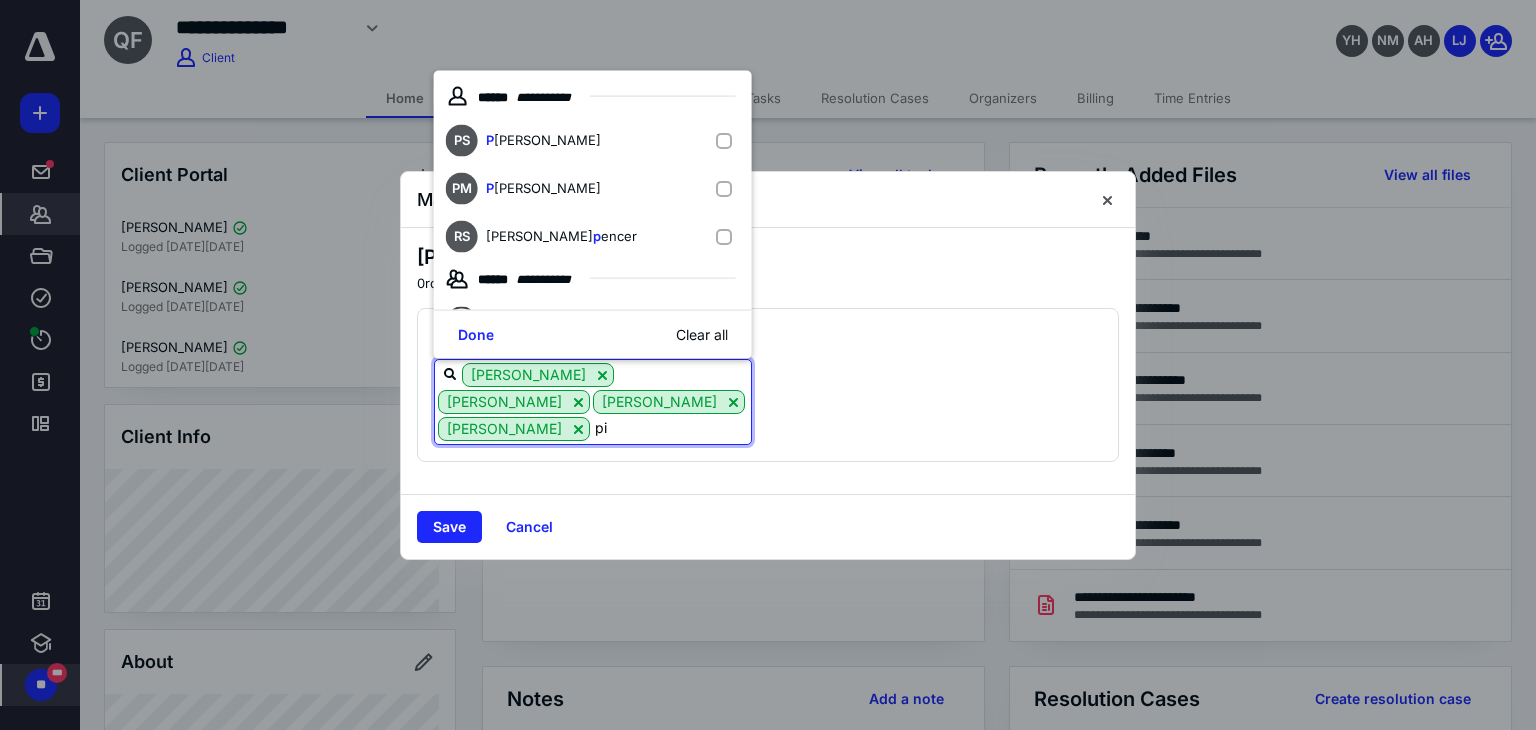 type on "piy" 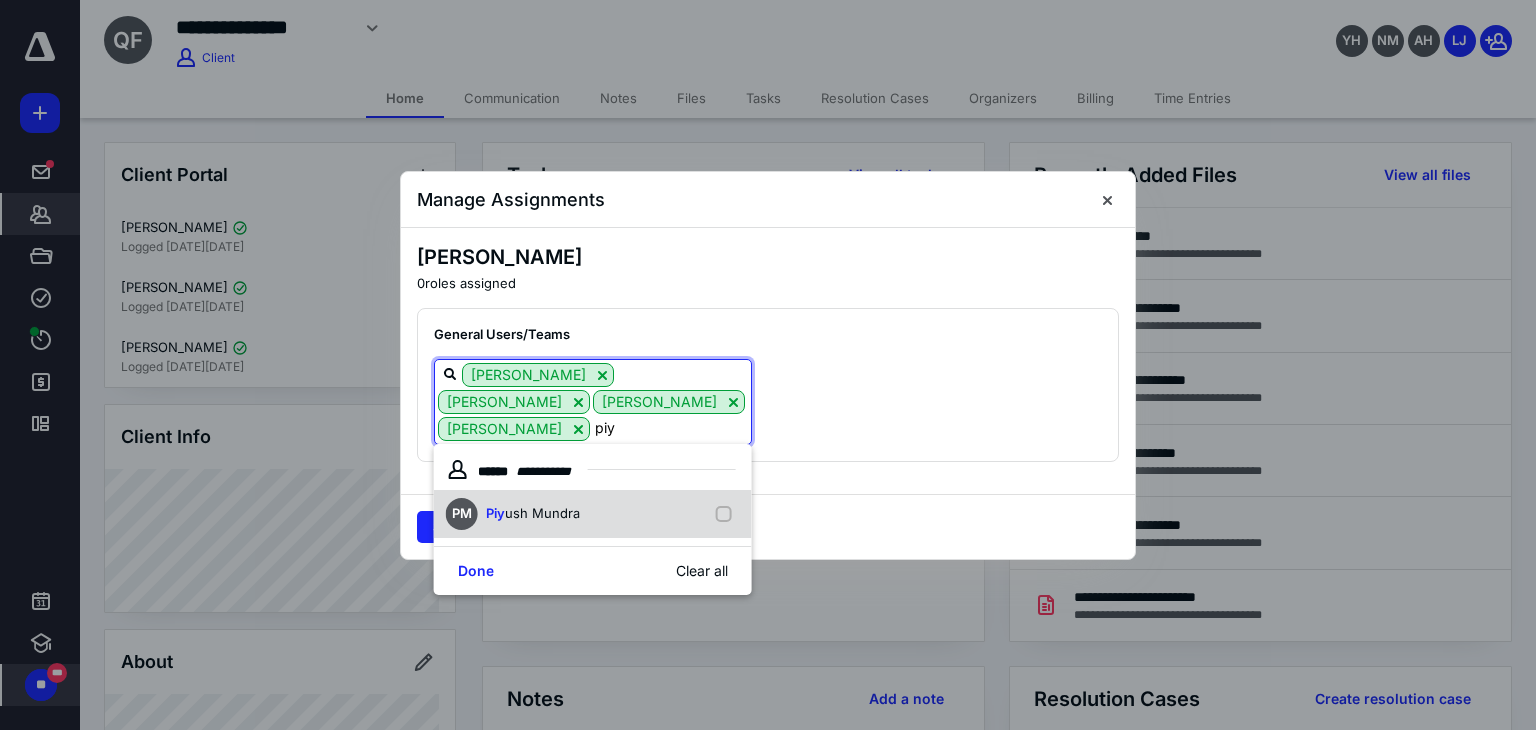 click on "PM Piy ush Mundra" at bounding box center [593, 514] 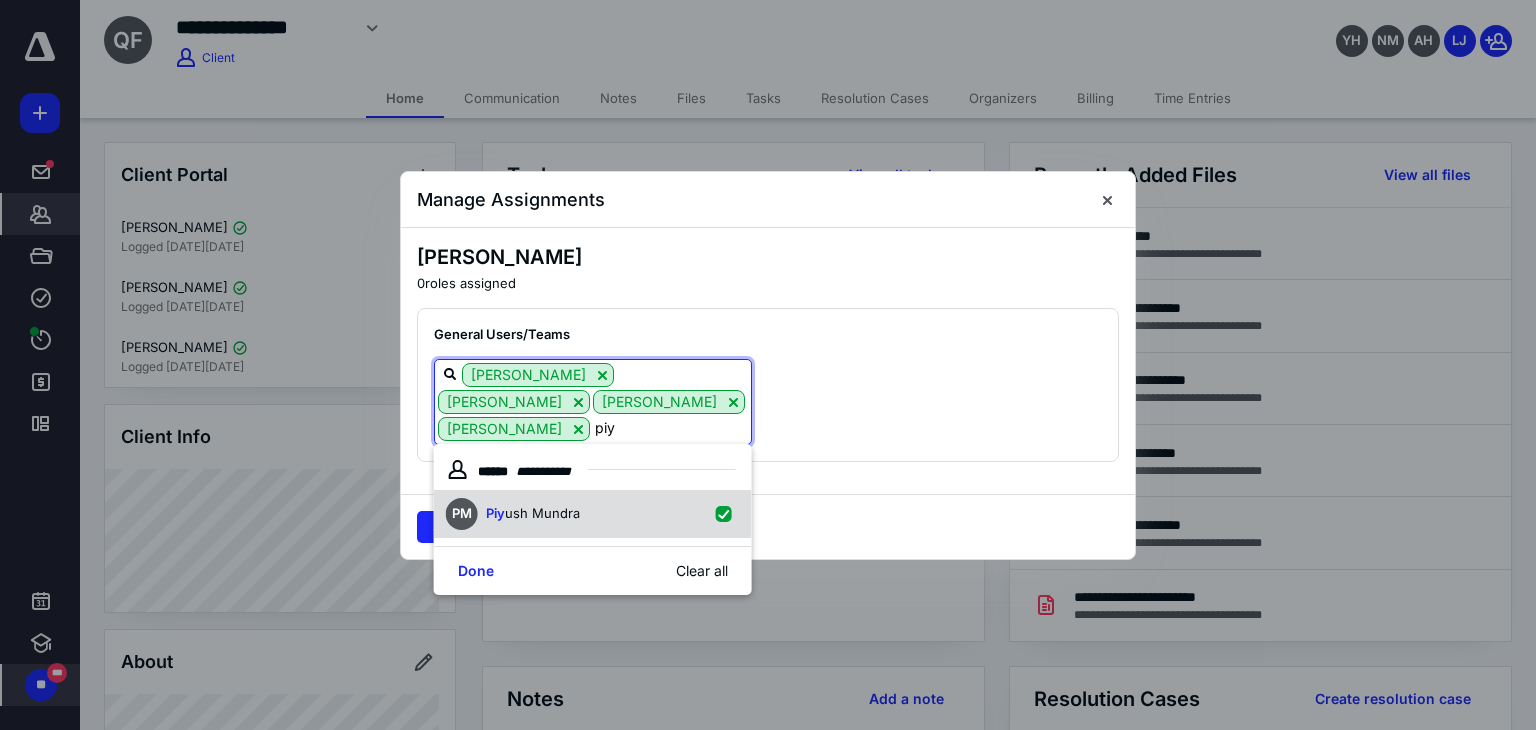 checkbox on "true" 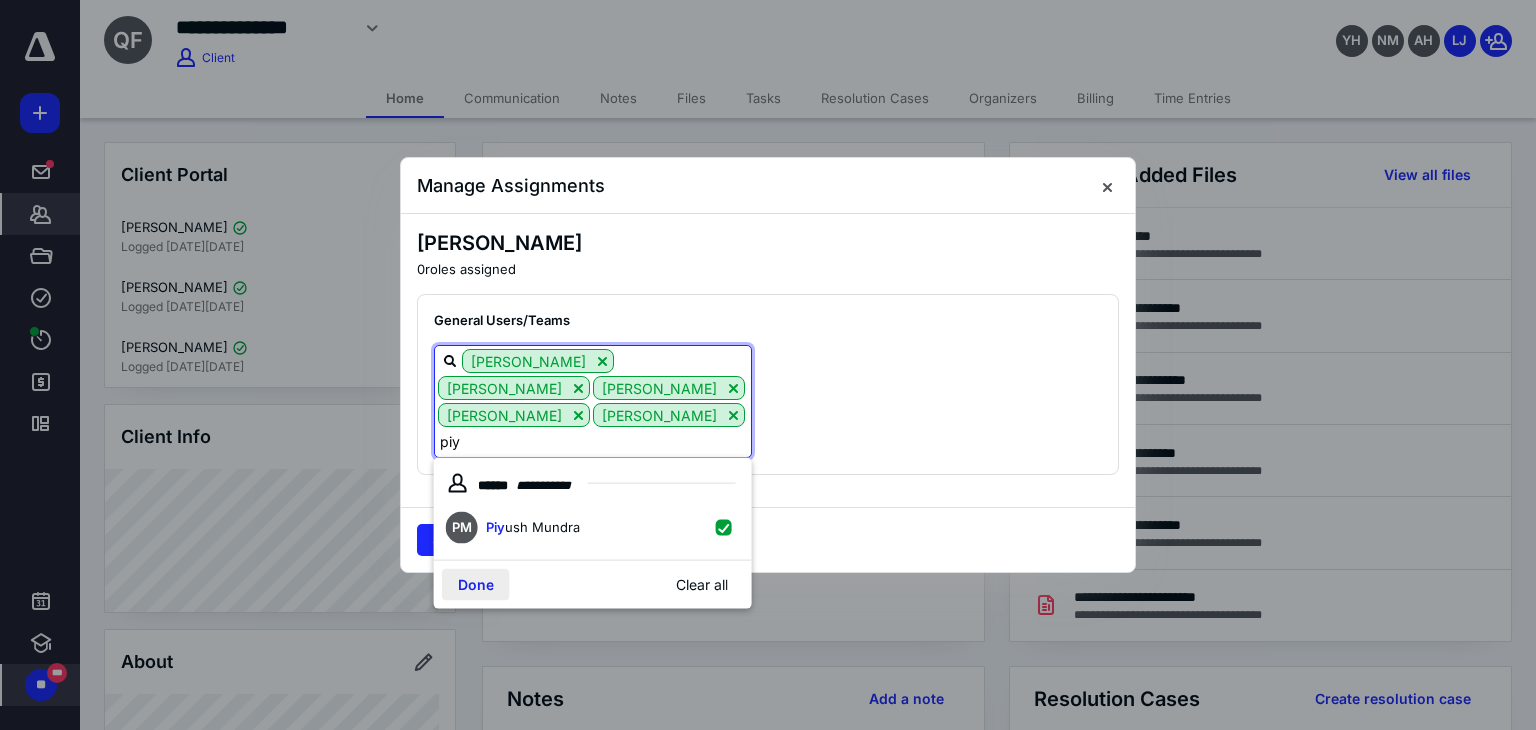 type on "piy" 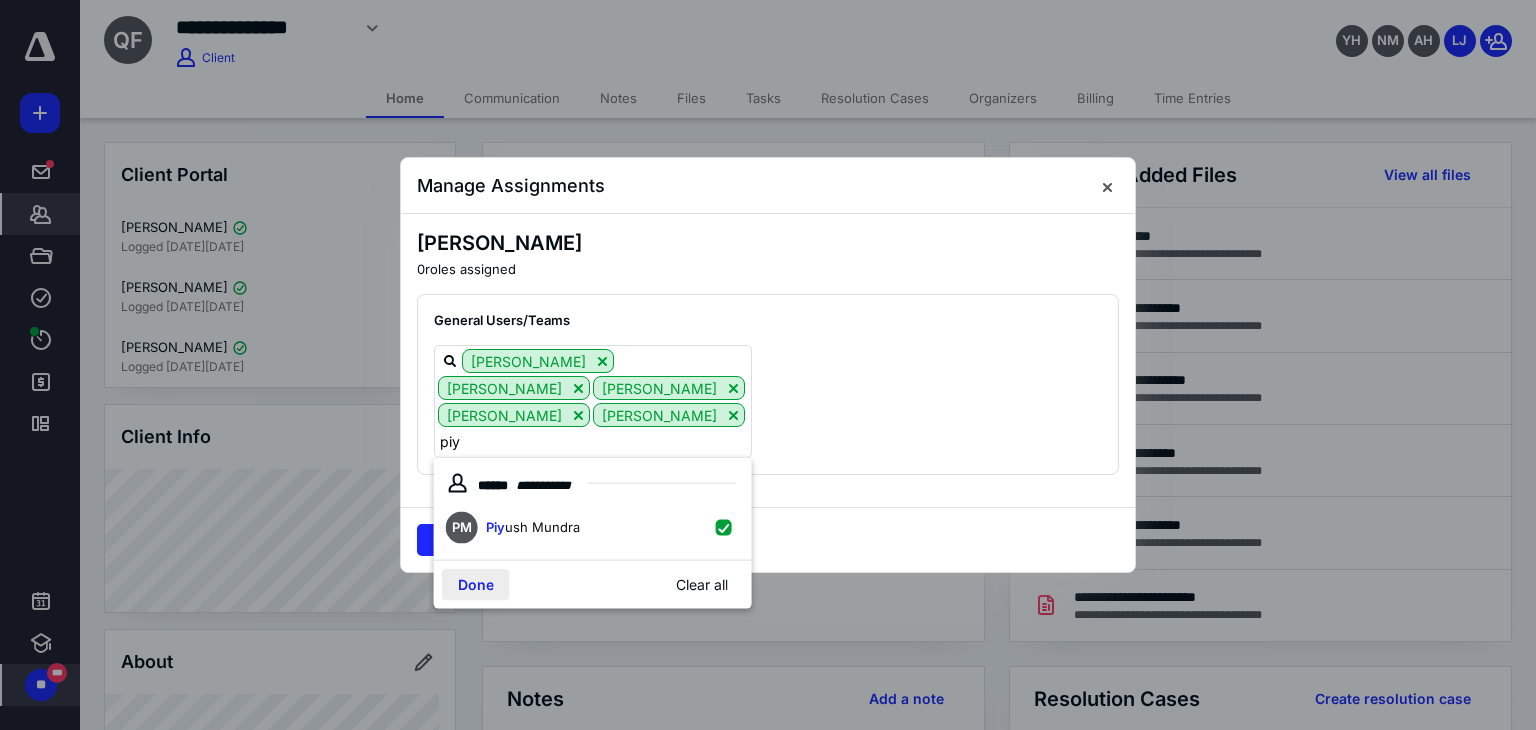 click on "Done" at bounding box center [476, 585] 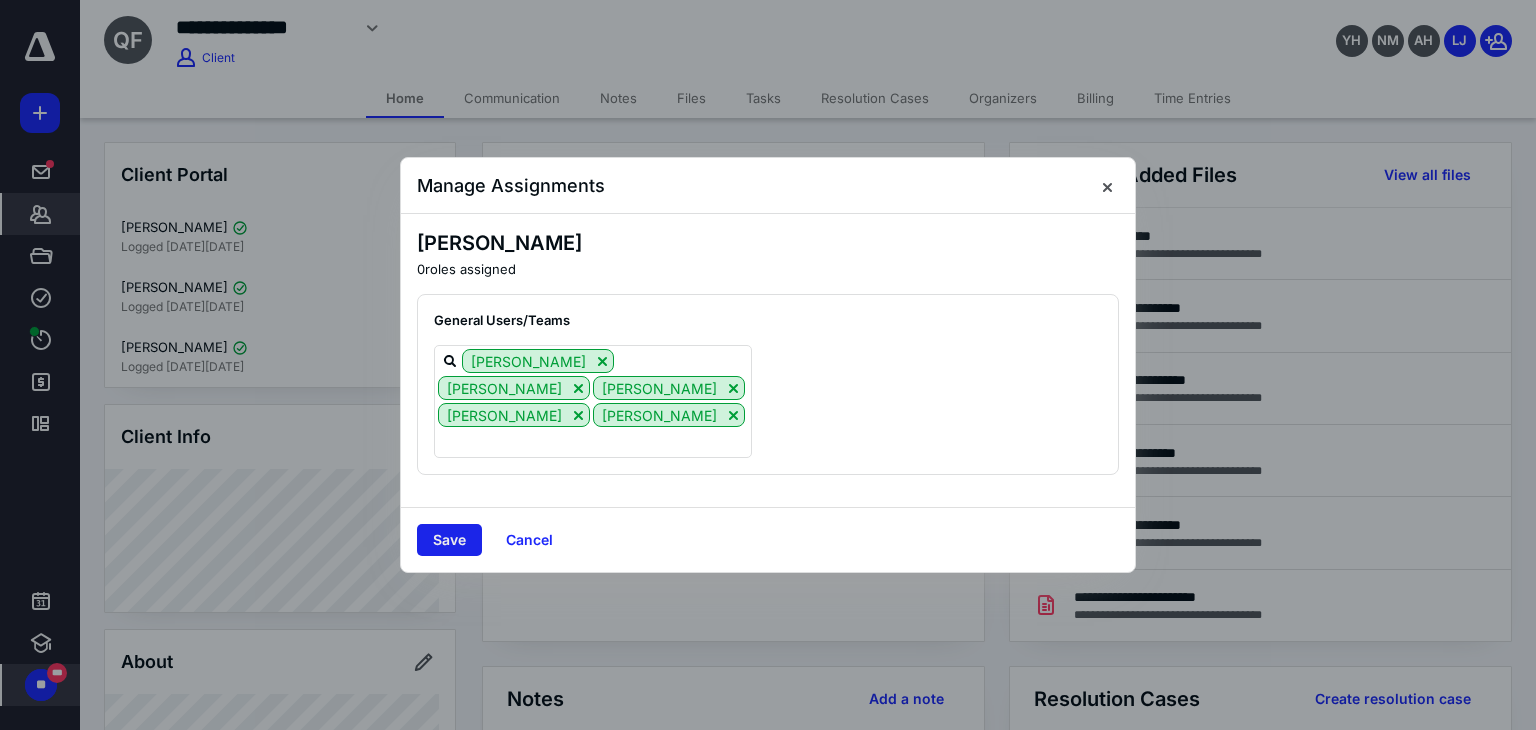click on "Save" at bounding box center [449, 540] 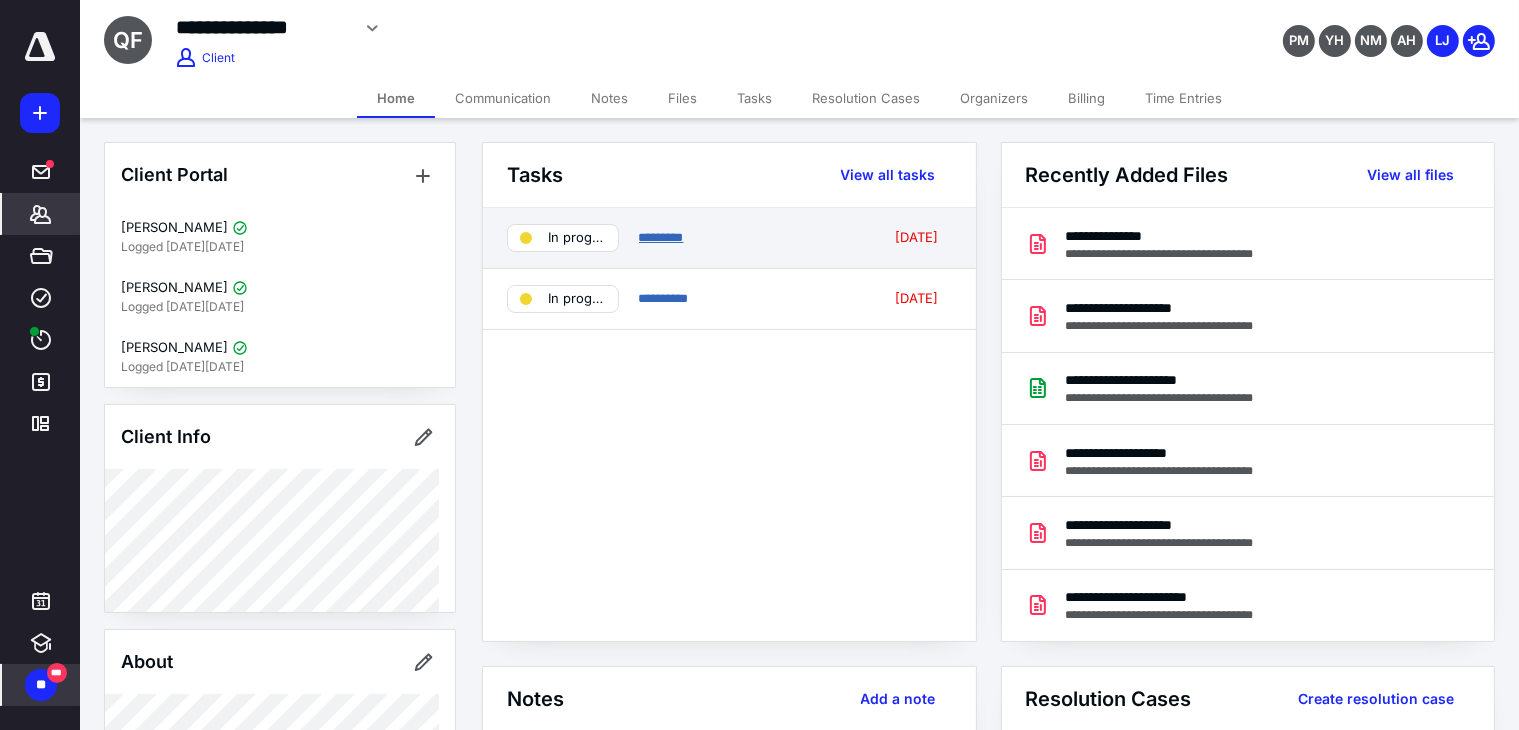 click on "*********" at bounding box center [661, 237] 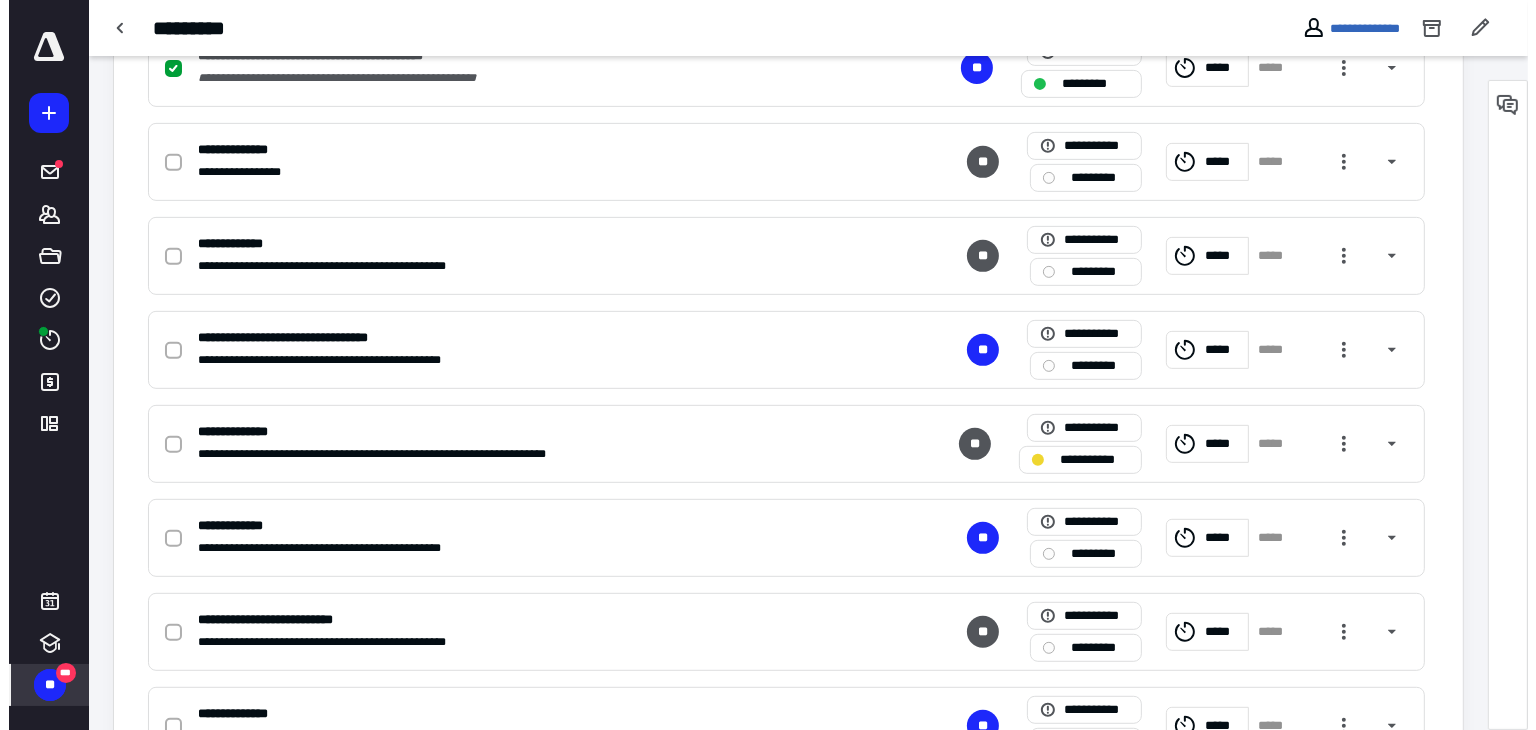 scroll, scrollTop: 832, scrollLeft: 0, axis: vertical 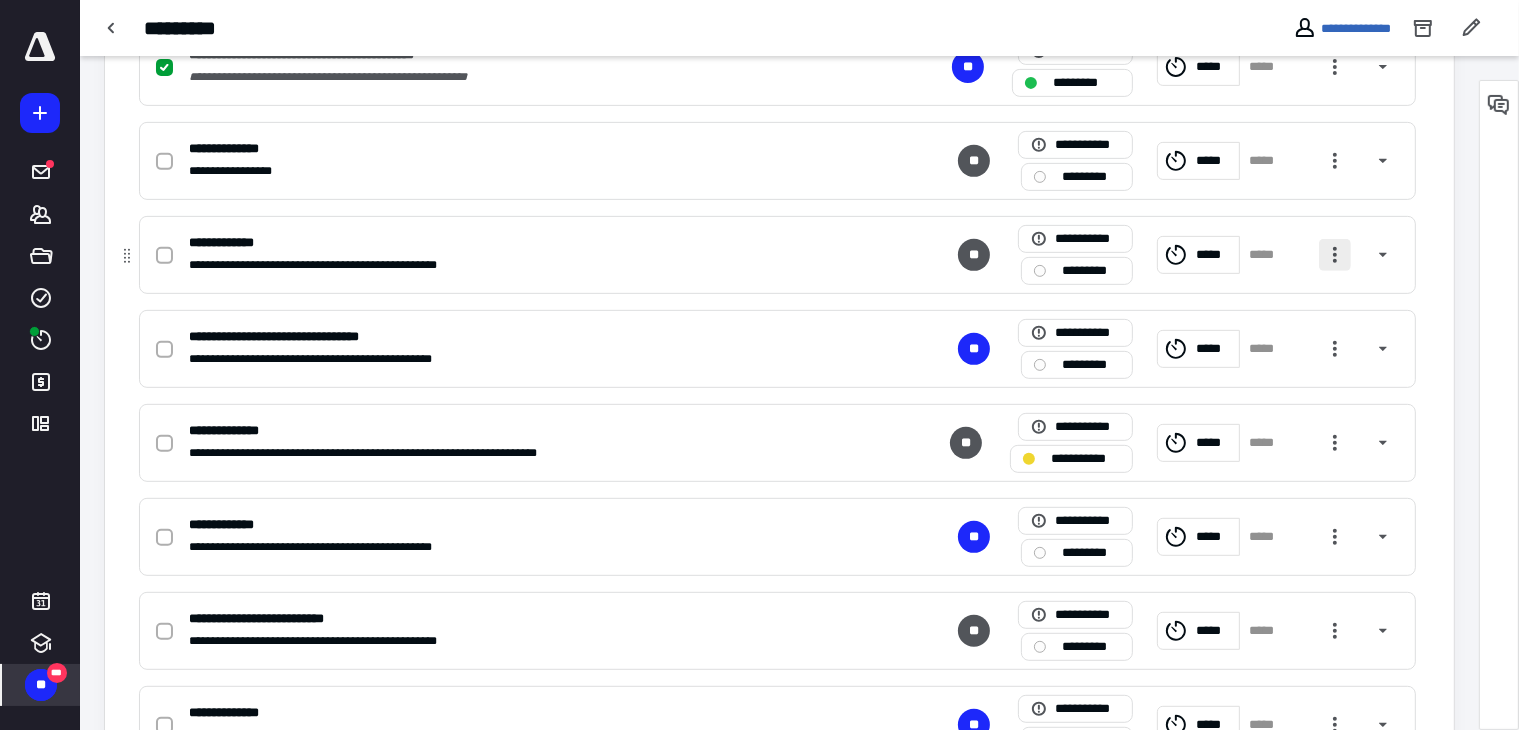click at bounding box center (1335, 255) 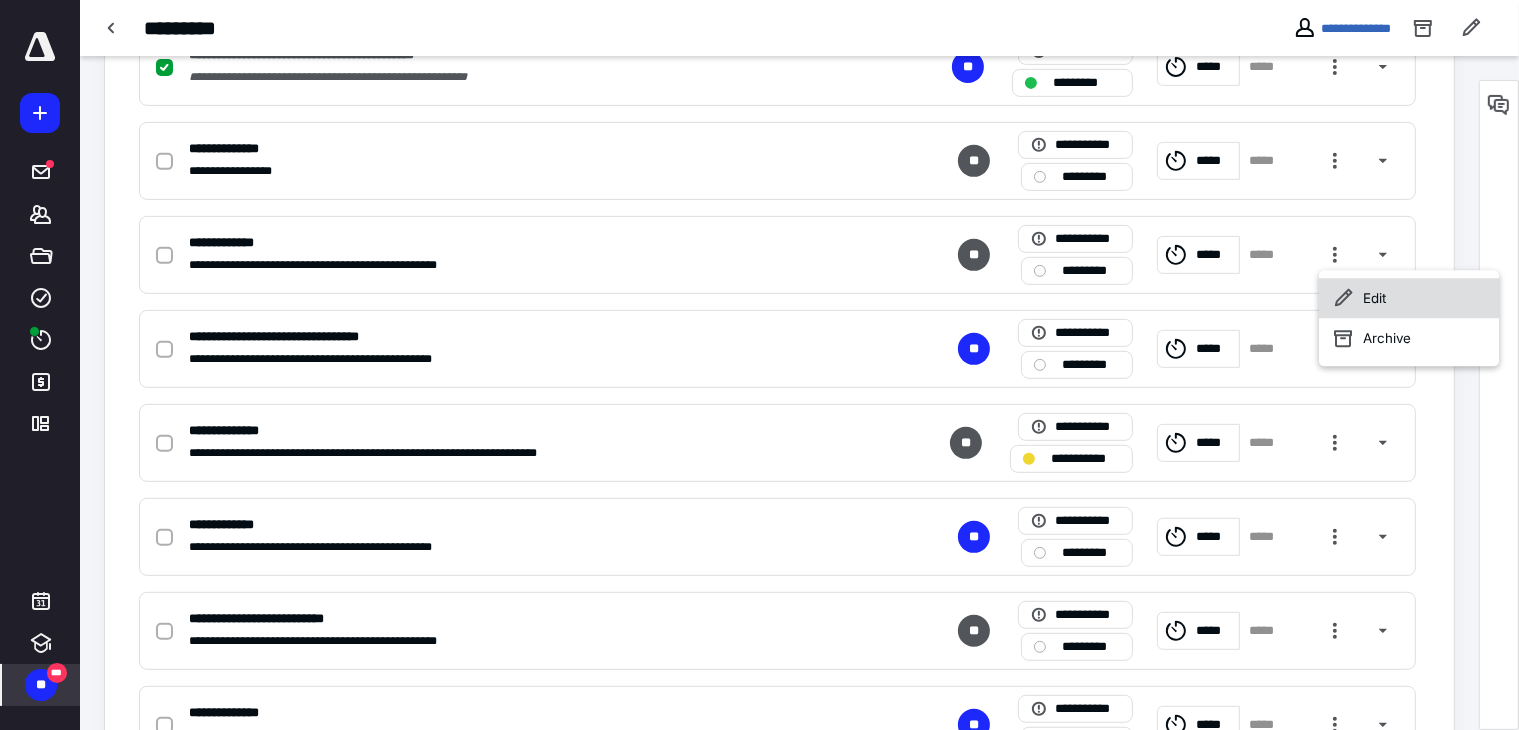 click on "Edit" at bounding box center (1409, 298) 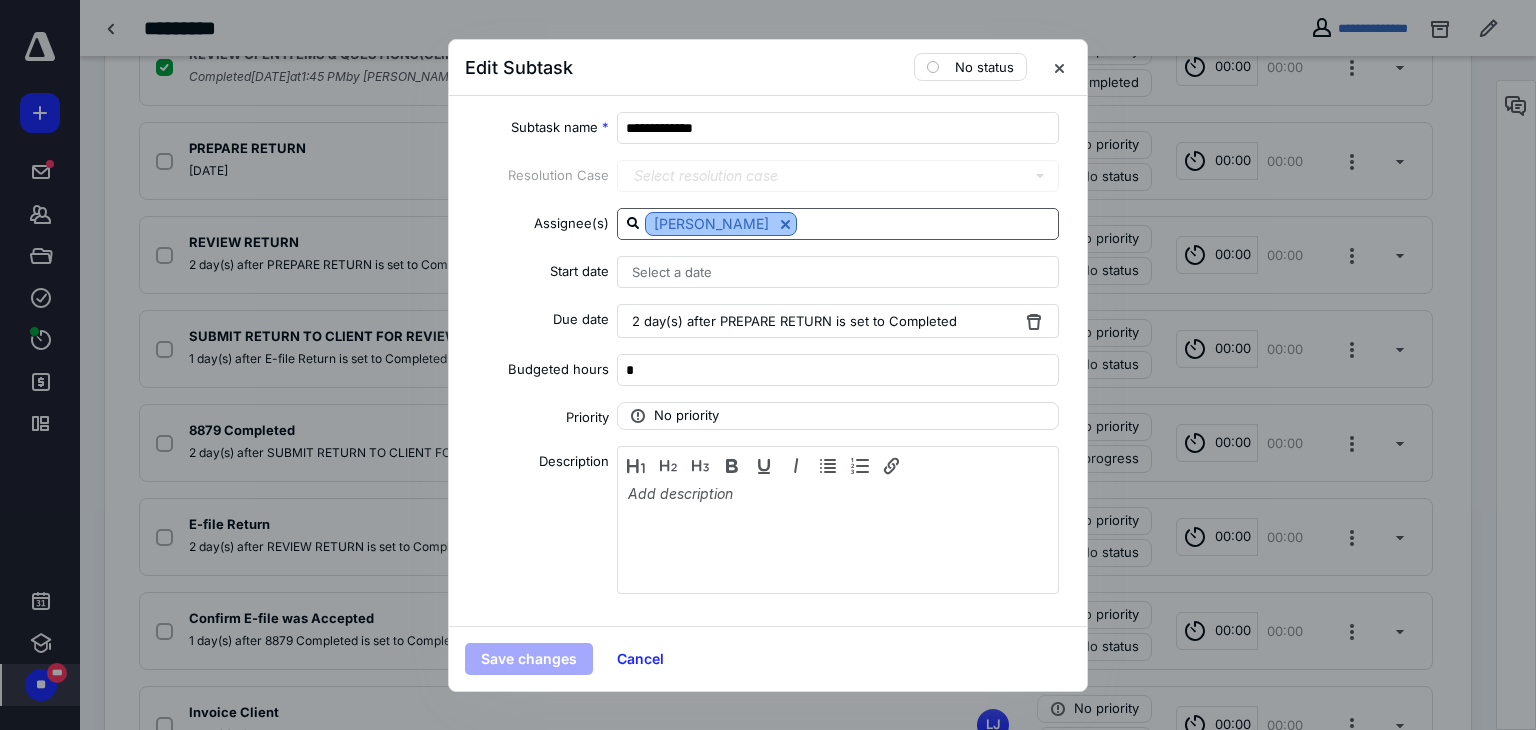 click at bounding box center [785, 224] 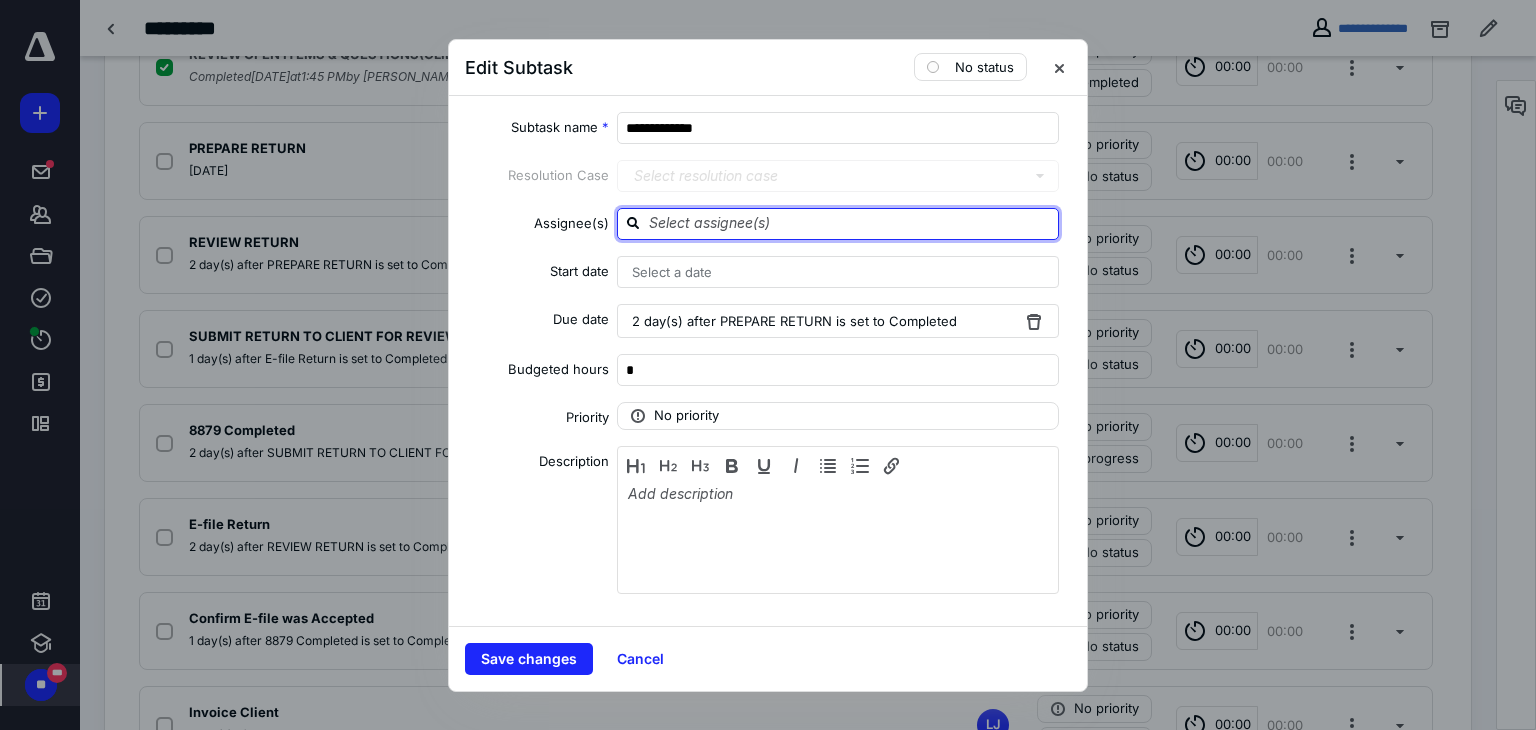 click at bounding box center [850, 223] 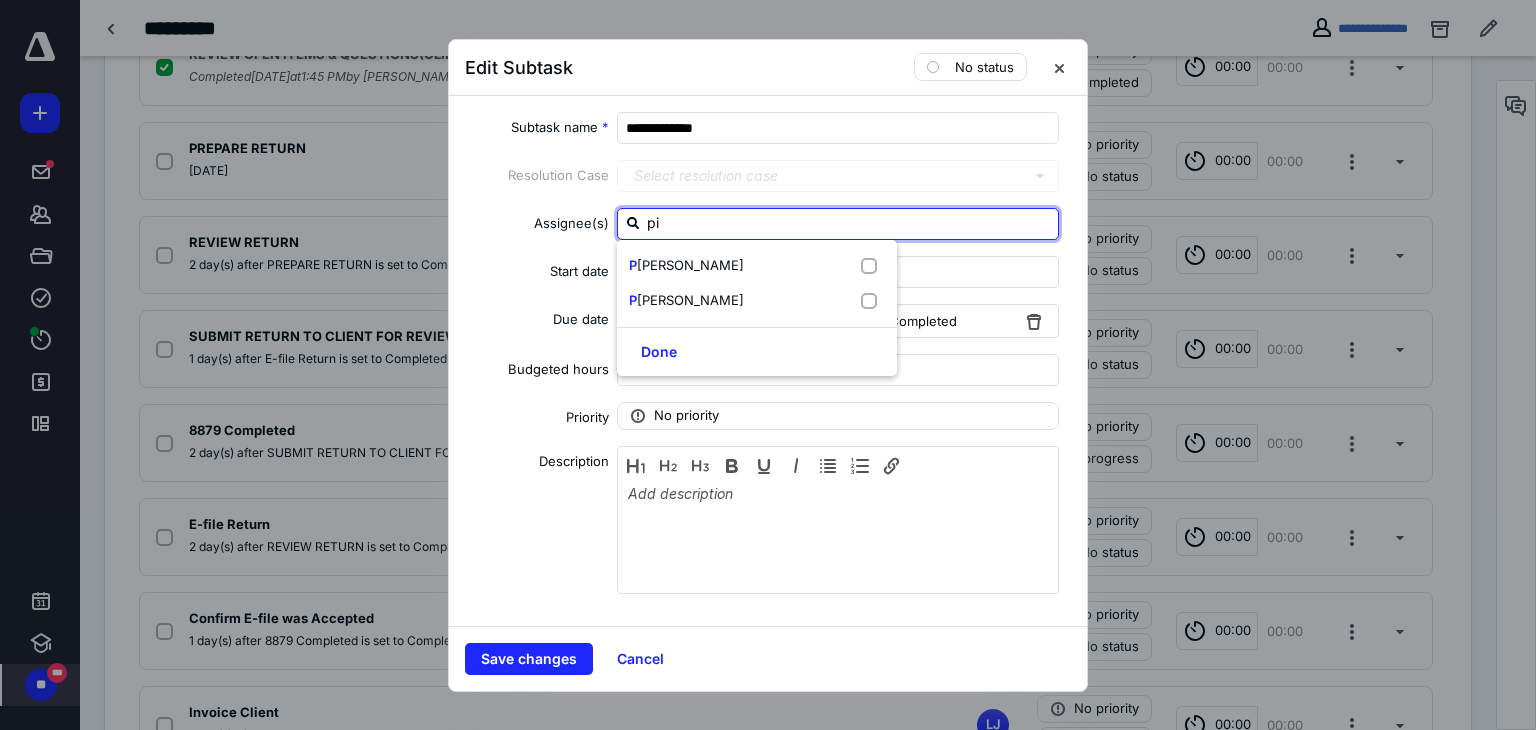 type on "piy" 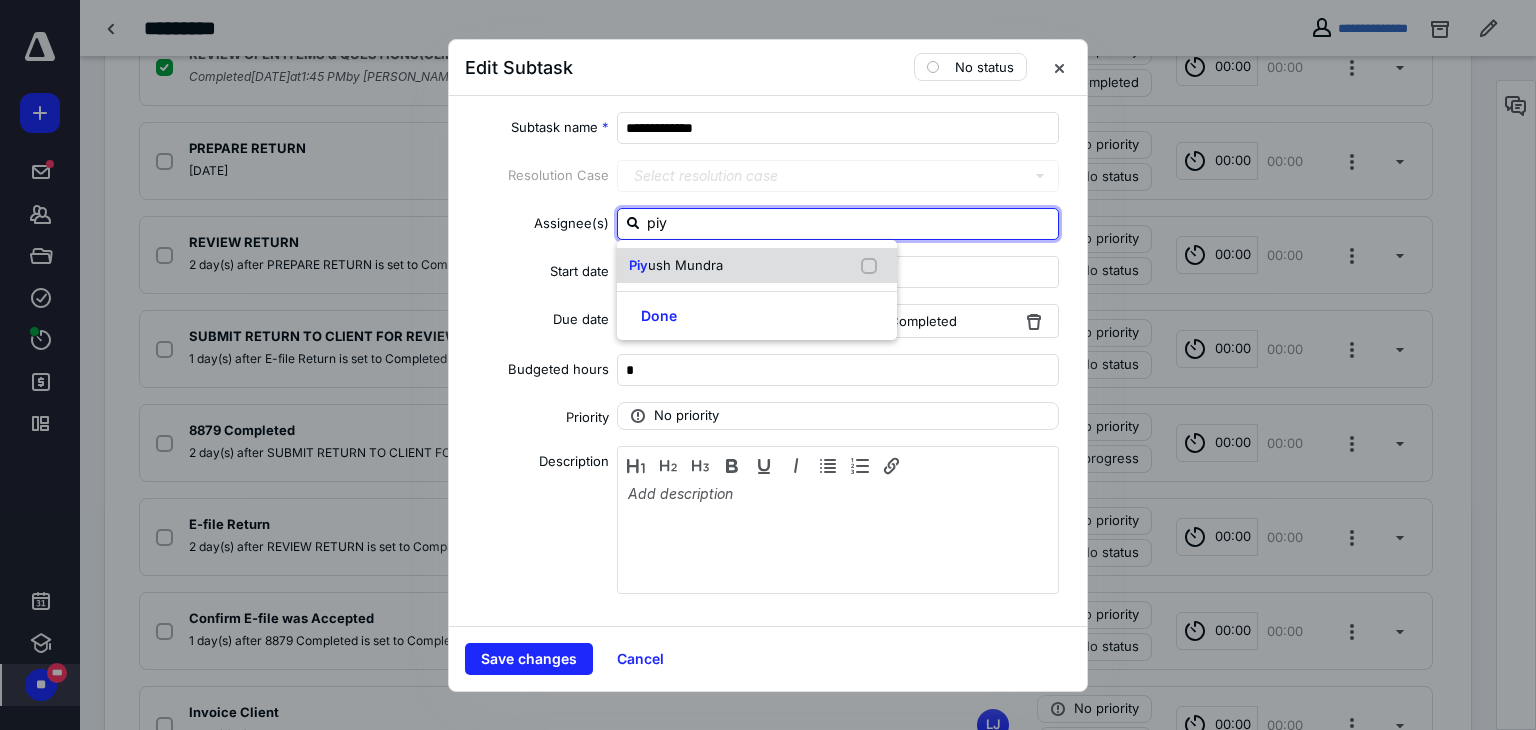 click on "Piy ush Mundra" at bounding box center (757, 266) 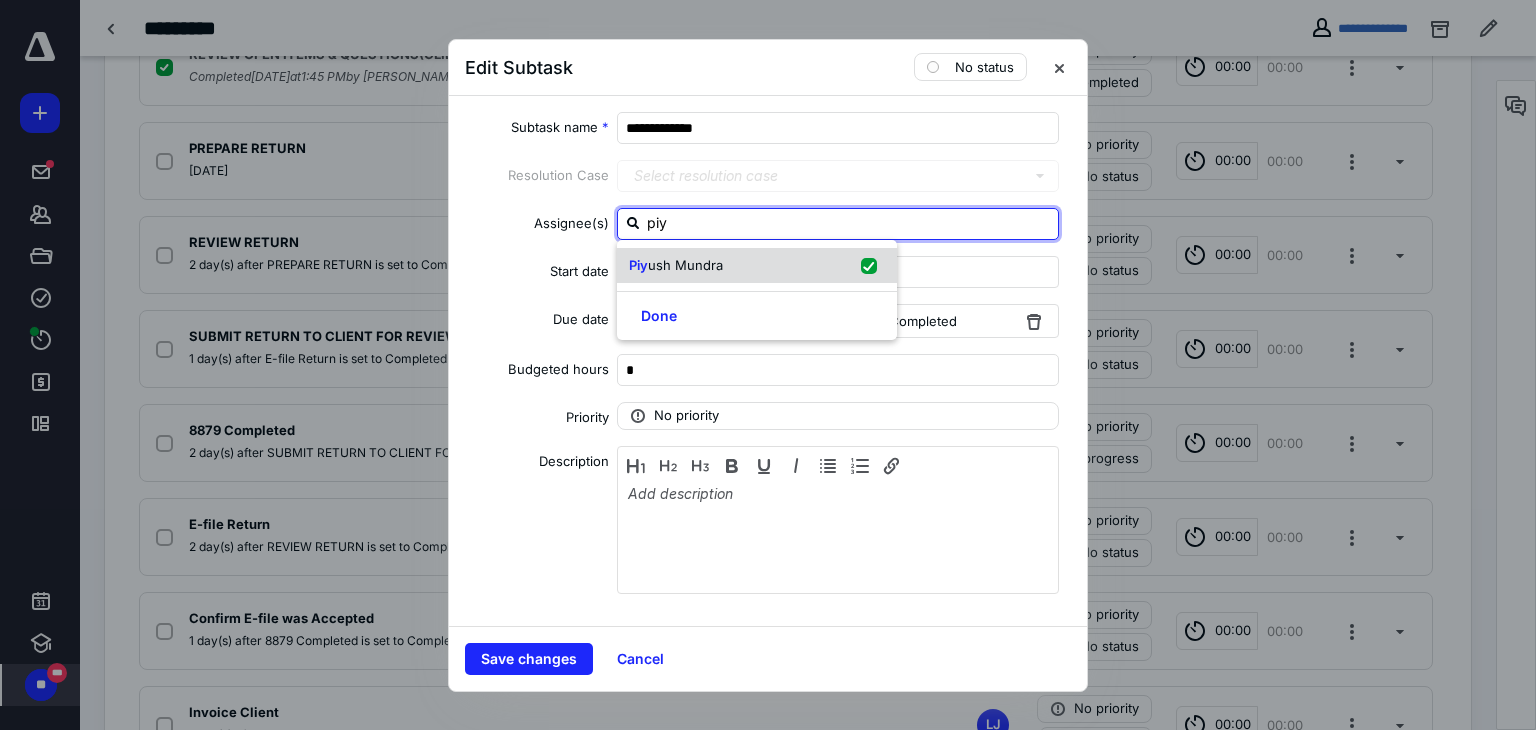 checkbox on "true" 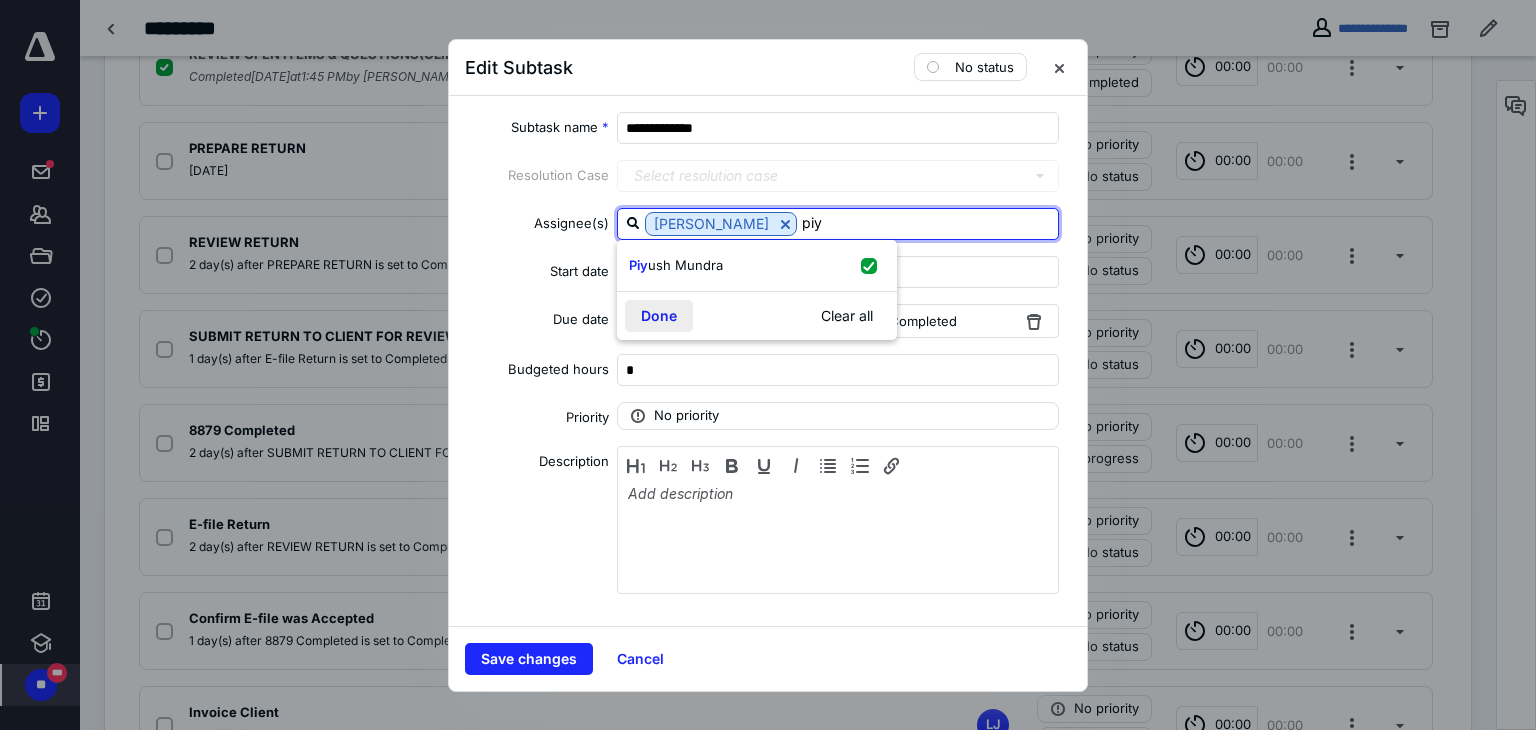 type on "piy" 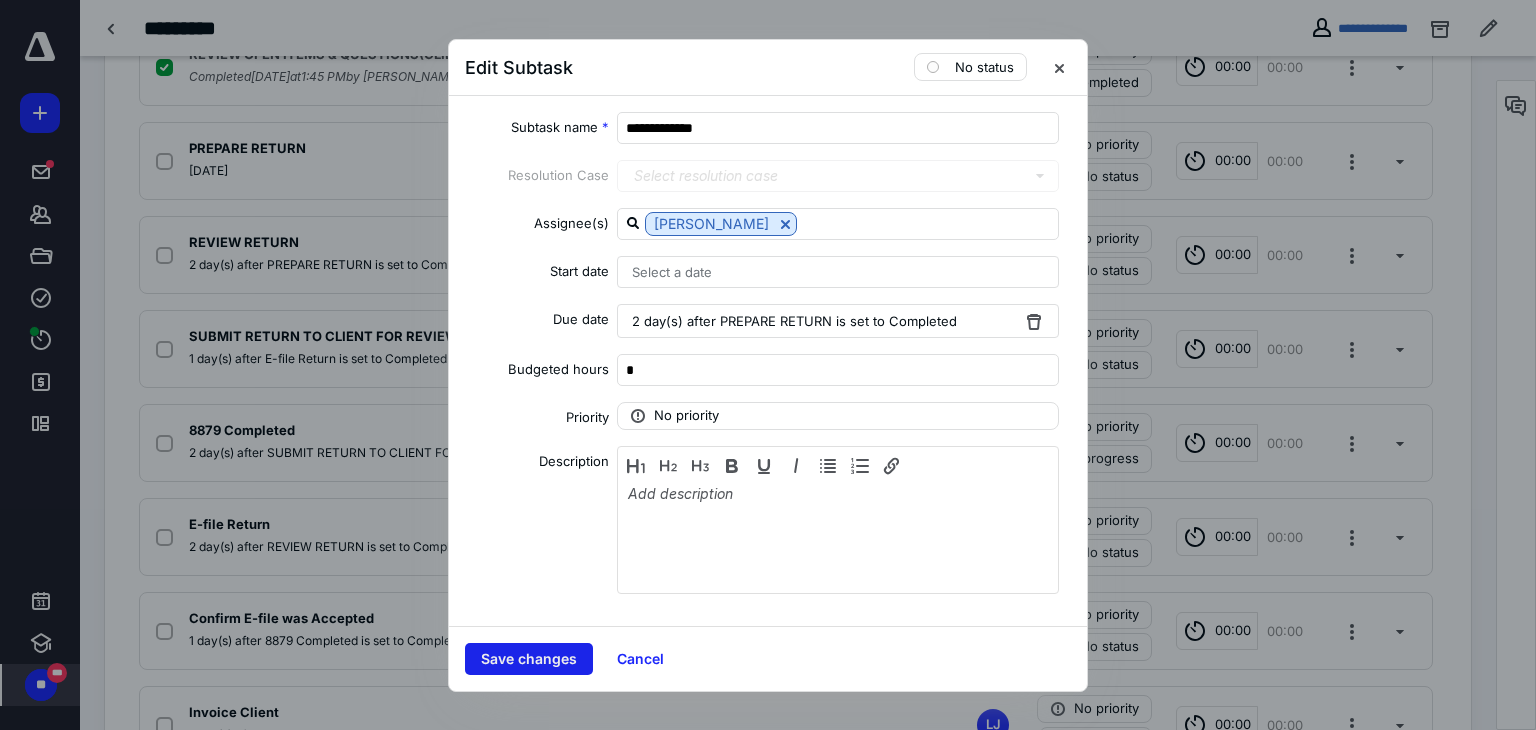 click on "Save changes" at bounding box center [529, 659] 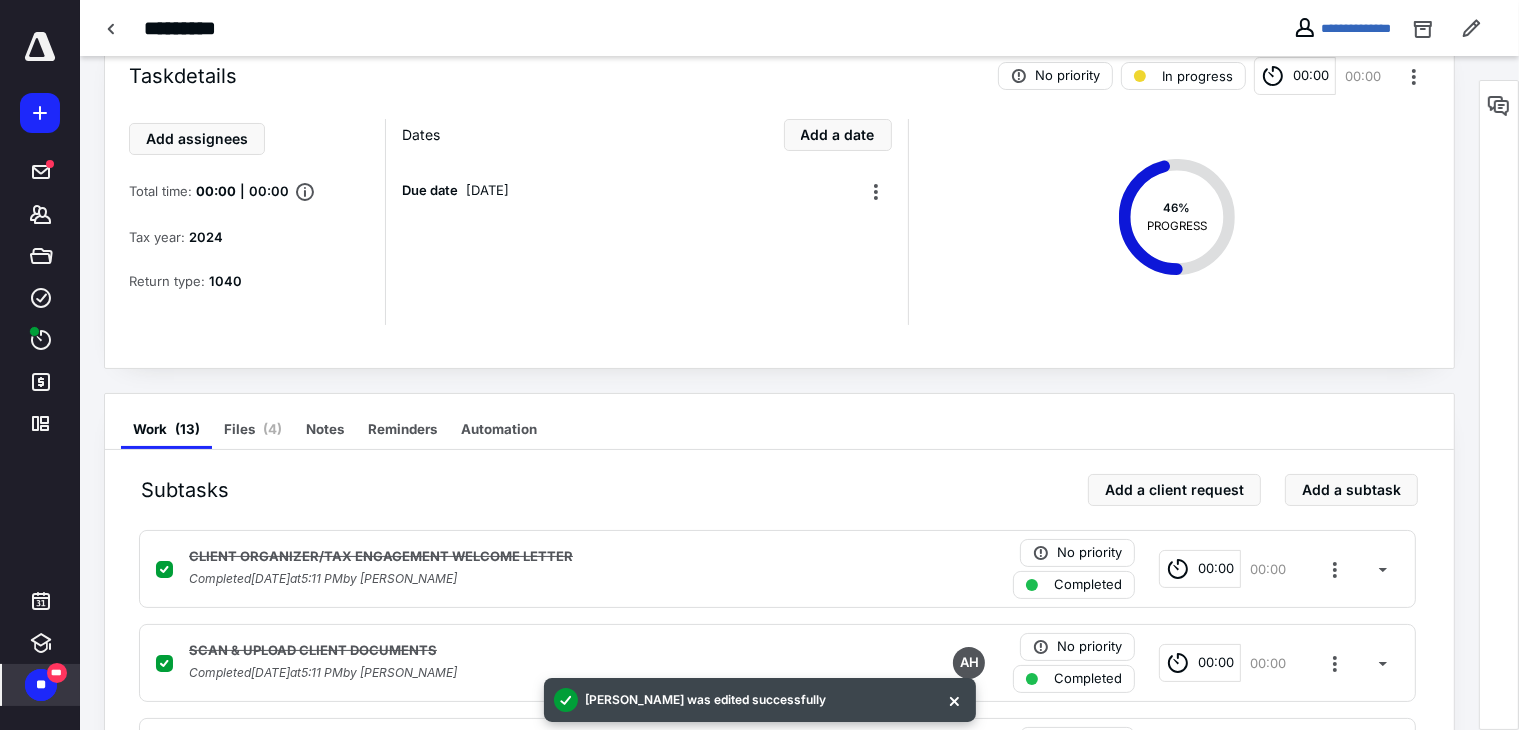 scroll, scrollTop: 0, scrollLeft: 0, axis: both 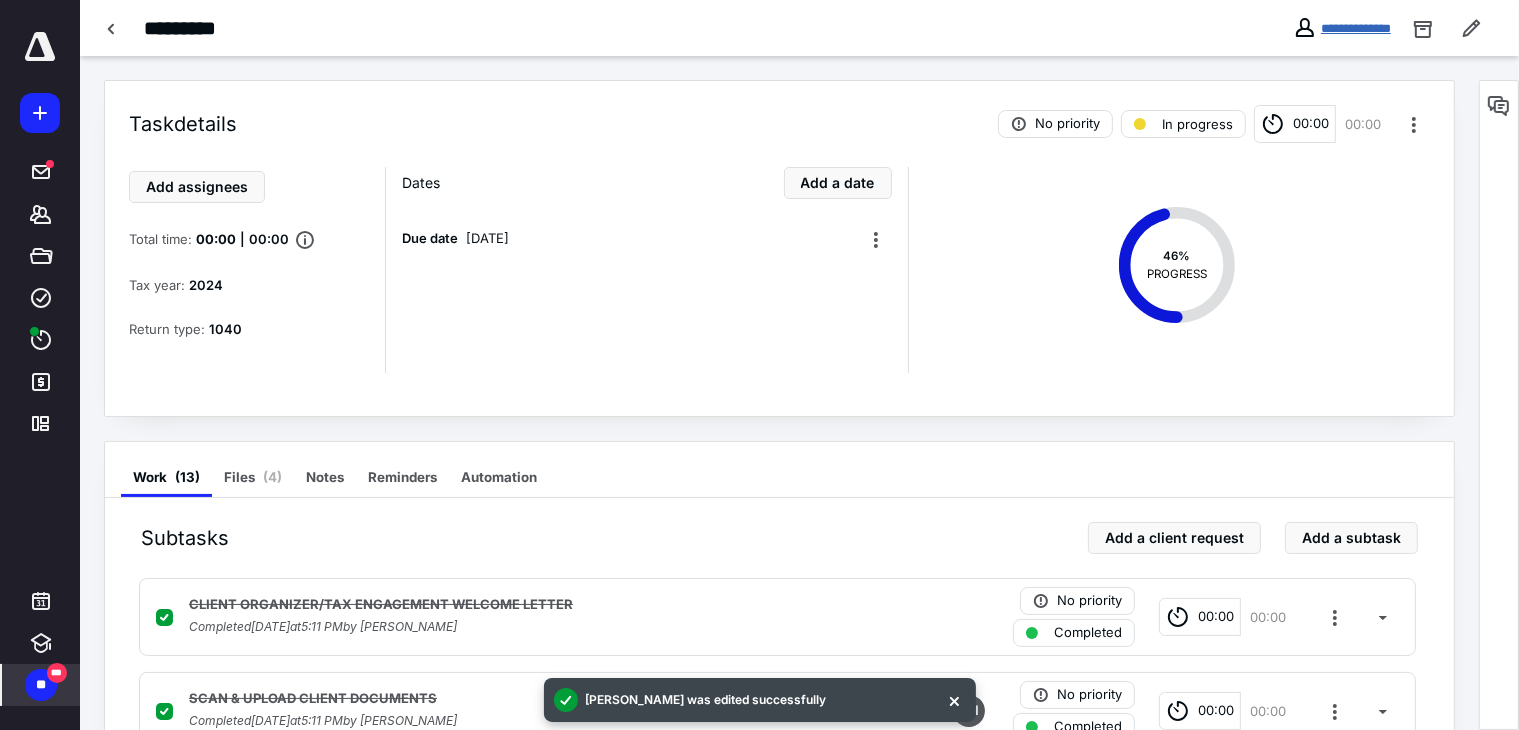 click on "**********" at bounding box center [1356, 28] 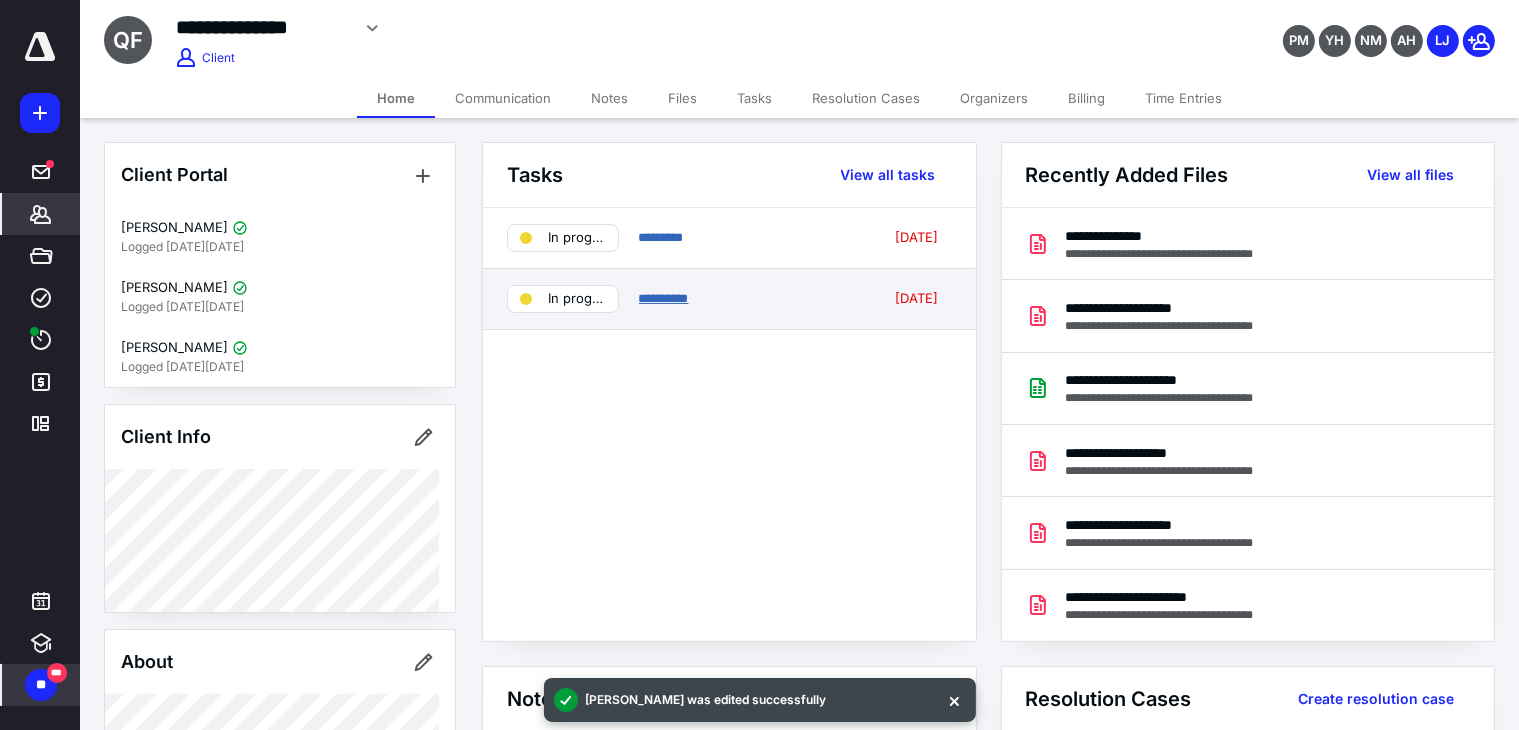 click on "**********" at bounding box center [664, 298] 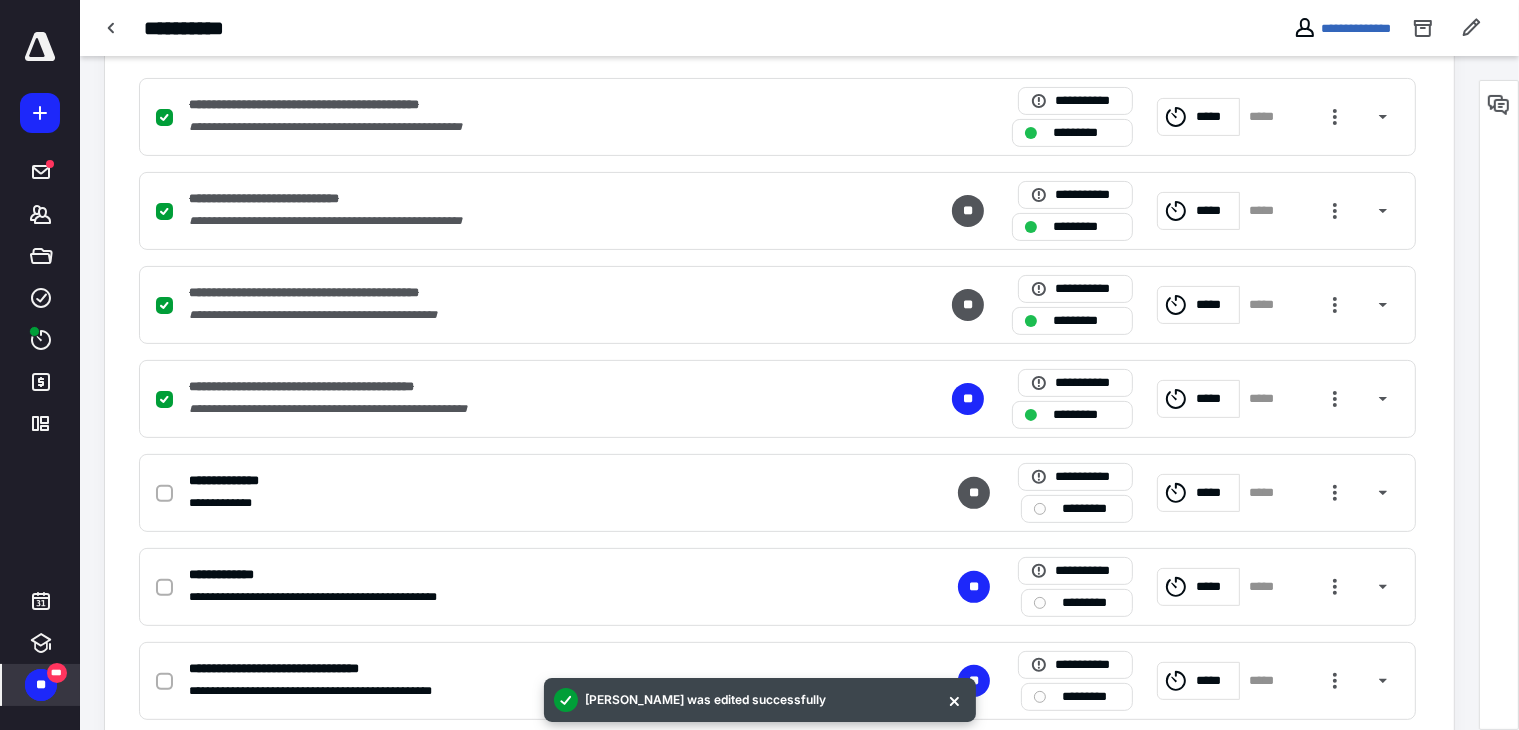 scroll, scrollTop: 580, scrollLeft: 0, axis: vertical 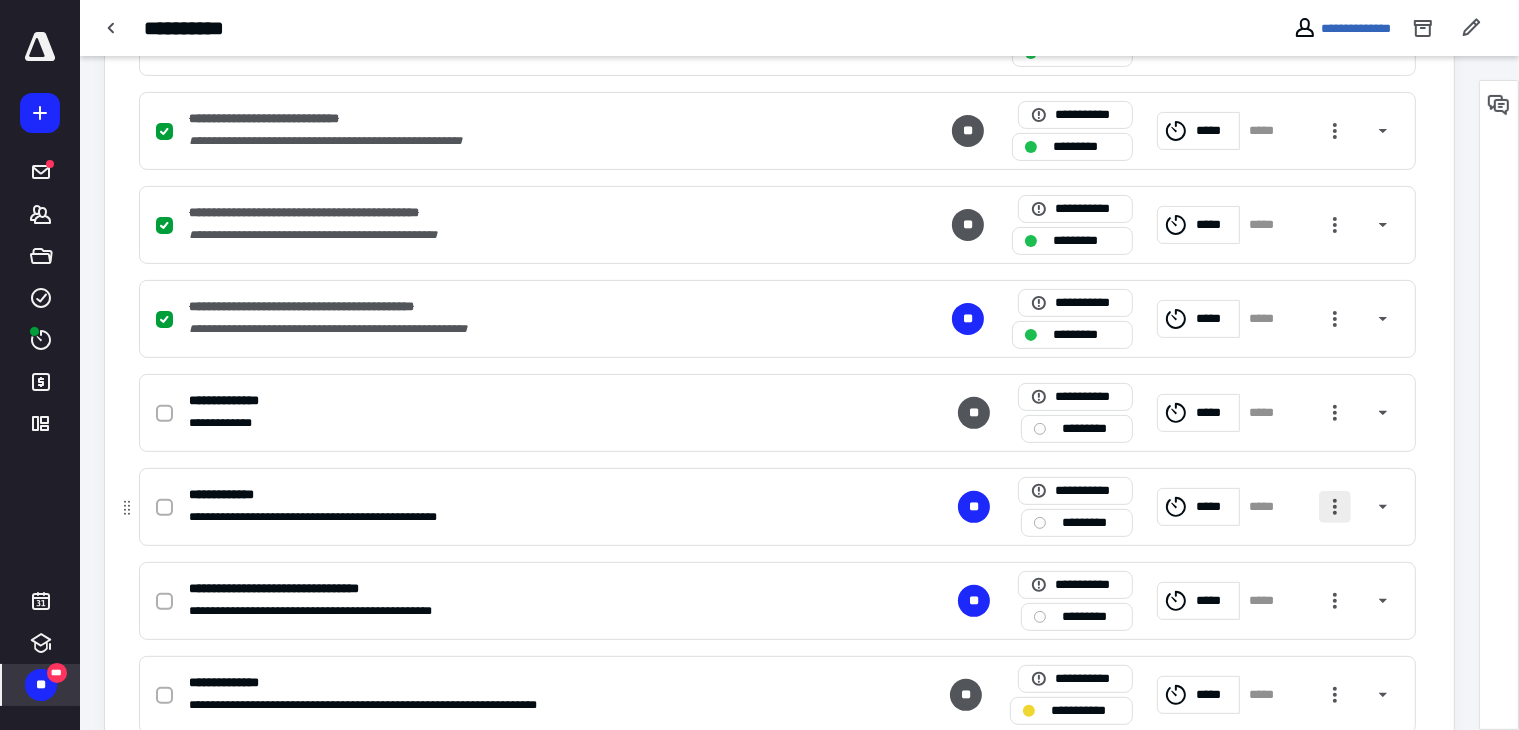 click at bounding box center [1335, 507] 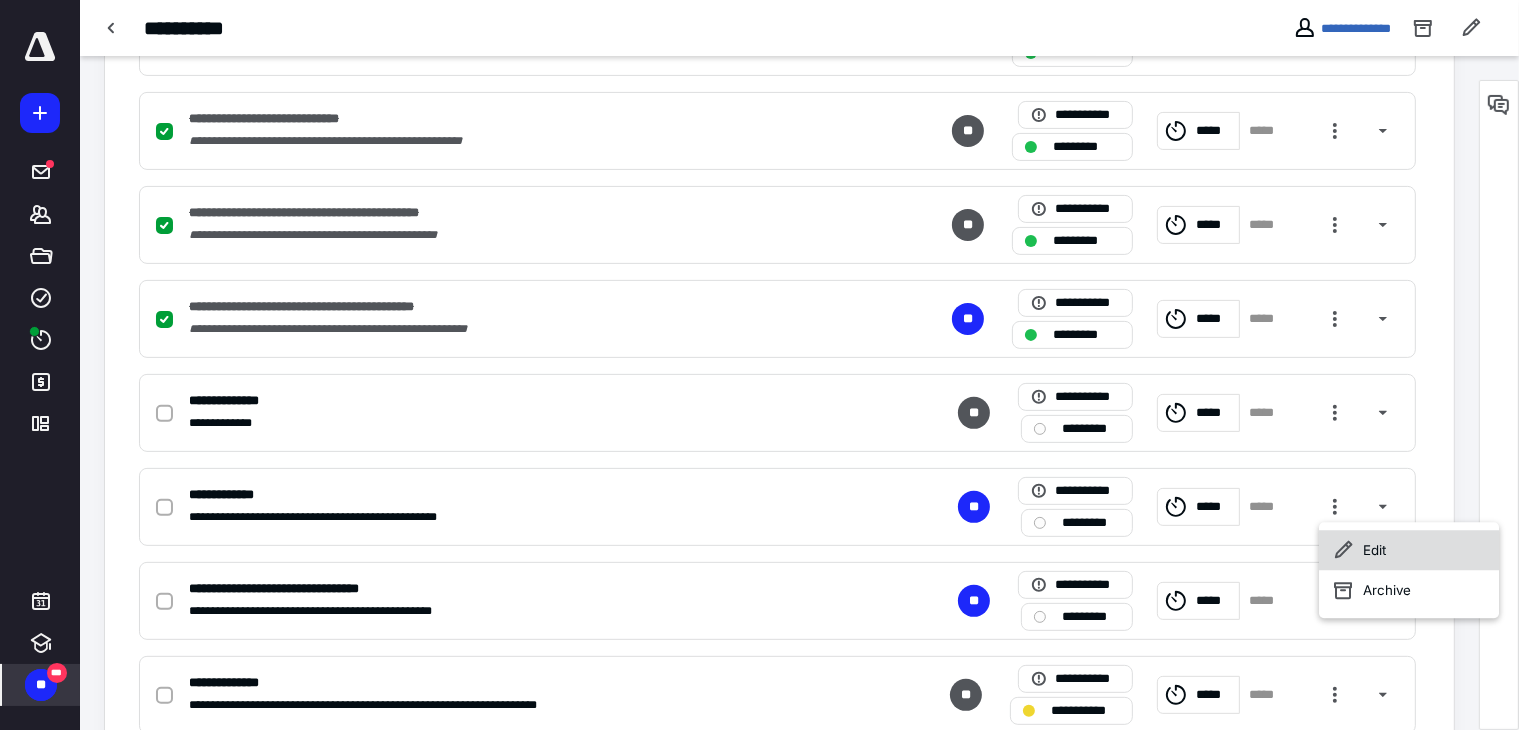 click on "Edit" at bounding box center [1409, 550] 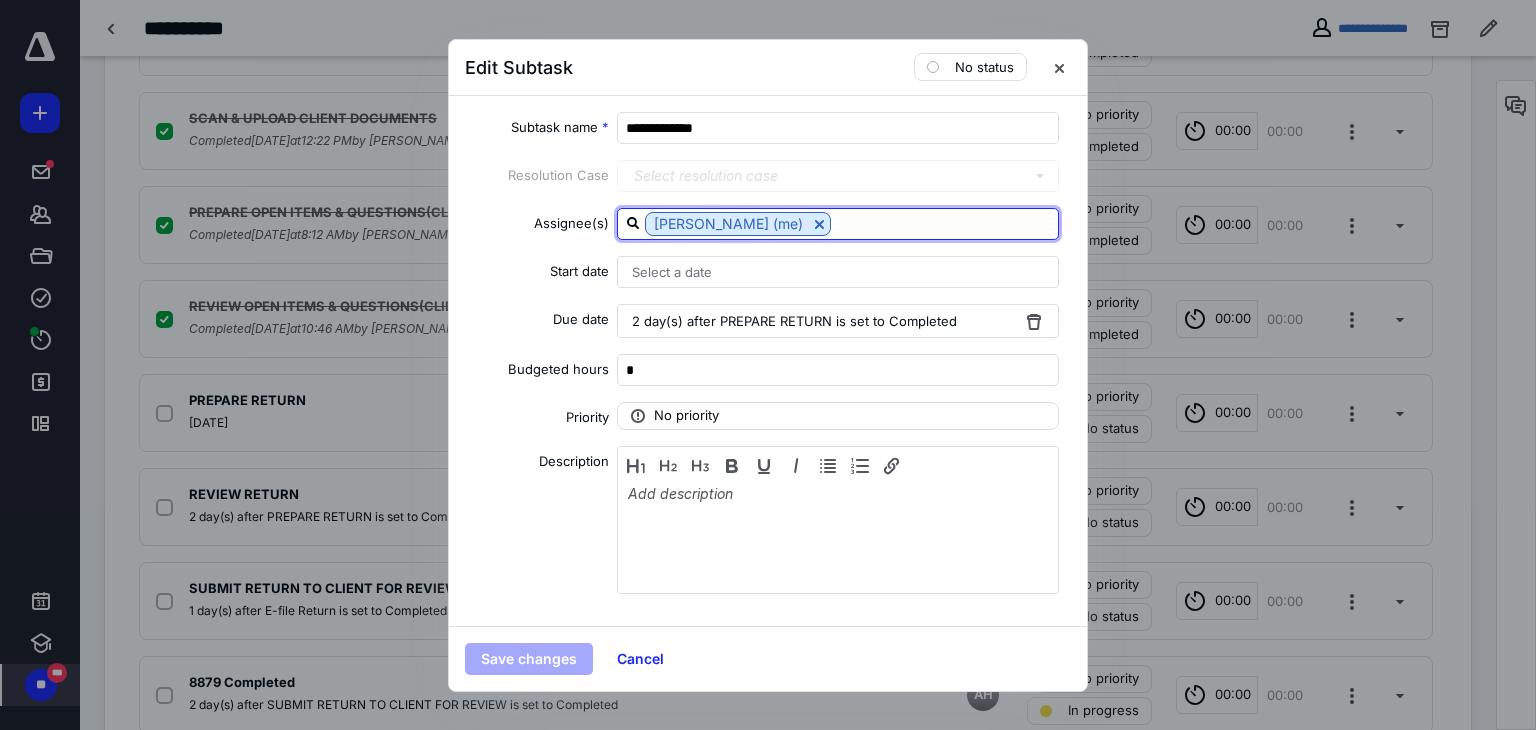 click at bounding box center (944, 223) 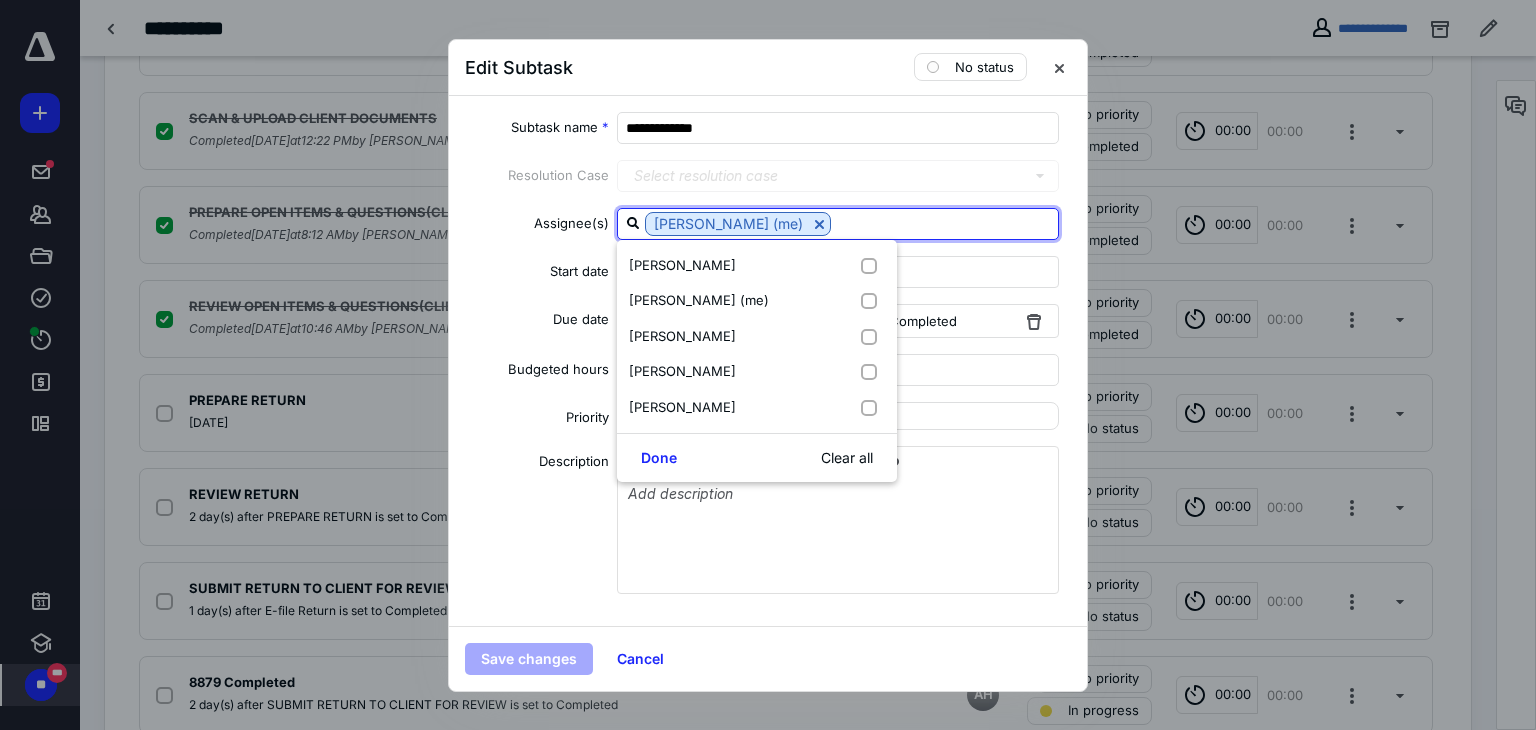type on "Louis Jamison Jr. (me)" 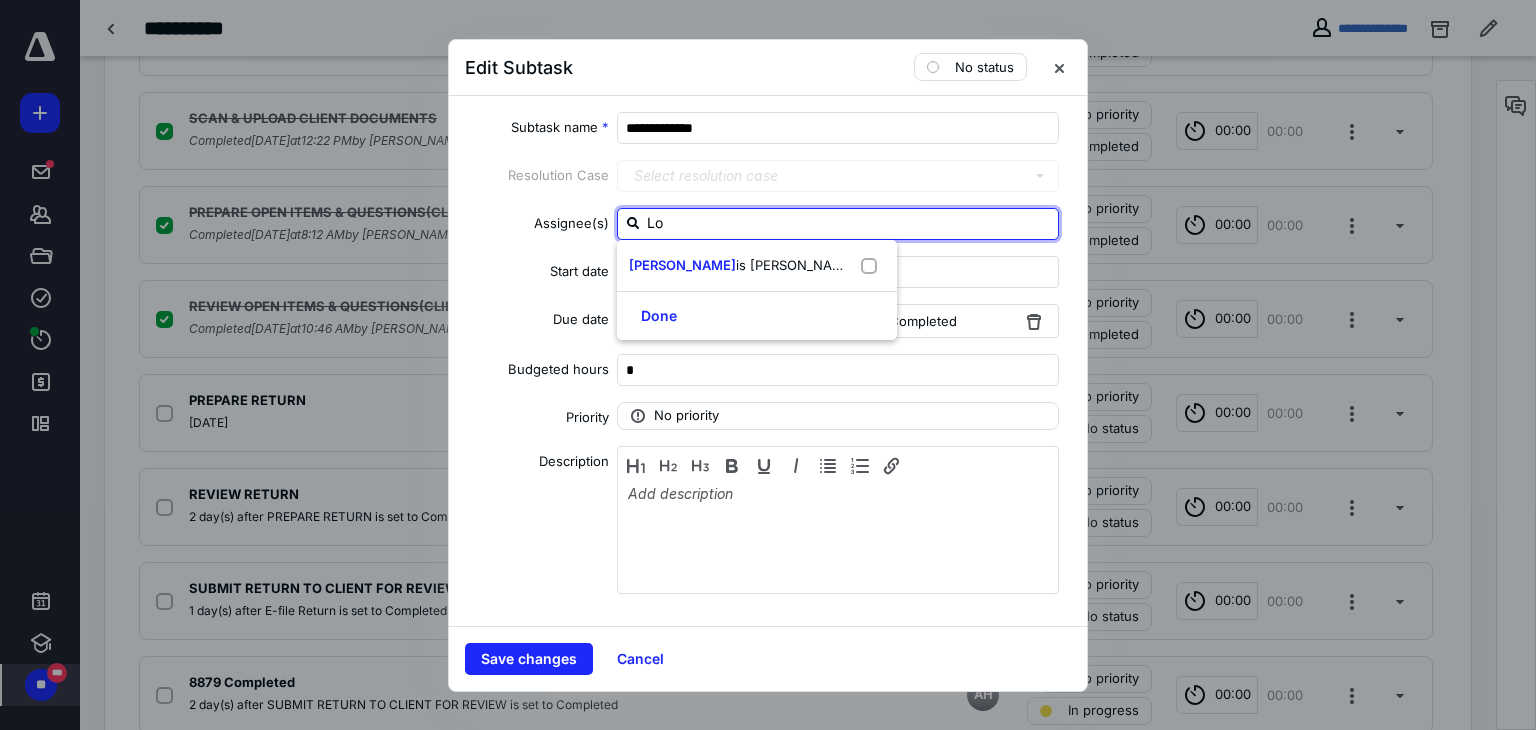 type on "L" 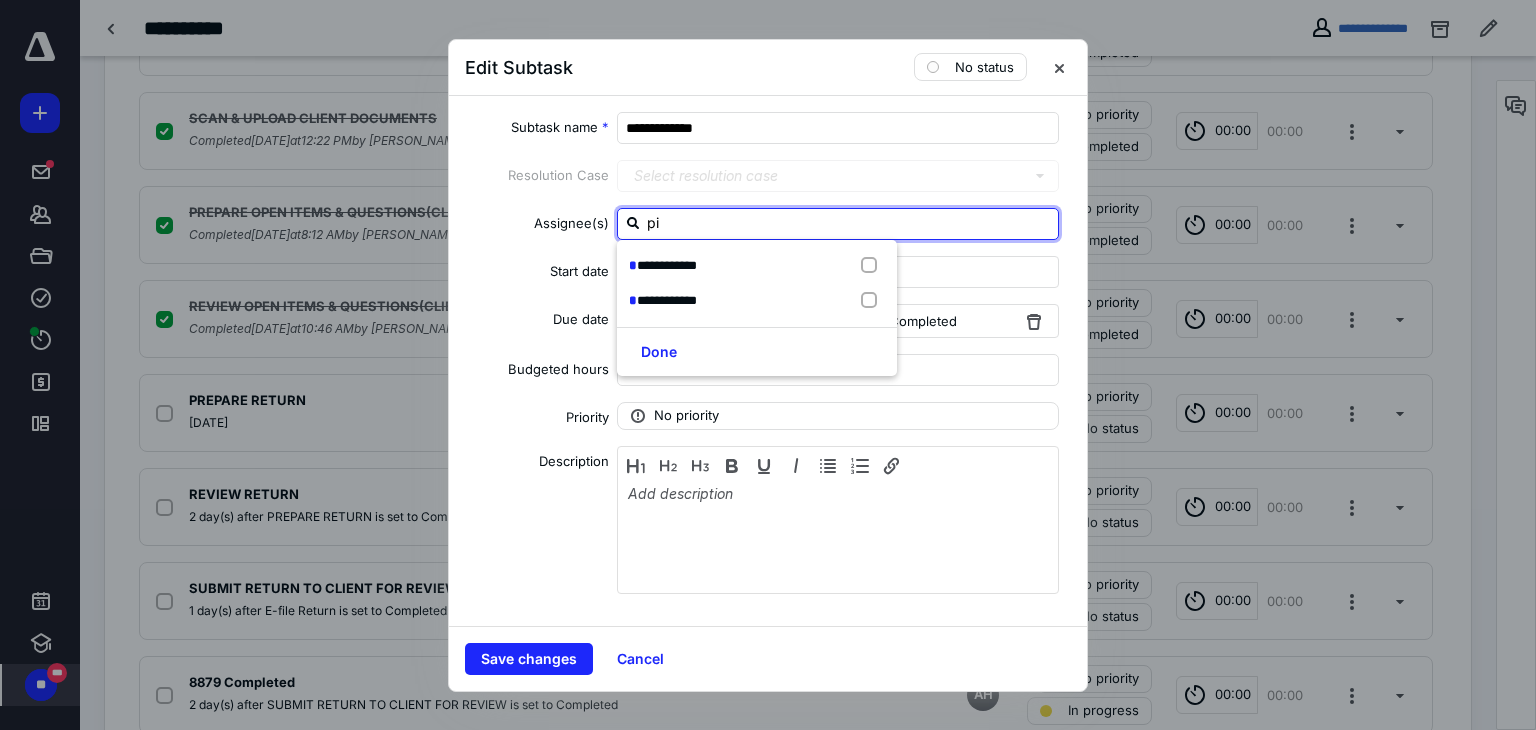 type on "piy" 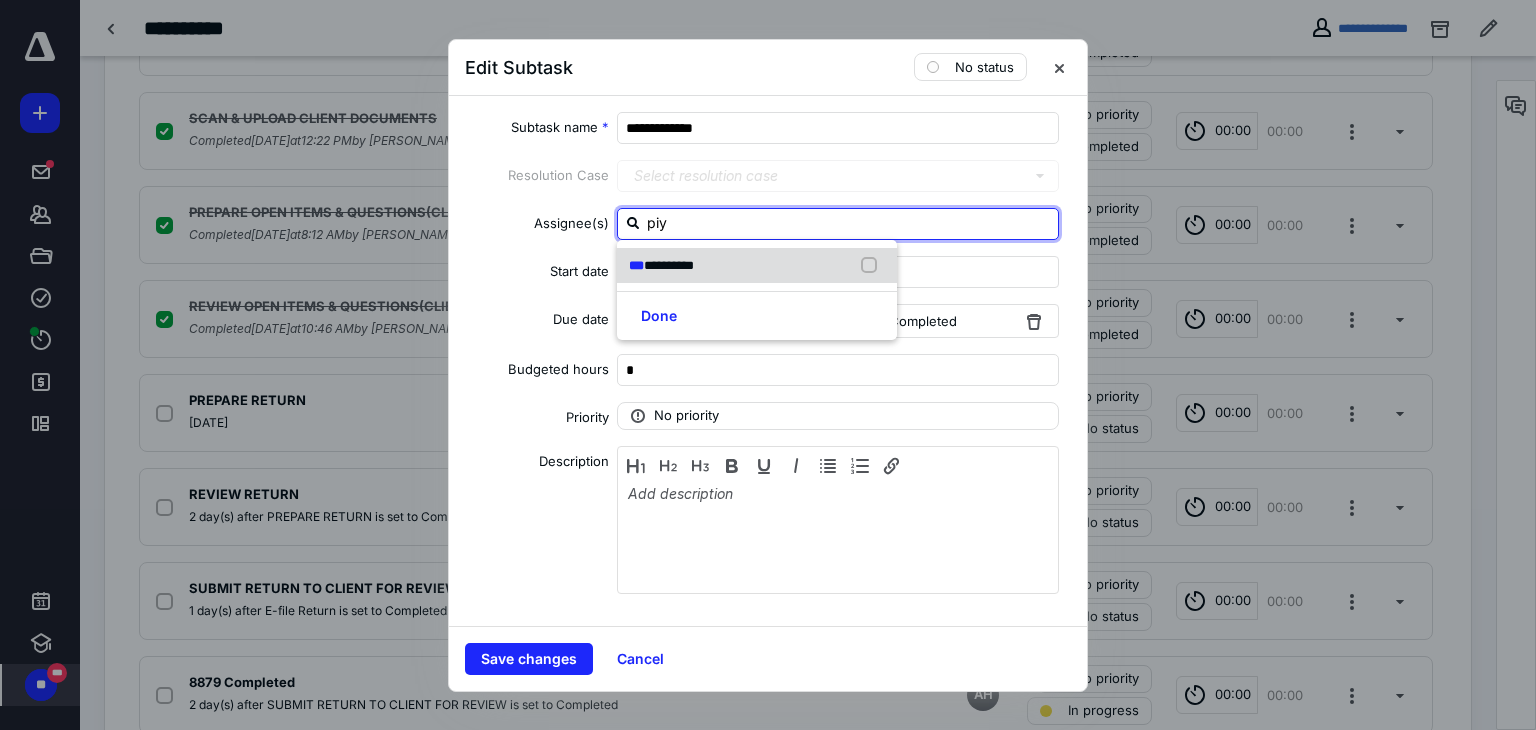 click on "**********" at bounding box center [757, 266] 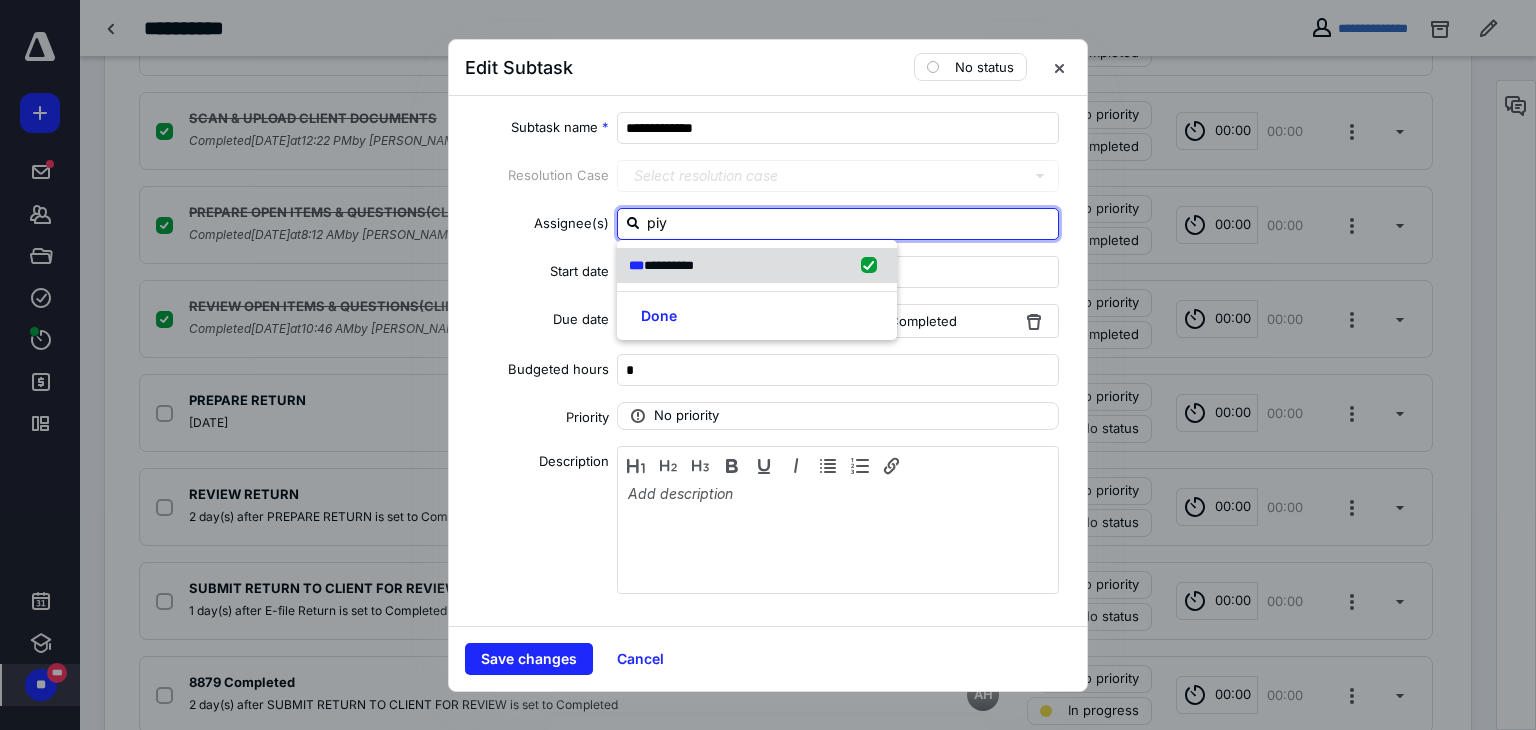 checkbox on "true" 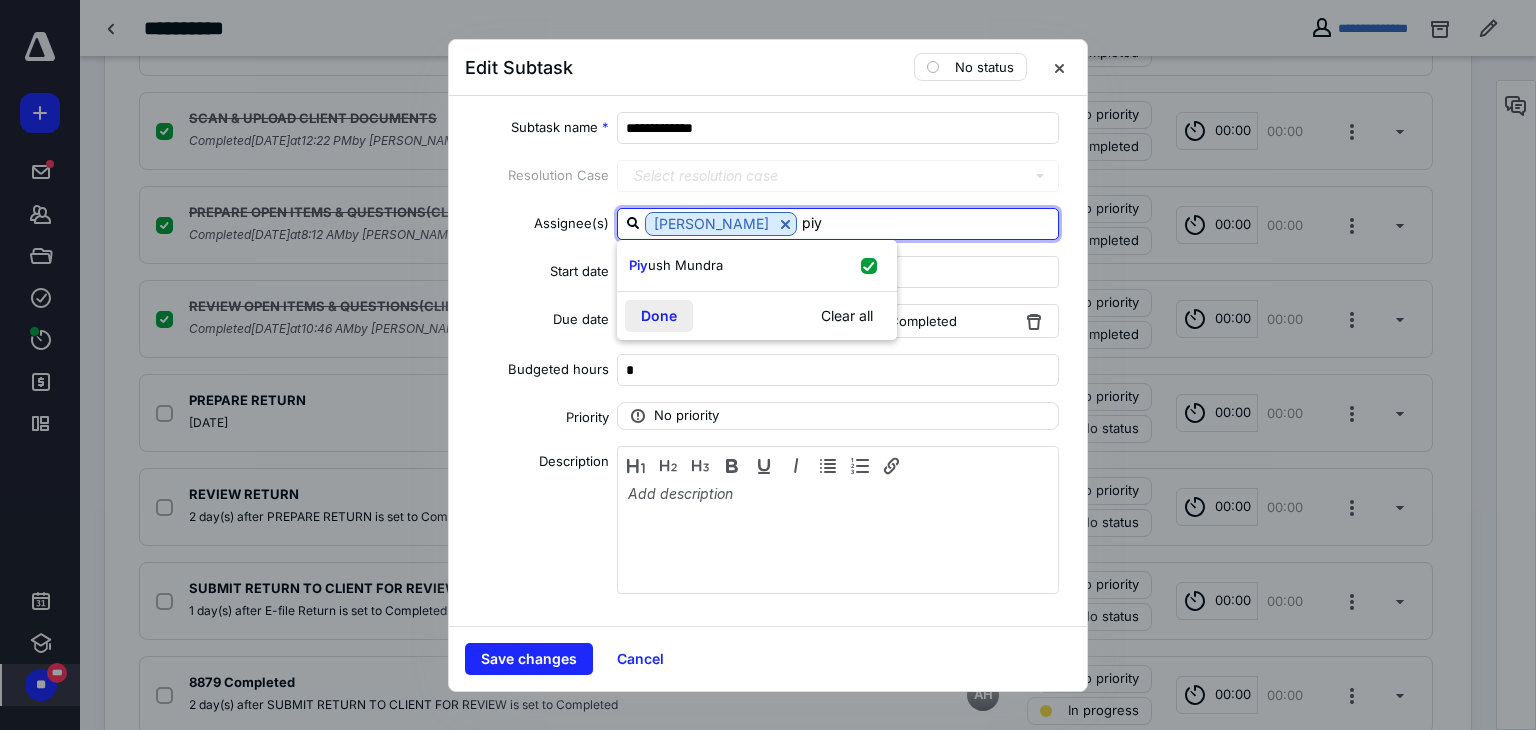 type on "piy" 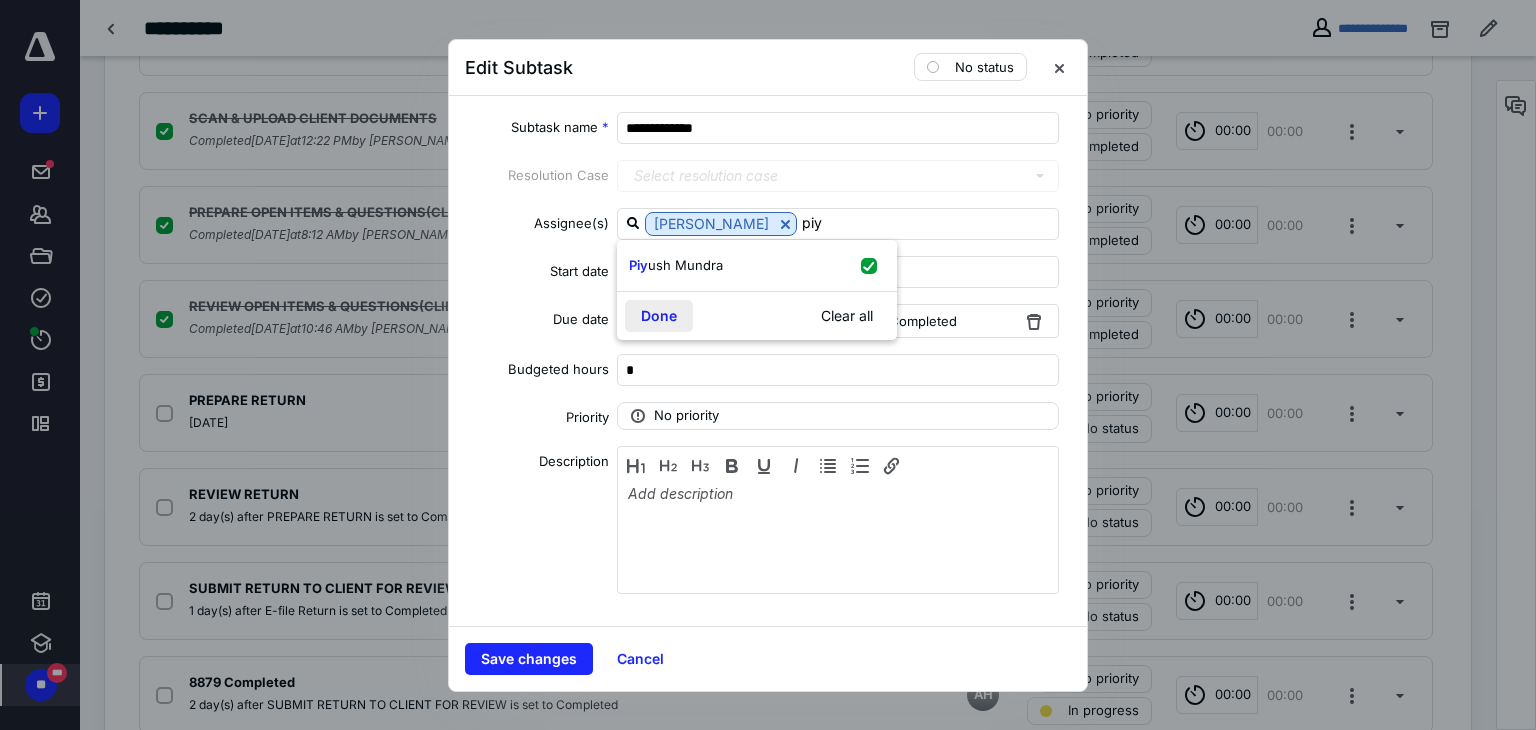 click on "Done" at bounding box center [659, 316] 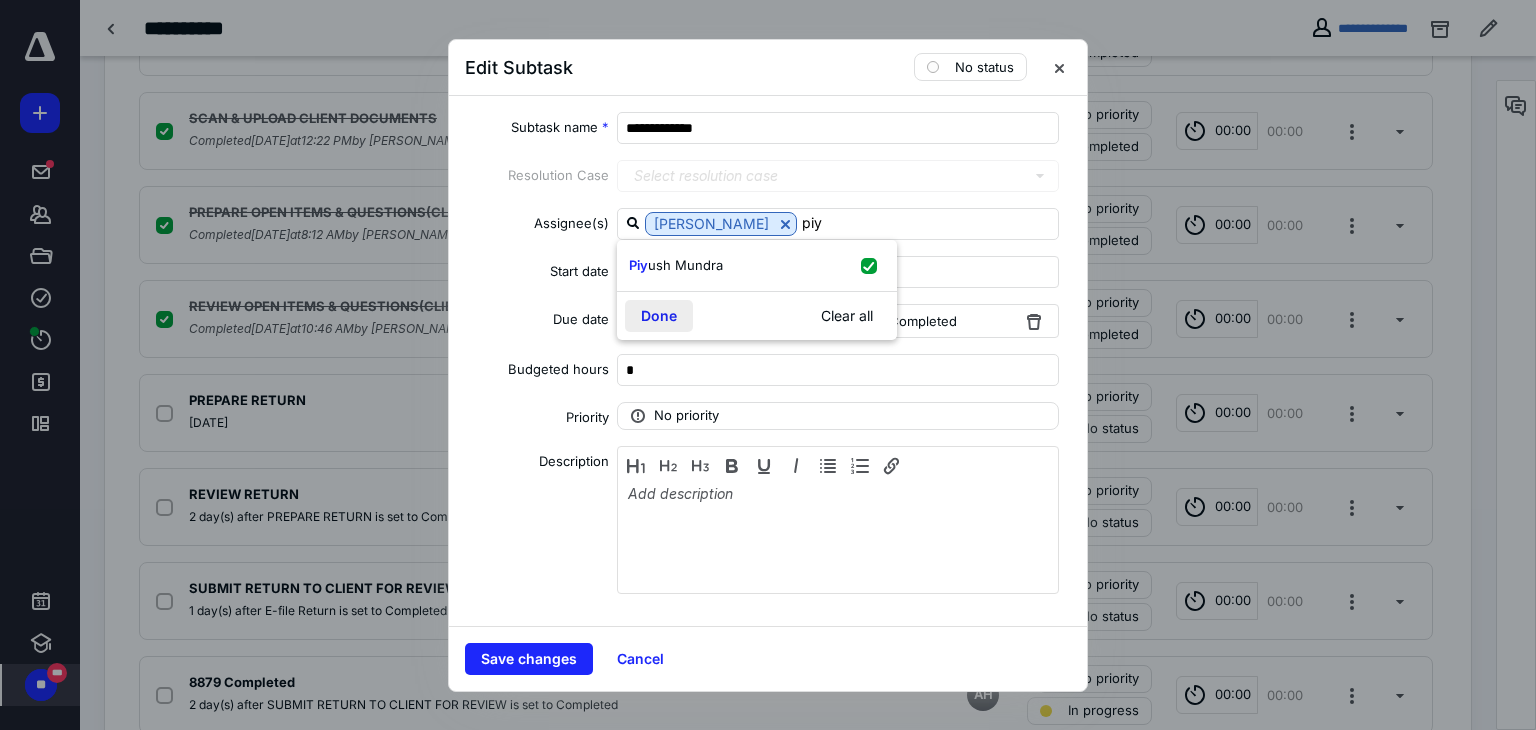 type 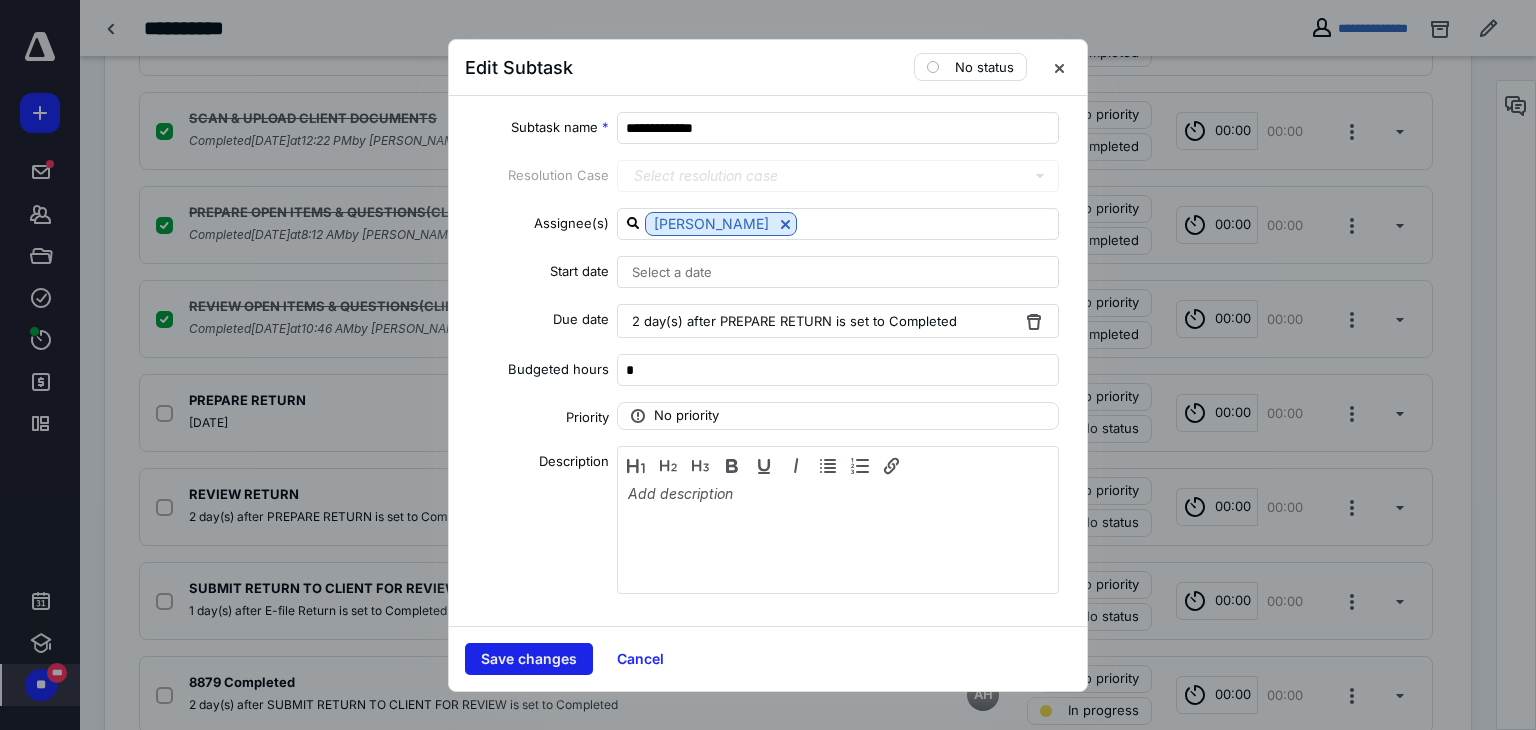 click on "Save changes" at bounding box center (529, 659) 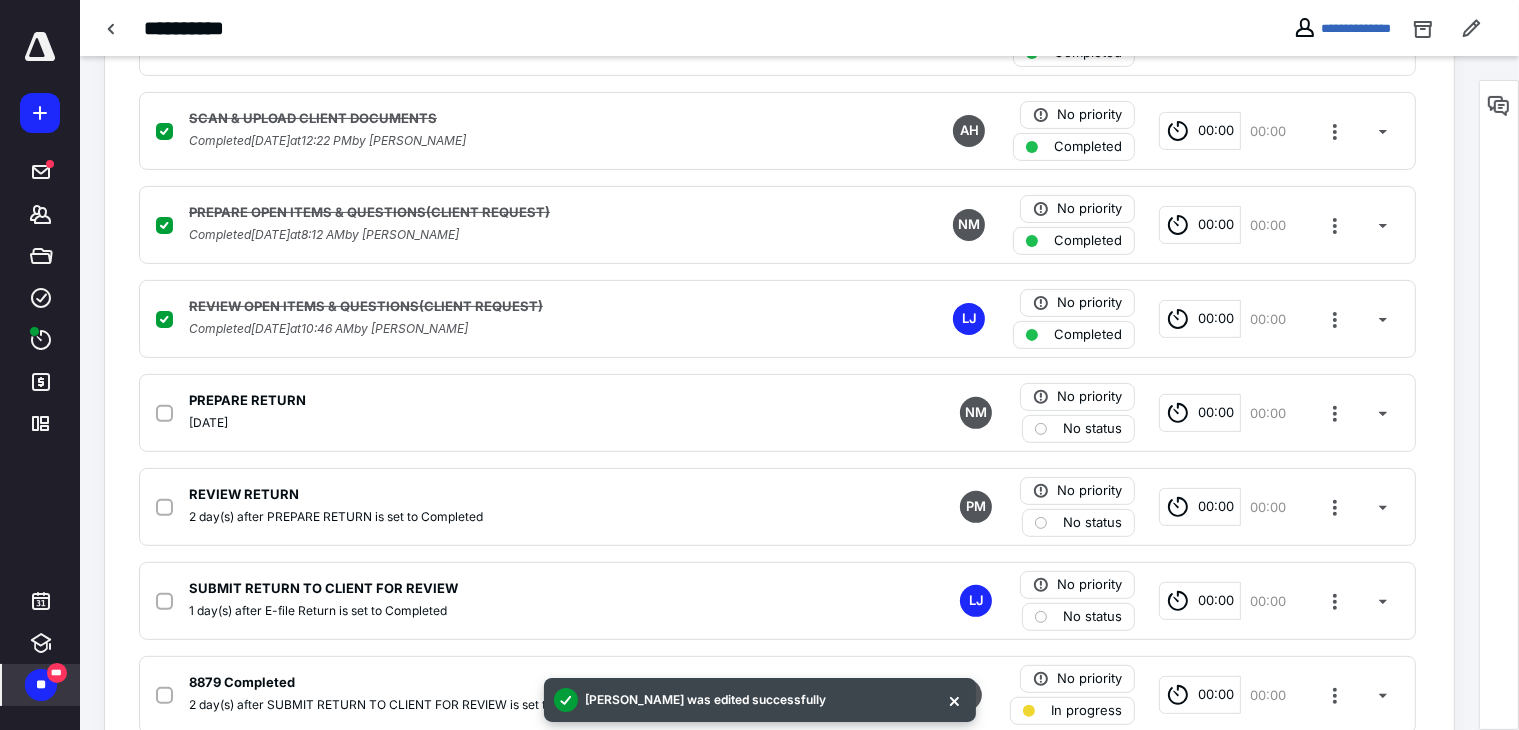 click at bounding box center [164, 414] 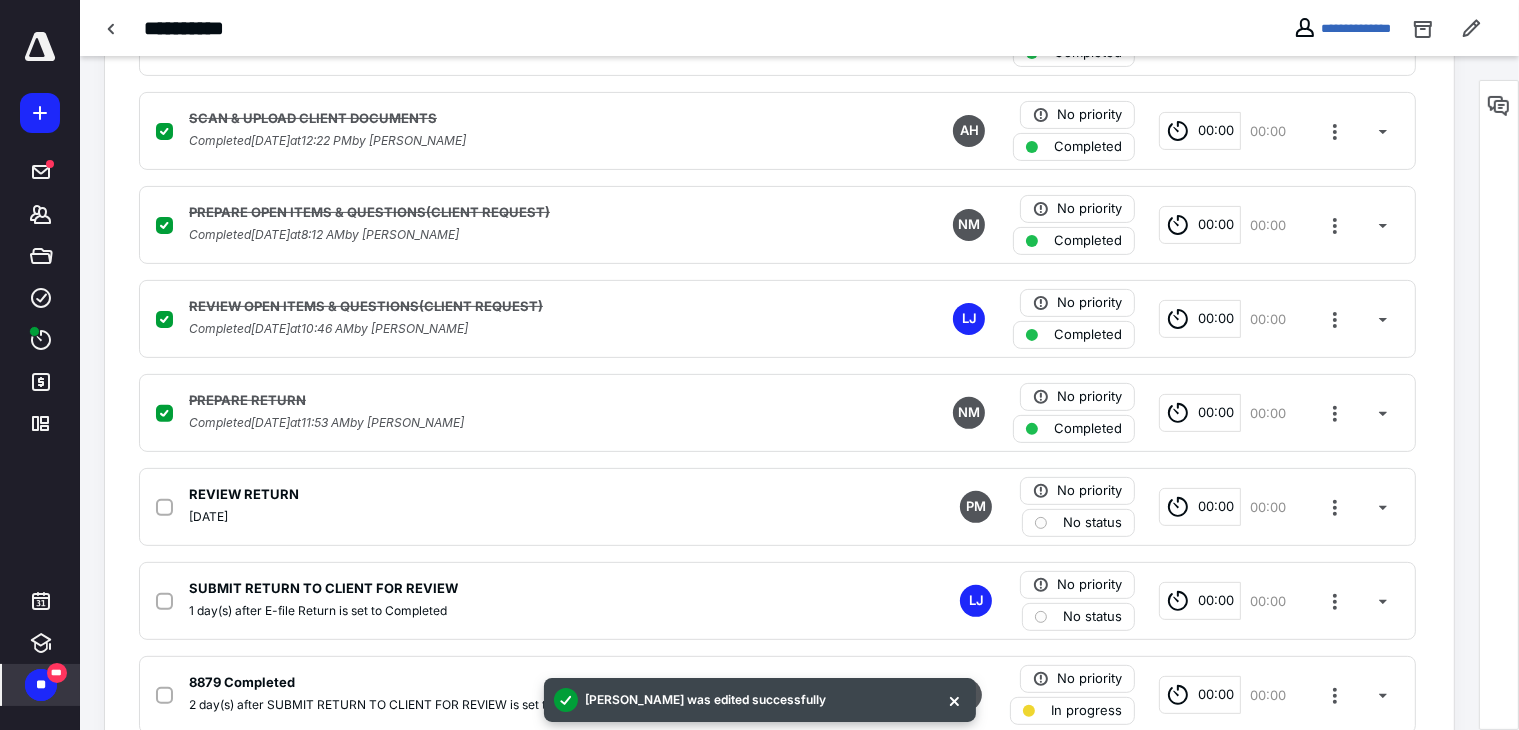 click on "** ***" at bounding box center (41, 685) 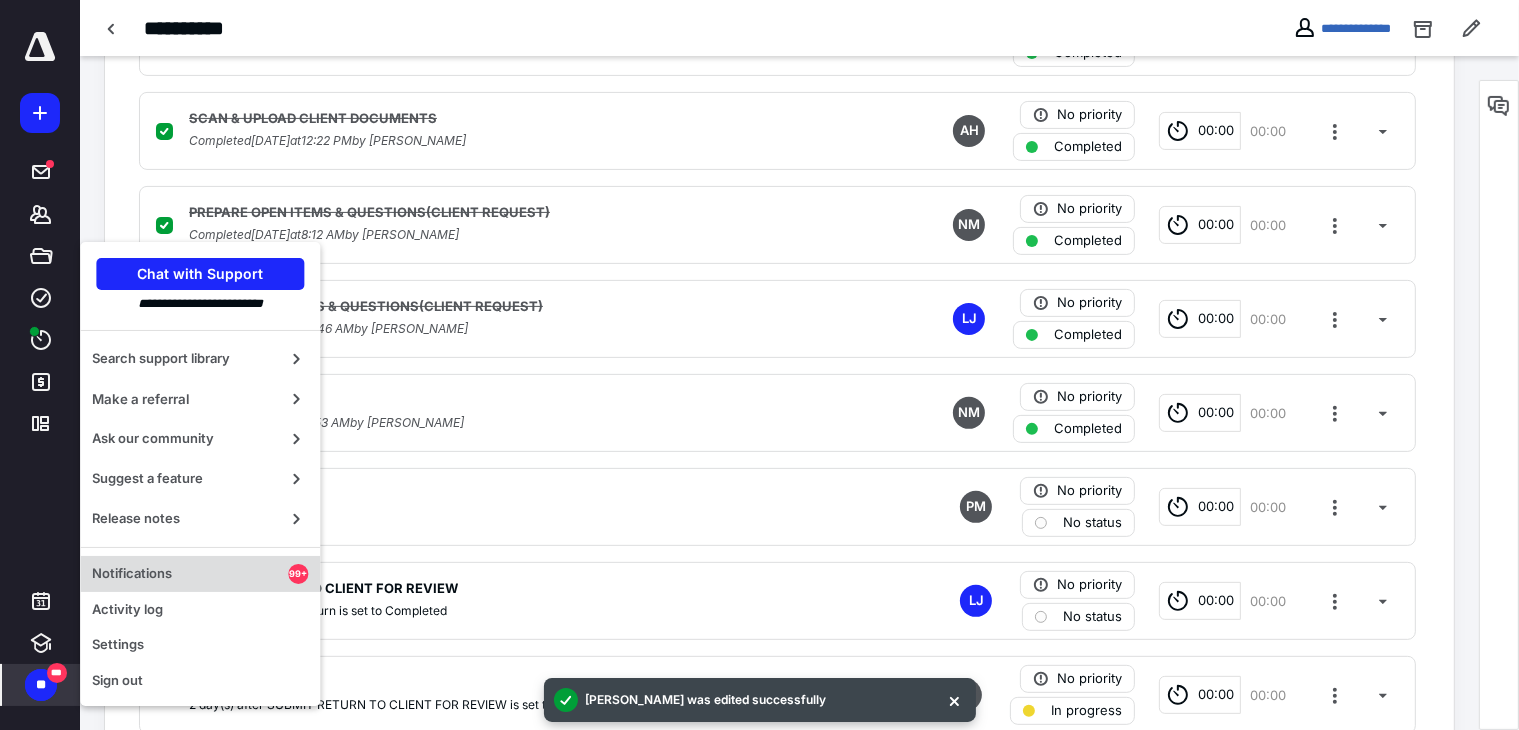 click on "Notifications" at bounding box center [190, 574] 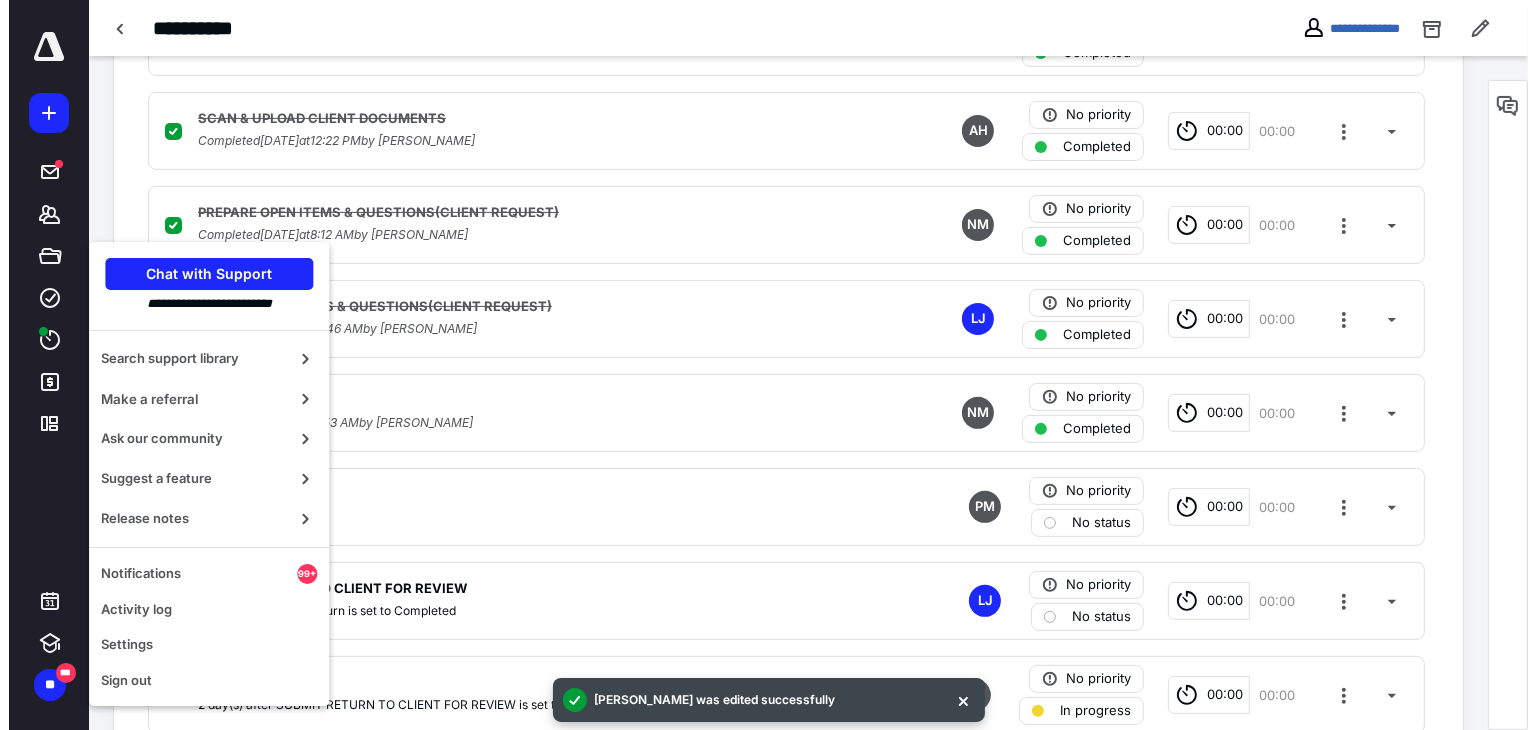 scroll, scrollTop: 0, scrollLeft: 0, axis: both 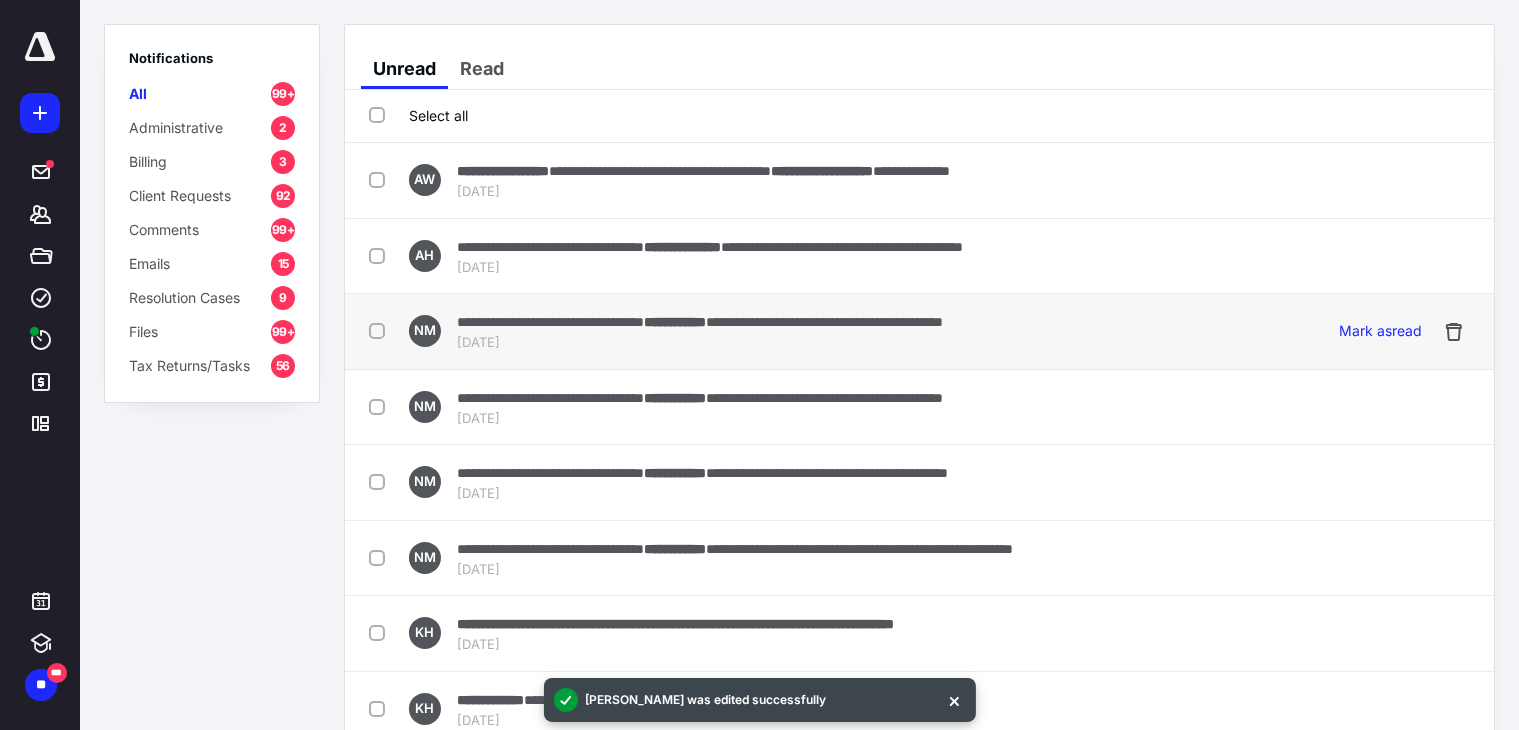 click on "**********" at bounding box center (824, 322) 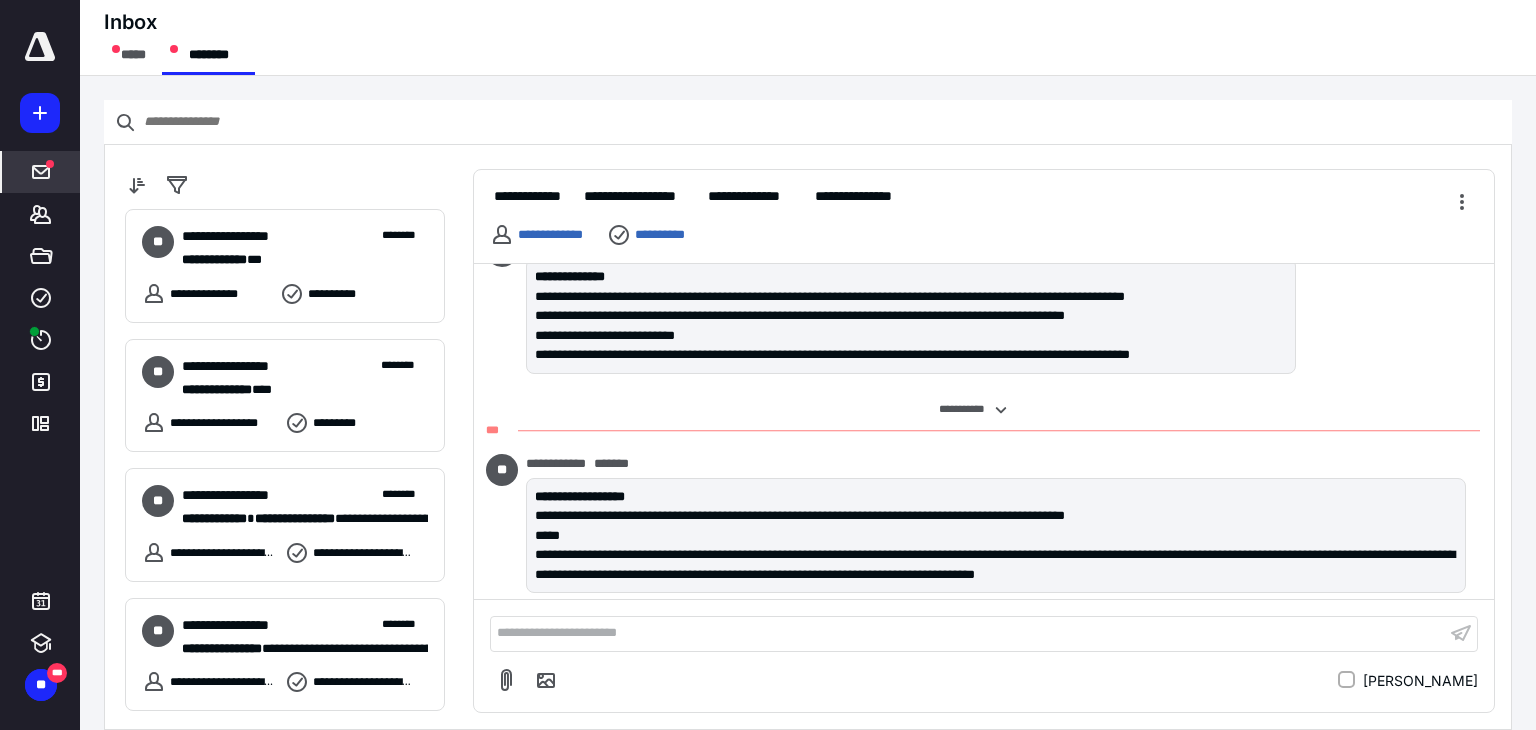 scroll, scrollTop: 2929, scrollLeft: 0, axis: vertical 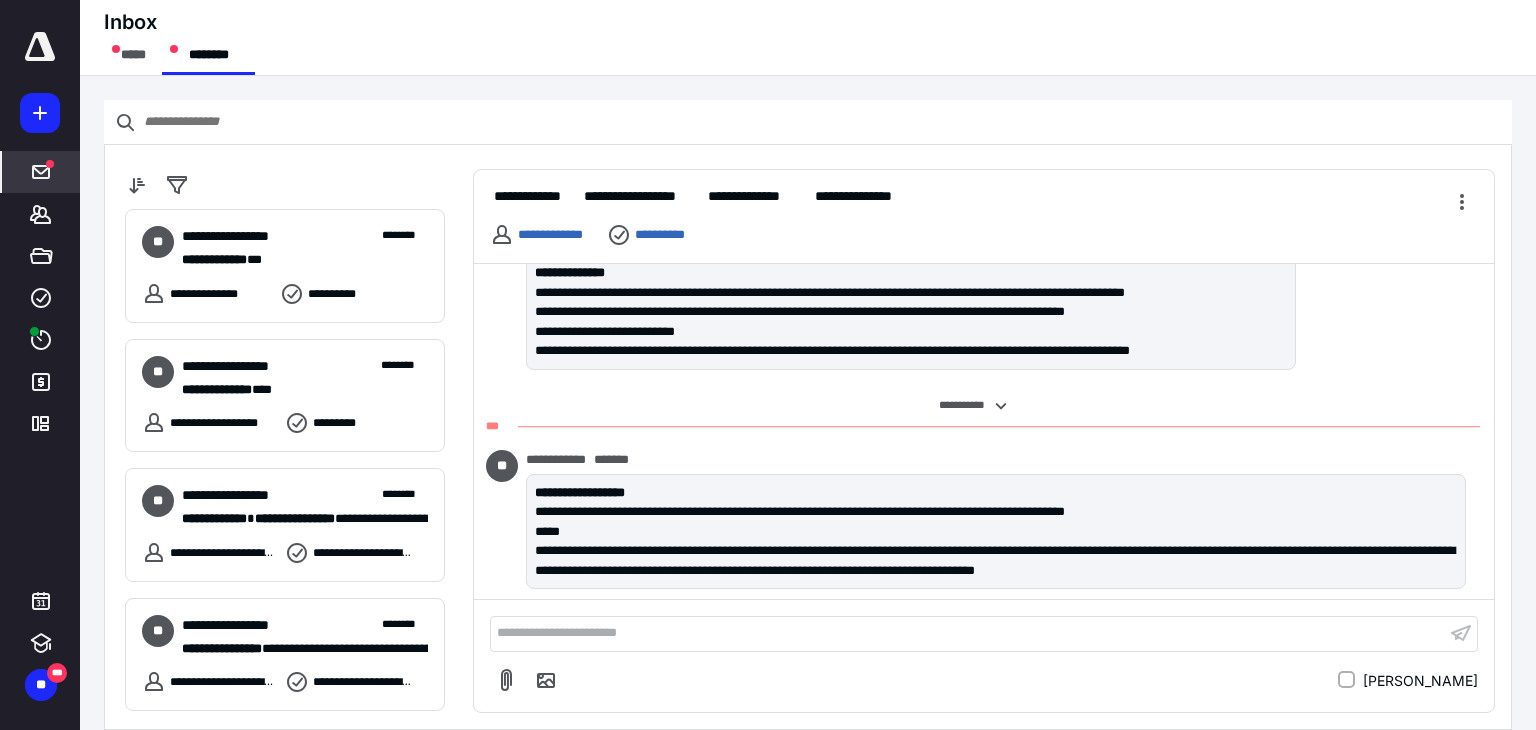 click on "**********" at bounding box center [968, 633] 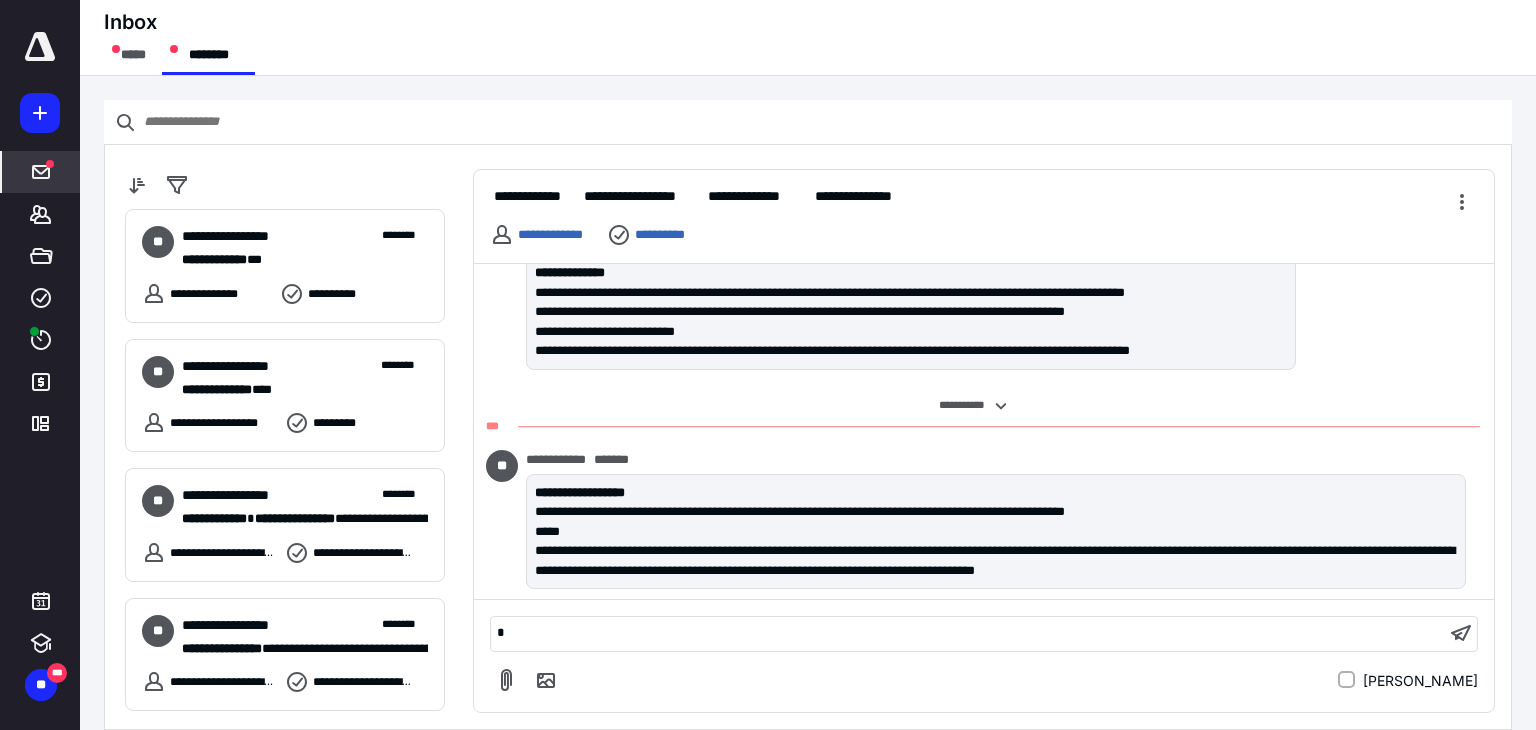 type 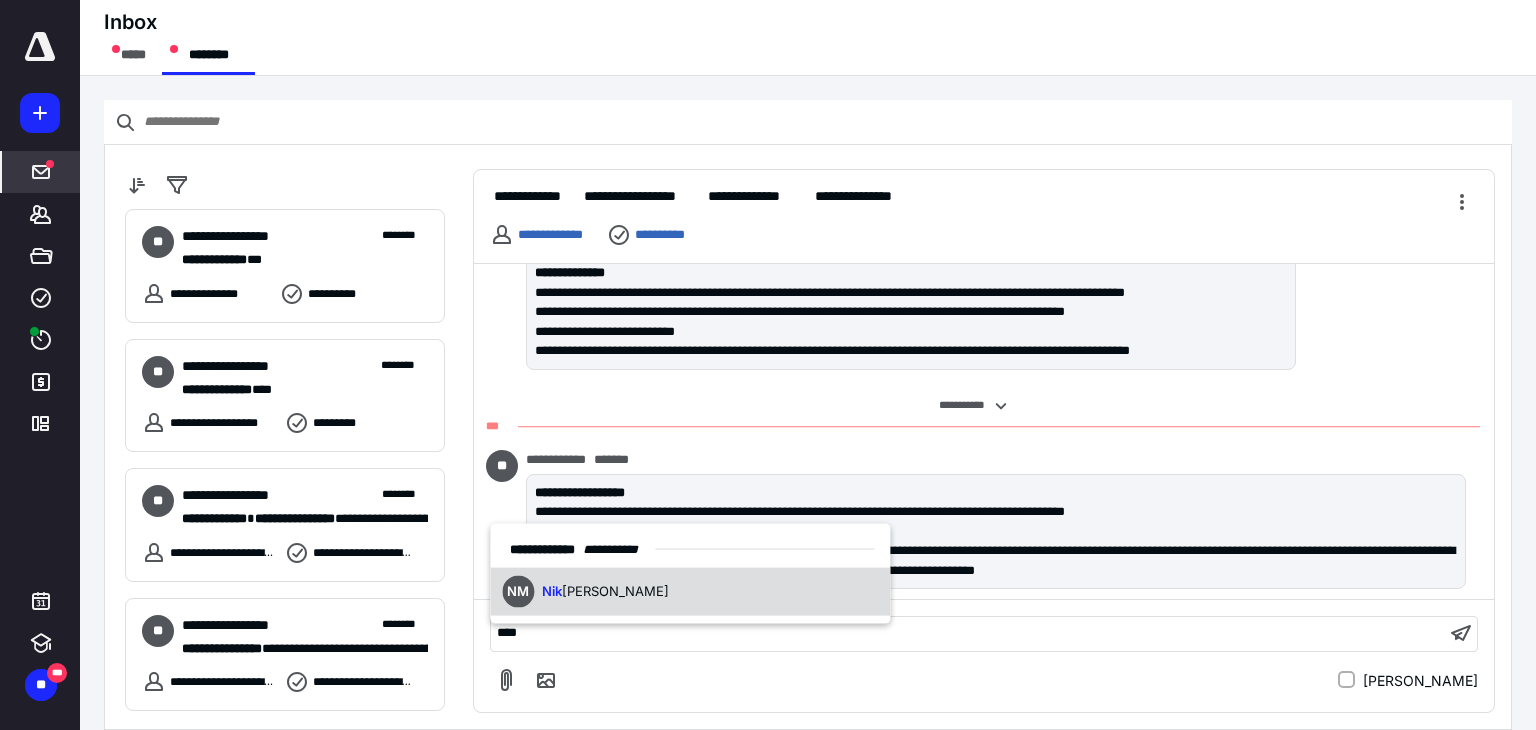 click on "NM Nik hil Mehta" at bounding box center [690, 591] 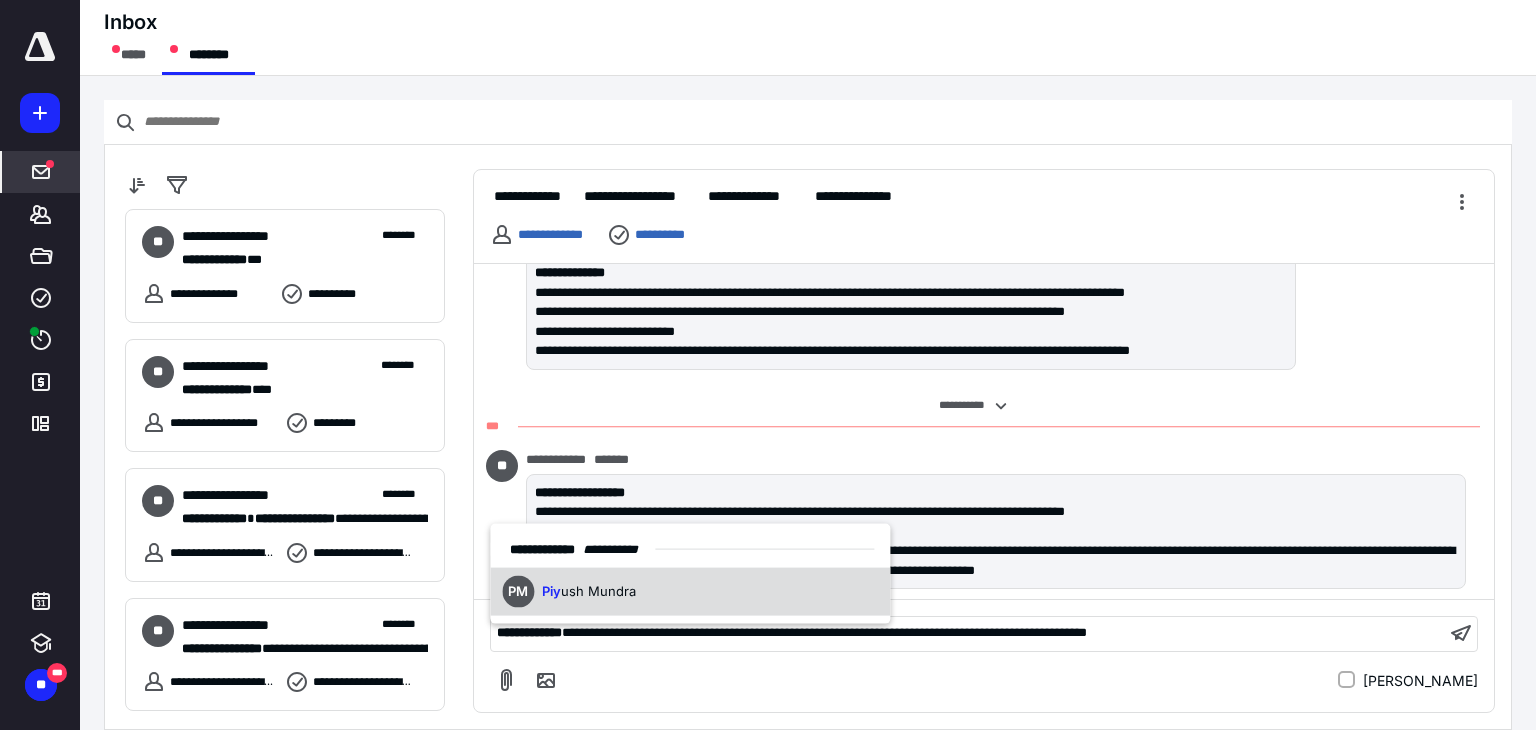 click on "PM Piy ush Mundra" at bounding box center [690, 591] 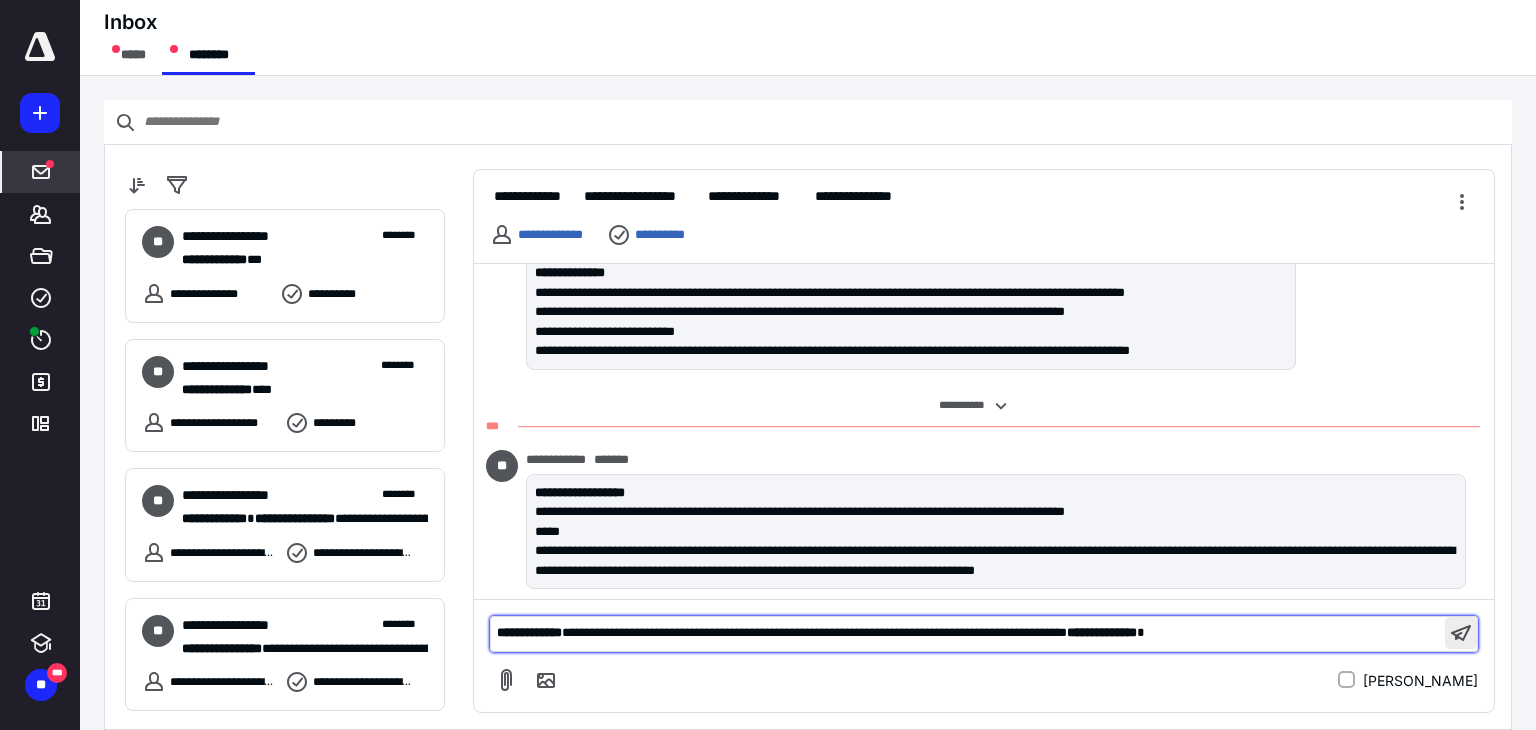 click at bounding box center (1461, 633) 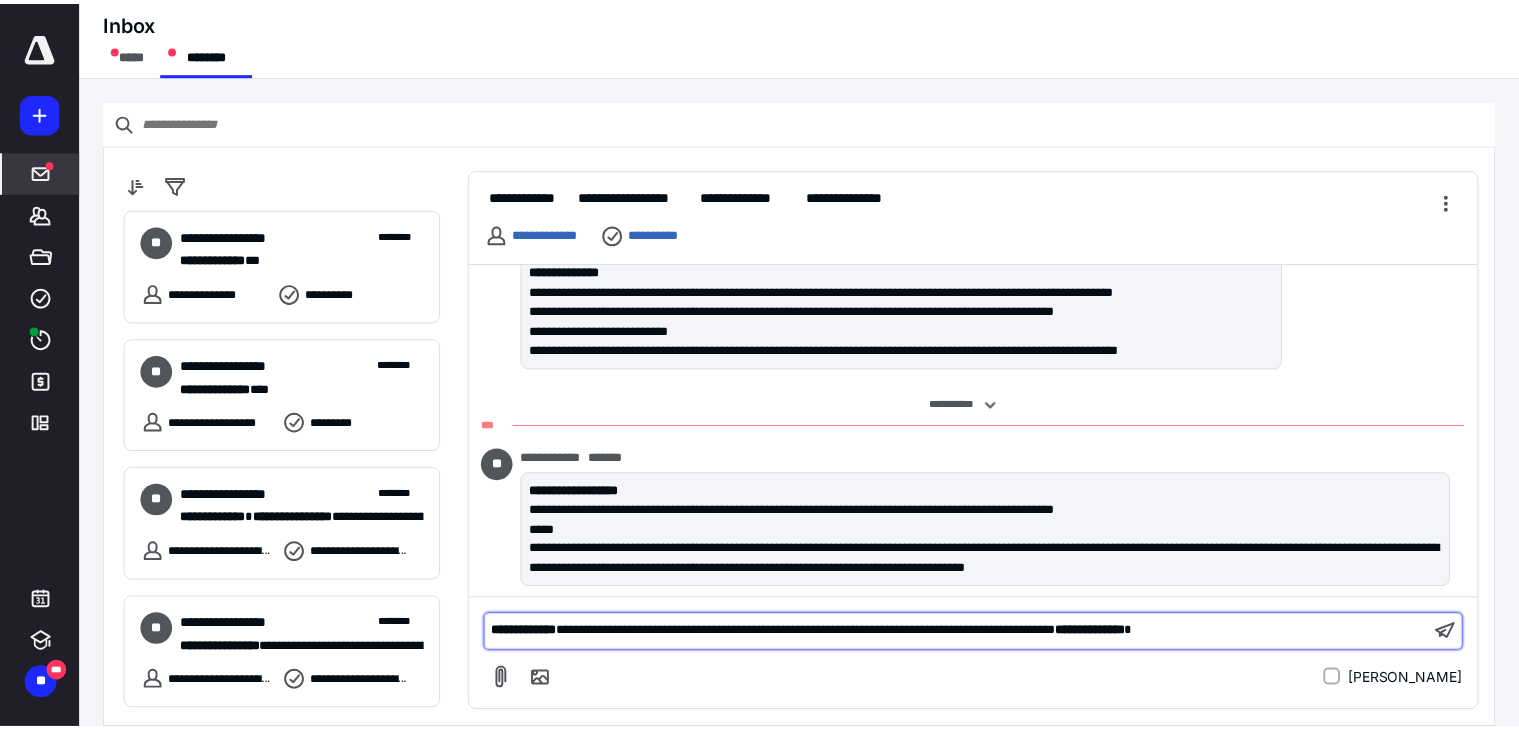 scroll, scrollTop: 3054, scrollLeft: 0, axis: vertical 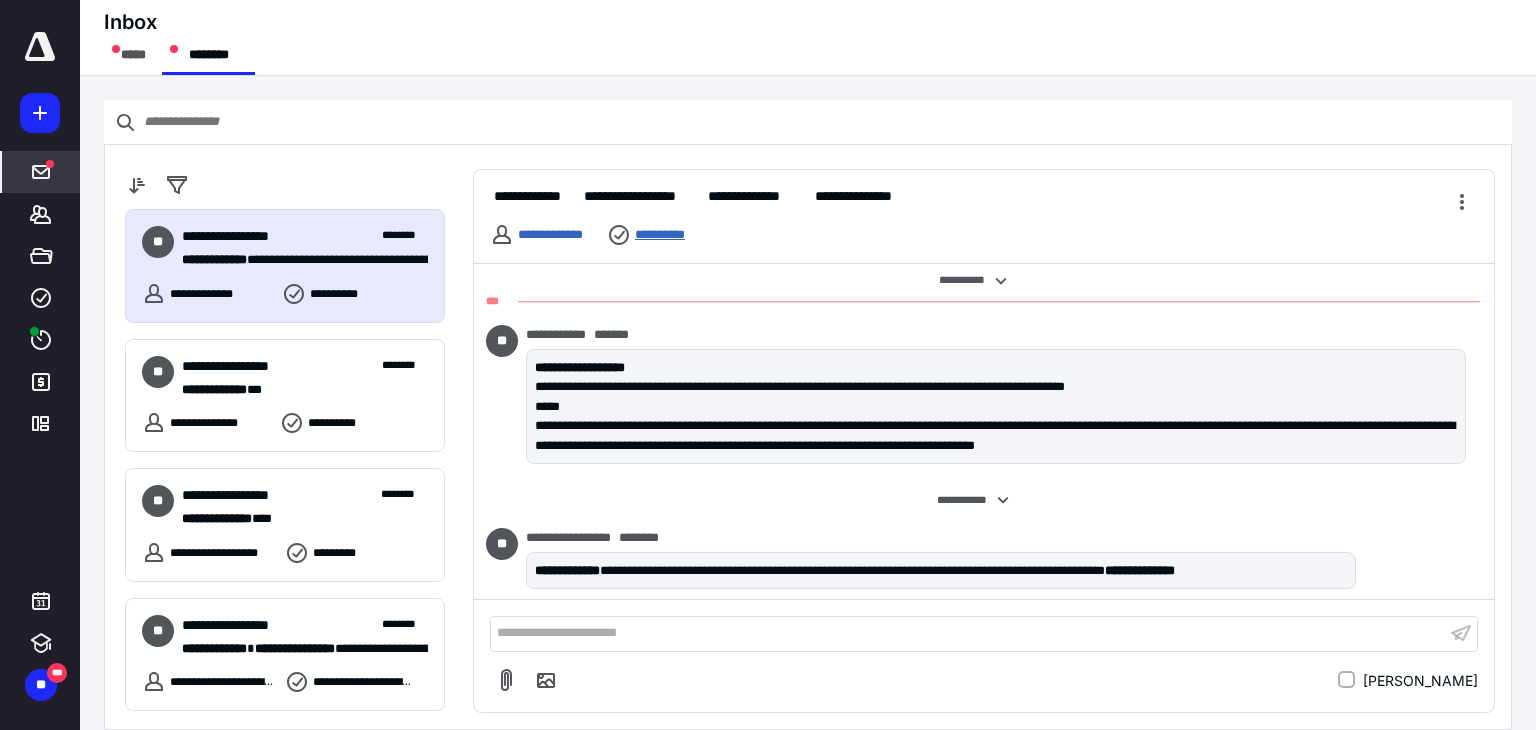 click on "**********" at bounding box center (671, 235) 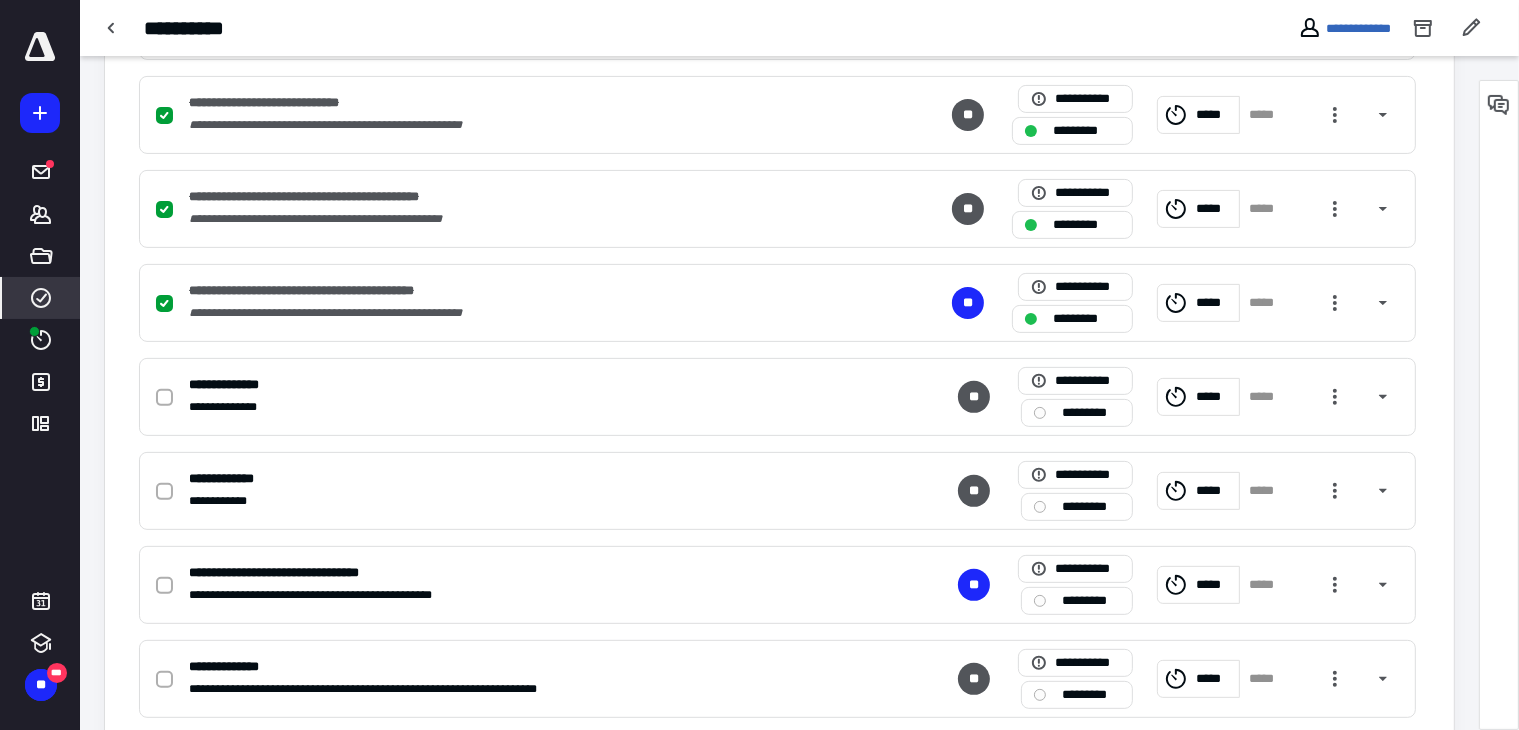 scroll, scrollTop: 684, scrollLeft: 0, axis: vertical 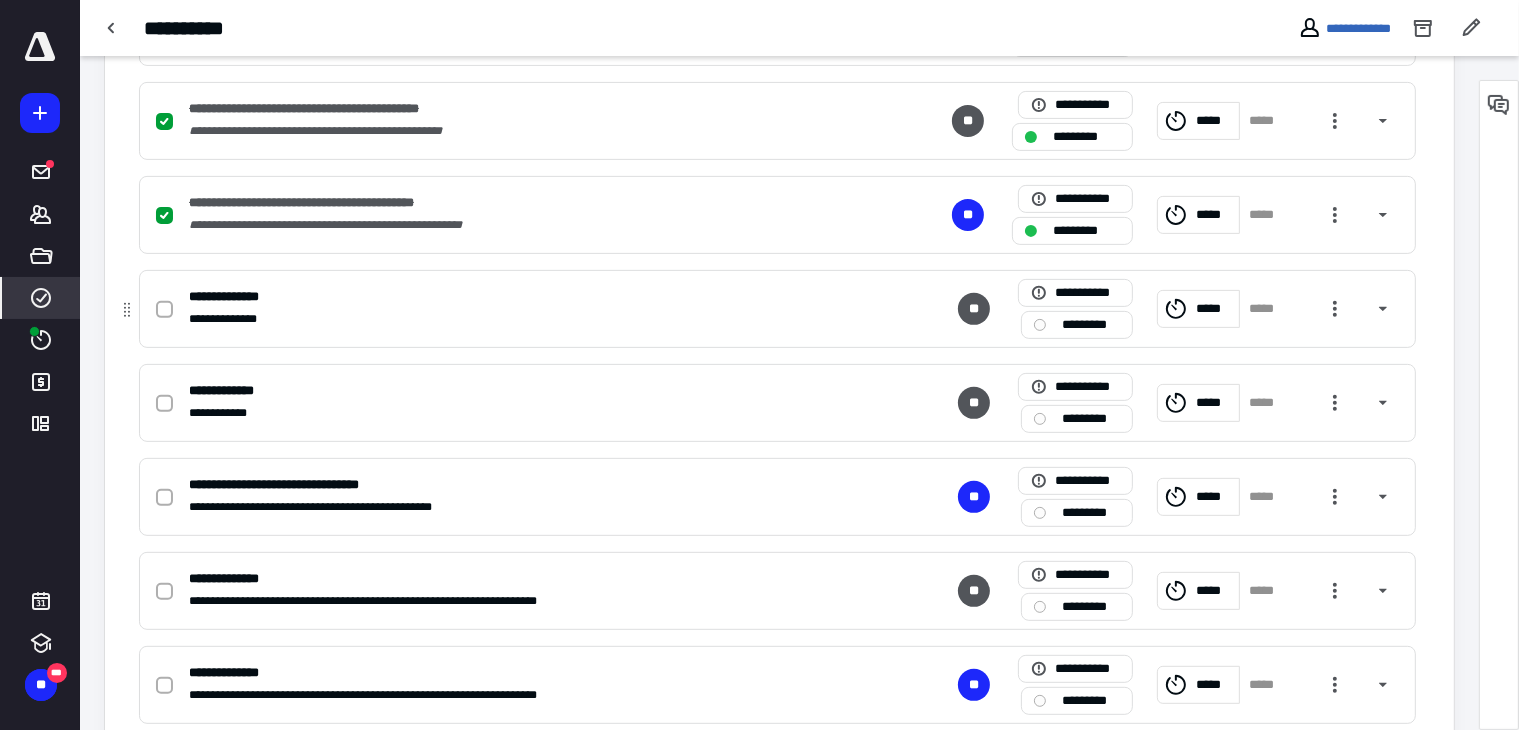 click 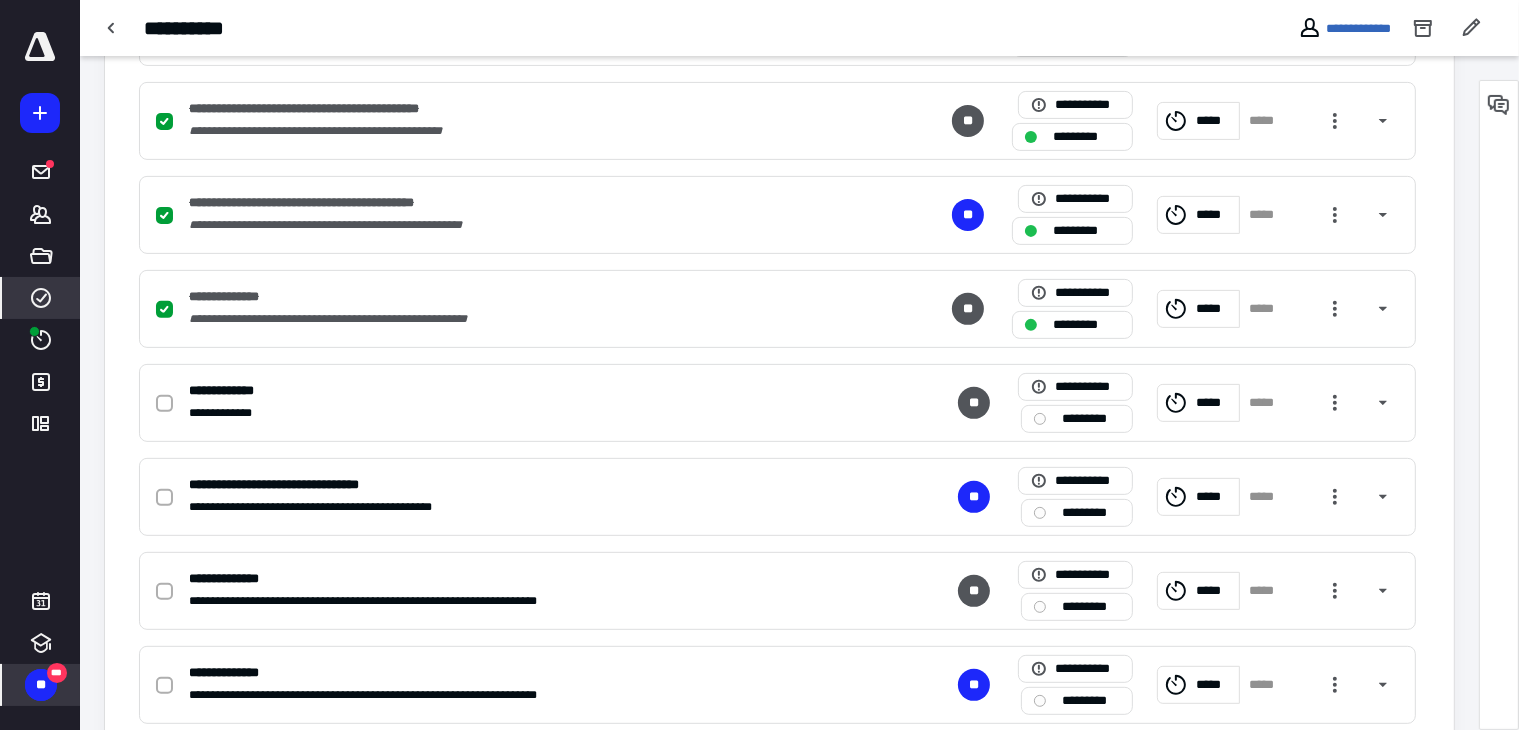 click on "**" at bounding box center [41, 685] 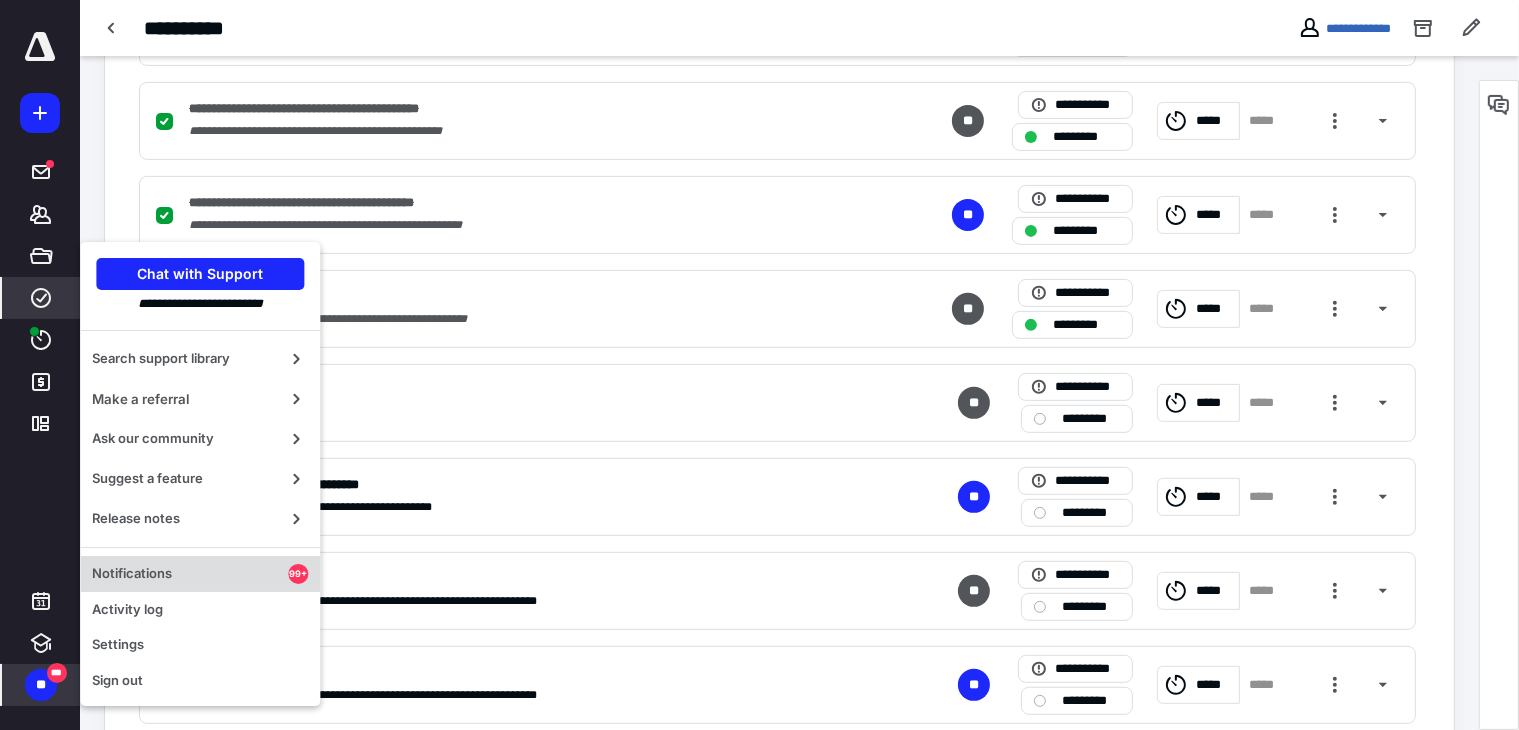 click on "Notifications" at bounding box center (190, 574) 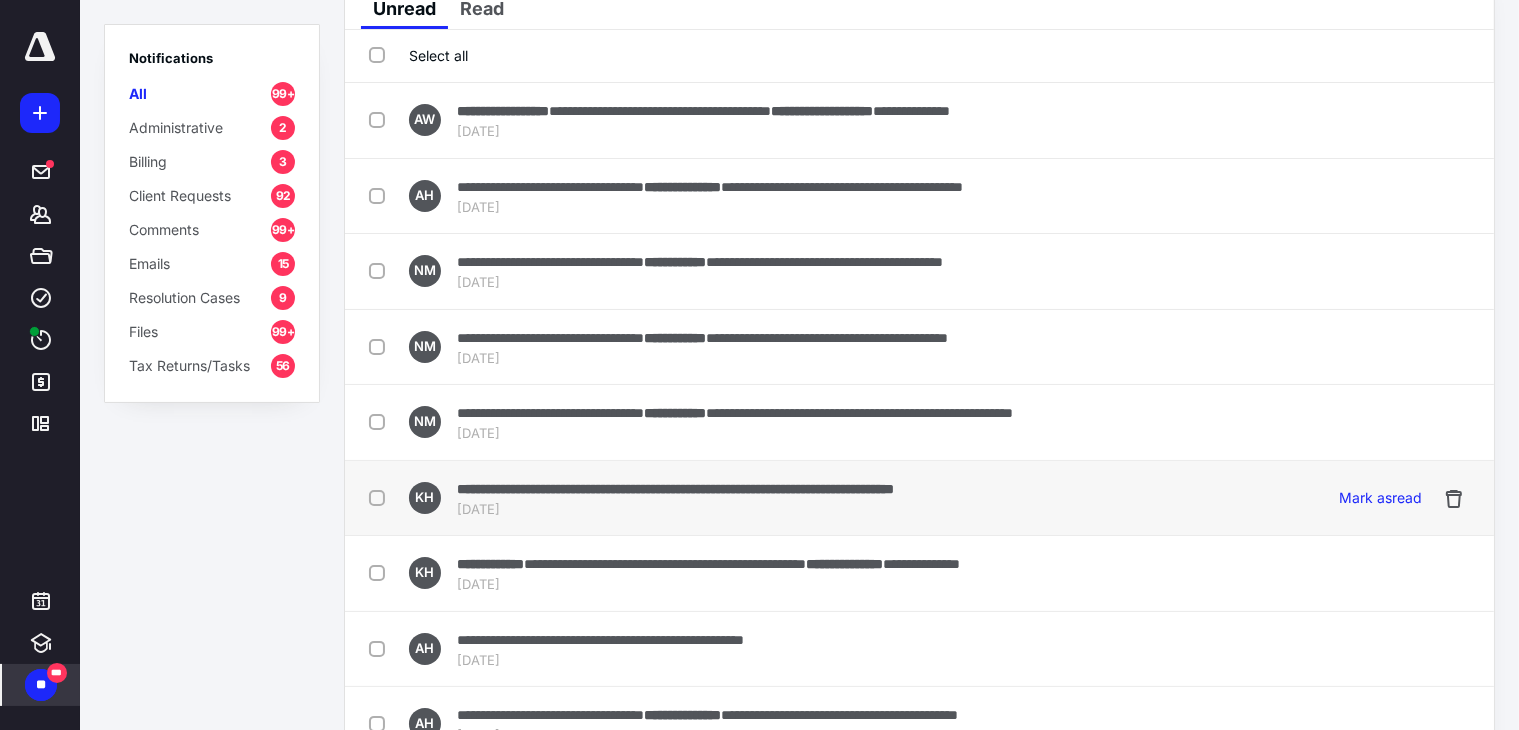 scroll, scrollTop: 60, scrollLeft: 0, axis: vertical 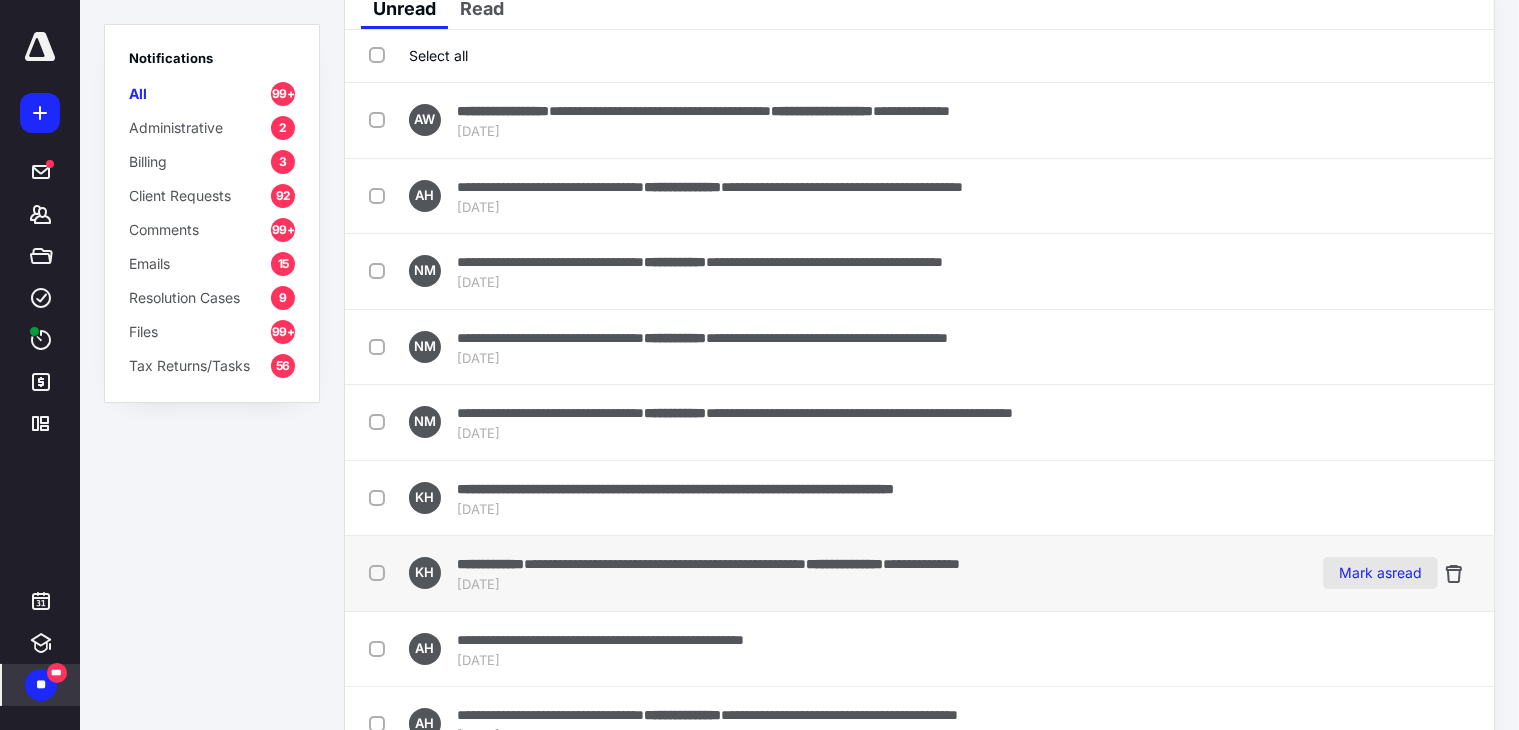click on "Mark as  read" at bounding box center [1380, 573] 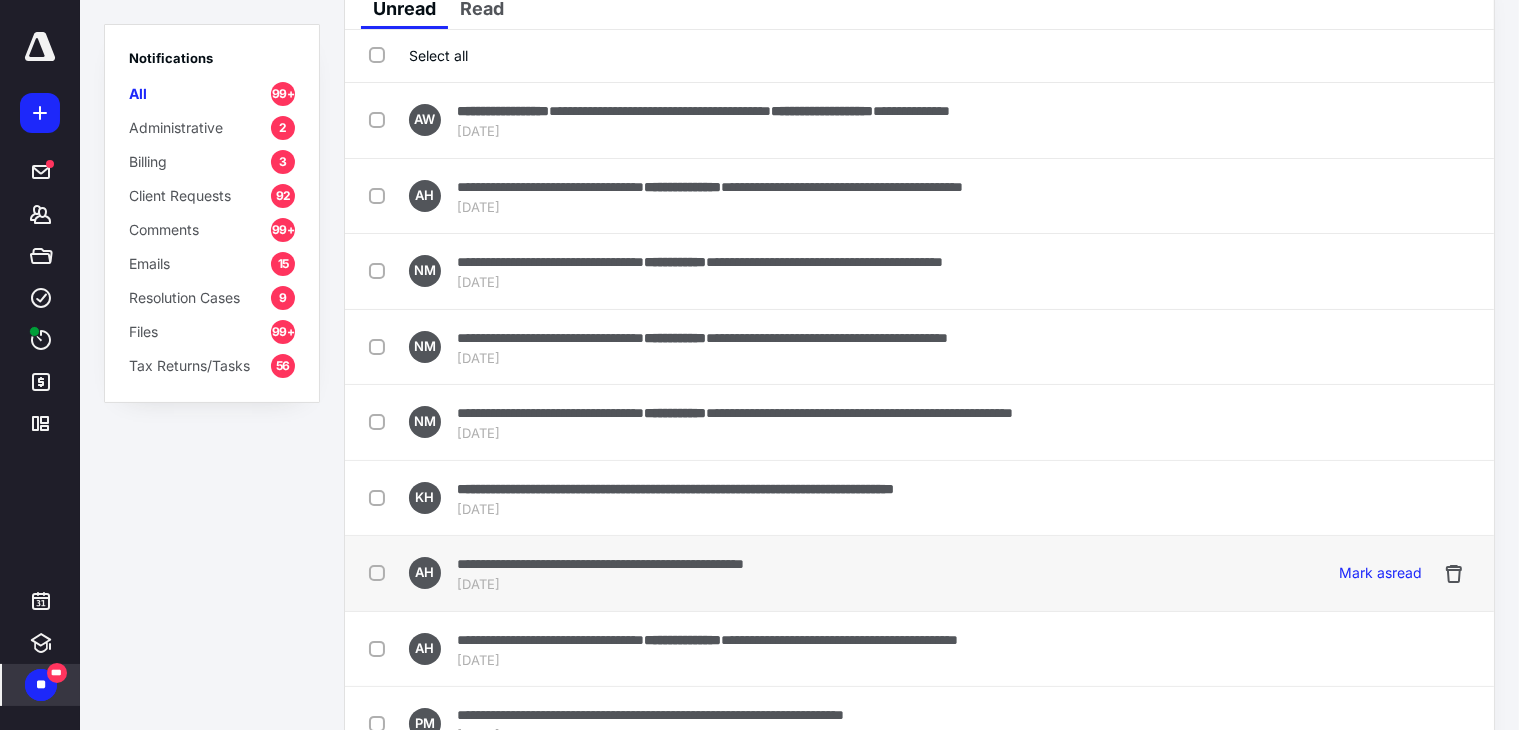 scroll, scrollTop: 0, scrollLeft: 0, axis: both 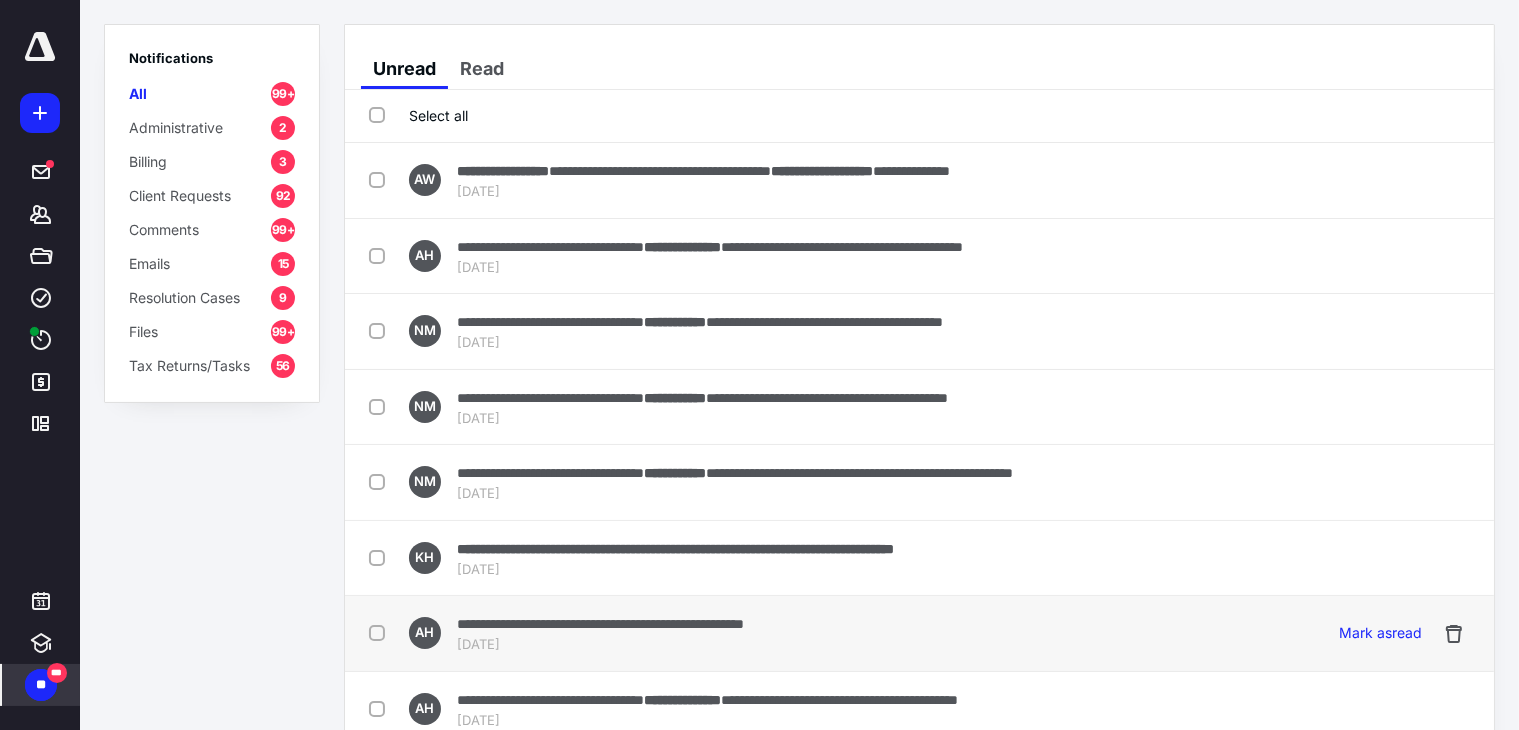 click on "**********" at bounding box center [809, 633] 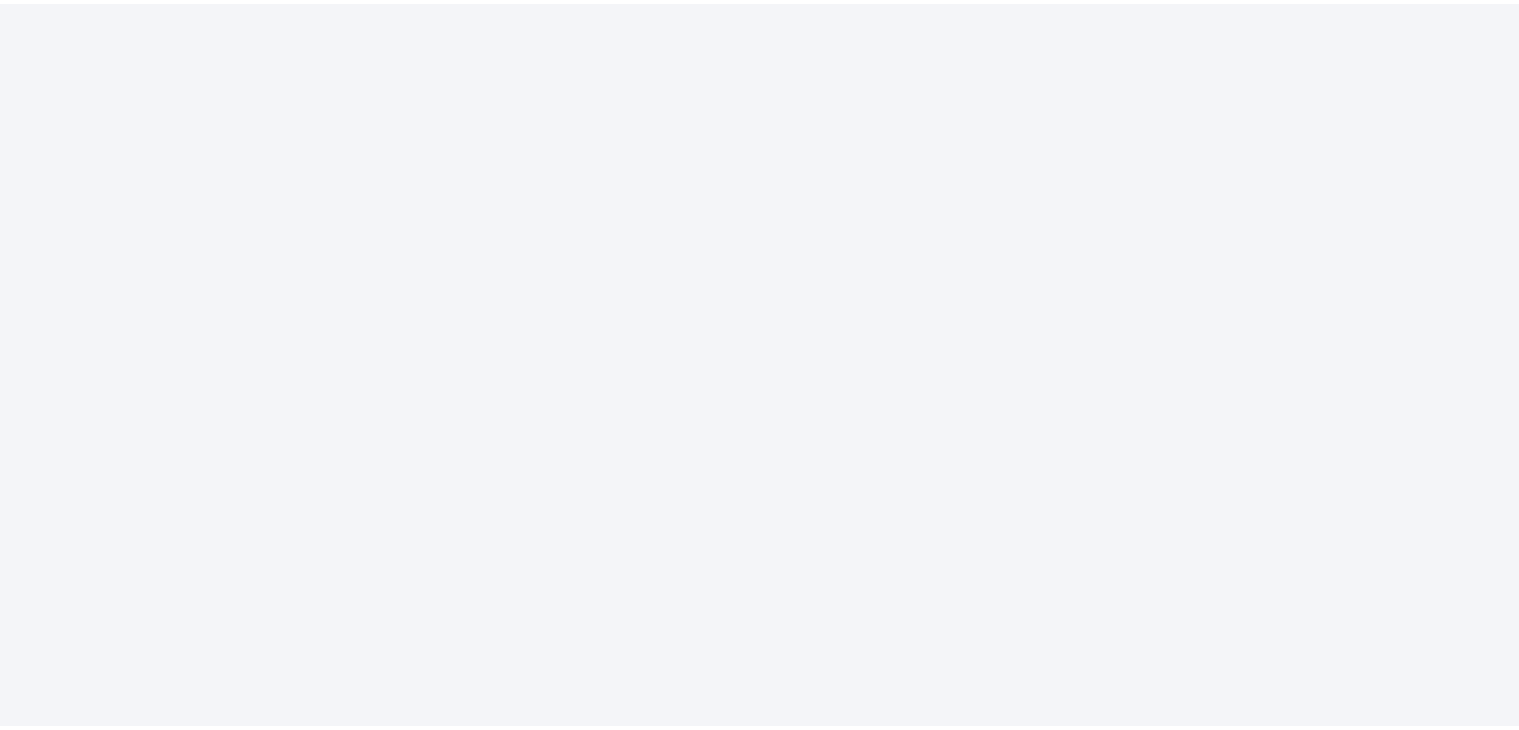 scroll, scrollTop: 0, scrollLeft: 0, axis: both 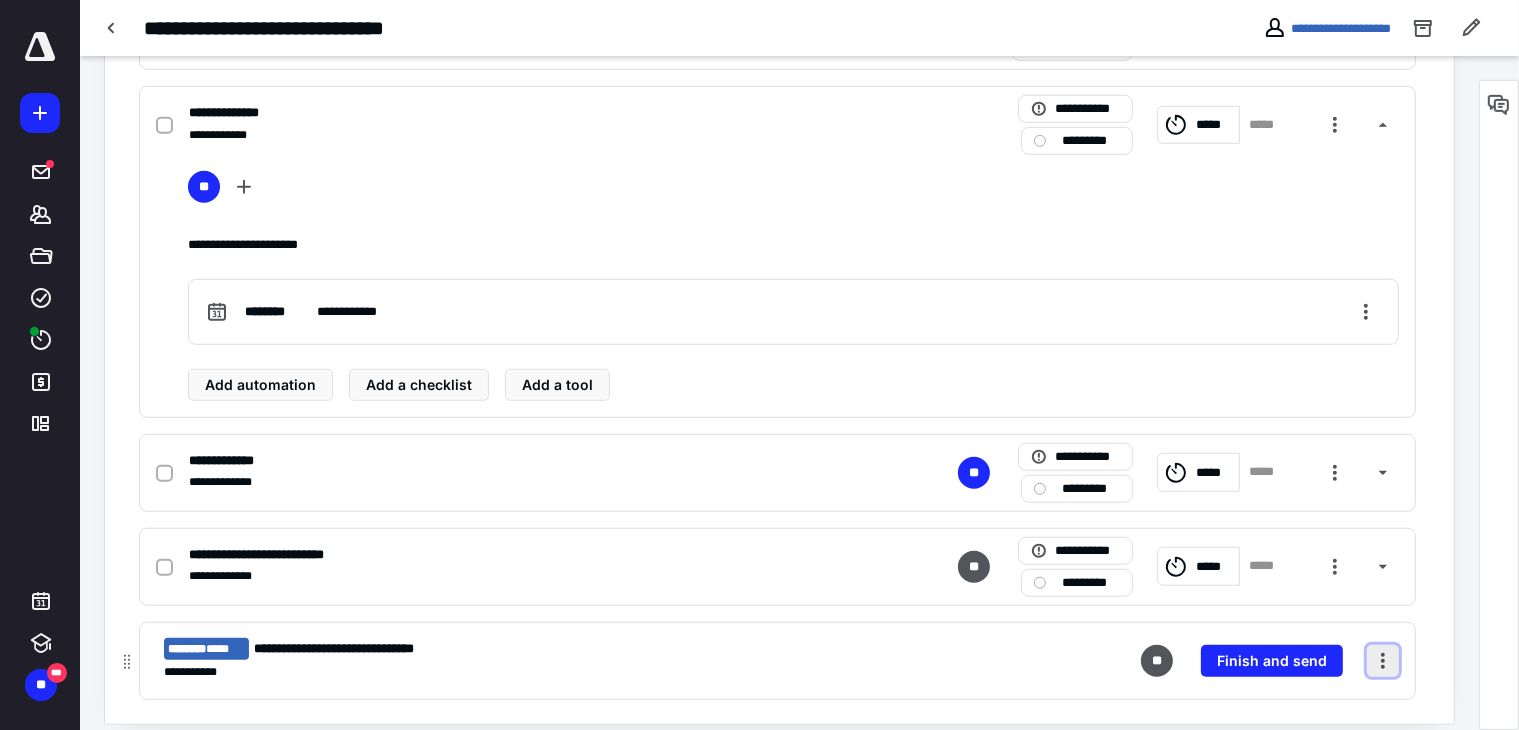 click at bounding box center (1383, 661) 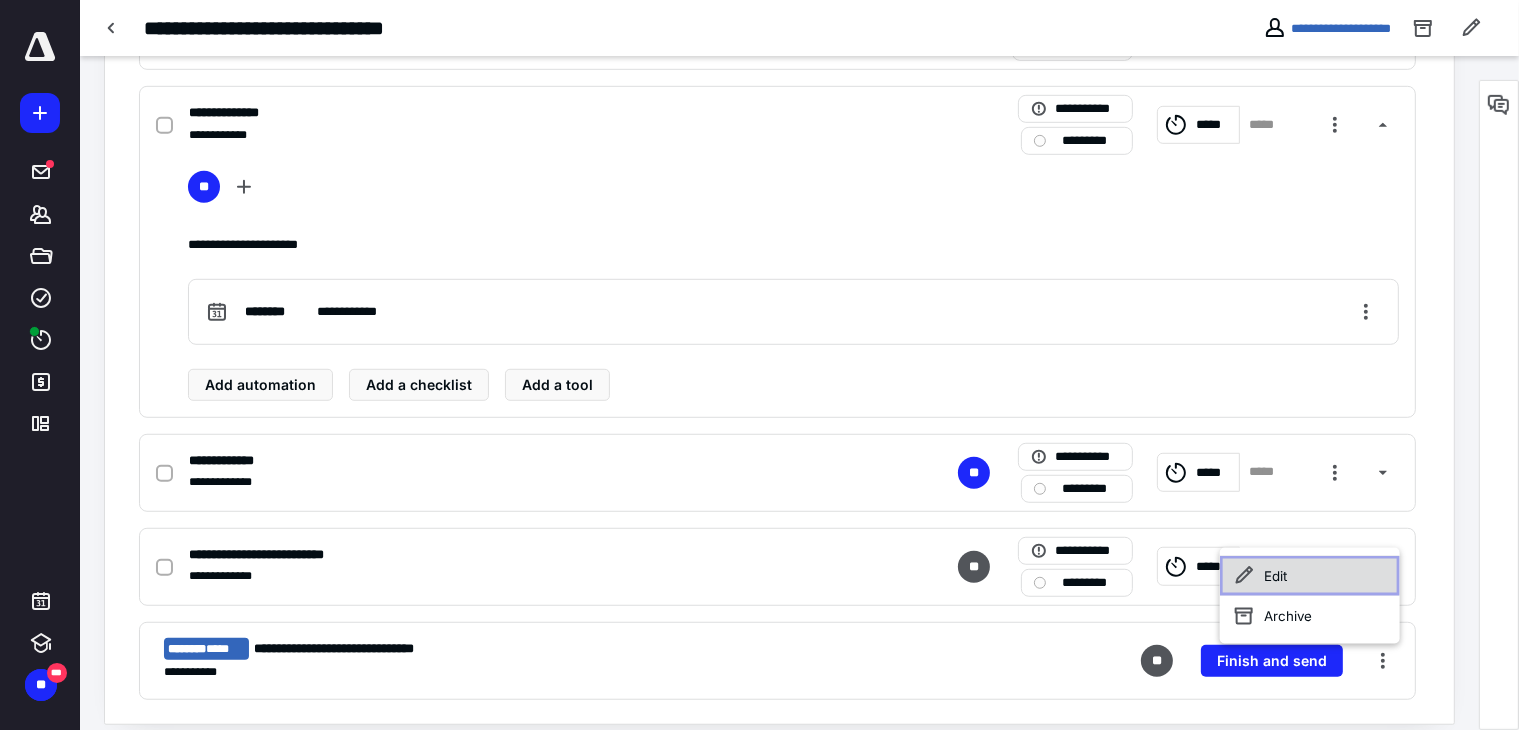 click on "Edit" at bounding box center (1310, 576) 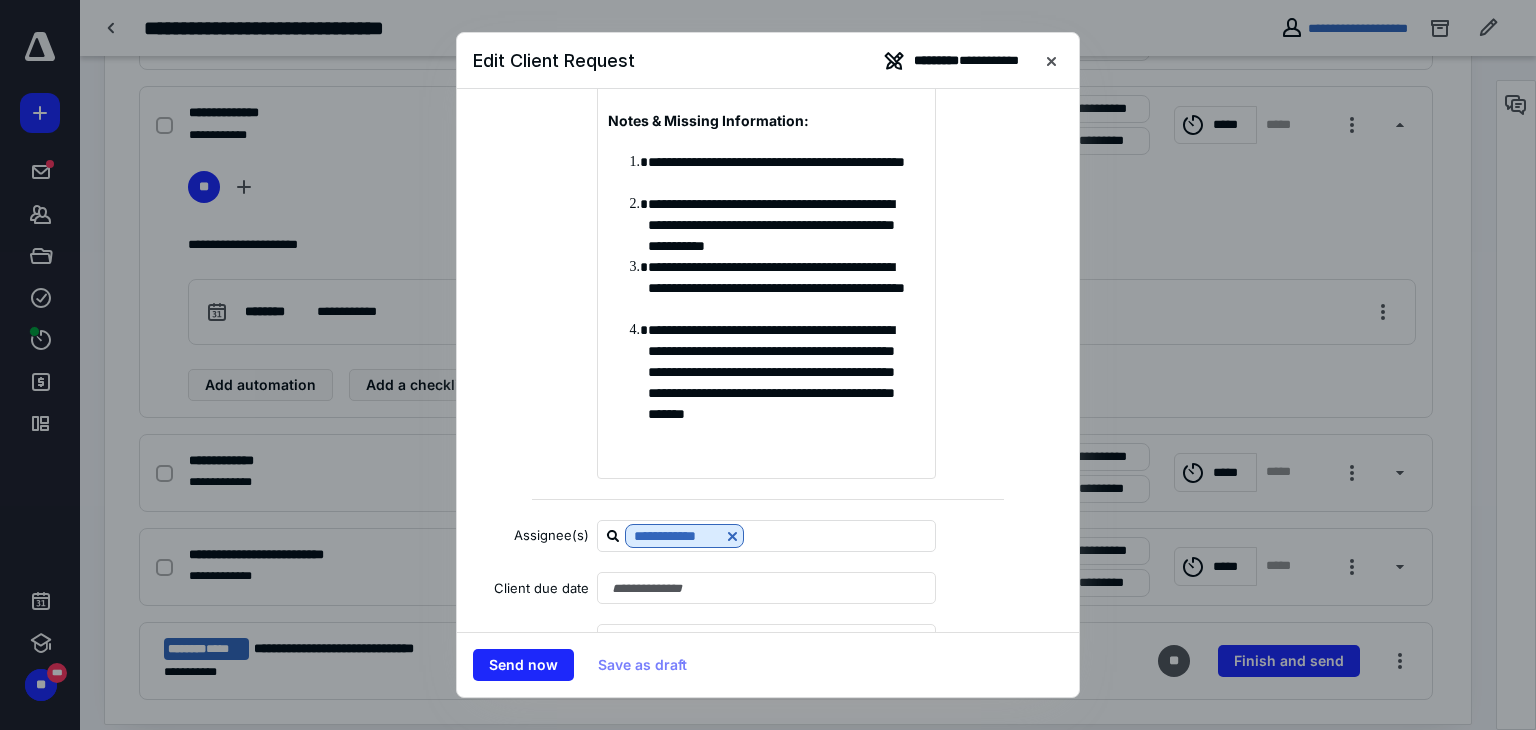 scroll, scrollTop: 0, scrollLeft: 0, axis: both 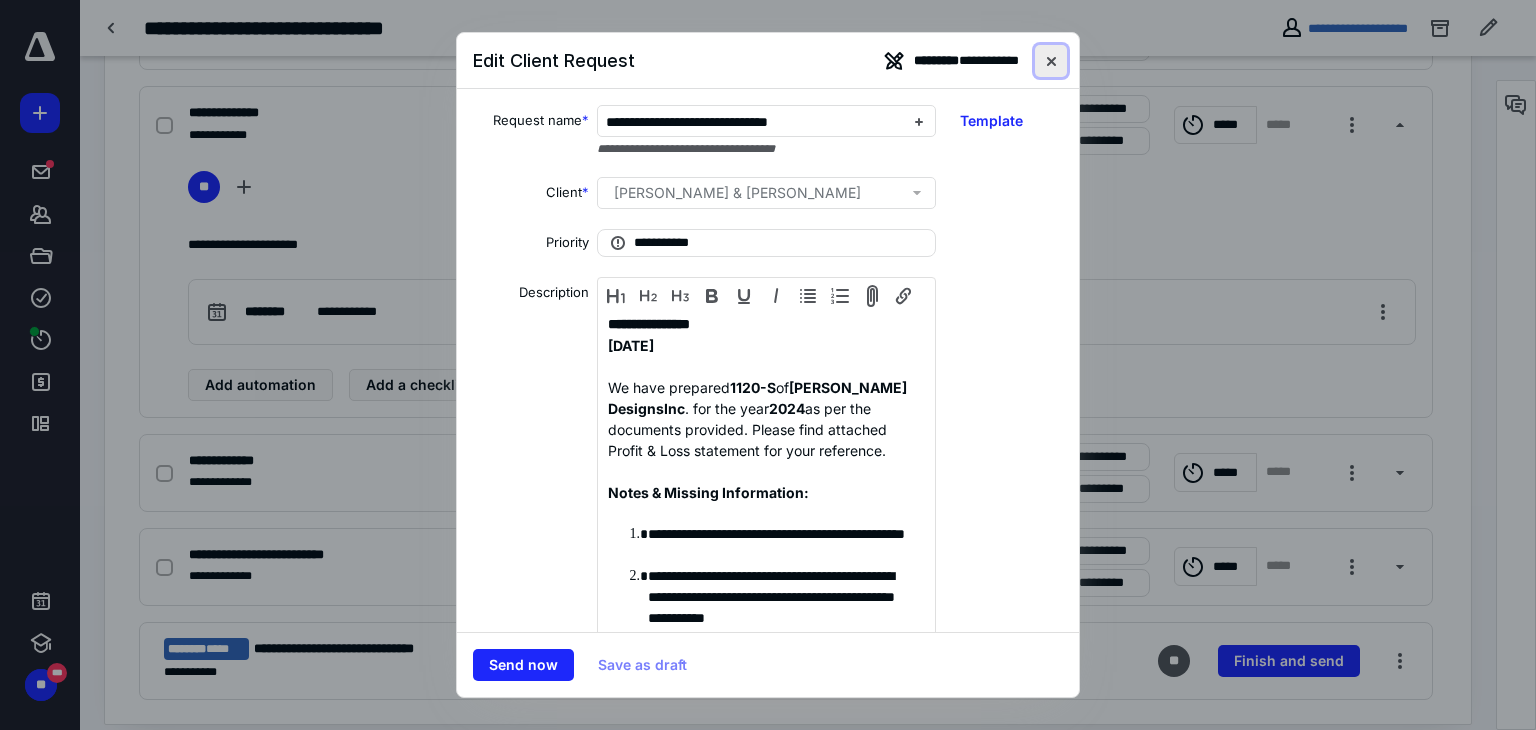 click at bounding box center (1051, 61) 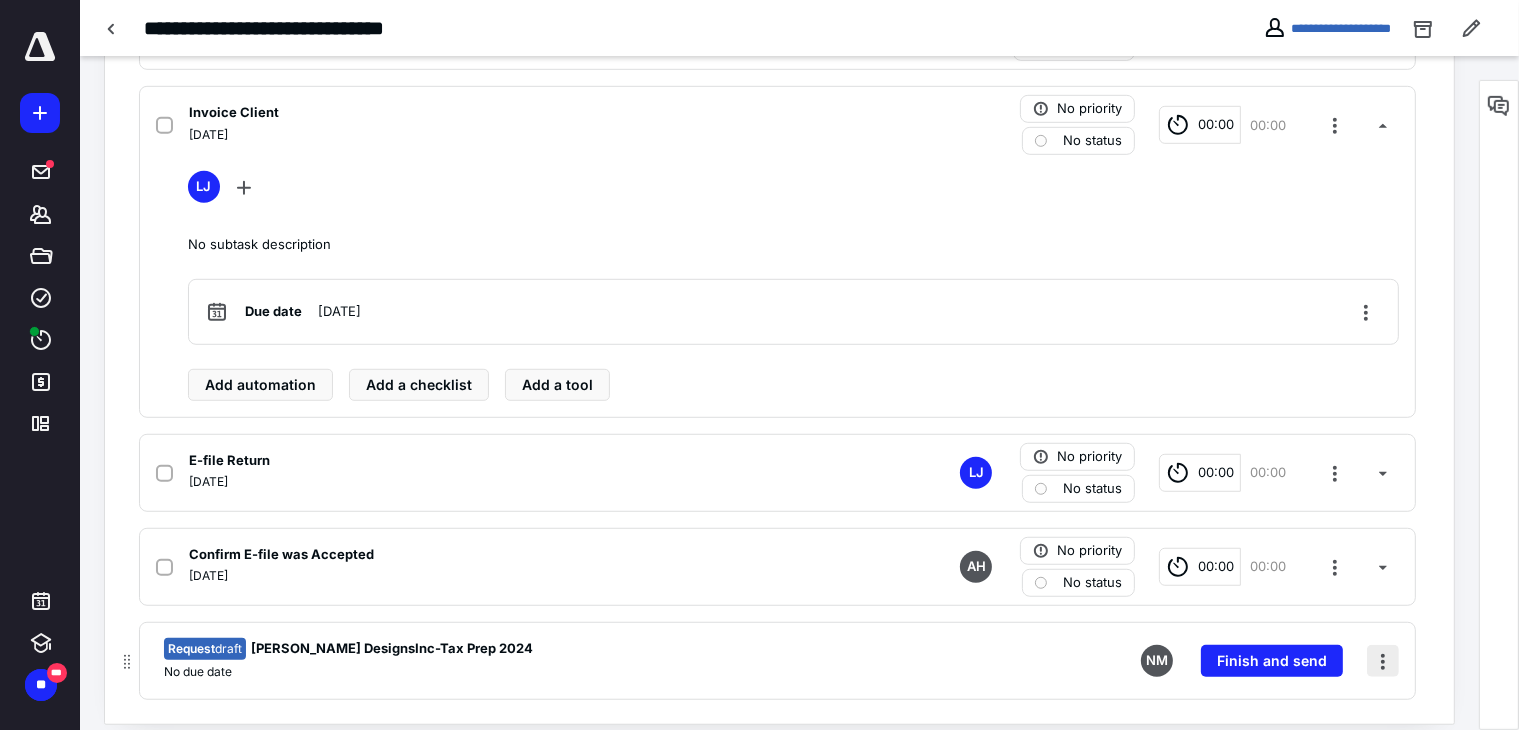 click at bounding box center [1383, 661] 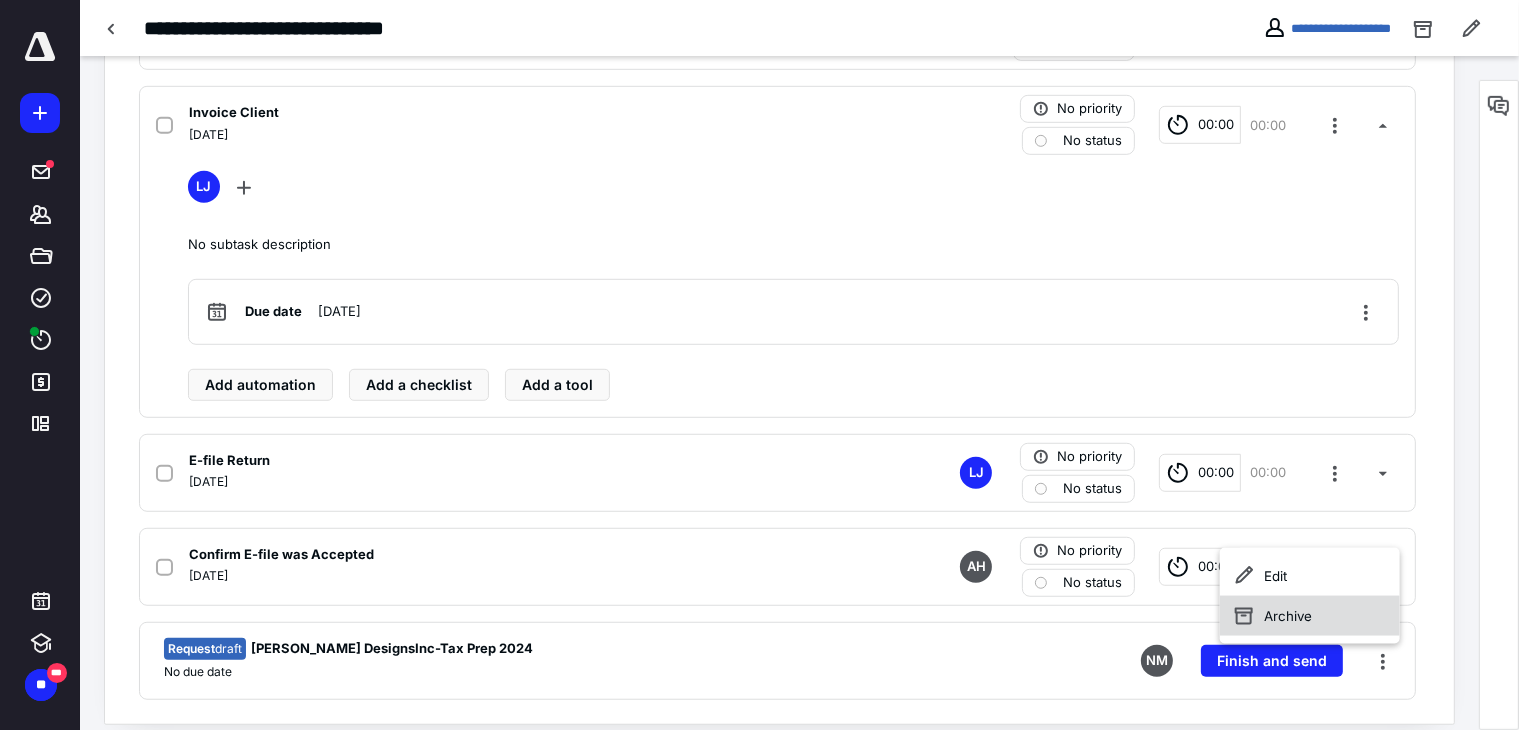 click on "Archive" at bounding box center (1310, 616) 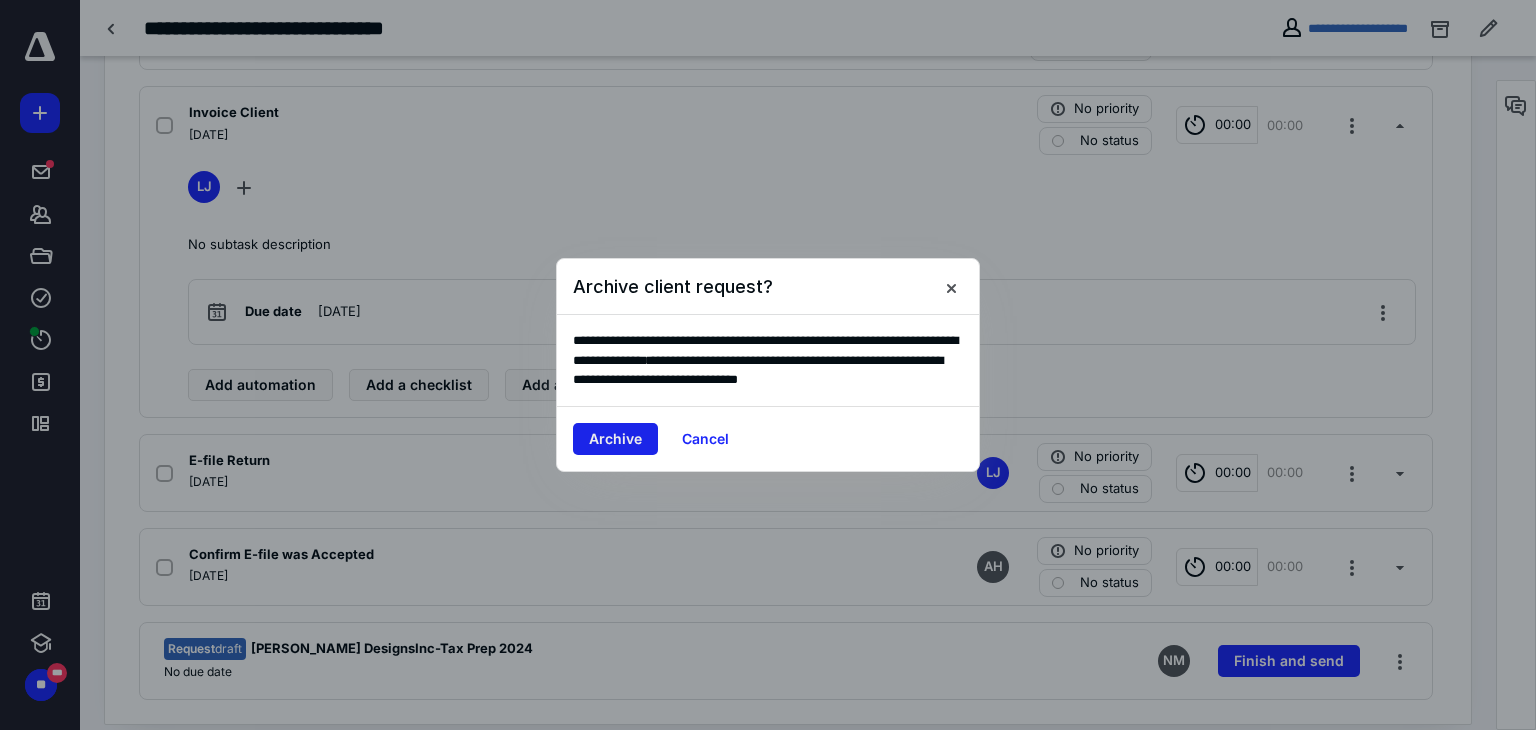 click on "Archive" at bounding box center (615, 439) 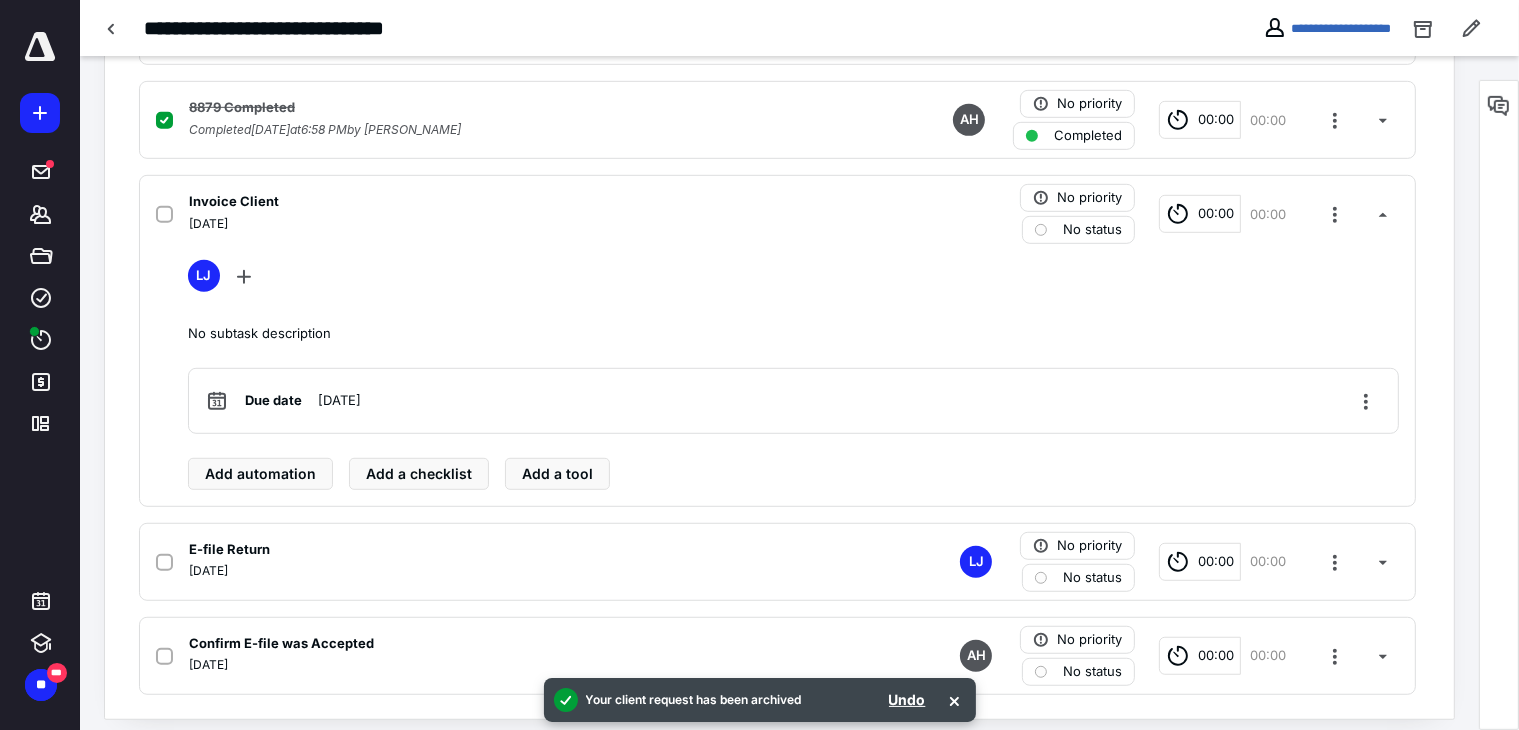 scroll, scrollTop: 1168, scrollLeft: 0, axis: vertical 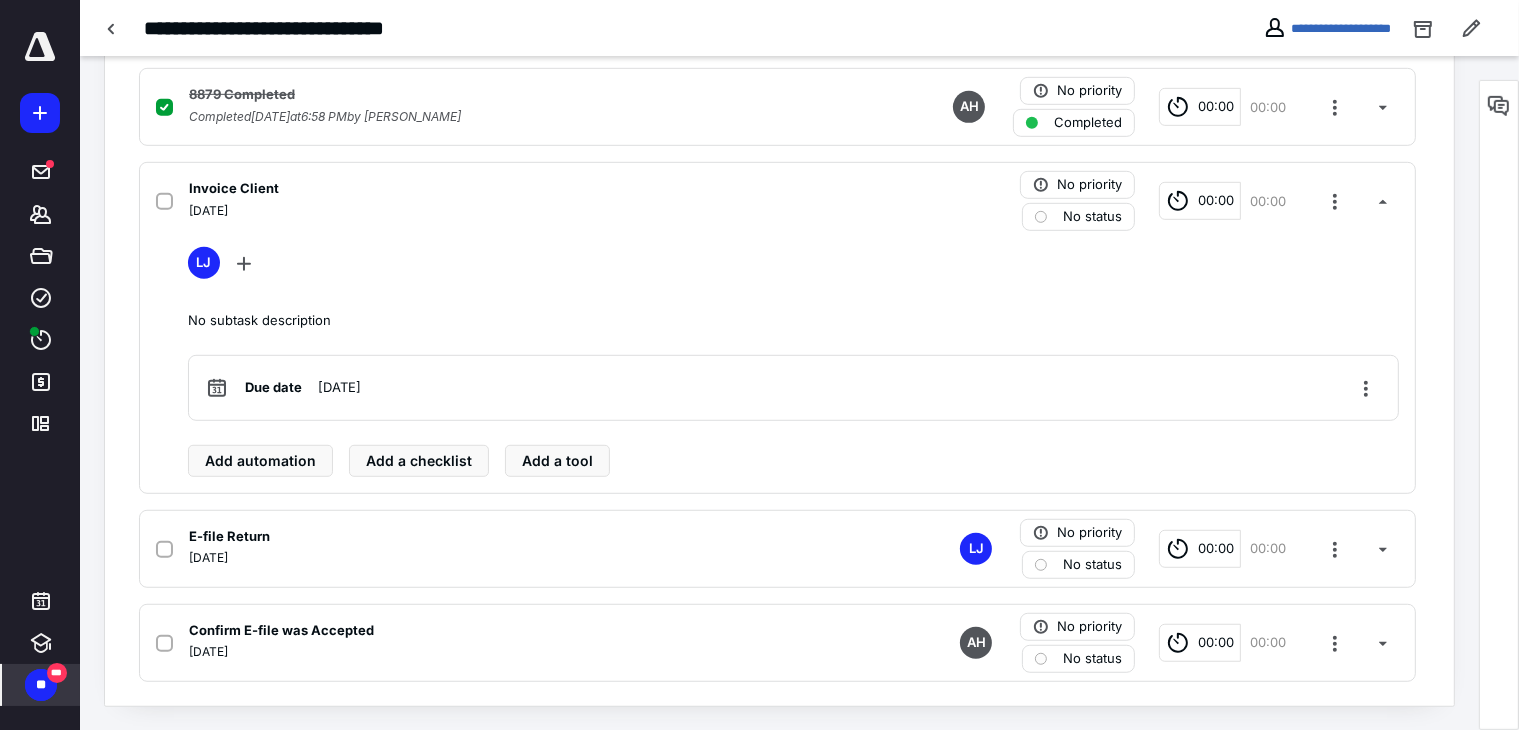 click on "***" at bounding box center (57, 673) 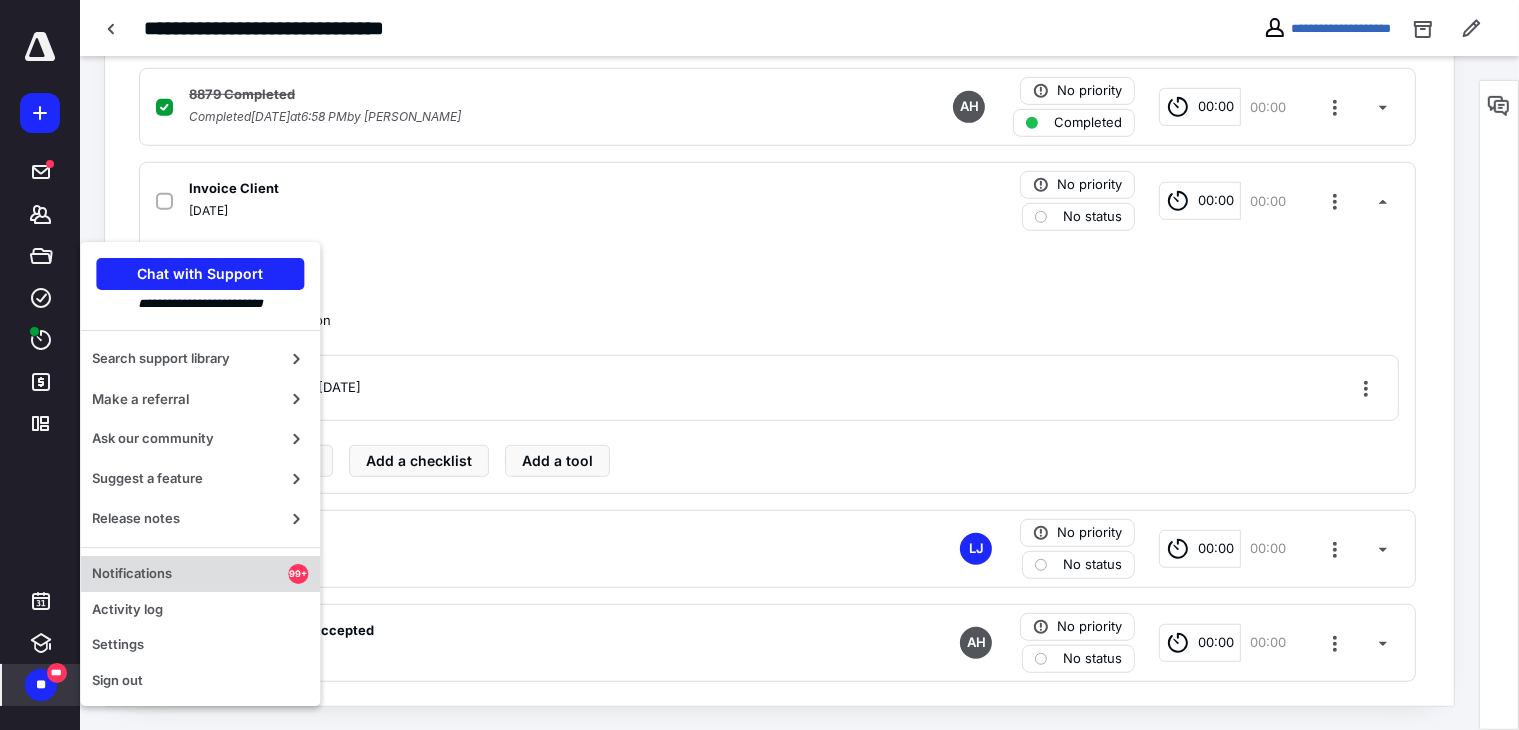 click on "Notifications" at bounding box center [190, 574] 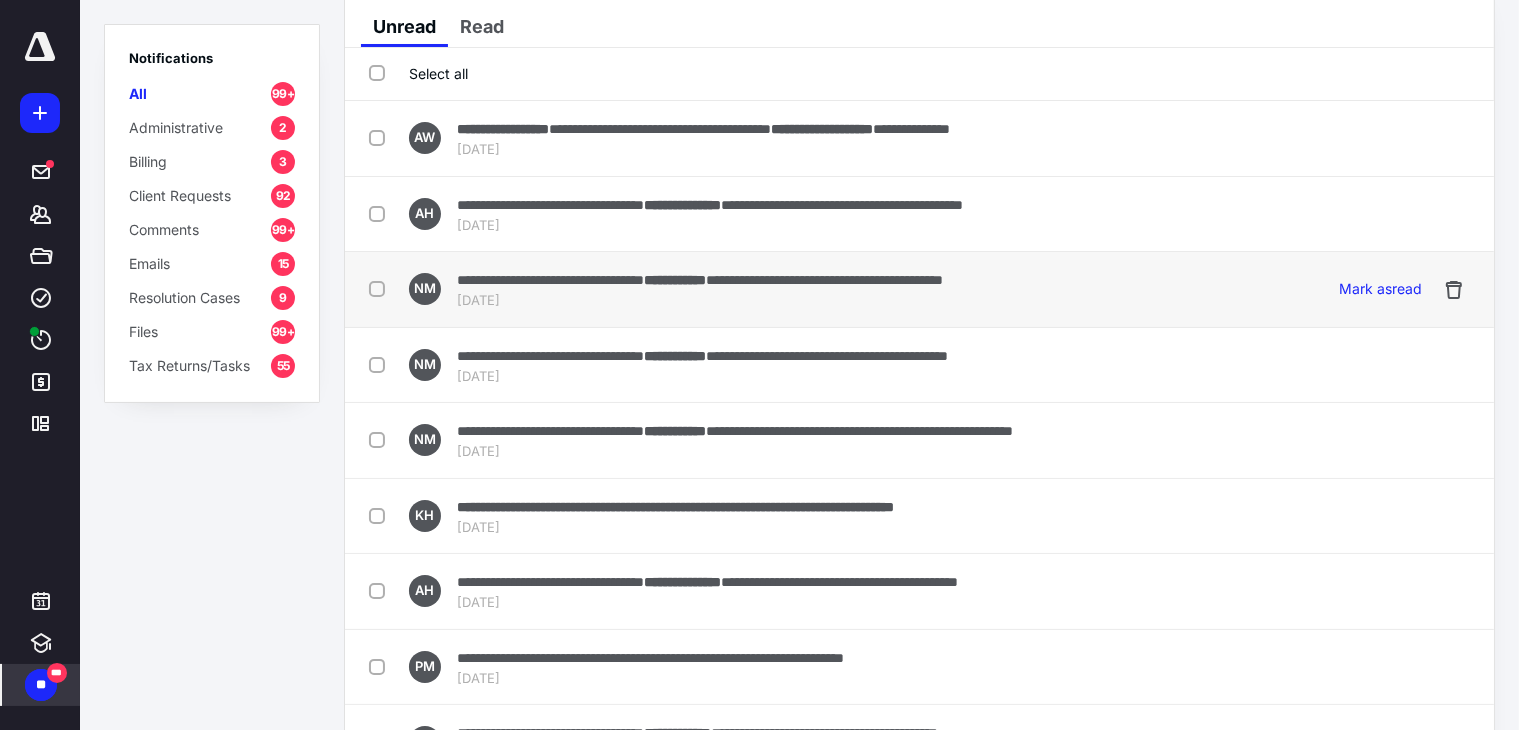 scroll, scrollTop: 0, scrollLeft: 0, axis: both 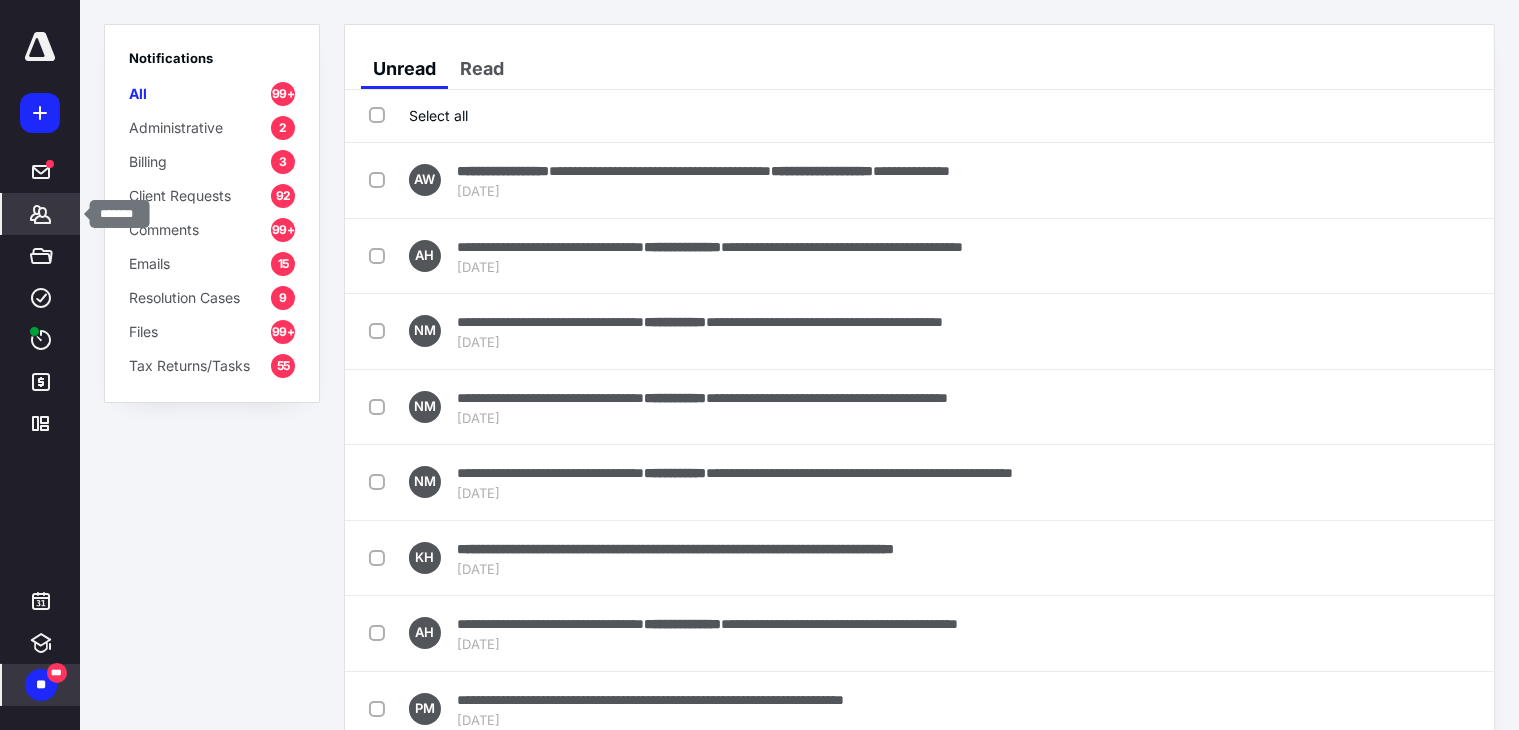 click on "*******" at bounding box center (41, 214) 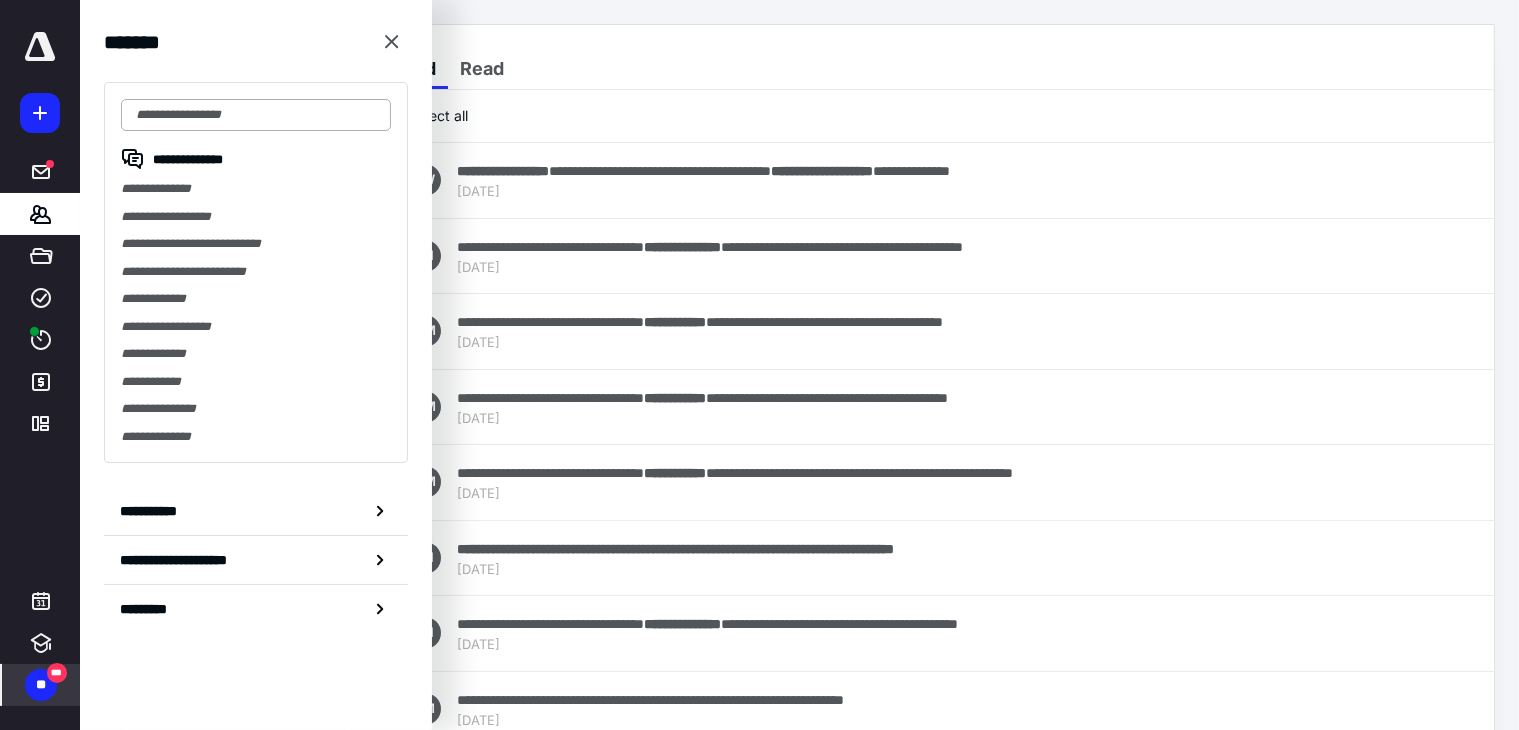 click at bounding box center [256, 115] 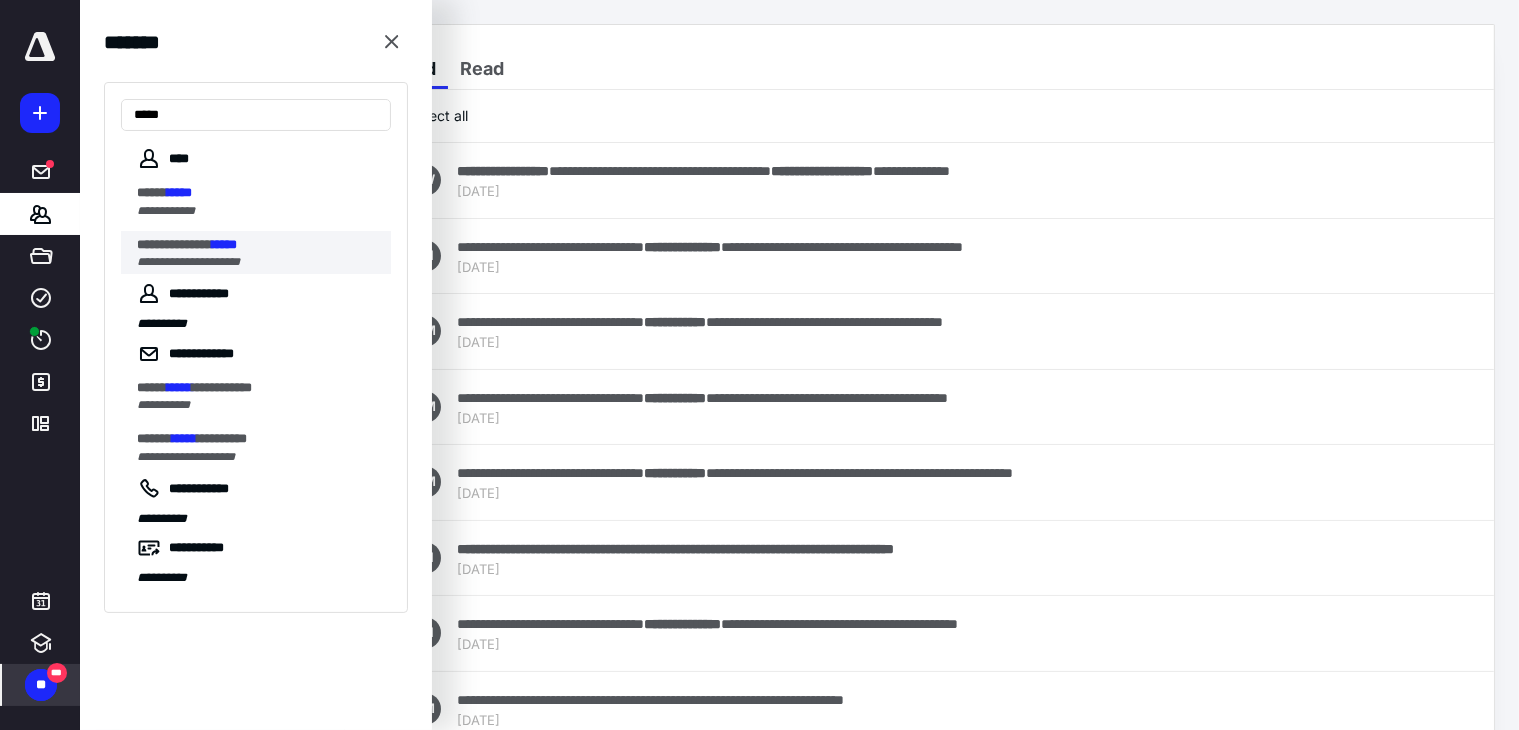 type on "*****" 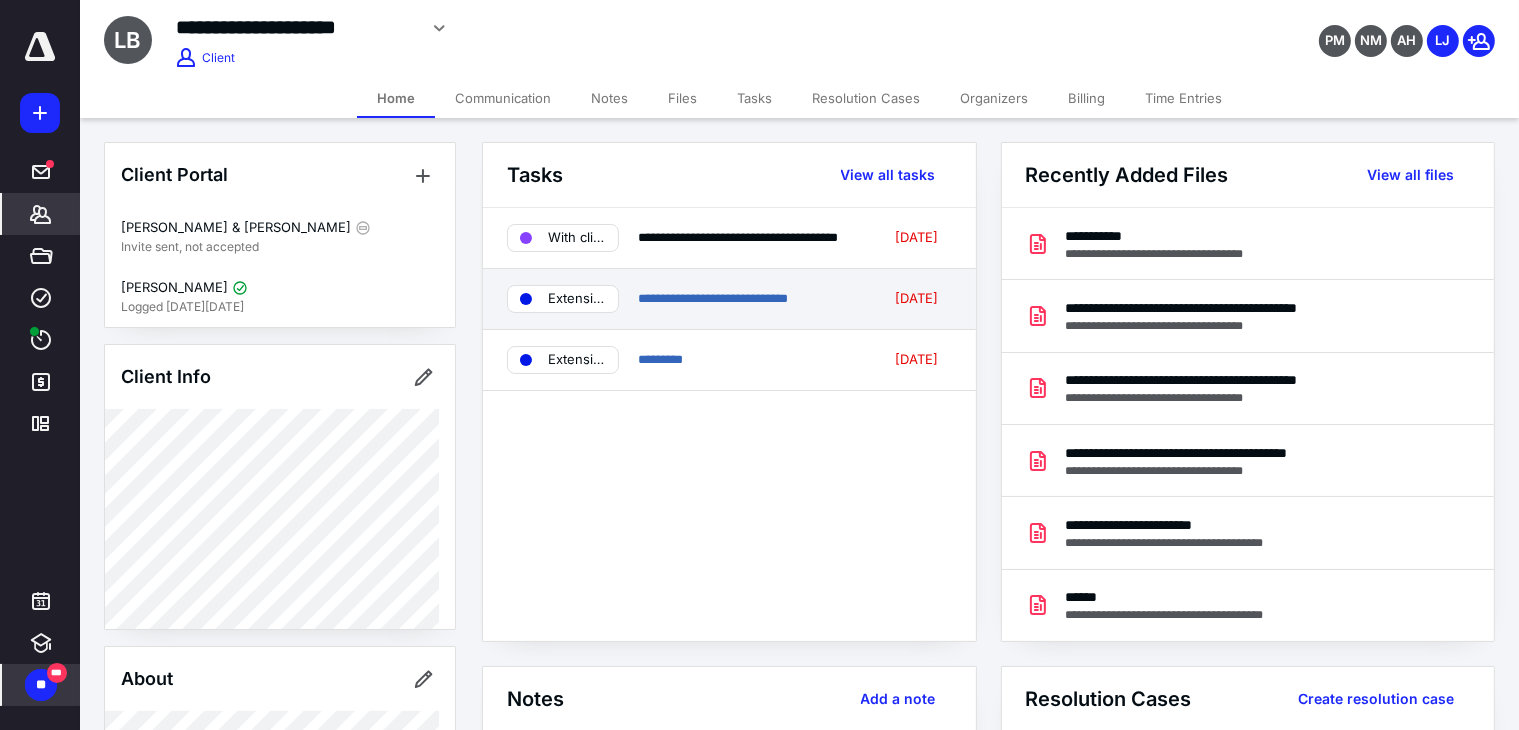 click on "Extension" at bounding box center [577, 299] 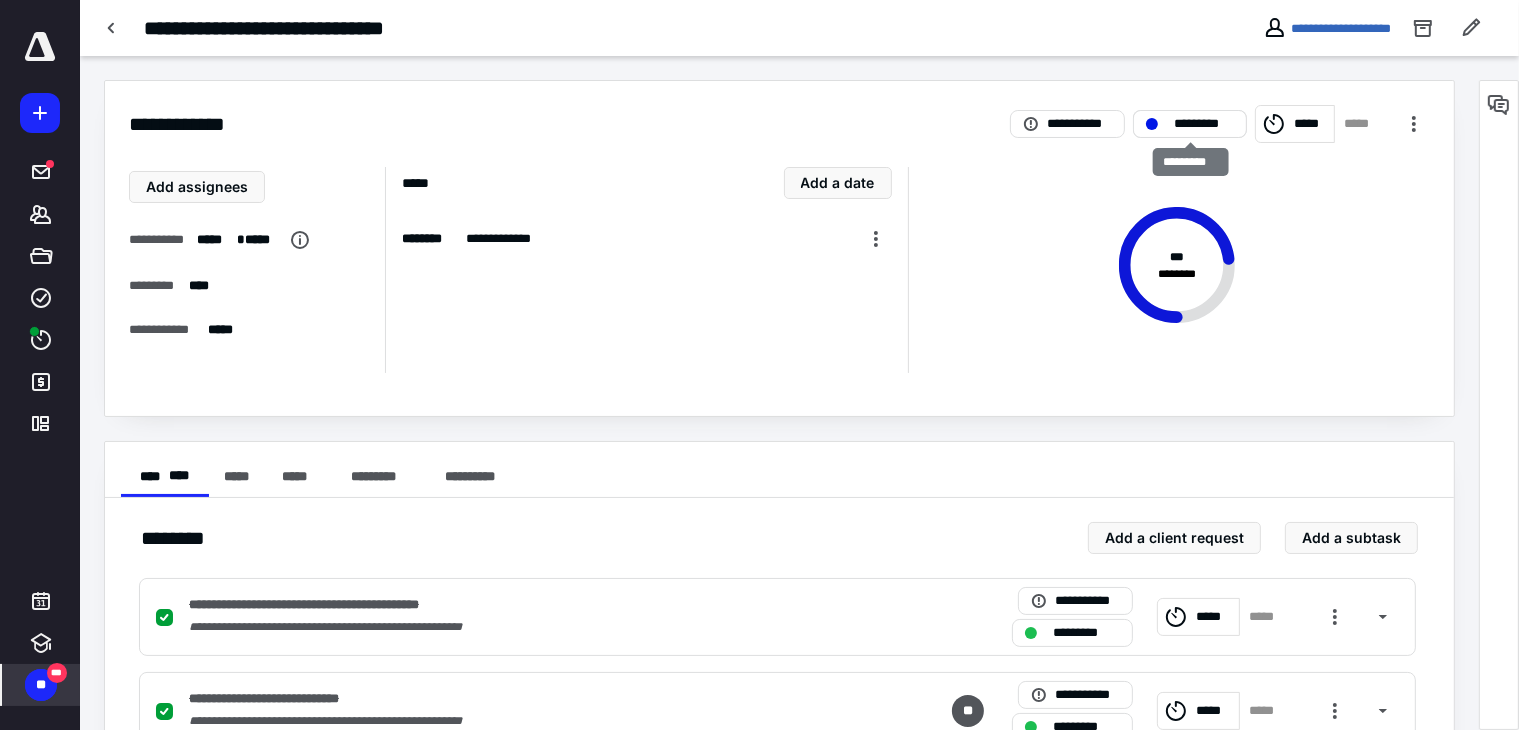 click on "*********" at bounding box center (1204, 124) 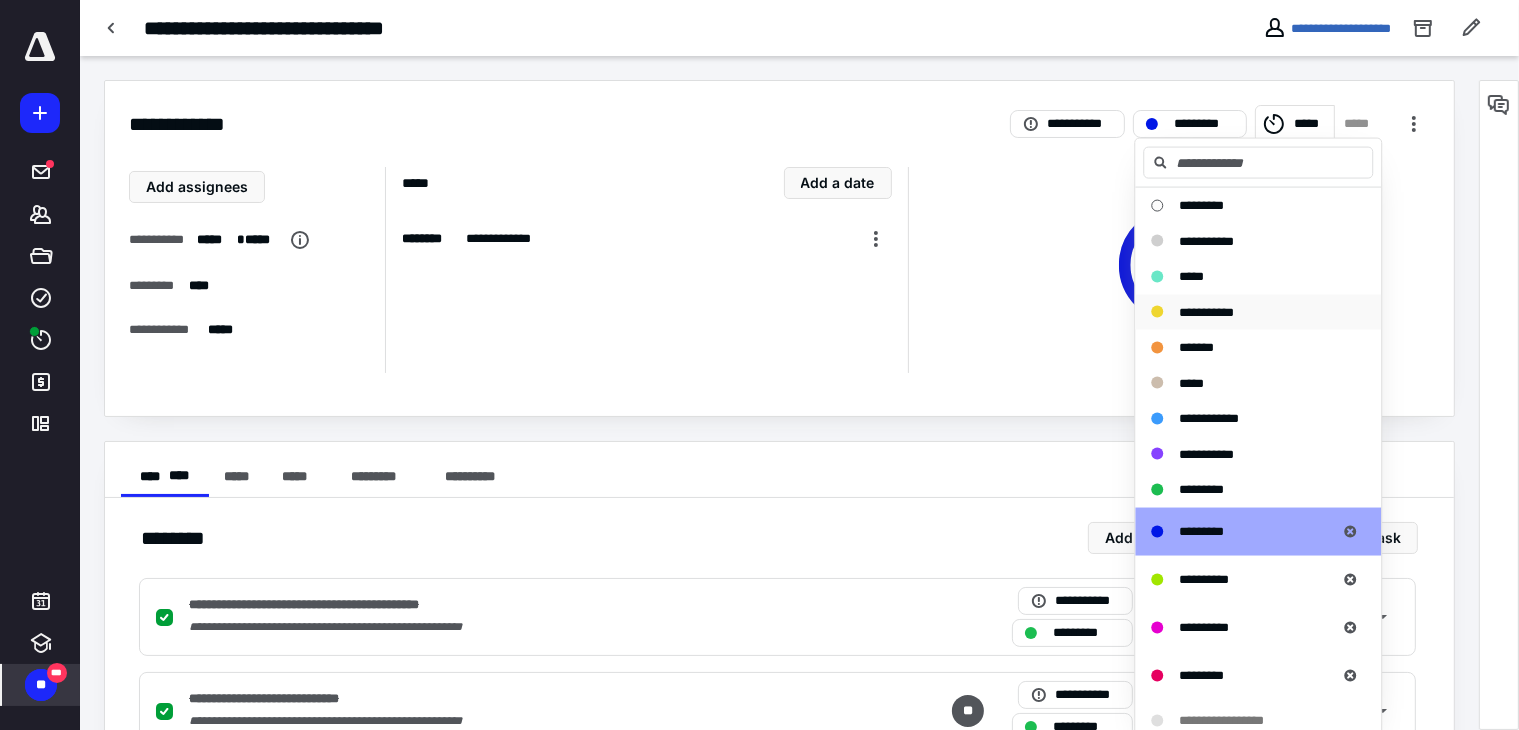 click on "**********" at bounding box center [1246, 312] 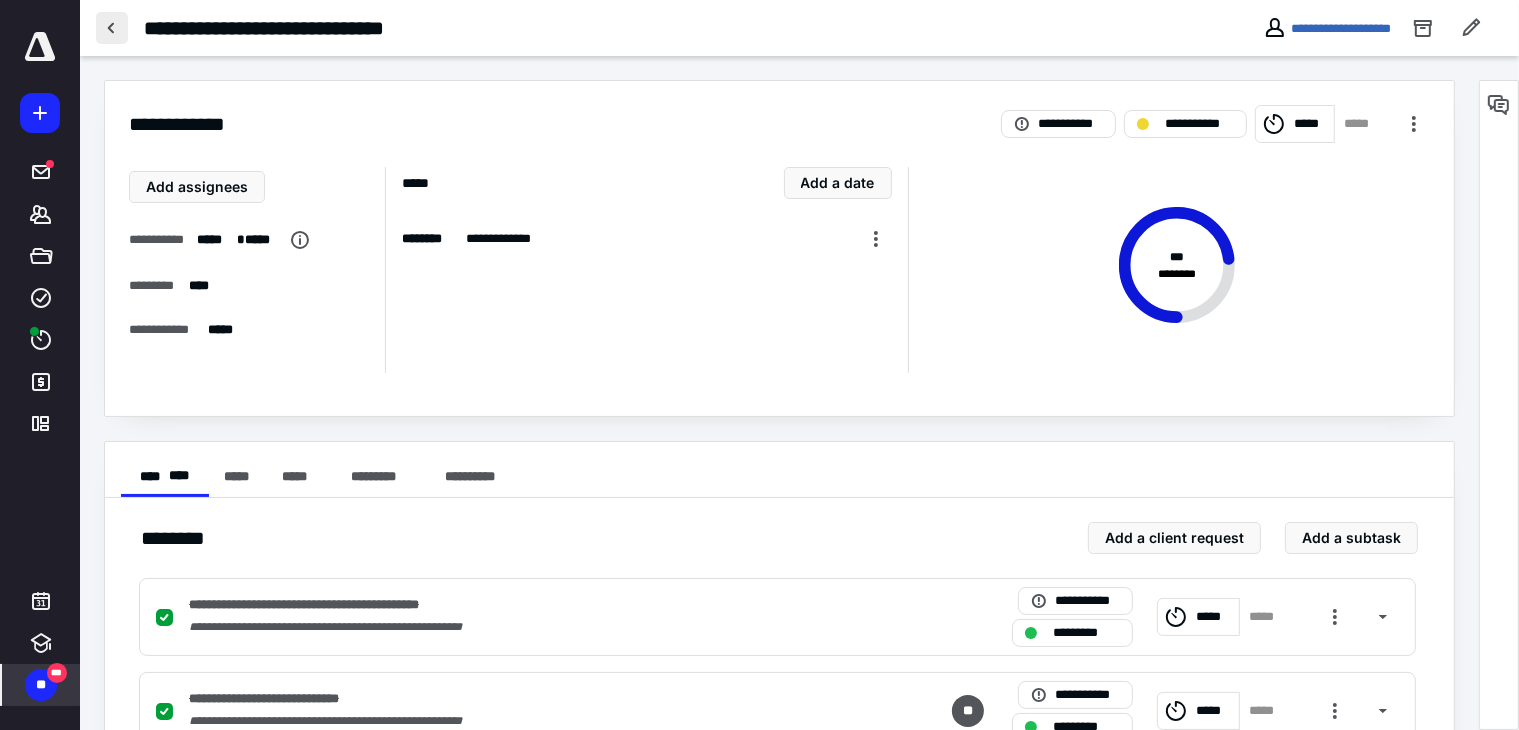 click at bounding box center [112, 28] 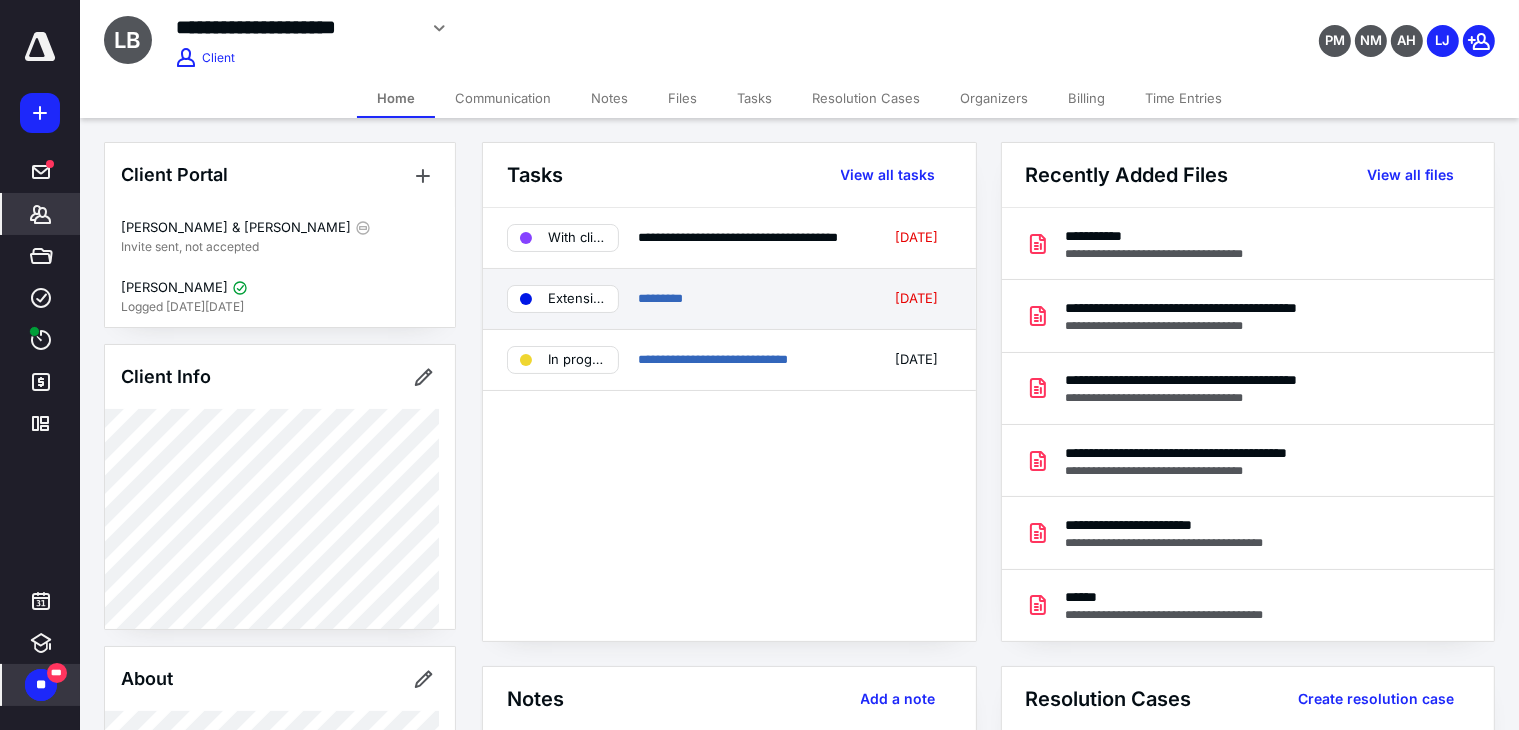 click on "Extension" at bounding box center (577, 299) 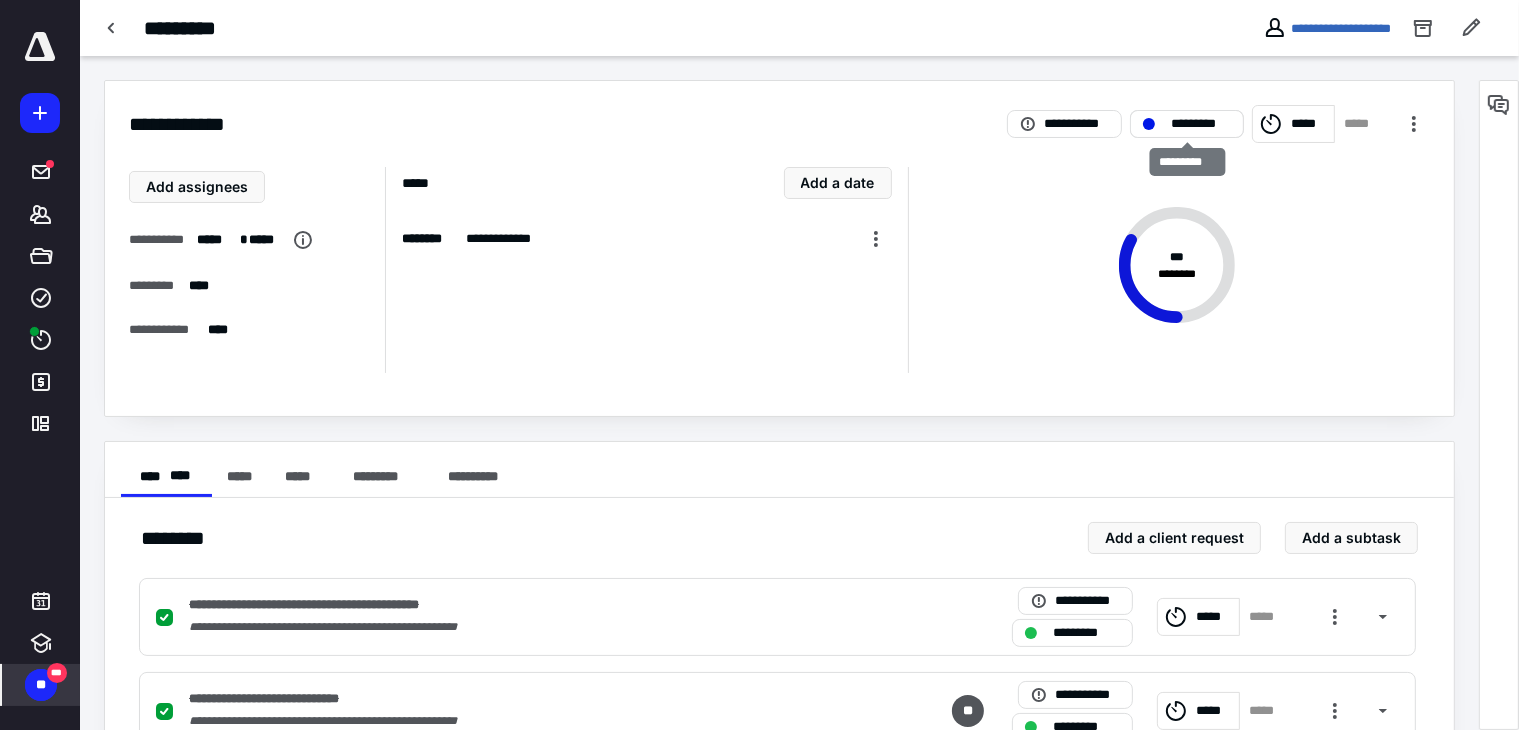 click on "*********" at bounding box center [1201, 124] 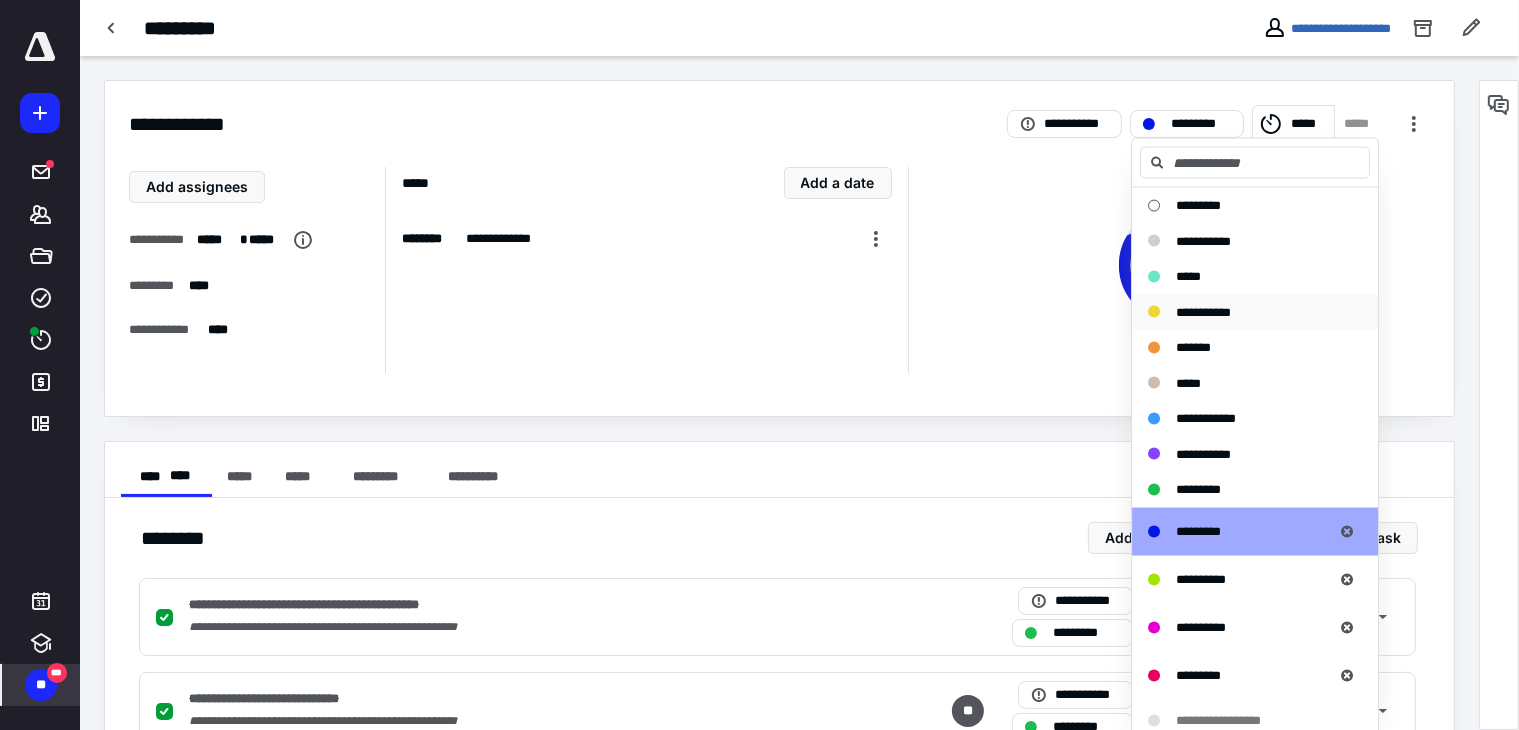 click on "**********" at bounding box center (1243, 312) 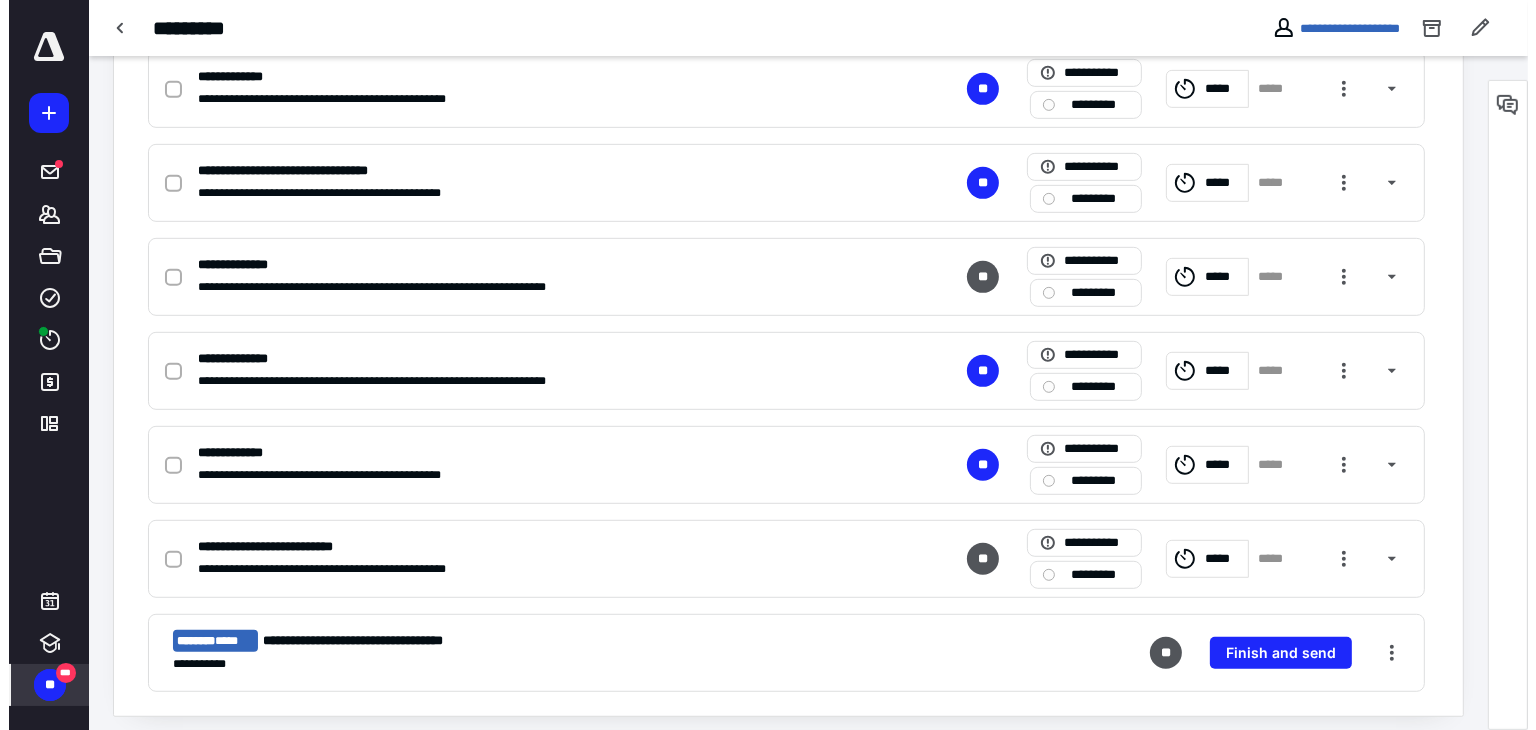 scroll, scrollTop: 1008, scrollLeft: 0, axis: vertical 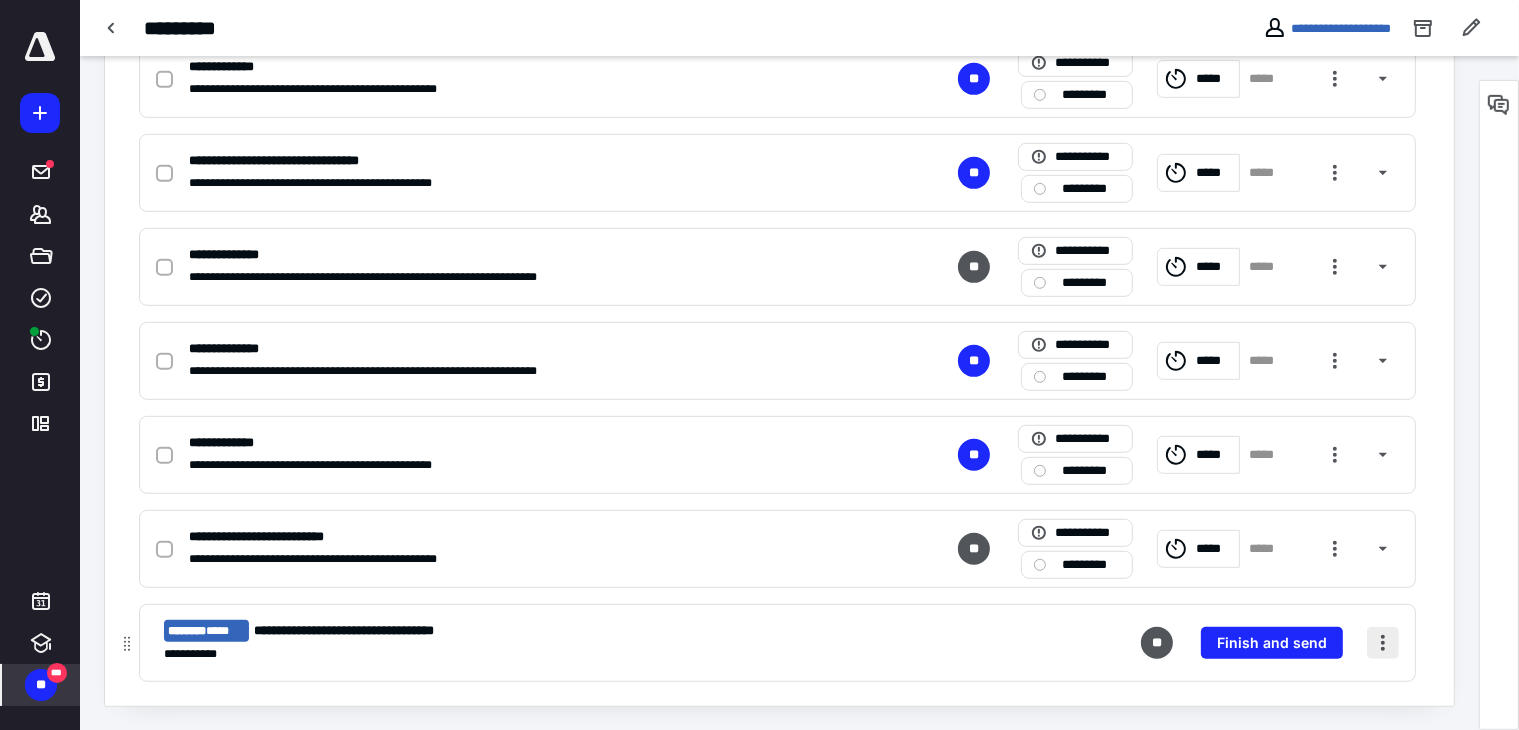 drag, startPoint x: 1378, startPoint y: 646, endPoint x: 1392, endPoint y: 649, distance: 14.3178215 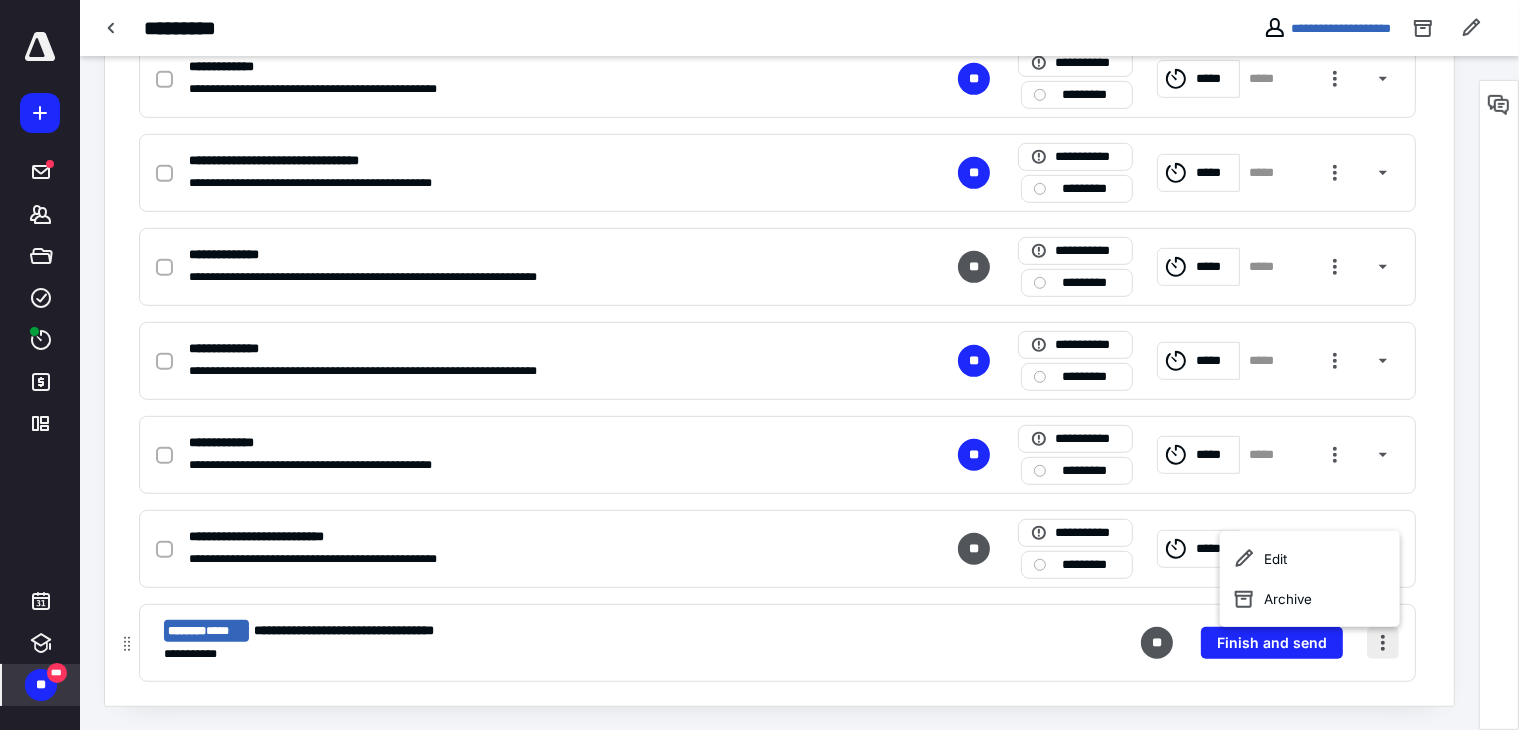 click at bounding box center [1383, 643] 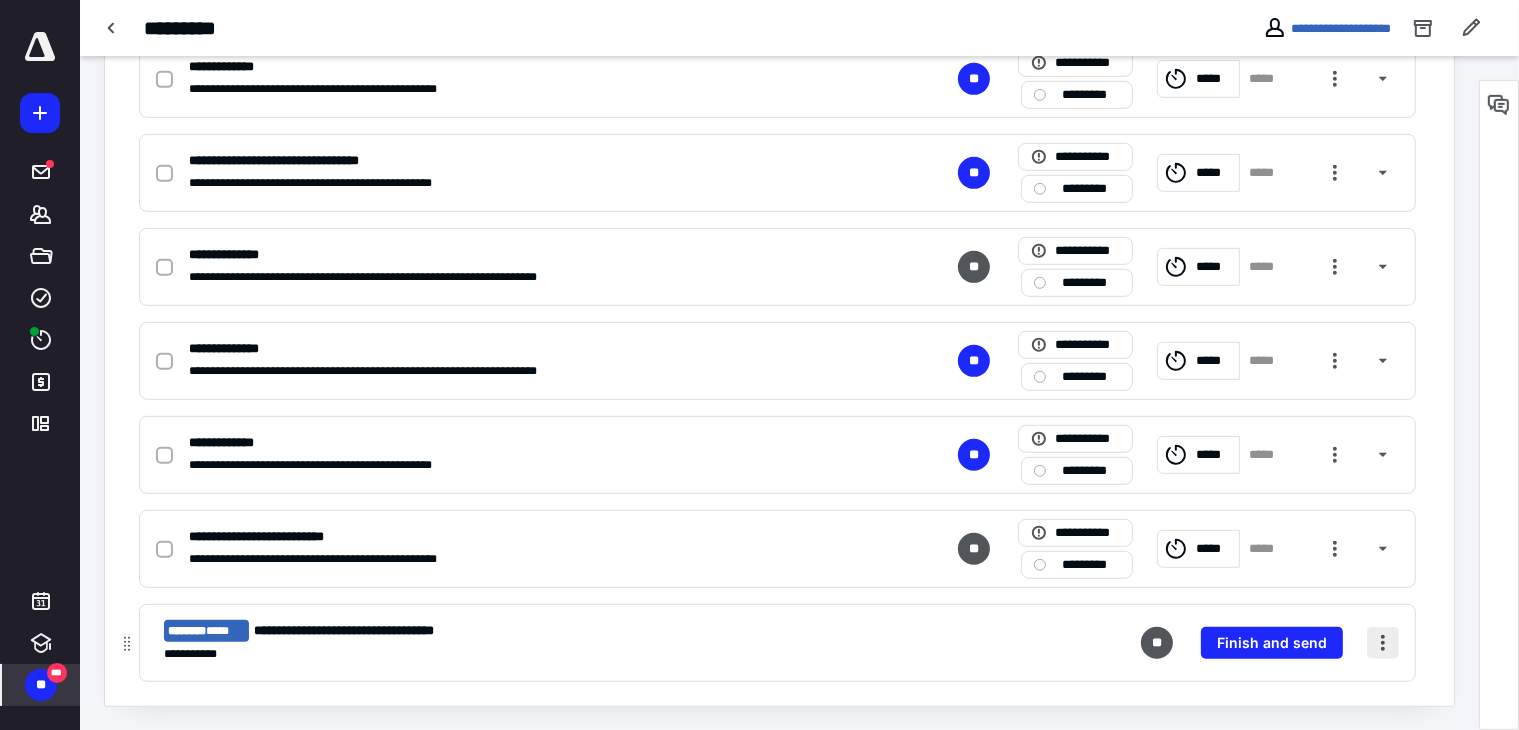 click at bounding box center [1383, 643] 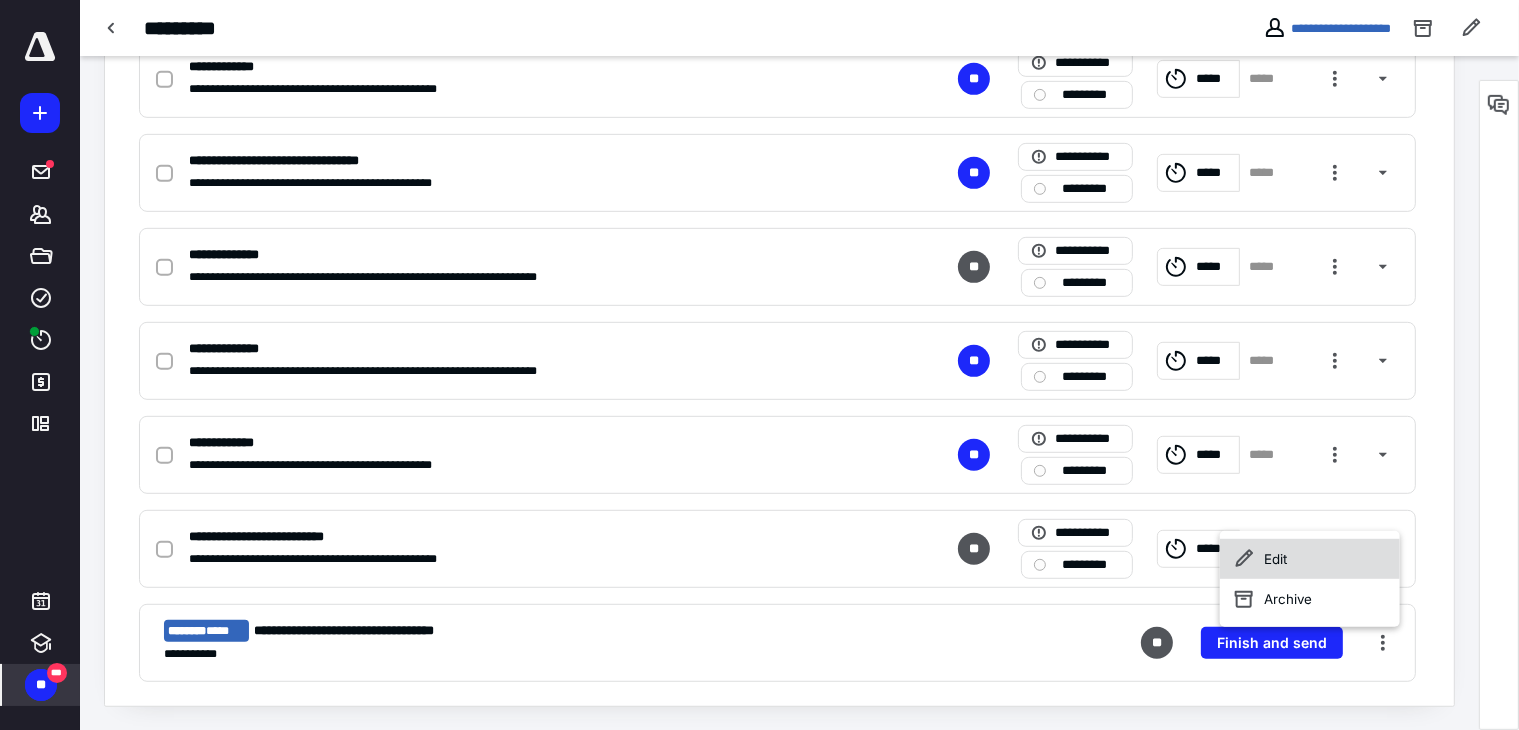 click on "Edit" at bounding box center (1310, 559) 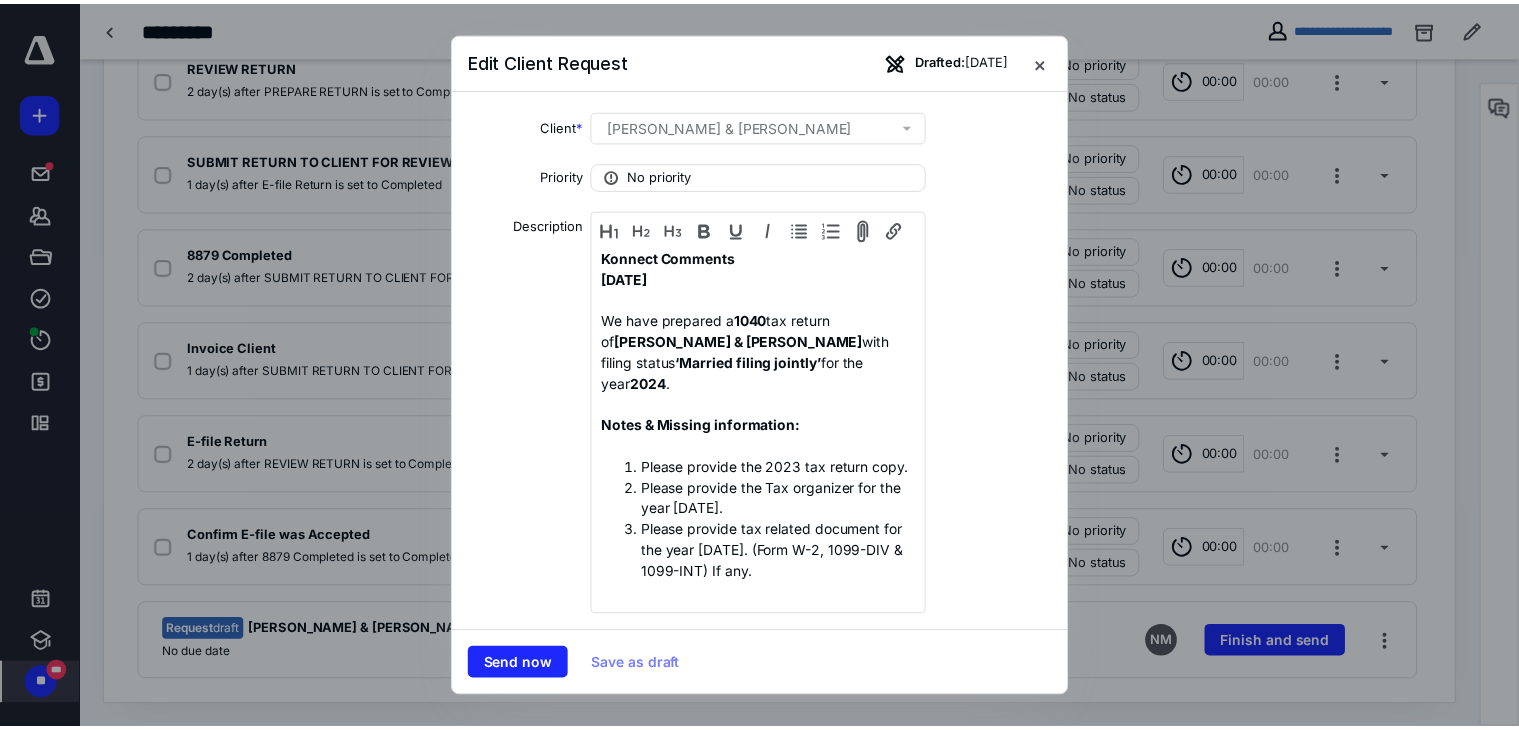 scroll, scrollTop: 68, scrollLeft: 0, axis: vertical 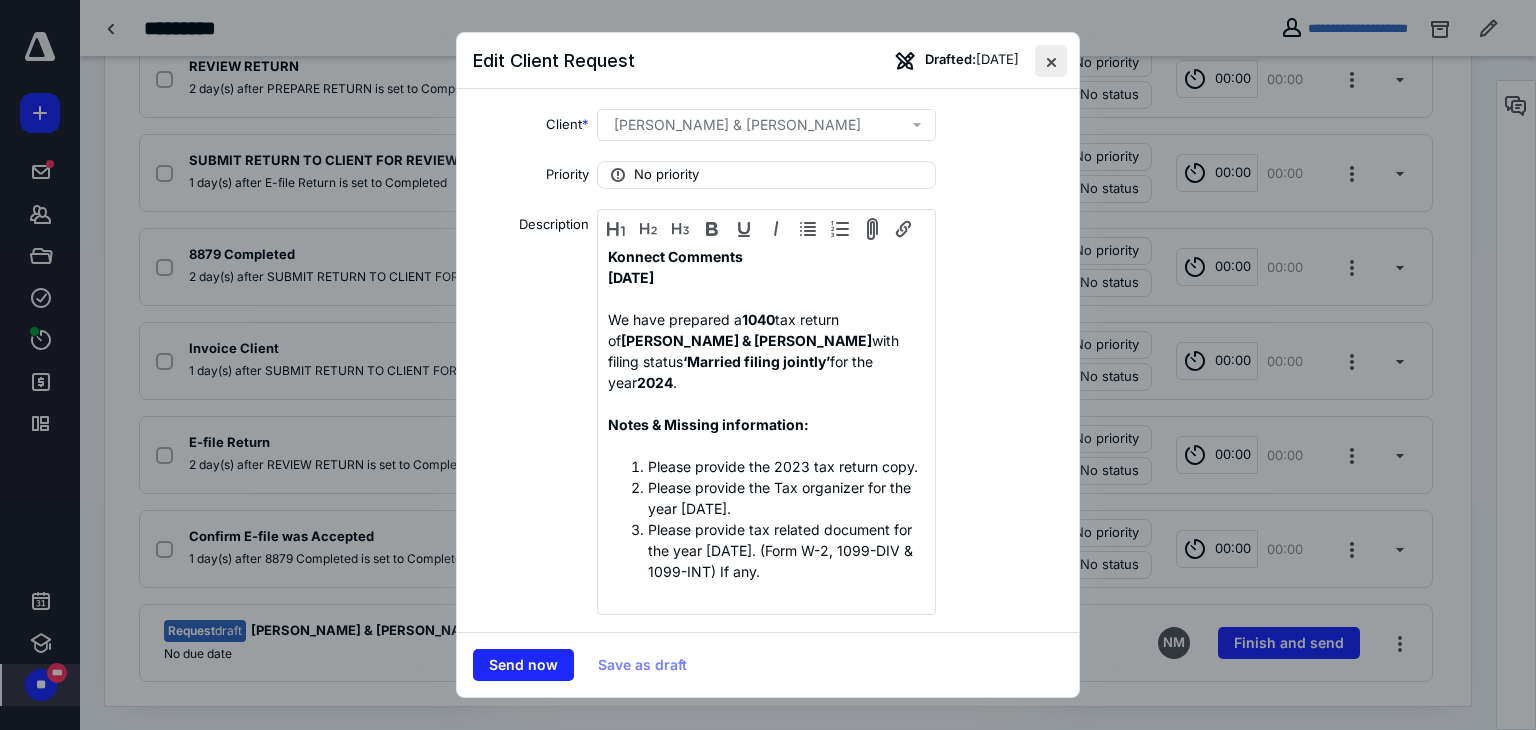 click at bounding box center [1051, 61] 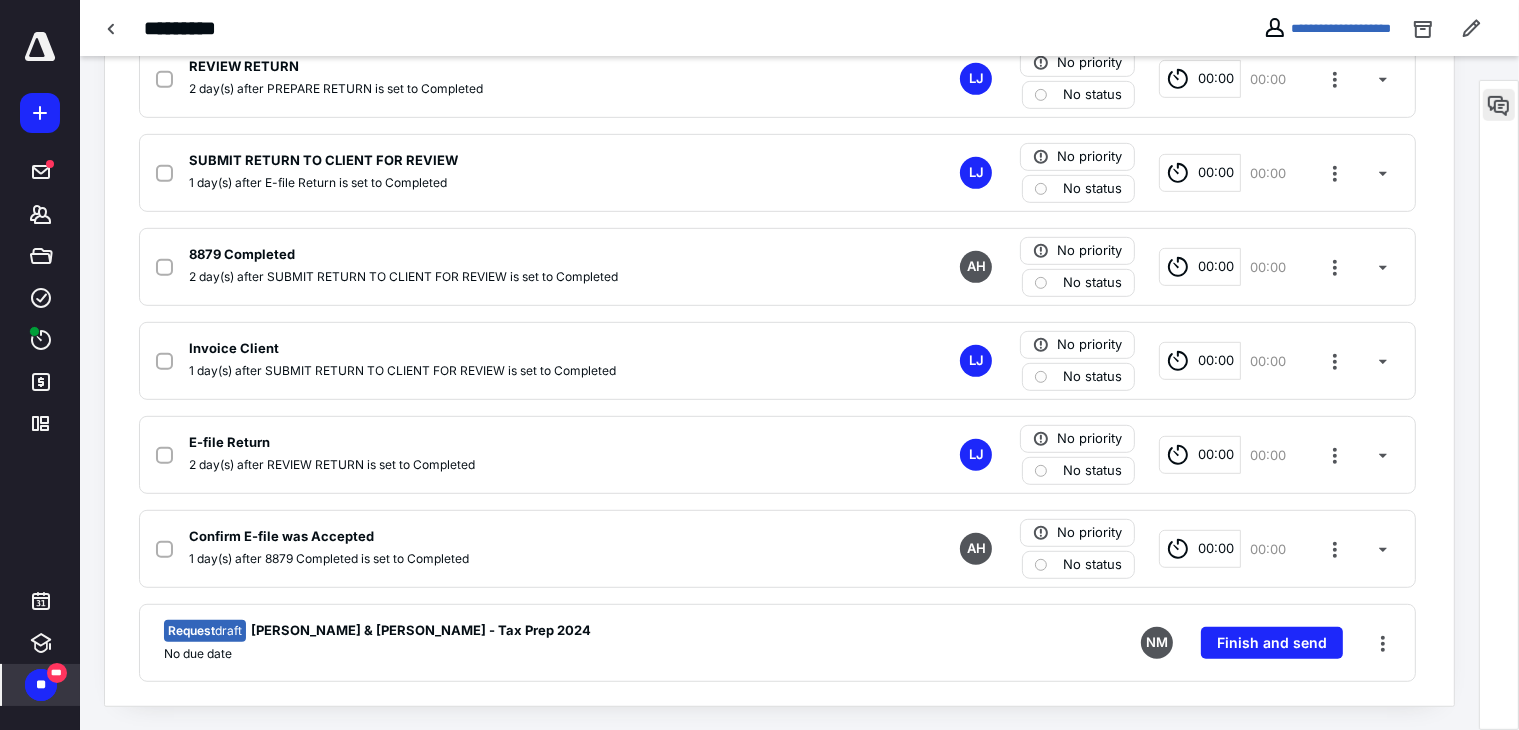 click at bounding box center (1499, 105) 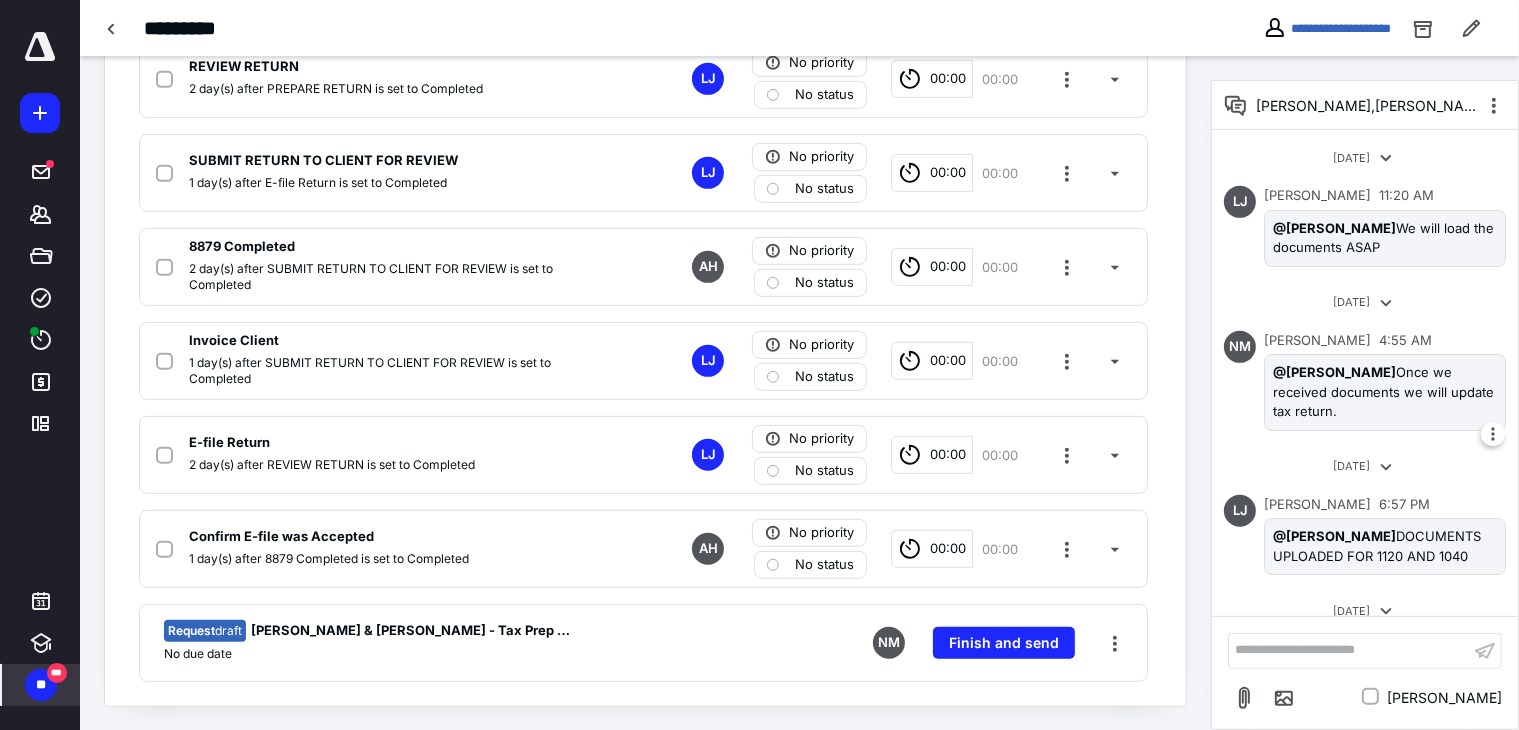 scroll, scrollTop: 2596, scrollLeft: 0, axis: vertical 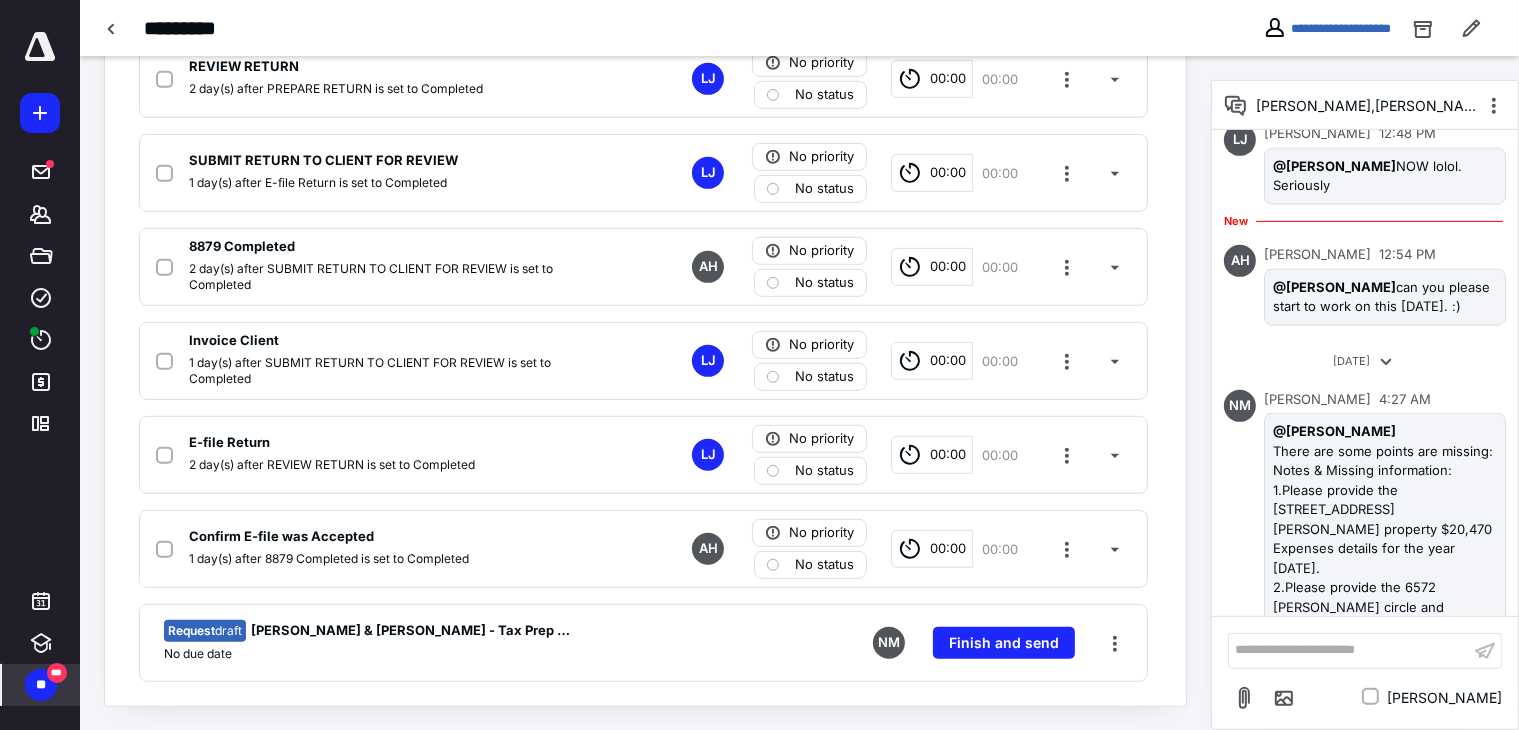click on "**********" at bounding box center (1349, 650) 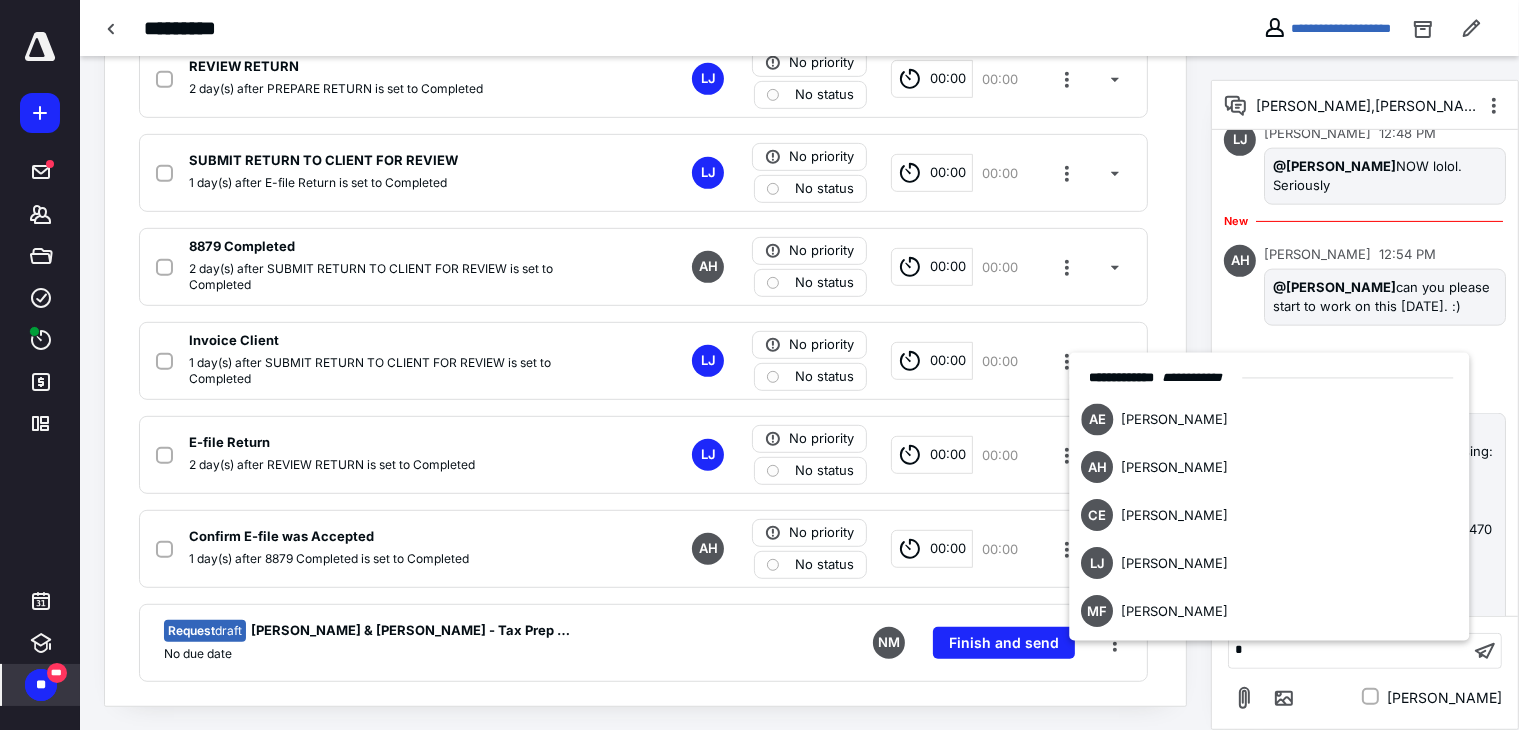 type 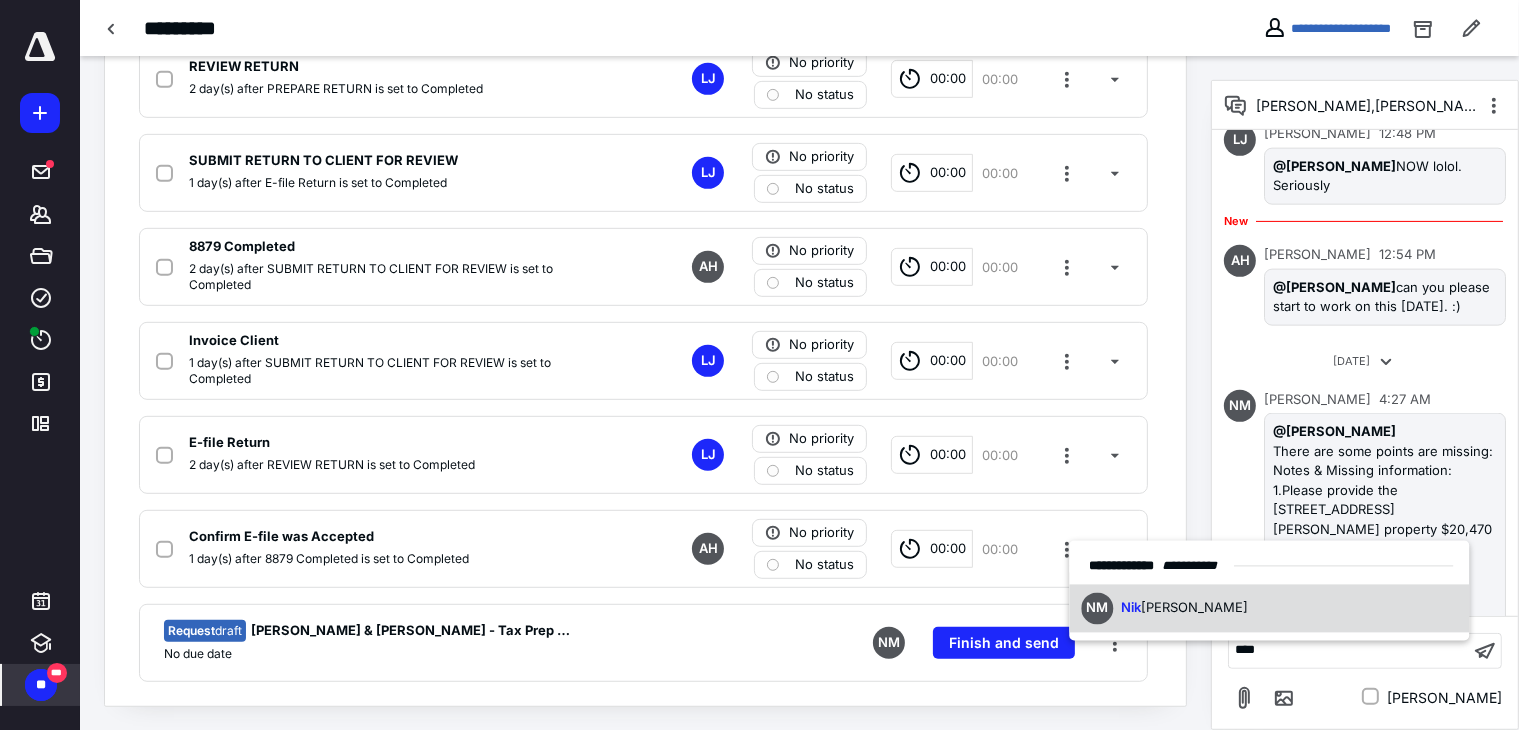 click on "NM Nik hil Mehta" at bounding box center (1270, 608) 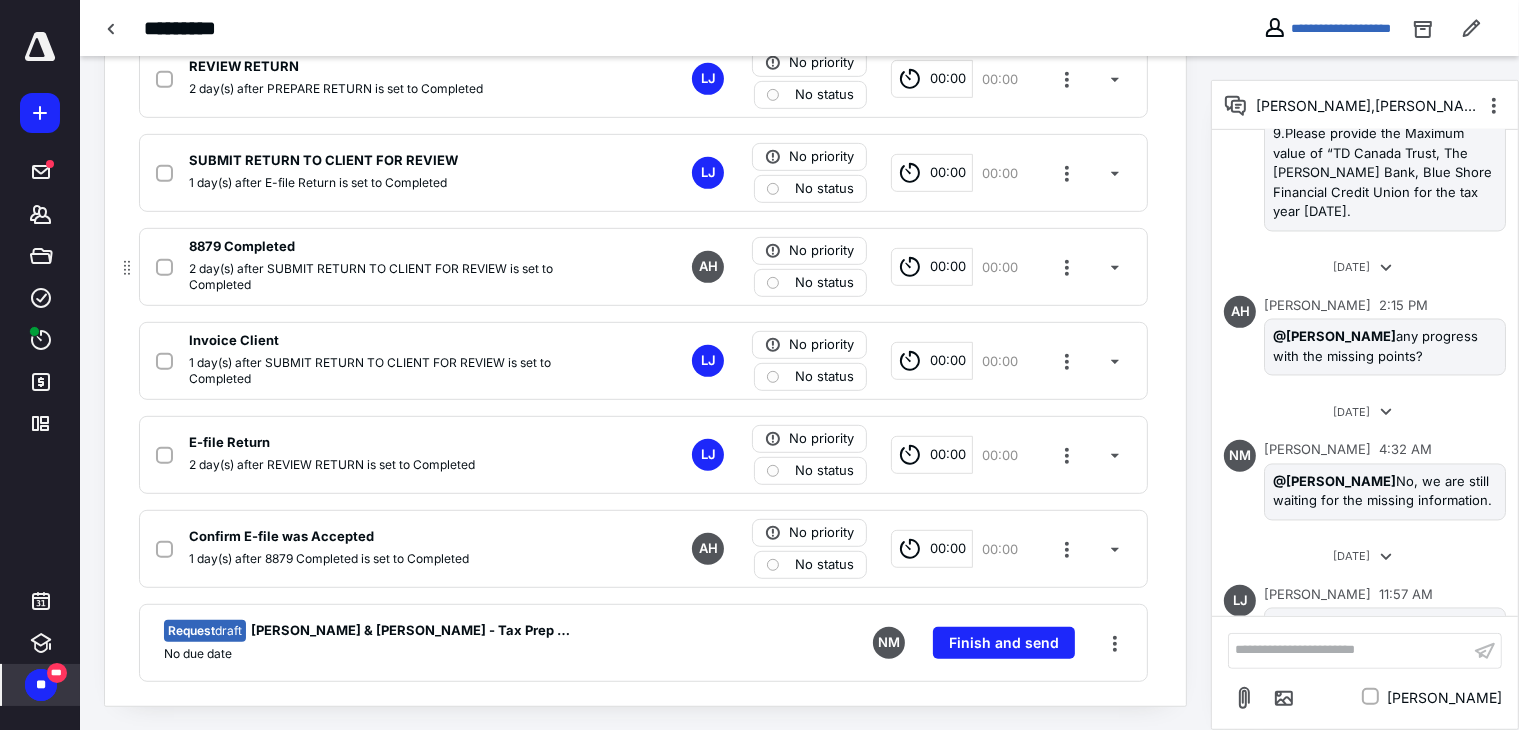 scroll, scrollTop: 3815, scrollLeft: 0, axis: vertical 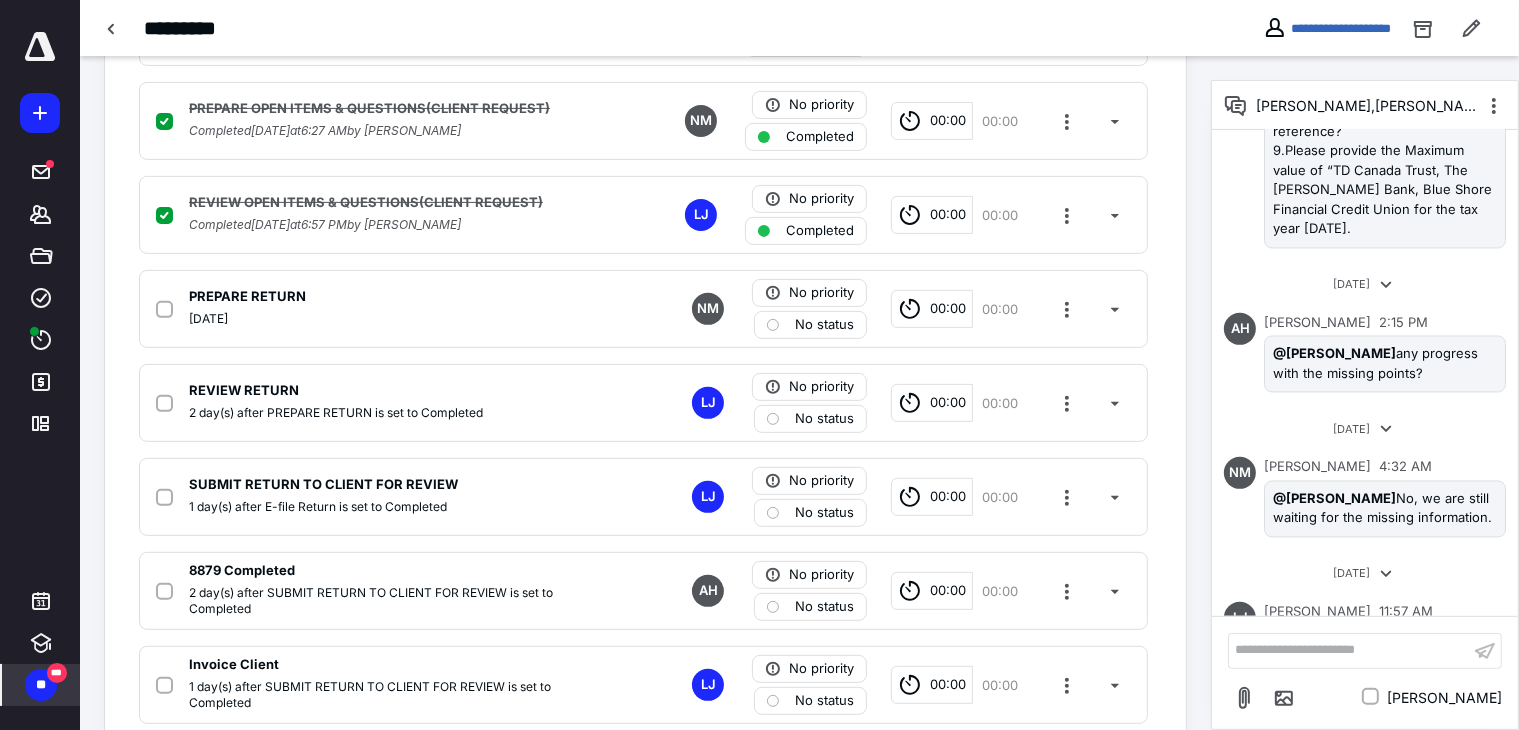 click on "***" at bounding box center [57, 673] 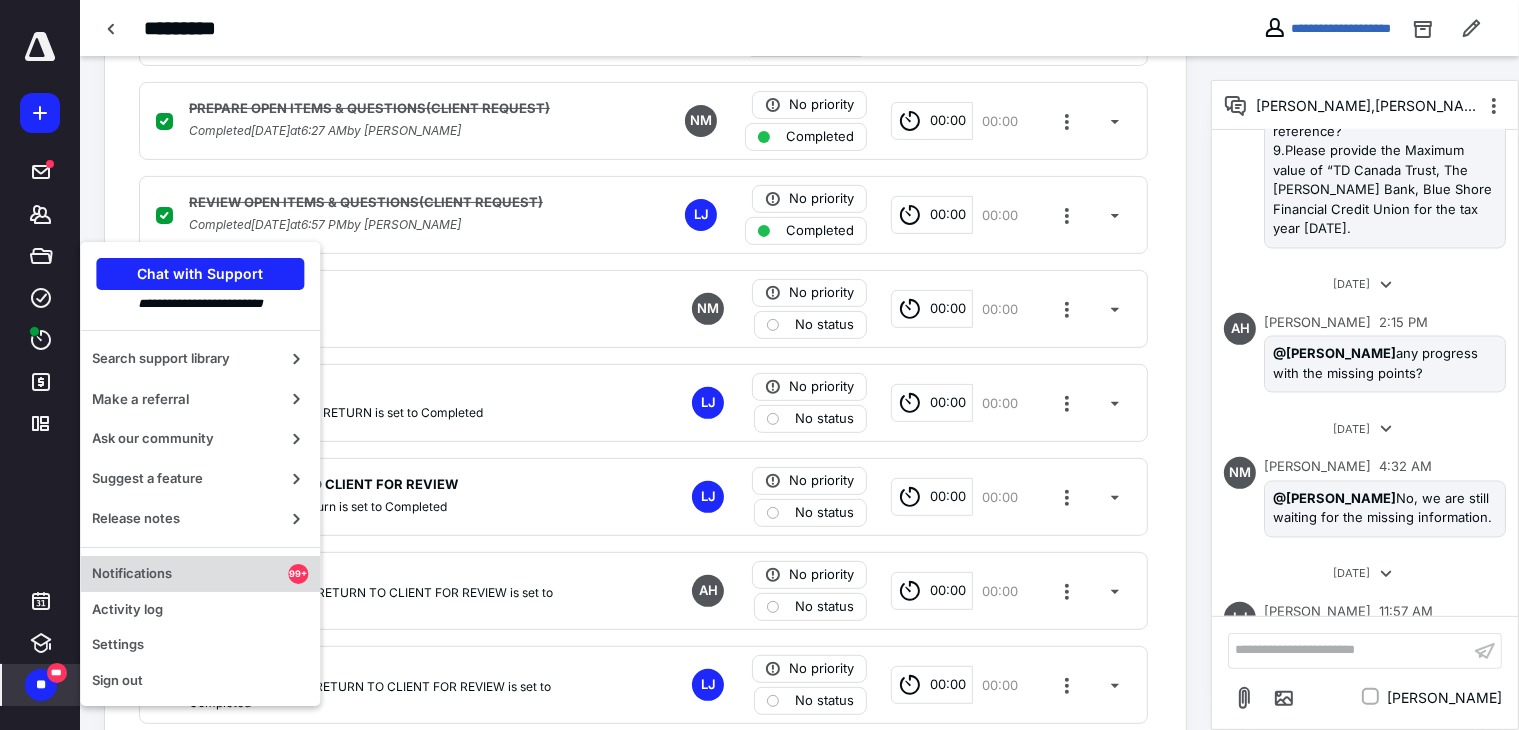 click on "Notifications" at bounding box center [190, 574] 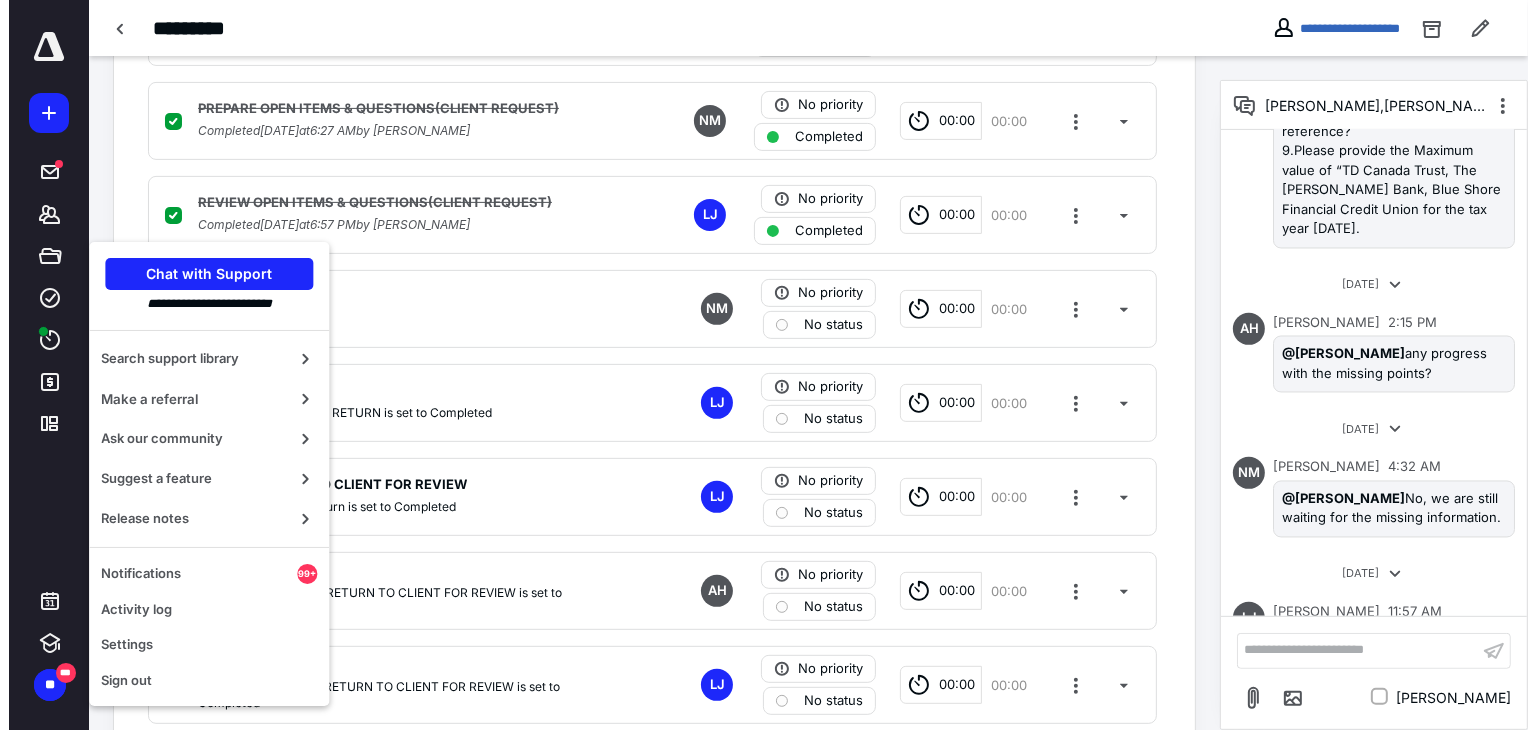 scroll, scrollTop: 0, scrollLeft: 0, axis: both 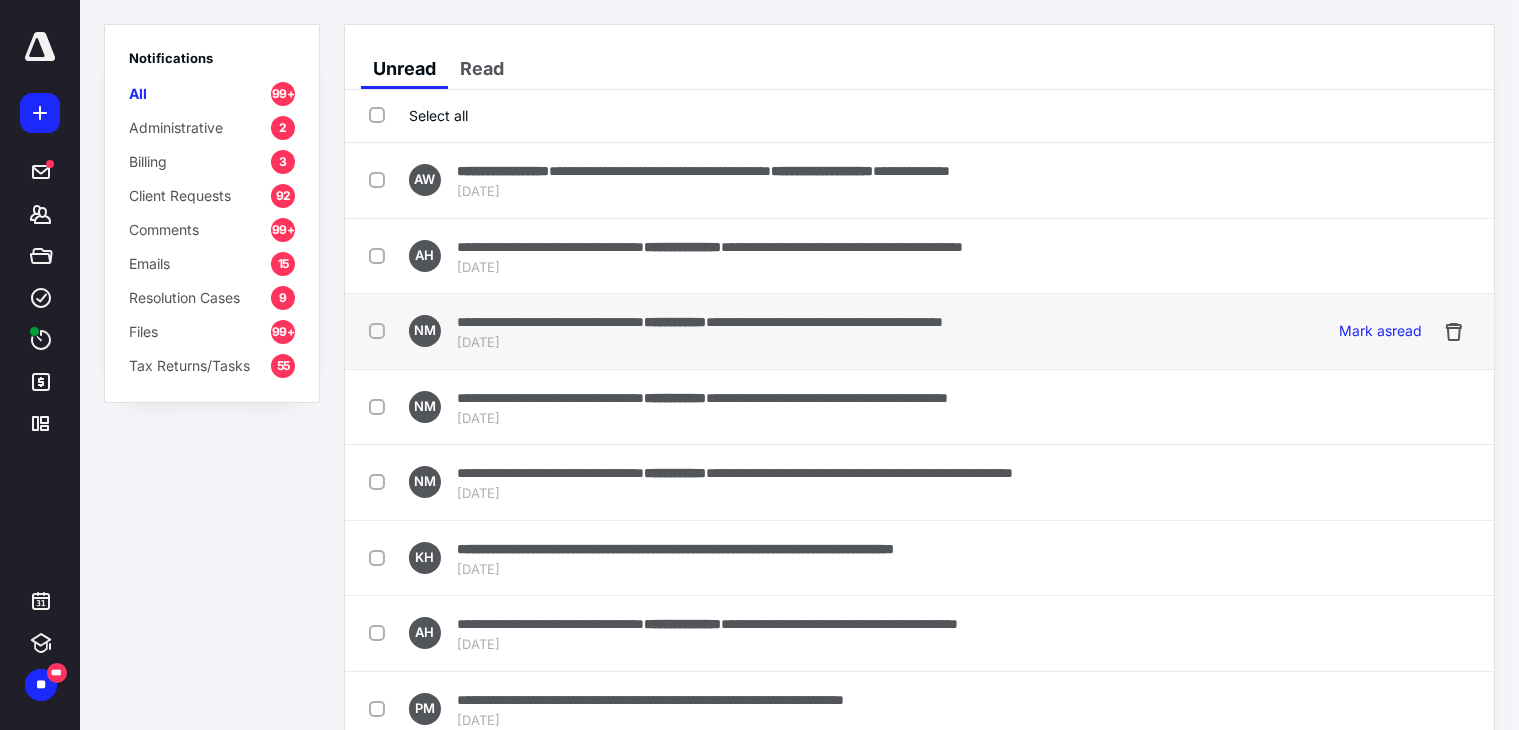 click on "[DATE]" at bounding box center (700, 343) 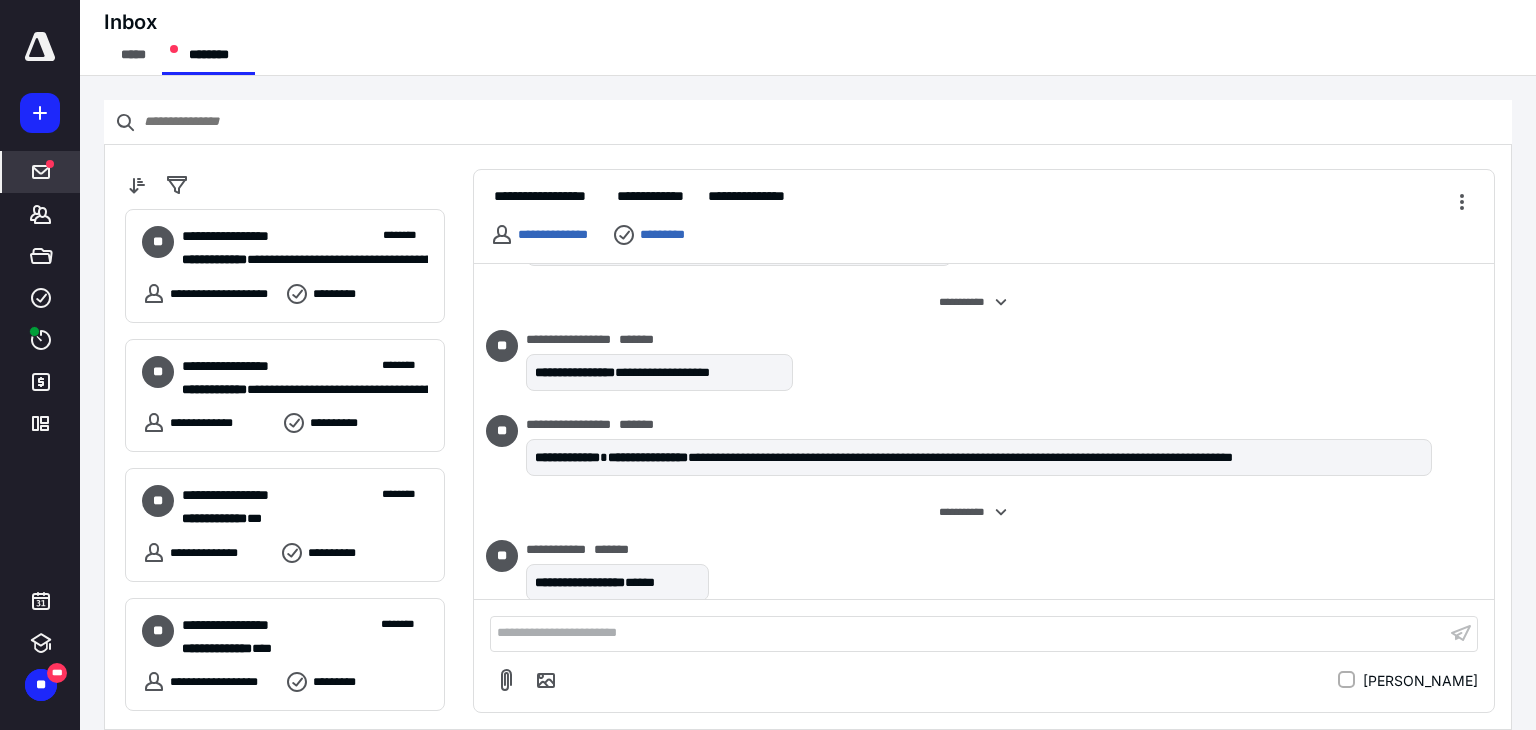 scroll, scrollTop: 1596, scrollLeft: 0, axis: vertical 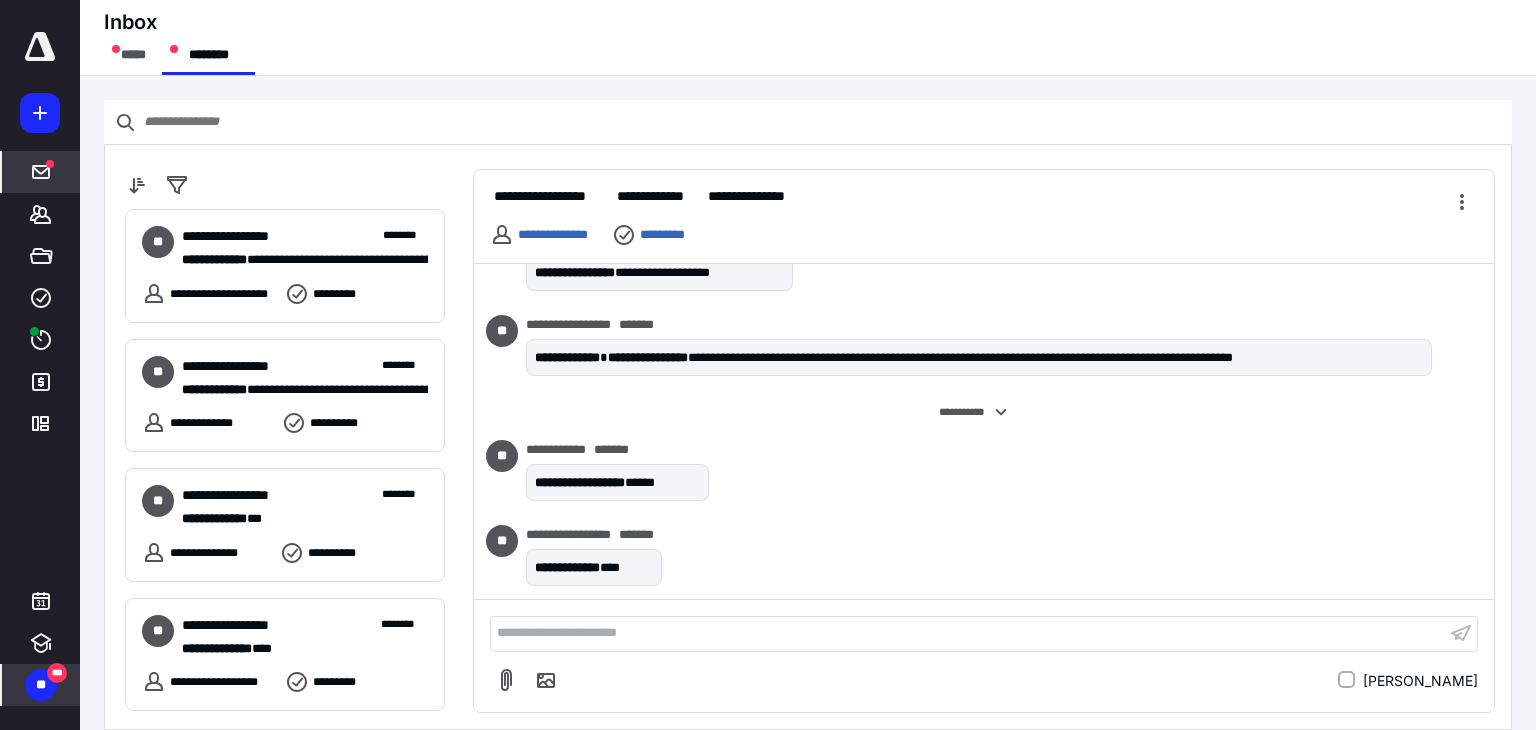 click on "**" at bounding box center [41, 685] 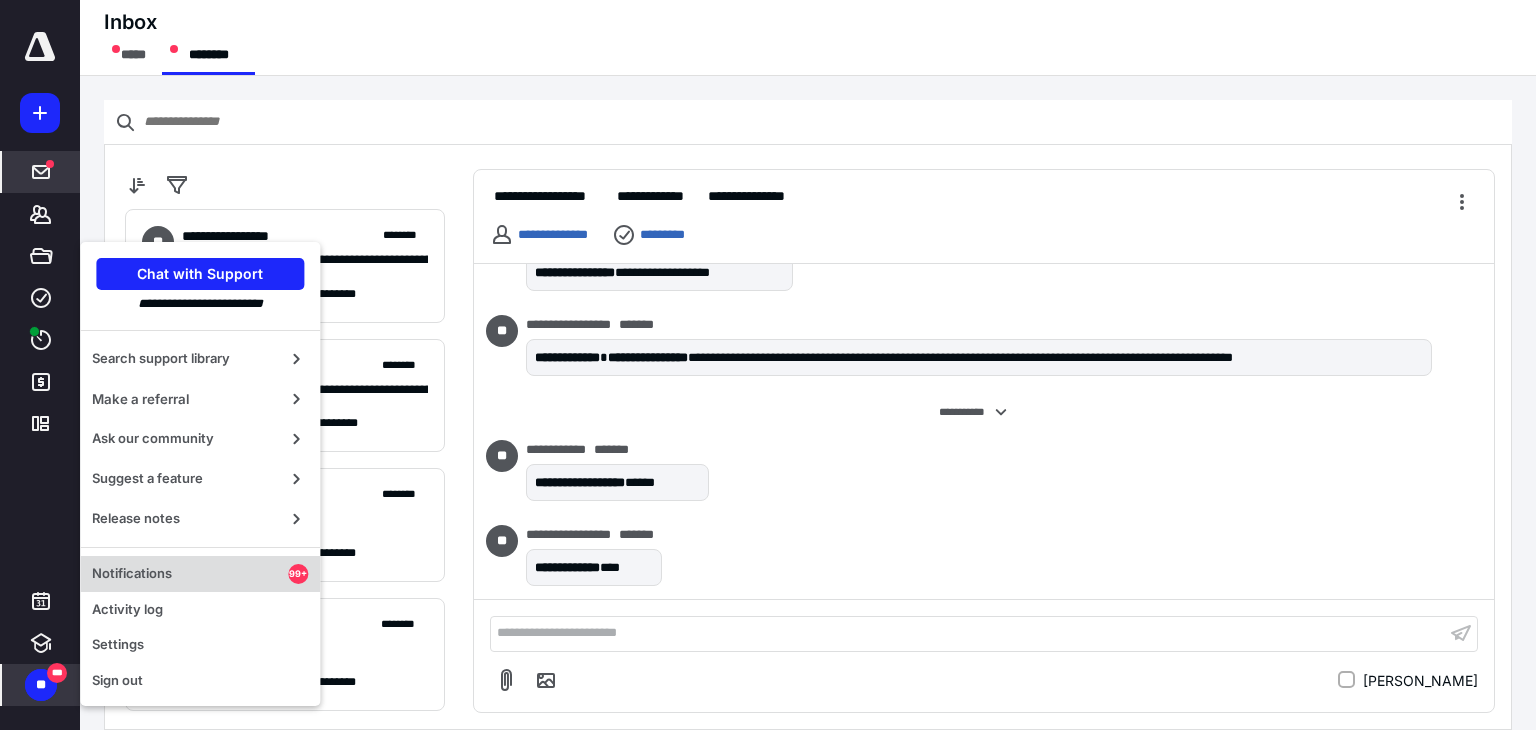 click on "Notifications" at bounding box center (190, 574) 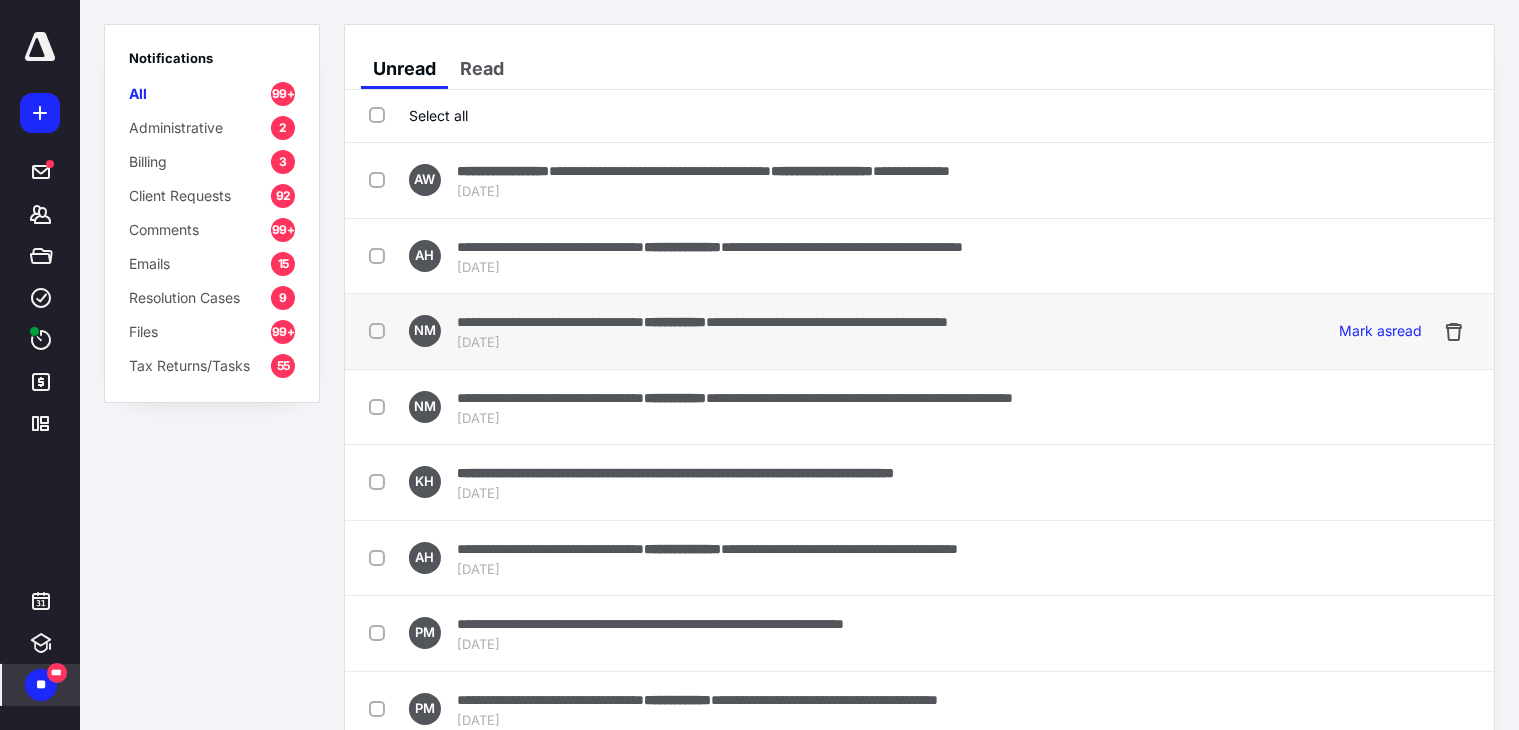 click on "[DATE]" at bounding box center (702, 343) 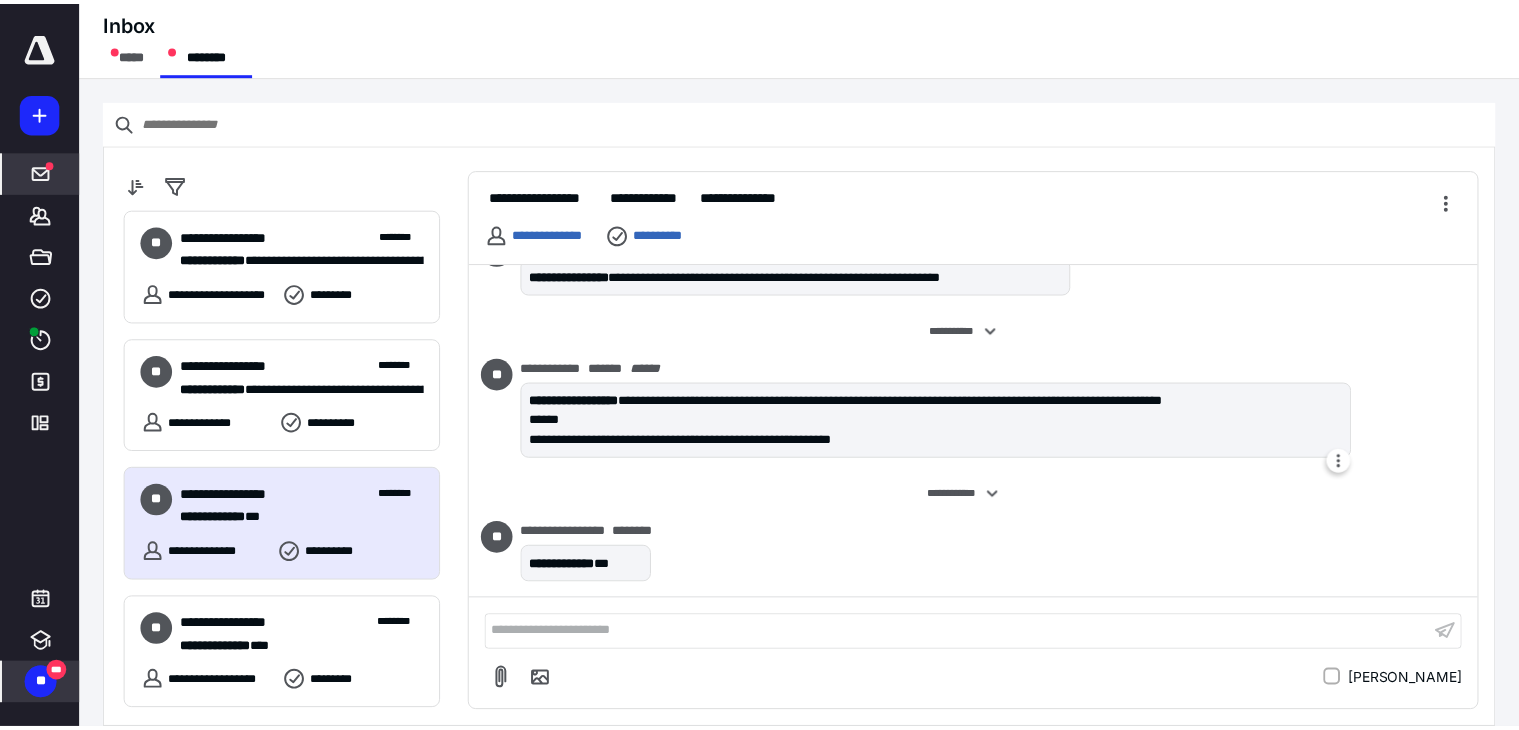 scroll, scrollTop: 1275, scrollLeft: 0, axis: vertical 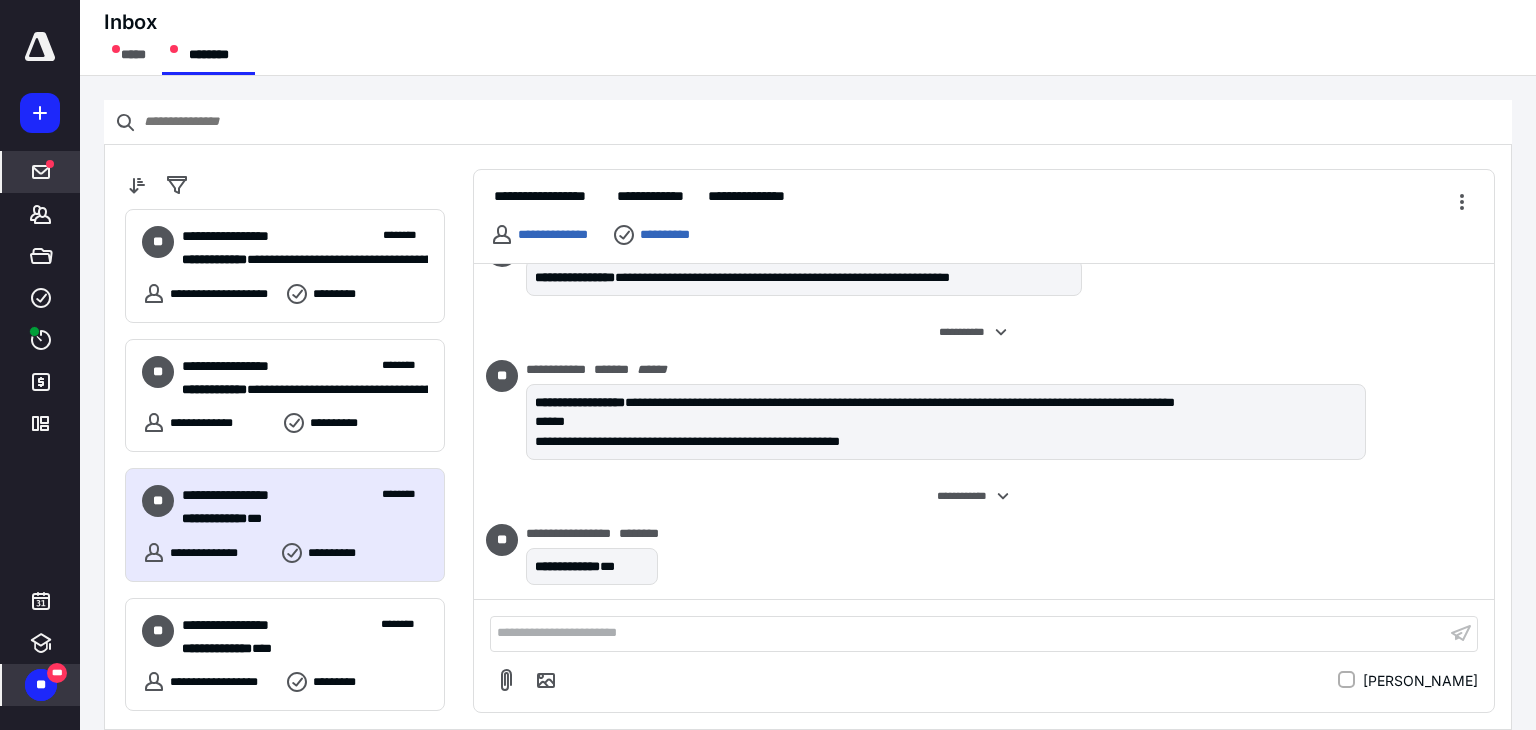 click on "**" at bounding box center [41, 685] 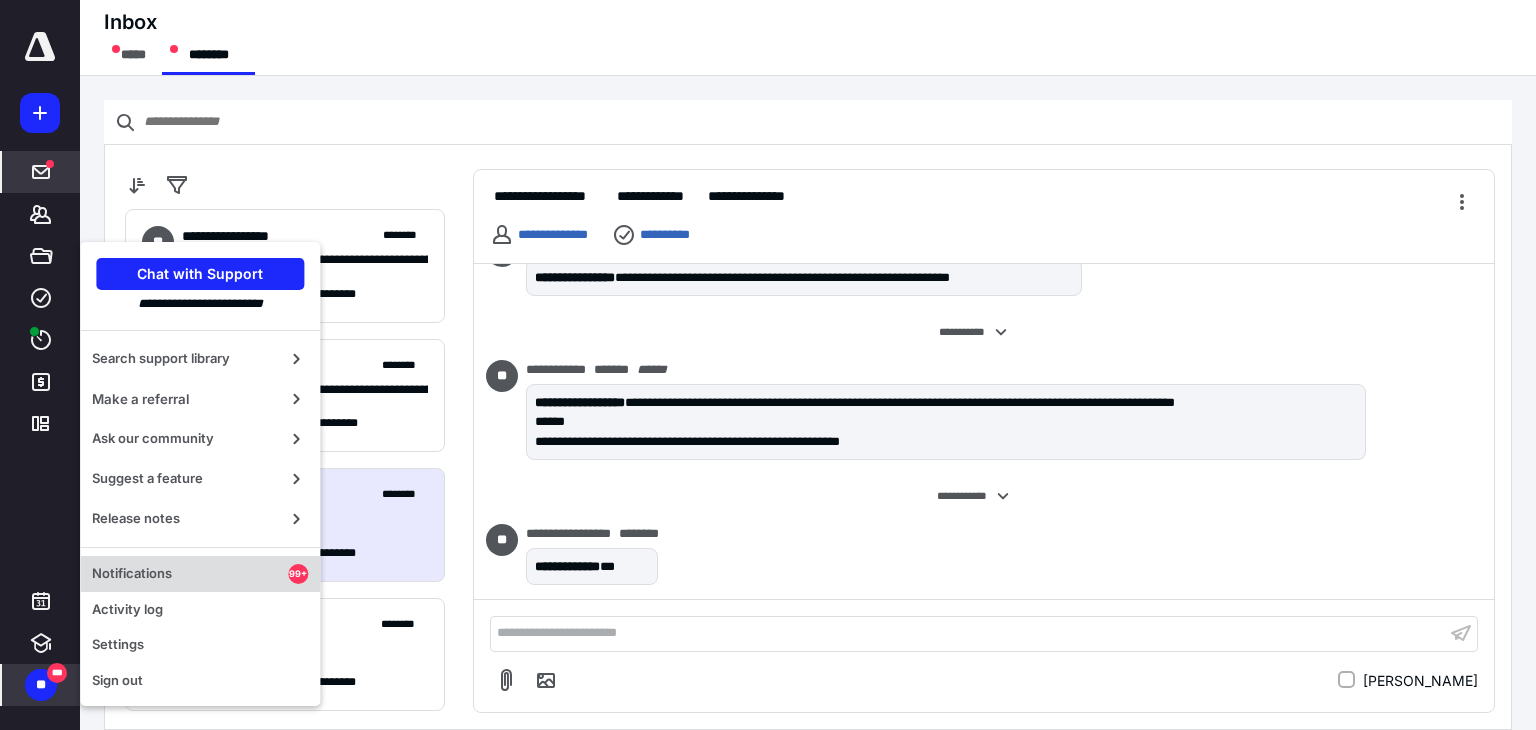 click on "Notifications" at bounding box center [190, 574] 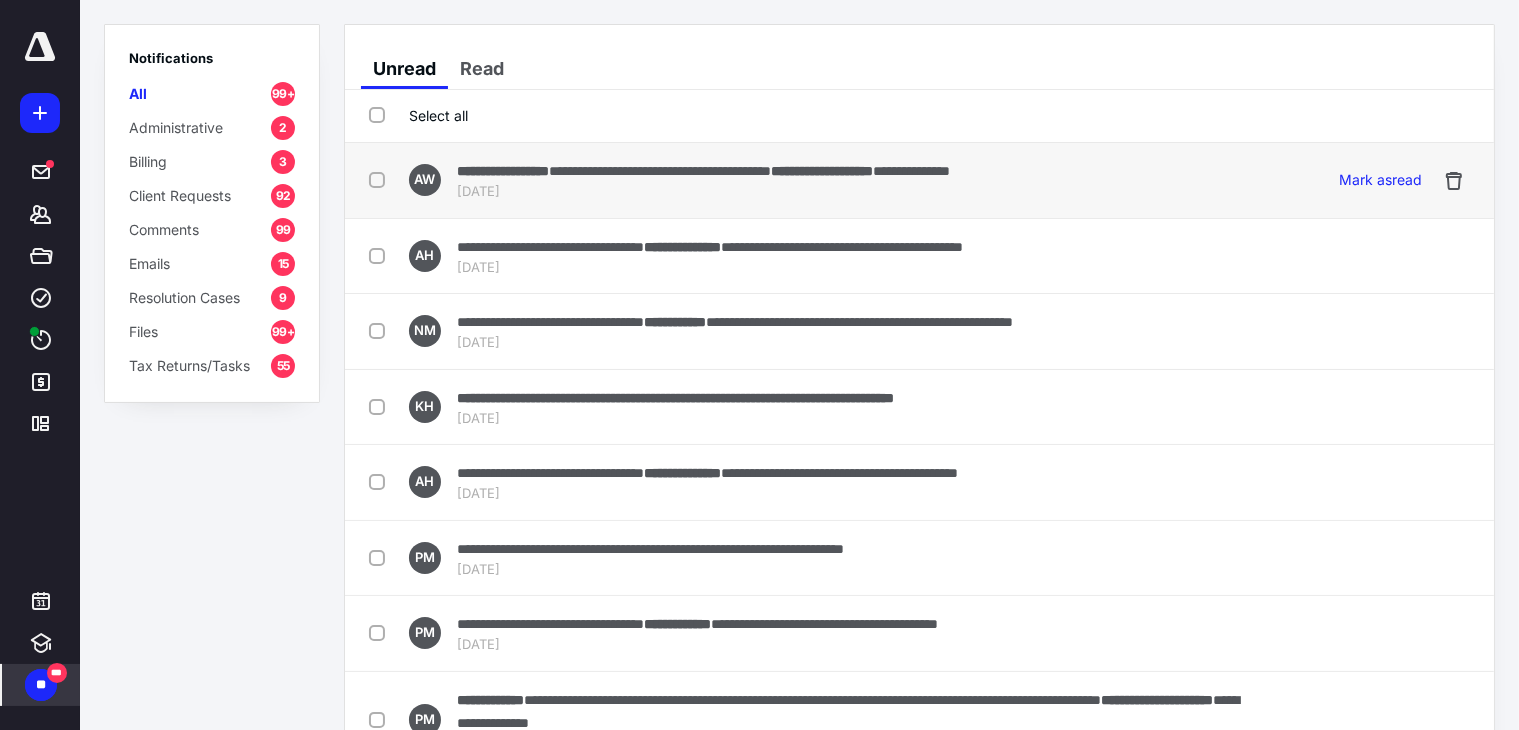 click on "[DATE]" at bounding box center [703, 192] 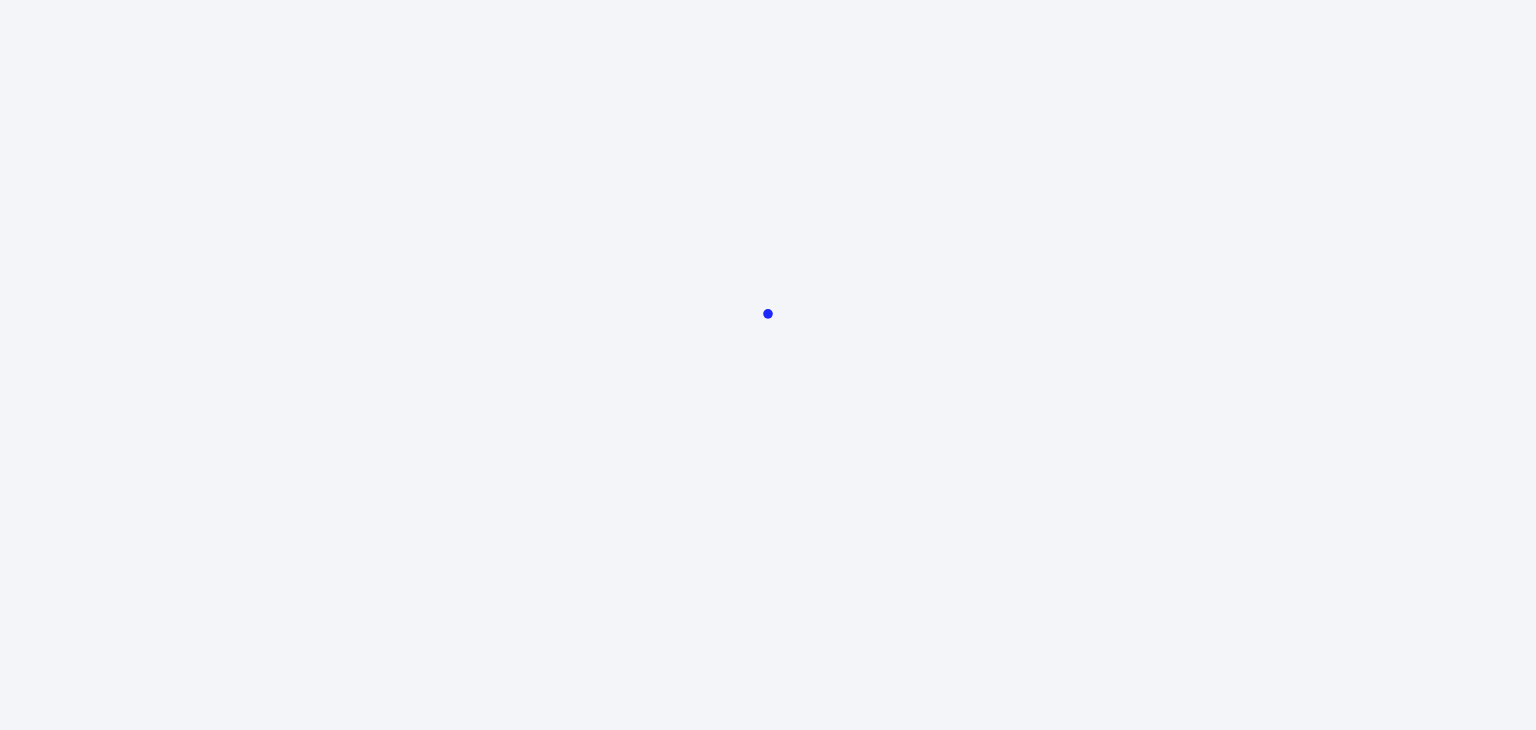scroll, scrollTop: 0, scrollLeft: 0, axis: both 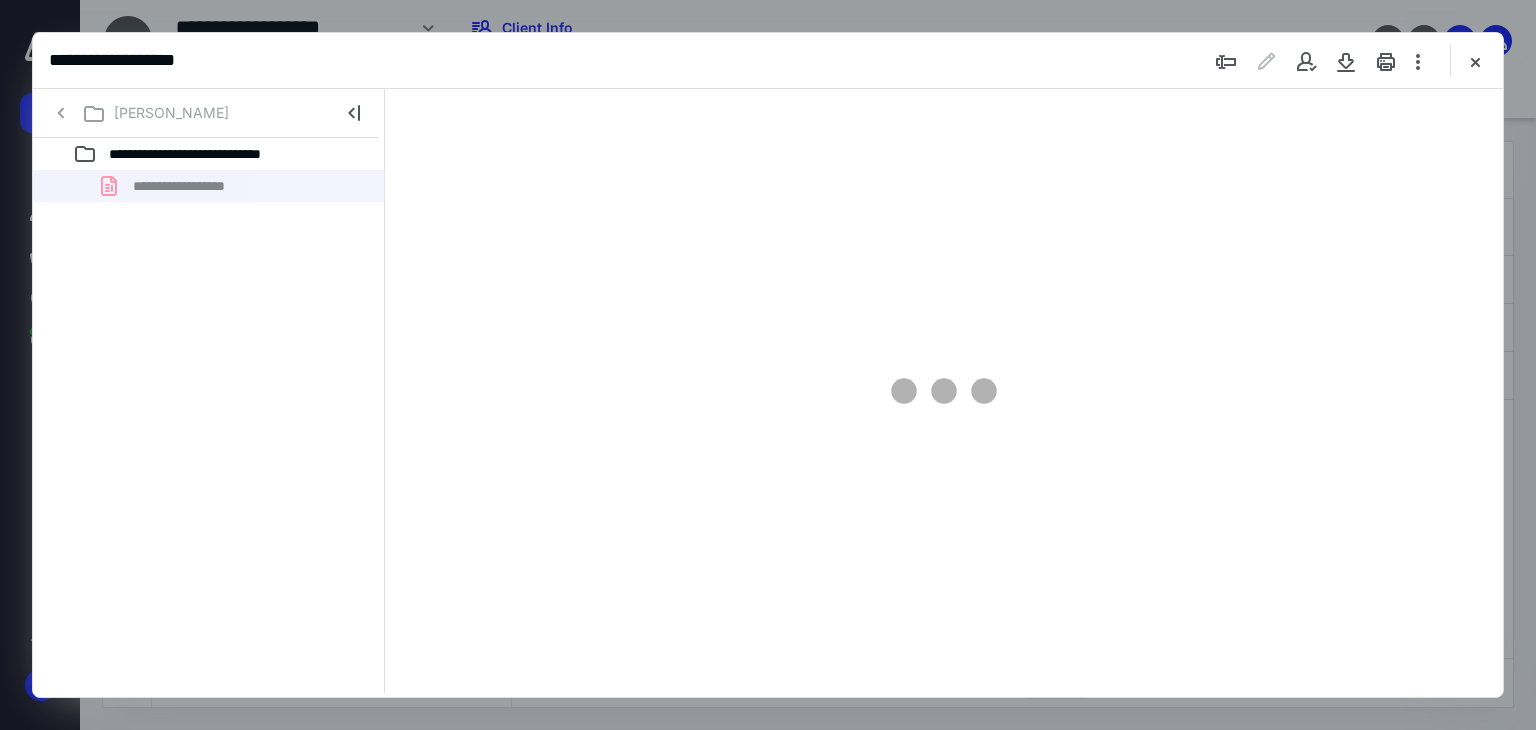 type on "66" 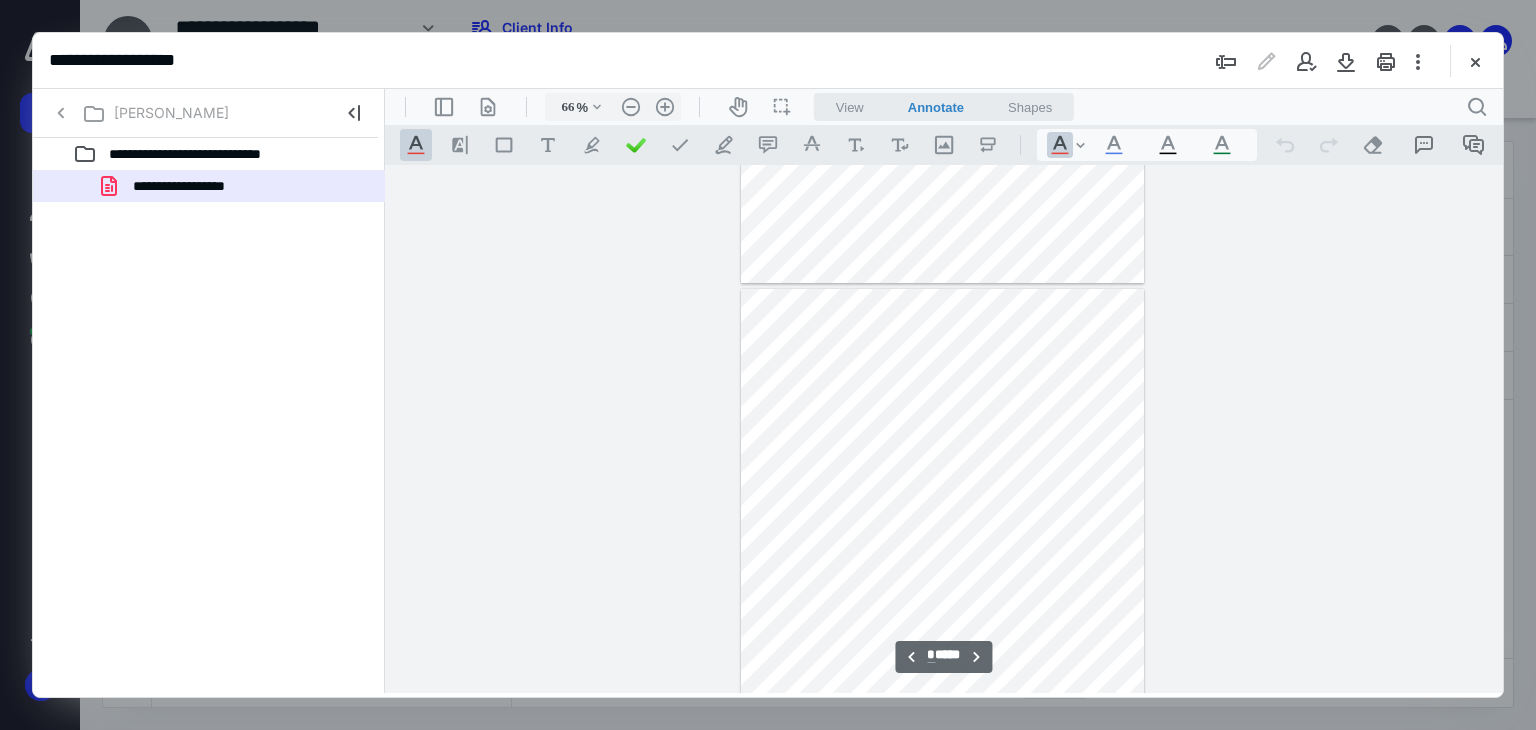 scroll, scrollTop: 1524, scrollLeft: 0, axis: vertical 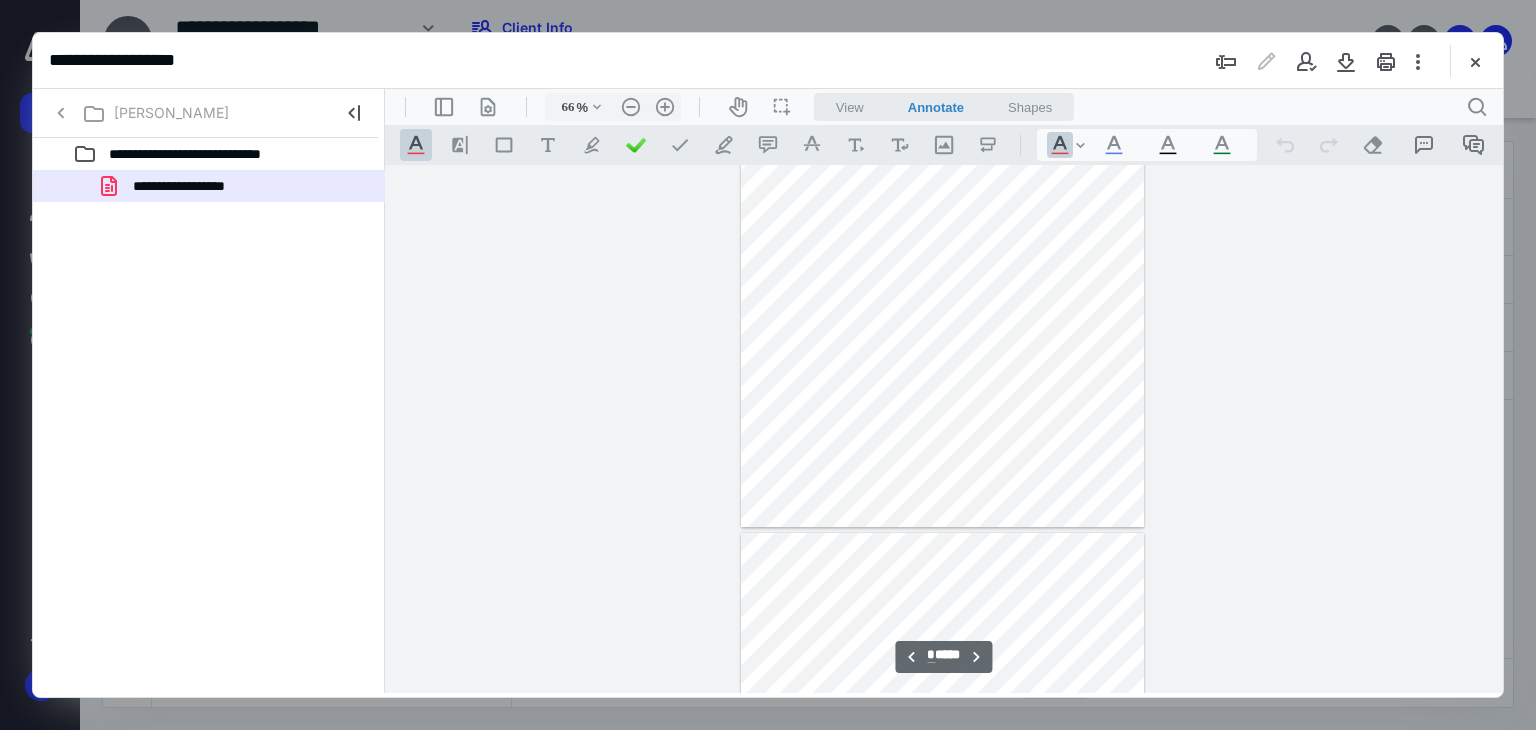 type on "*" 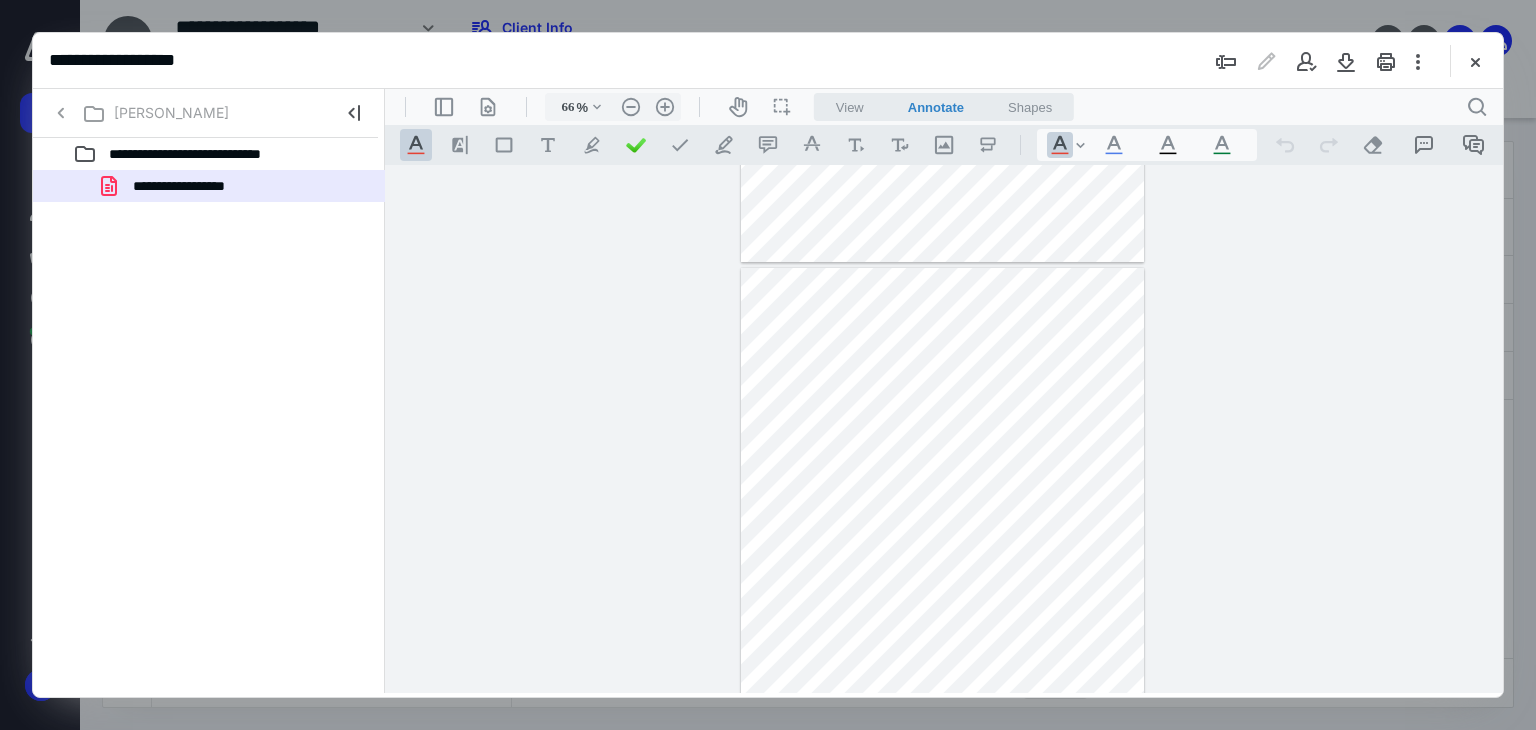 scroll, scrollTop: 2124, scrollLeft: 0, axis: vertical 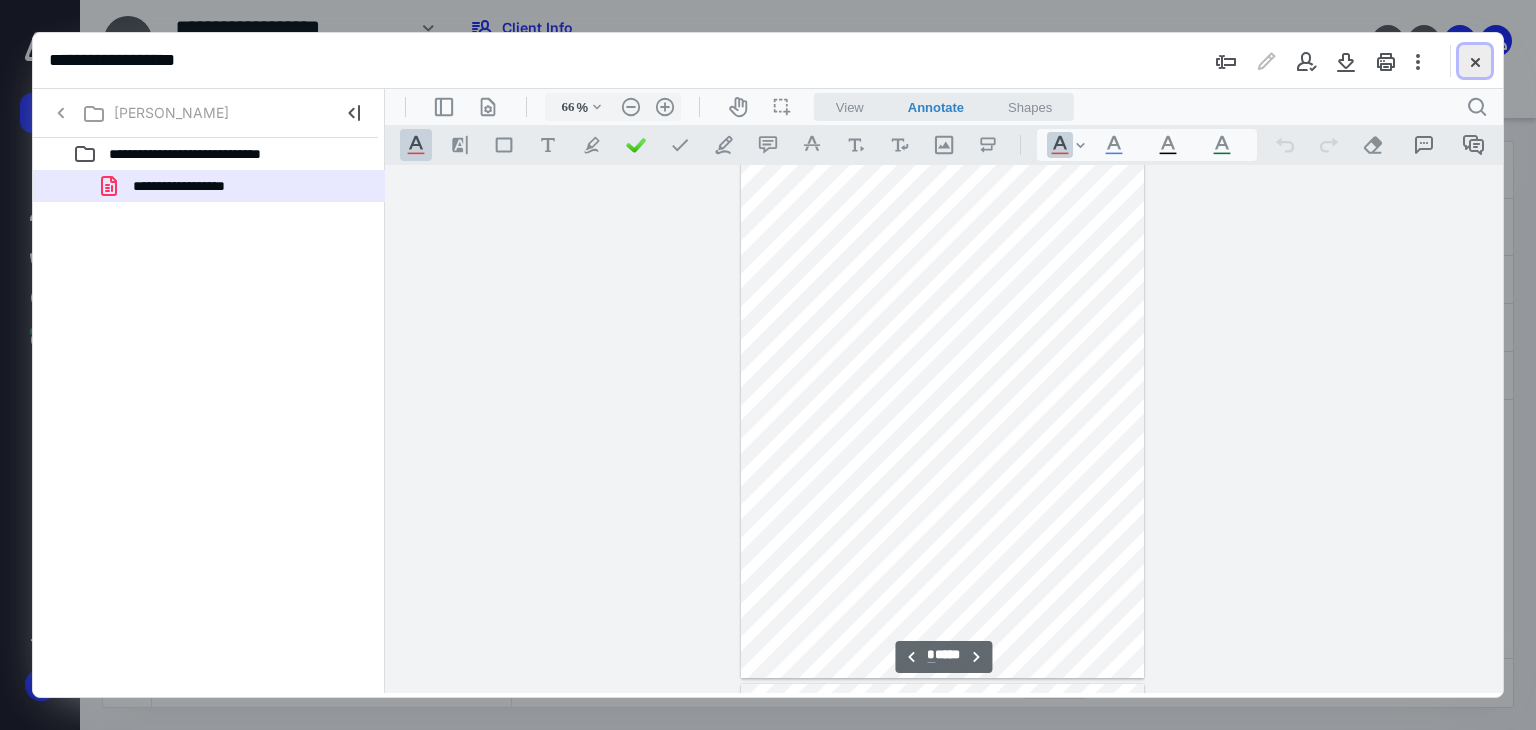 click at bounding box center [1475, 61] 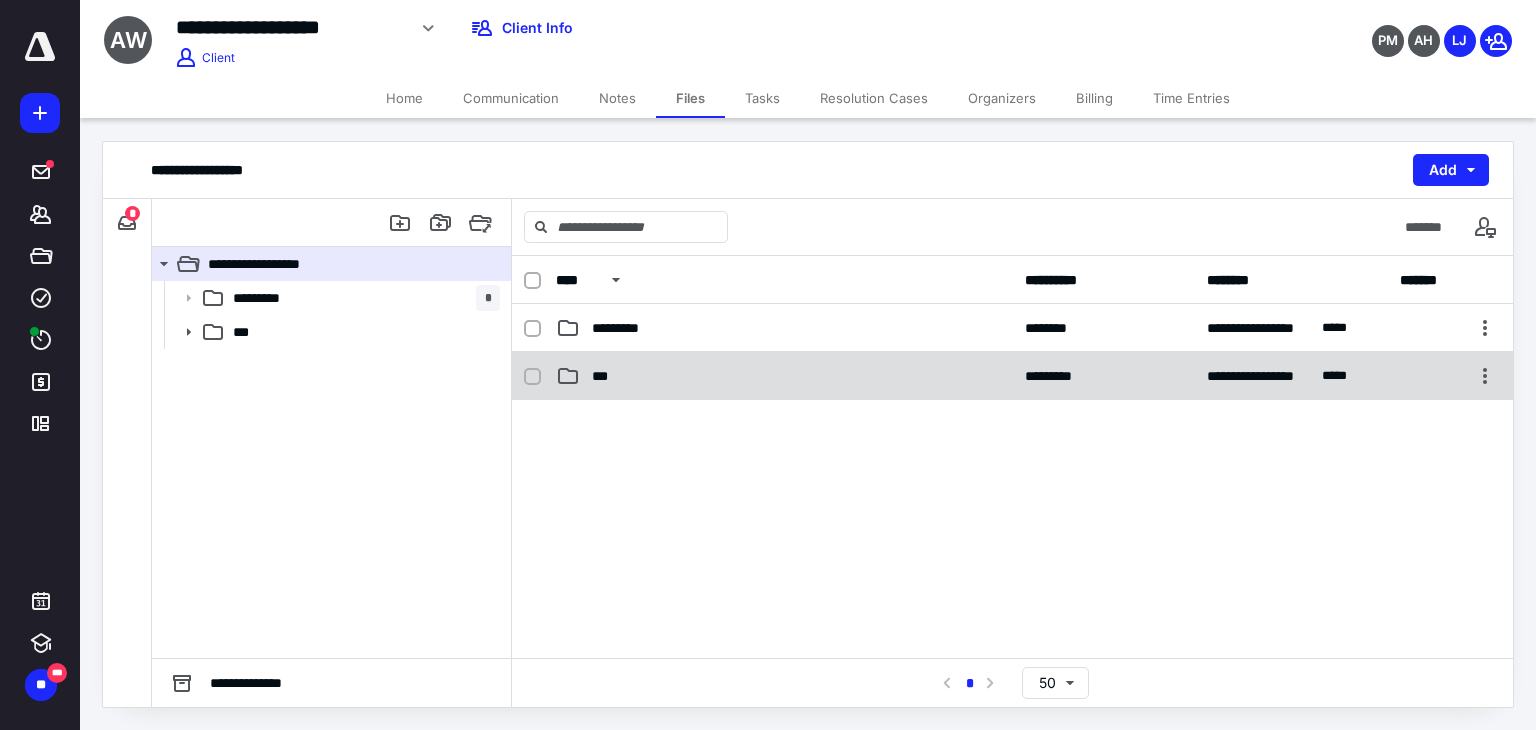 click on "***" at bounding box center [784, 376] 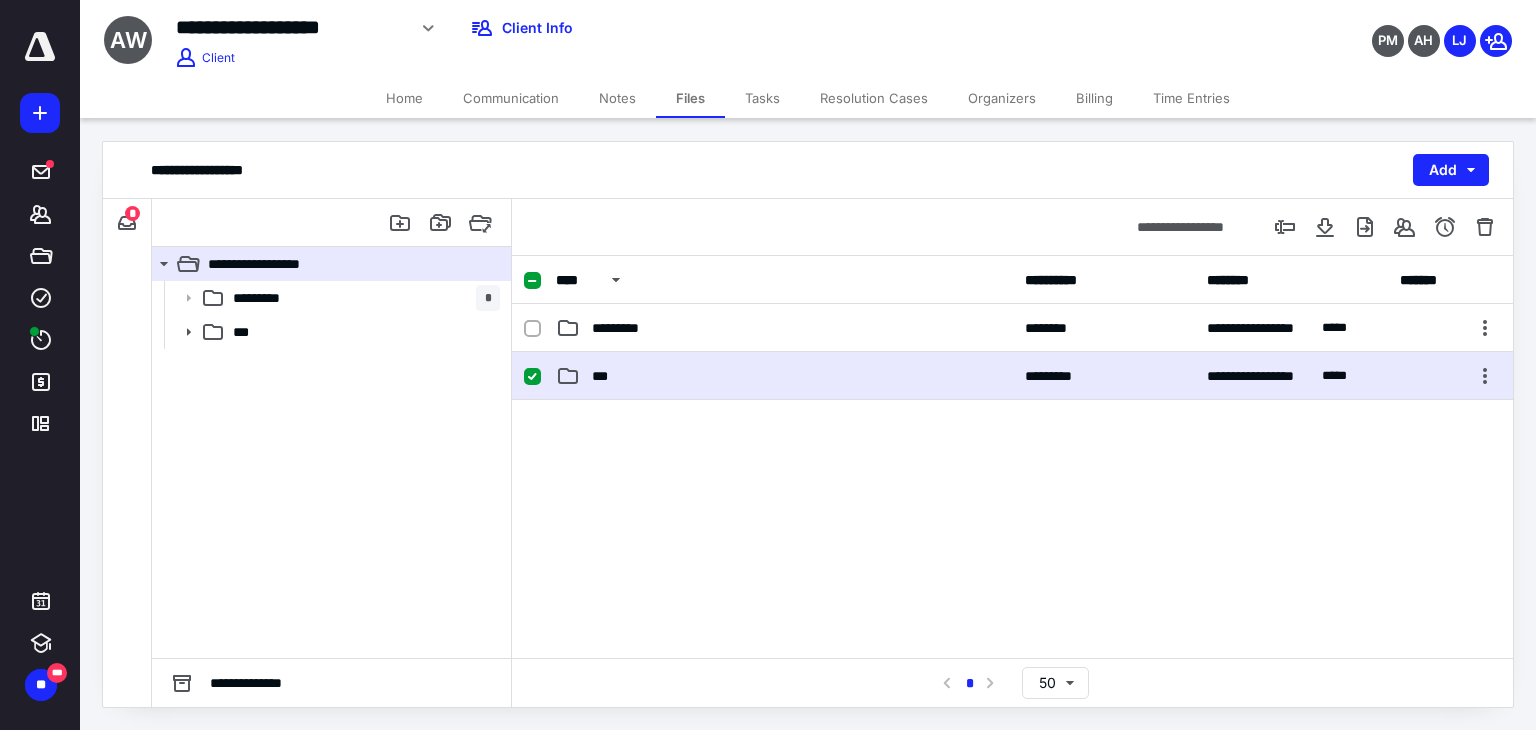 click on "***" at bounding box center (784, 376) 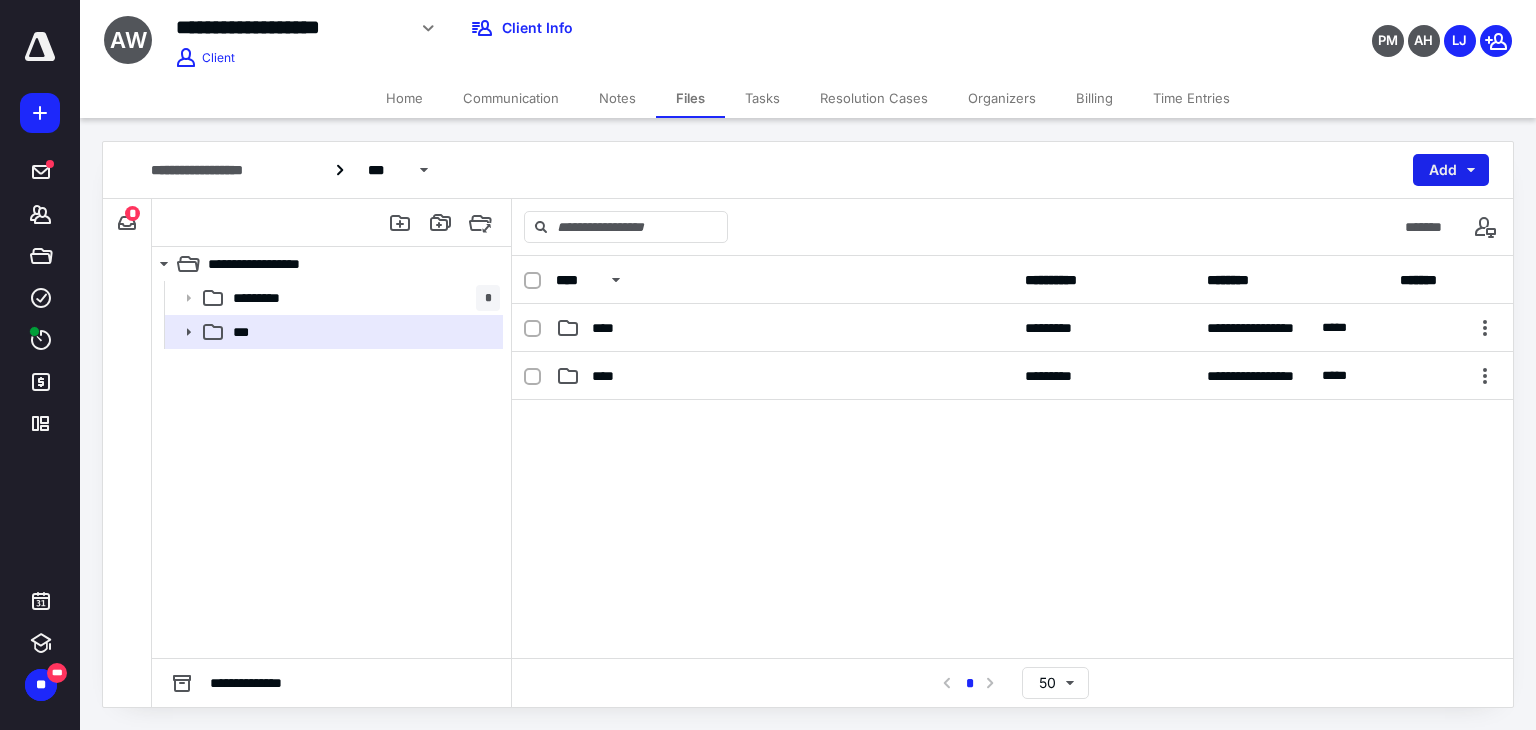 click on "Add" at bounding box center [1451, 170] 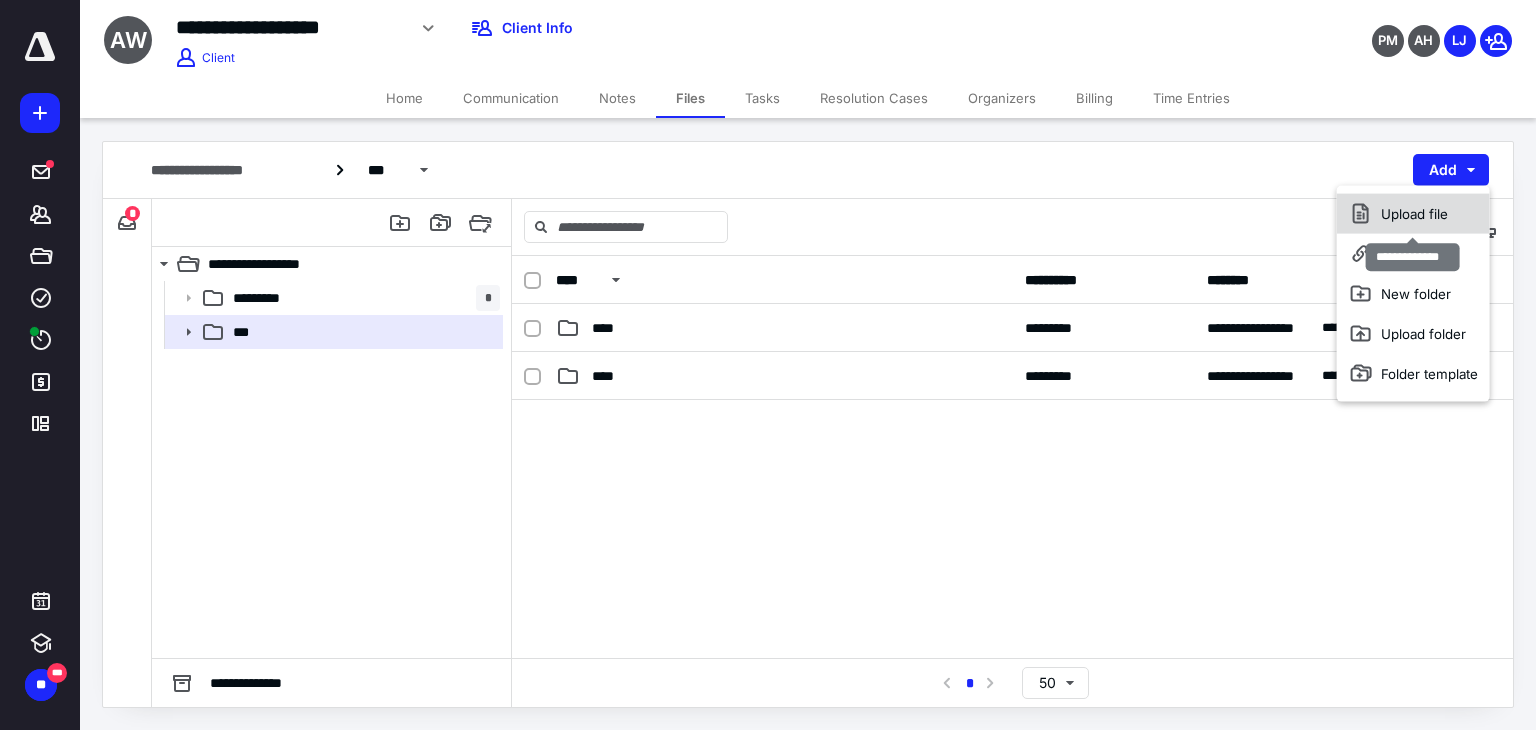 click on "Upload file" at bounding box center (1413, 214) 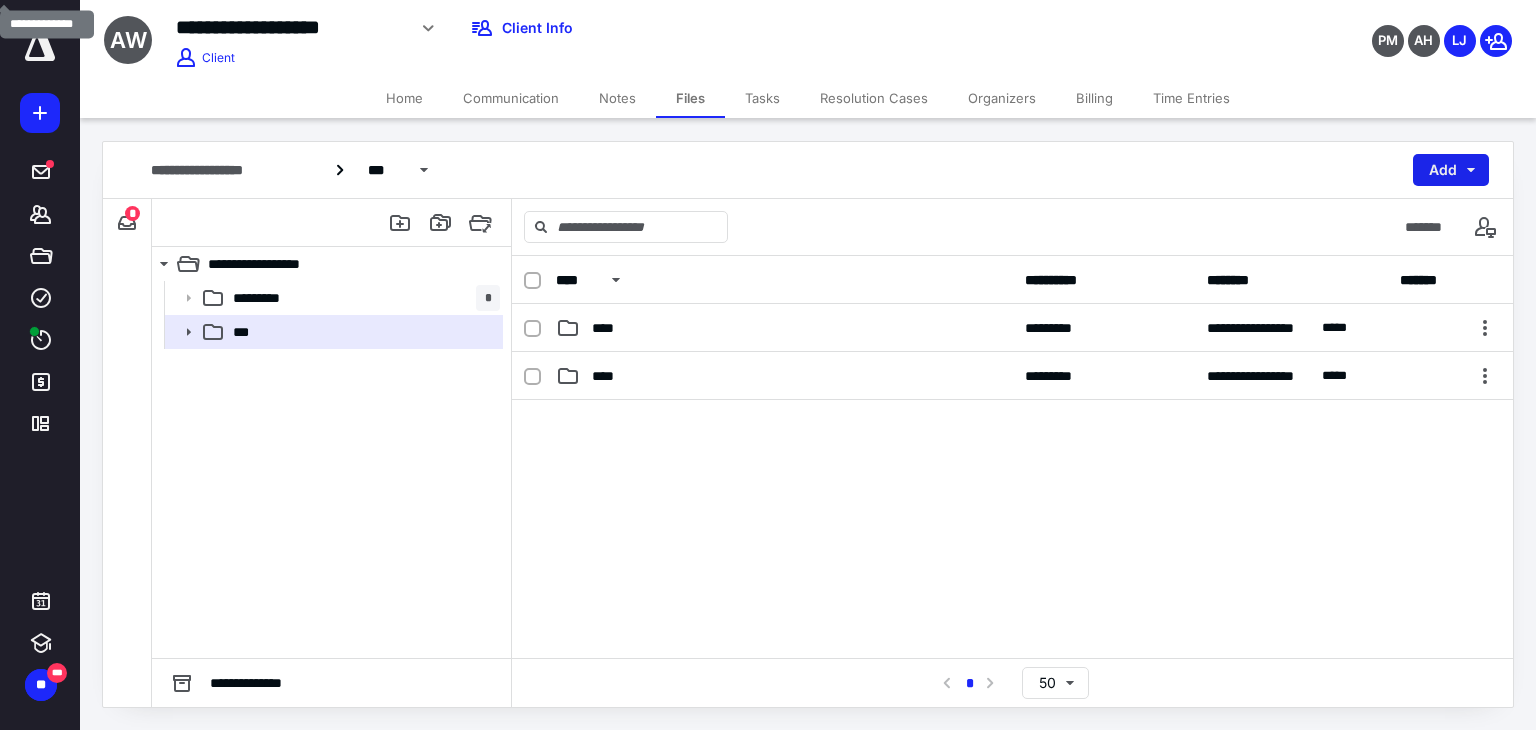 click on "Add" at bounding box center (1451, 170) 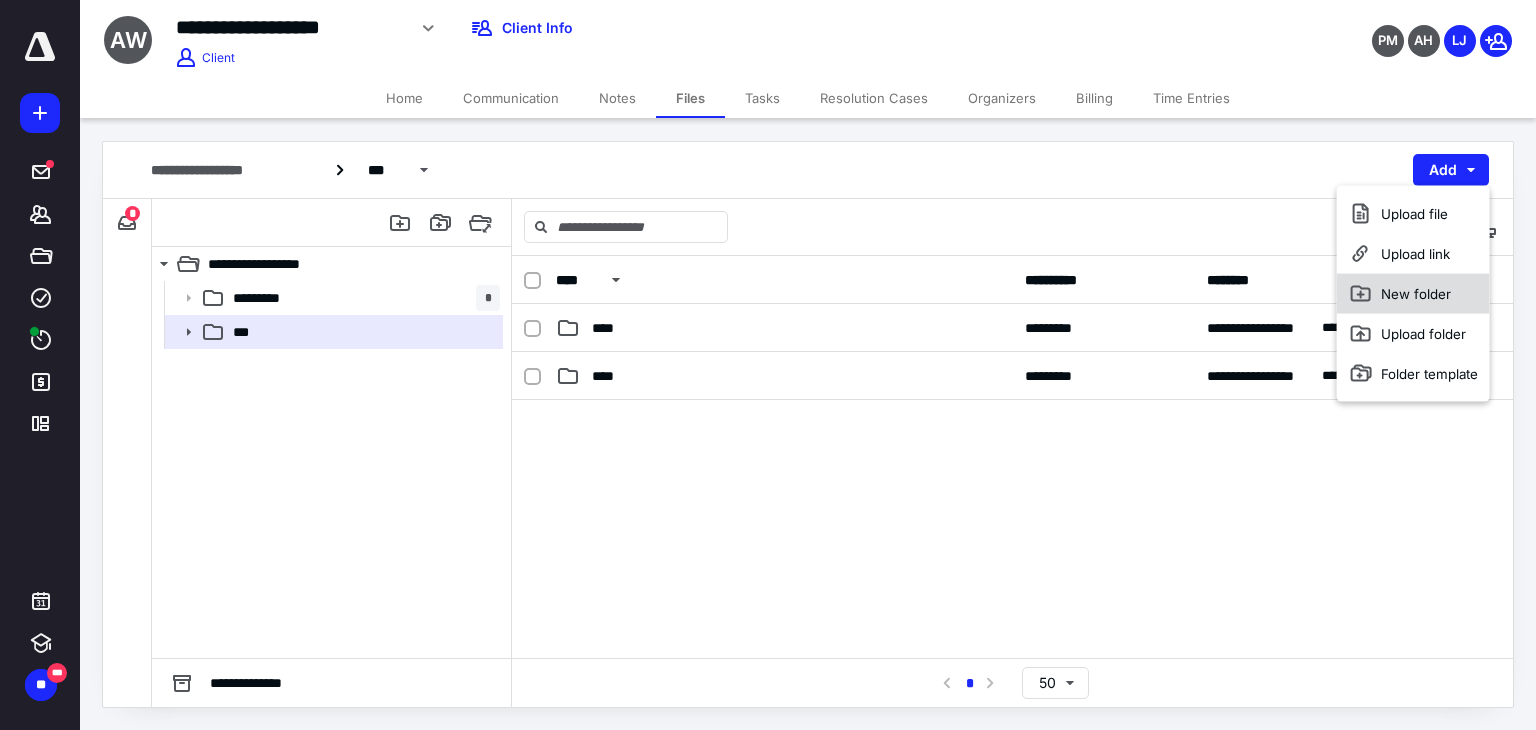 click on "New folder" at bounding box center [1413, 294] 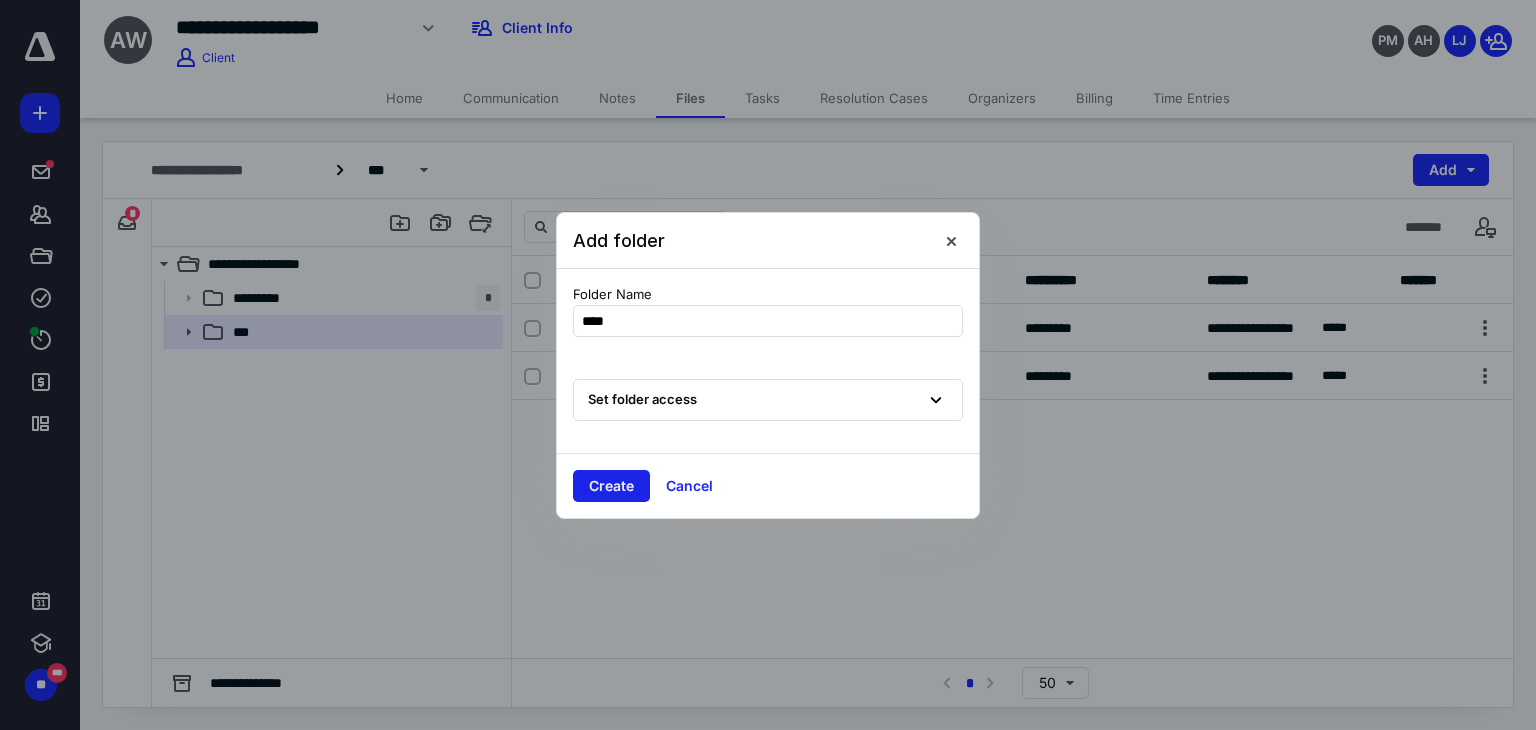 type on "****" 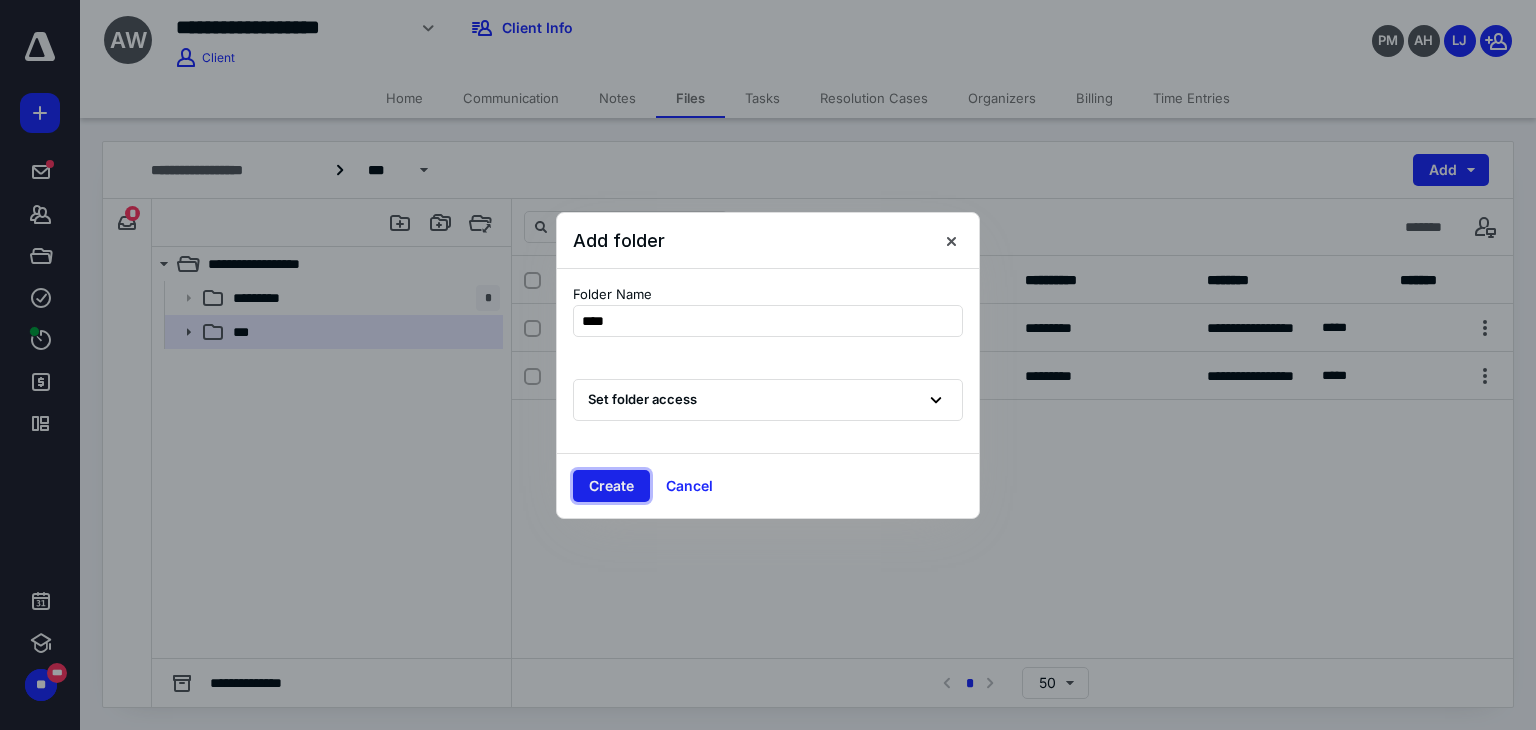 click on "Create" at bounding box center [611, 486] 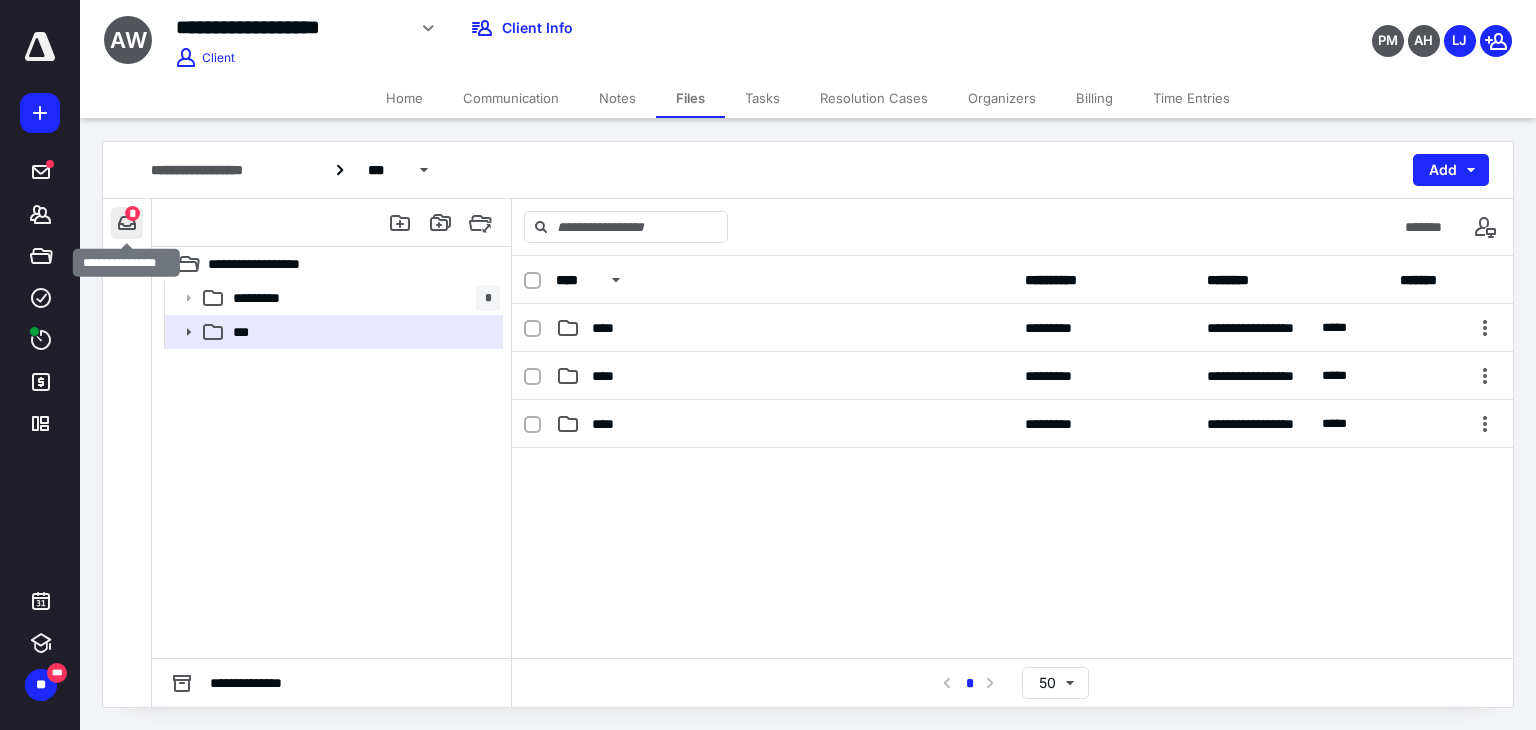 click at bounding box center (127, 223) 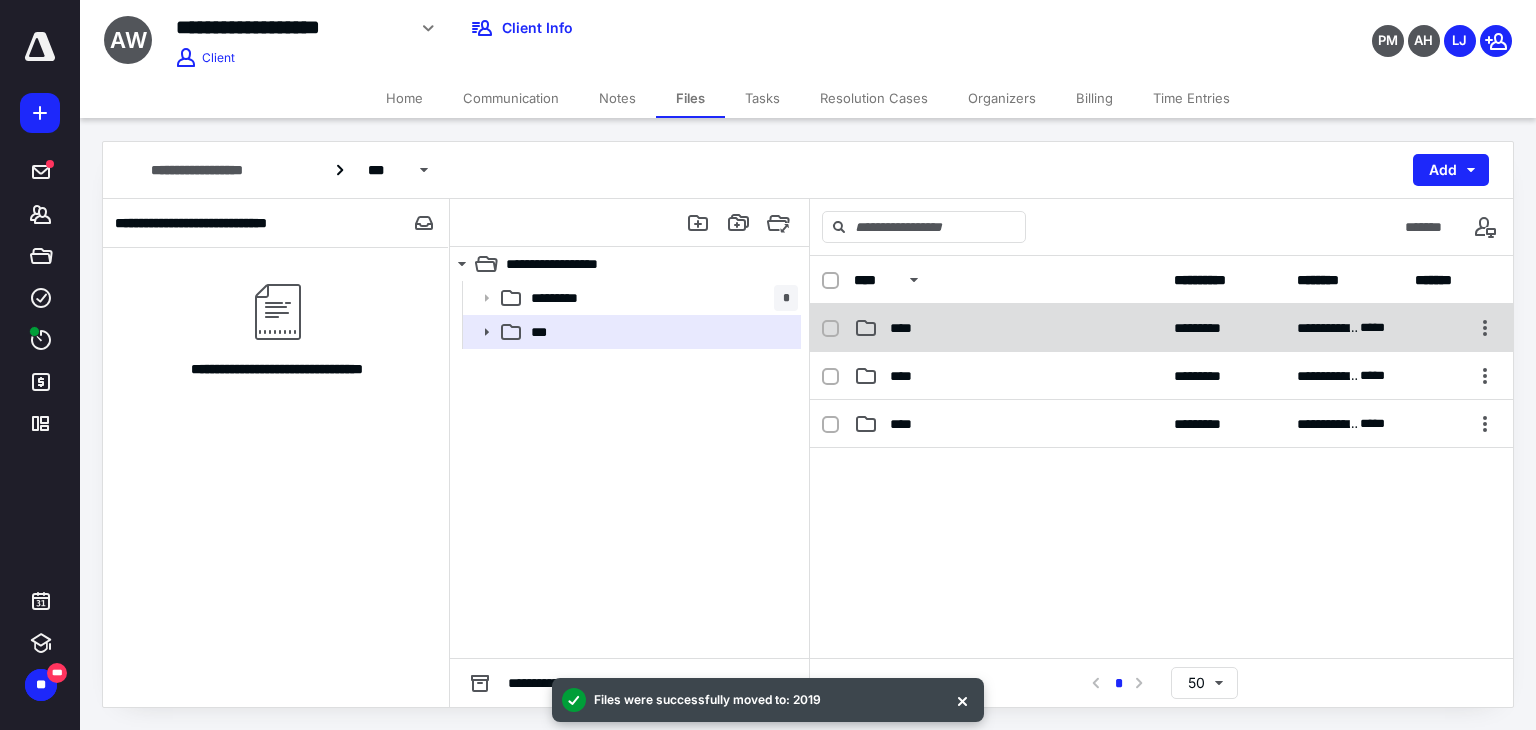 click on "****" at bounding box center (1008, 328) 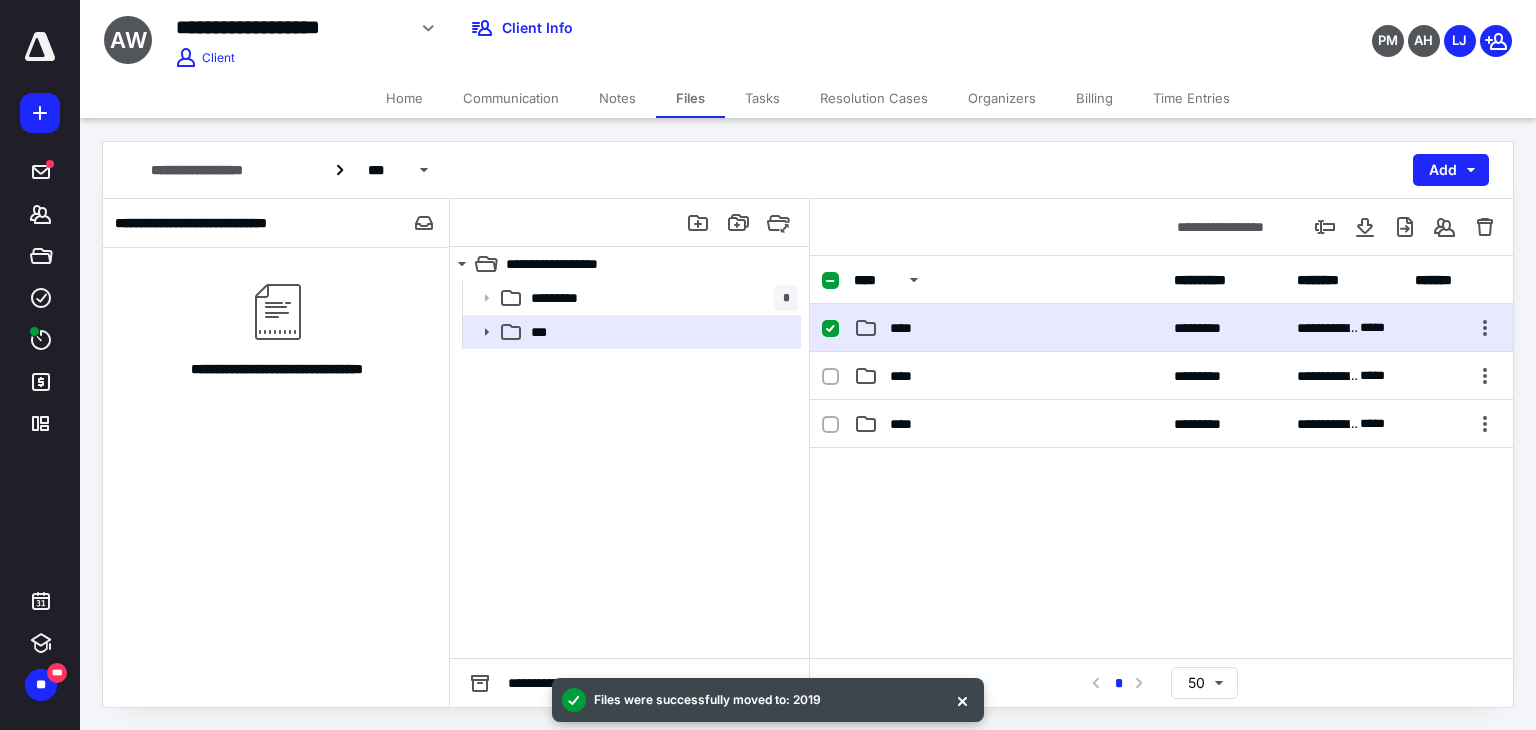 click on "****" at bounding box center (1008, 328) 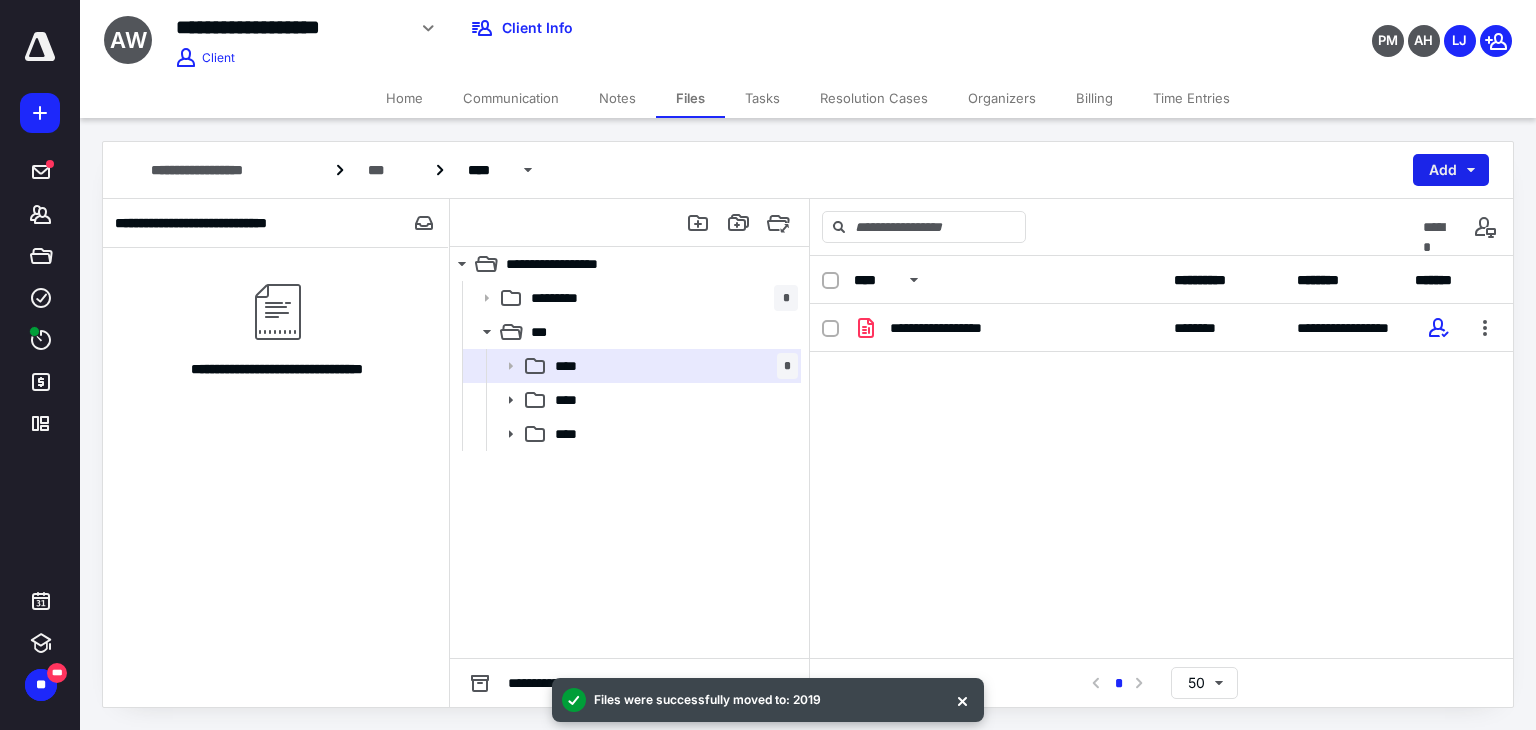 click on "Add" at bounding box center (1451, 170) 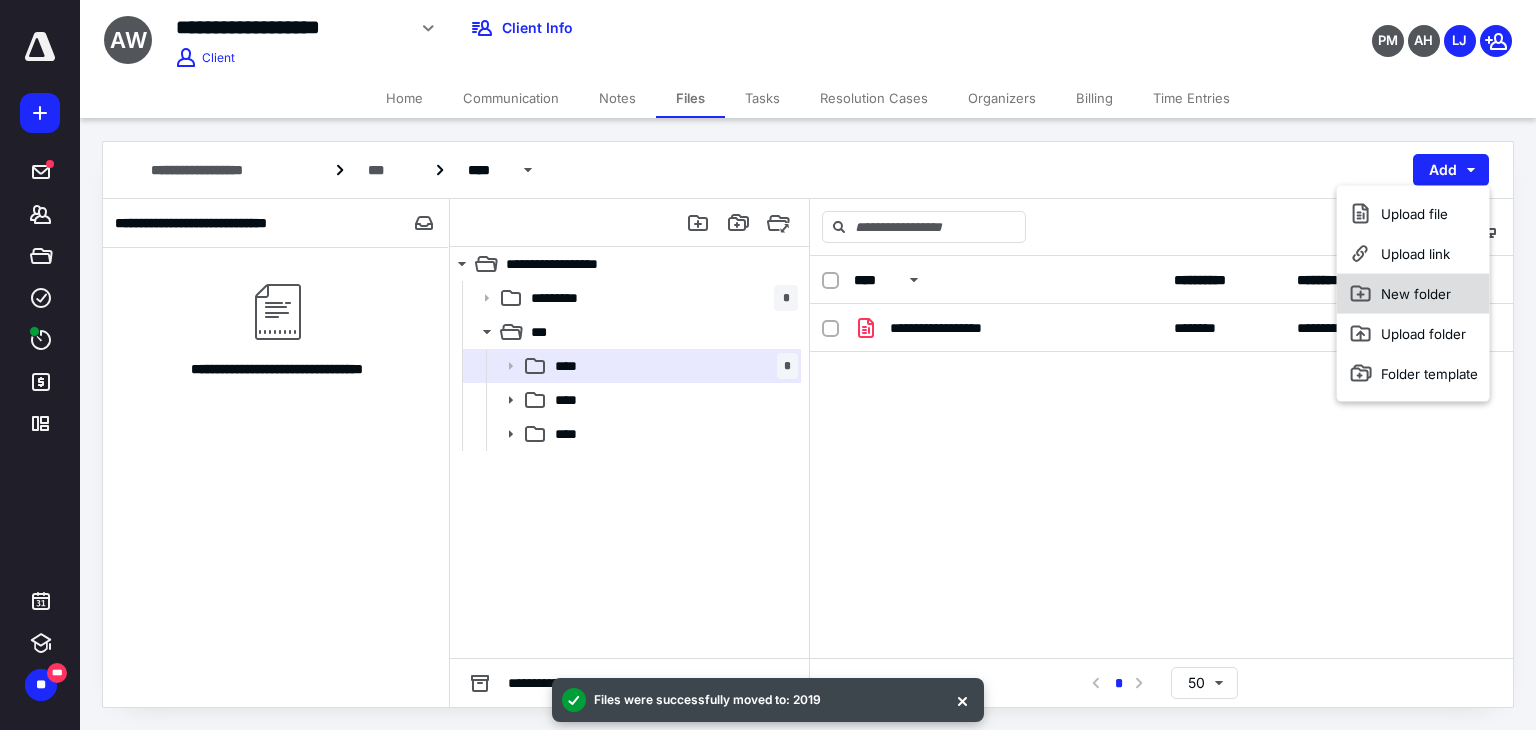 click on "New folder" at bounding box center [1413, 294] 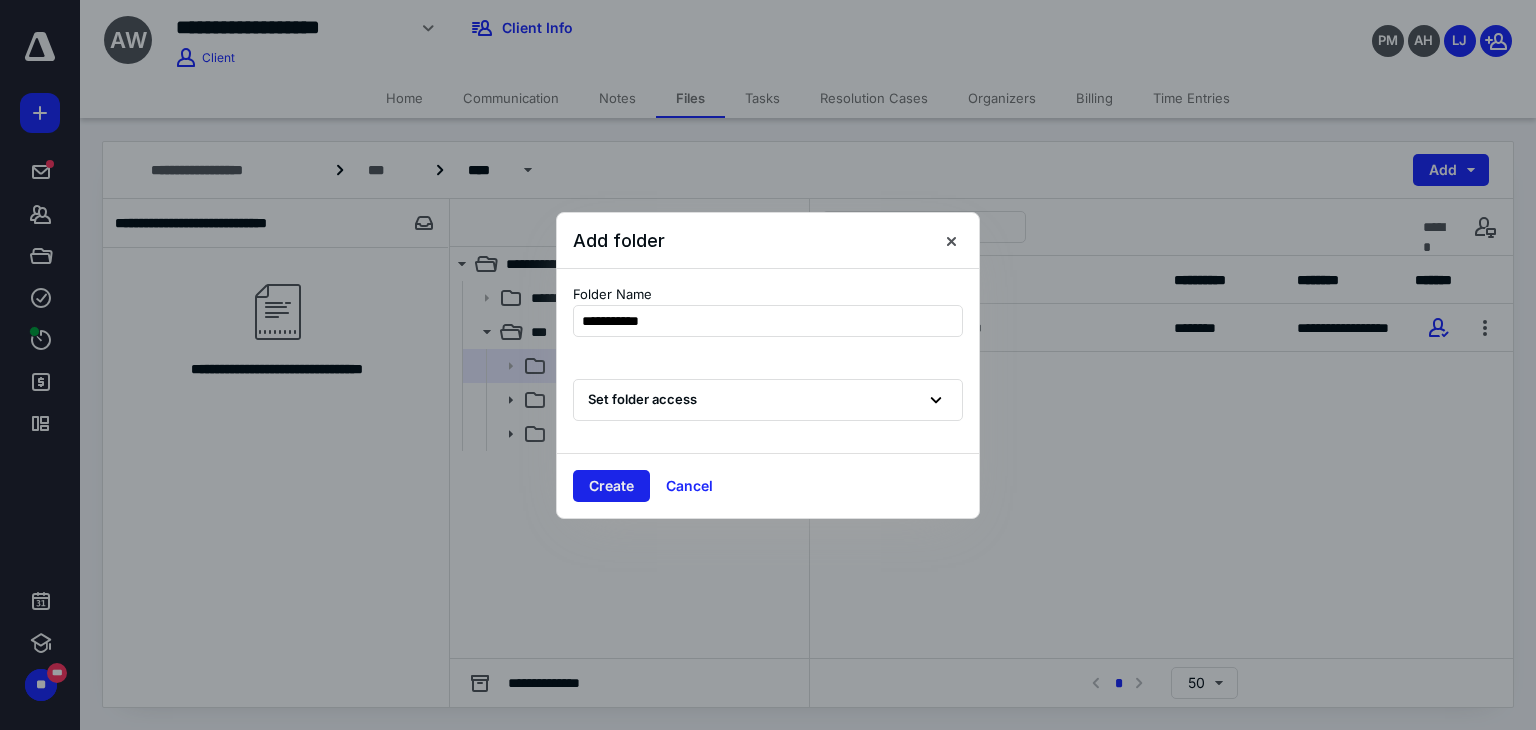 type on "**********" 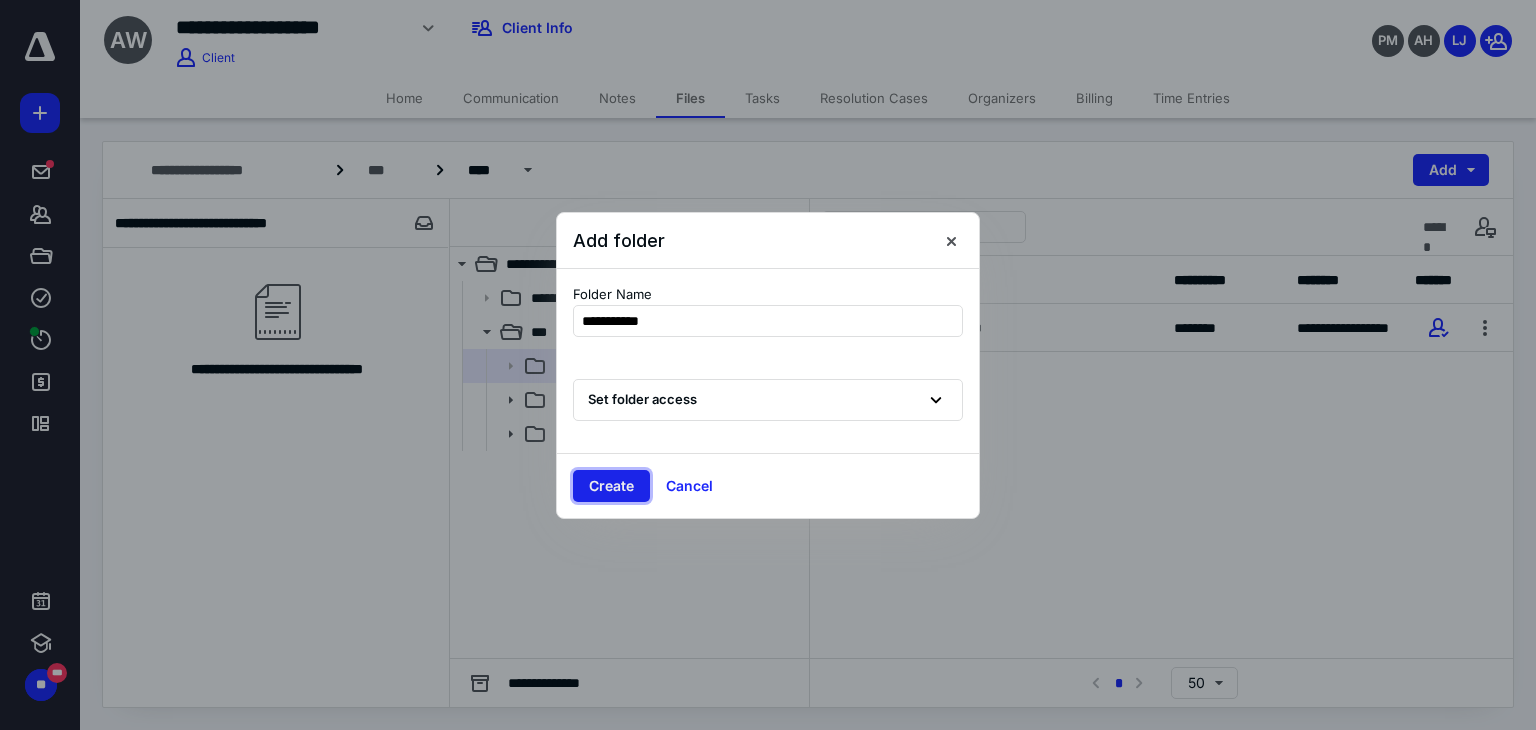 click on "Create" at bounding box center [611, 486] 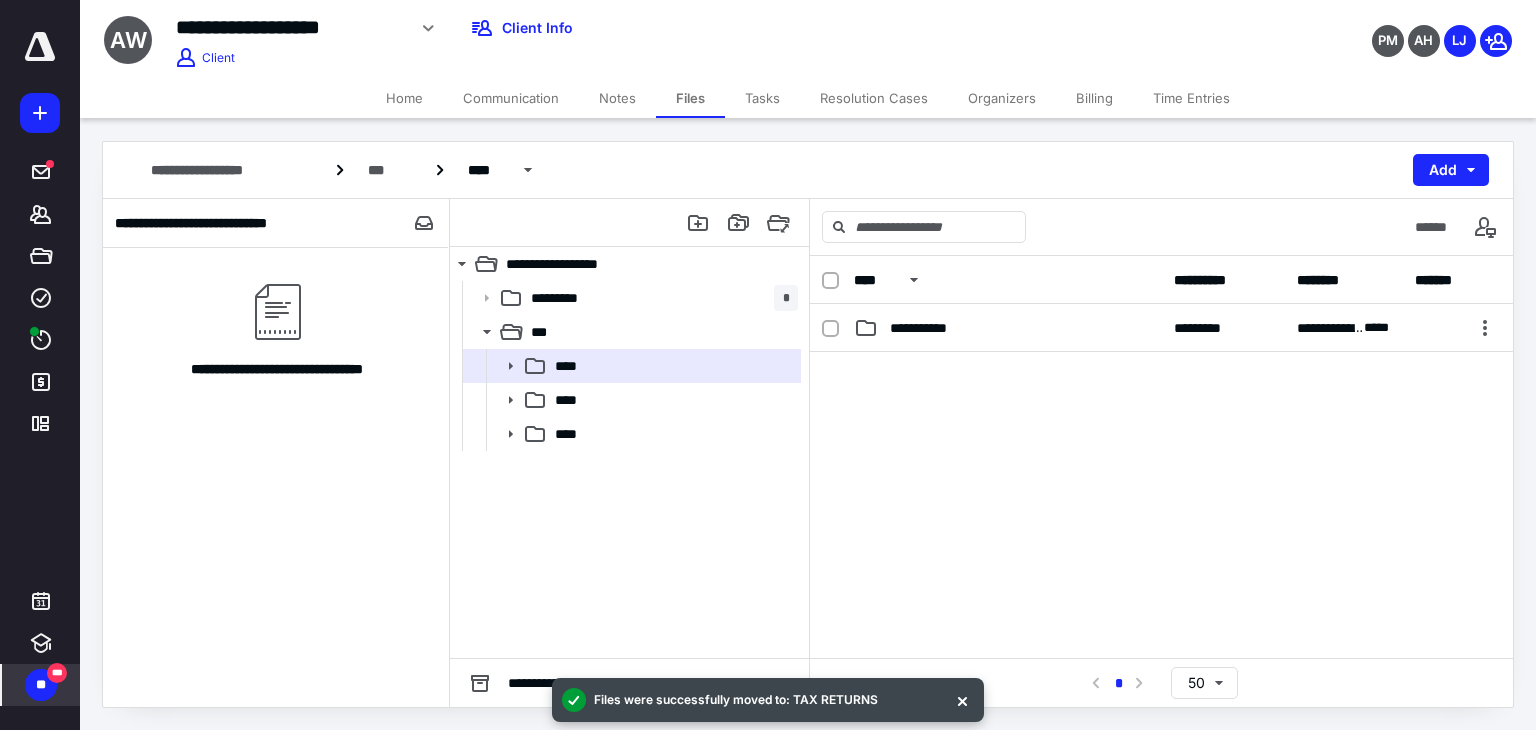 click on "**" at bounding box center (41, 685) 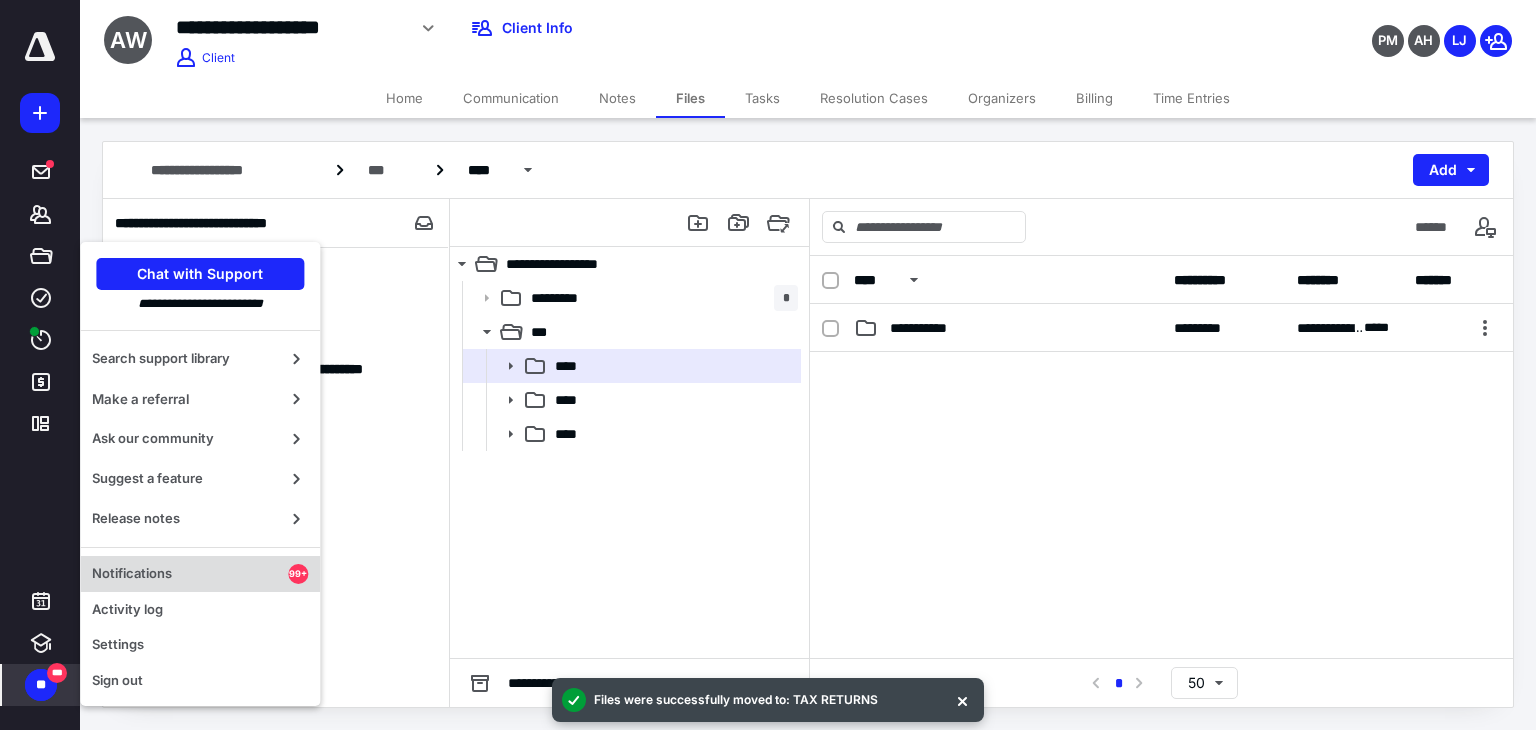 click on "Notifications" at bounding box center [190, 574] 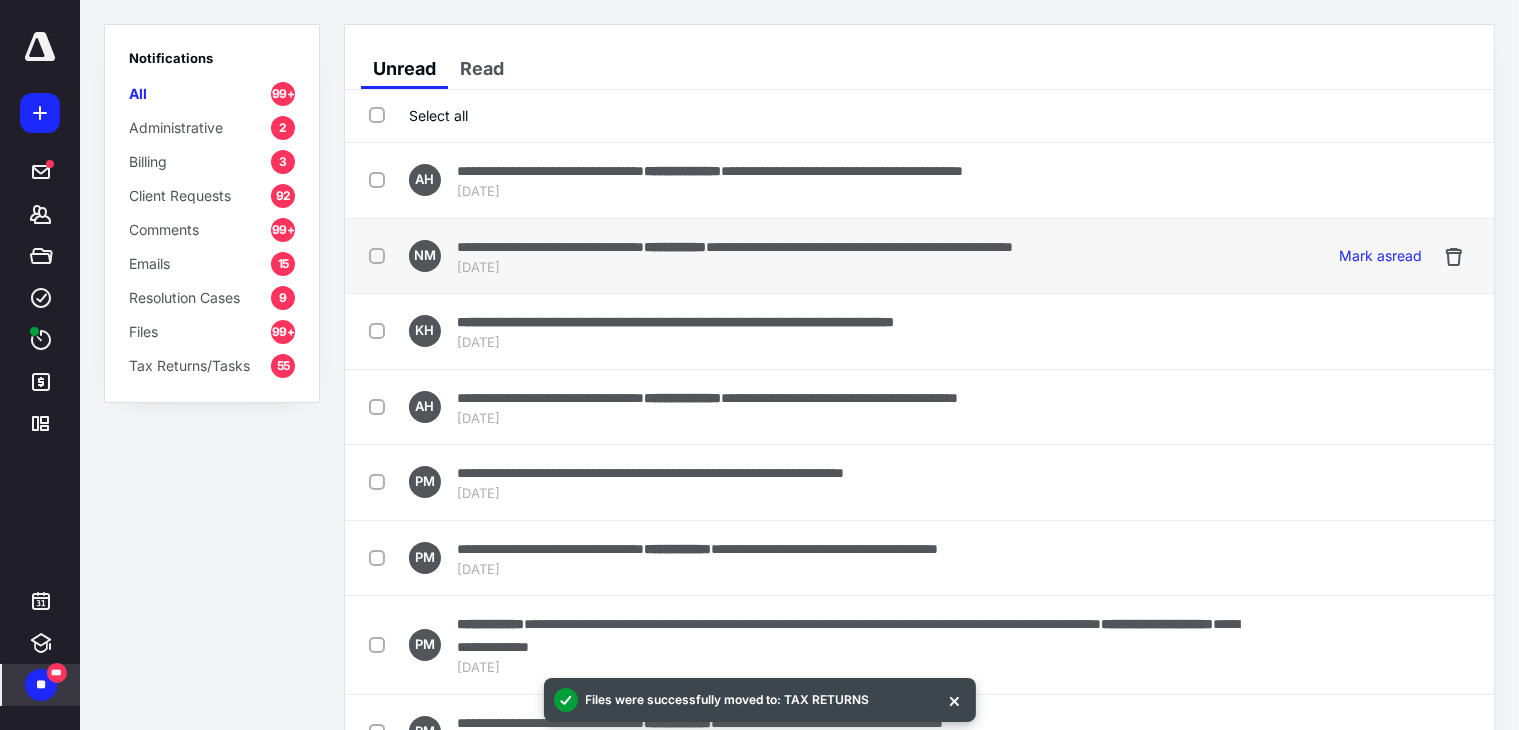 click on "**********" at bounding box center [735, 246] 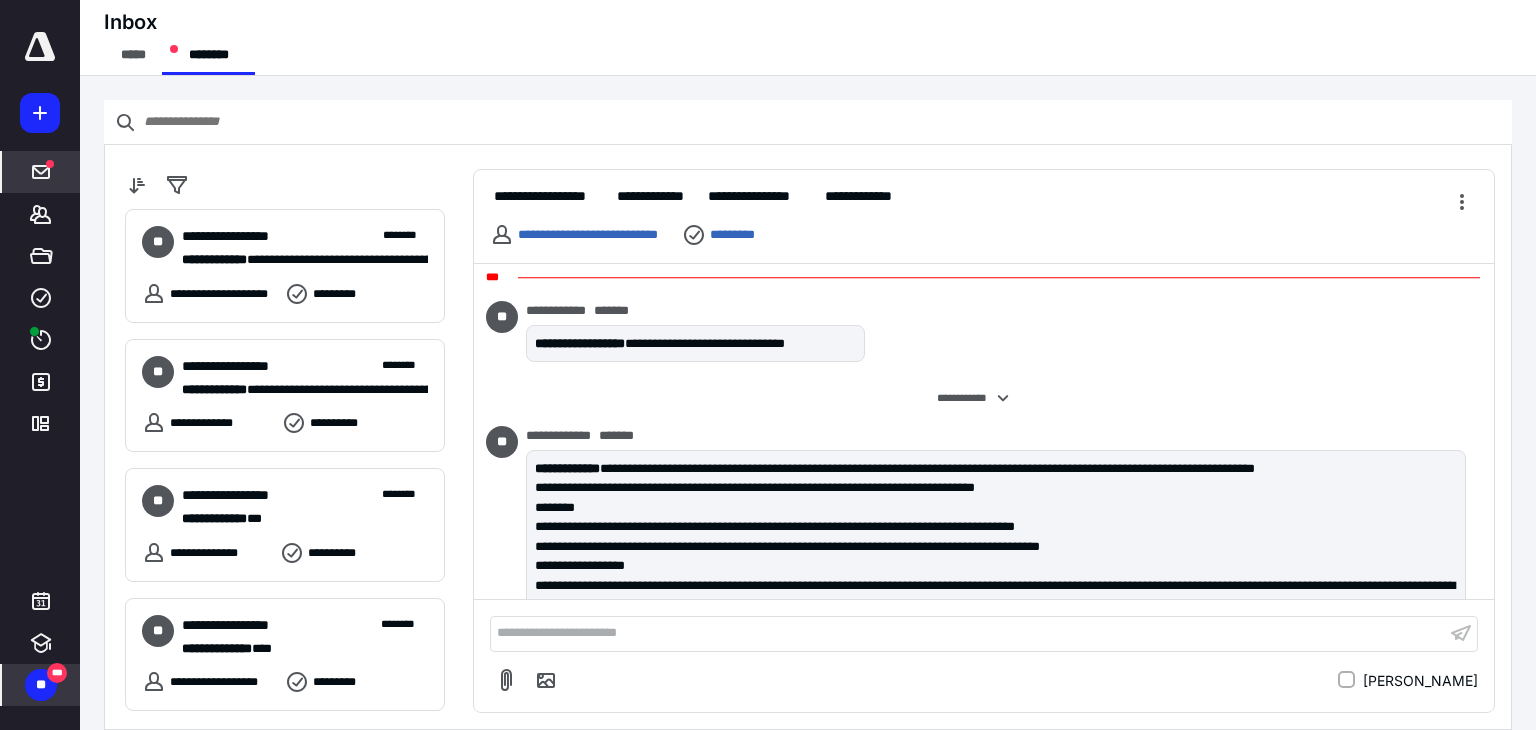 scroll, scrollTop: 2043, scrollLeft: 0, axis: vertical 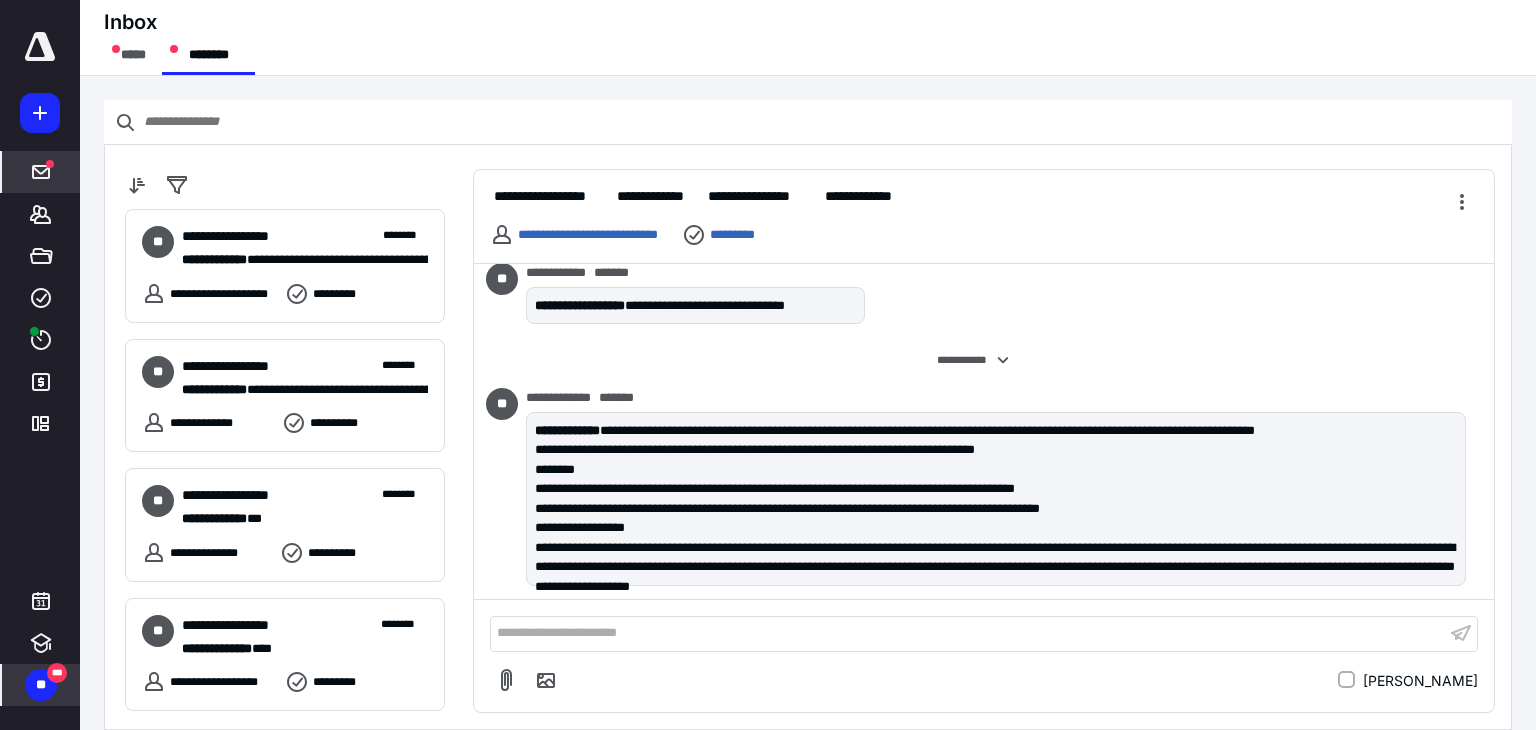 click on "**********" at bounding box center (968, 633) 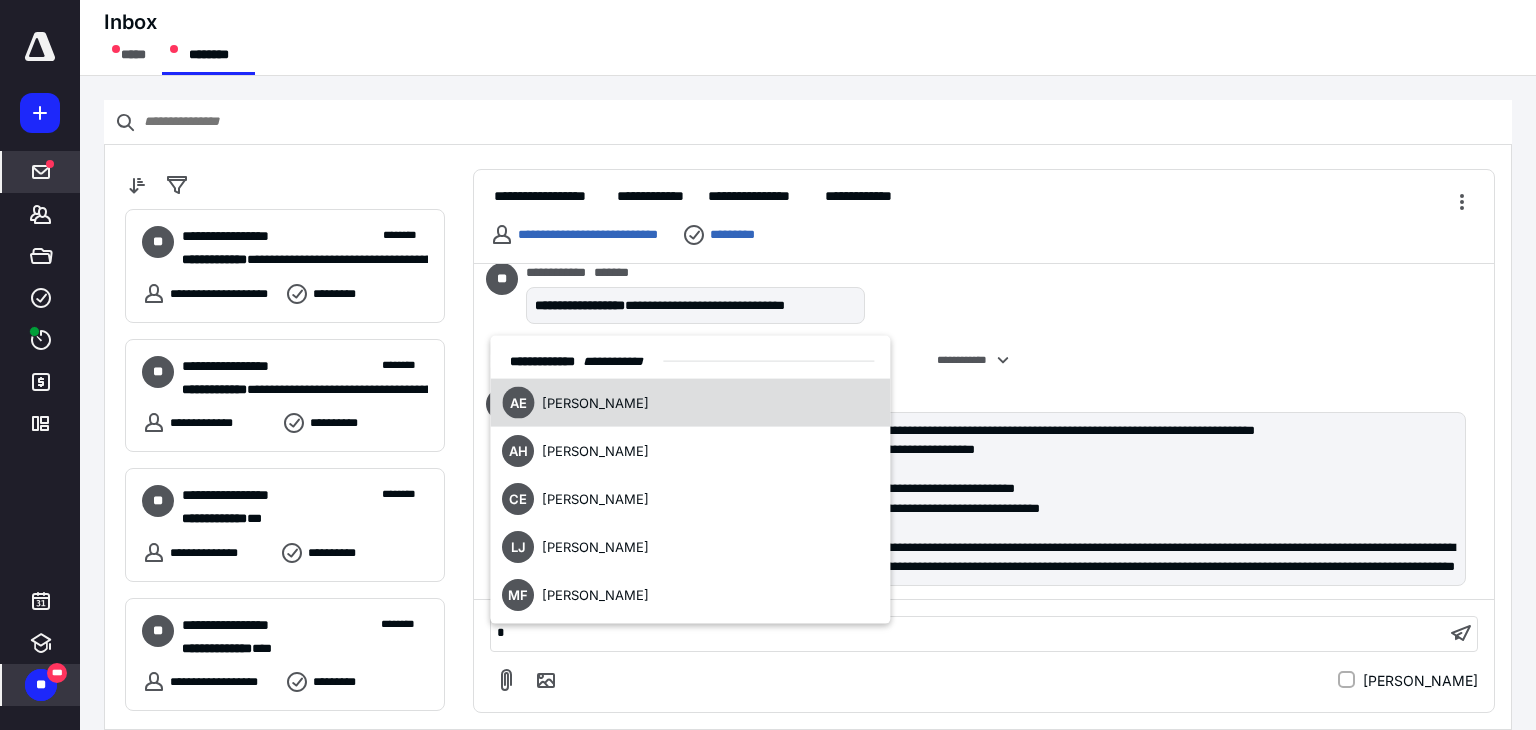 type 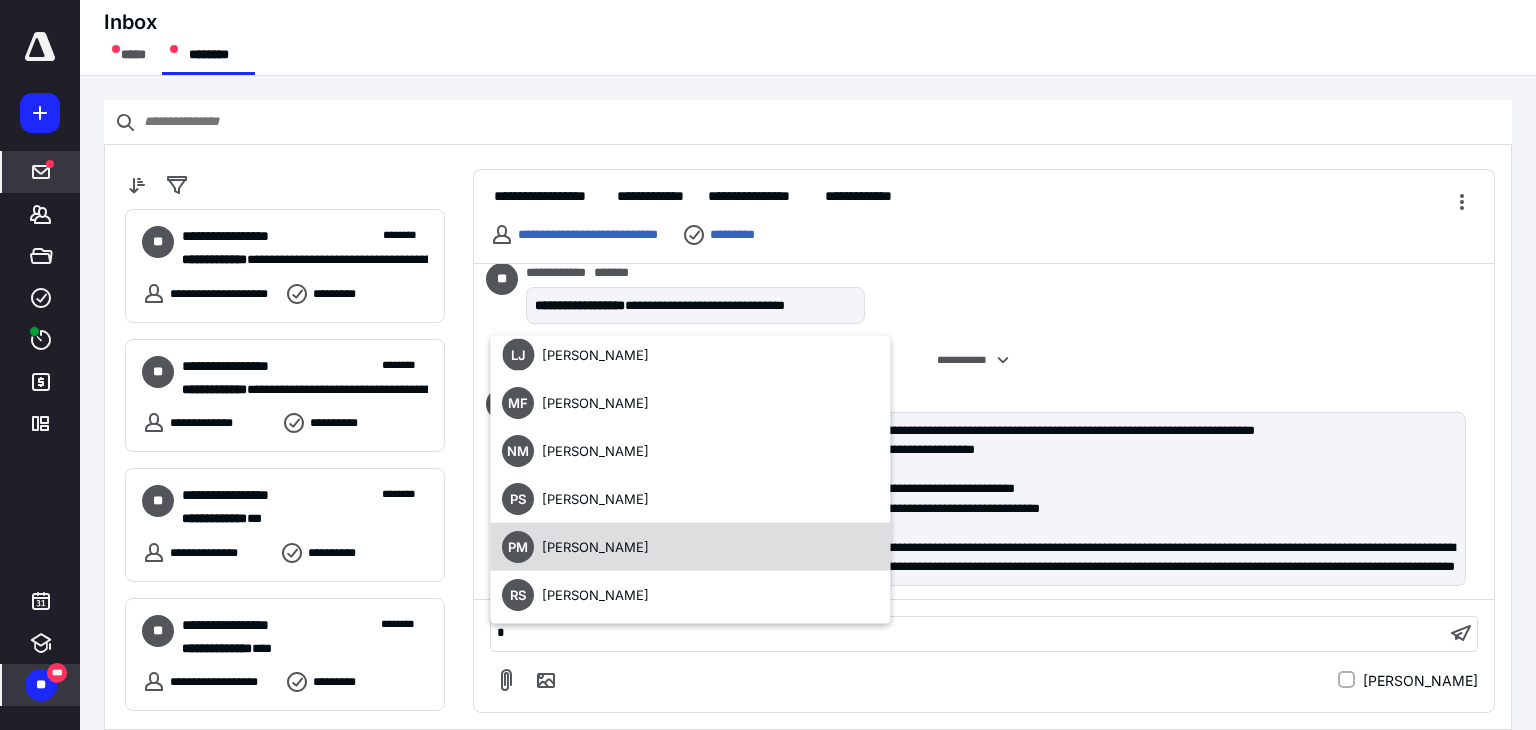 scroll, scrollTop: 200, scrollLeft: 0, axis: vertical 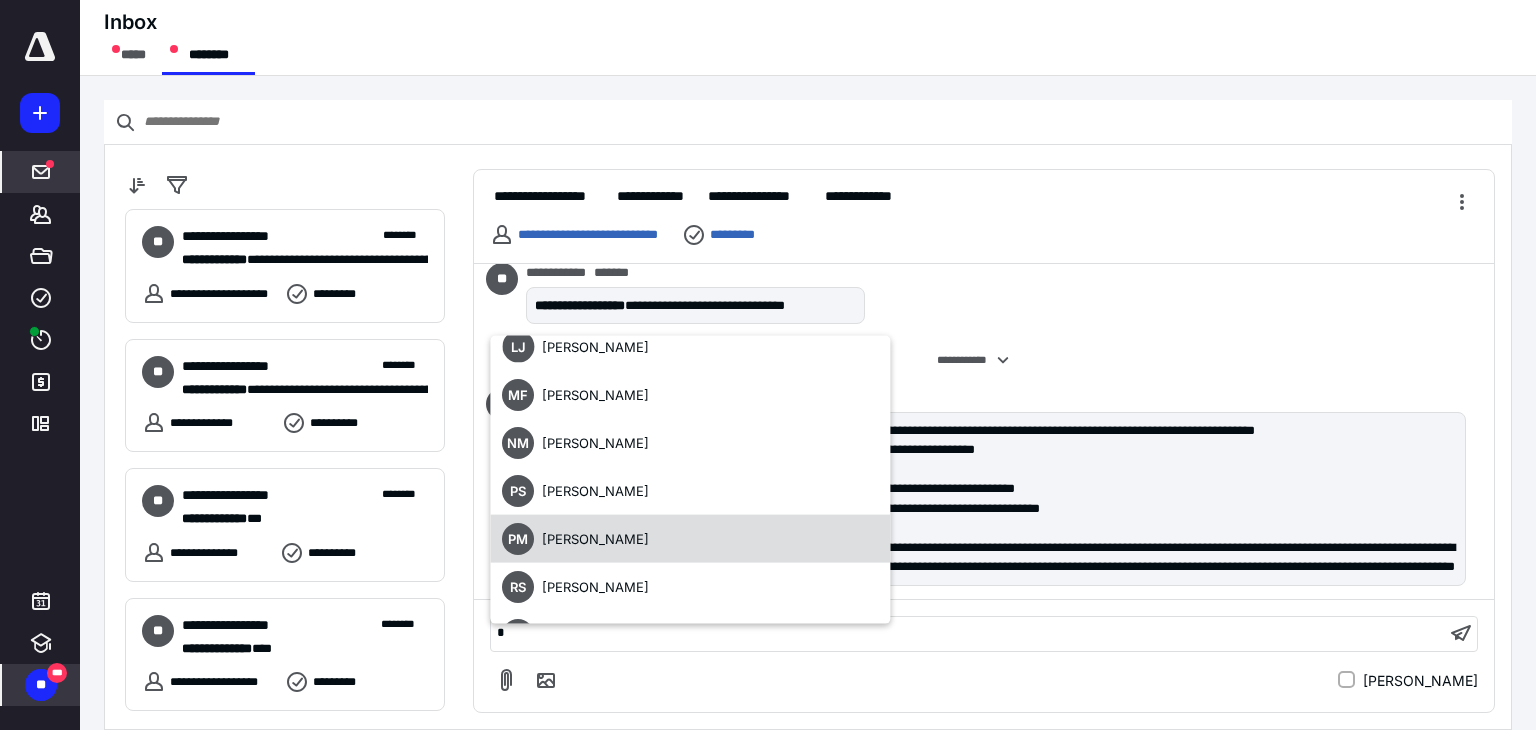 click on "PM Piyush Mundra" at bounding box center (690, 539) 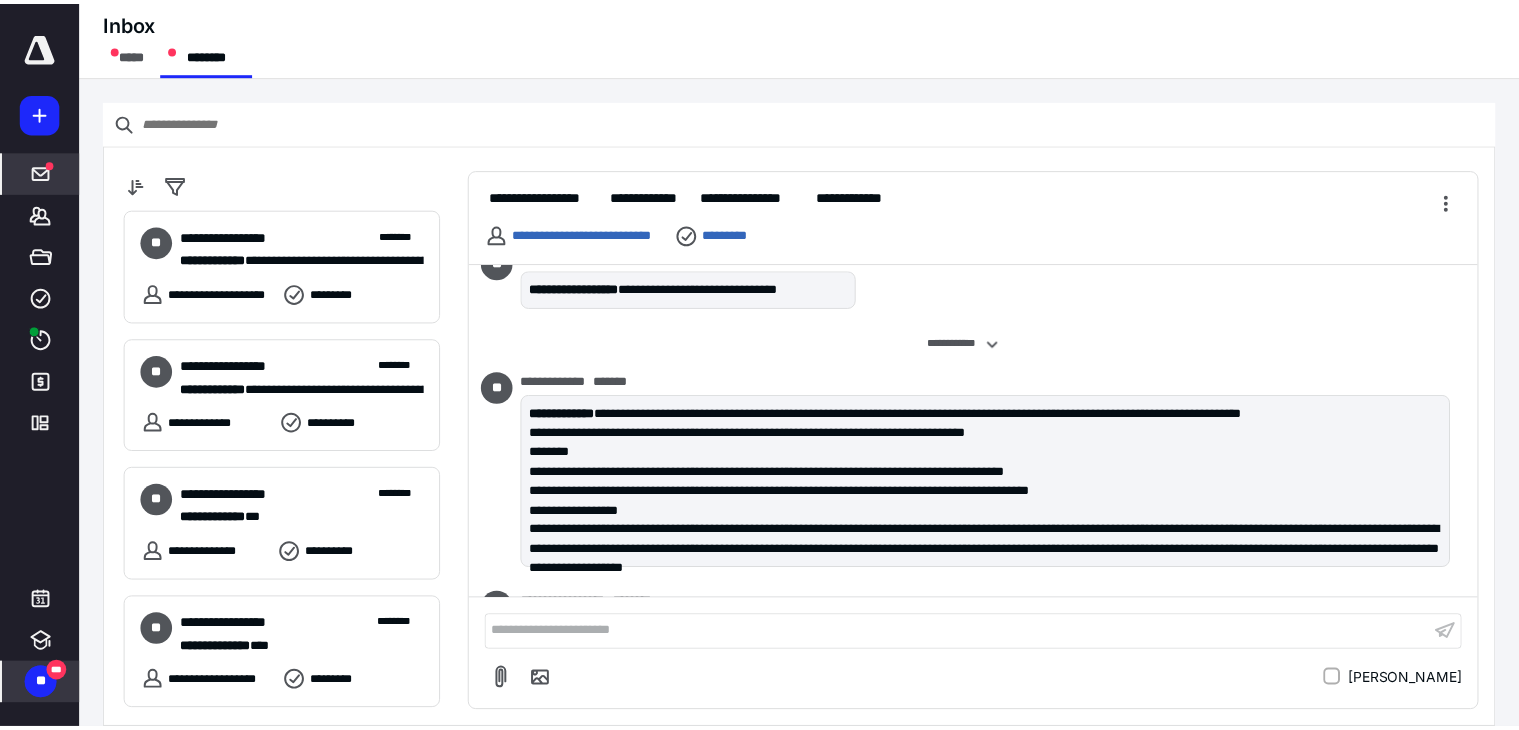 scroll, scrollTop: 2111, scrollLeft: 0, axis: vertical 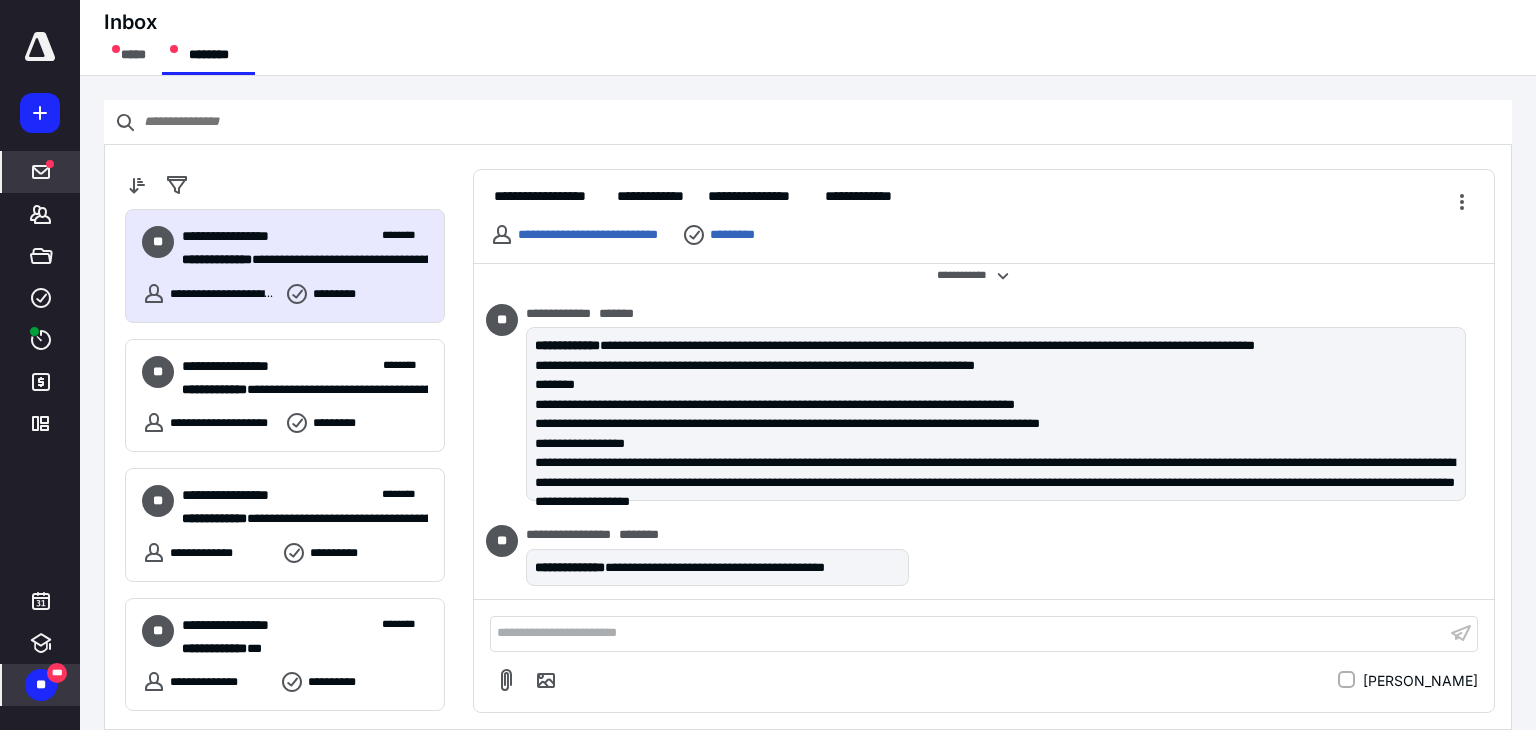 click on "**" at bounding box center [41, 685] 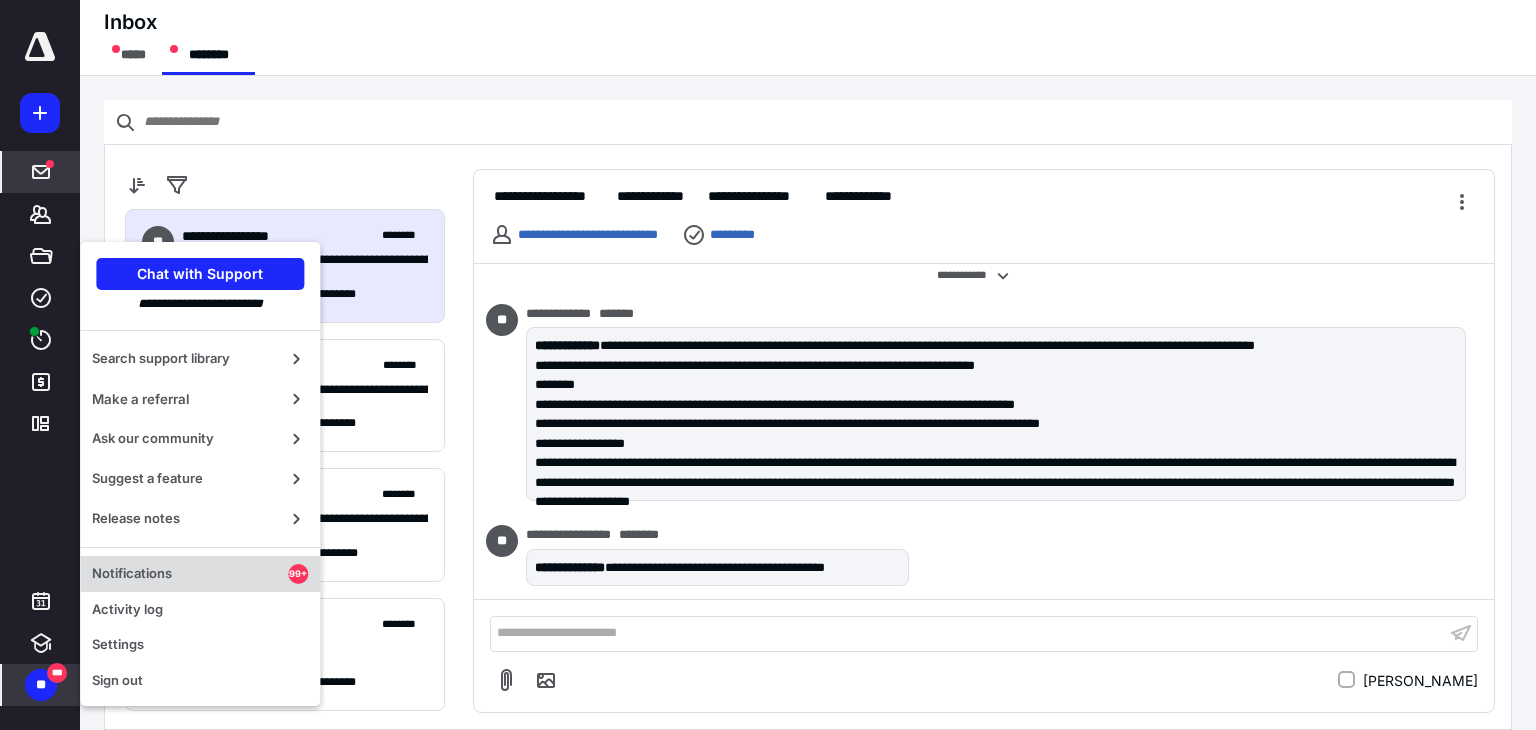 click on "Notifications" at bounding box center (190, 574) 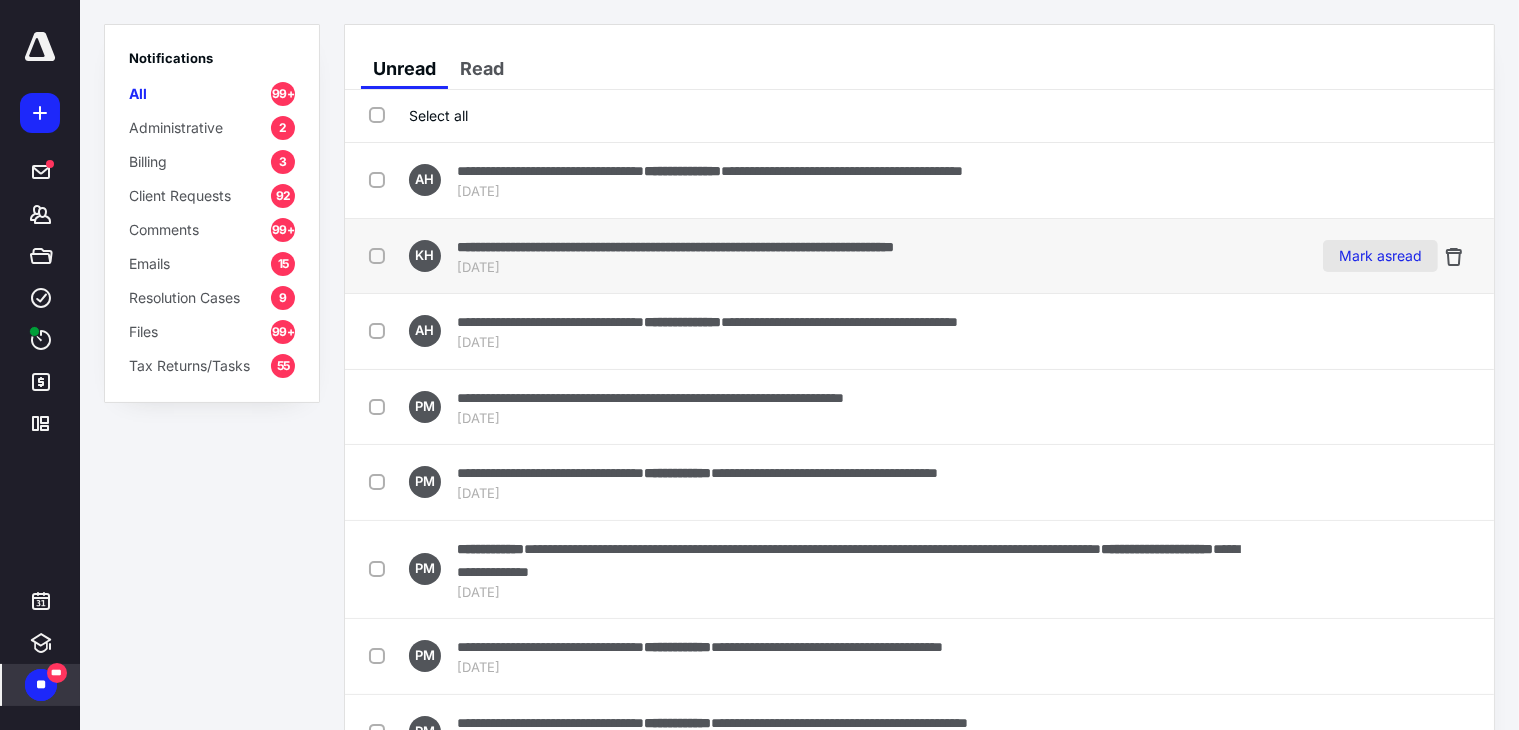 click on "Mark as  read" at bounding box center [1380, 256] 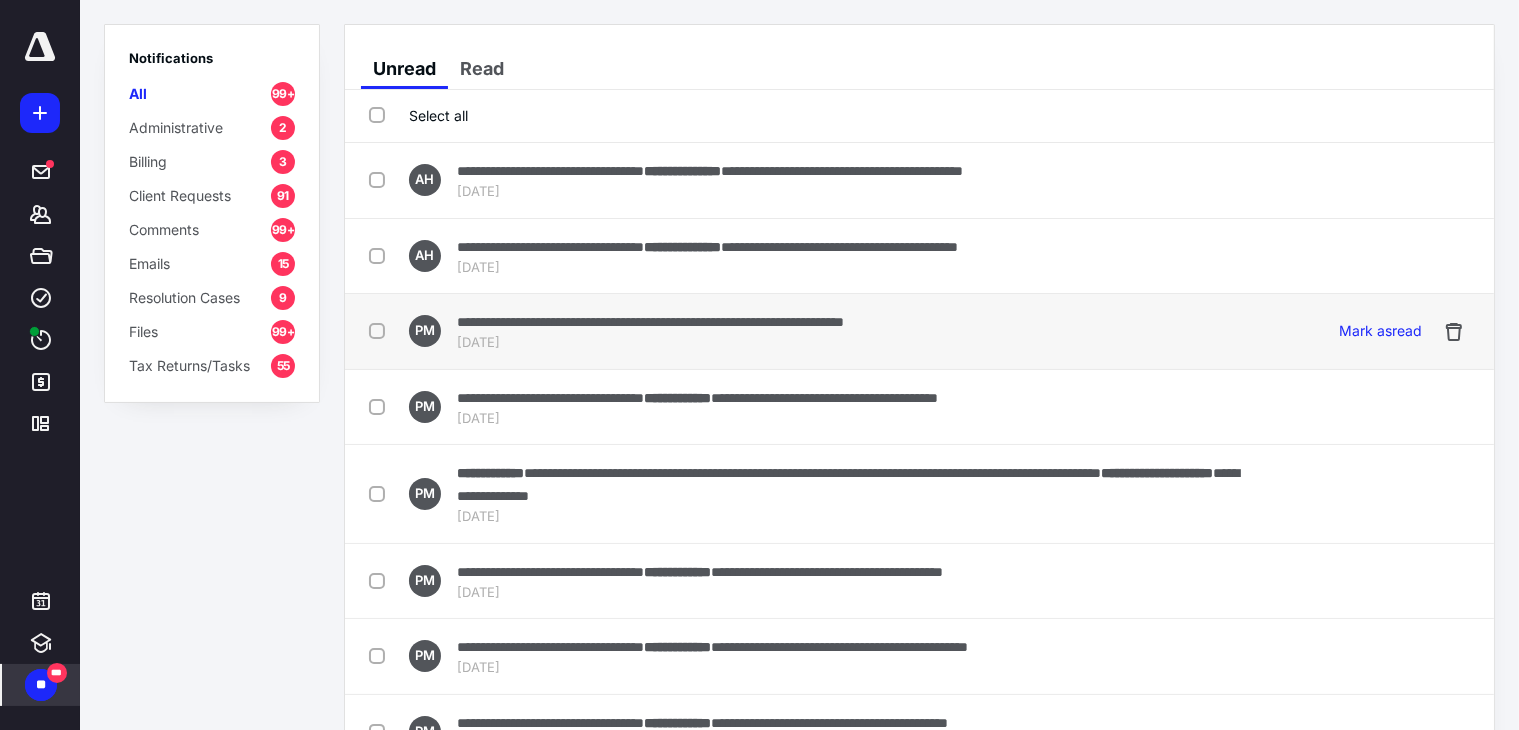 click on "**********" at bounding box center [809, 331] 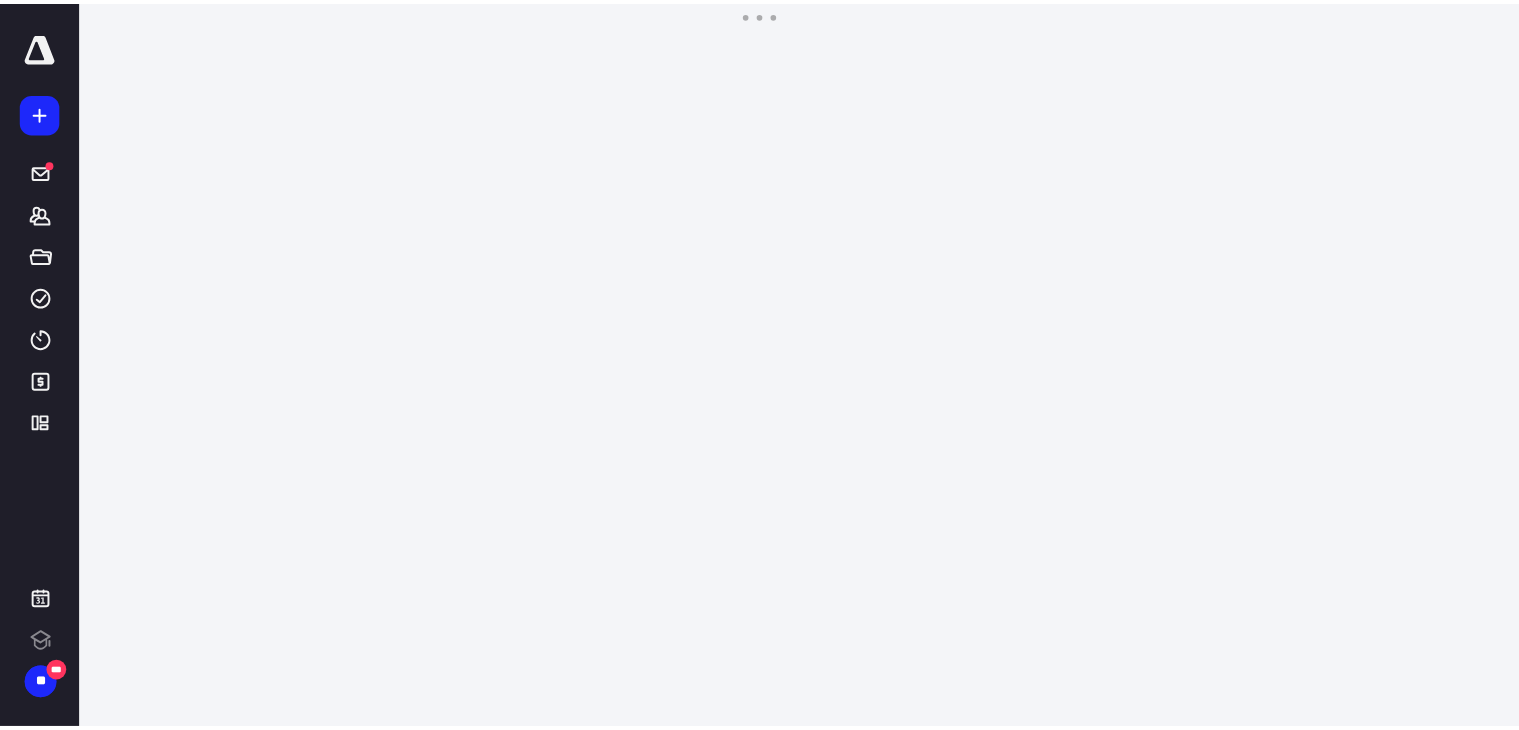 scroll, scrollTop: 0, scrollLeft: 0, axis: both 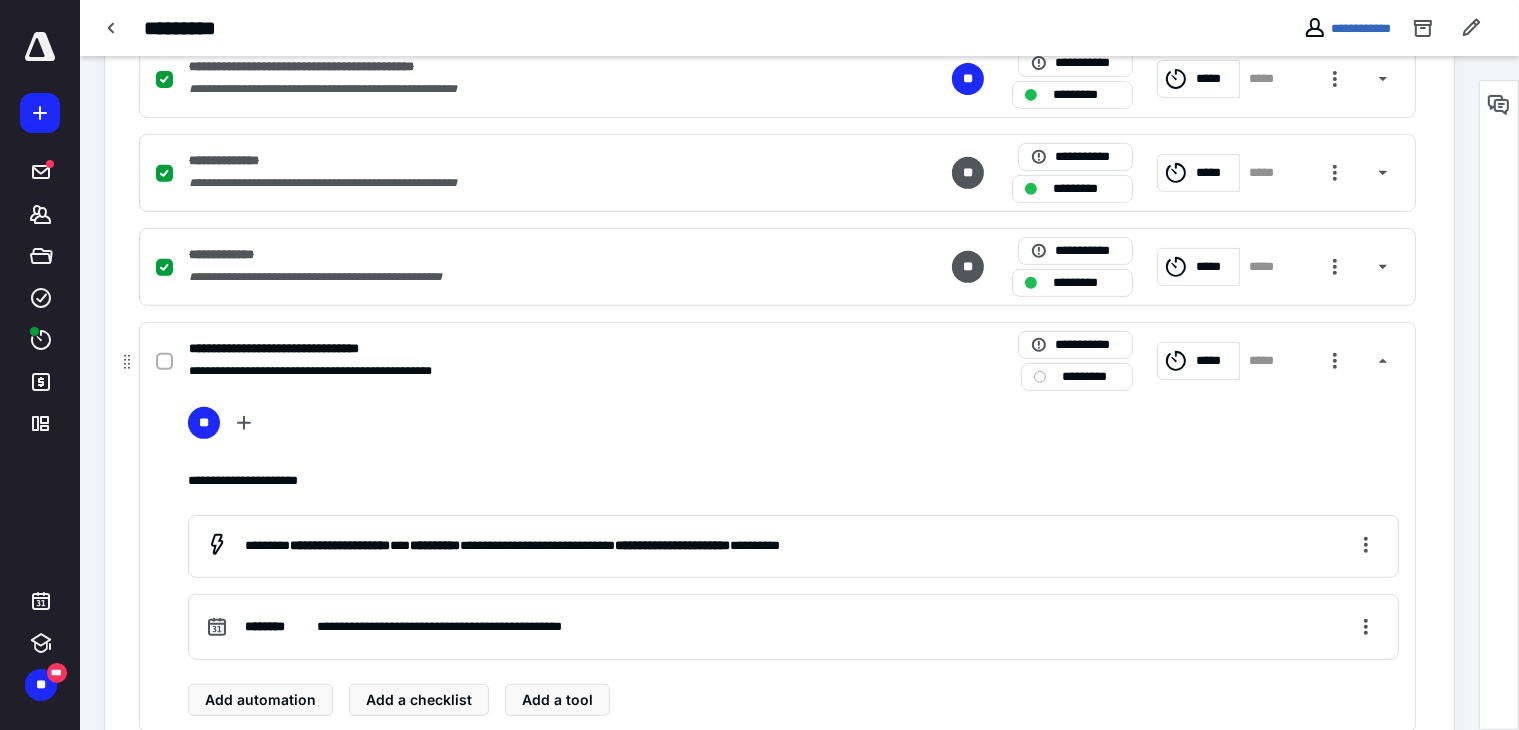 click 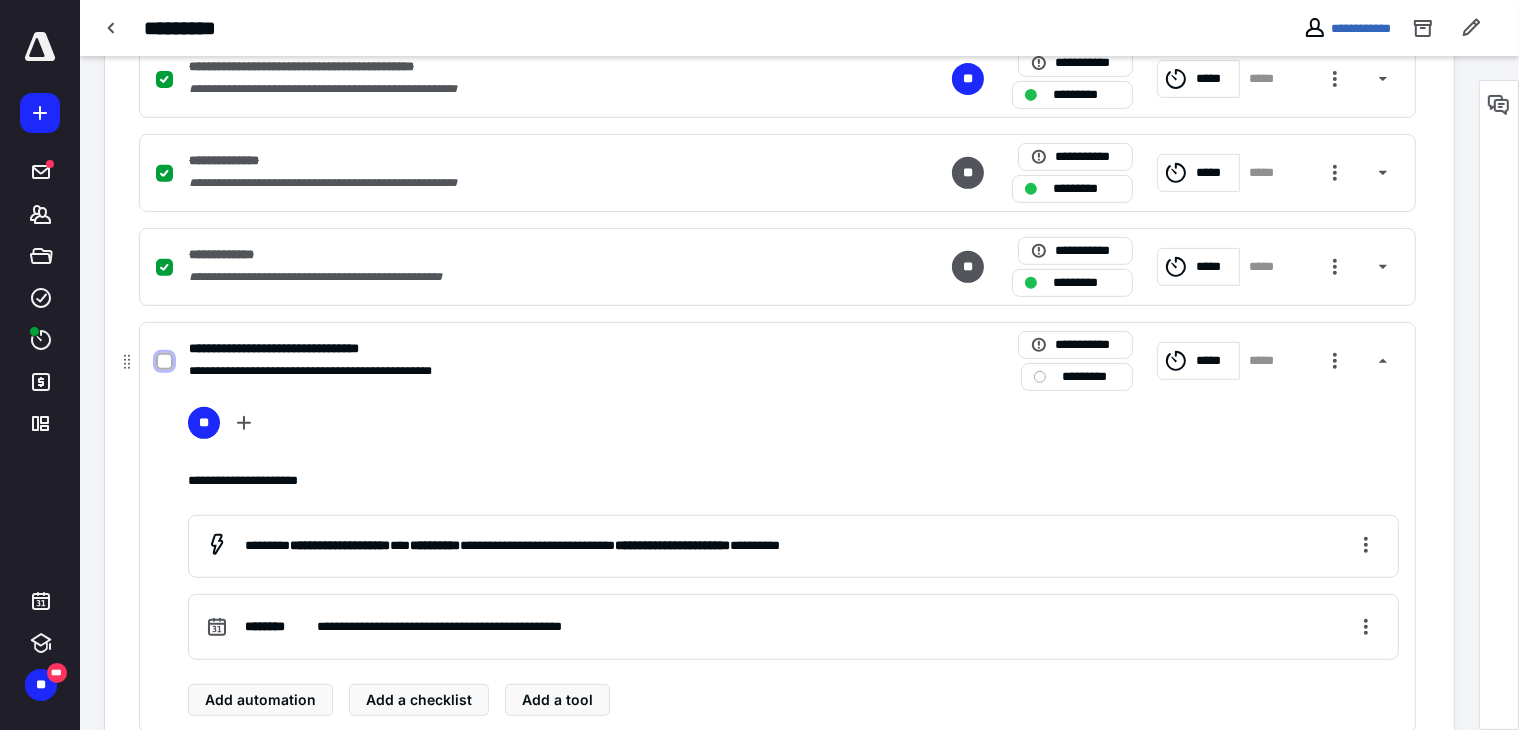 click at bounding box center (164, 362) 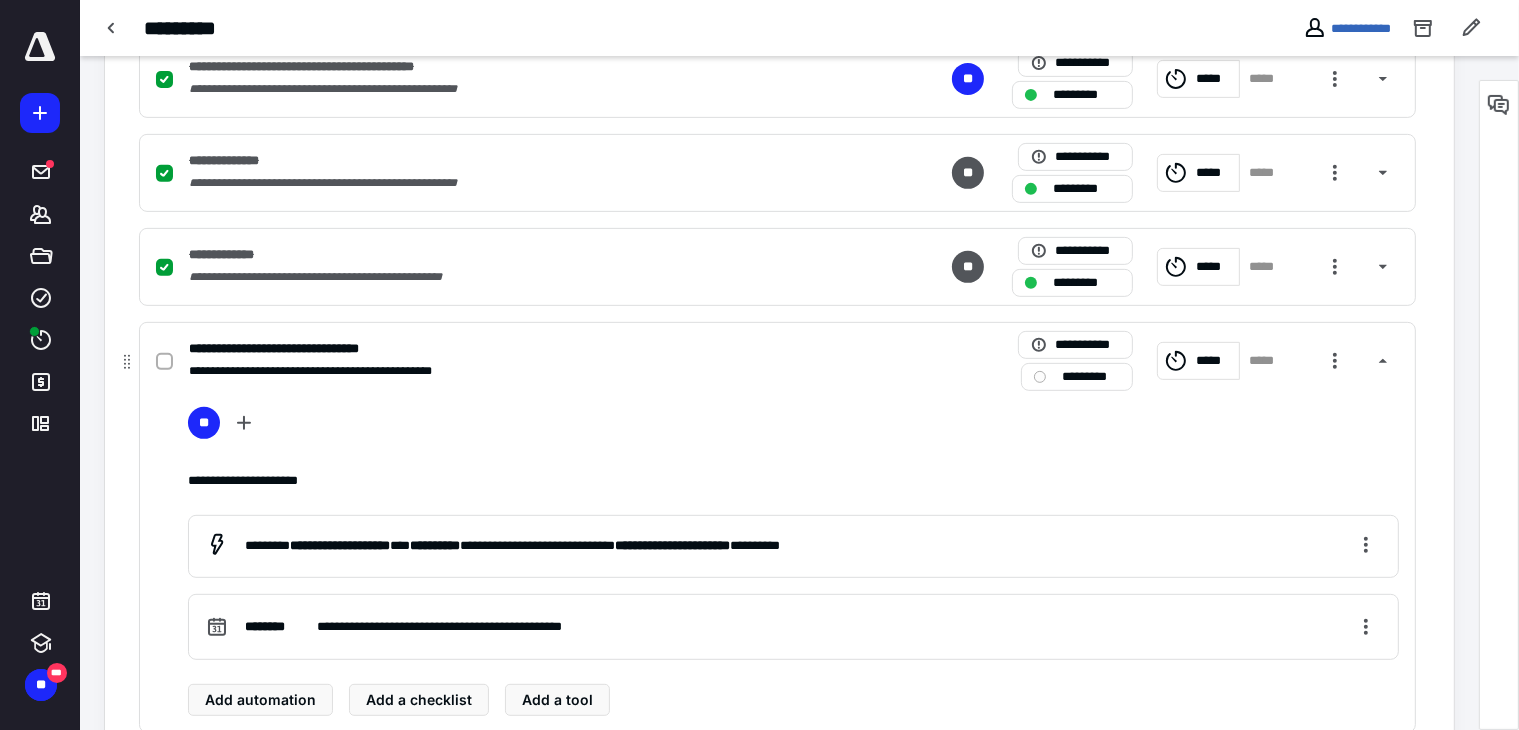 checkbox on "true" 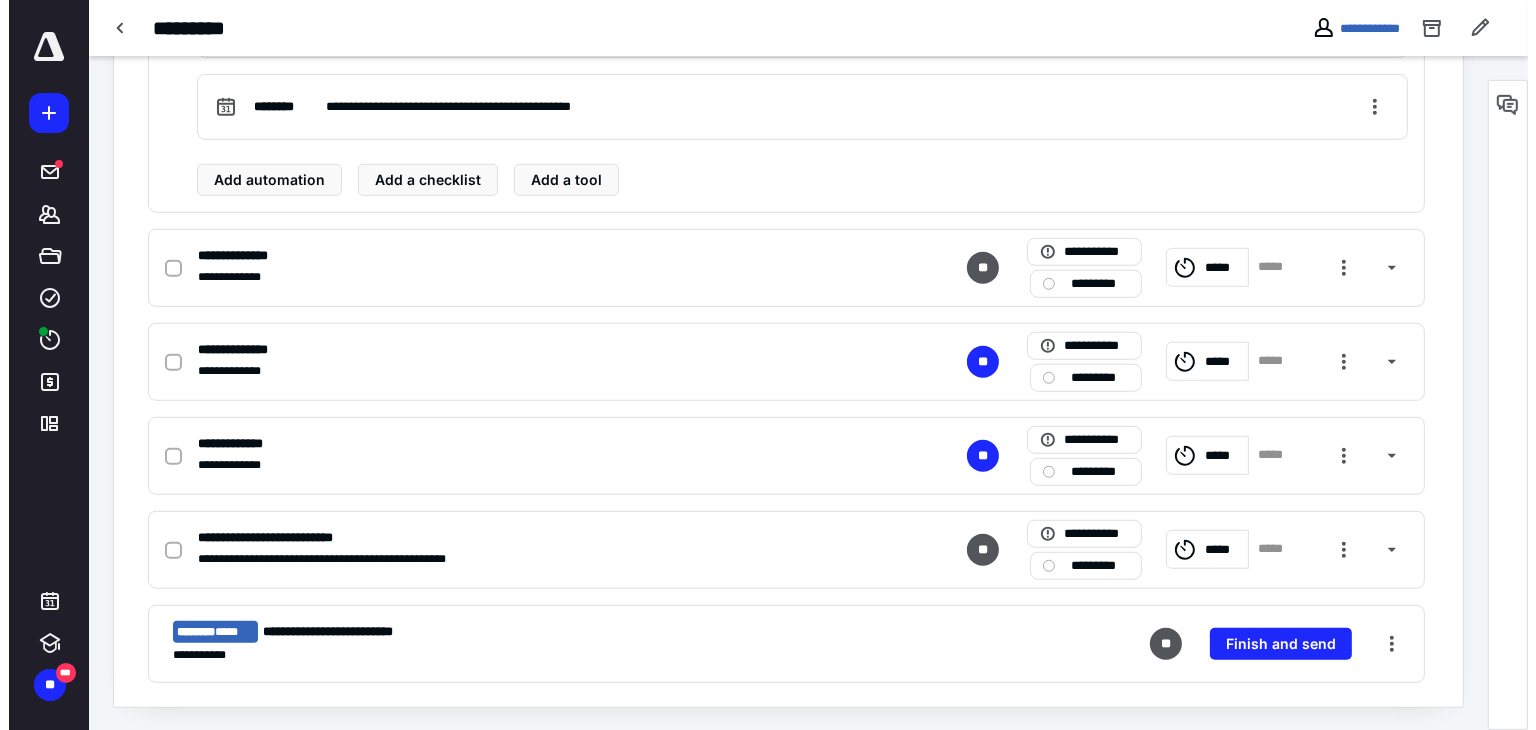 scroll, scrollTop: 1339, scrollLeft: 0, axis: vertical 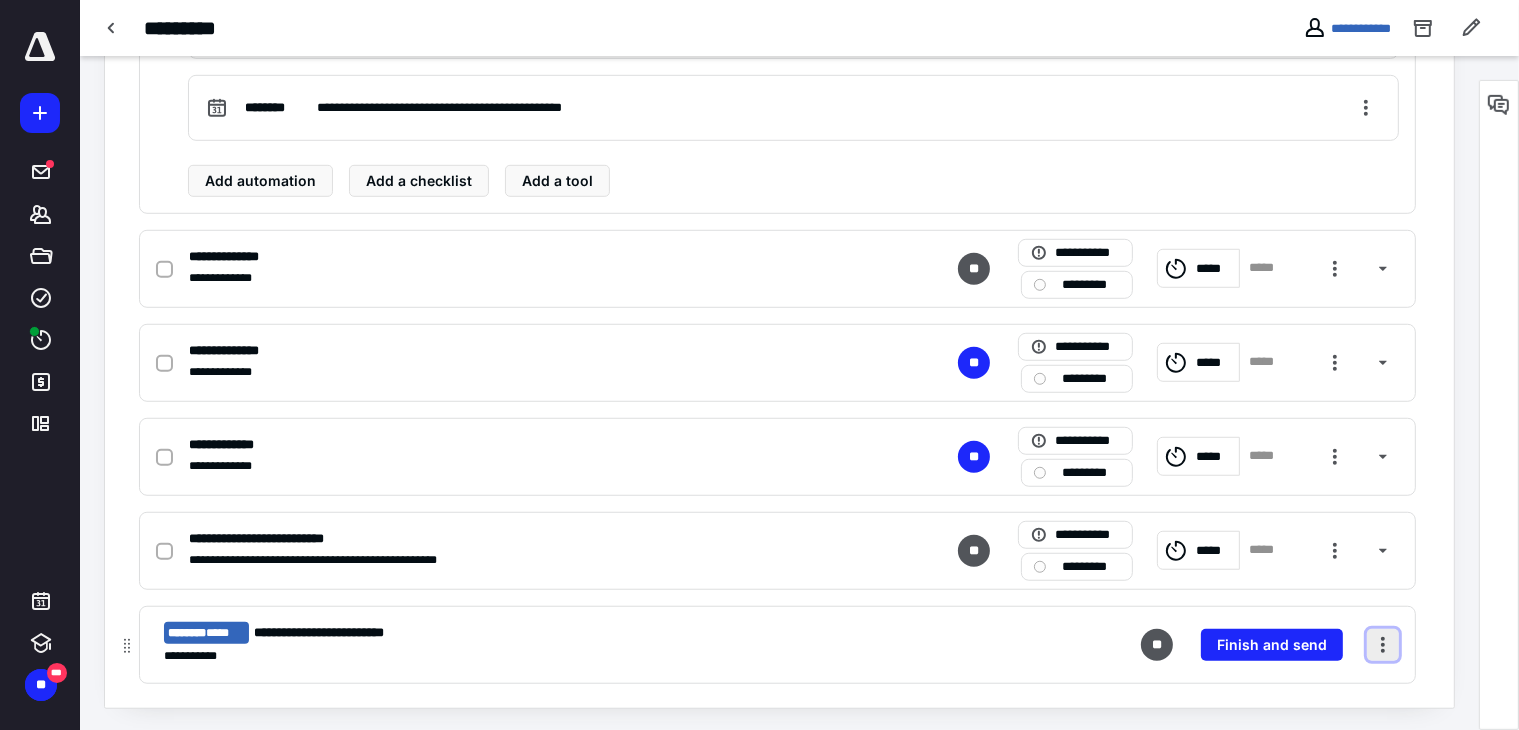 click at bounding box center [1383, 645] 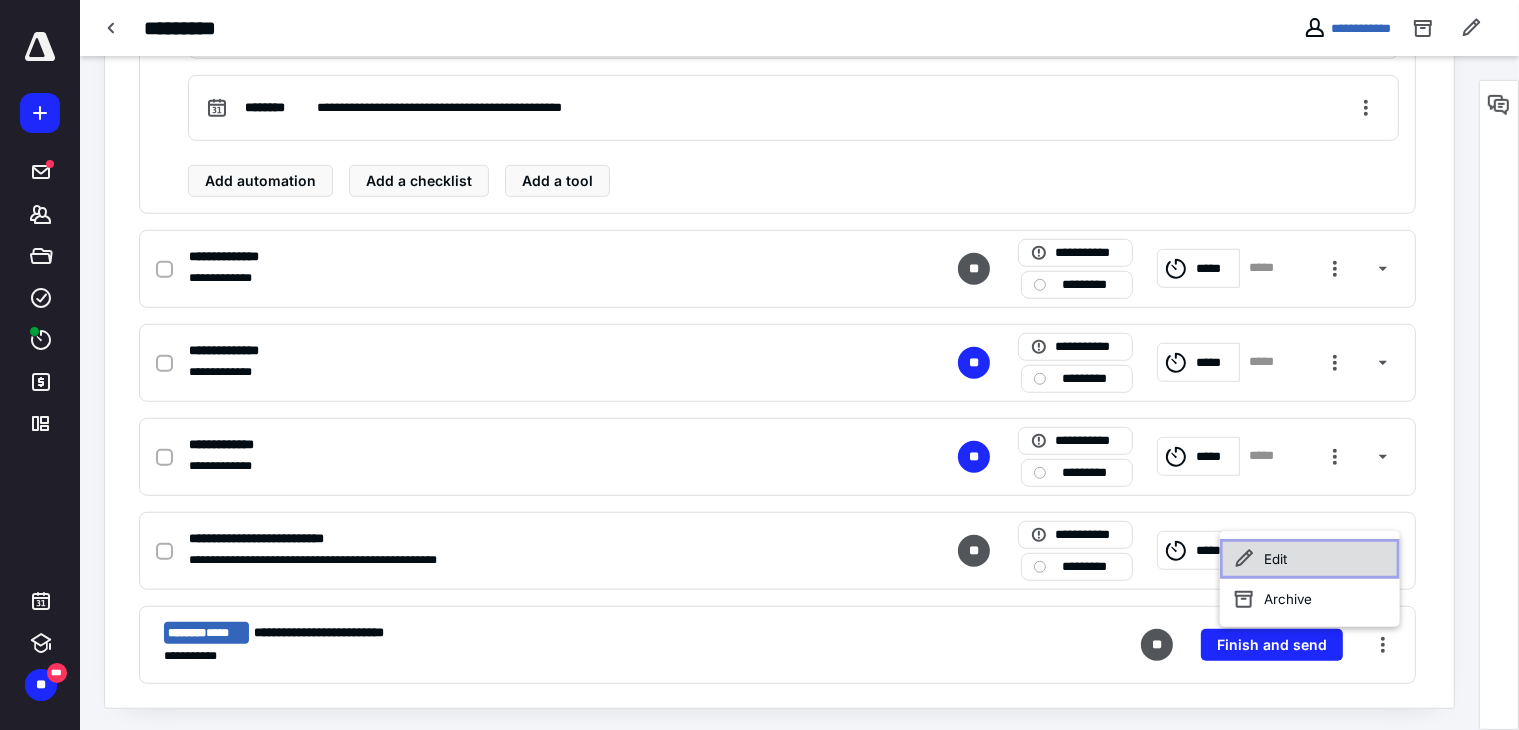 click on "Edit" at bounding box center (1310, 559) 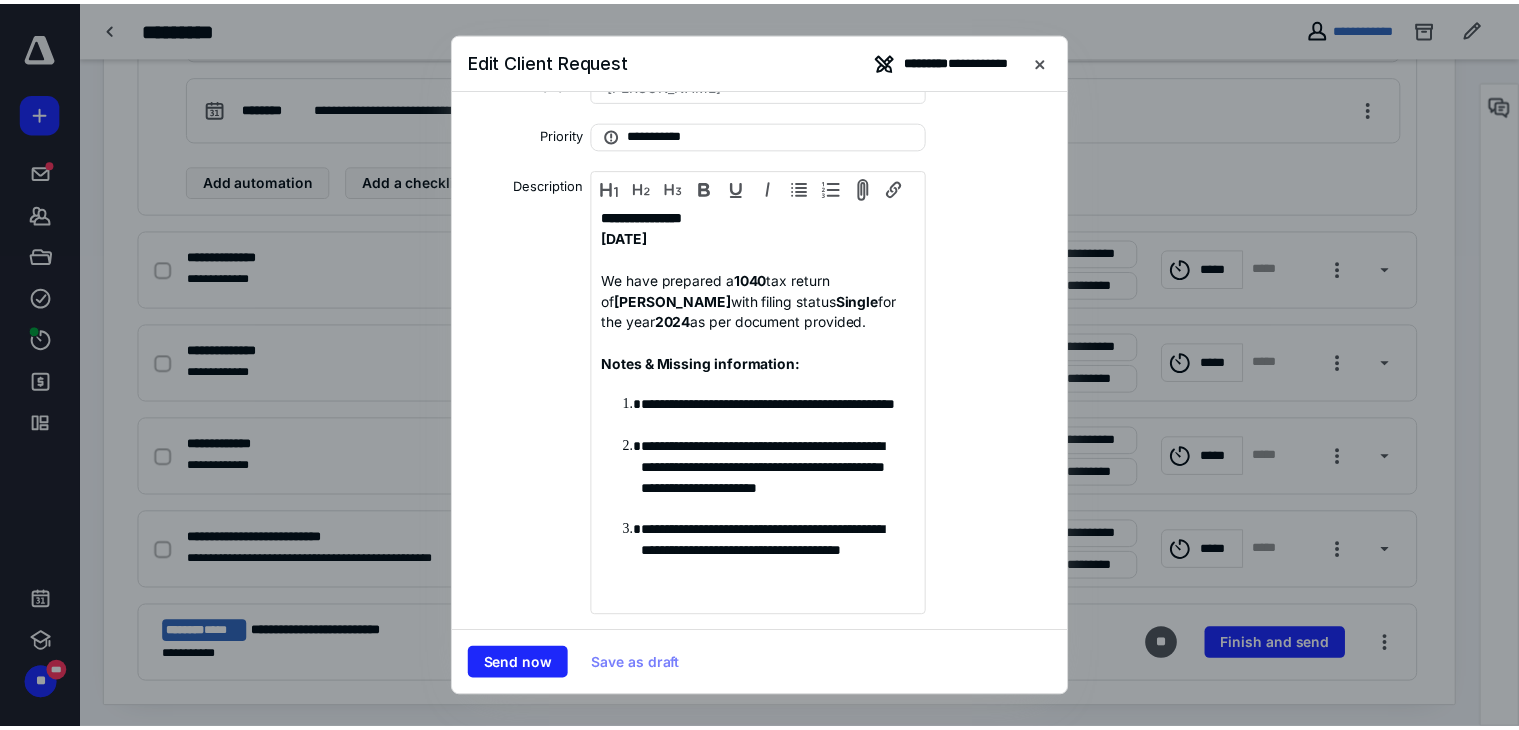 scroll, scrollTop: 108, scrollLeft: 0, axis: vertical 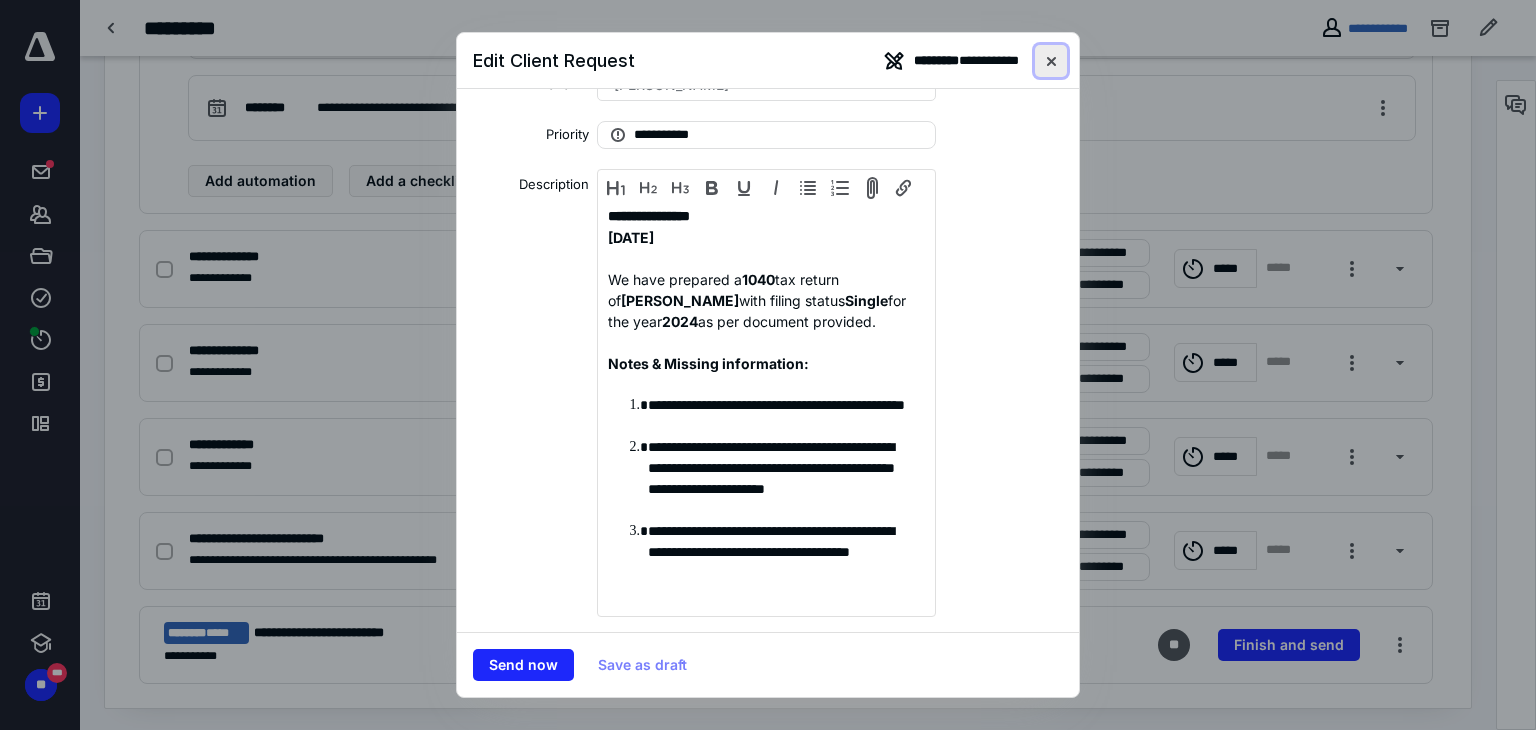 click at bounding box center [1051, 61] 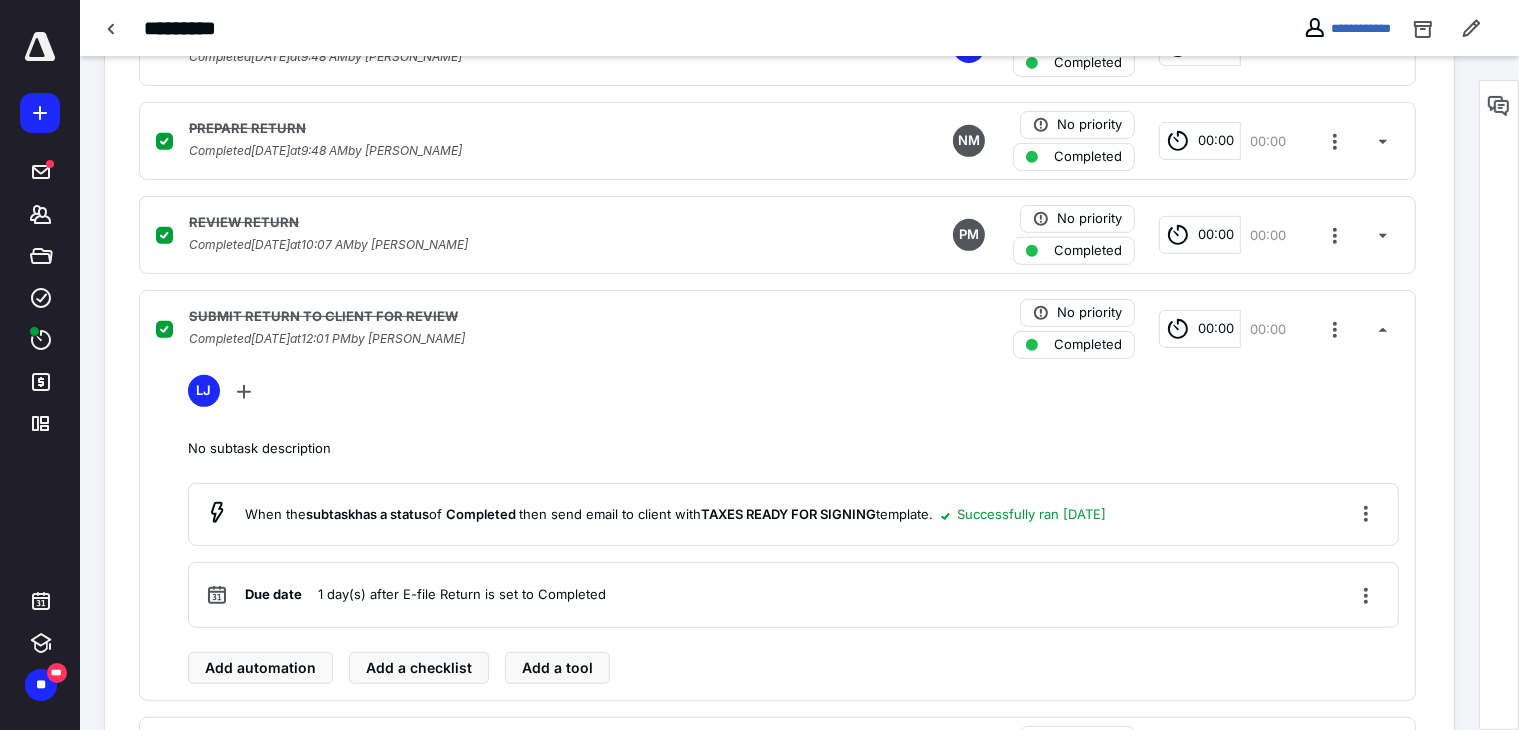 scroll, scrollTop: 824, scrollLeft: 0, axis: vertical 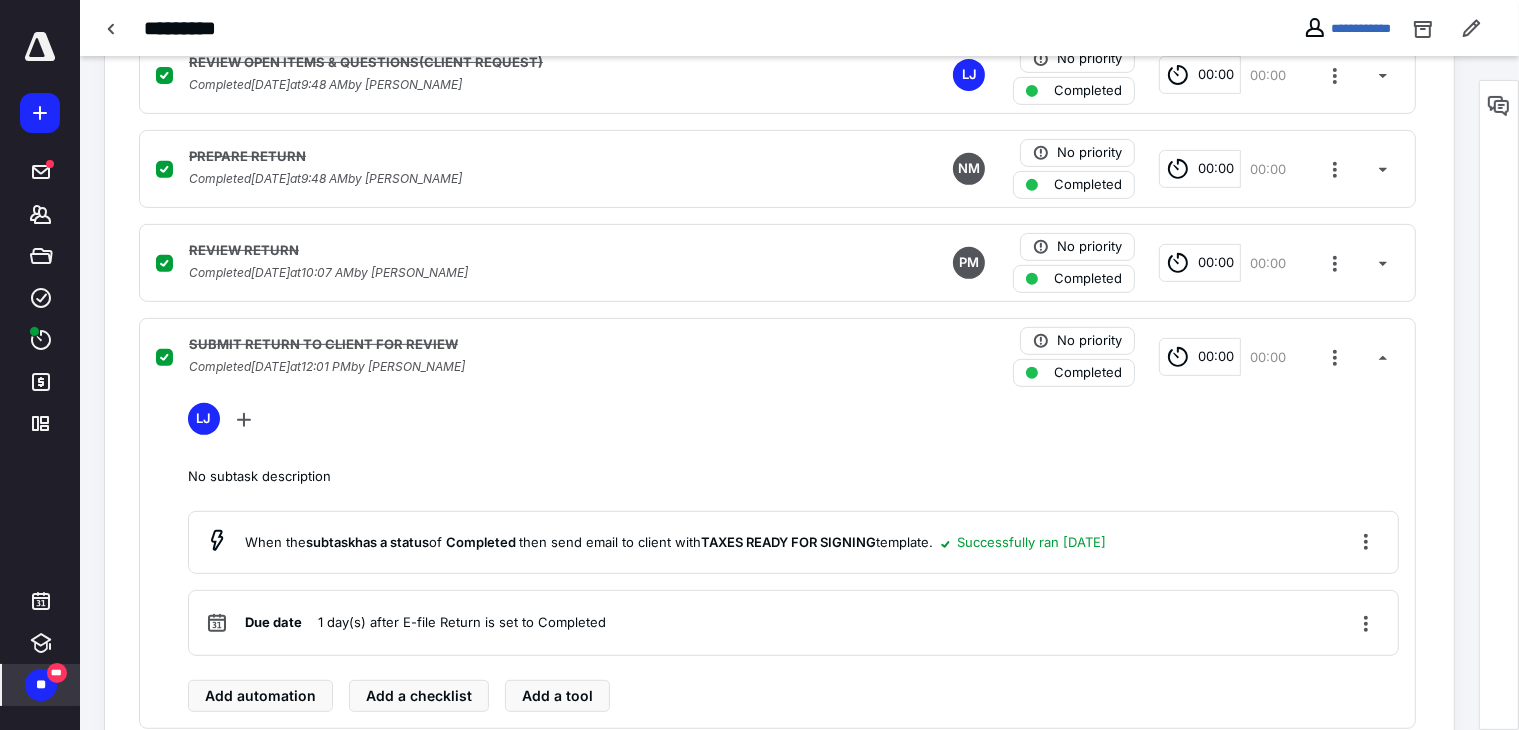 click on "***" at bounding box center (57, 673) 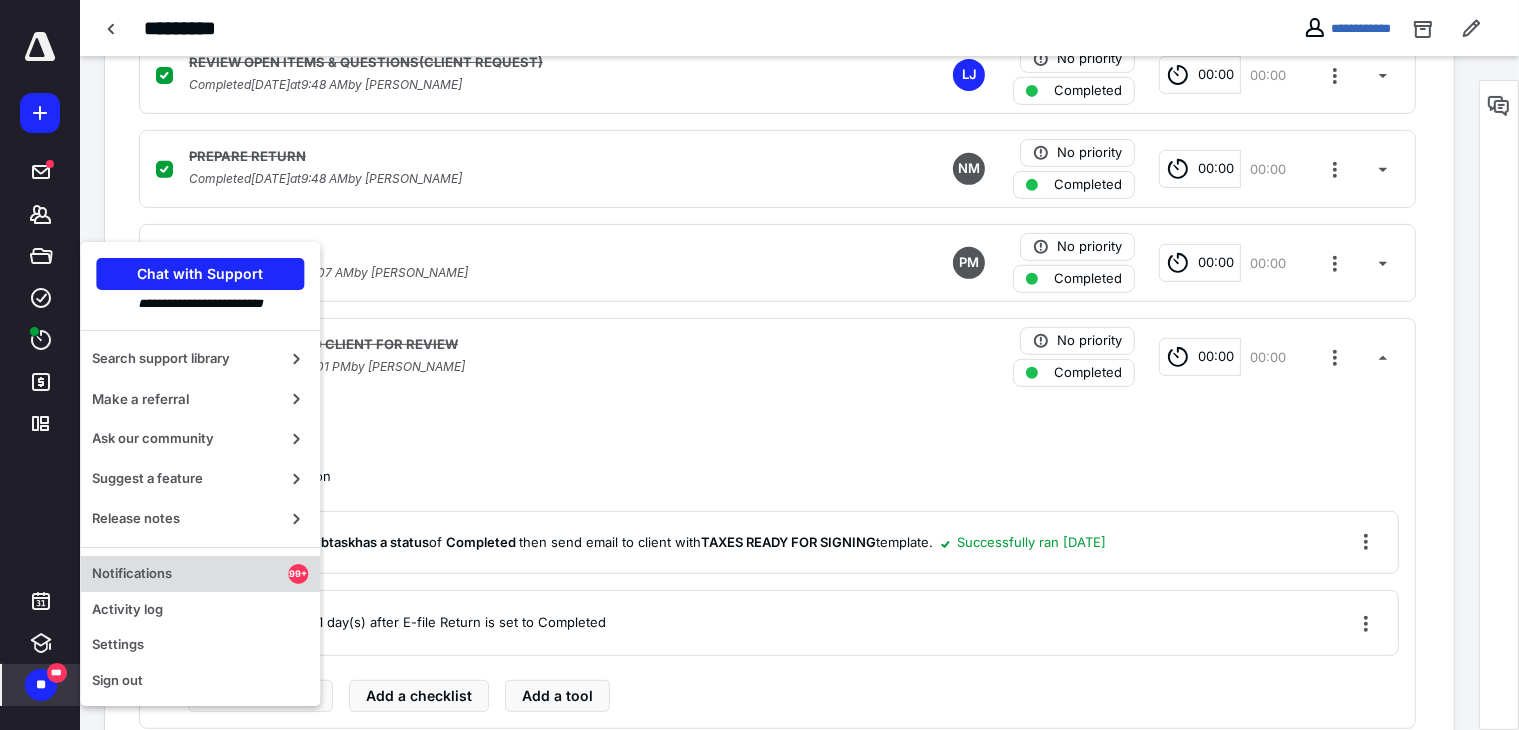 click on "Notifications" at bounding box center (190, 574) 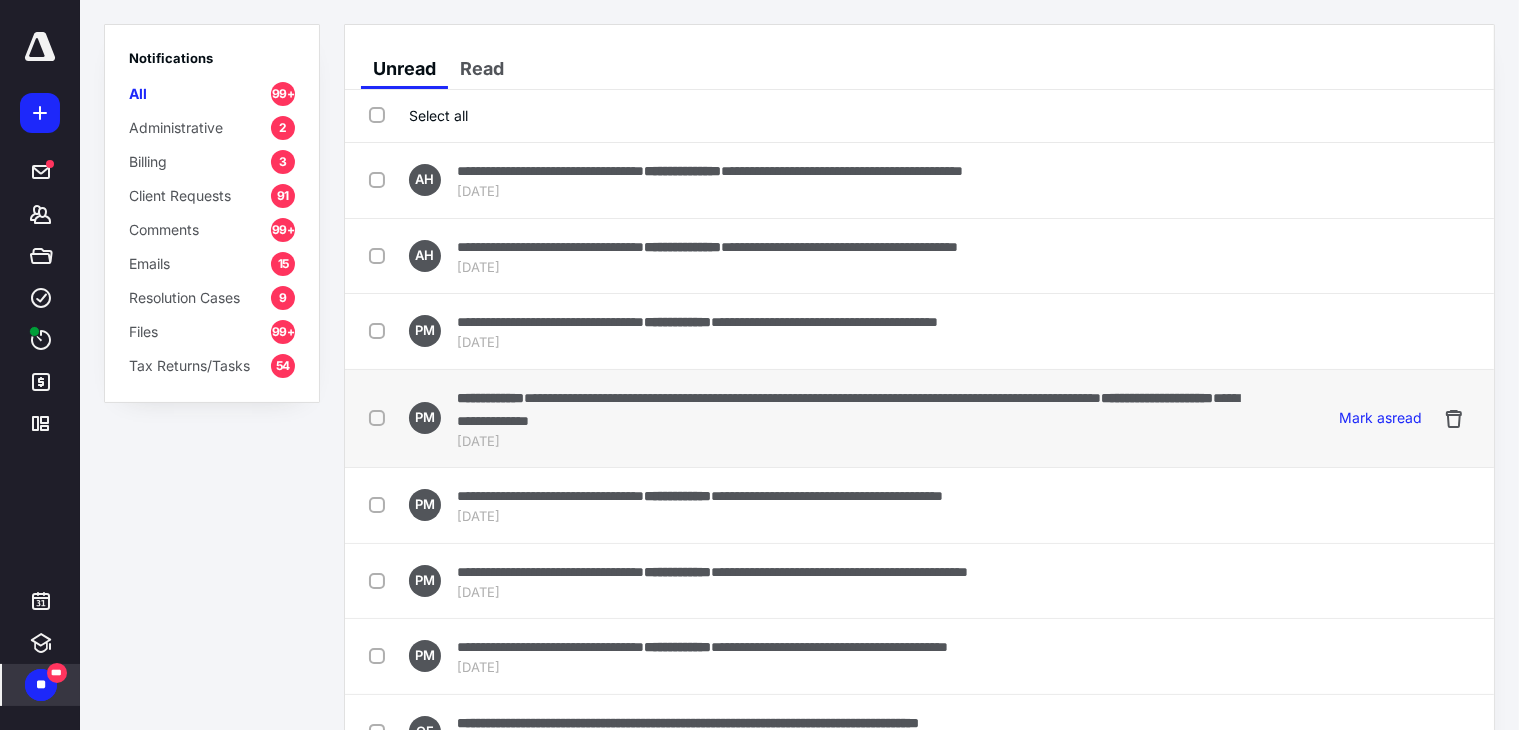 click on "**********" at bounding box center [853, 409] 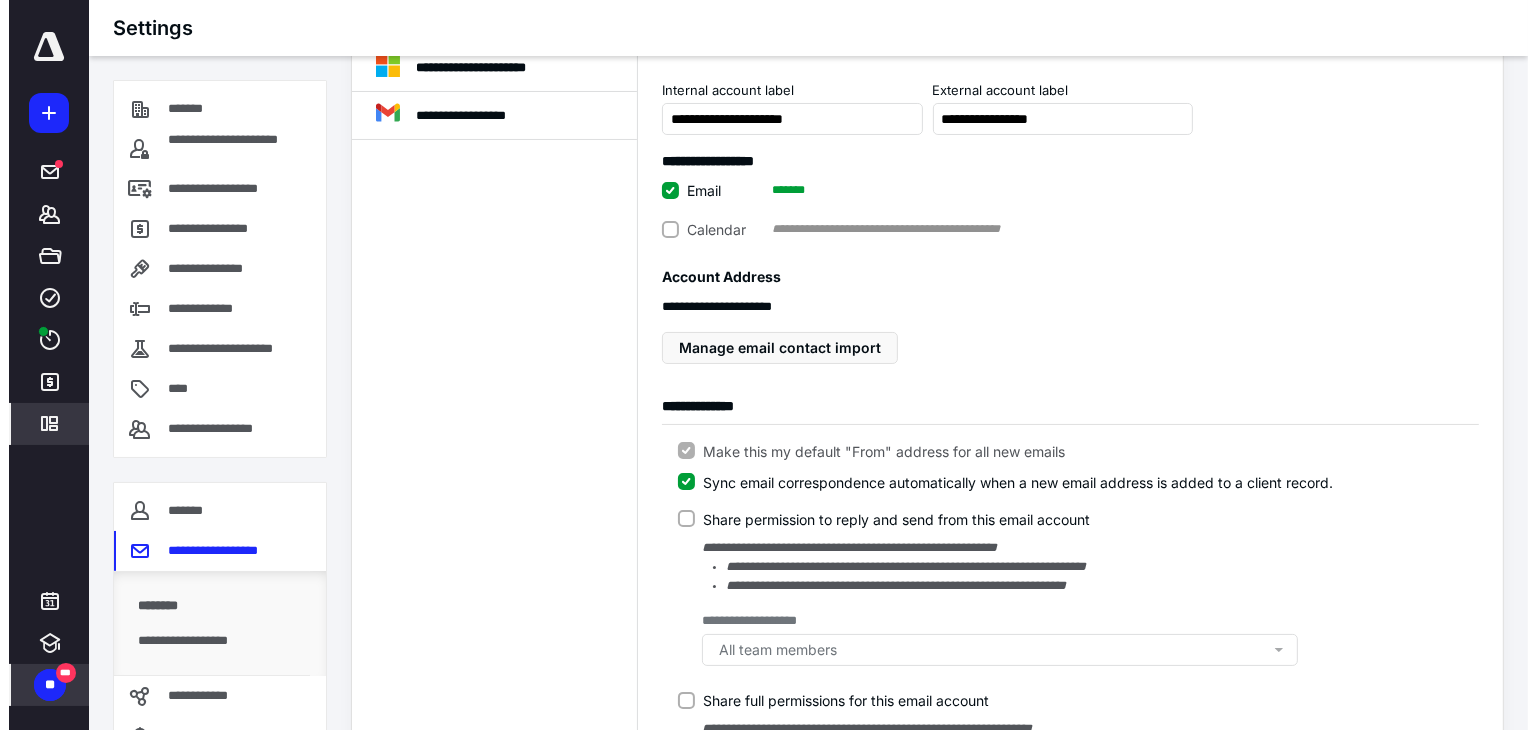 scroll, scrollTop: 0, scrollLeft: 0, axis: both 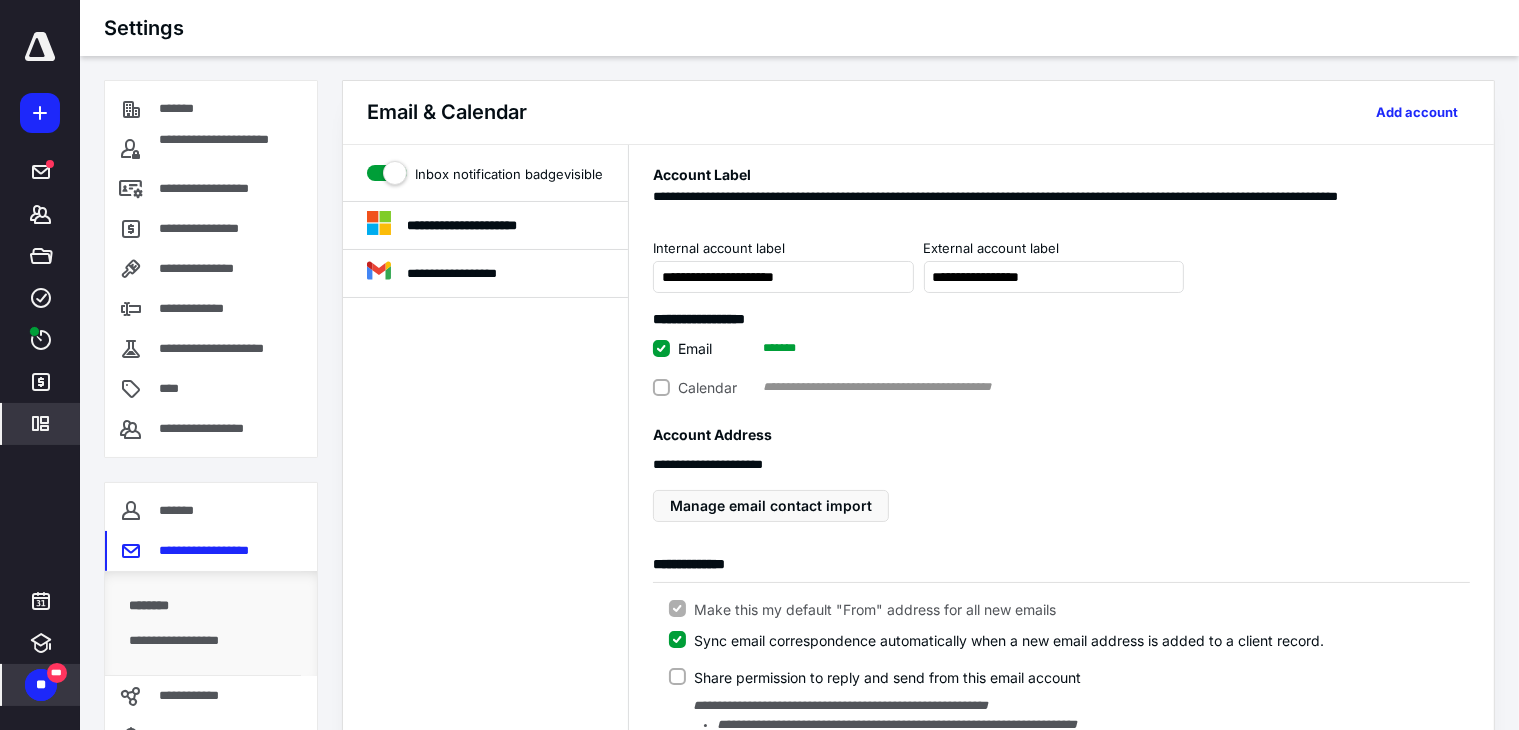 click on "**" at bounding box center (41, 685) 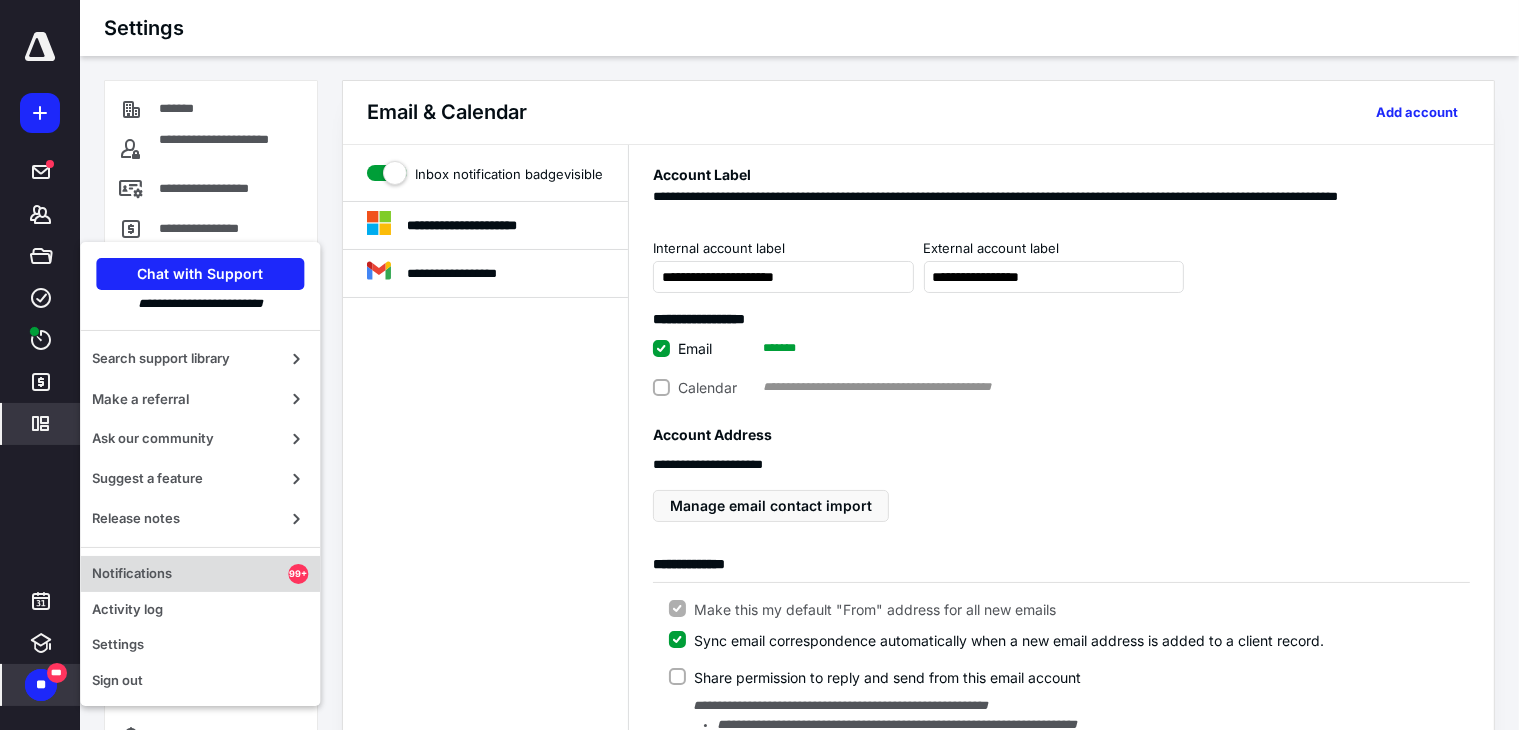 click on "Notifications 99+" at bounding box center [200, 574] 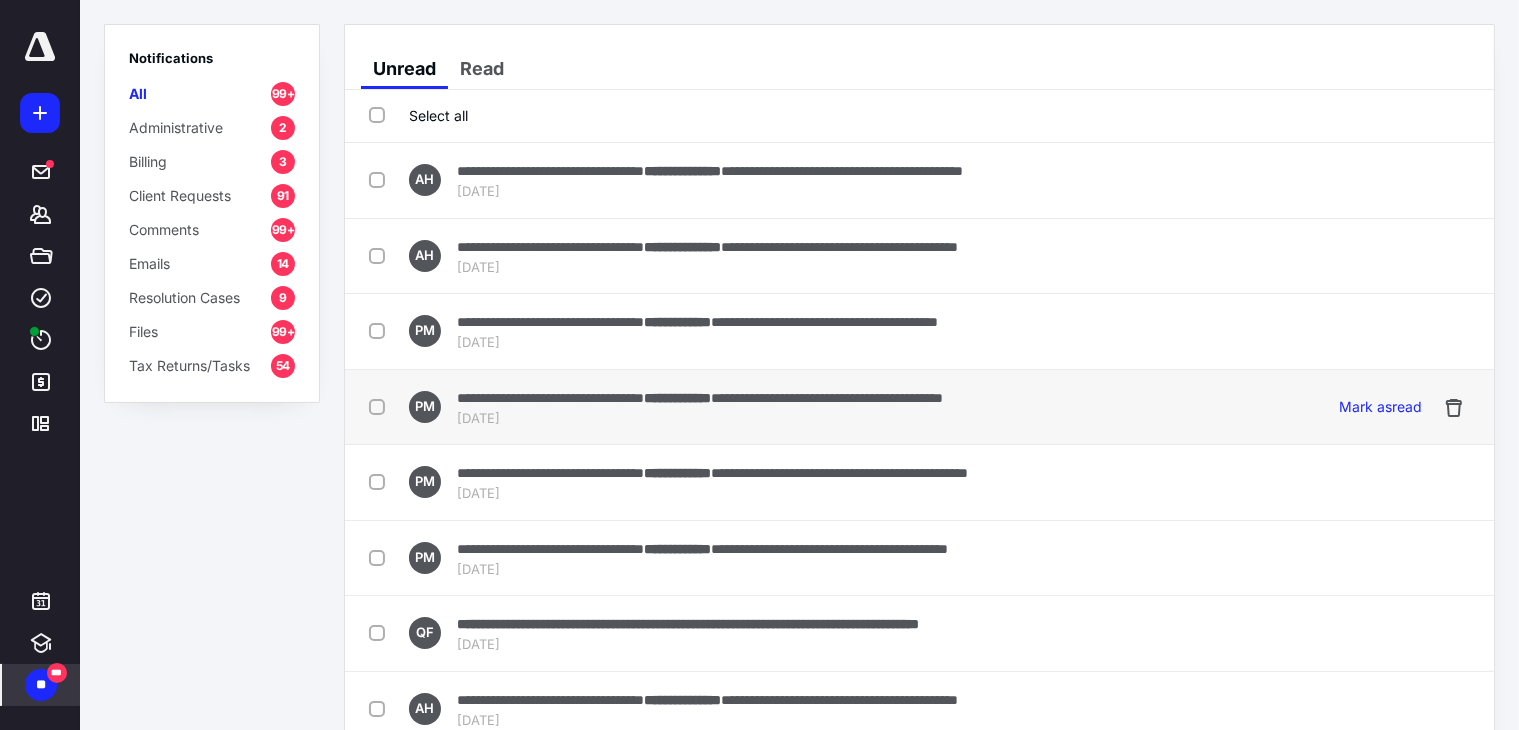 click on "**********" at bounding box center [827, 398] 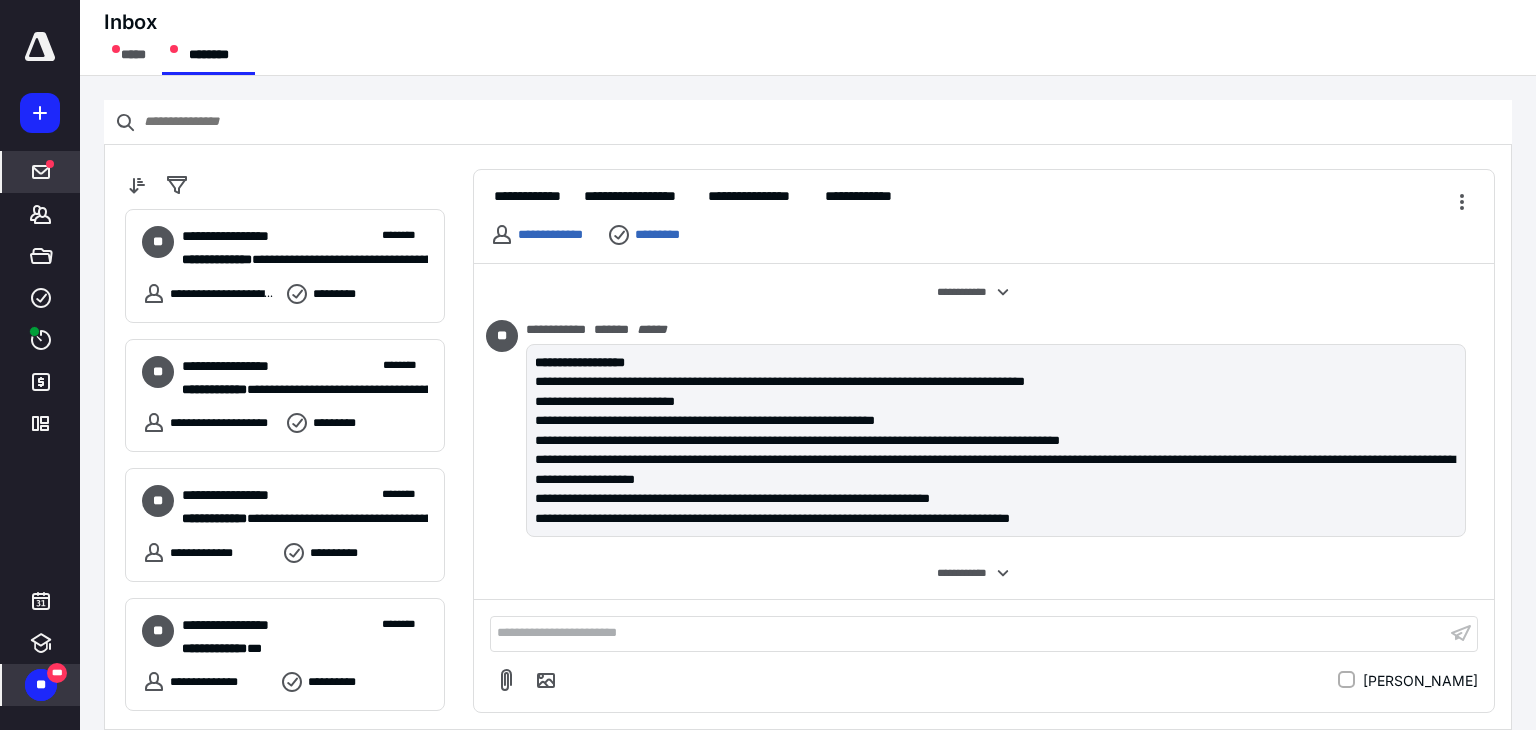 click on "**********" at bounding box center [968, 633] 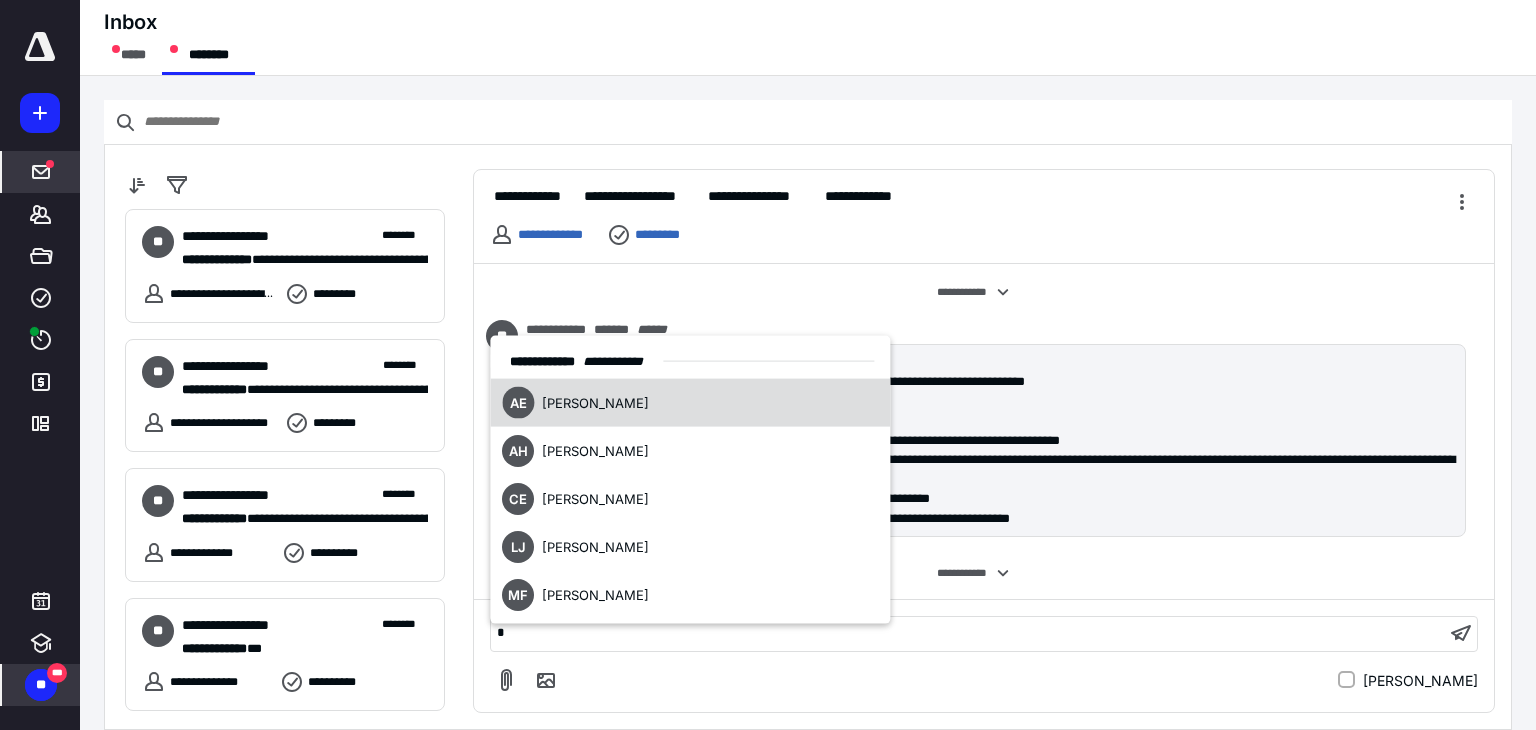 type 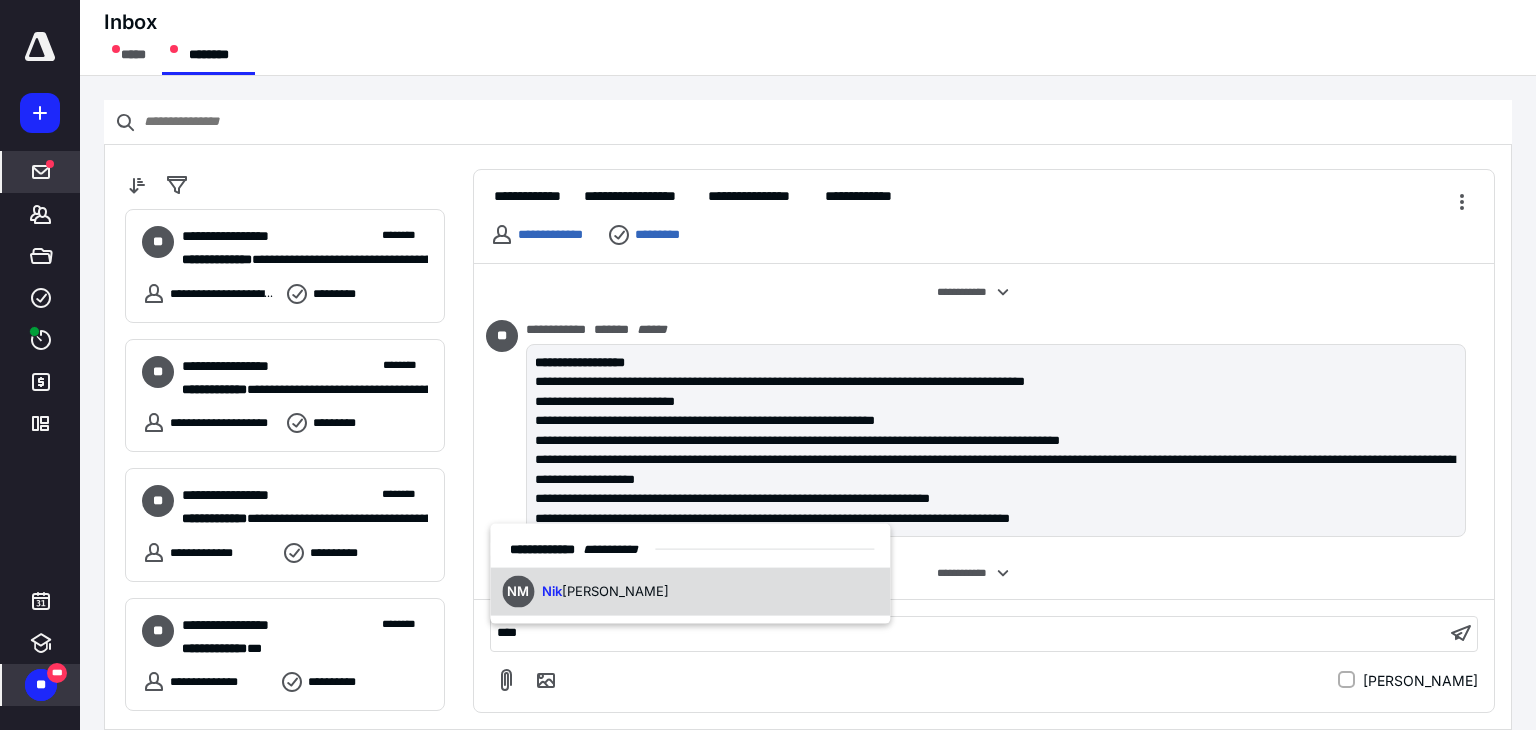 click on "NM Nik hil Mehta" at bounding box center (690, 591) 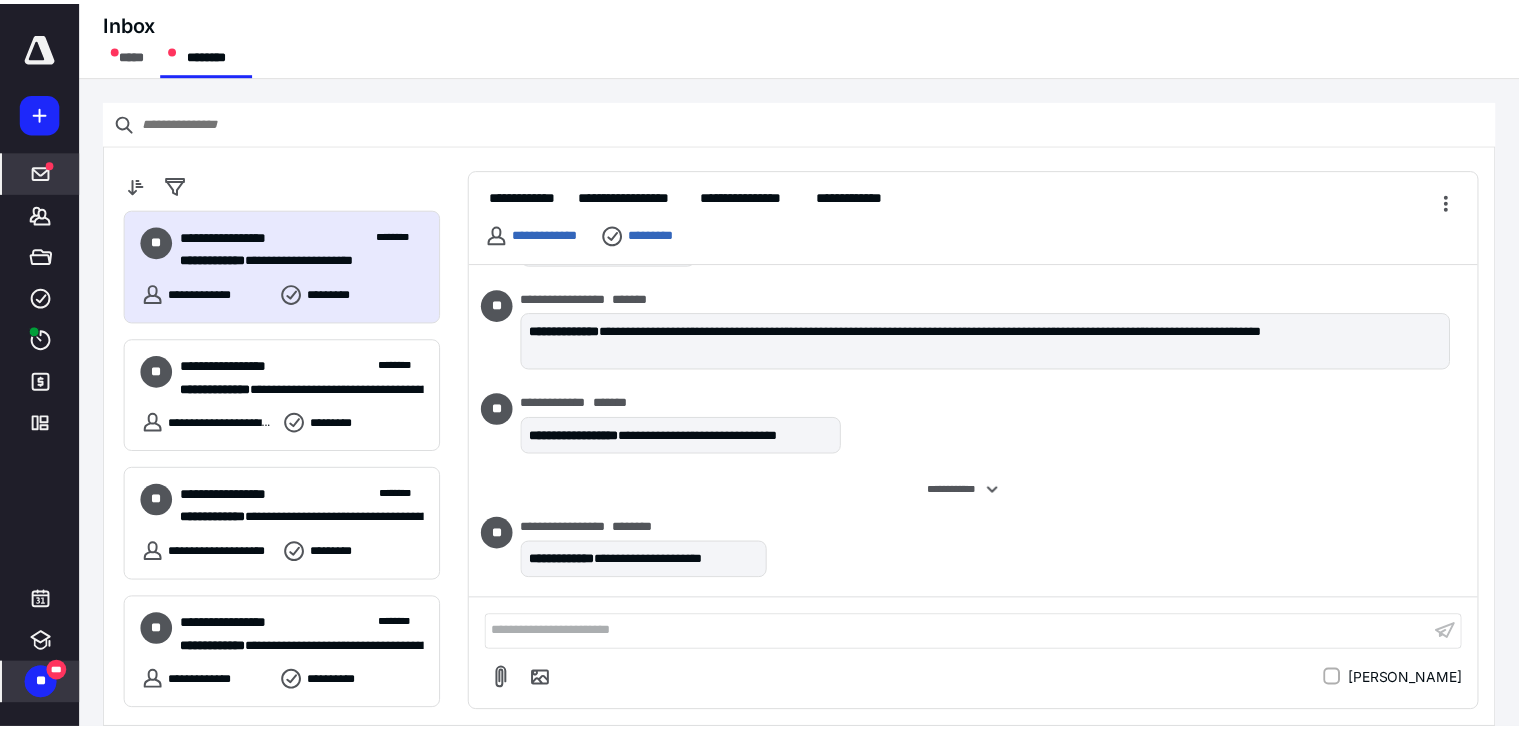 scroll, scrollTop: 2554, scrollLeft: 0, axis: vertical 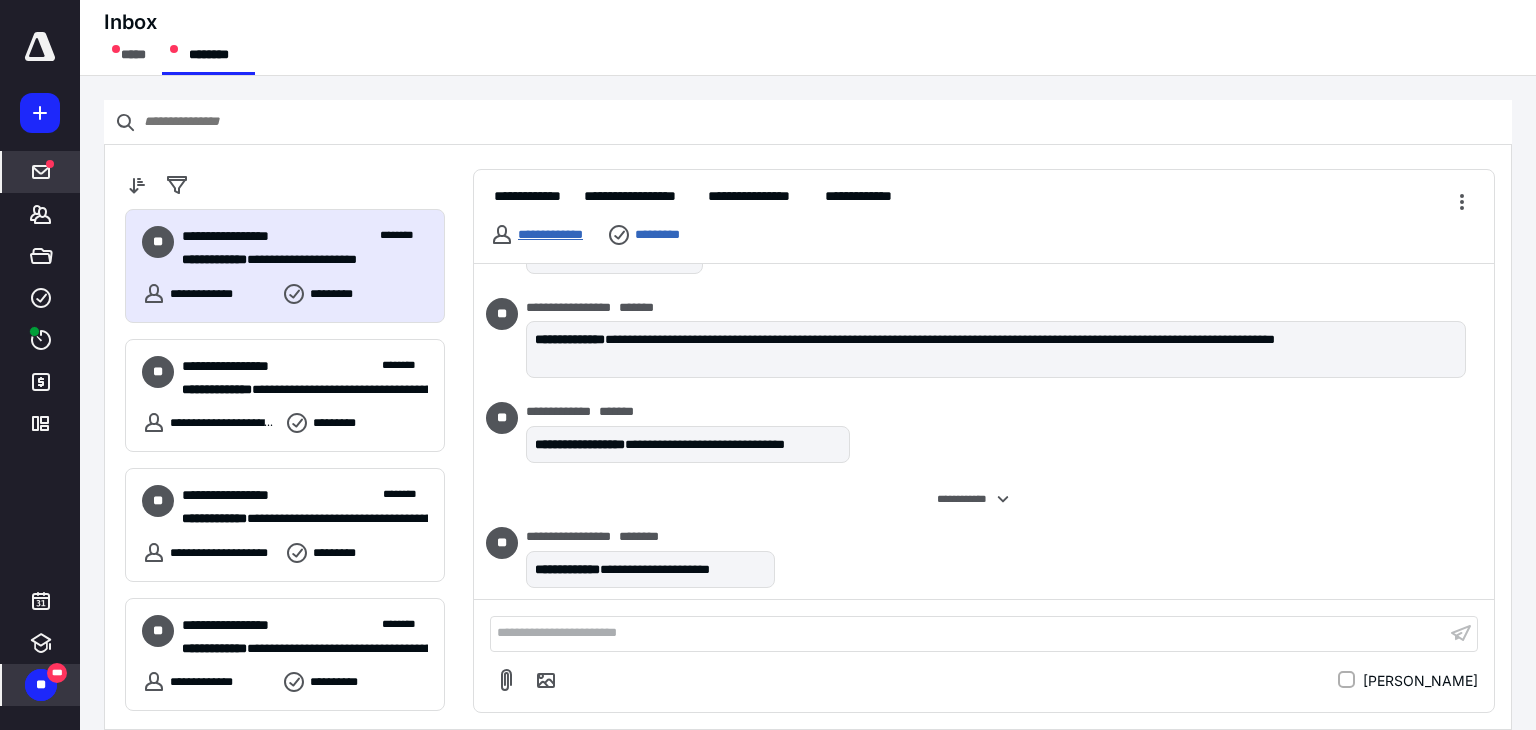 click on "**********" at bounding box center [550, 234] 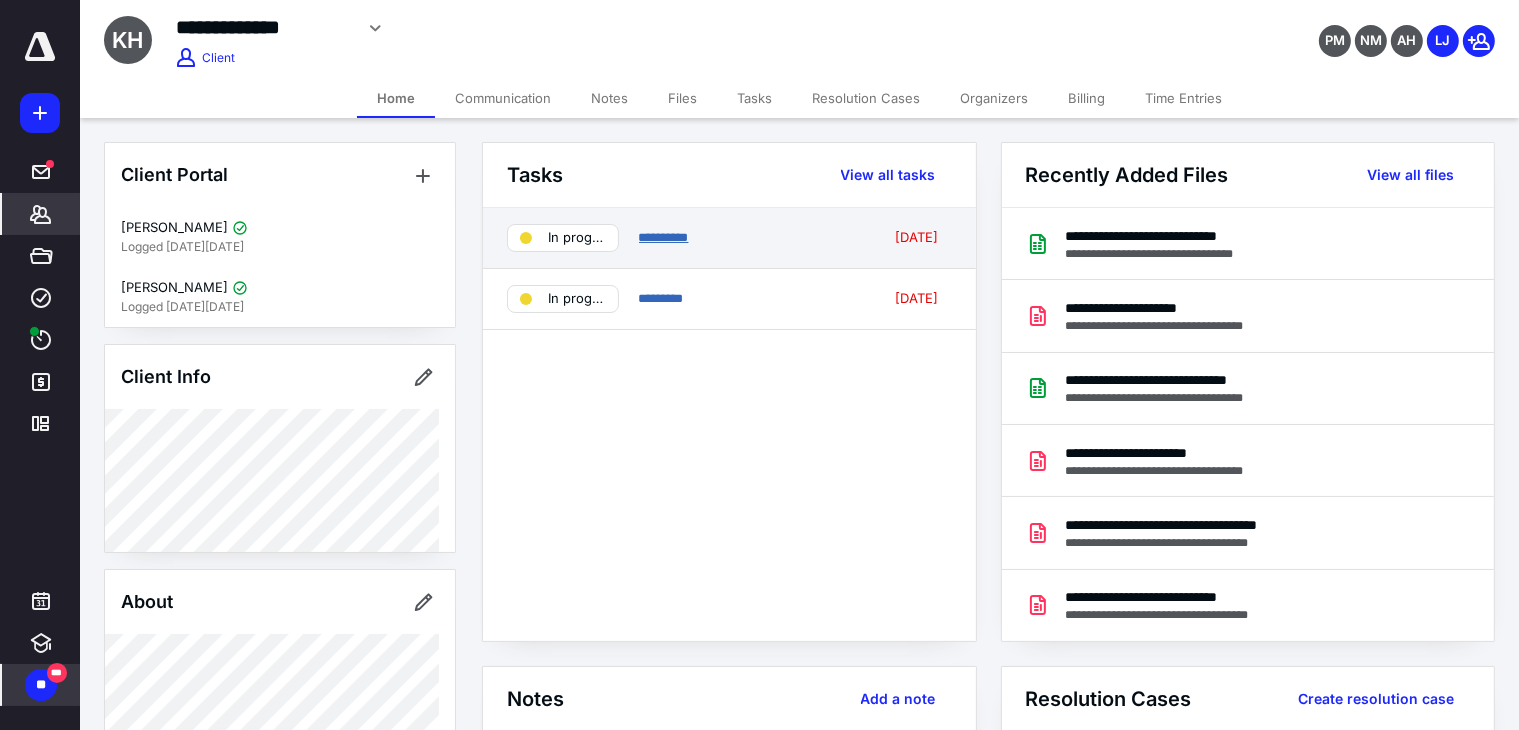 click on "**********" at bounding box center (664, 237) 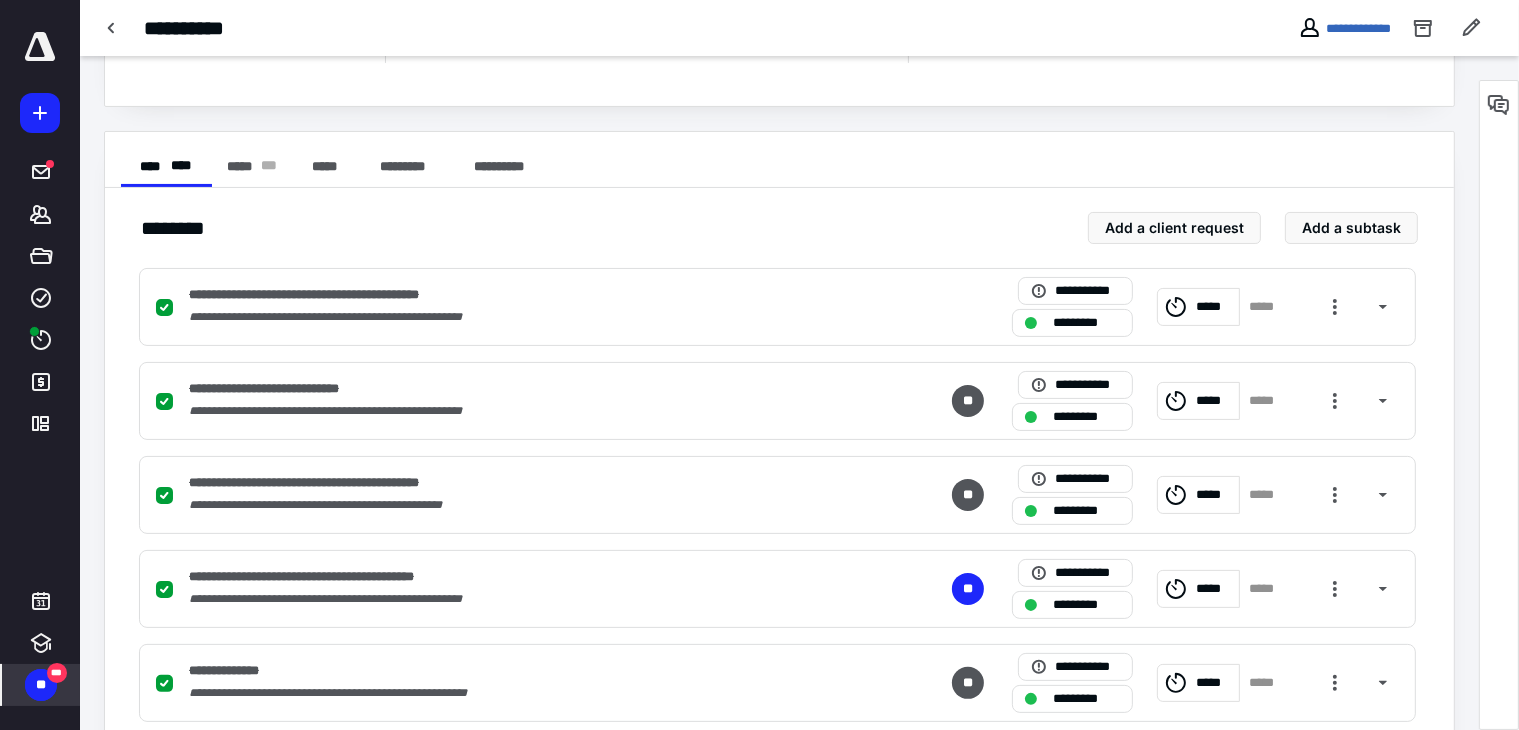 scroll, scrollTop: 0, scrollLeft: 0, axis: both 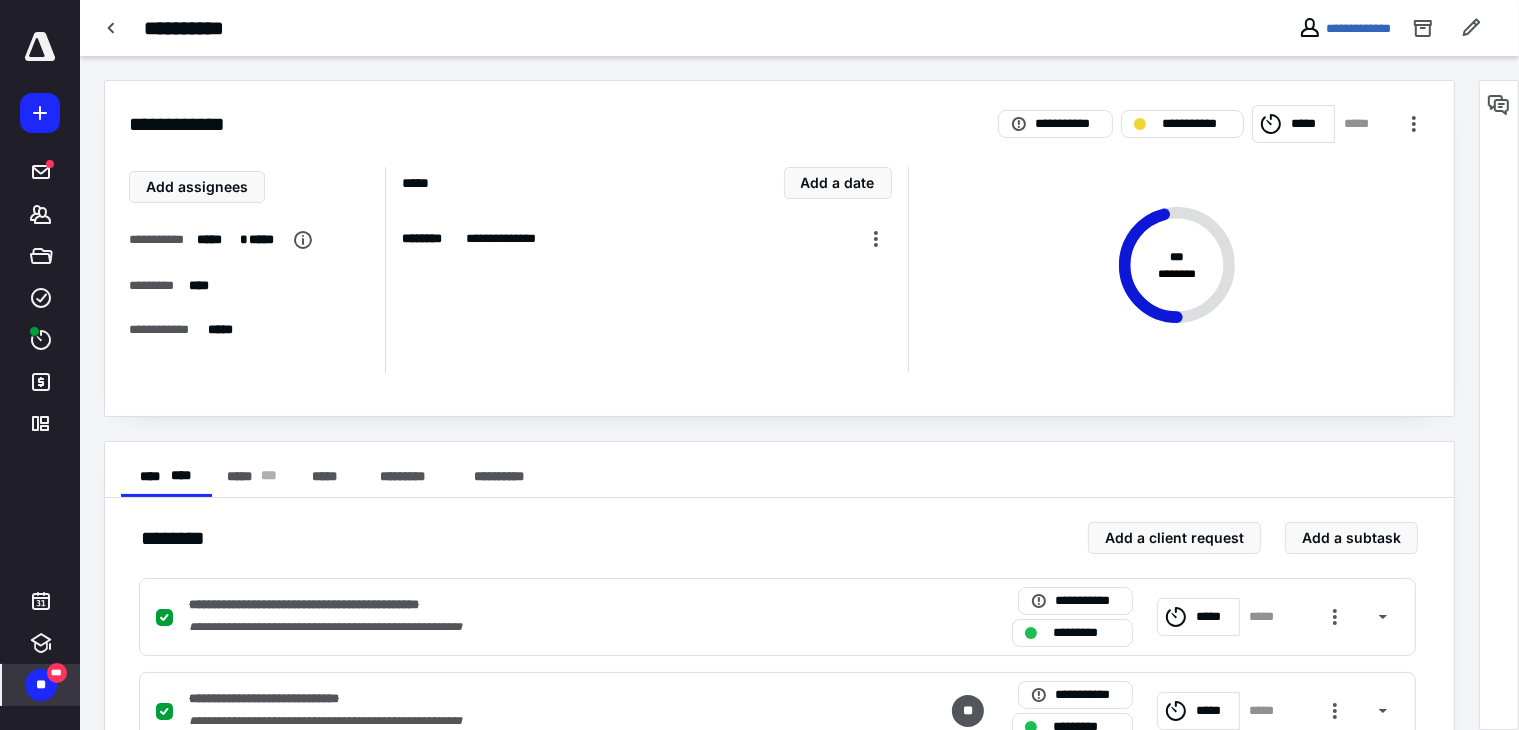 click on "**" at bounding box center (41, 685) 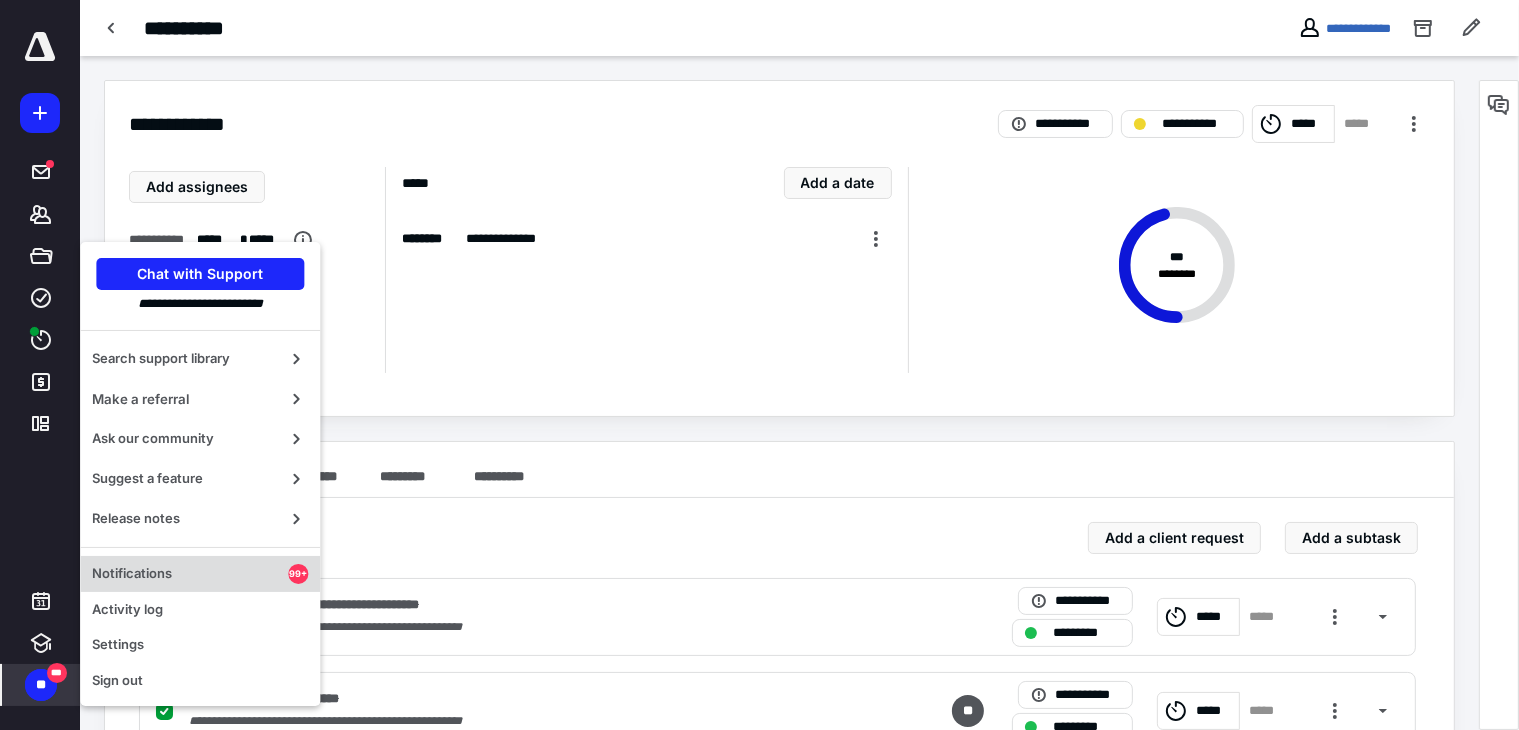 click on "Notifications" at bounding box center [190, 574] 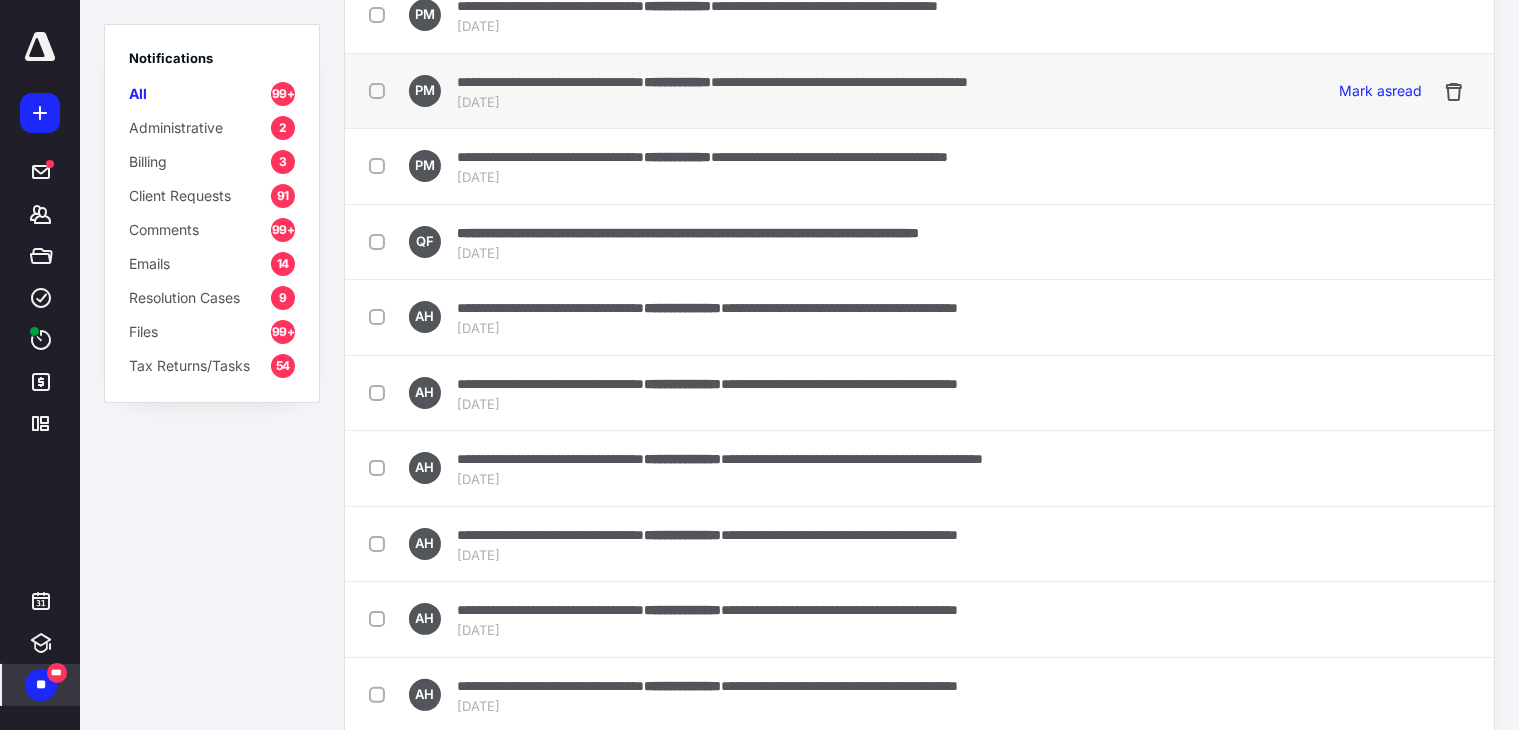 scroll, scrollTop: 328, scrollLeft: 0, axis: vertical 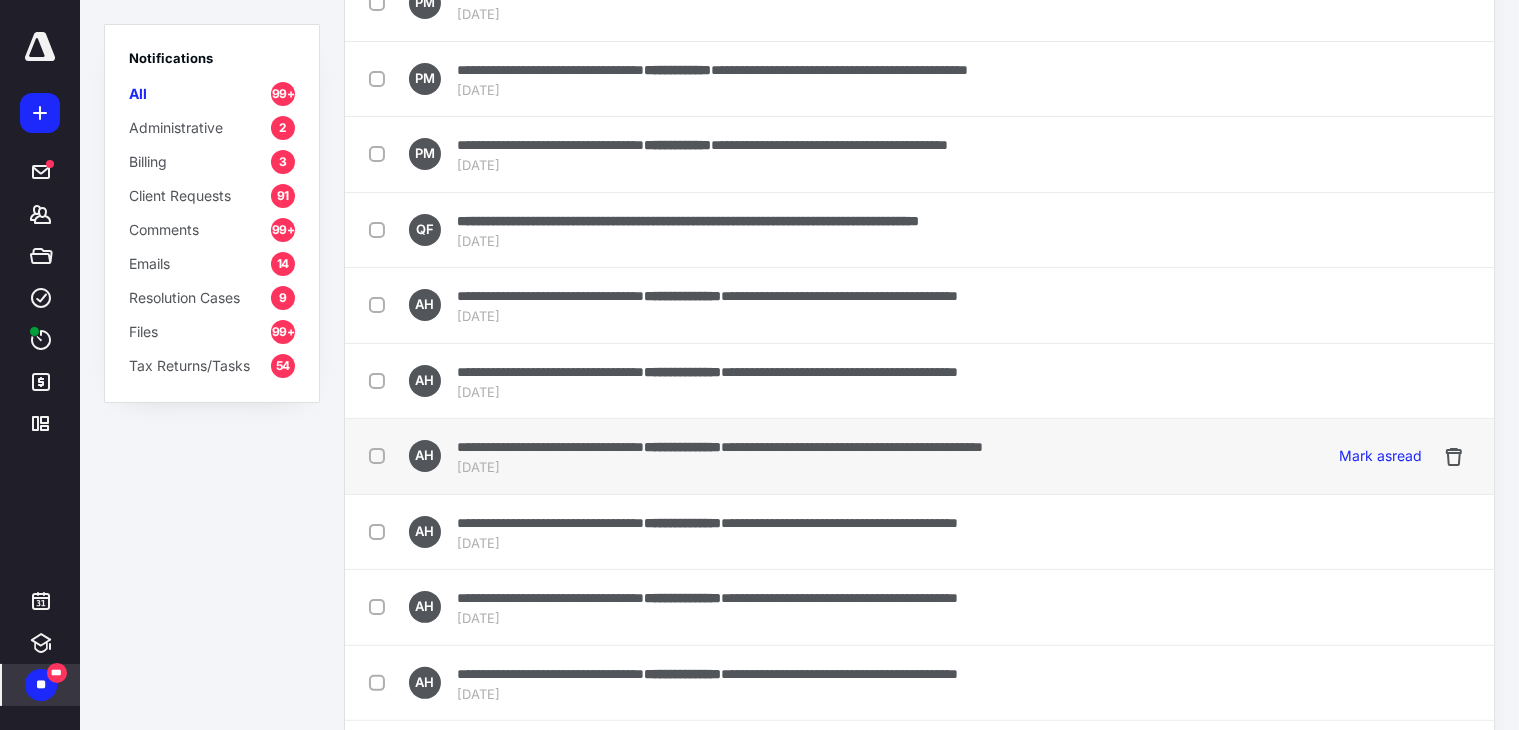 click on "[DATE]" at bounding box center (720, 468) 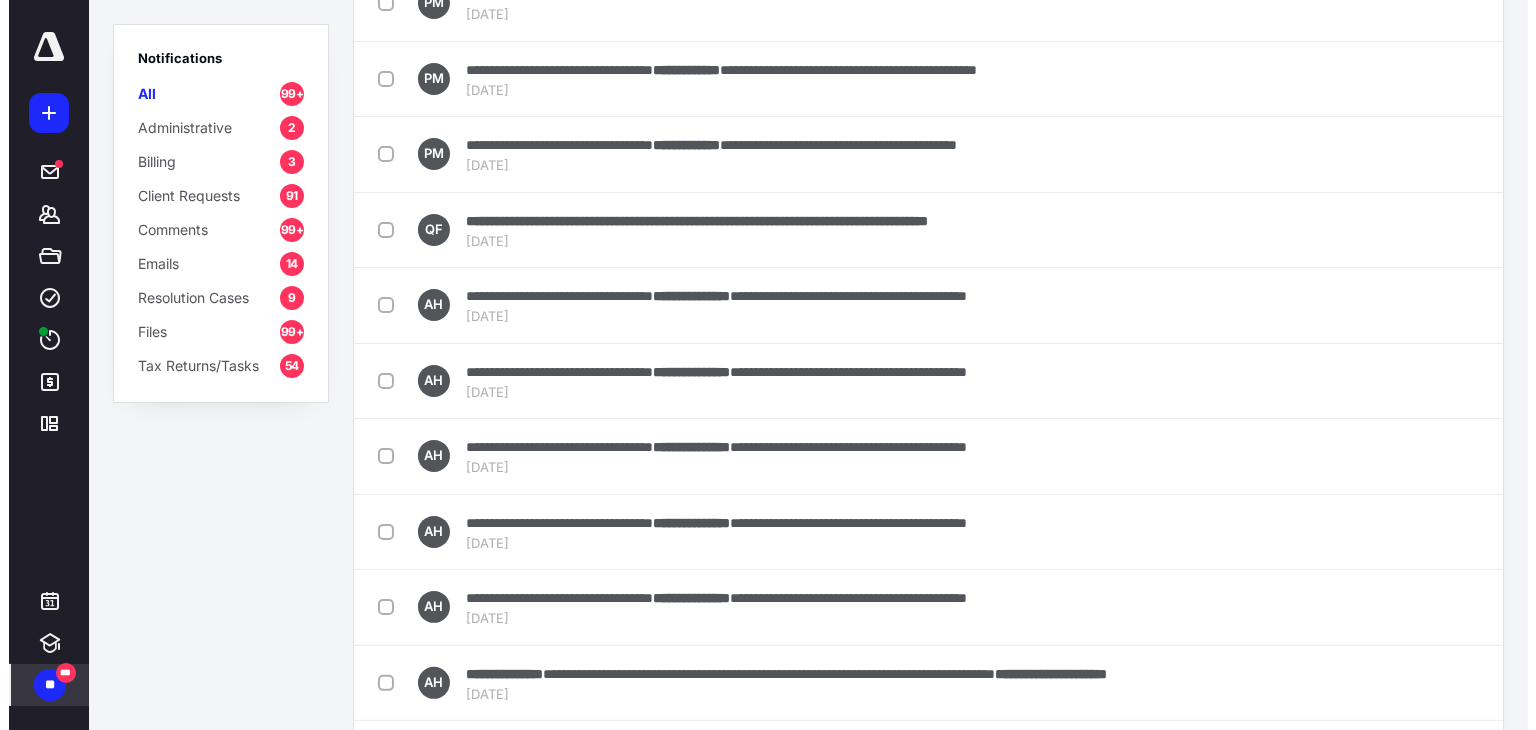 scroll, scrollTop: 0, scrollLeft: 0, axis: both 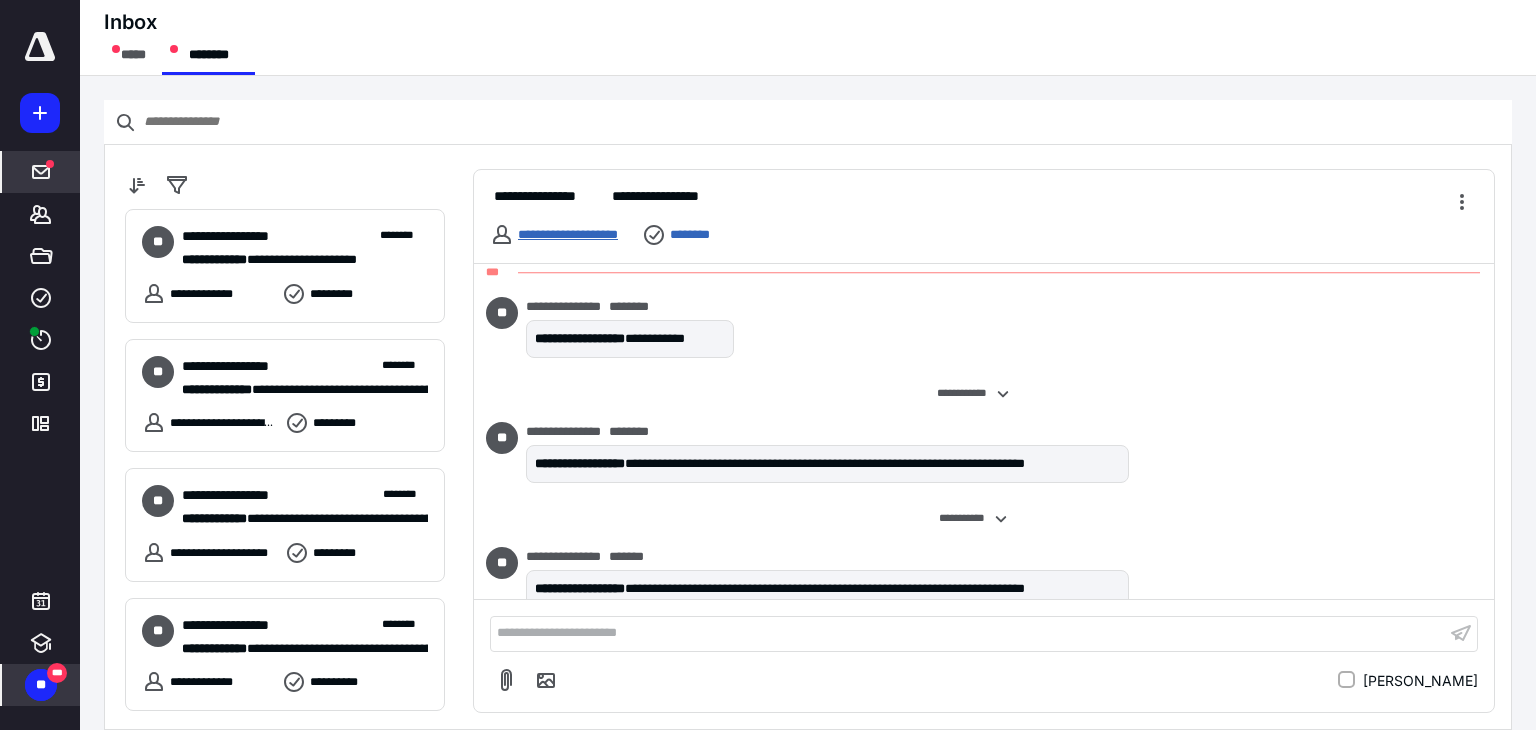 click on "**********" at bounding box center (568, 234) 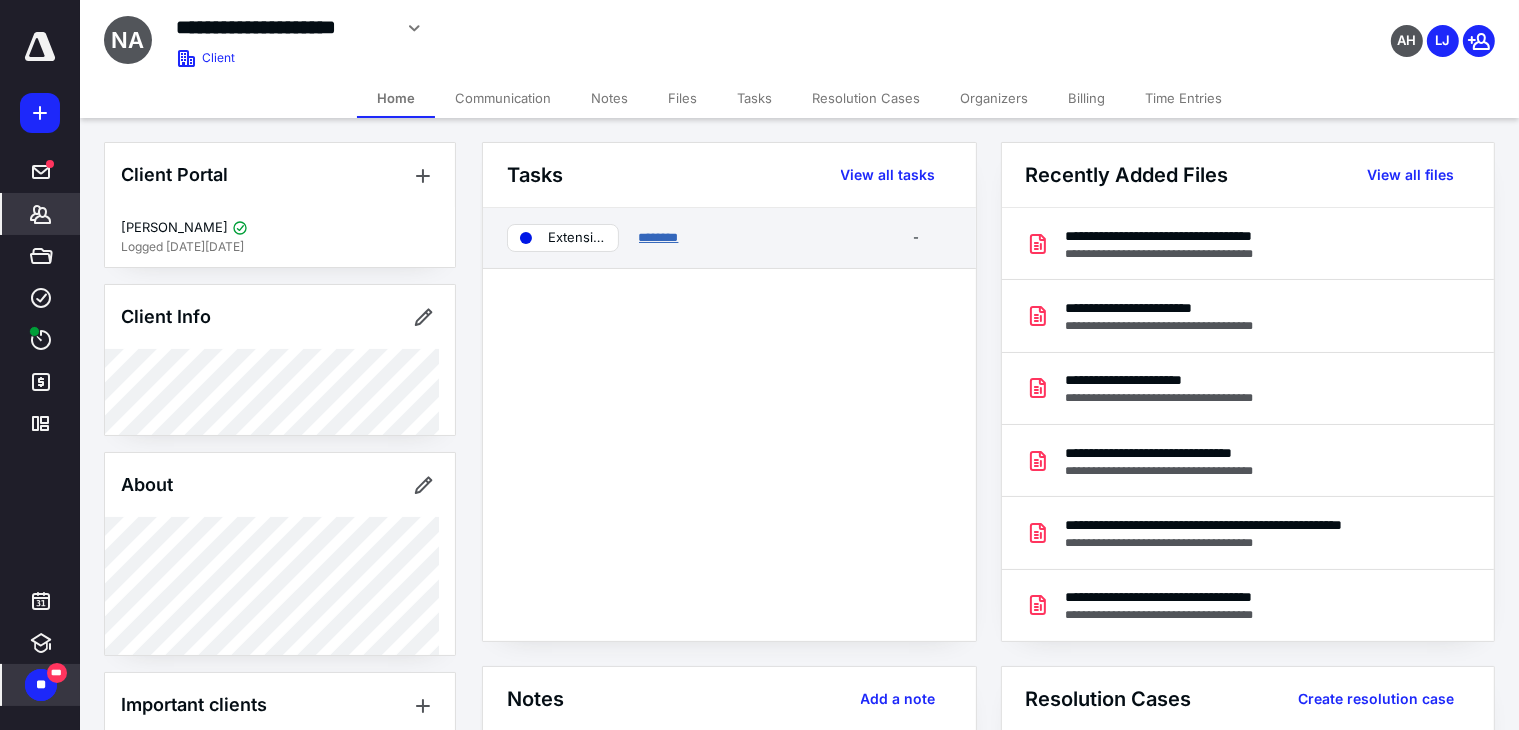 click on "********" at bounding box center (659, 237) 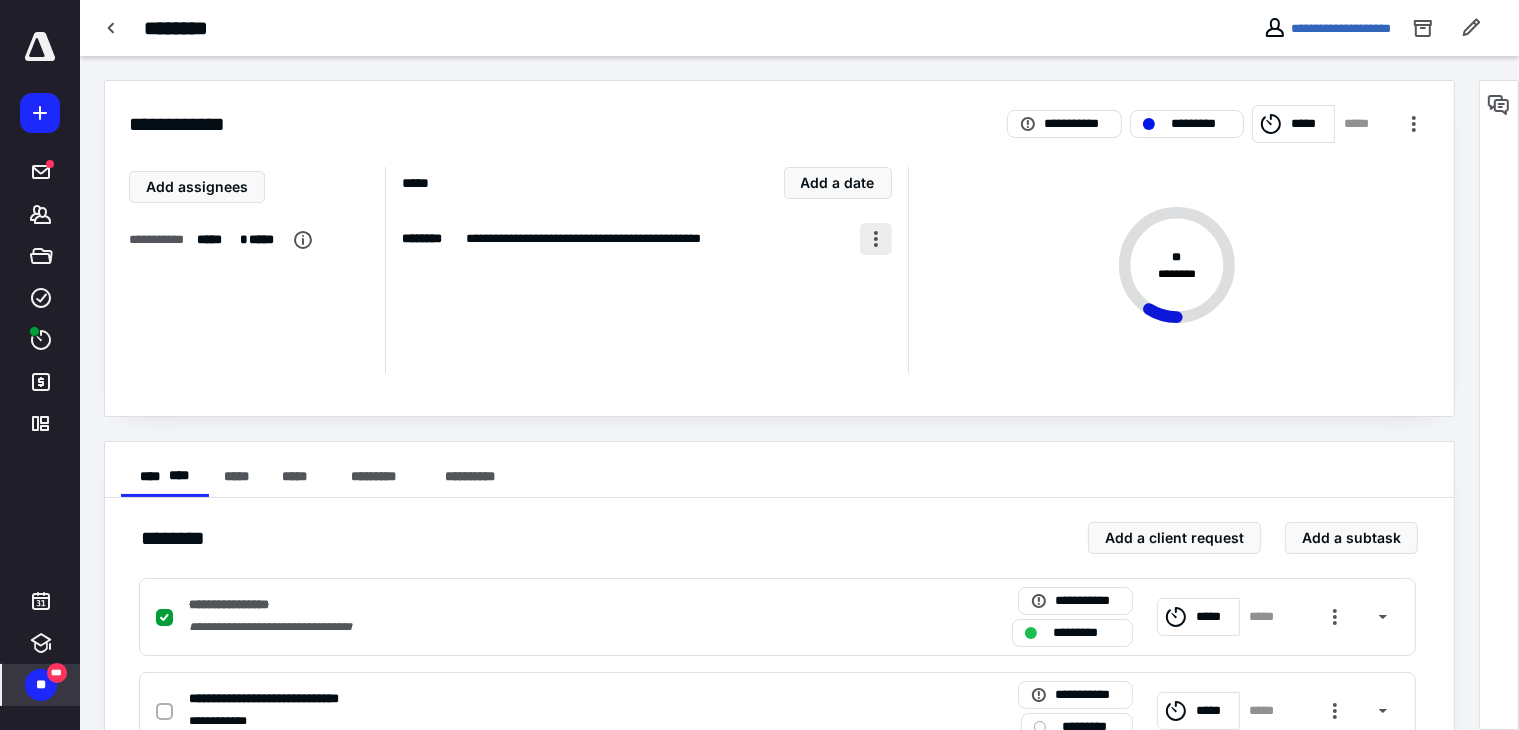 click at bounding box center (876, 239) 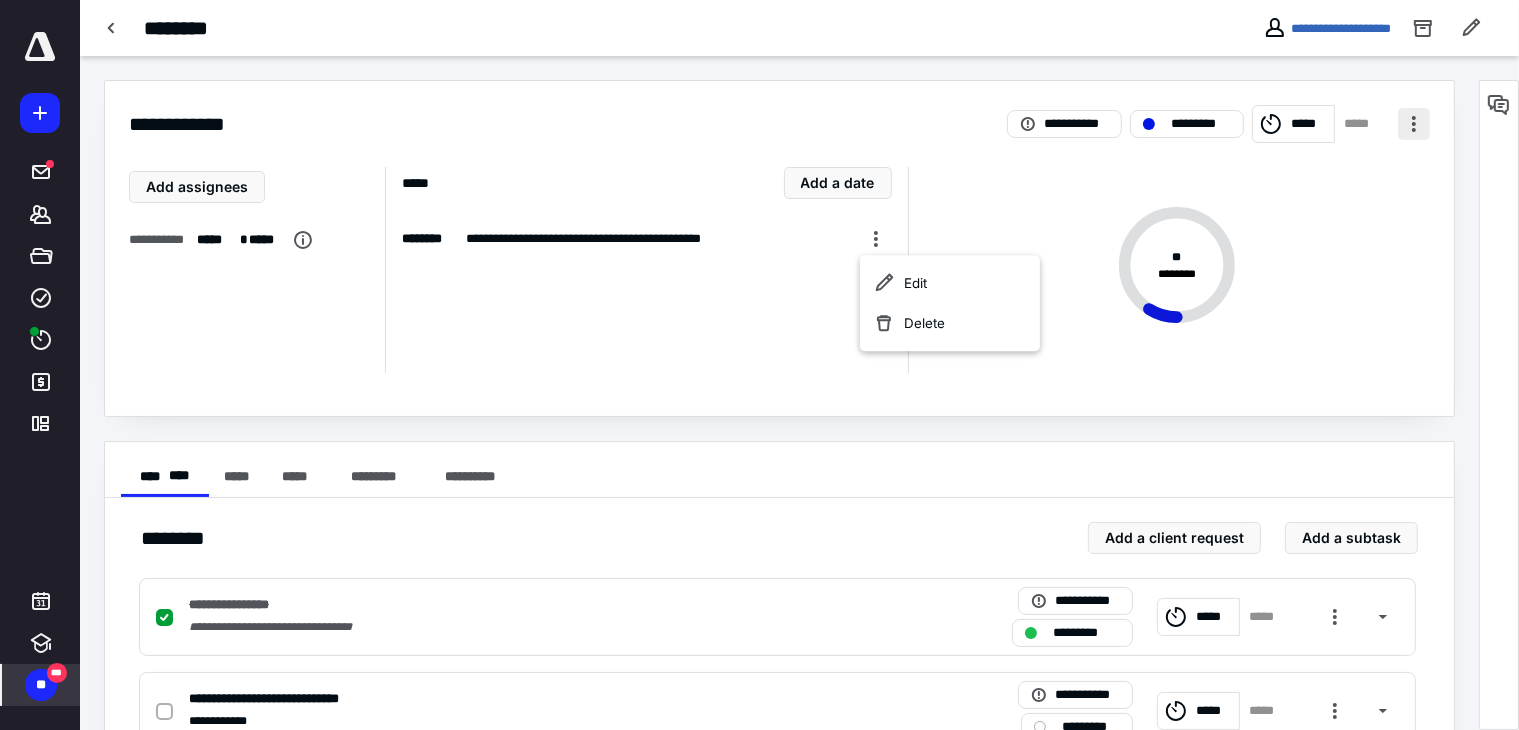 click at bounding box center (1414, 124) 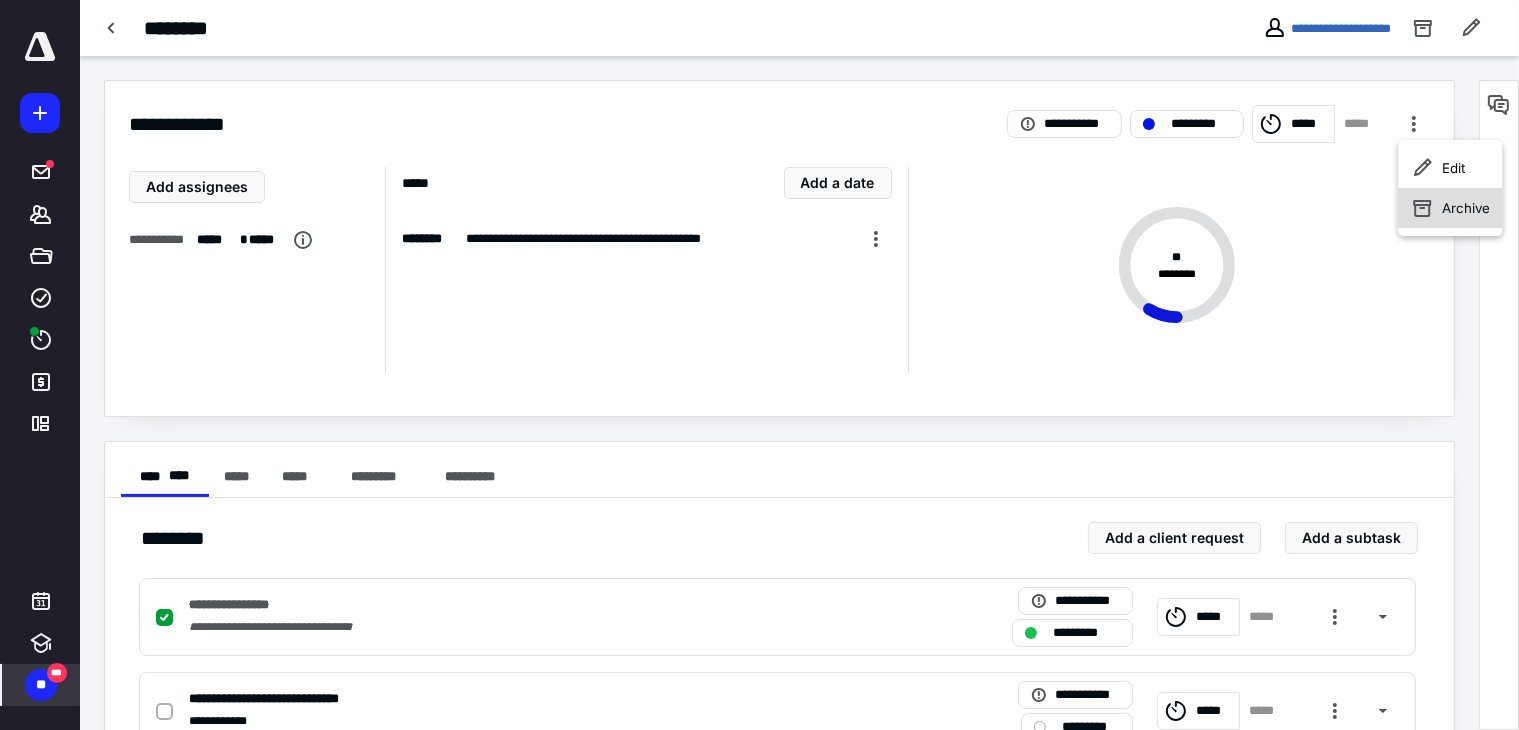 click on "Archive" at bounding box center [1450, 208] 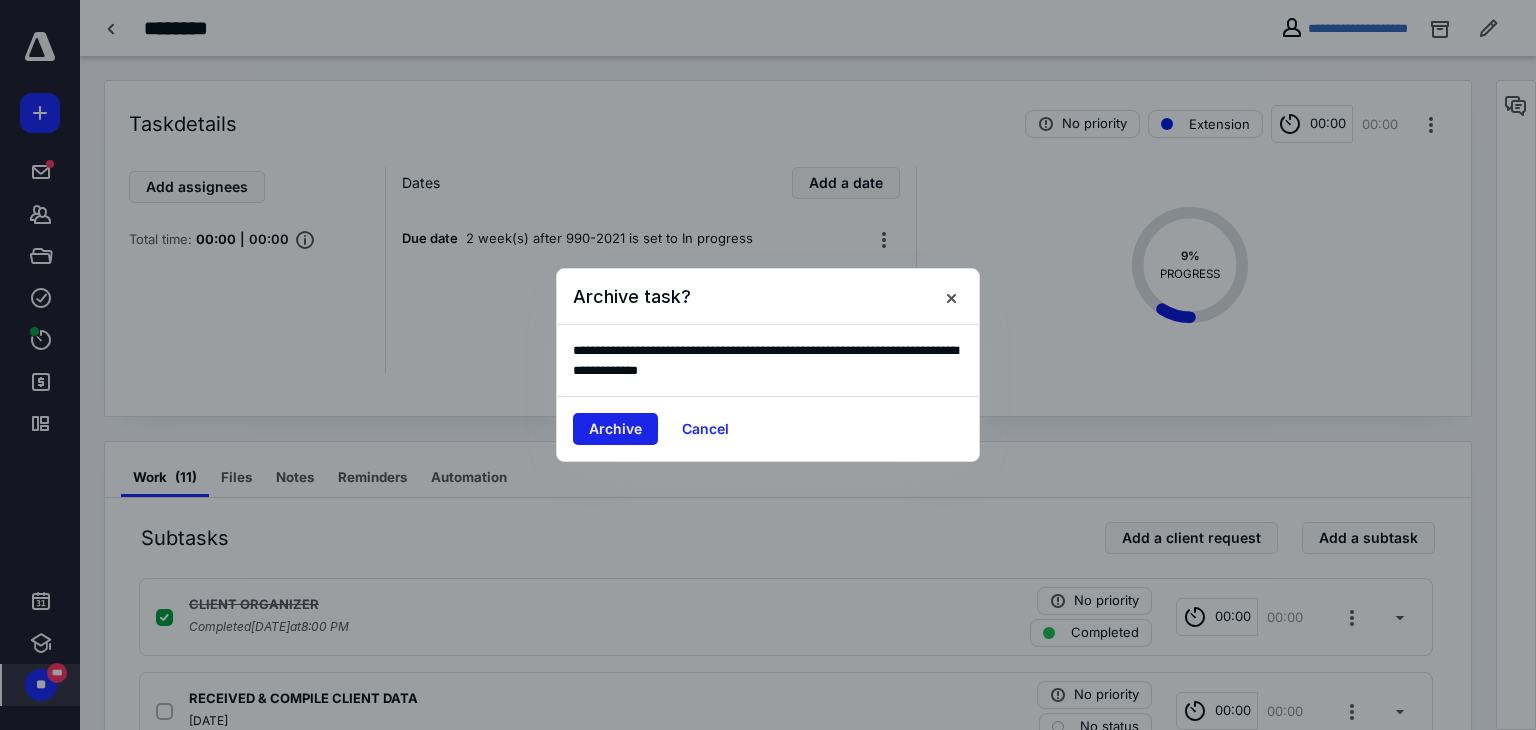click on "Archive" at bounding box center [615, 429] 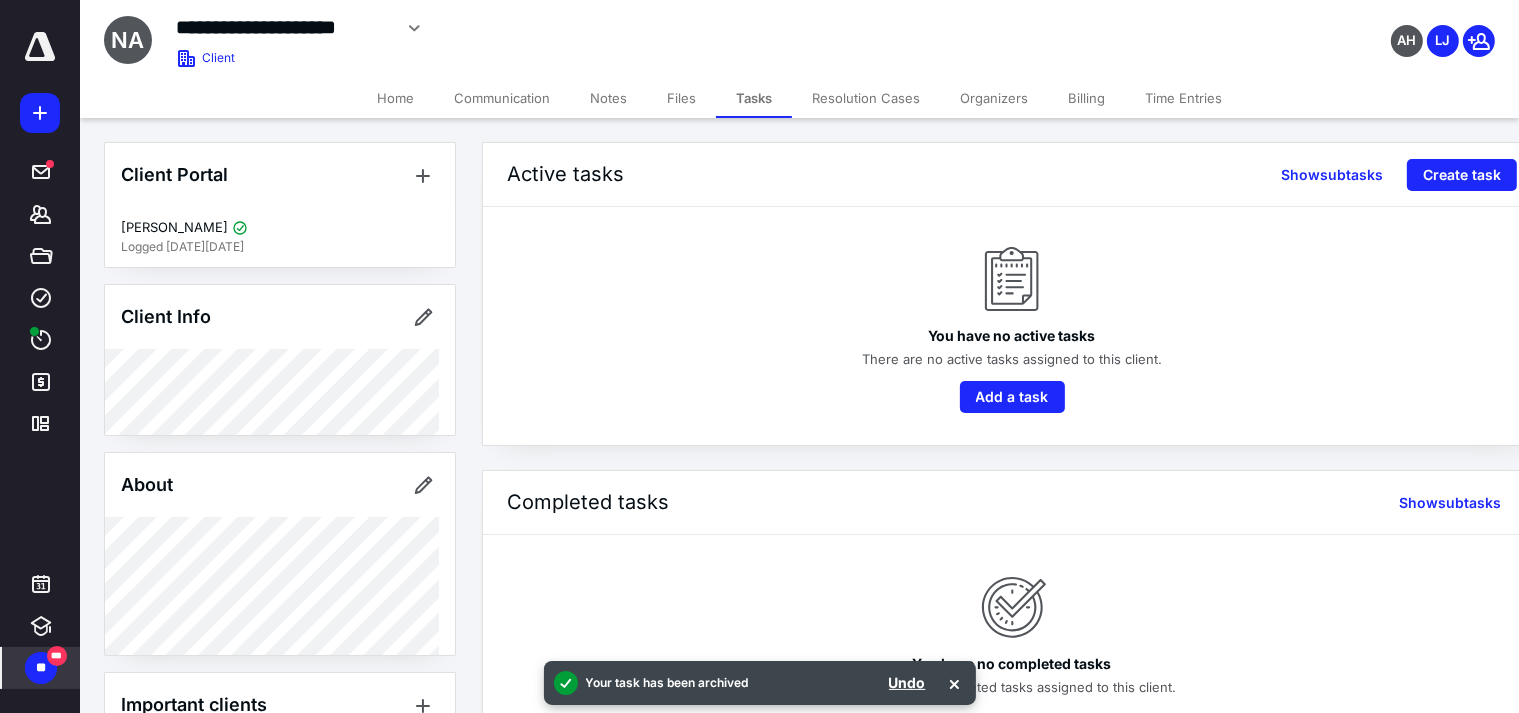 click on "**" at bounding box center [41, 668] 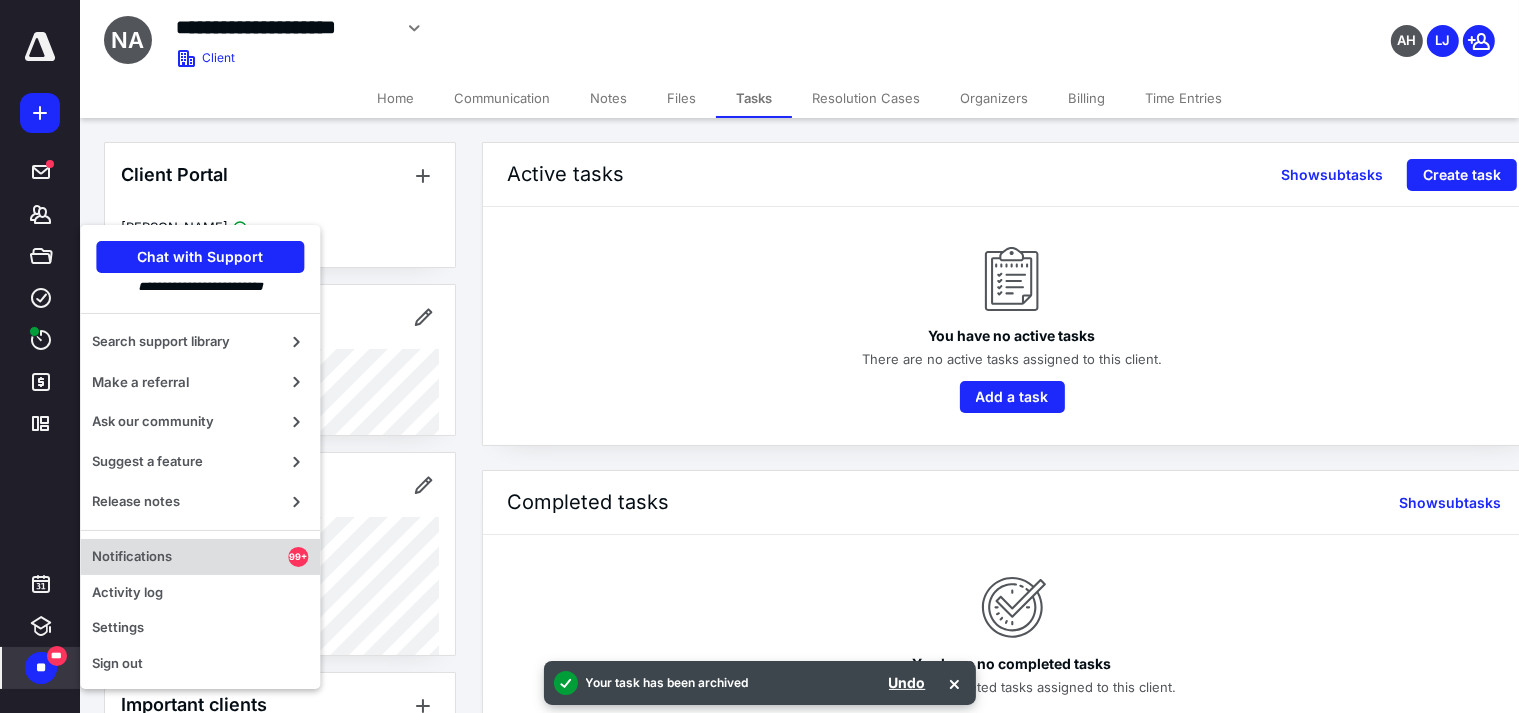 click on "Notifications 99+" at bounding box center (200, 557) 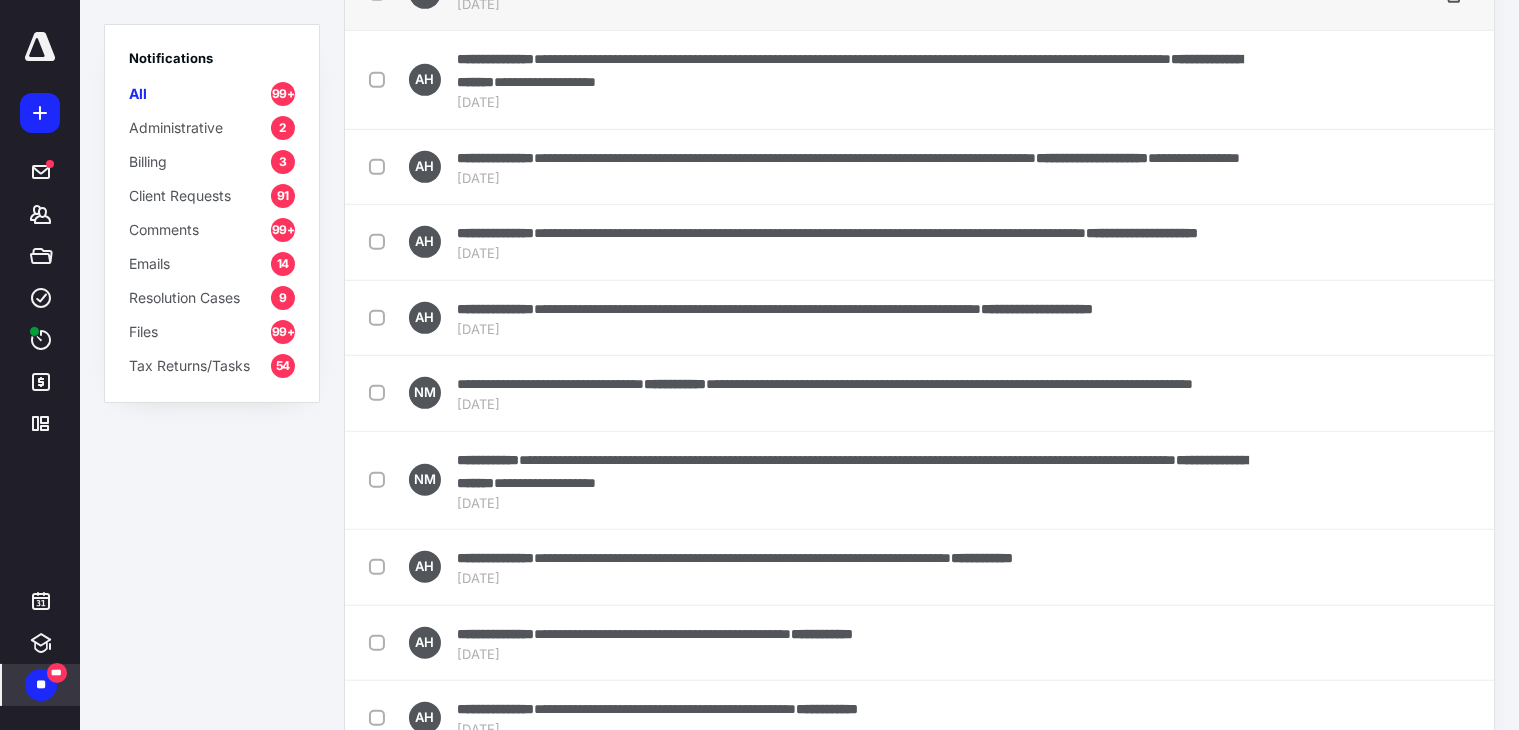 scroll, scrollTop: 1019, scrollLeft: 0, axis: vertical 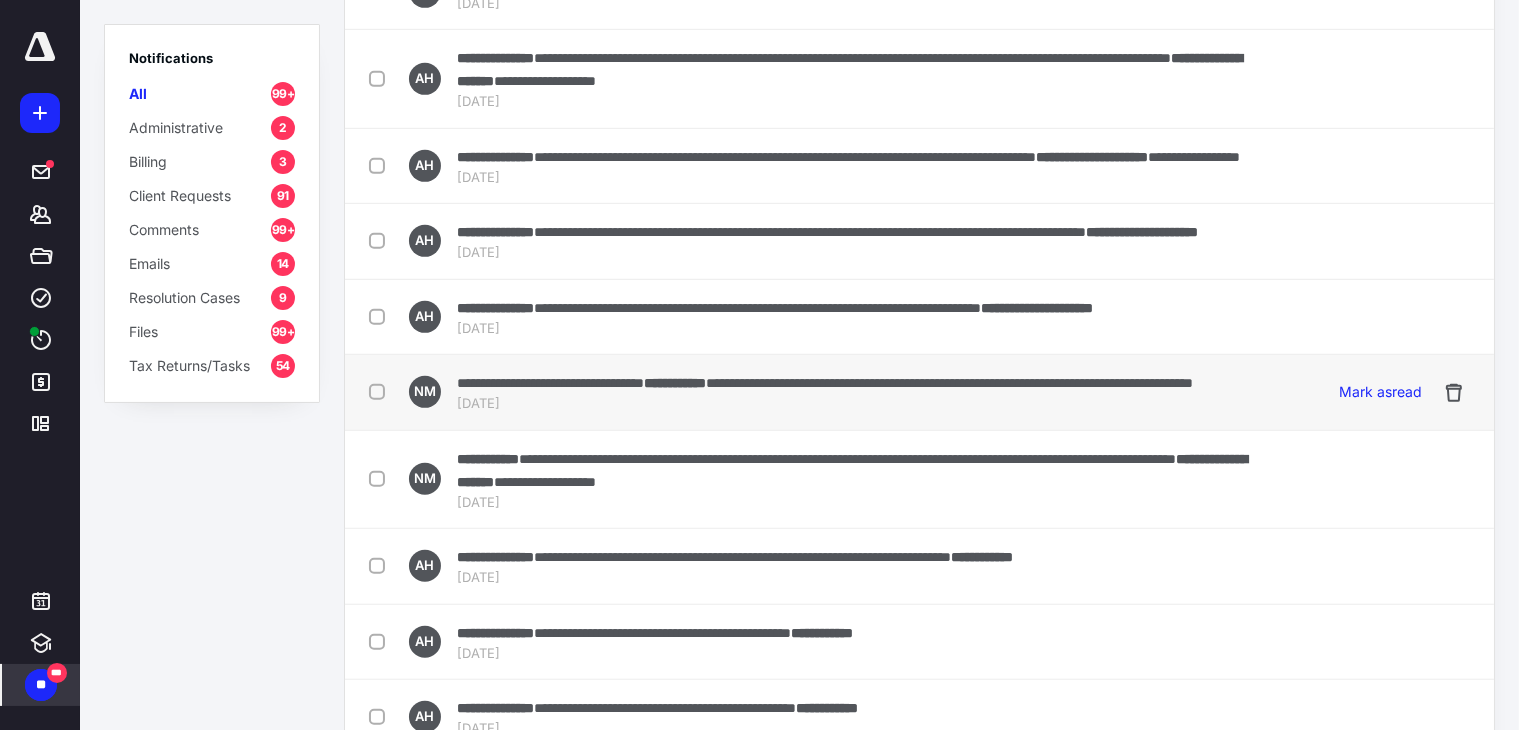 click on "**********" at bounding box center [825, 382] 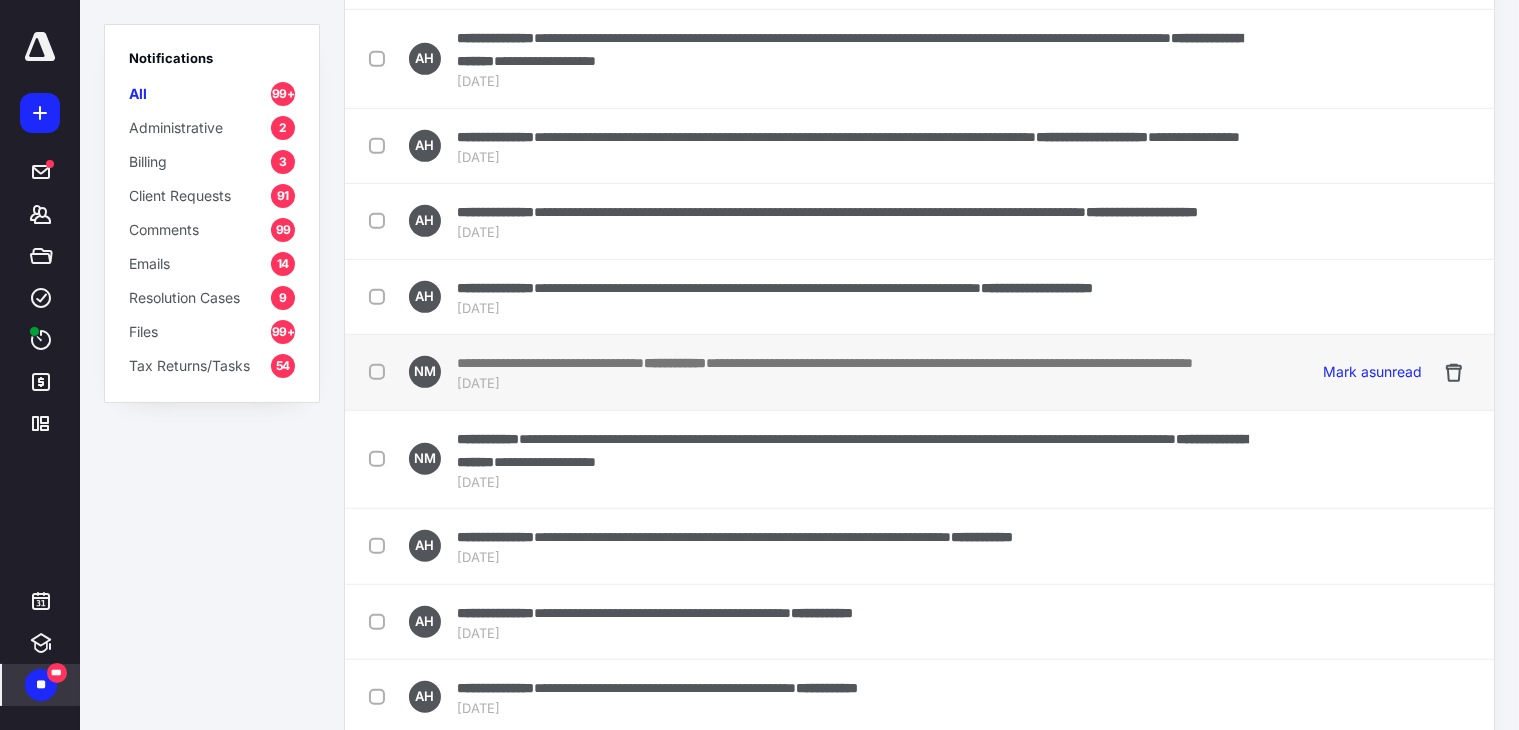 scroll, scrollTop: 999, scrollLeft: 0, axis: vertical 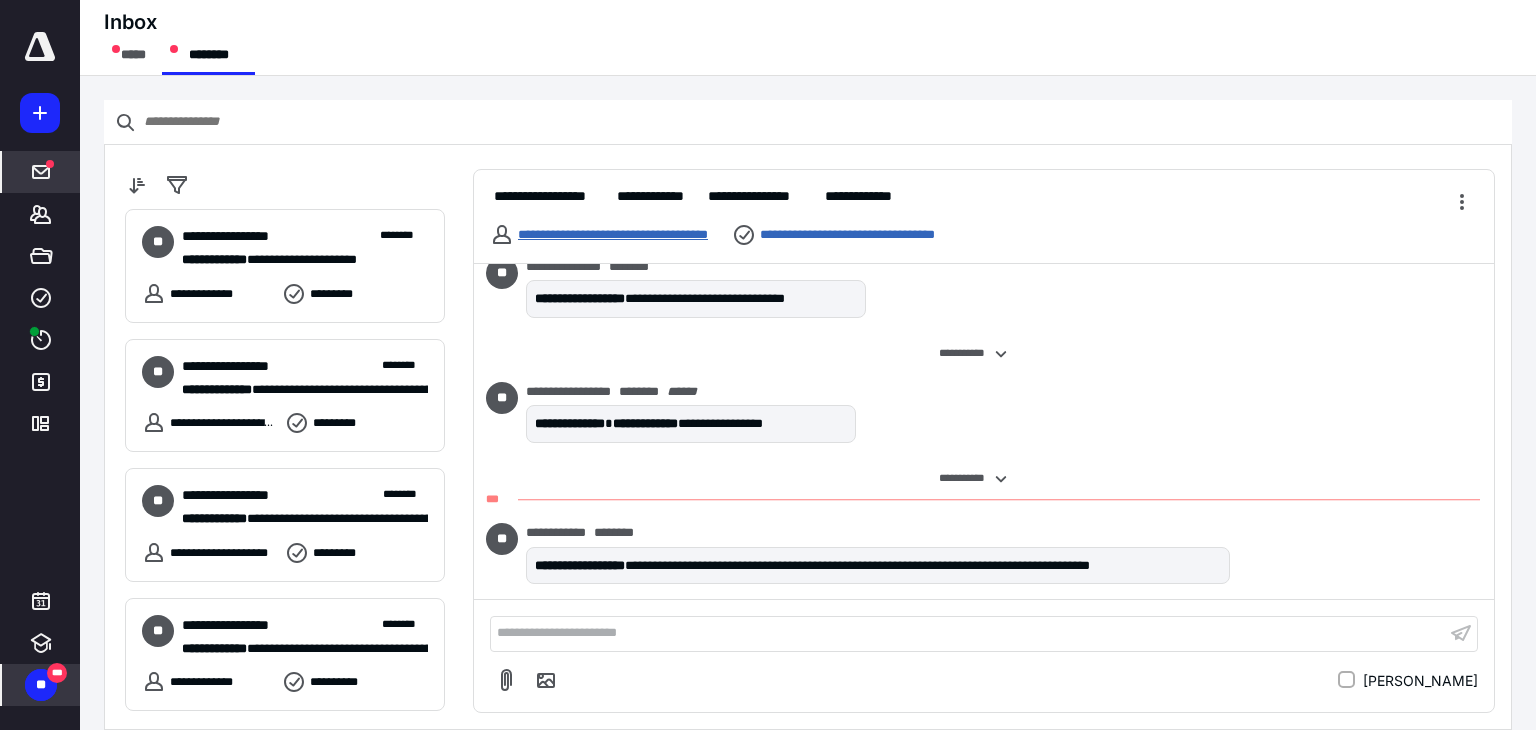 click on "**********" at bounding box center [613, 234] 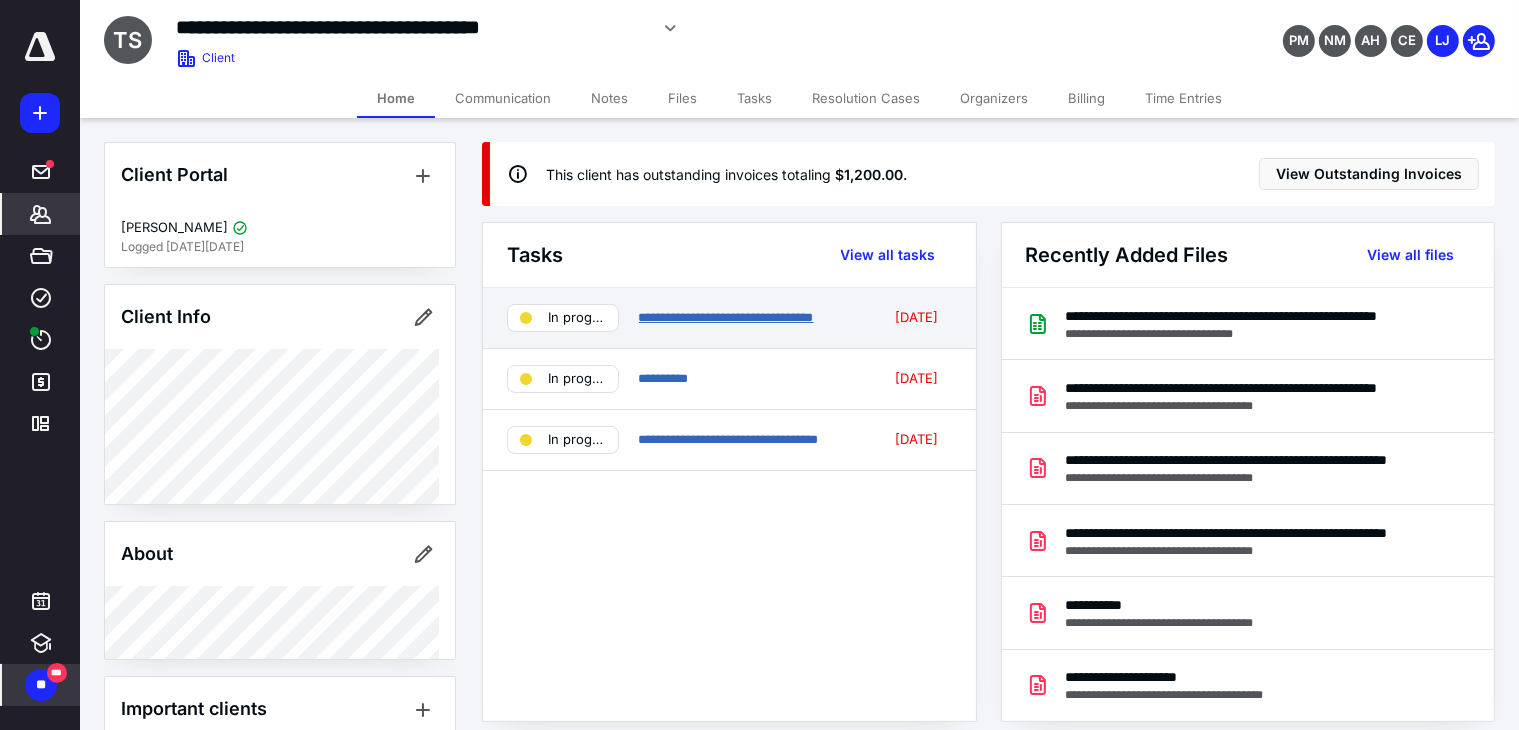 click on "**********" at bounding box center [726, 317] 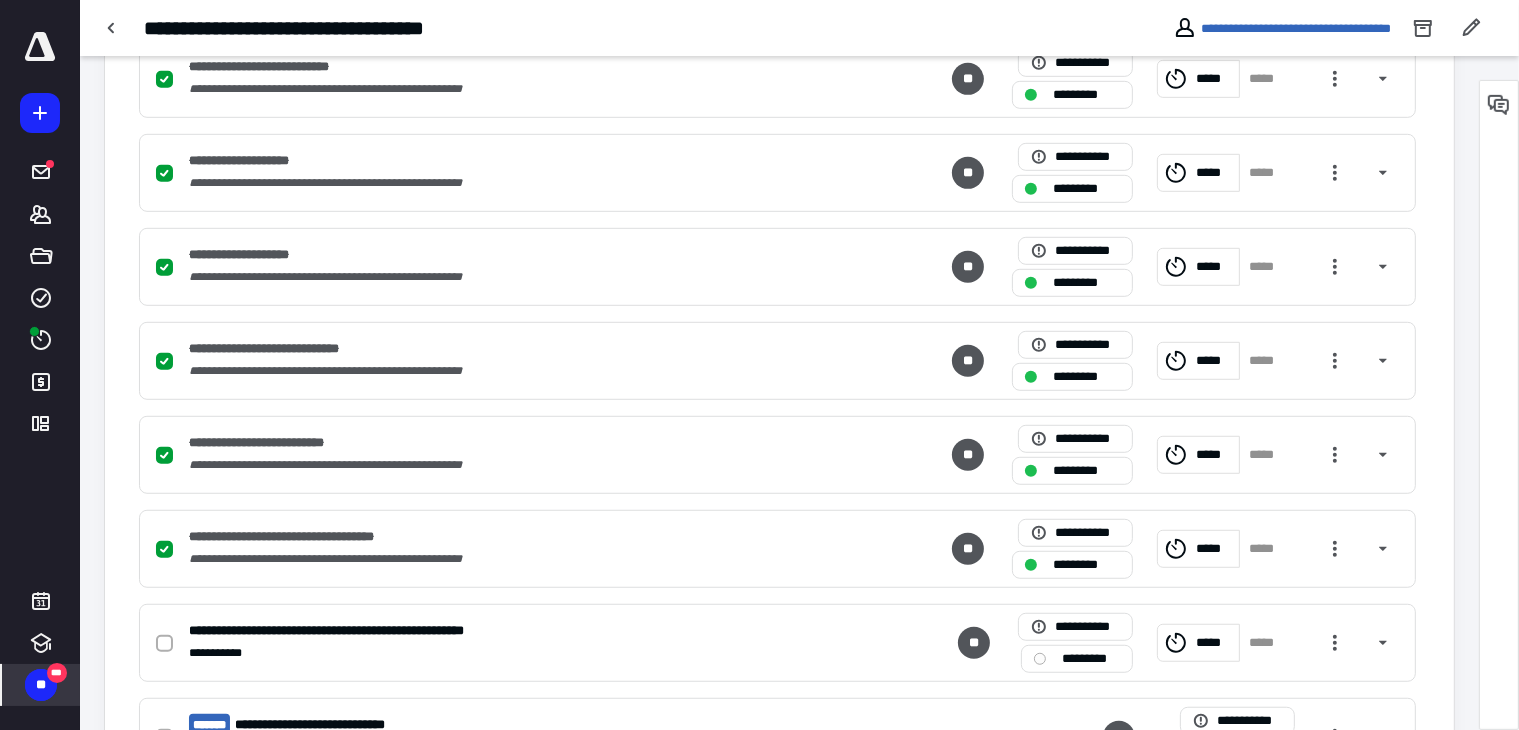 scroll, scrollTop: 1291, scrollLeft: 0, axis: vertical 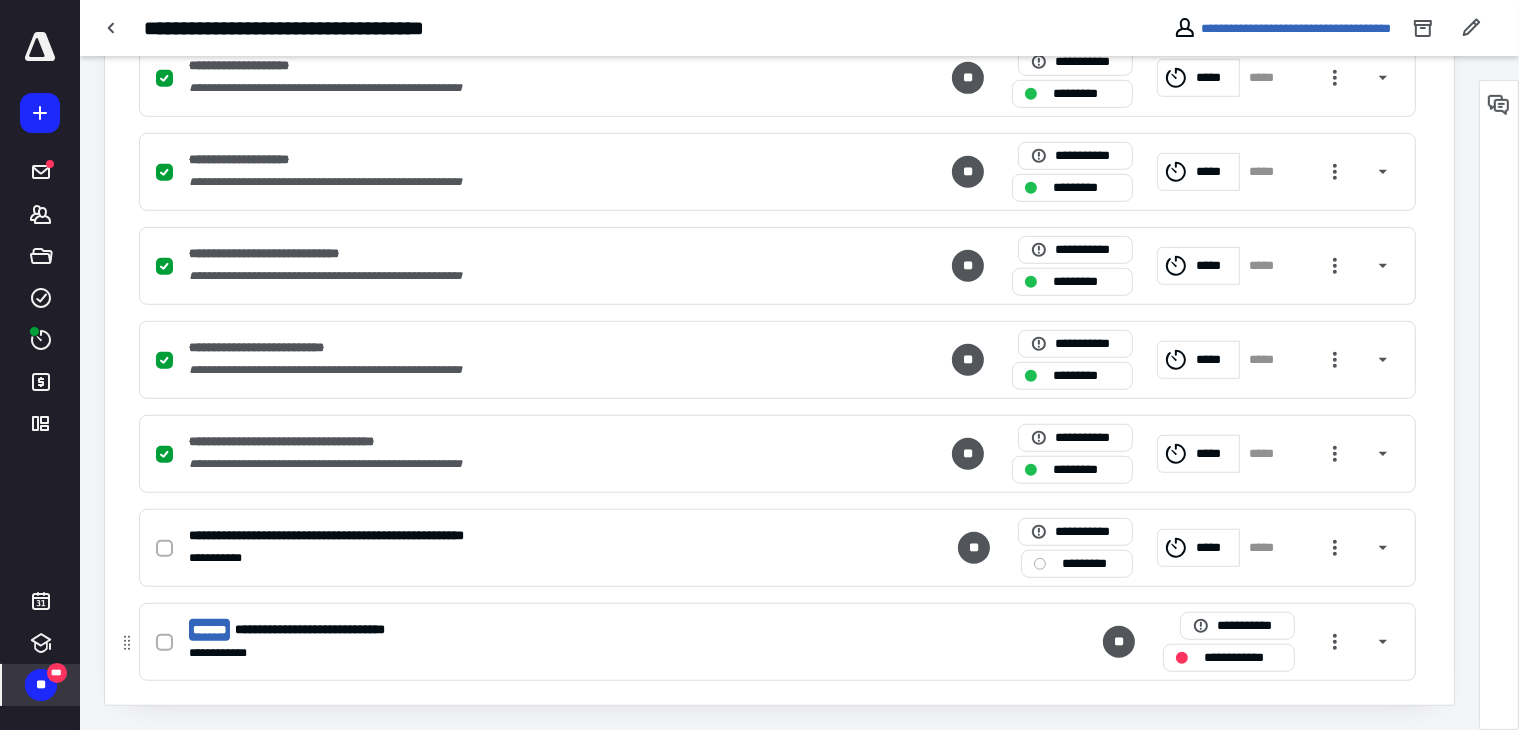 click on "**********" at bounding box center (777, 642) 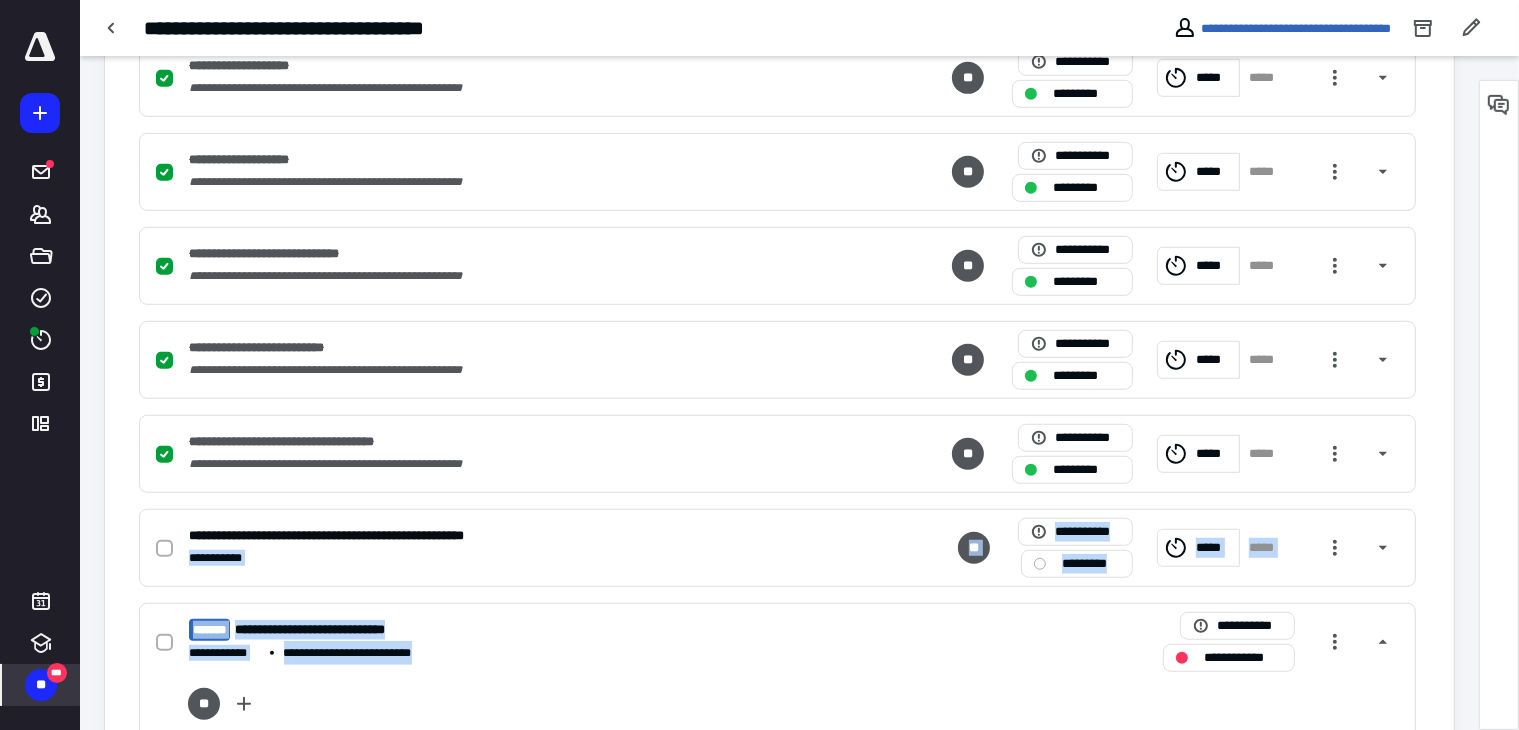 drag, startPoint x: 874, startPoint y: 654, endPoint x: 804, endPoint y: 503, distance: 166.43617 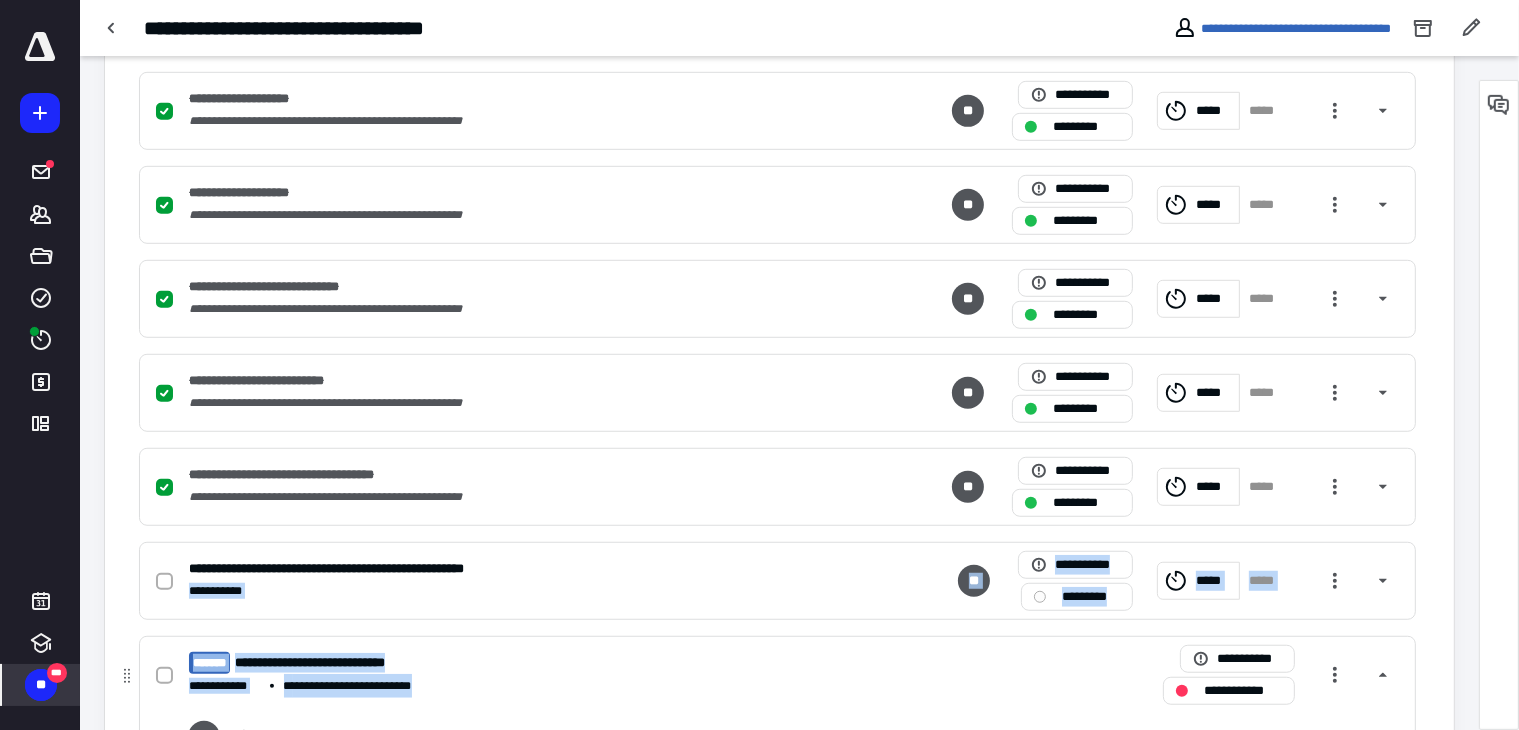 scroll, scrollTop: 1476, scrollLeft: 0, axis: vertical 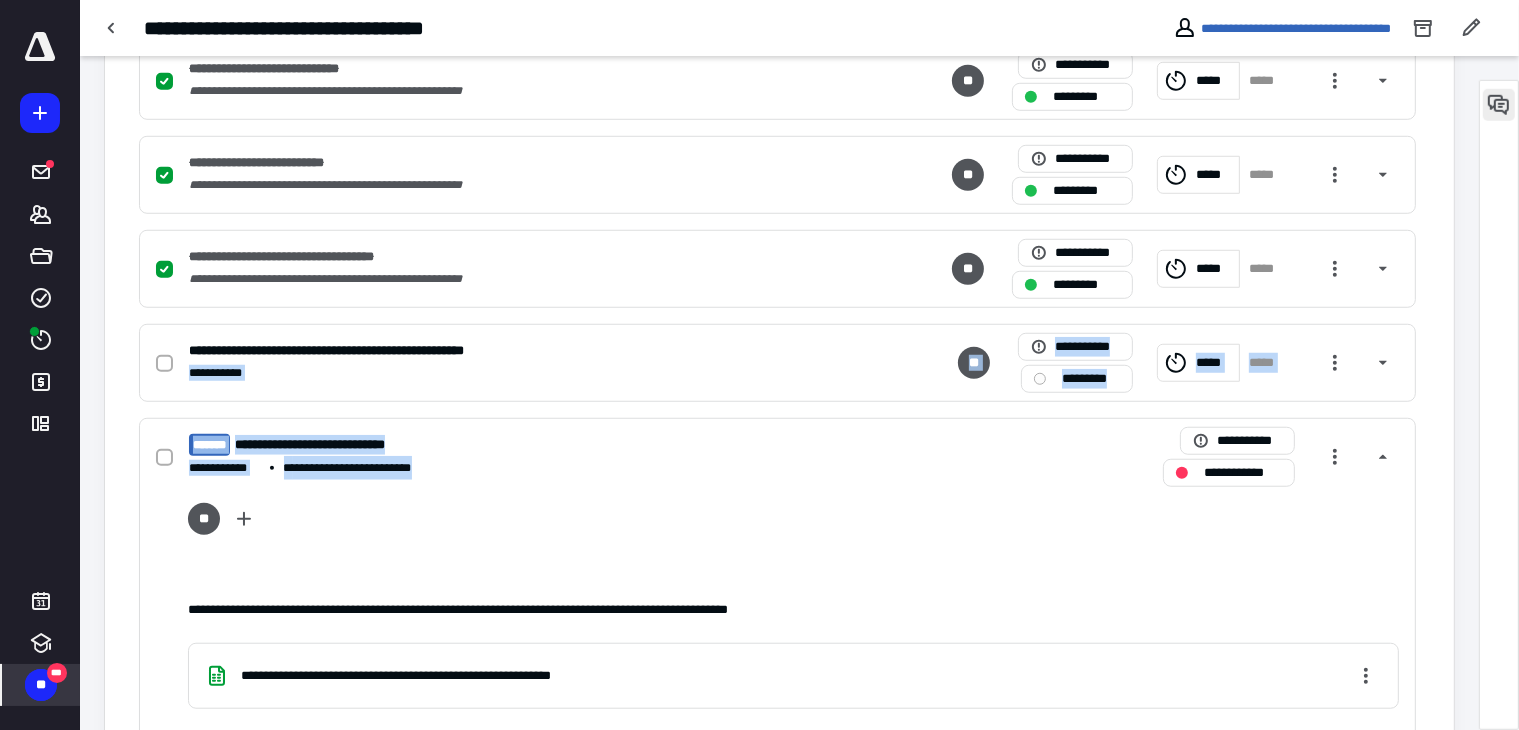 click at bounding box center [1499, 105] 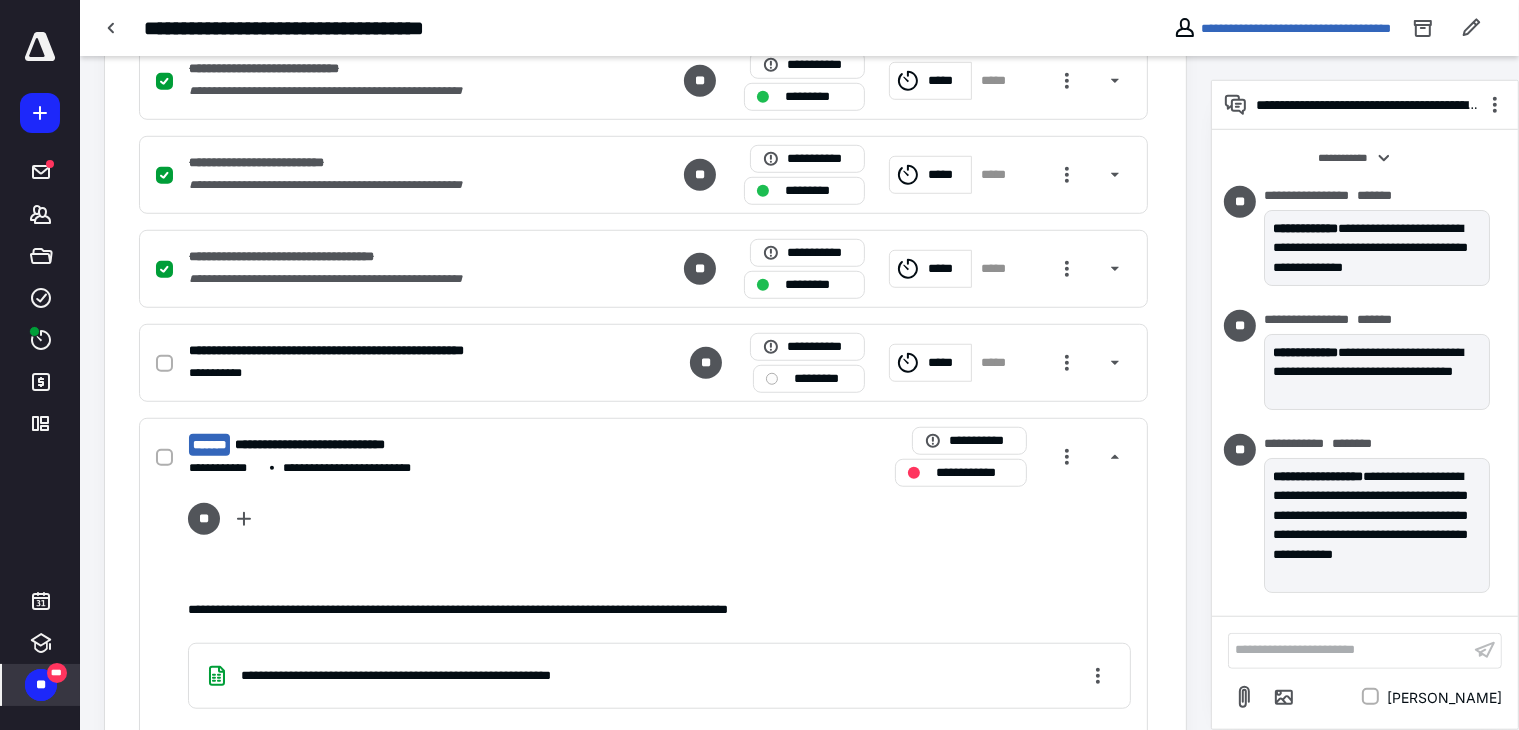 scroll, scrollTop: 713, scrollLeft: 0, axis: vertical 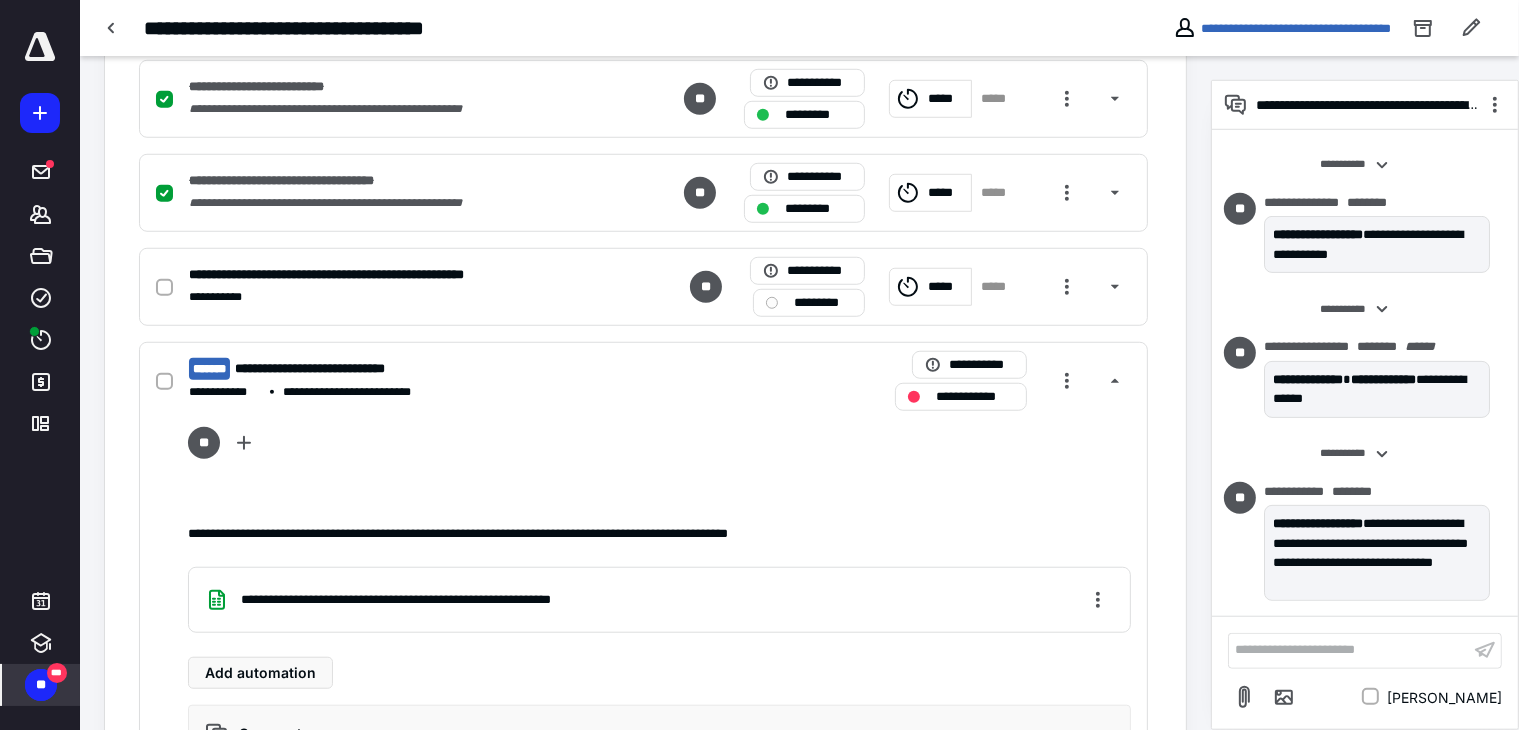 click on "**********" at bounding box center [1349, 650] 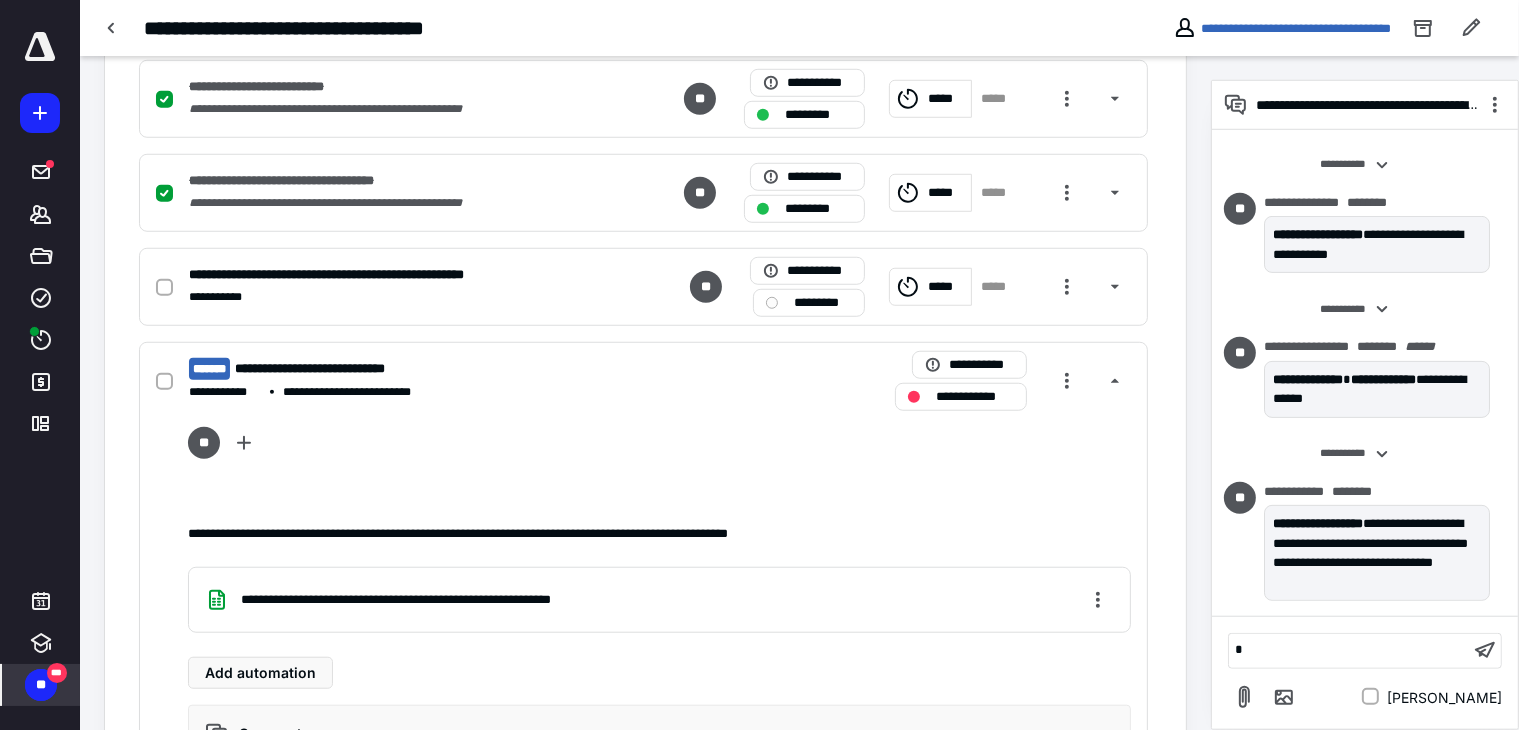 scroll, scrollTop: 44, scrollLeft: 0, axis: vertical 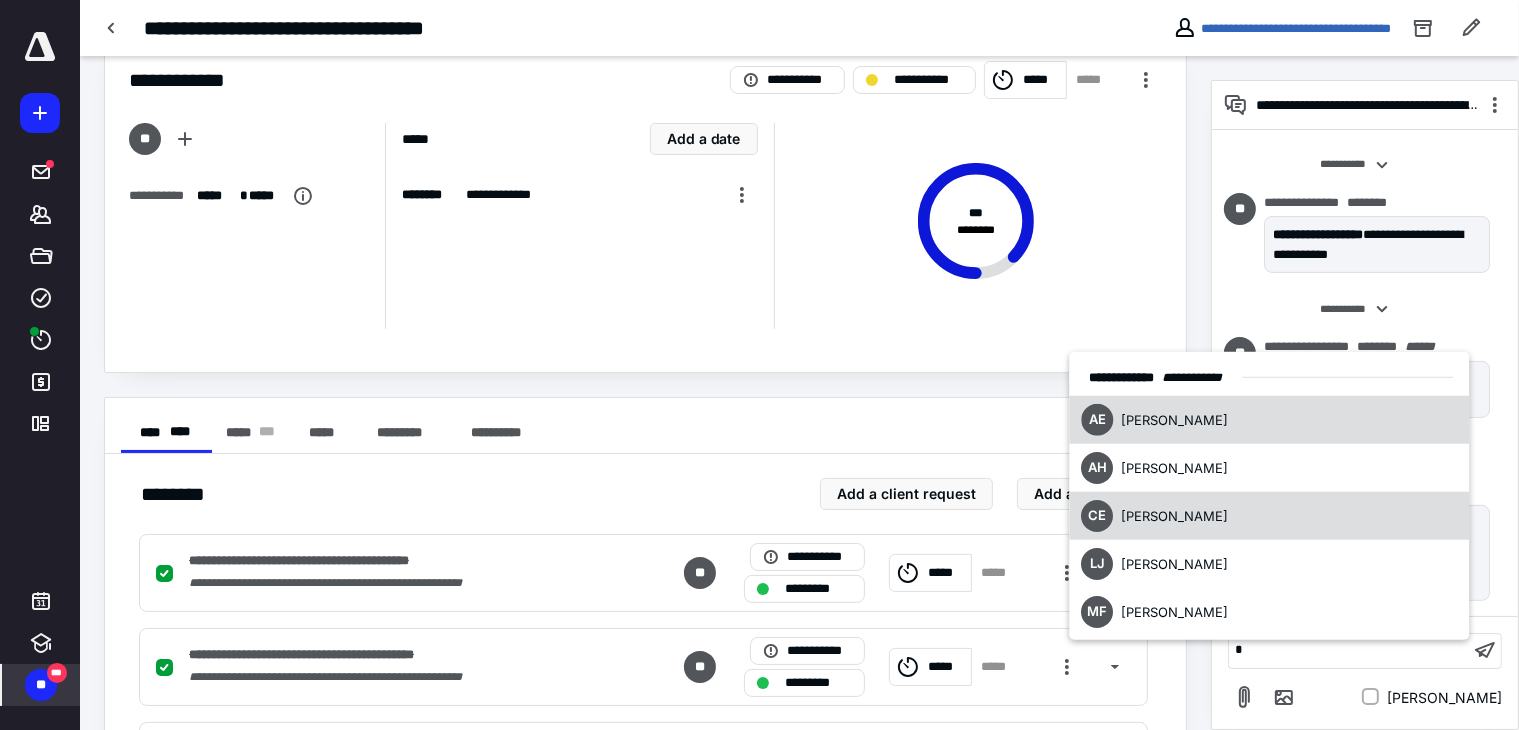 type 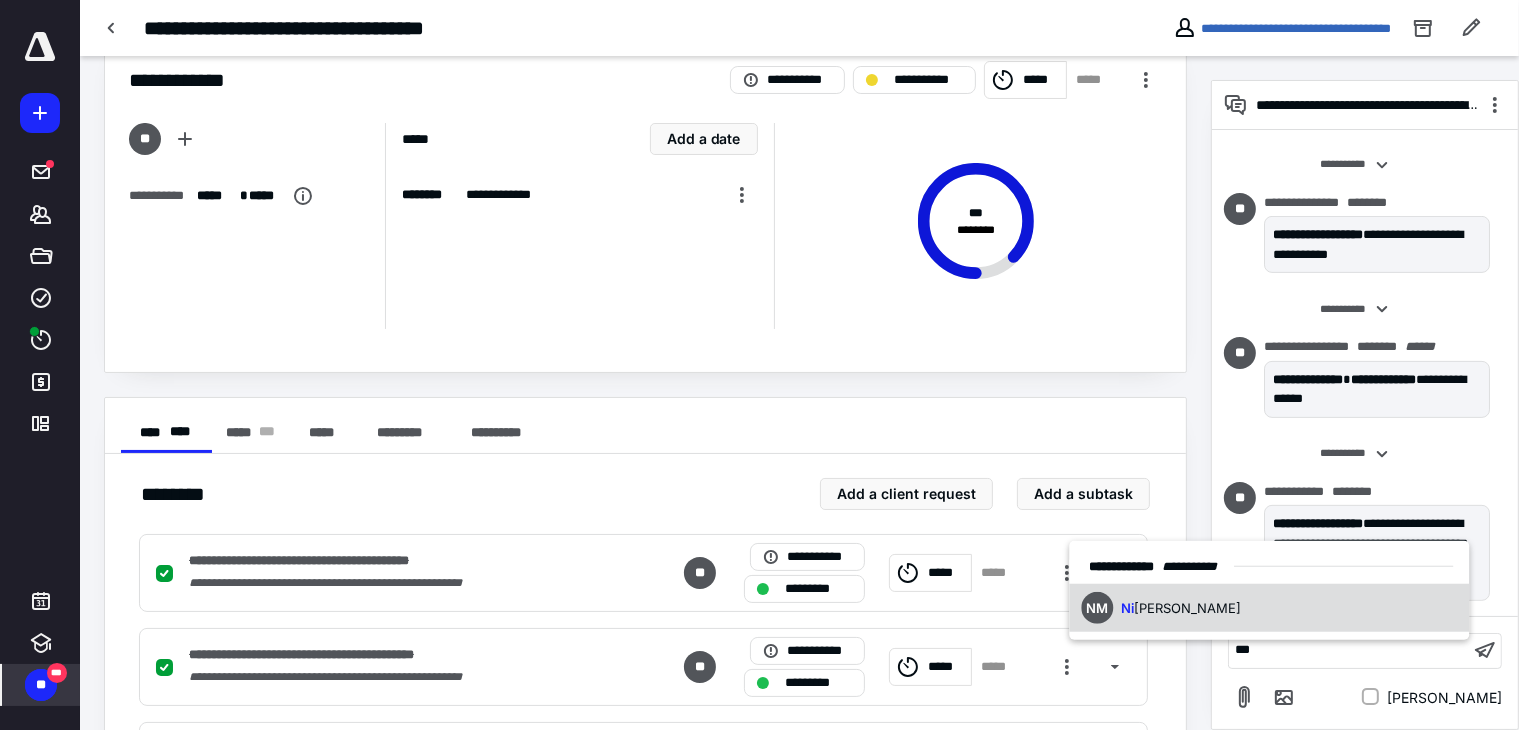 click on "NM Ni khil Mehta" at bounding box center (1270, 608) 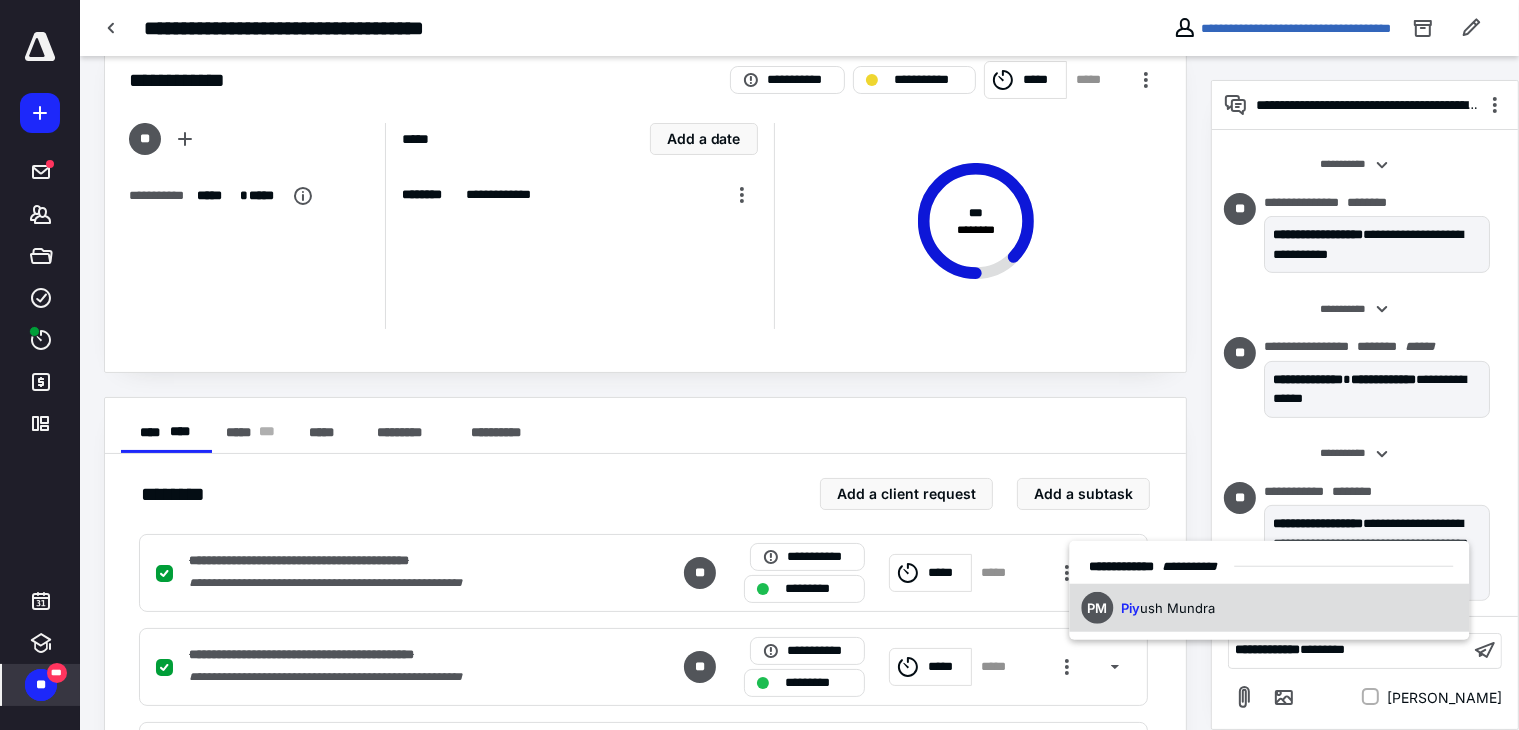 click on "PM Piy ush Mundra" at bounding box center (1270, 608) 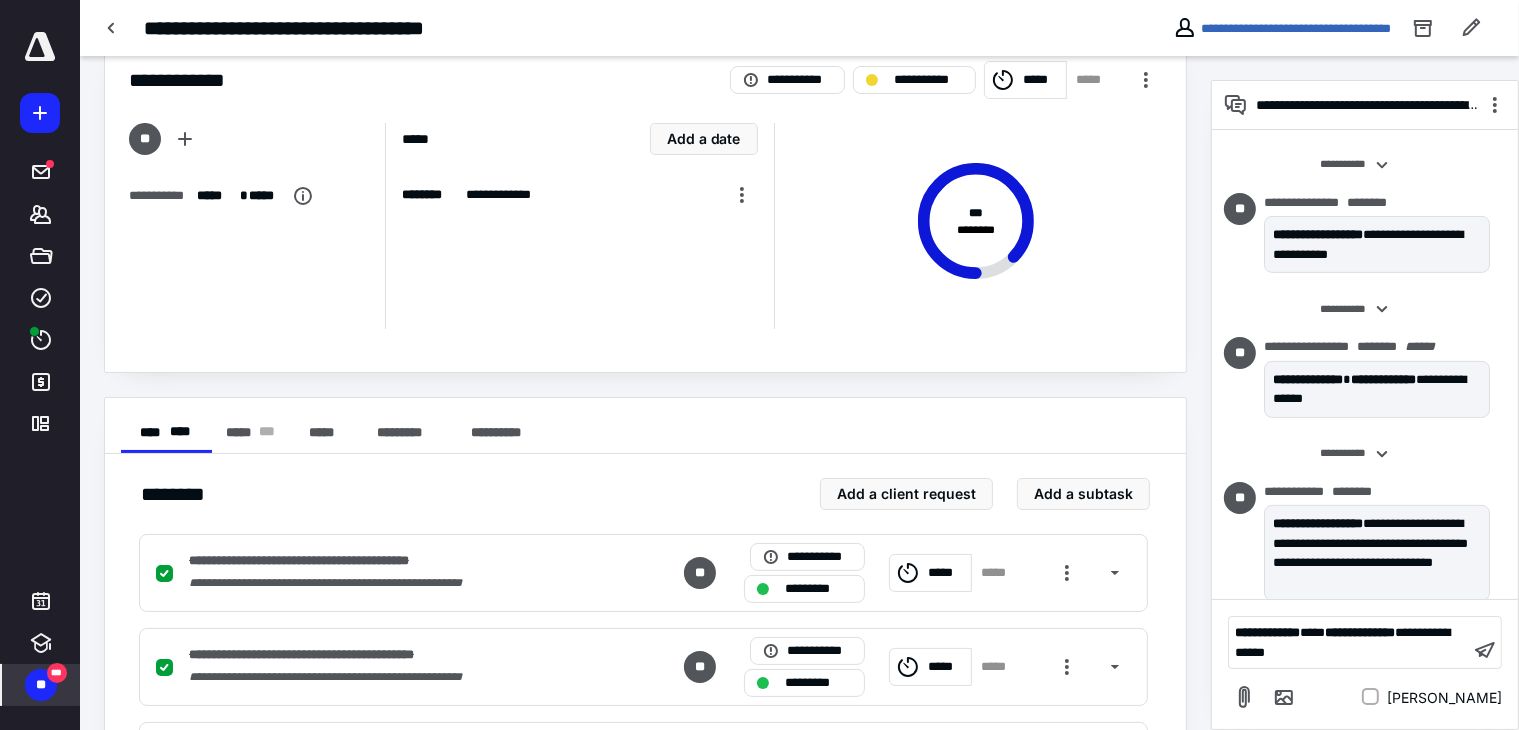 scroll, scrollTop: 857, scrollLeft: 0, axis: vertical 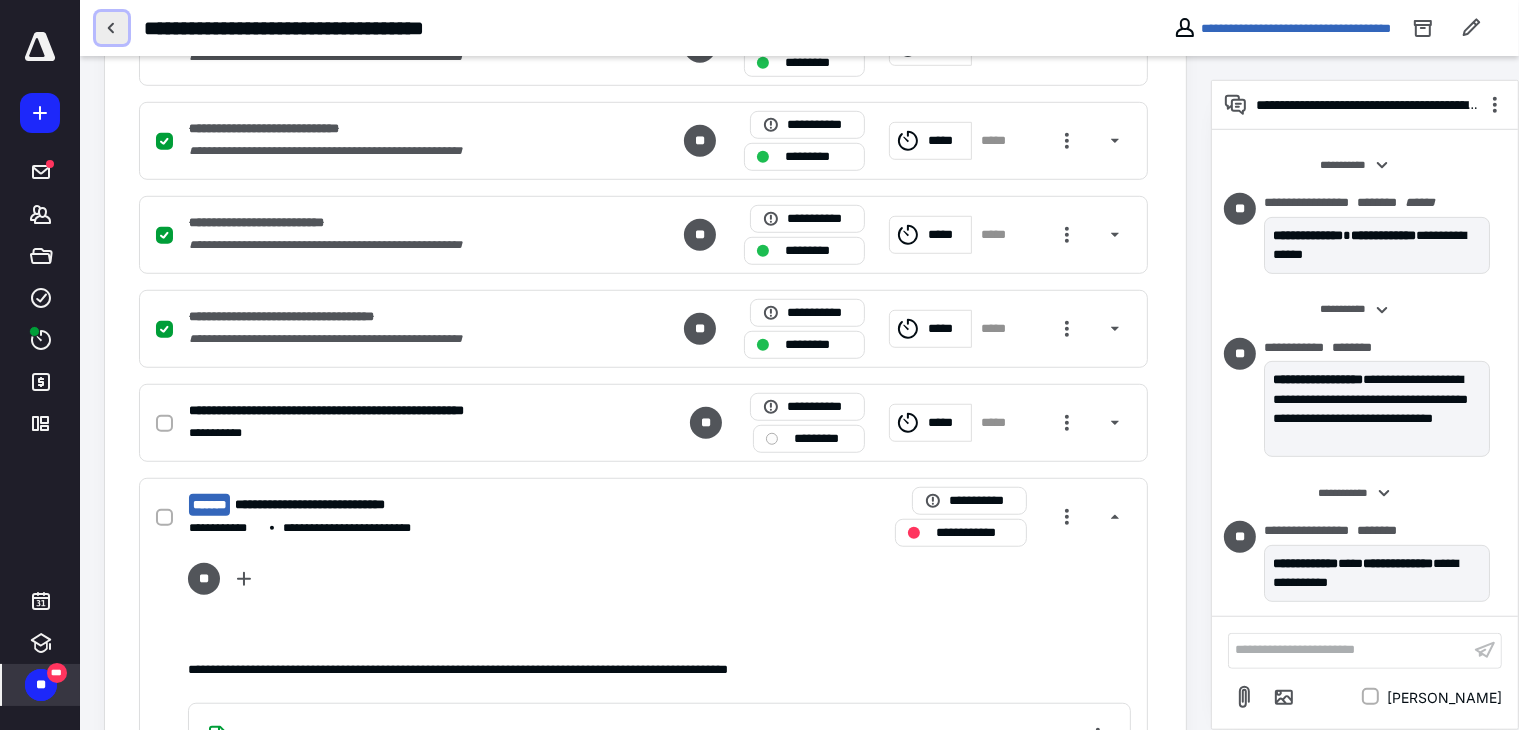 click at bounding box center (112, 28) 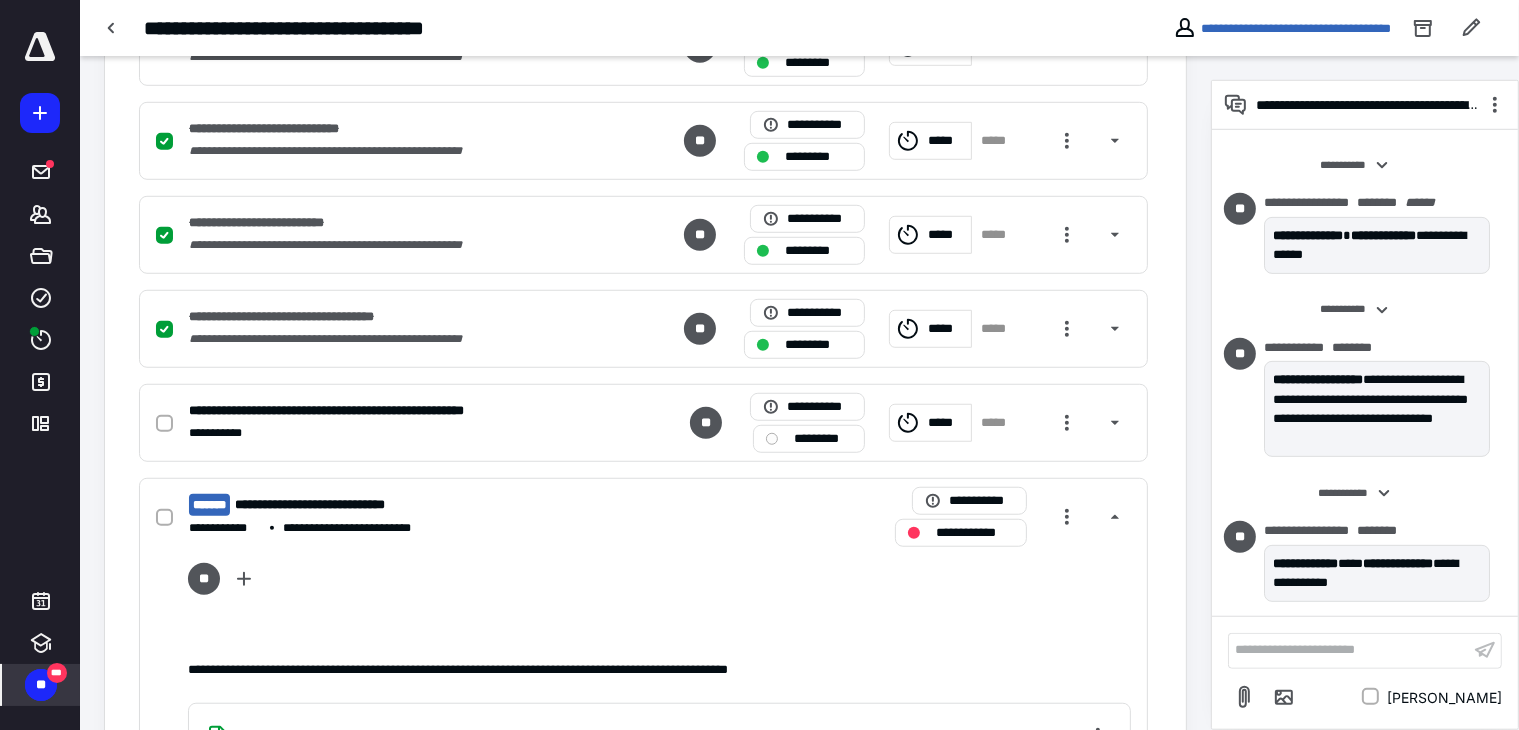 scroll, scrollTop: 0, scrollLeft: 0, axis: both 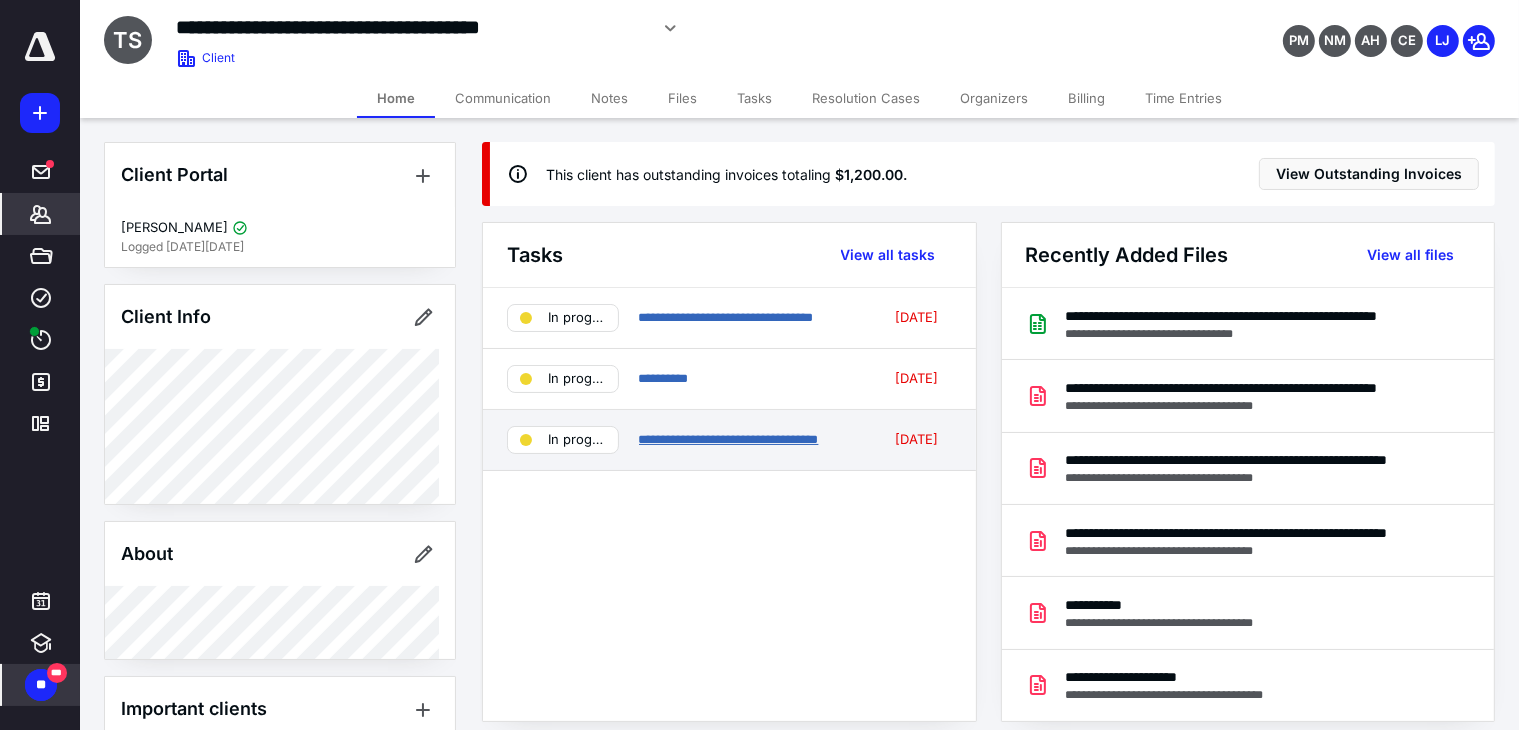 click on "**********" at bounding box center (729, 439) 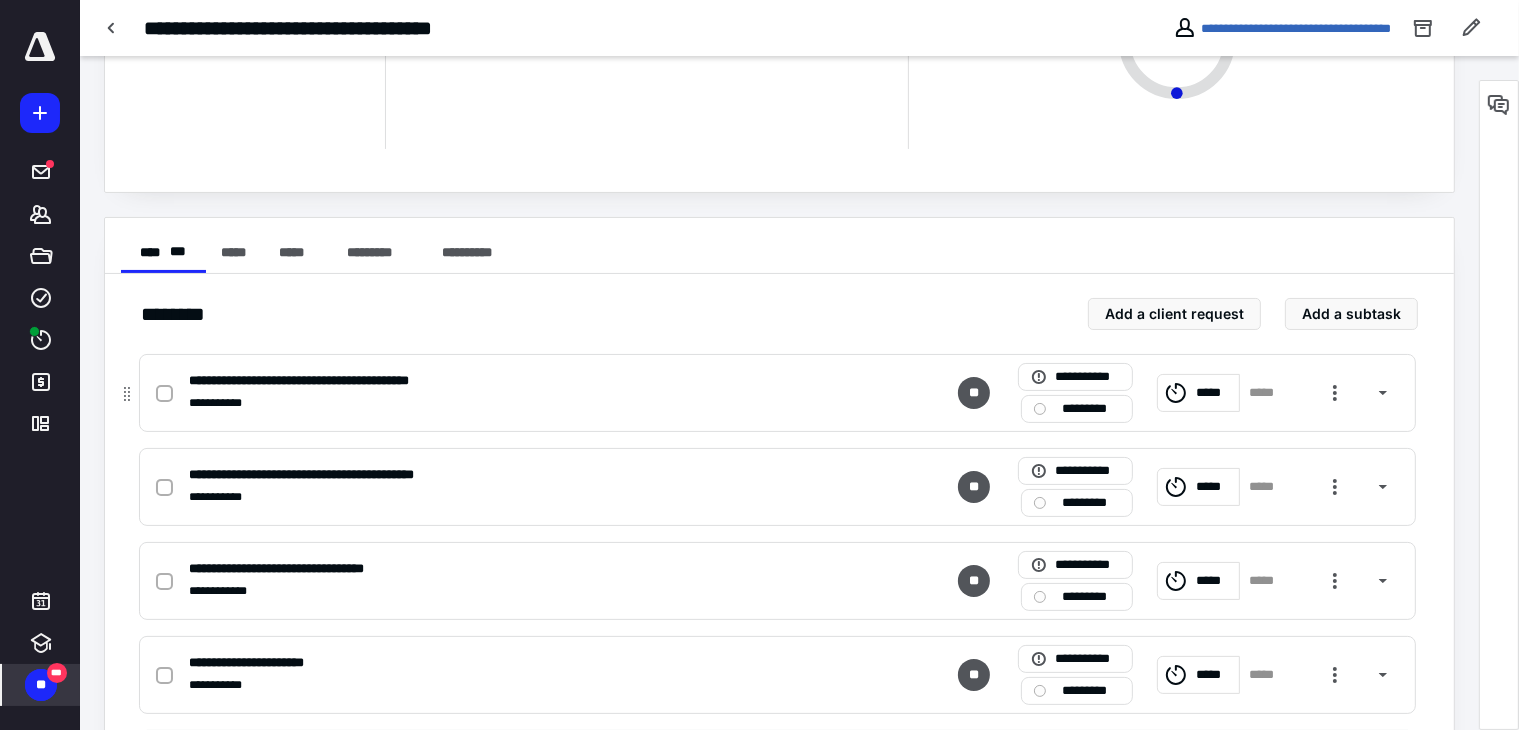 scroll, scrollTop: 351, scrollLeft: 0, axis: vertical 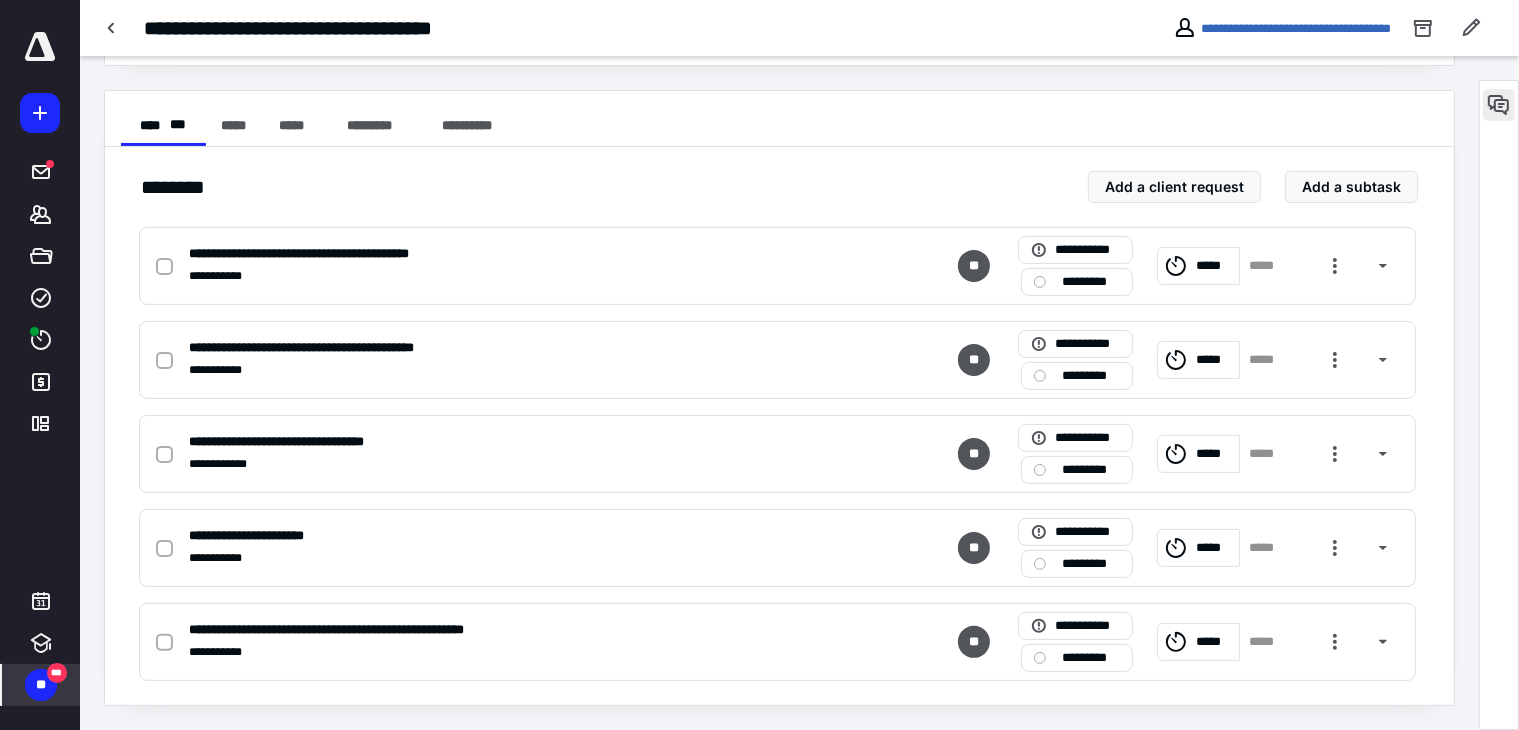 click at bounding box center [1499, 105] 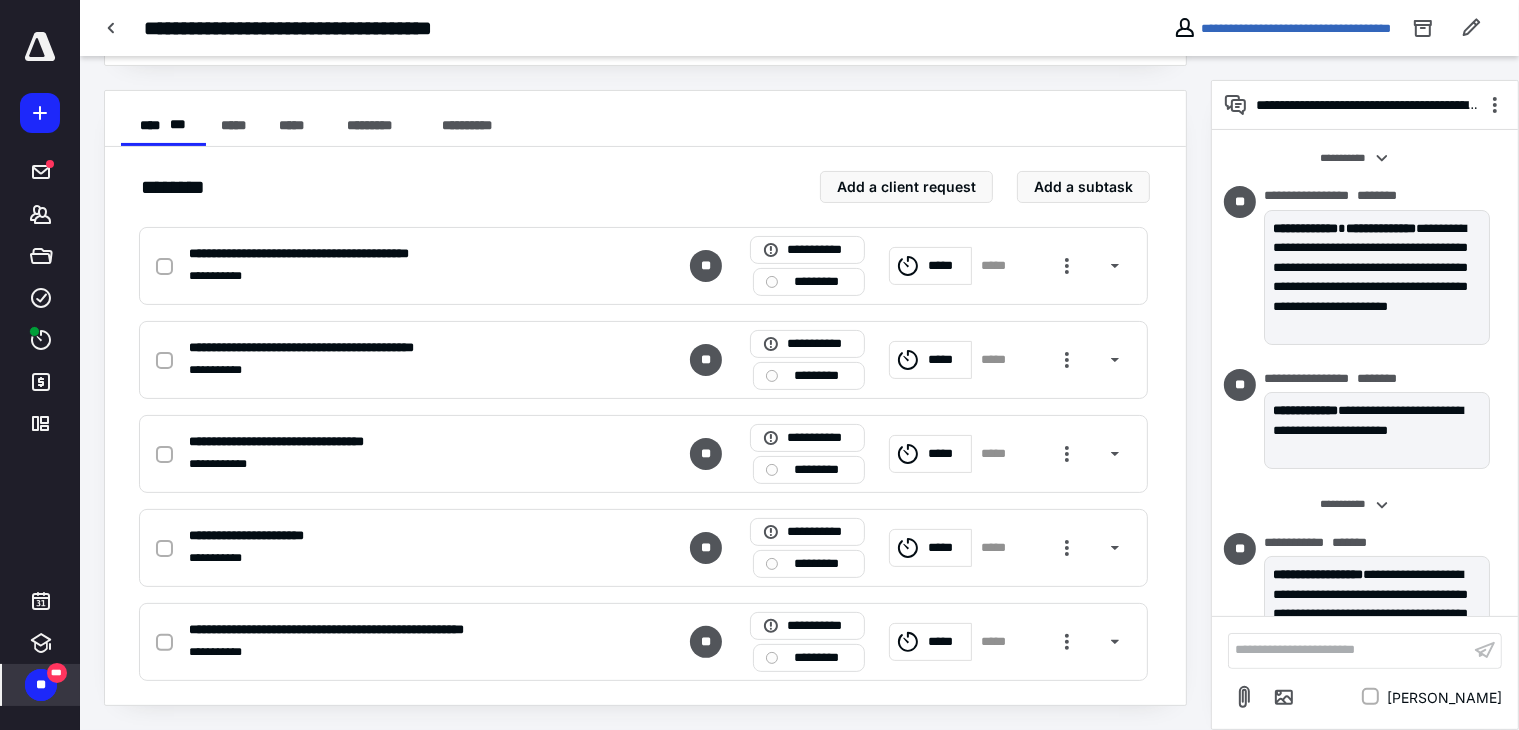 scroll, scrollTop: 92, scrollLeft: 0, axis: vertical 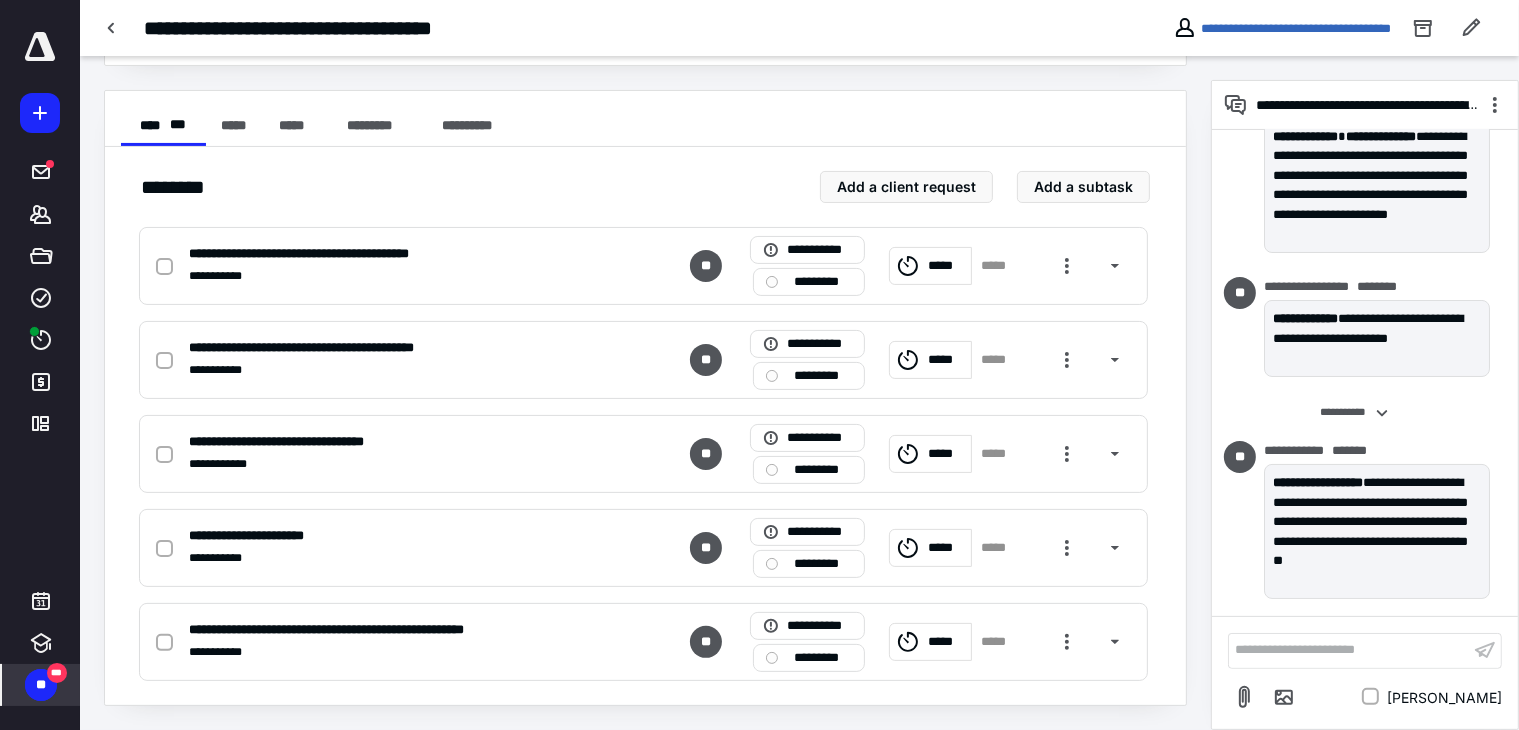 click on "**********" at bounding box center [1349, 650] 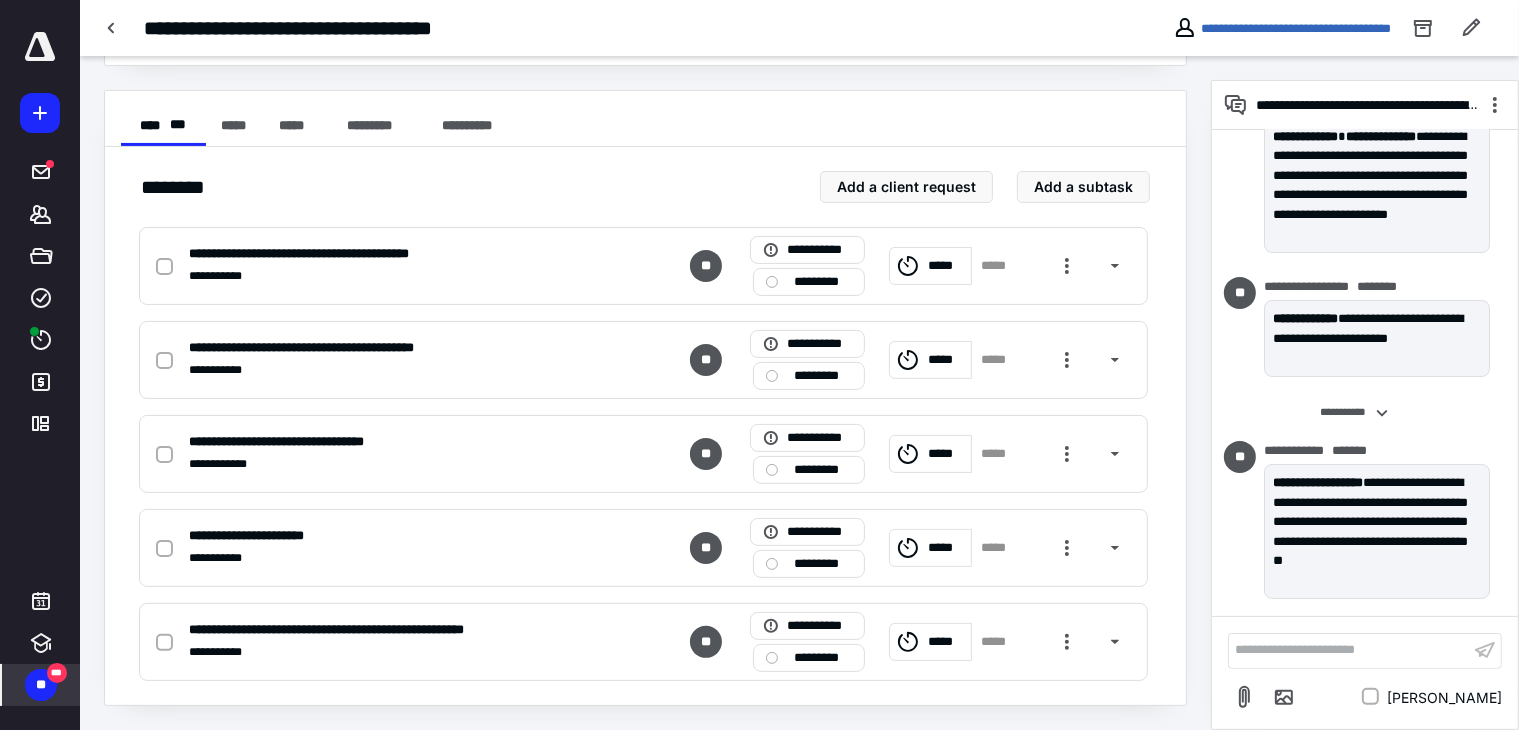 scroll, scrollTop: 44, scrollLeft: 0, axis: vertical 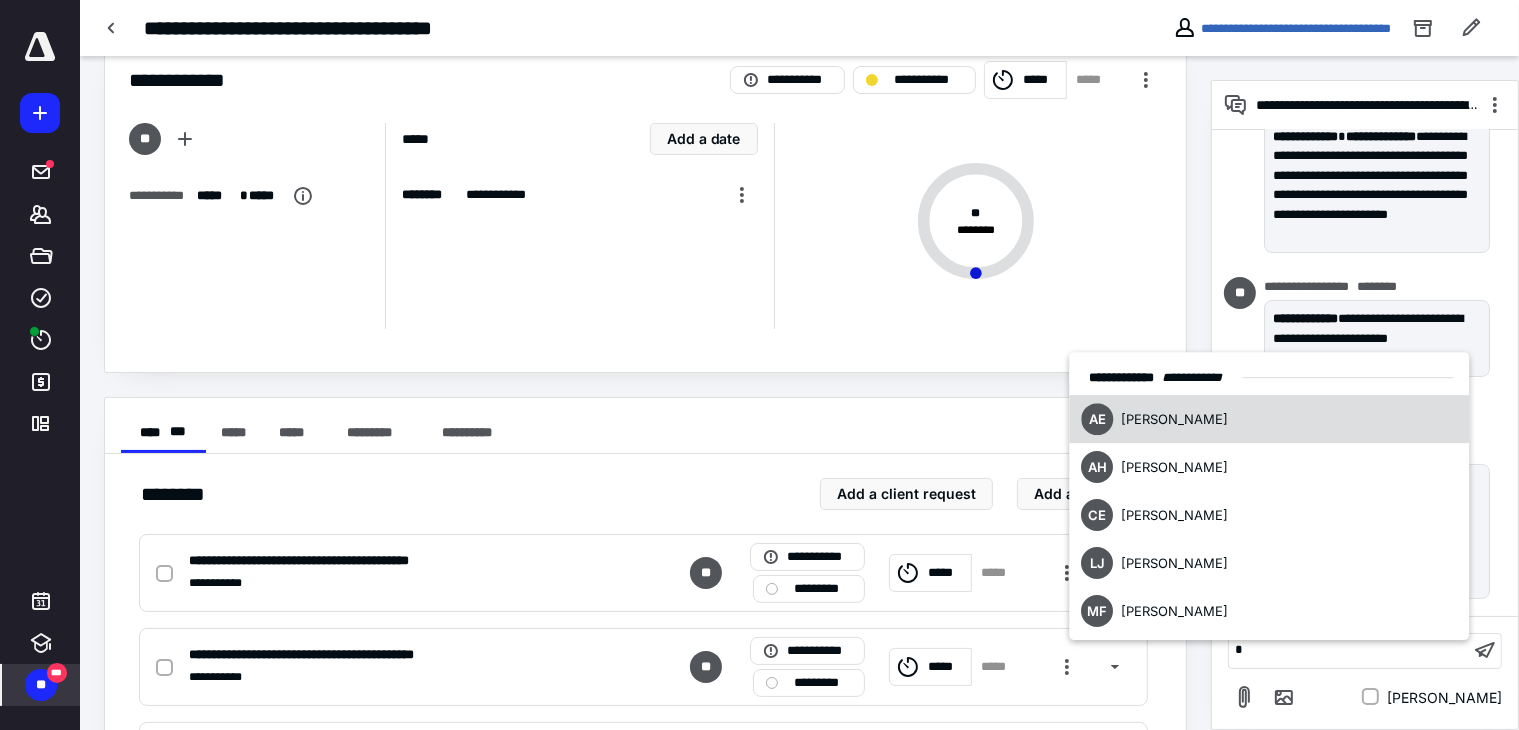 type 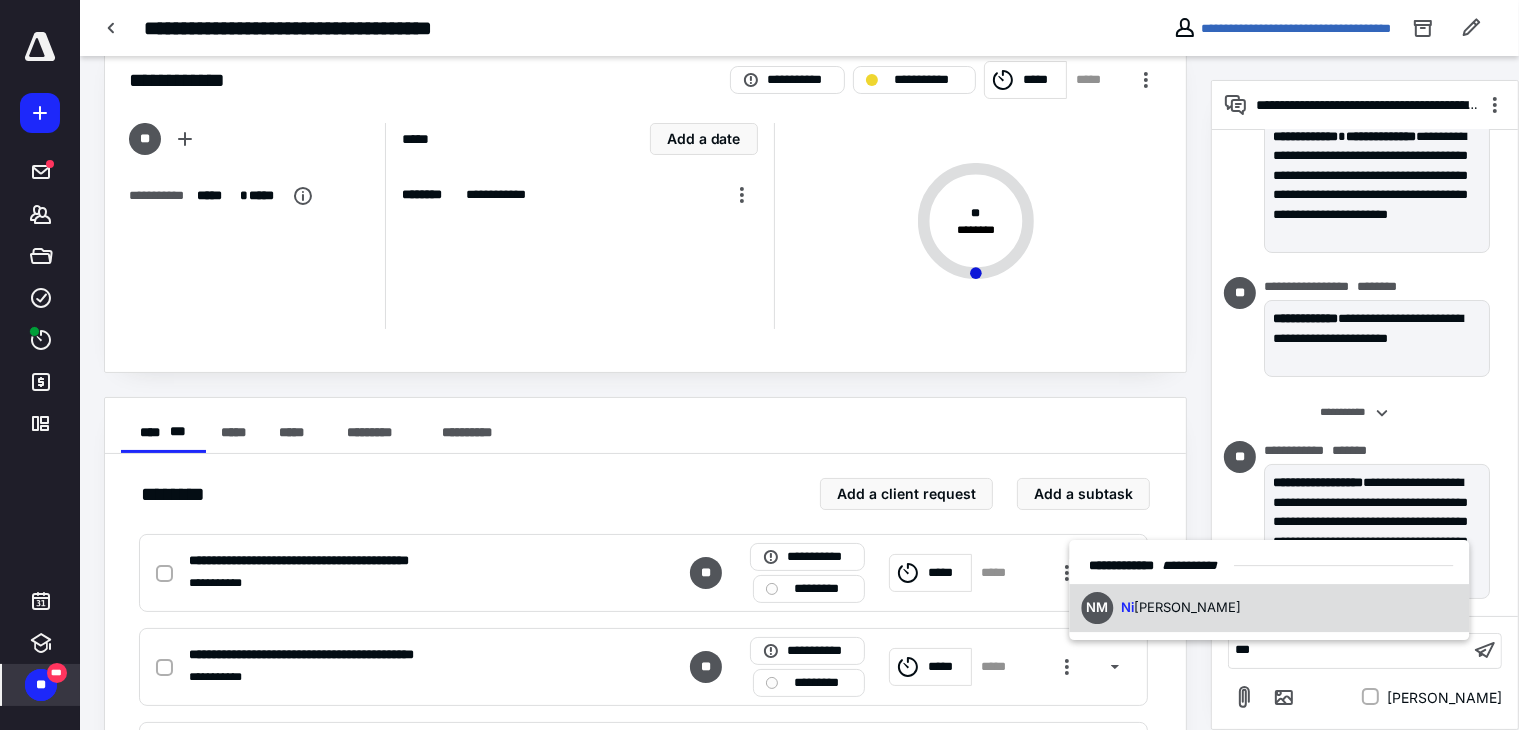 click on "NM Ni khil Mehta" at bounding box center [1270, 608] 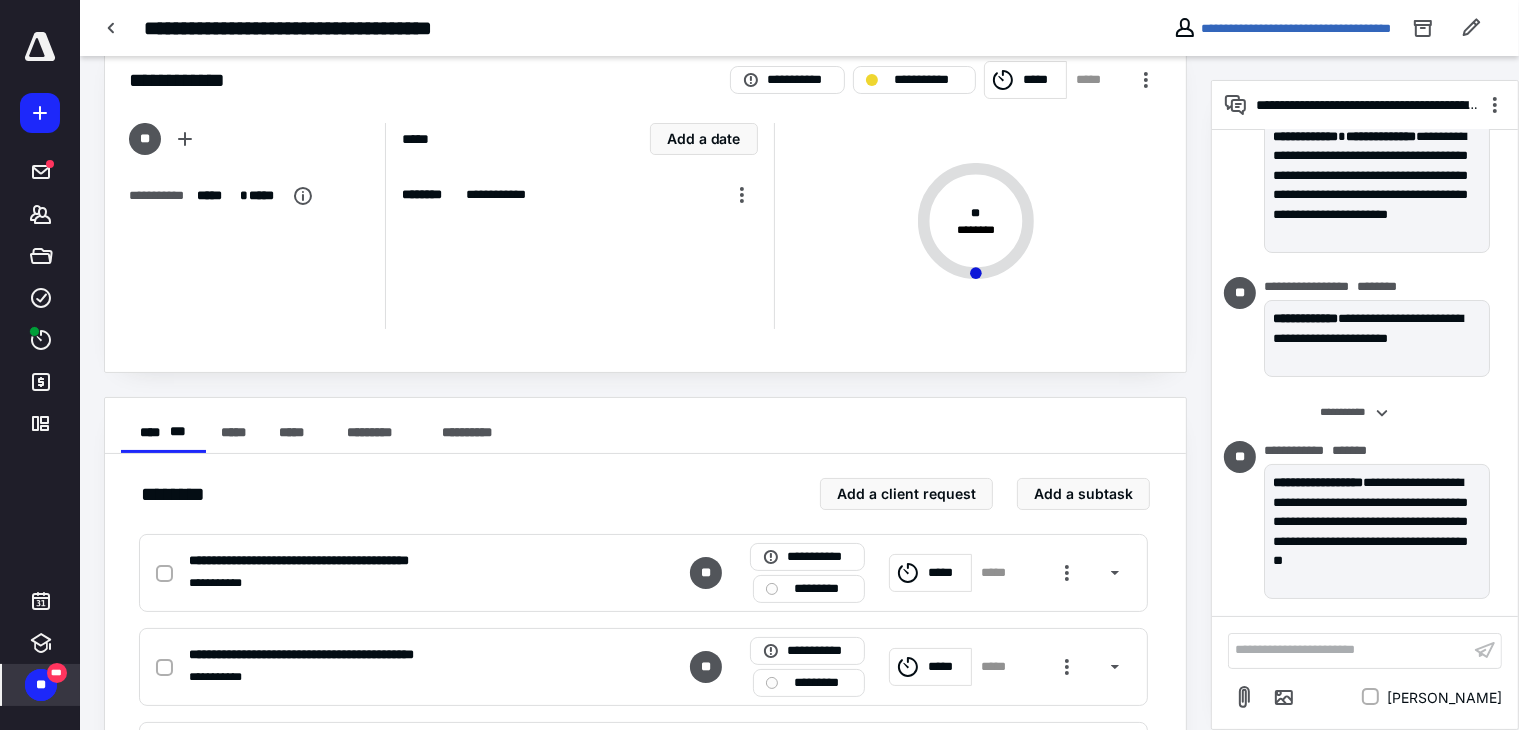 scroll, scrollTop: 236, scrollLeft: 0, axis: vertical 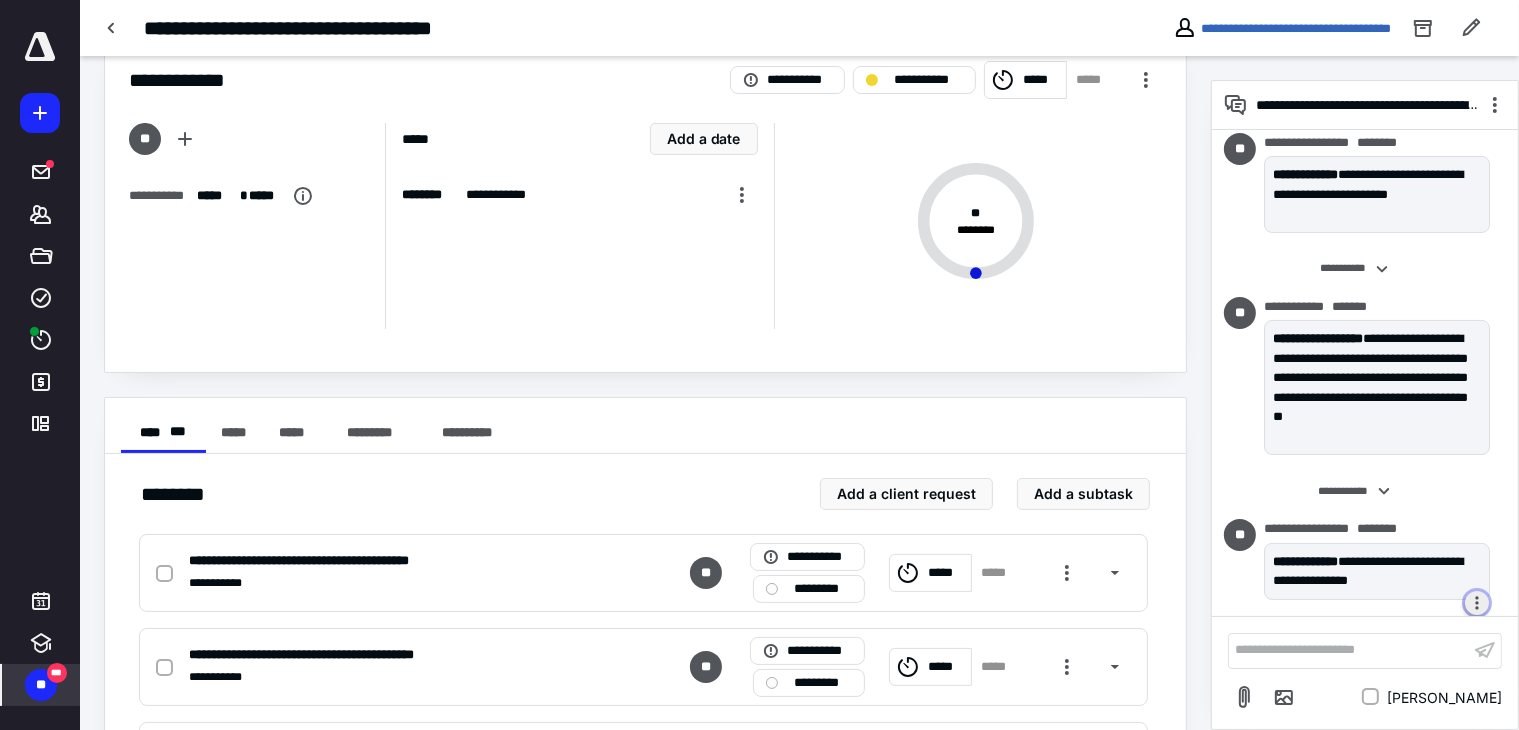 click at bounding box center [1477, 603] 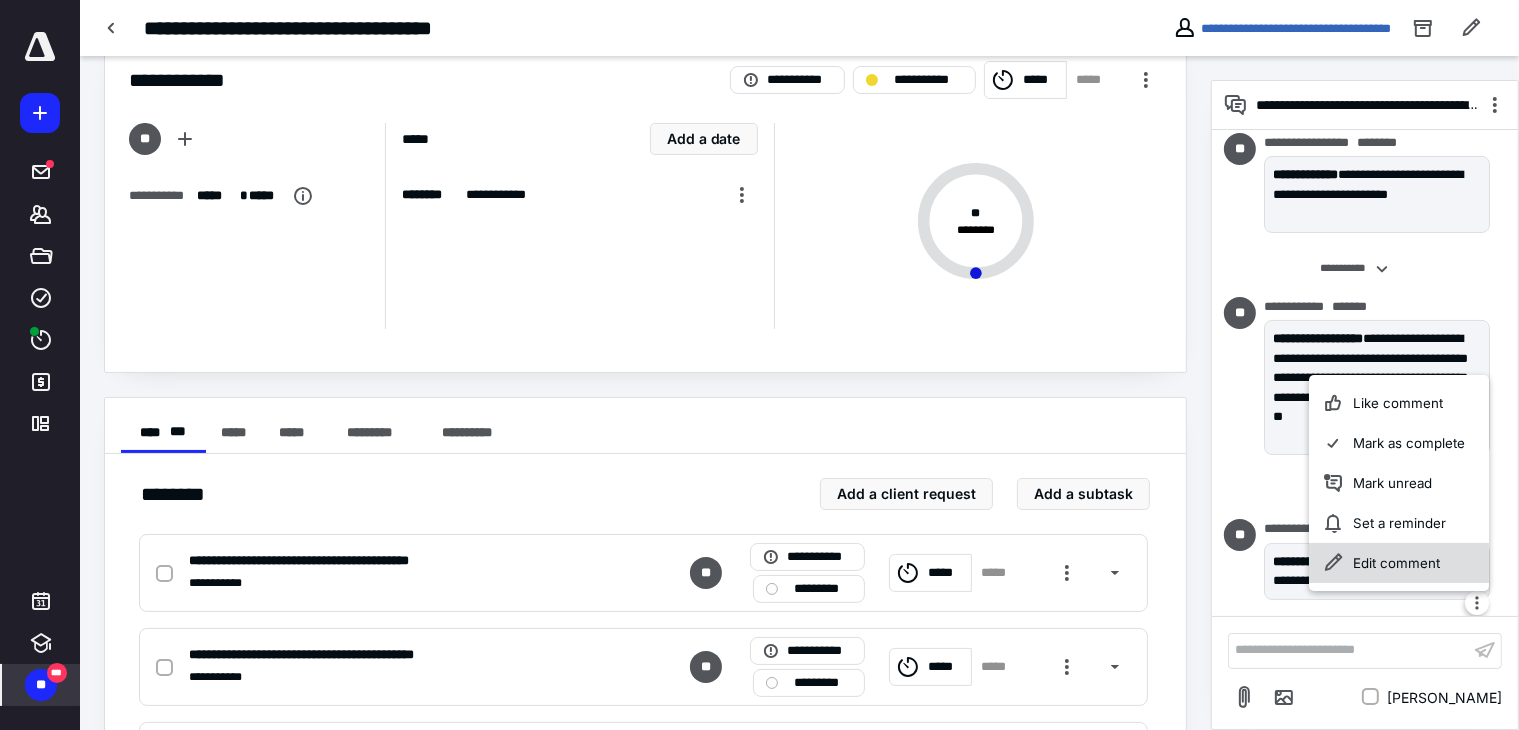 click on "Edit comment" at bounding box center [1399, 563] 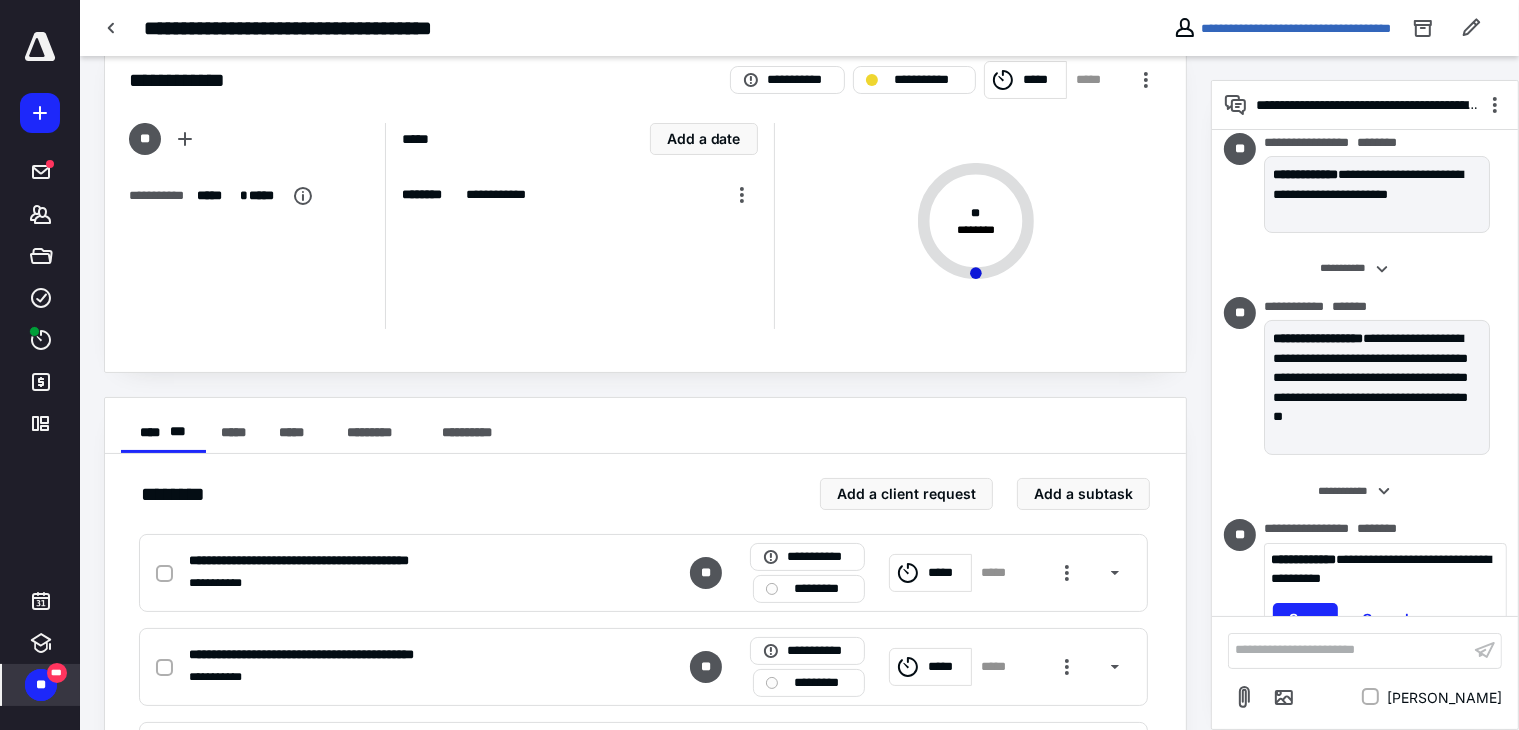 click on "**********" at bounding box center (1381, 569) 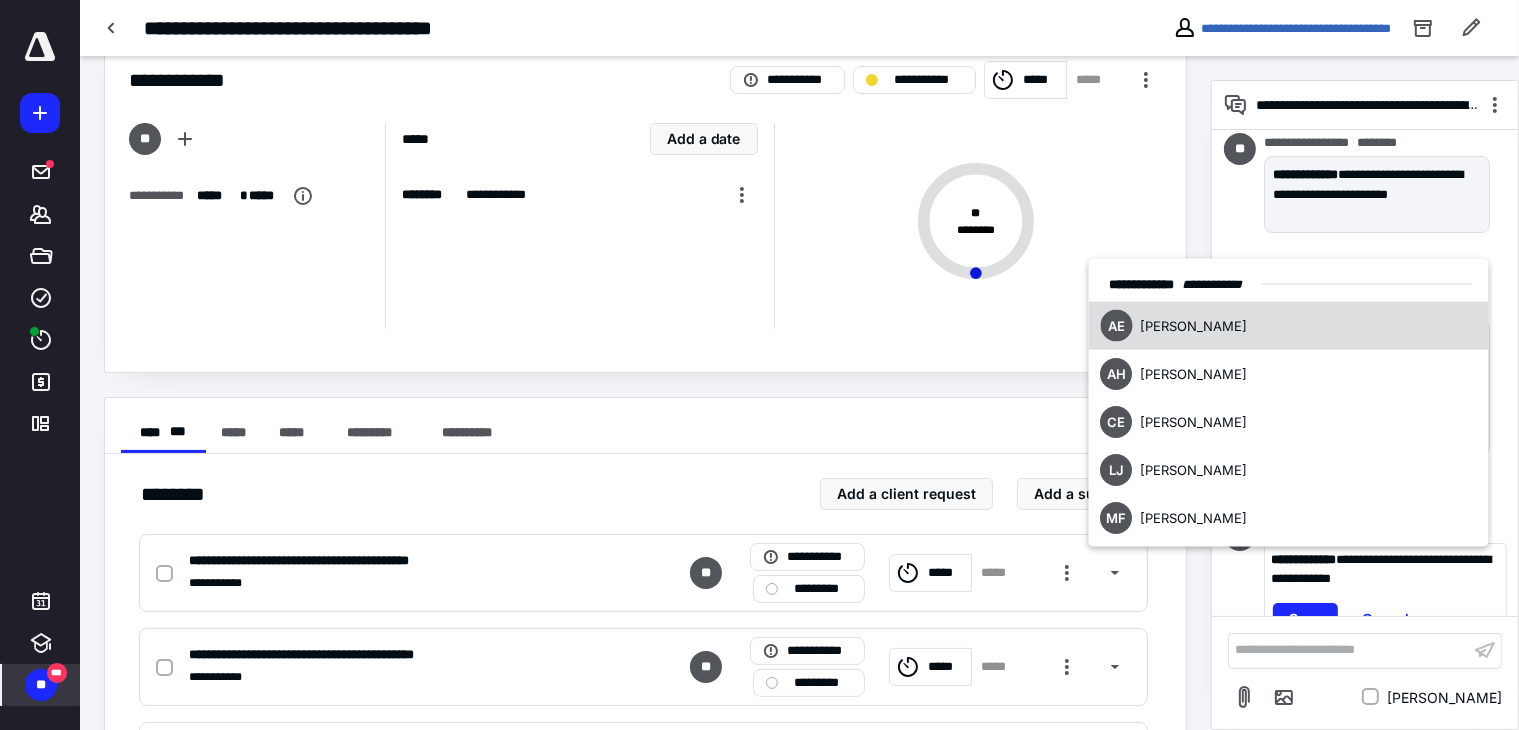 type 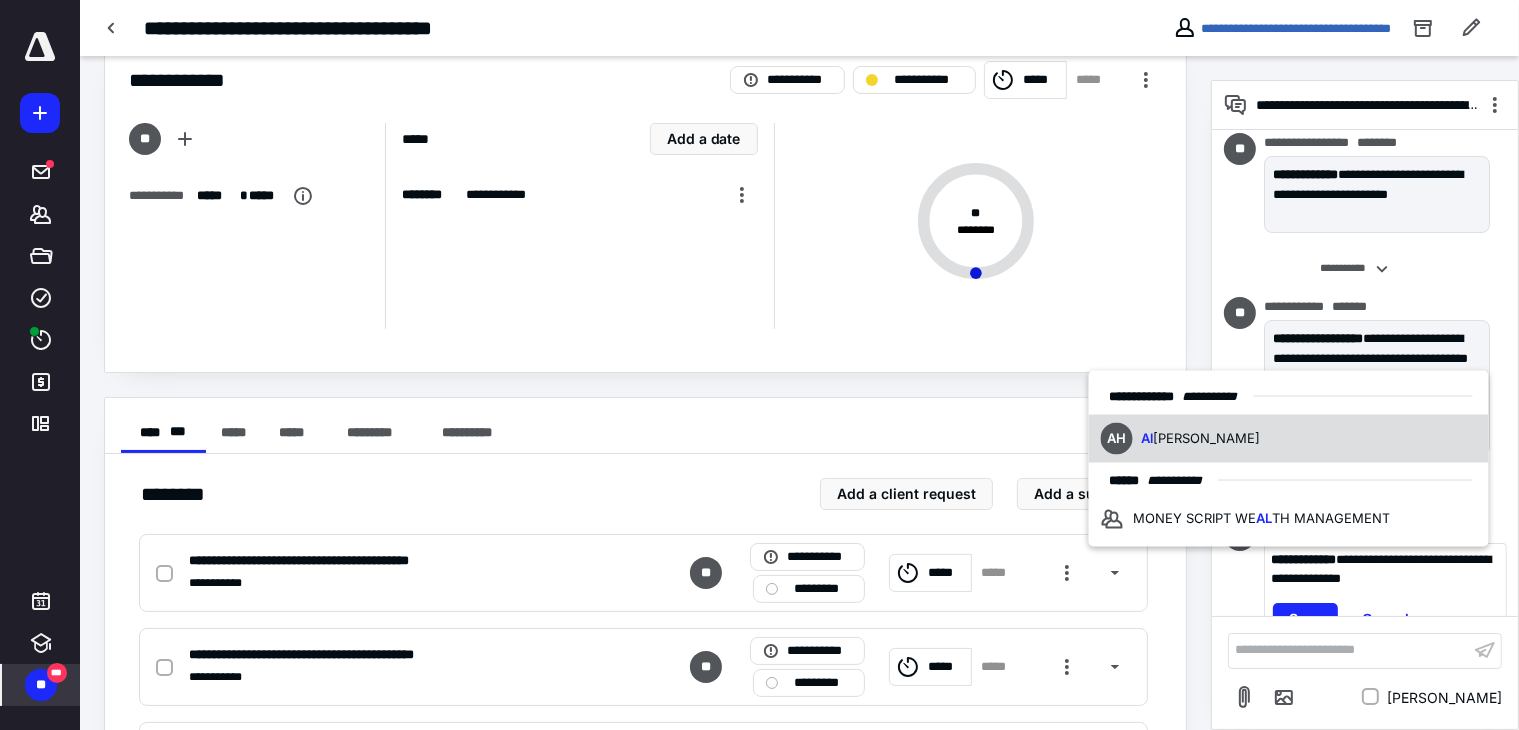 click on "AH Al [PERSON_NAME]" at bounding box center (1289, 438) 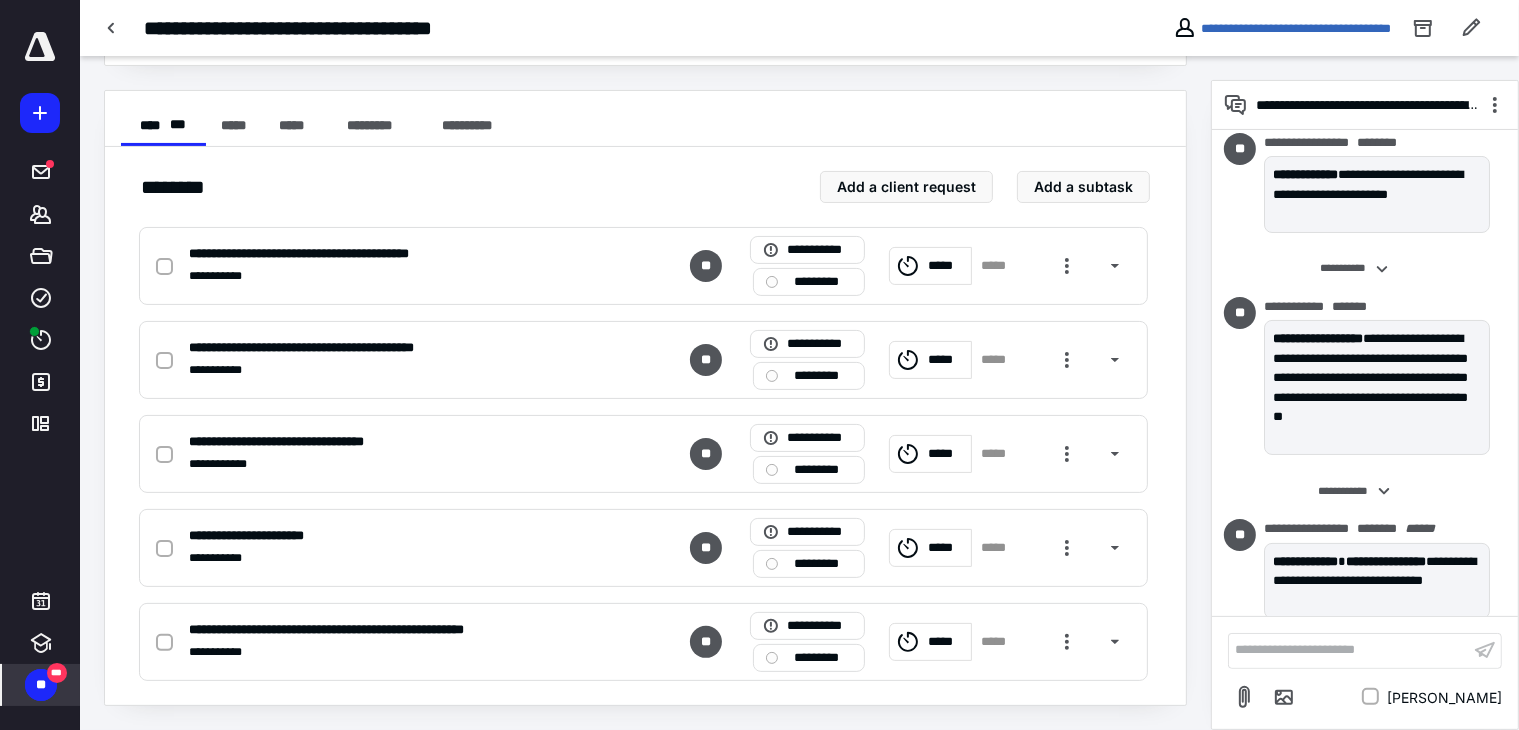 scroll, scrollTop: 0, scrollLeft: 0, axis: both 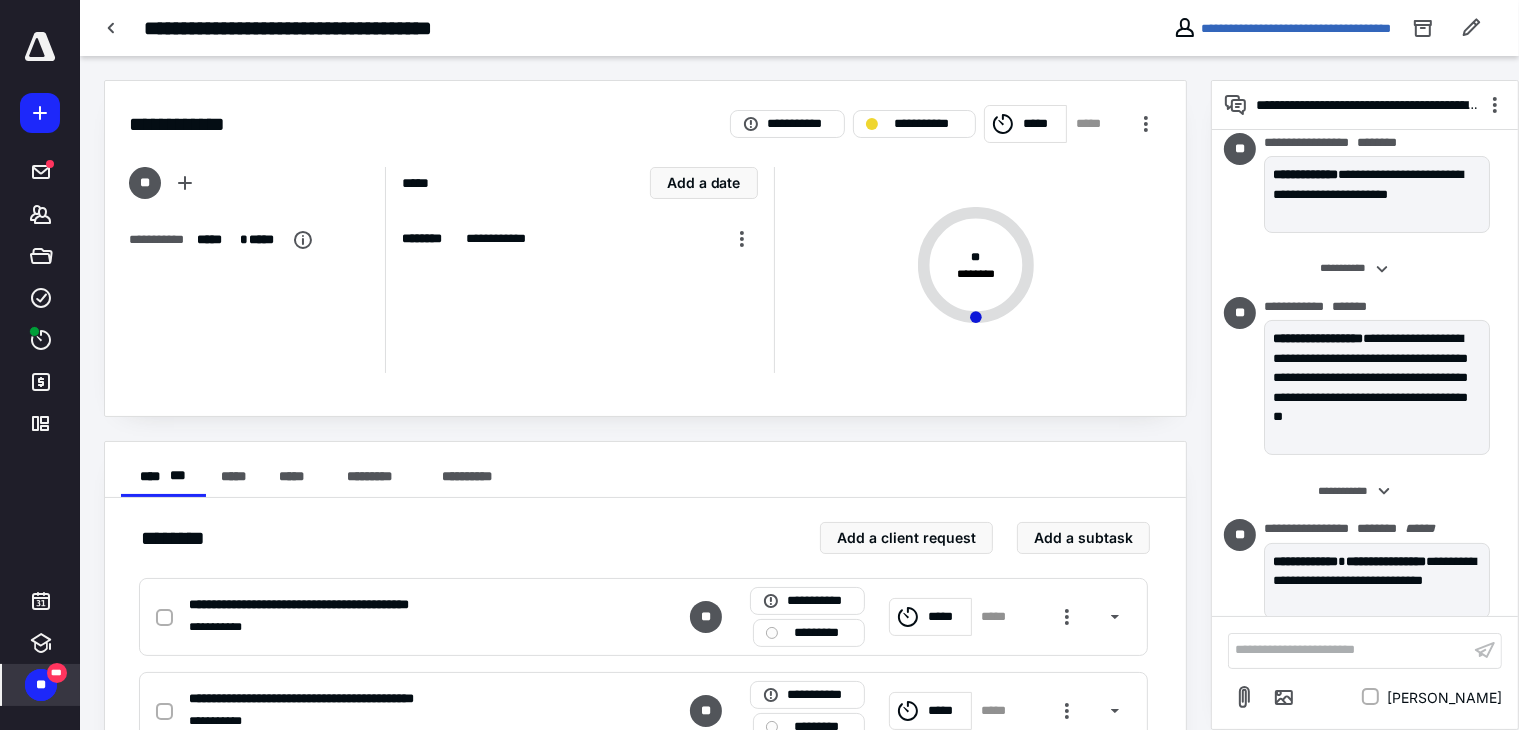 click on "**" at bounding box center (41, 685) 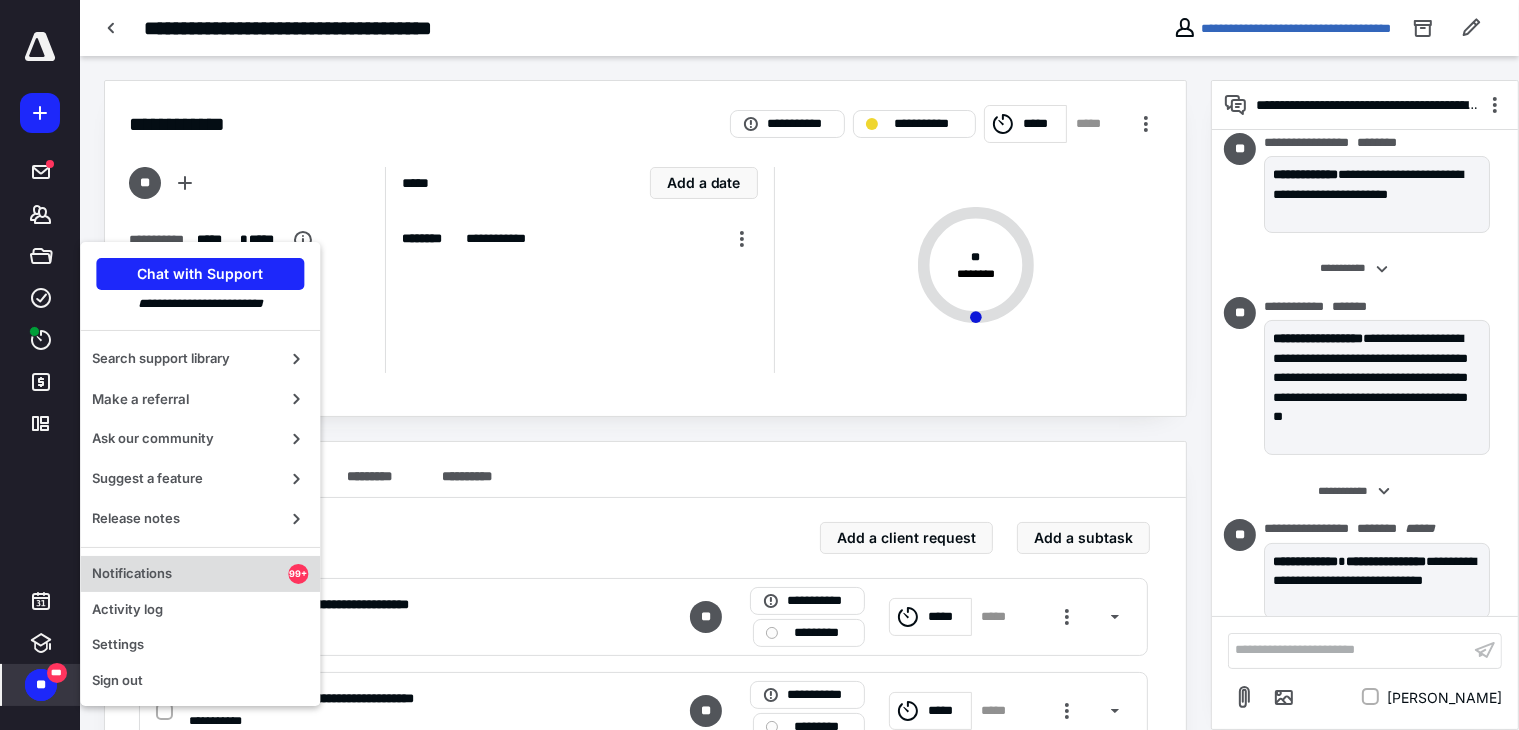 click on "Notifications" at bounding box center (190, 574) 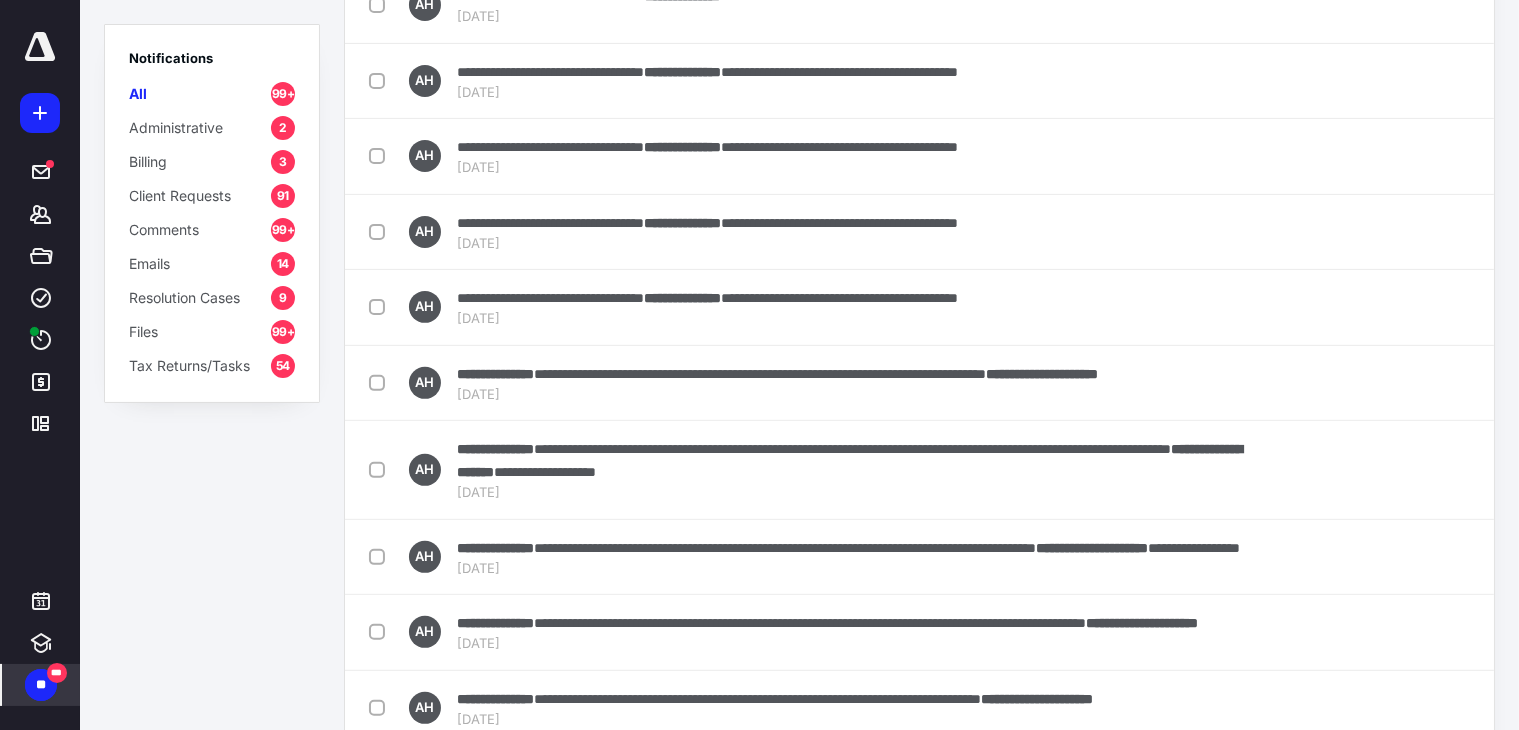 scroll, scrollTop: 648, scrollLeft: 0, axis: vertical 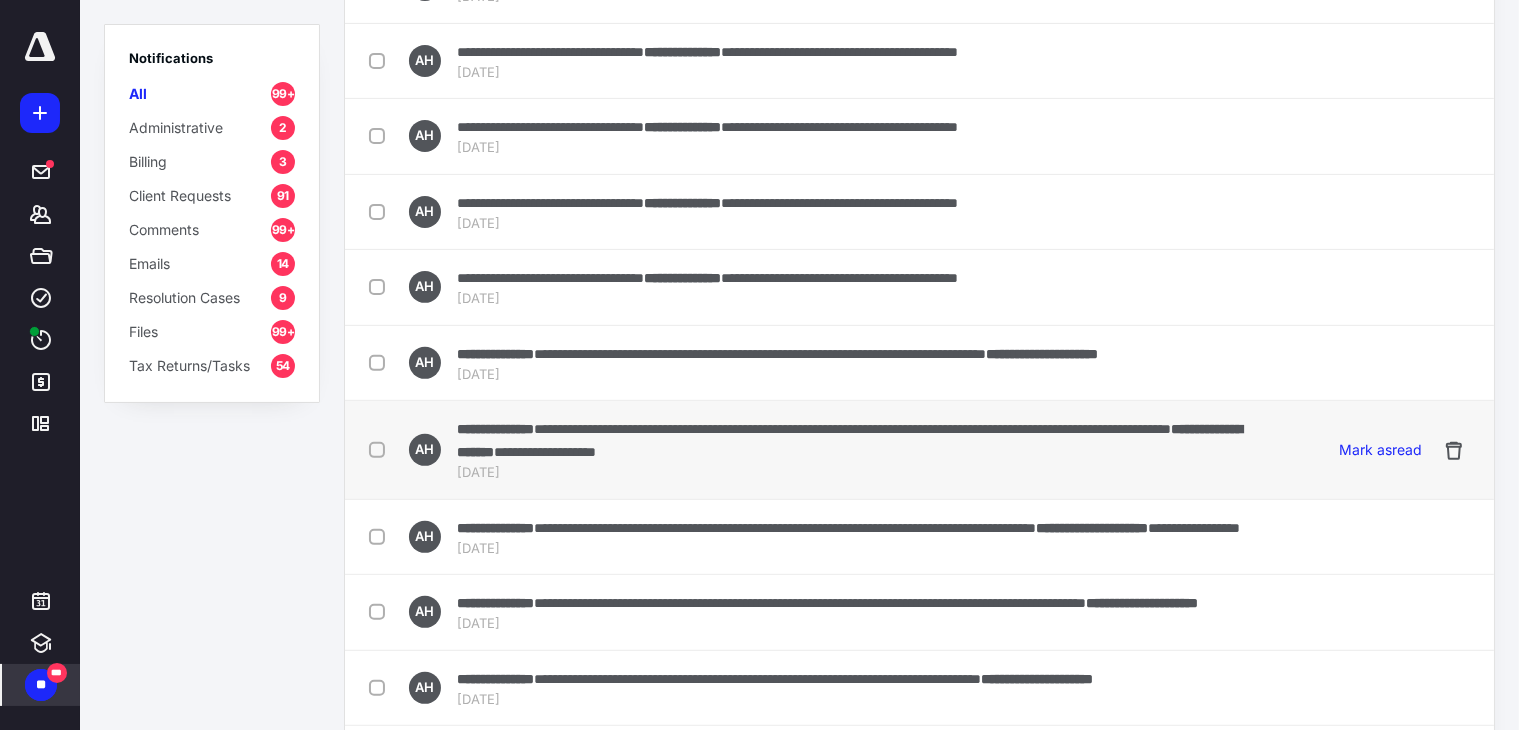 click on "**********" at bounding box center (853, 440) 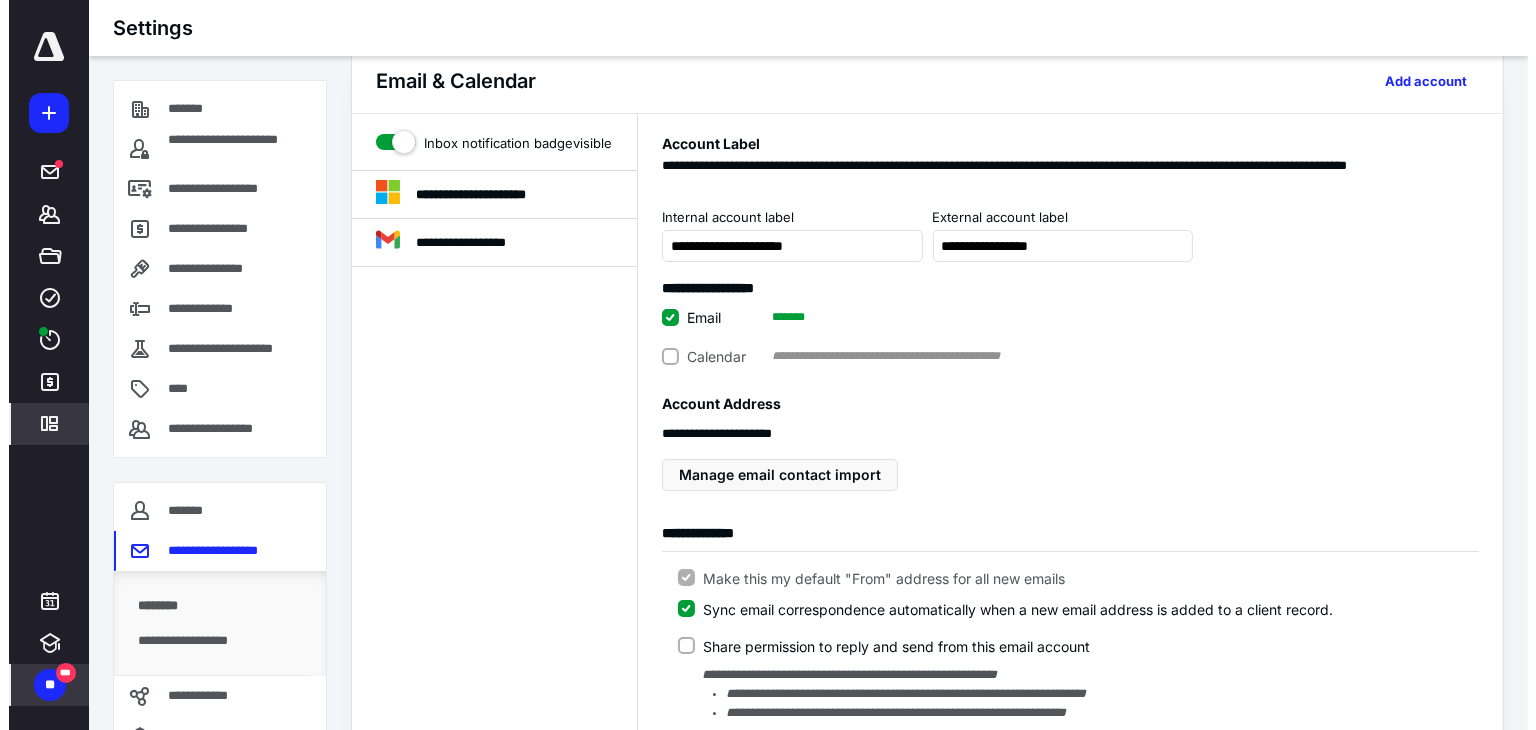 scroll, scrollTop: 0, scrollLeft: 0, axis: both 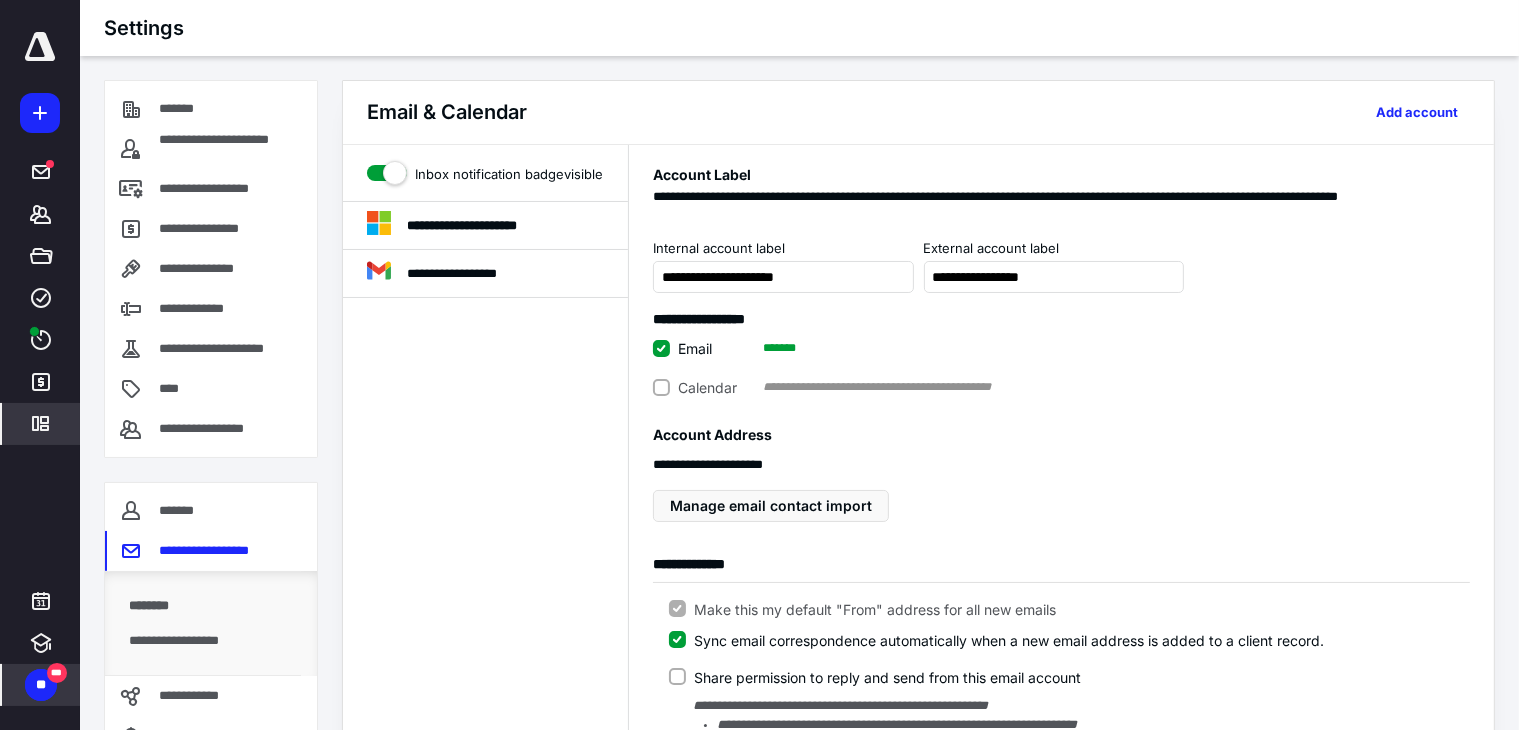 click on "**" at bounding box center [41, 685] 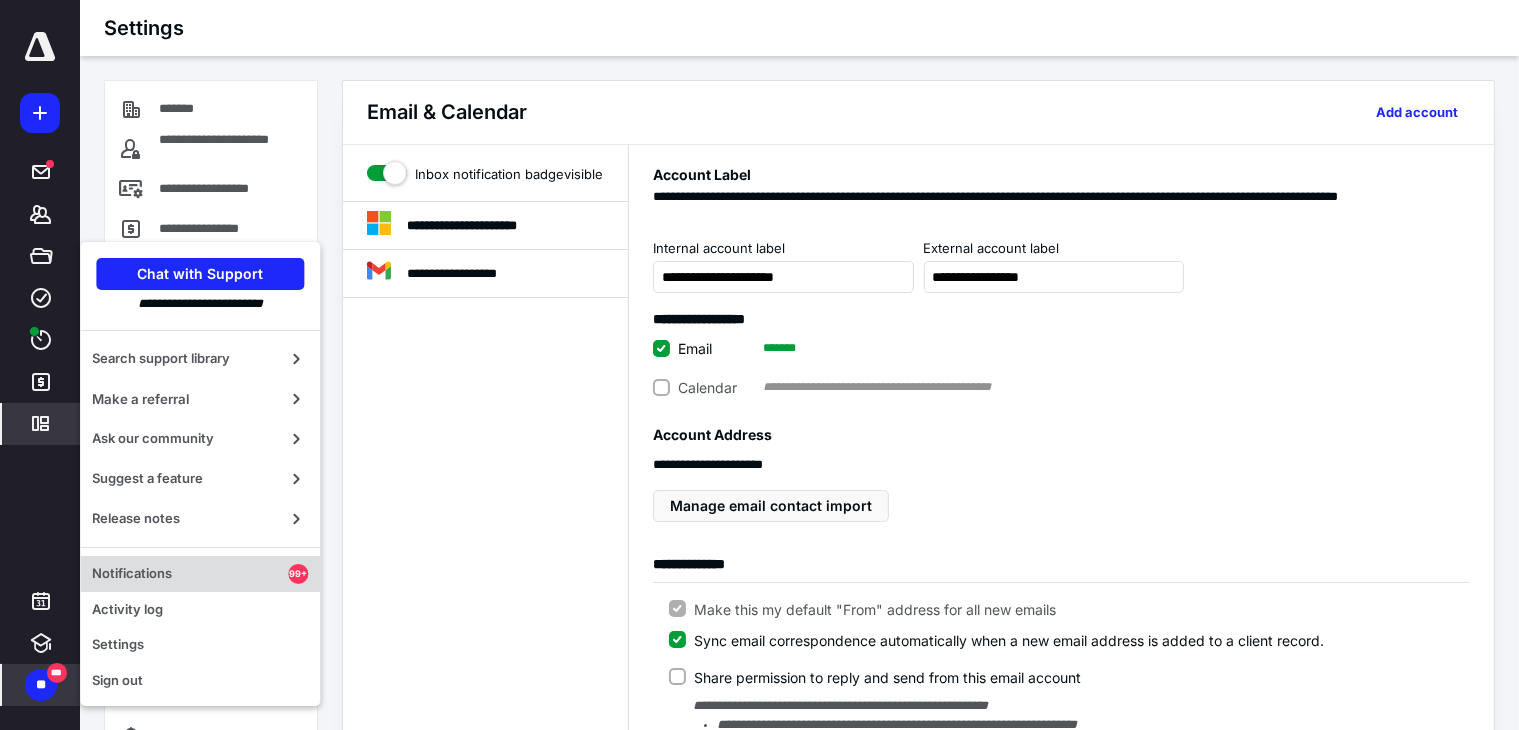 click on "Notifications" at bounding box center [190, 574] 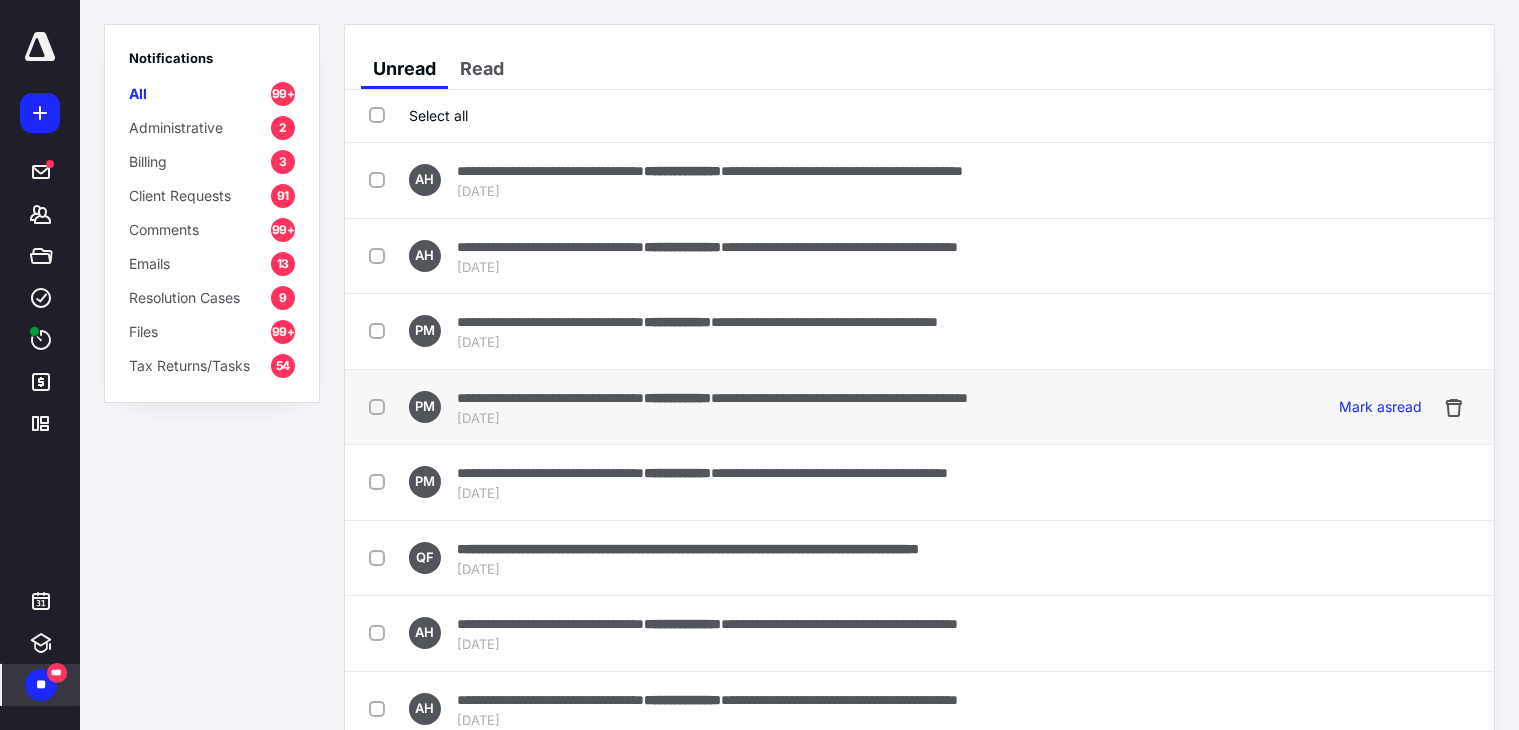 click on "**********" at bounding box center [839, 398] 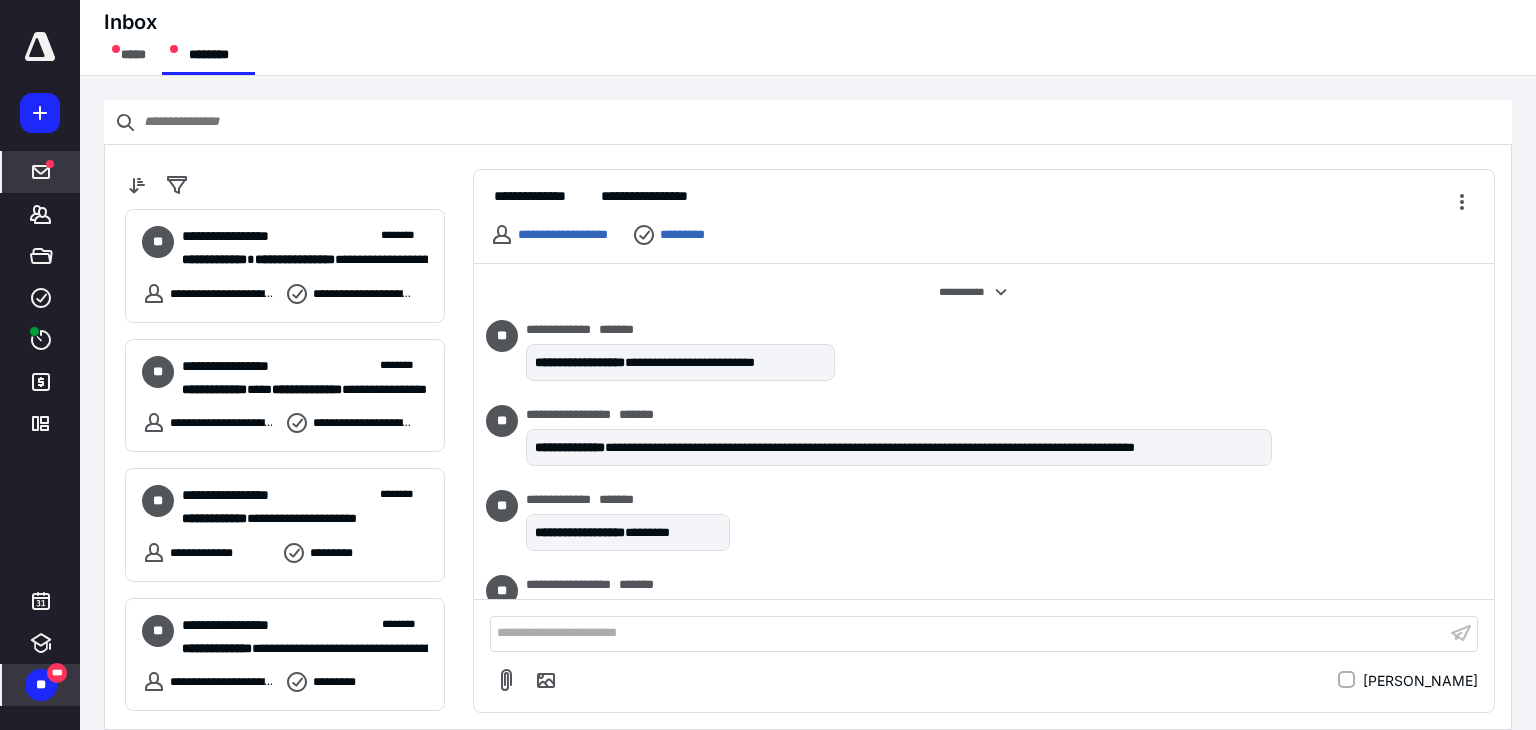 scroll, scrollTop: 388, scrollLeft: 0, axis: vertical 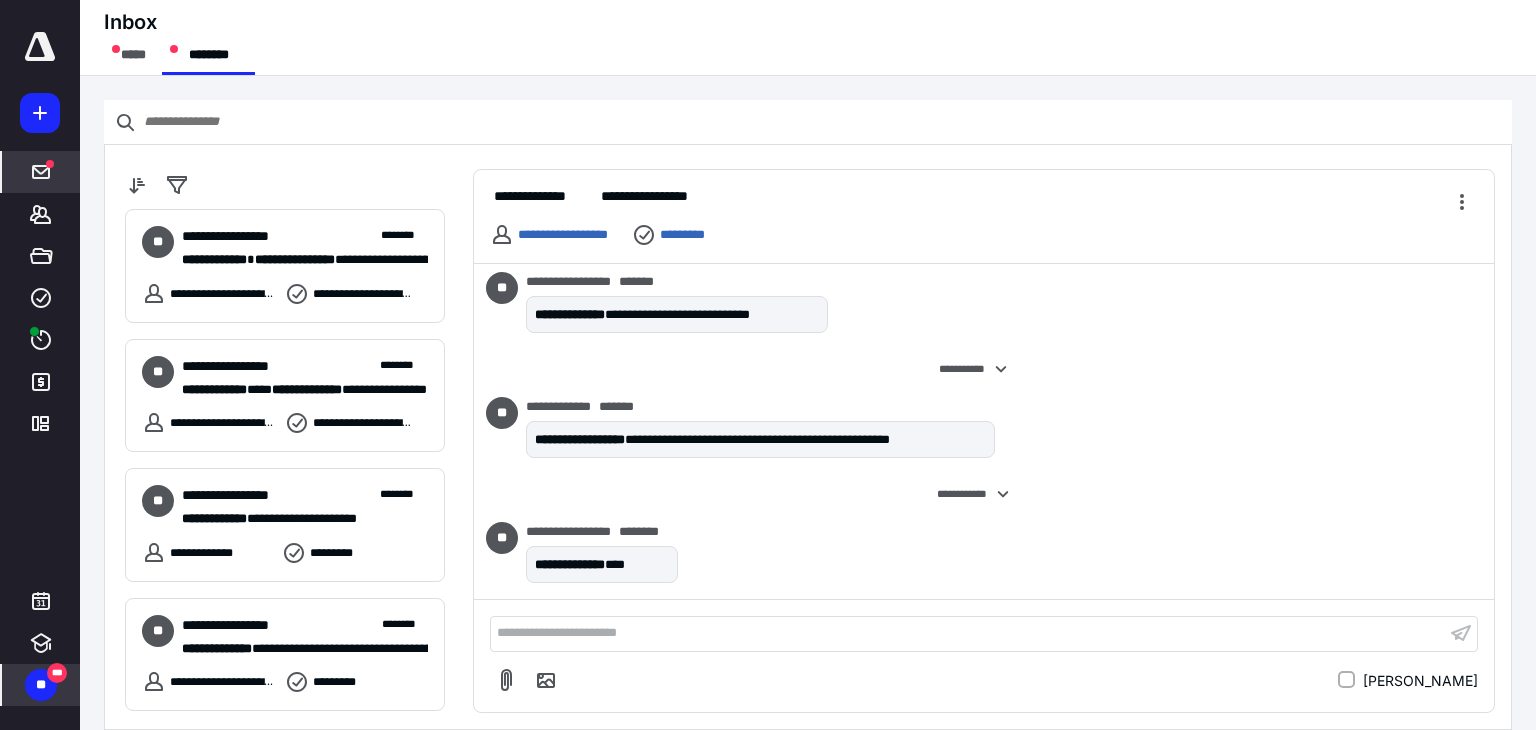 click on "**" at bounding box center [41, 685] 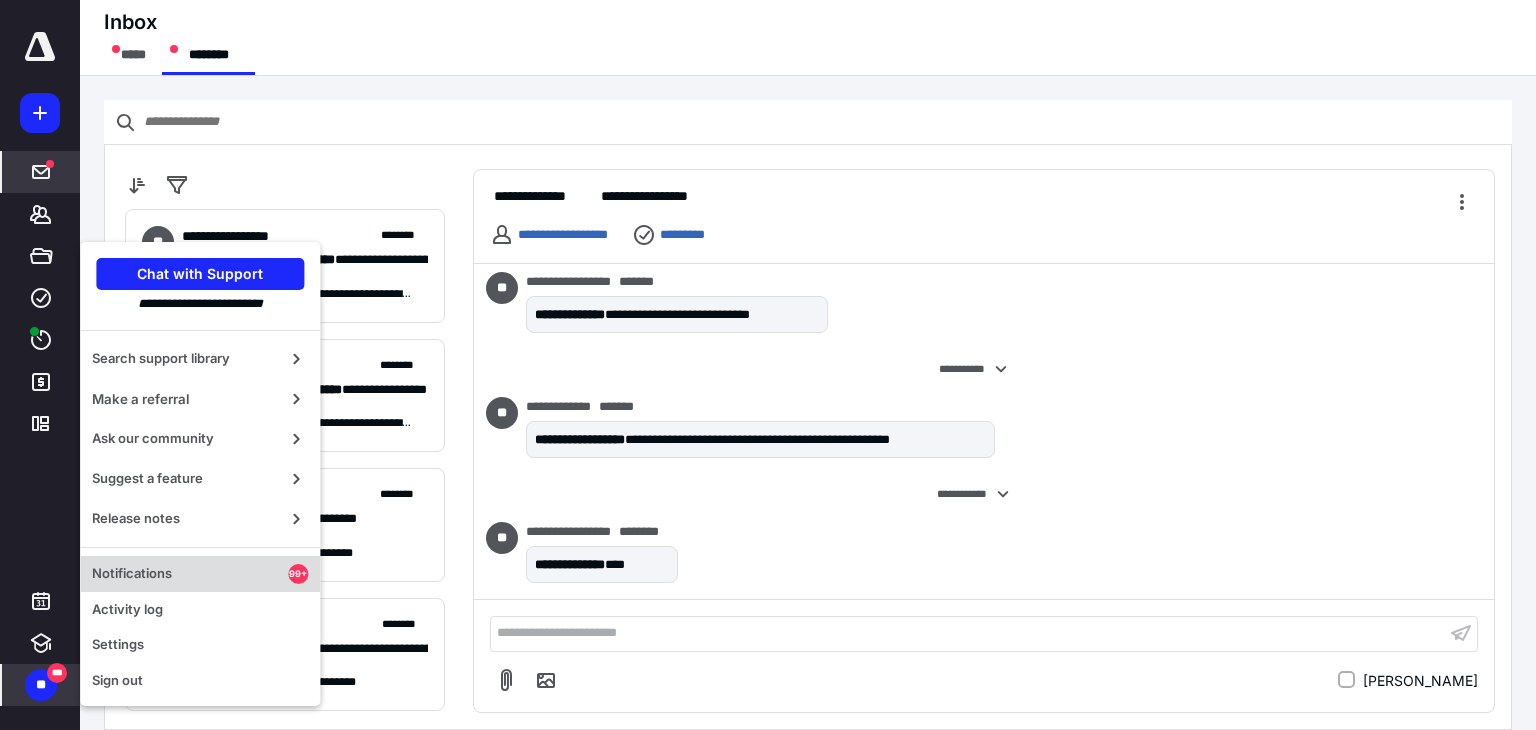 click on "Notifications 99+" at bounding box center (200, 574) 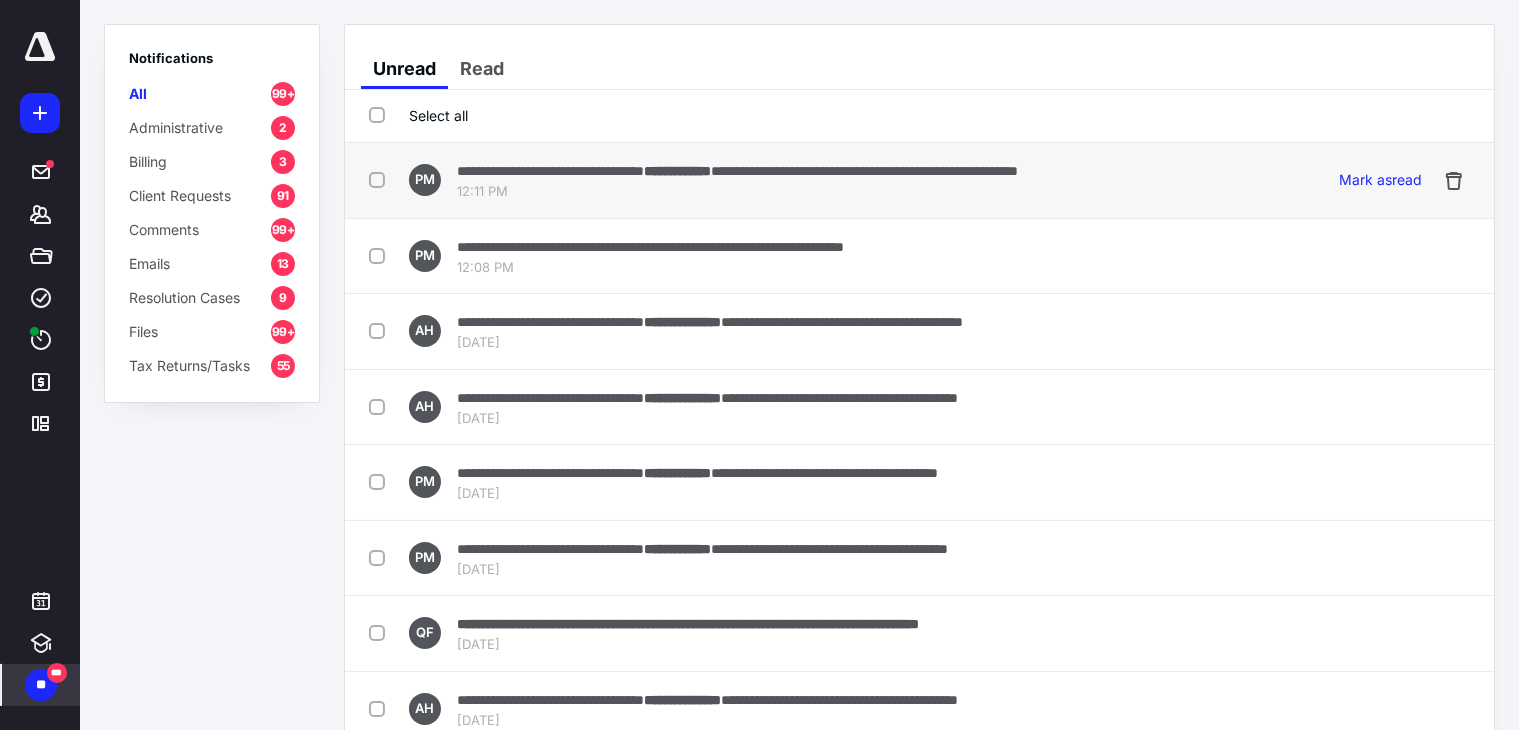 click on "12:11 PM" at bounding box center (737, 192) 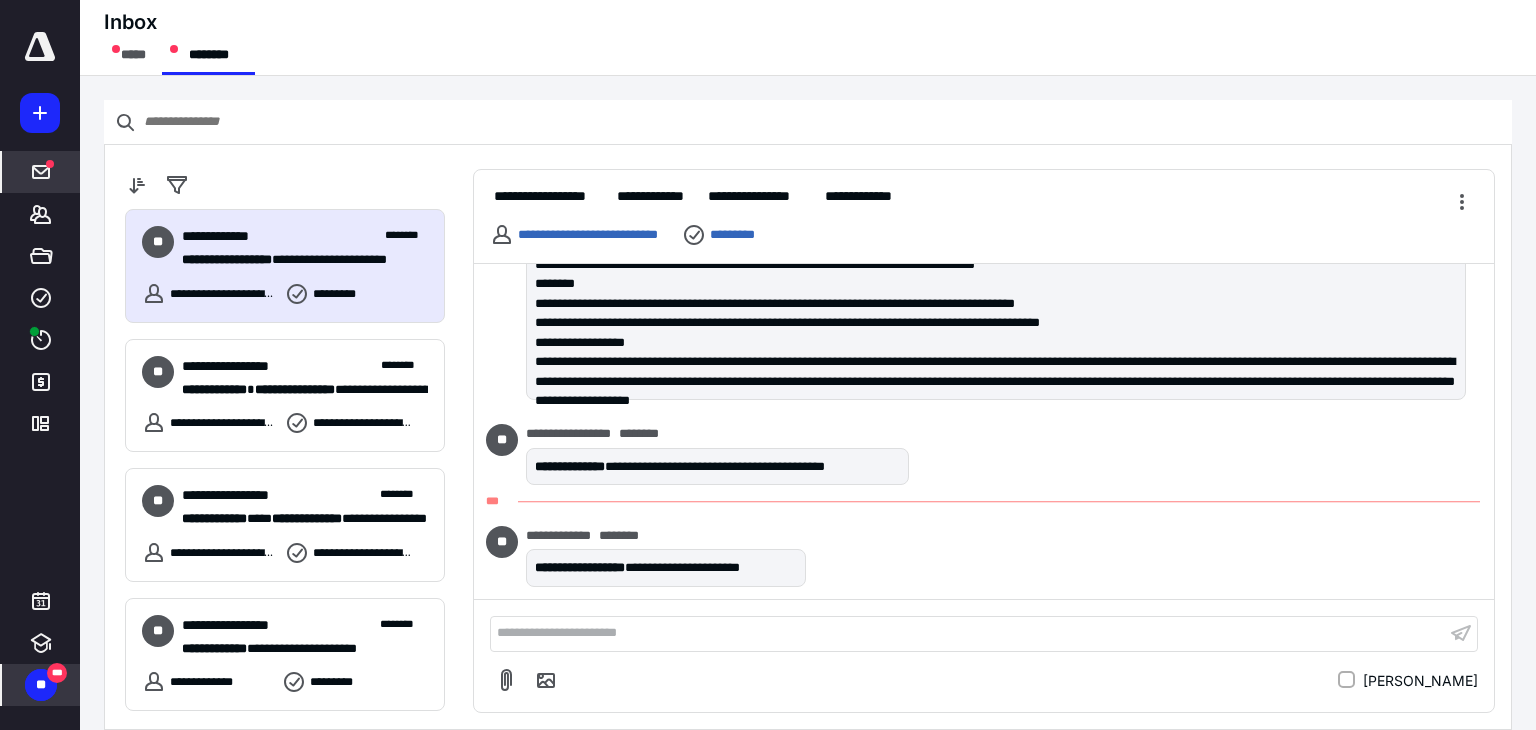 scroll, scrollTop: 2212, scrollLeft: 0, axis: vertical 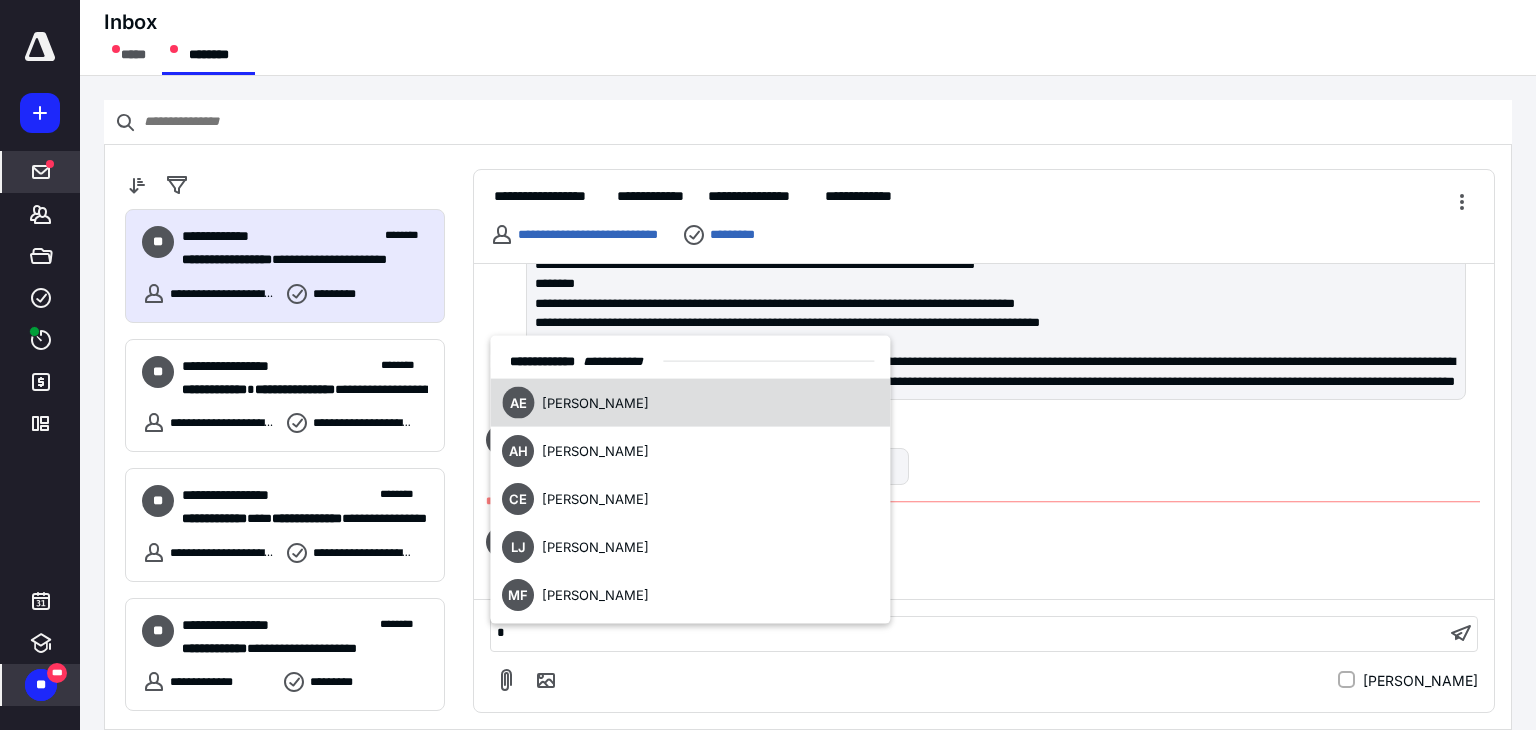 type 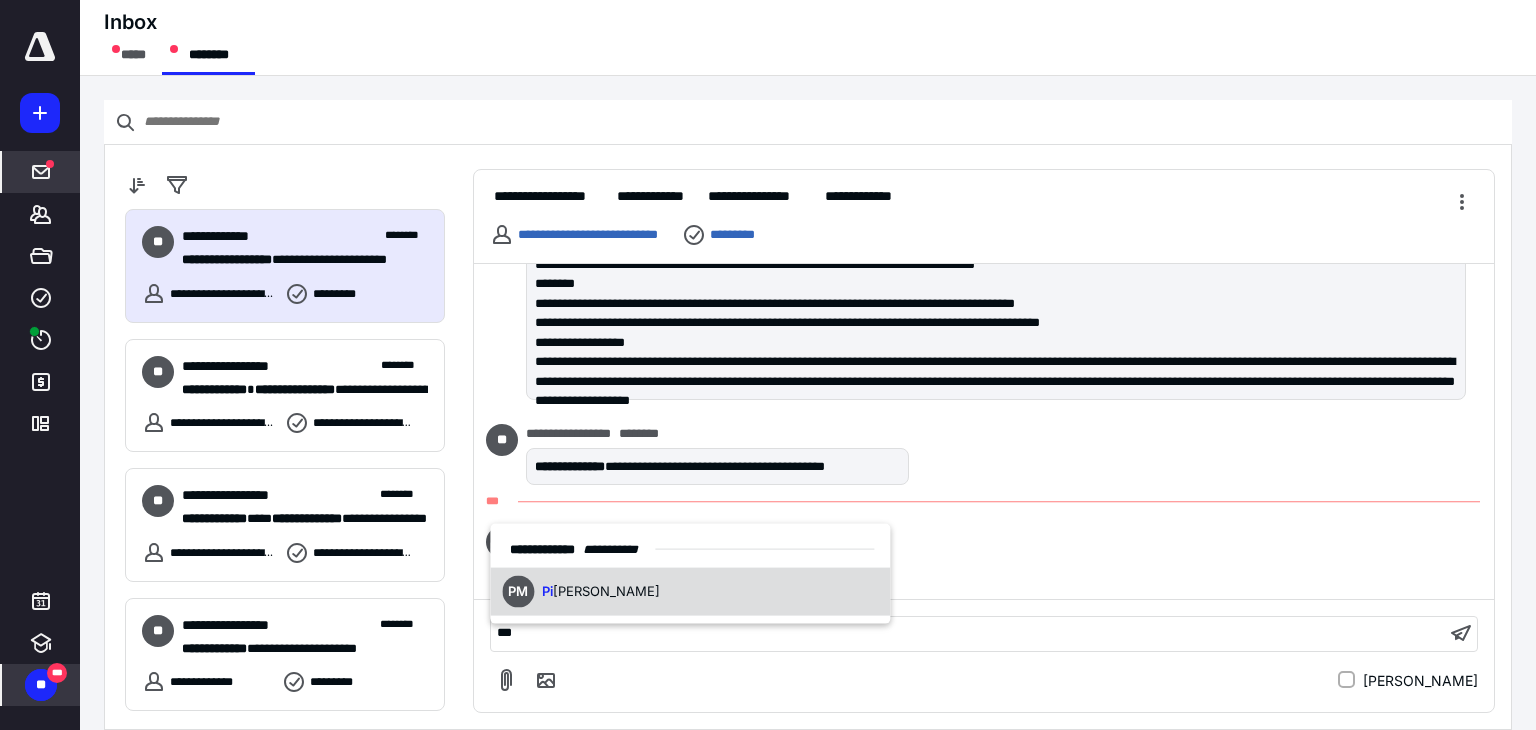 click on "PM [PERSON_NAME]" at bounding box center (690, 591) 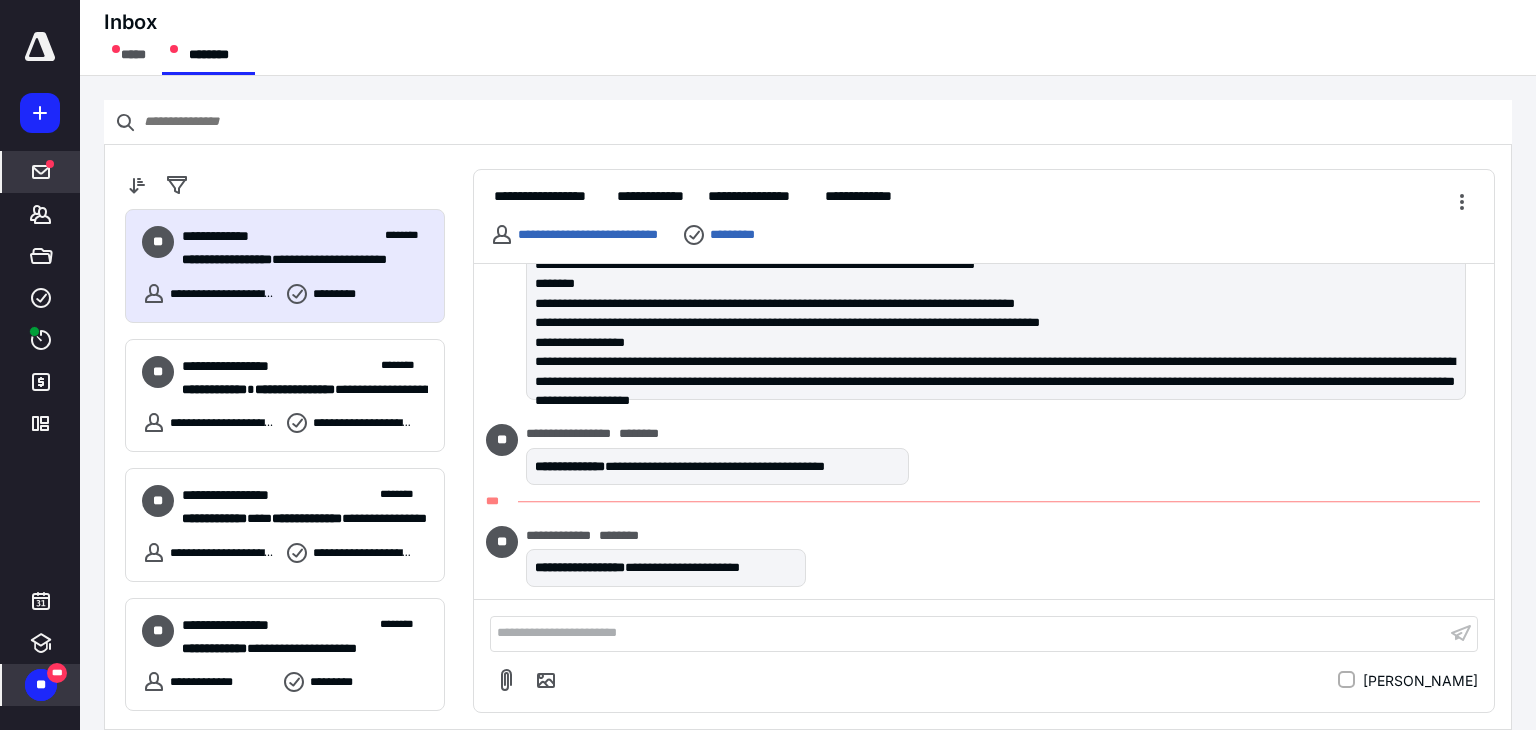scroll, scrollTop: 2297, scrollLeft: 0, axis: vertical 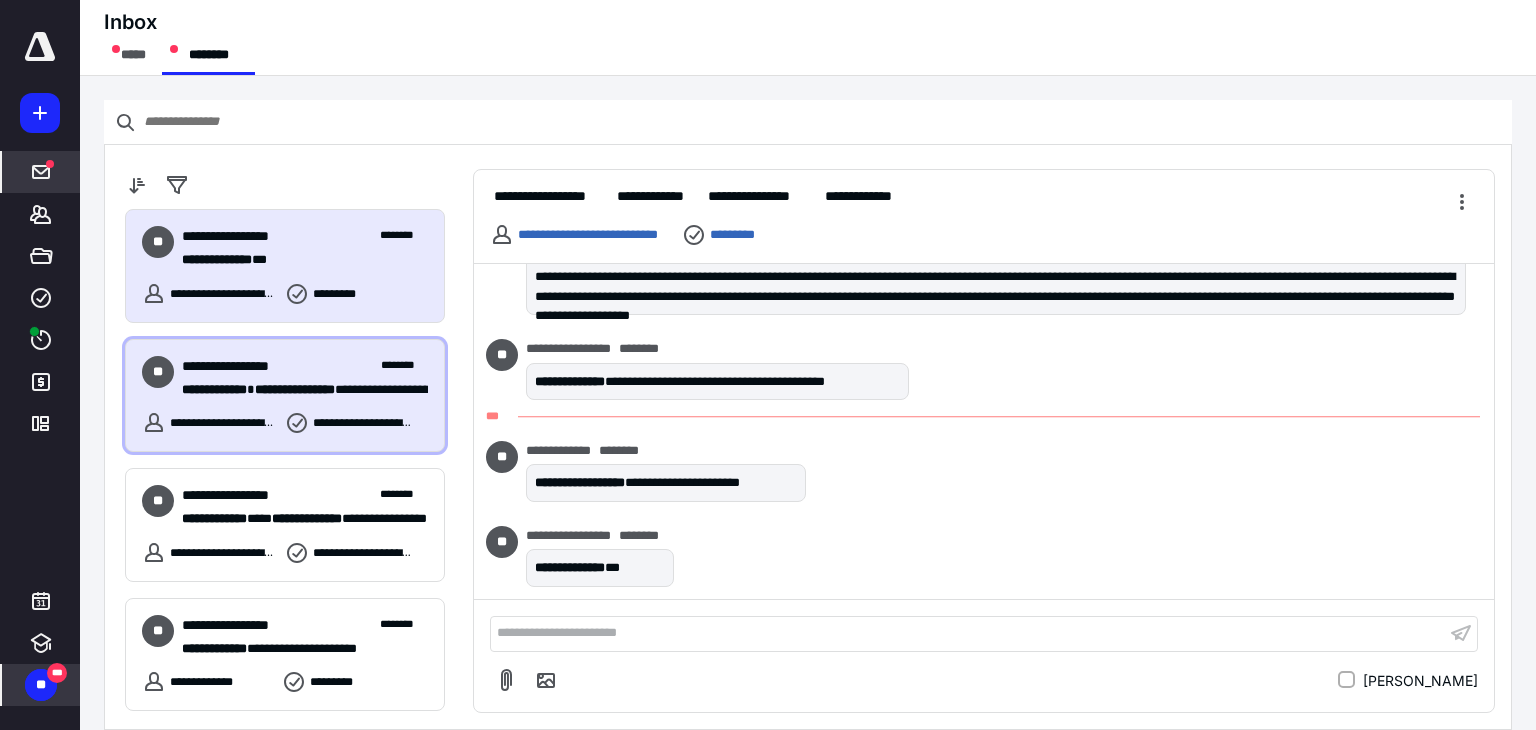 click on "**********" at bounding box center (209, 423) 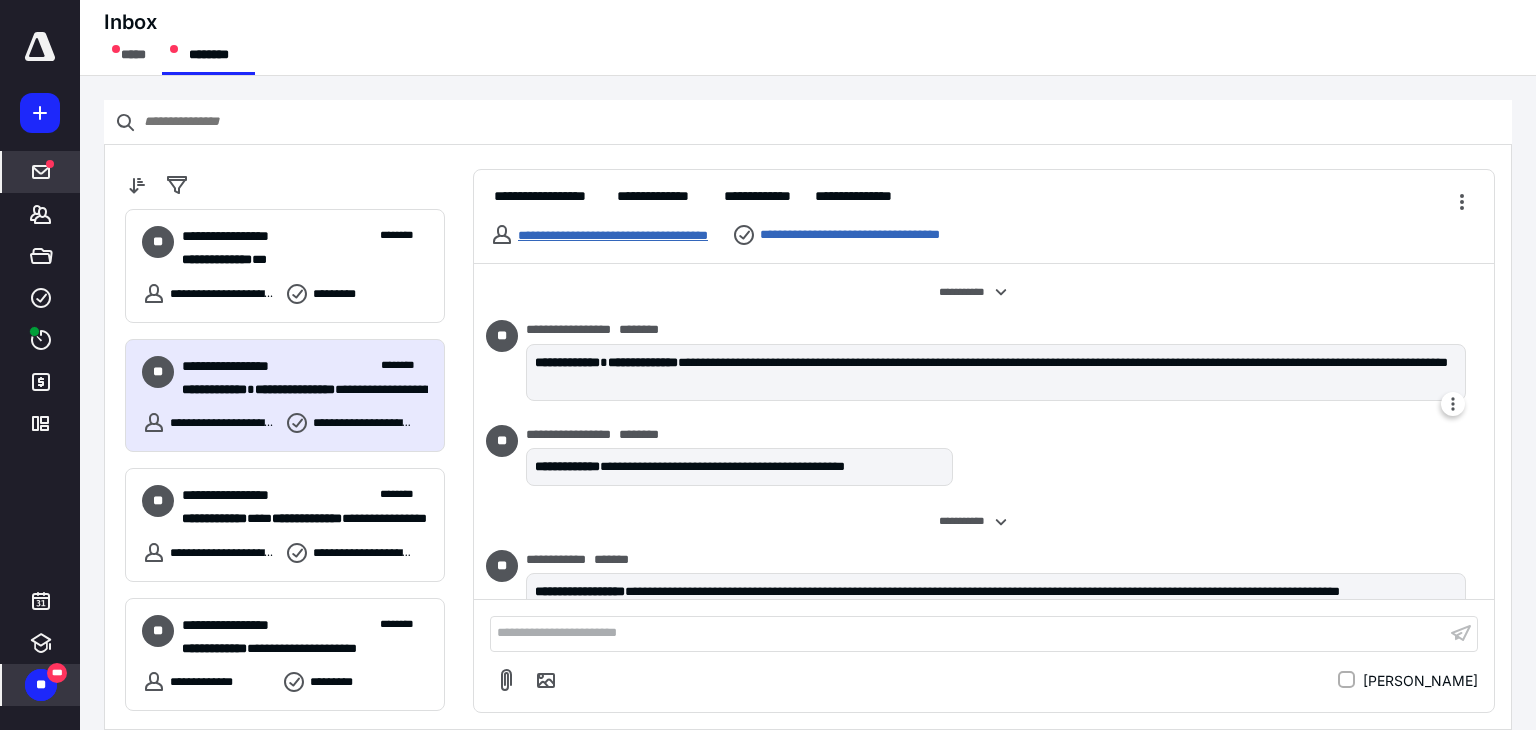 scroll, scrollTop: 172, scrollLeft: 0, axis: vertical 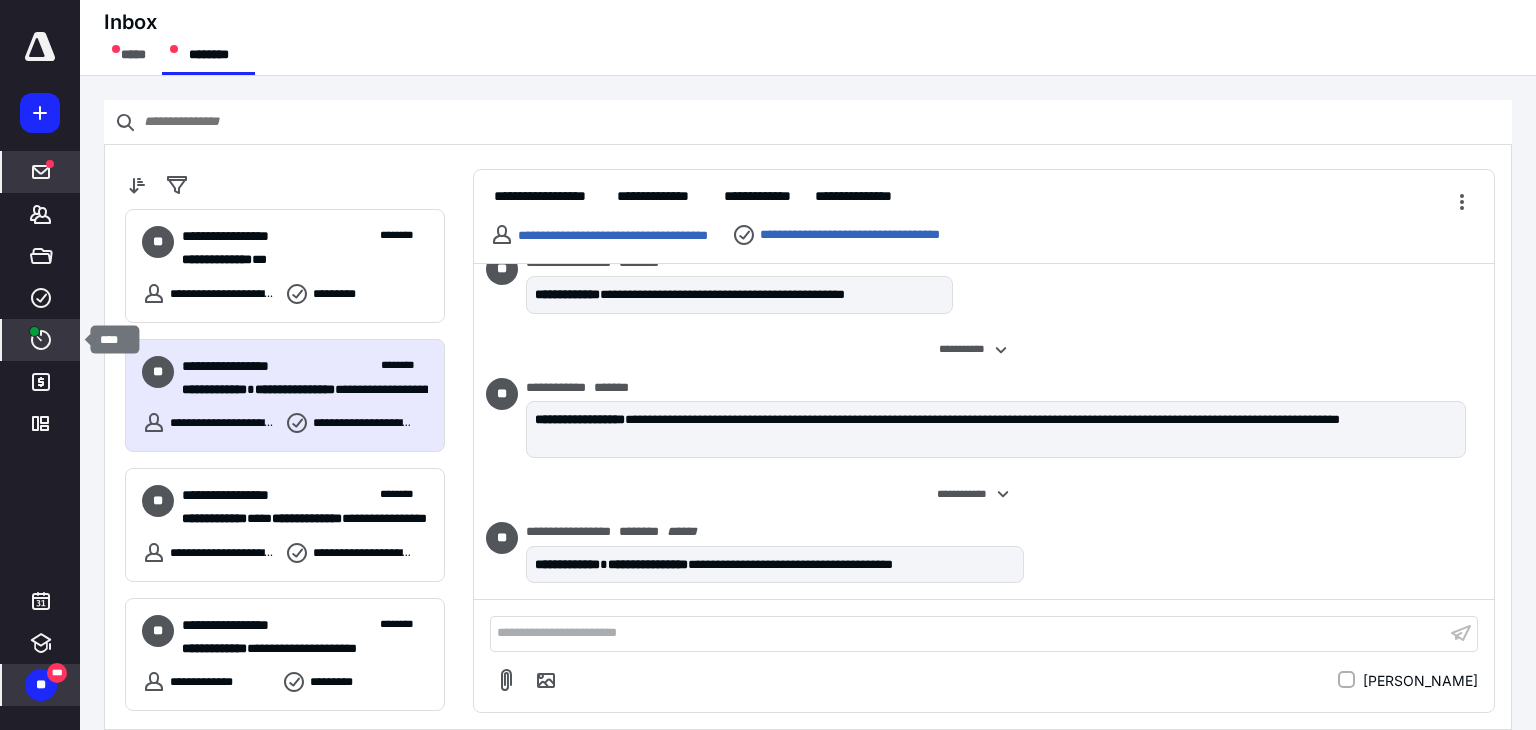 click 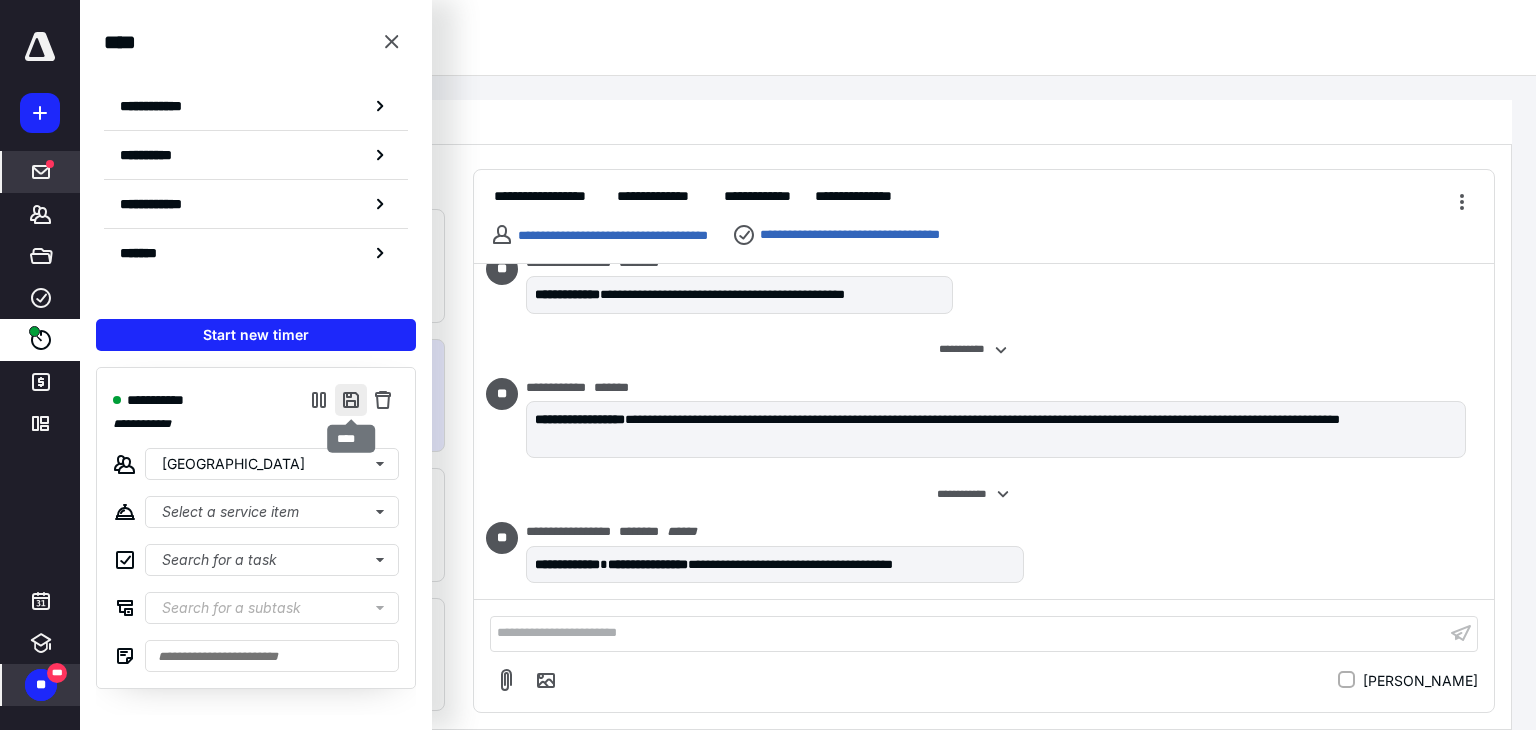 click at bounding box center (351, 400) 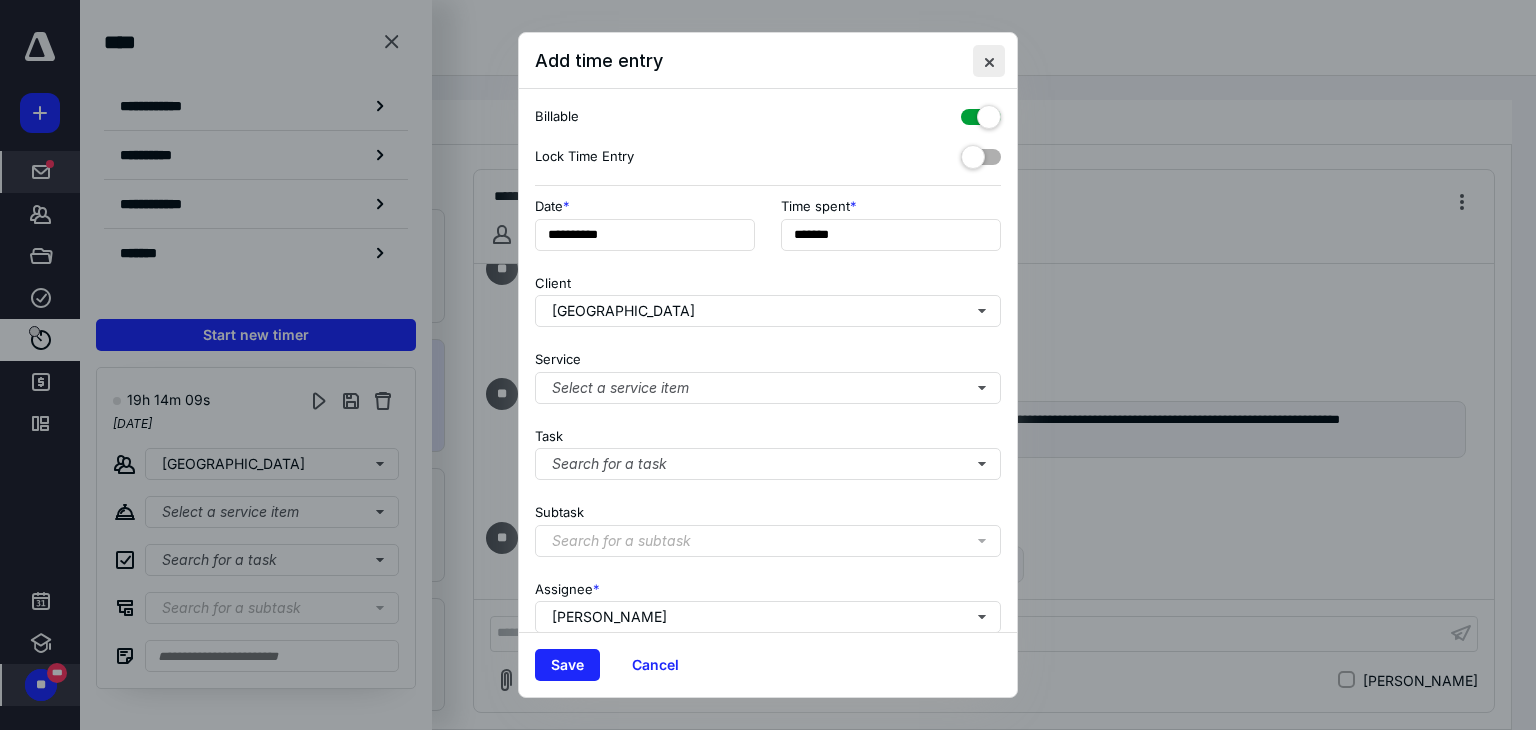 click at bounding box center (989, 61) 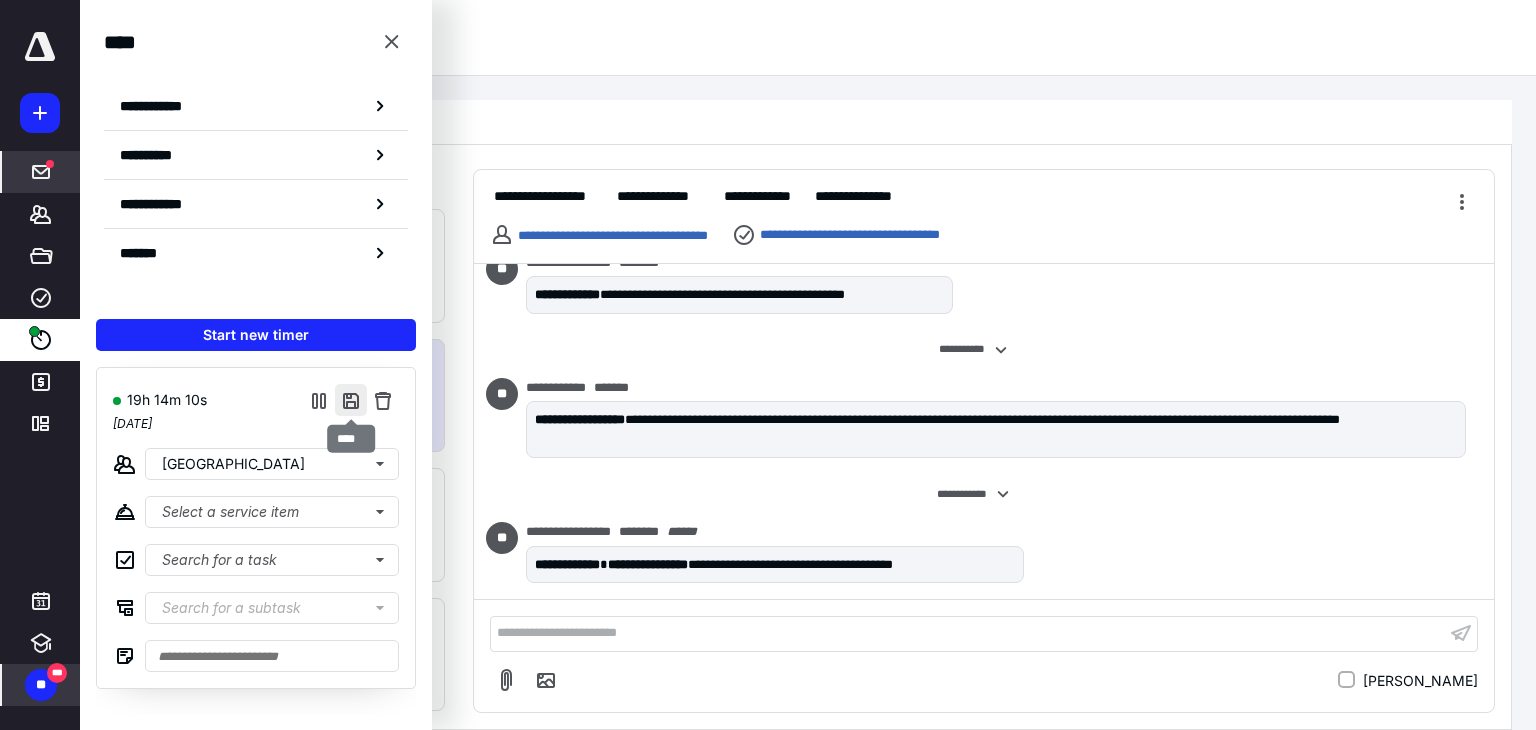 click at bounding box center (351, 400) 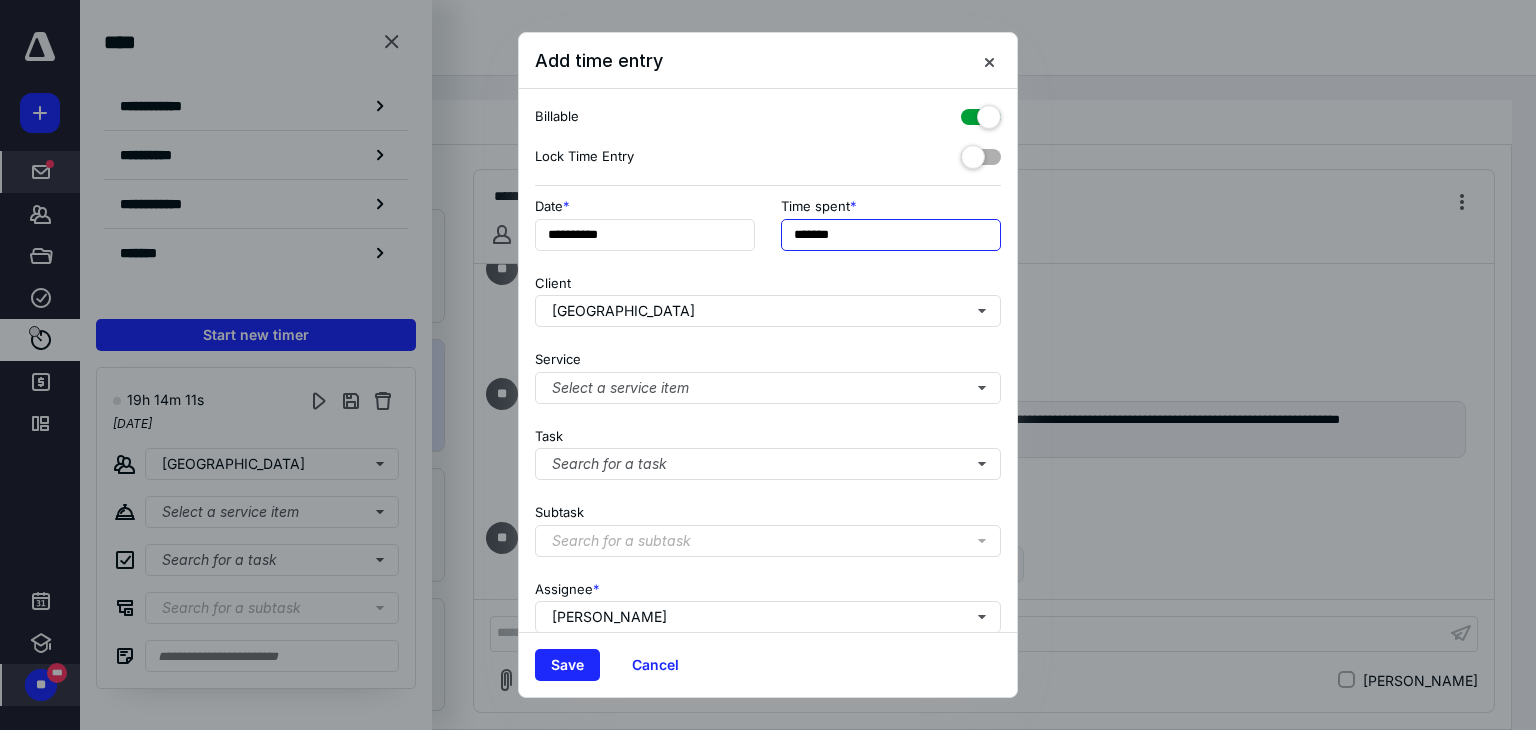 drag, startPoint x: 886, startPoint y: 238, endPoint x: 530, endPoint y: 245, distance: 356.06882 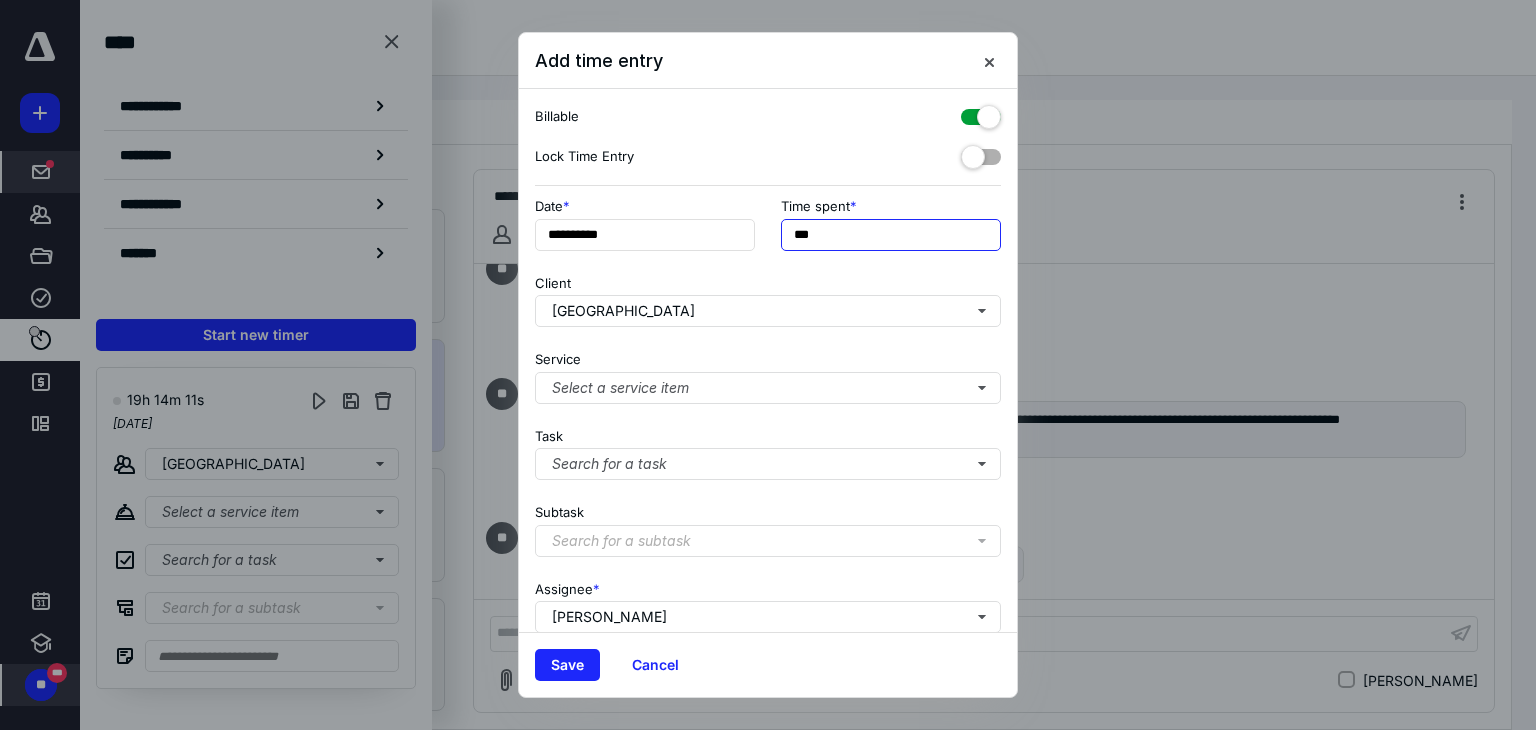 scroll, scrollTop: 172, scrollLeft: 0, axis: vertical 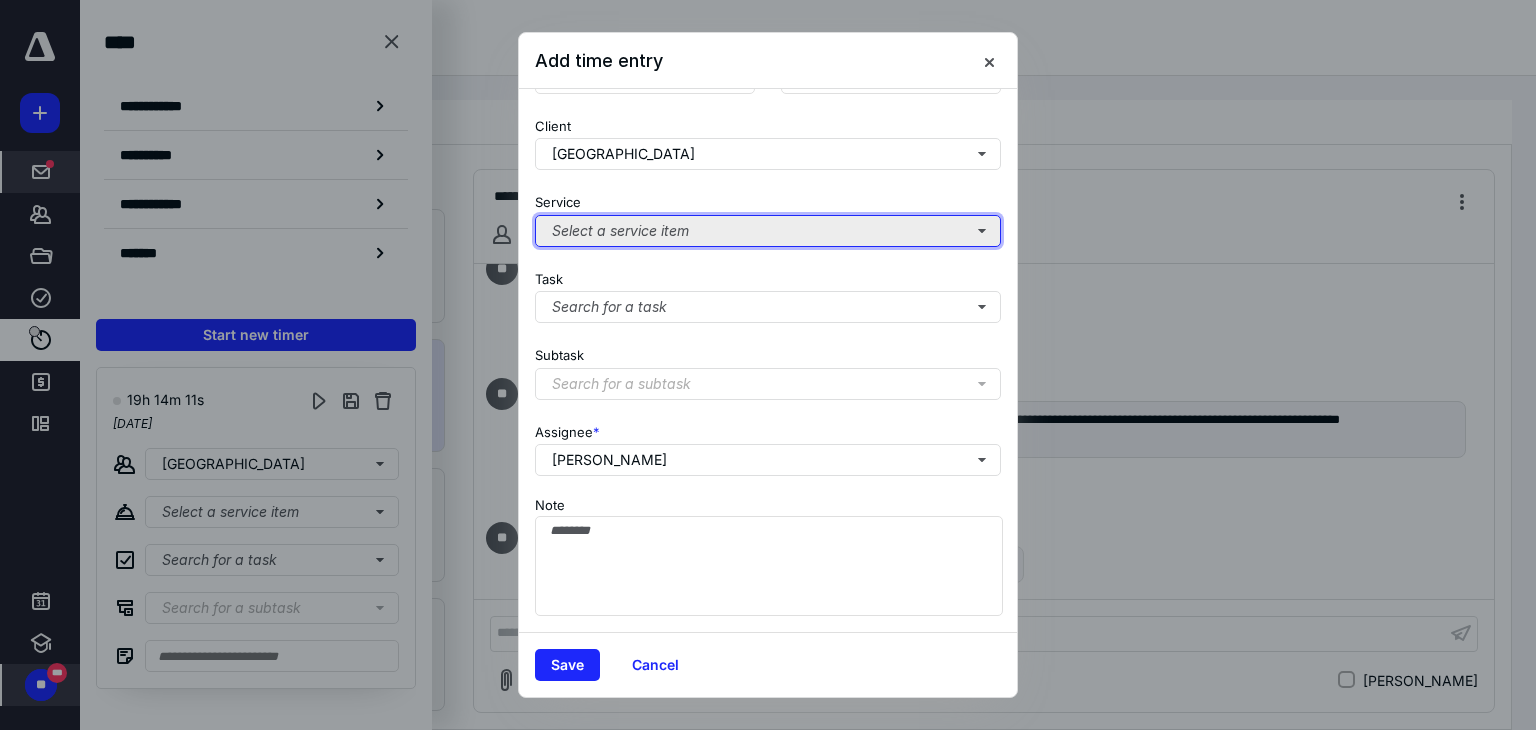 type on "******" 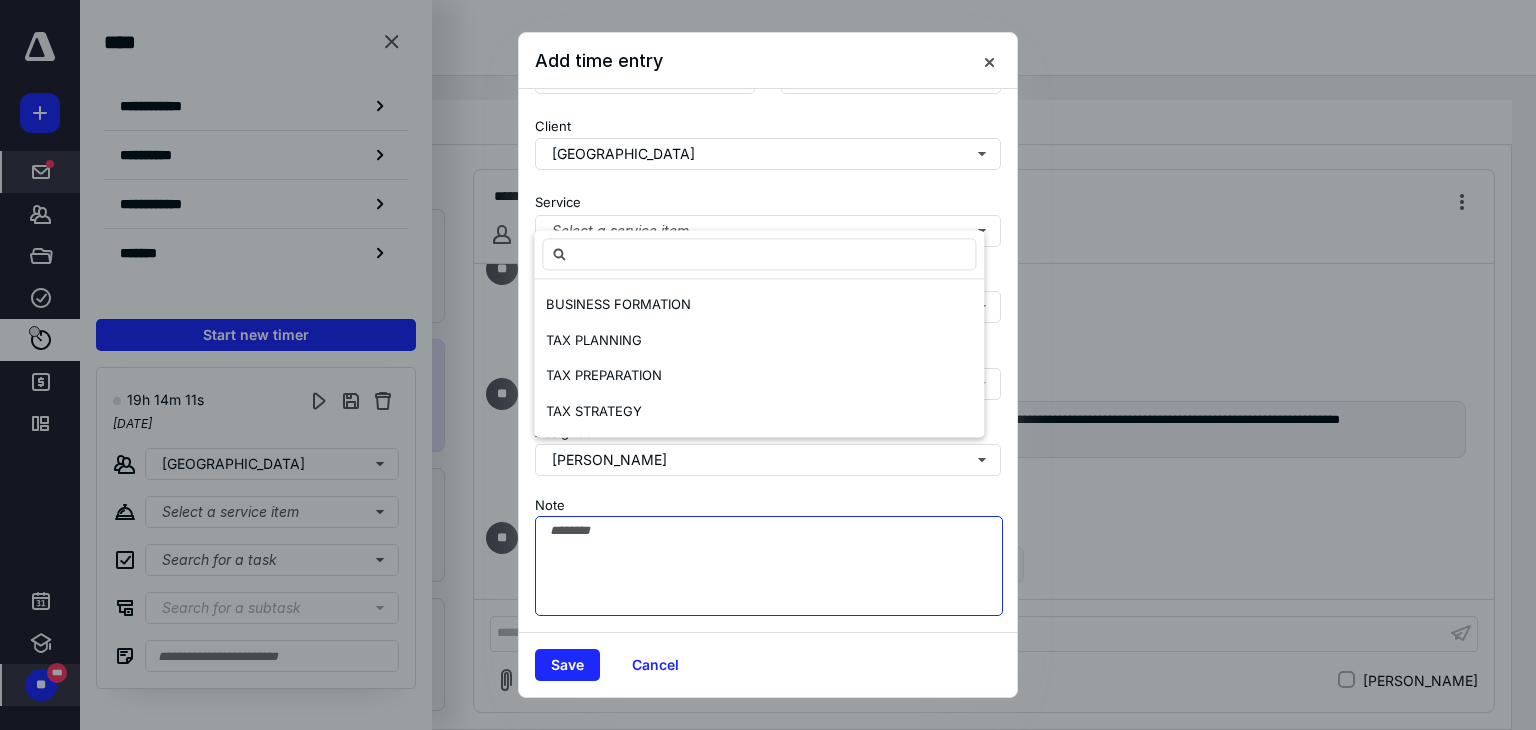 click on "Note" at bounding box center [769, 566] 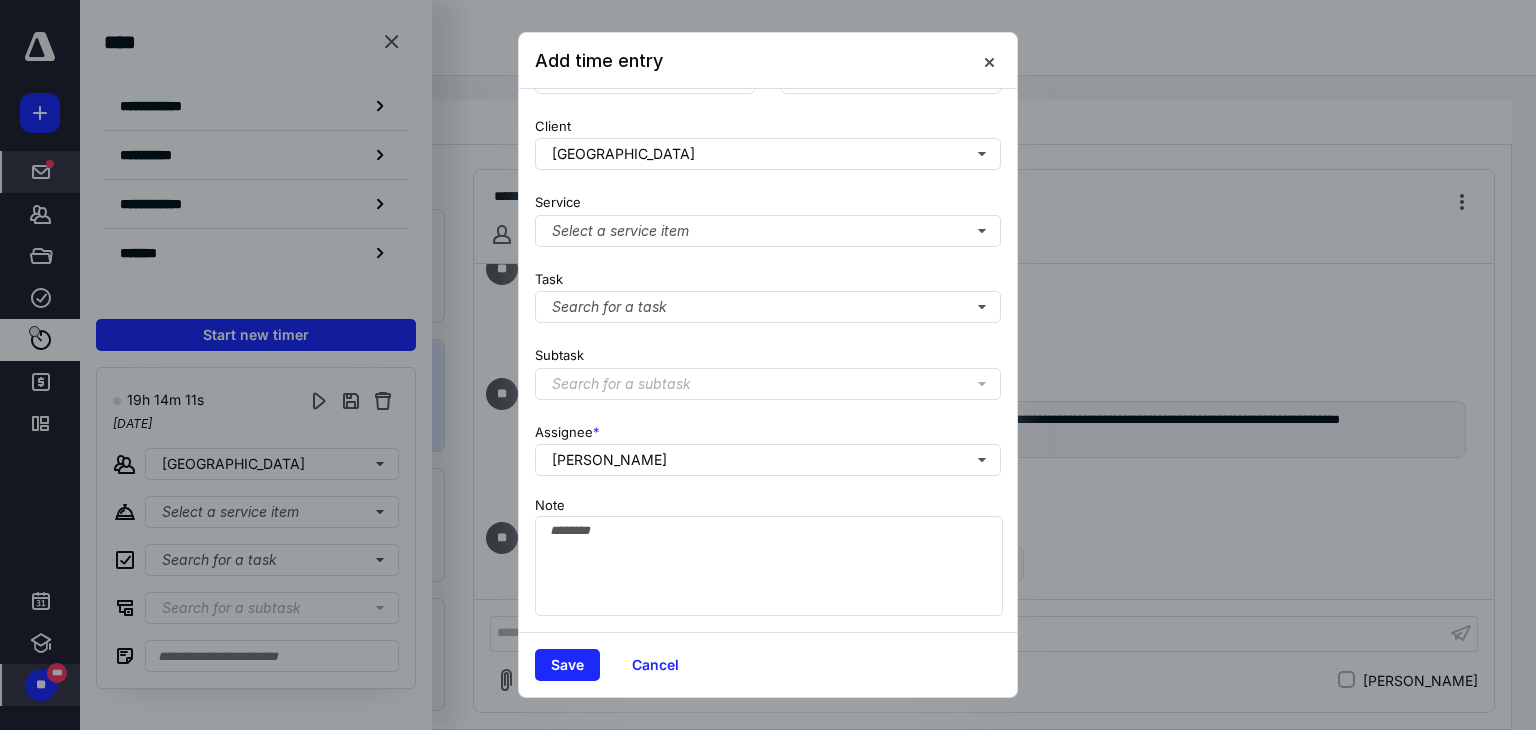 click on "Search for a subtask" at bounding box center (772, 384) 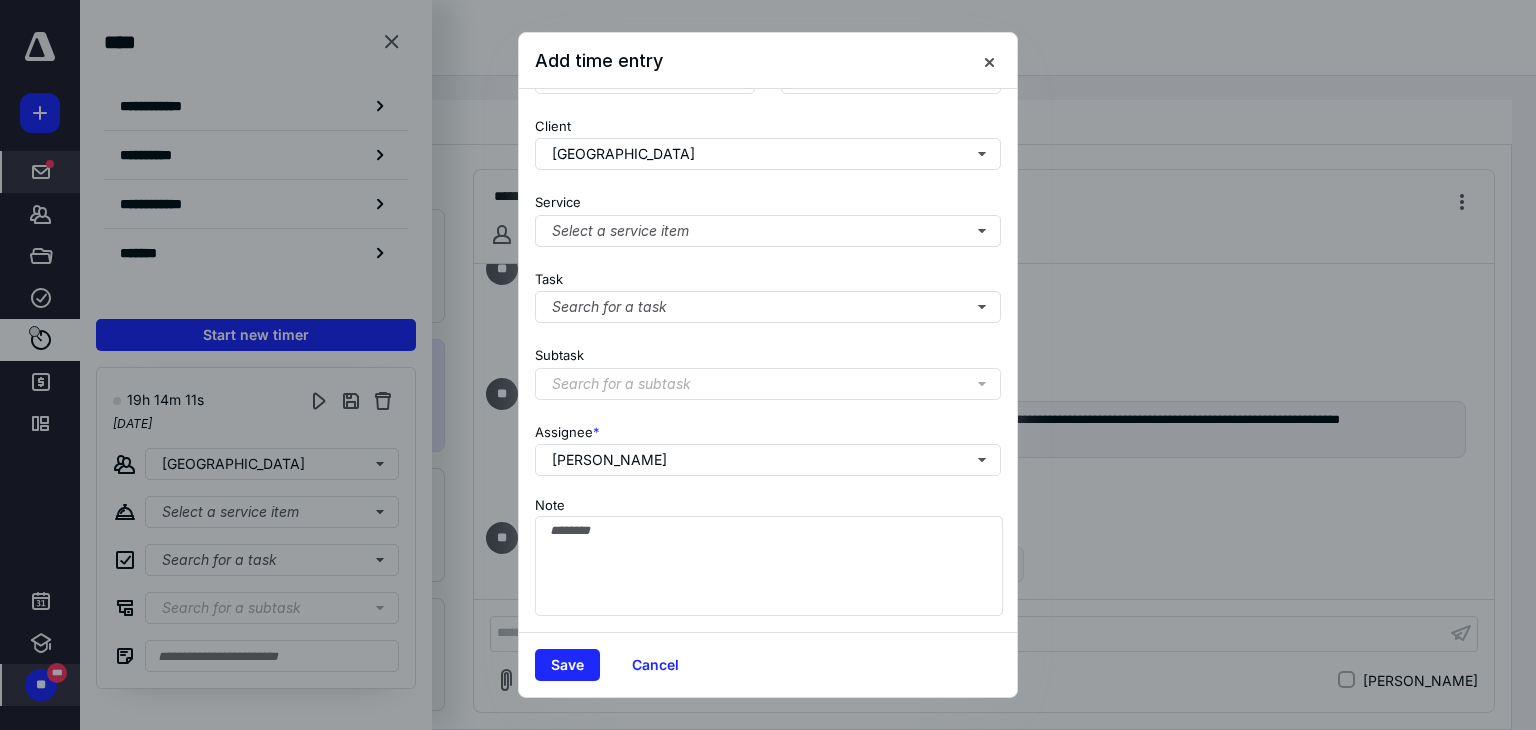 click on "Search for a subtask" at bounding box center [772, 384] 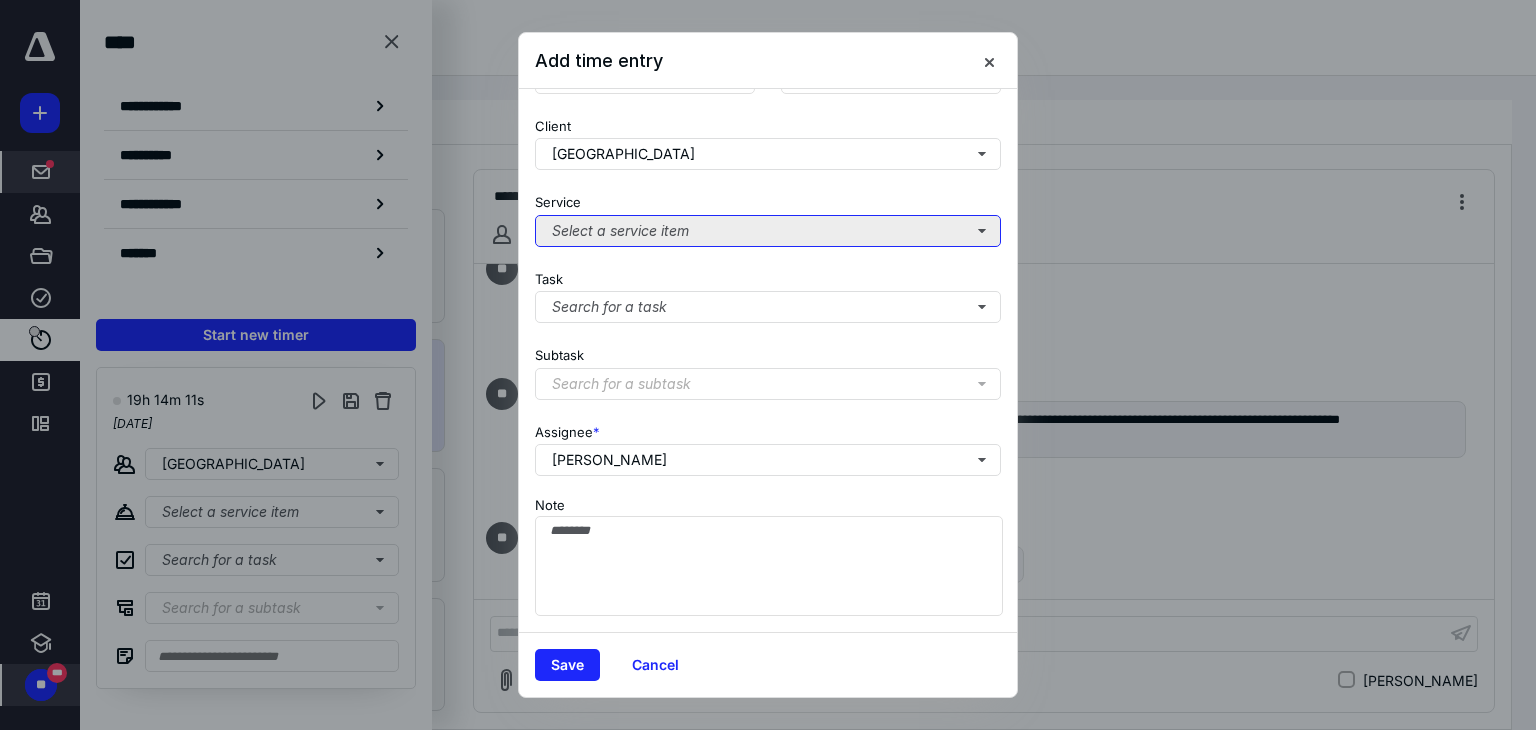 click on "Select a service item" at bounding box center [768, 231] 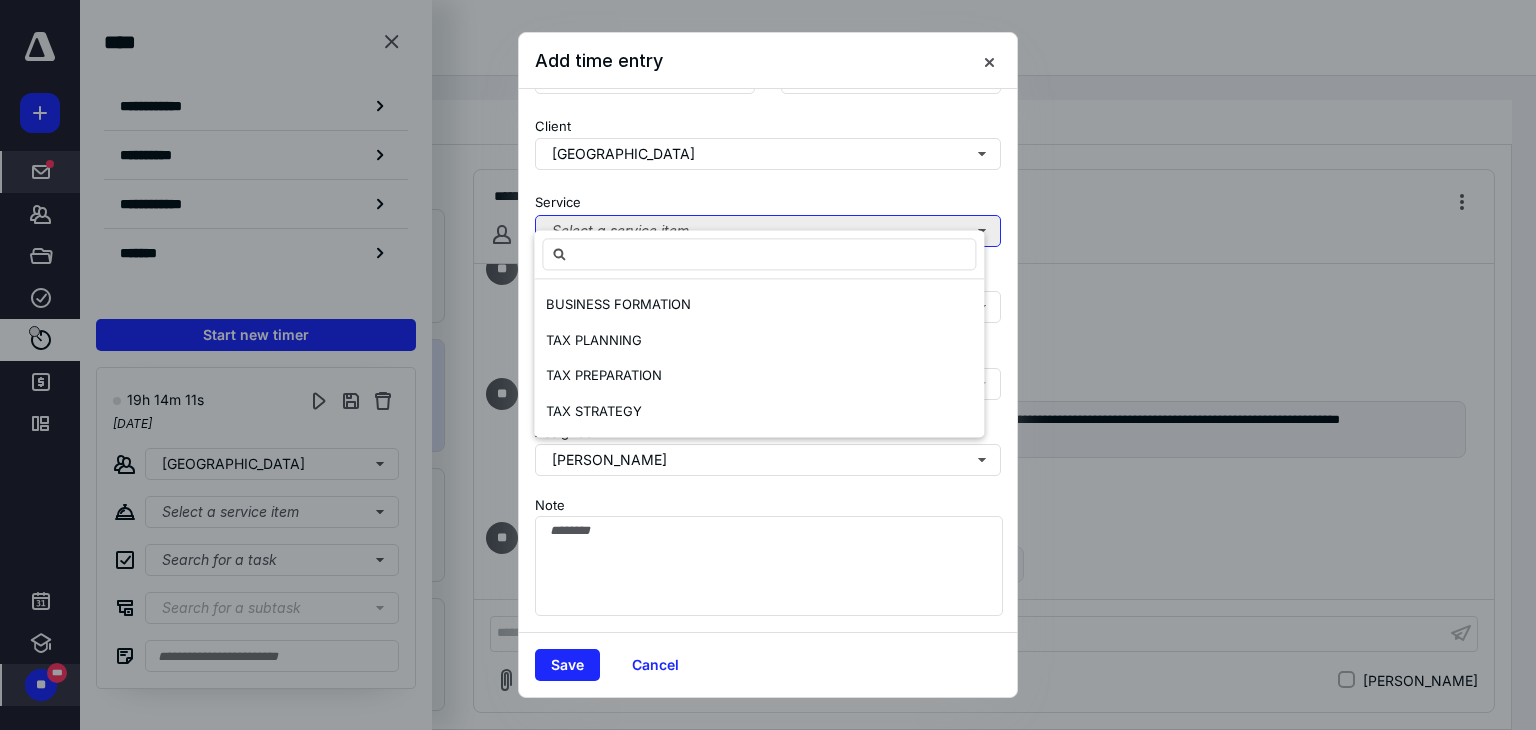 click on "Select a service item" at bounding box center (768, 231) 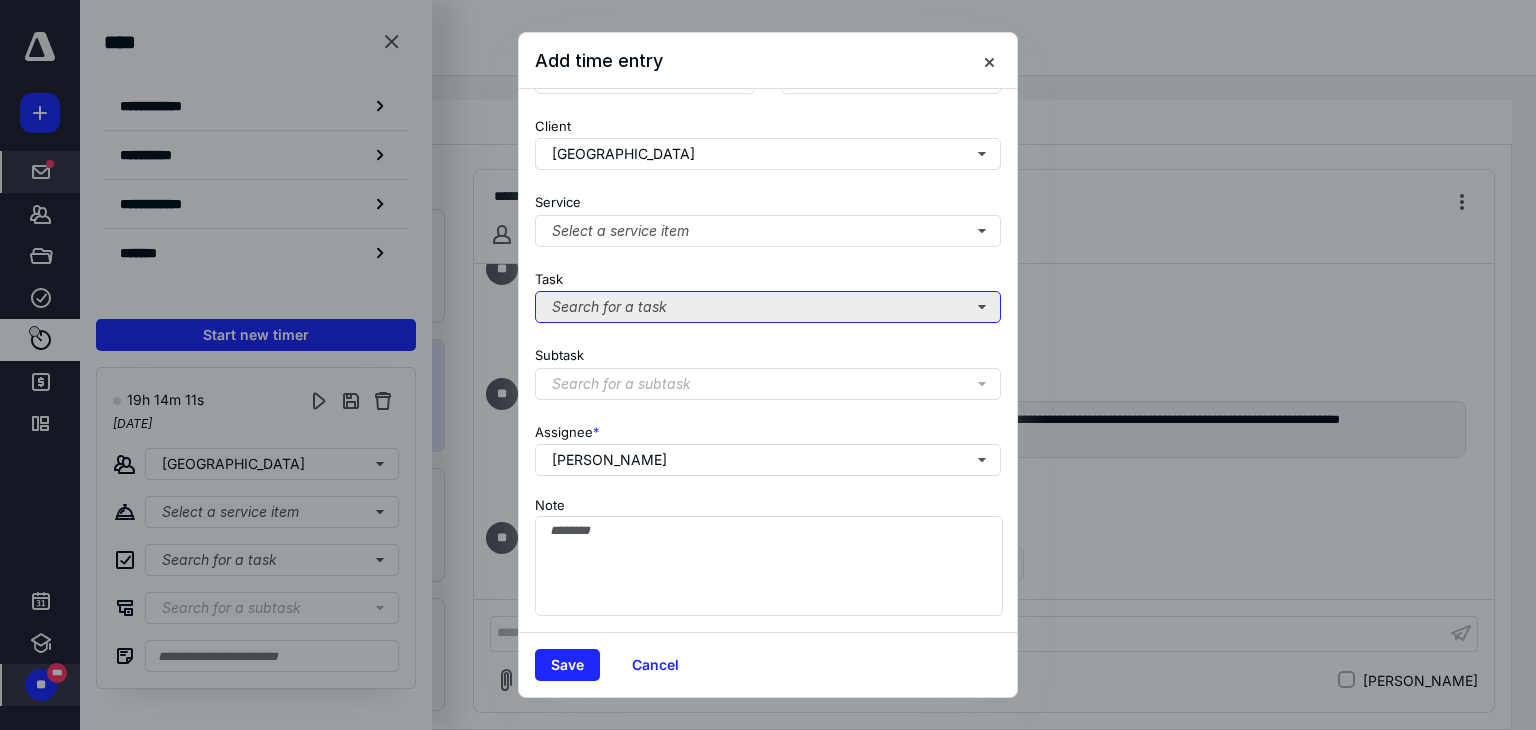 click on "Search for a task" at bounding box center [768, 307] 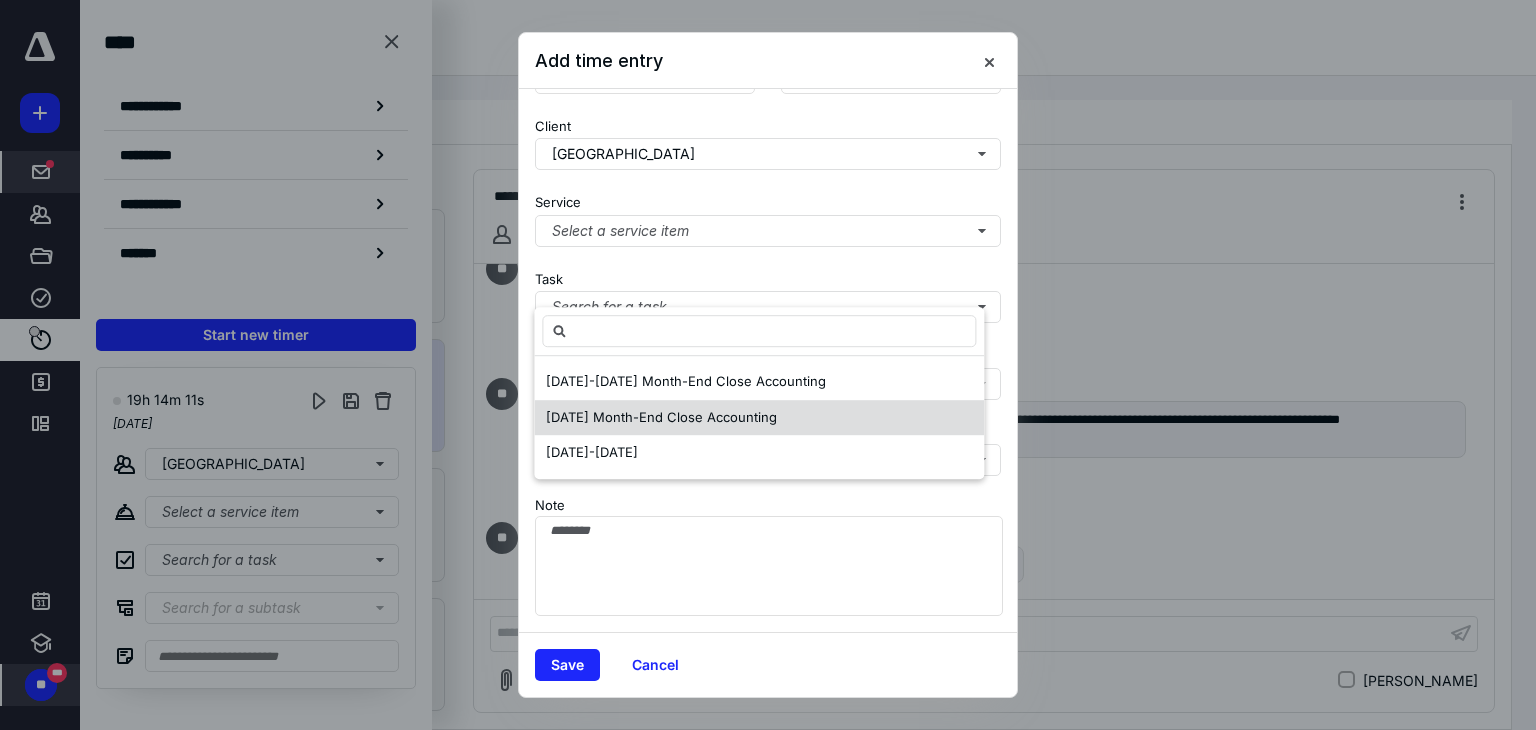 click on "[DATE] Month-End Close Accounting" at bounding box center (759, 418) 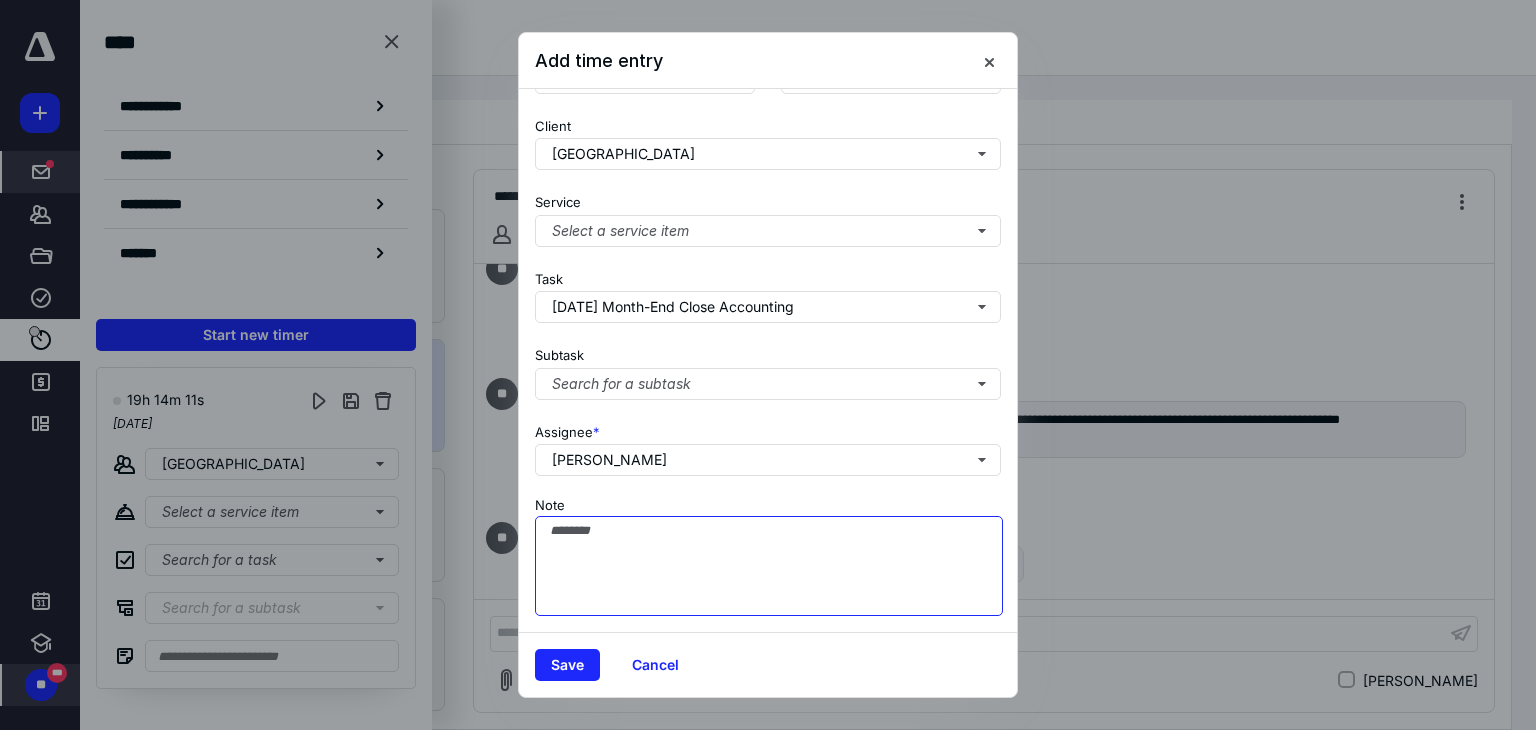 click on "Note" at bounding box center [769, 566] 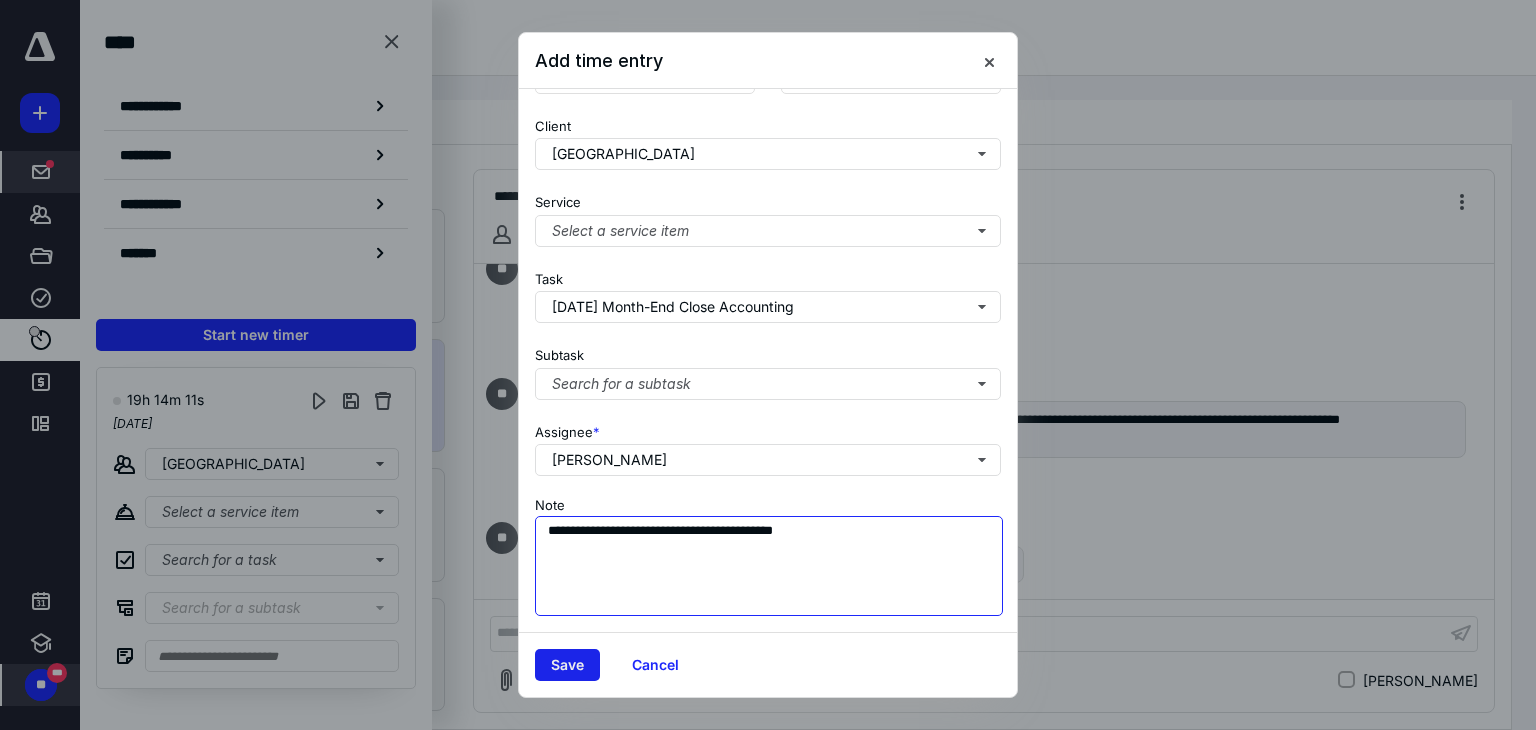 type on "**********" 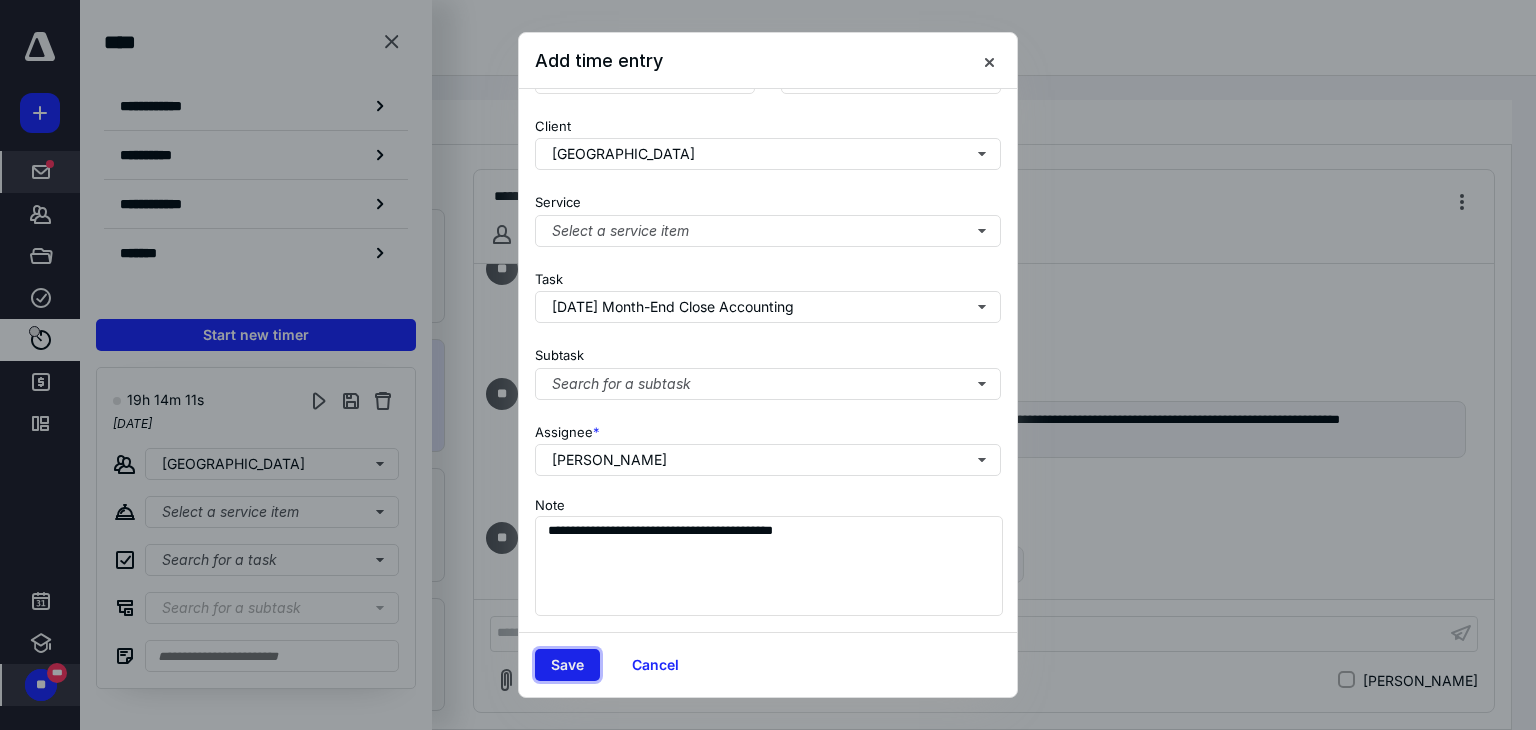 click on "Save" at bounding box center (567, 665) 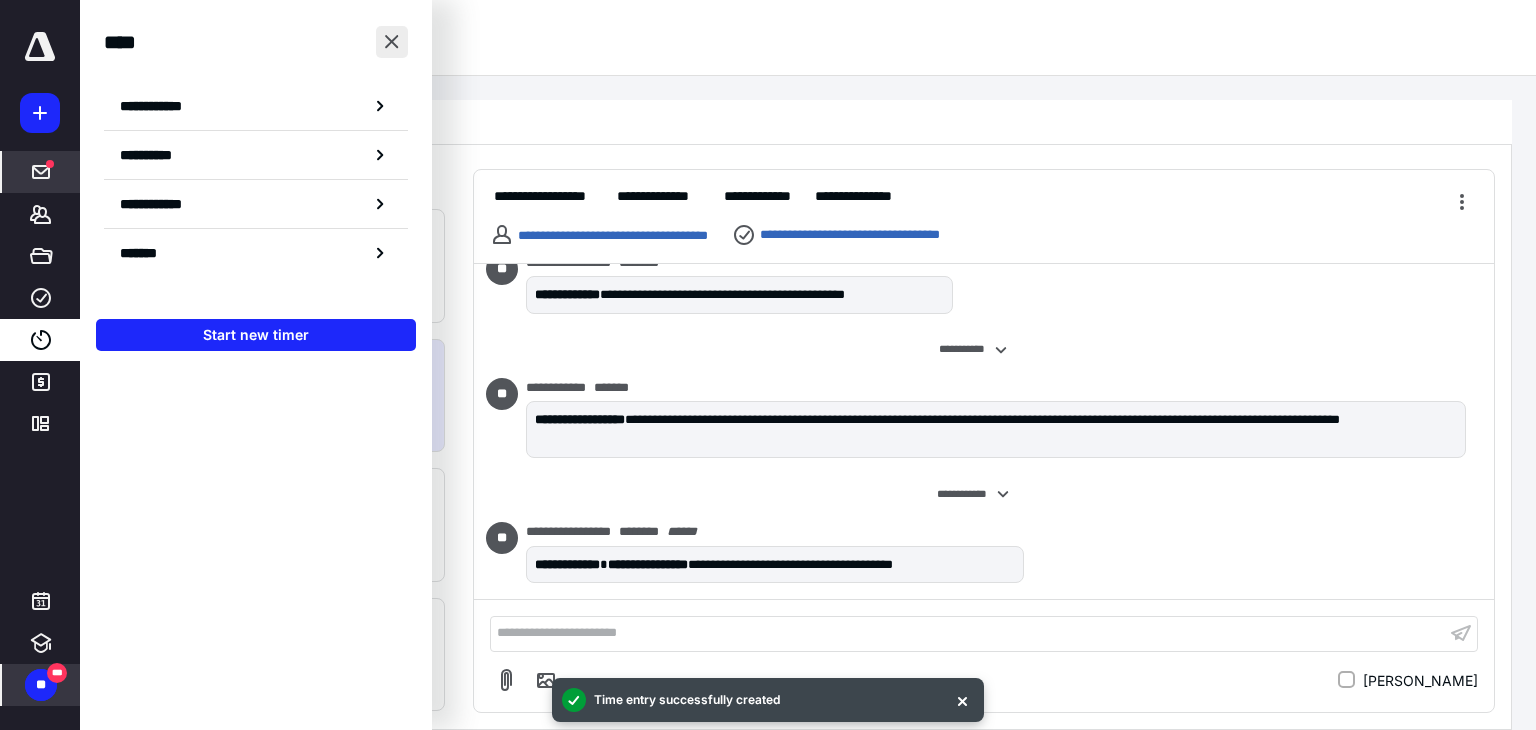 click at bounding box center (392, 42) 